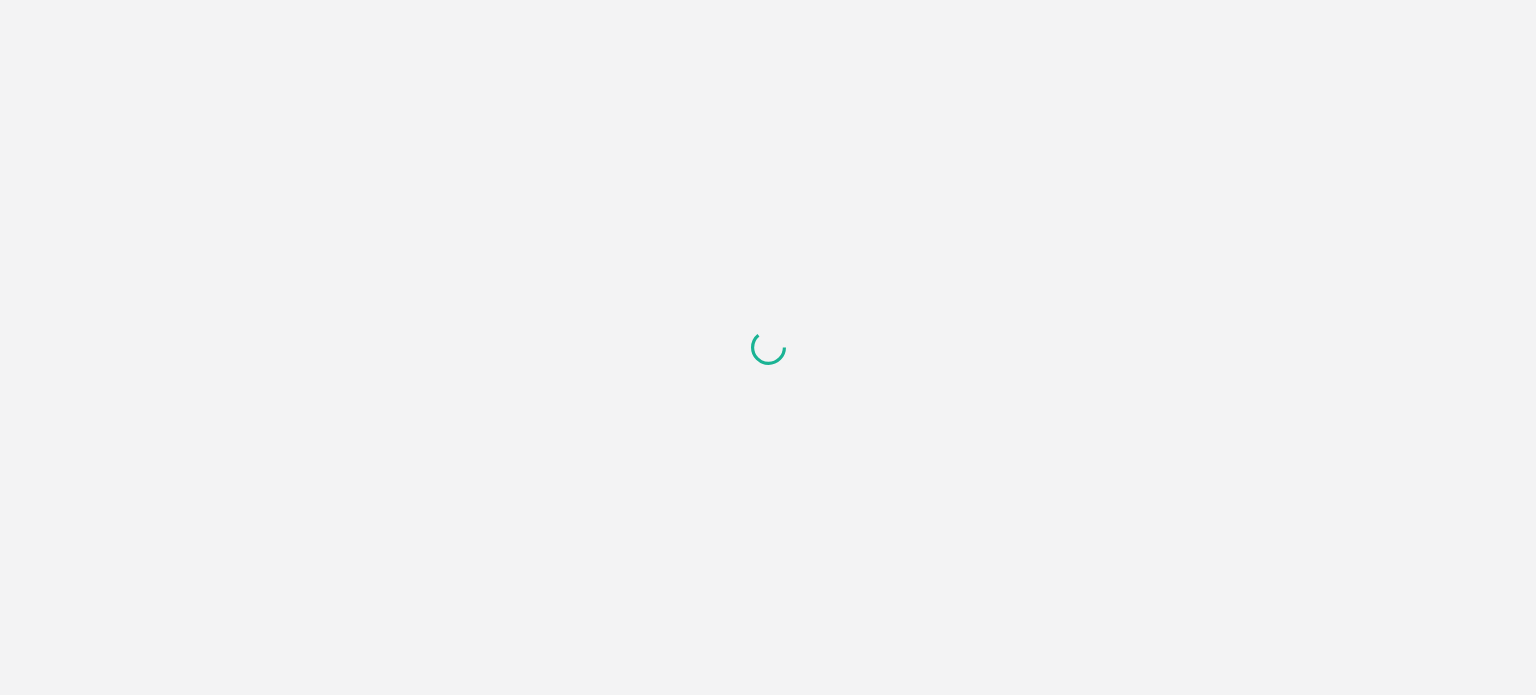 scroll, scrollTop: 0, scrollLeft: 0, axis: both 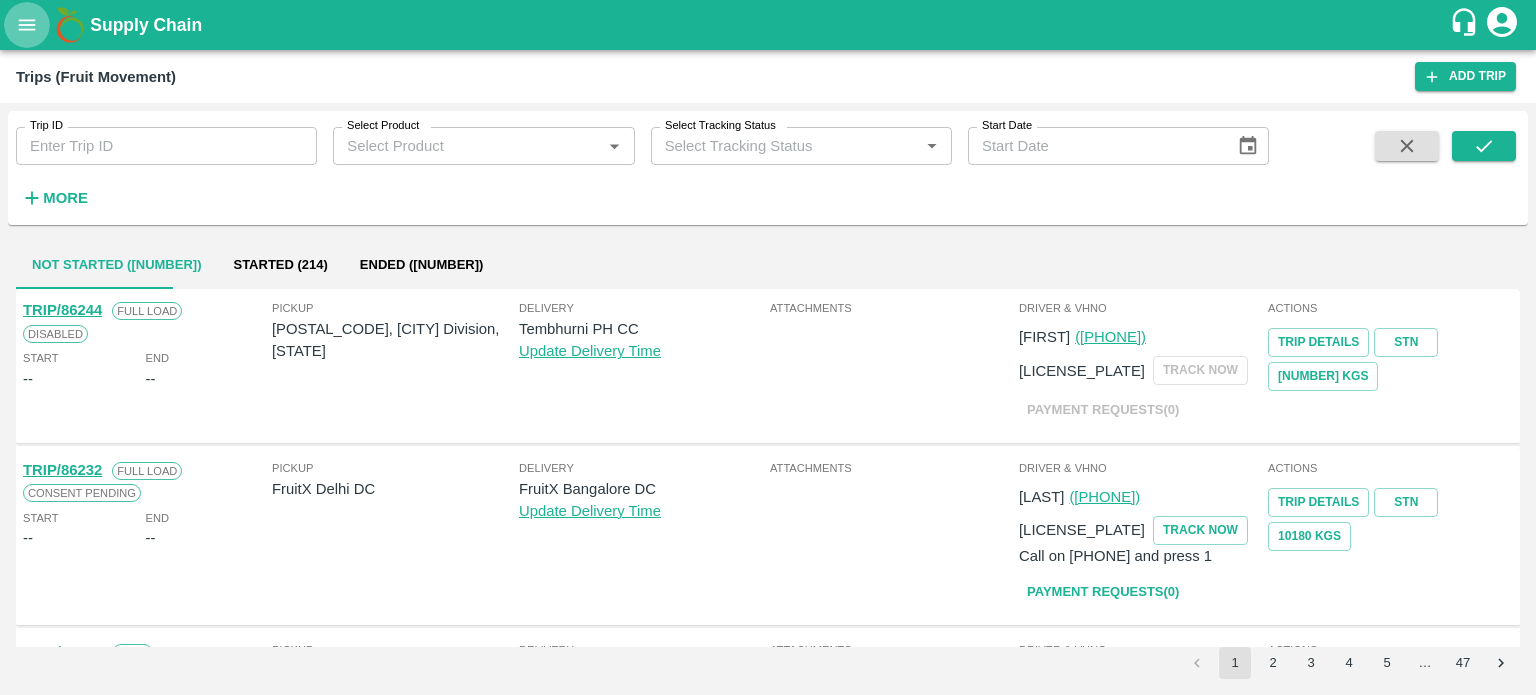 click 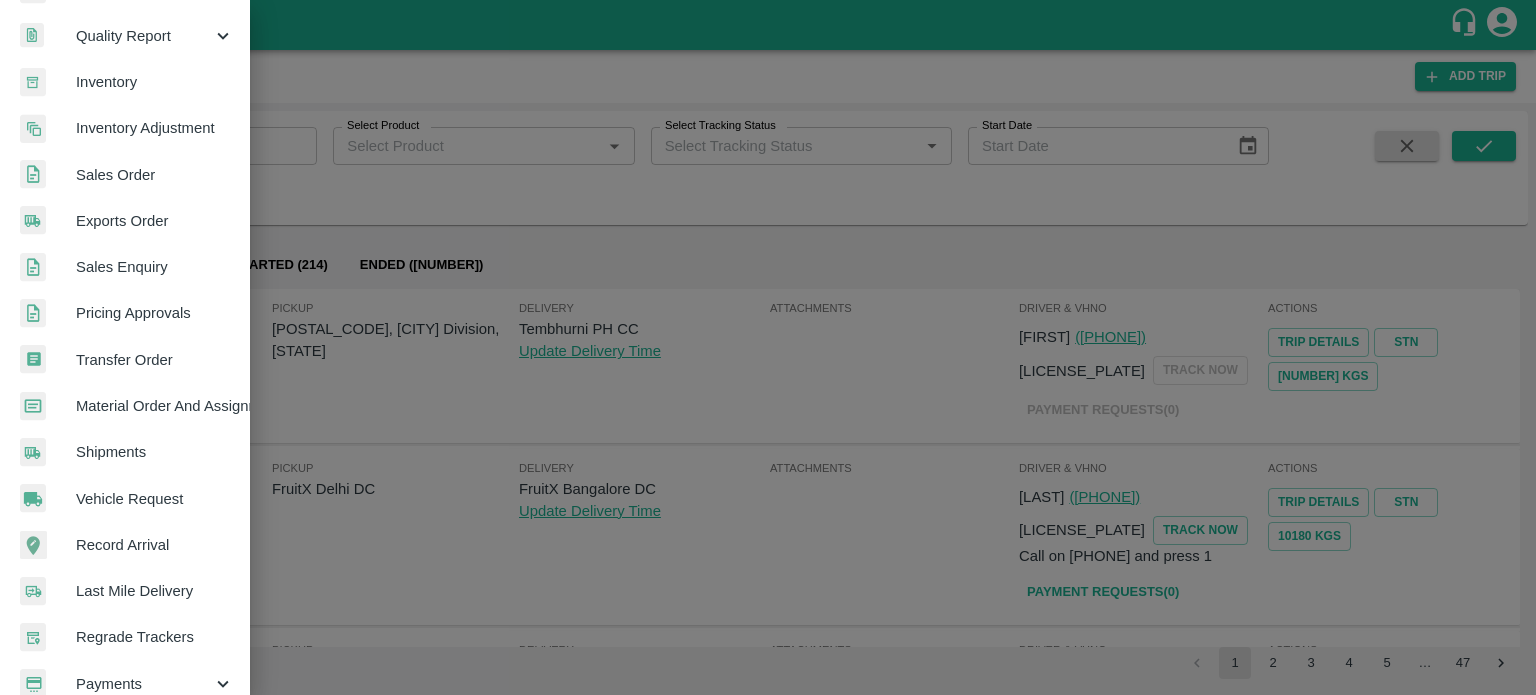 scroll, scrollTop: 200, scrollLeft: 0, axis: vertical 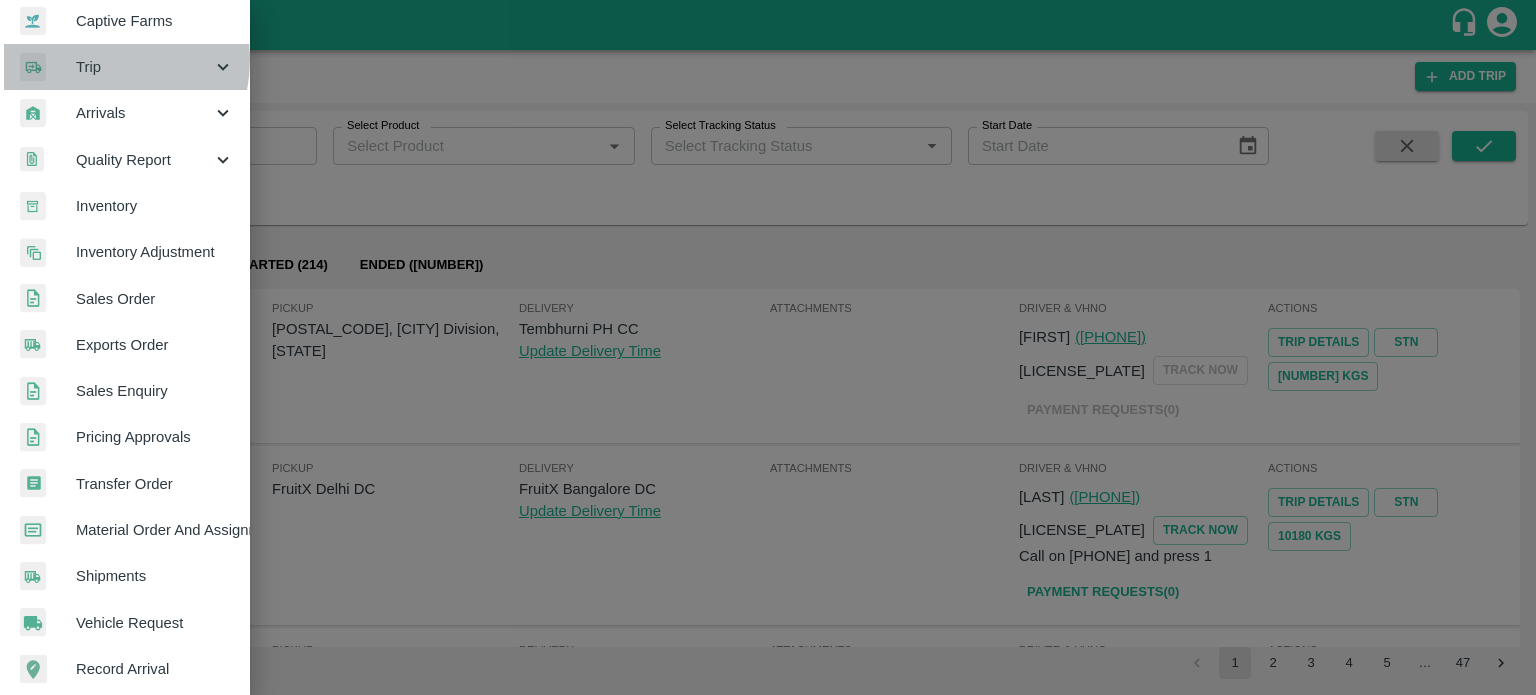 click on "Trip" at bounding box center [144, 67] 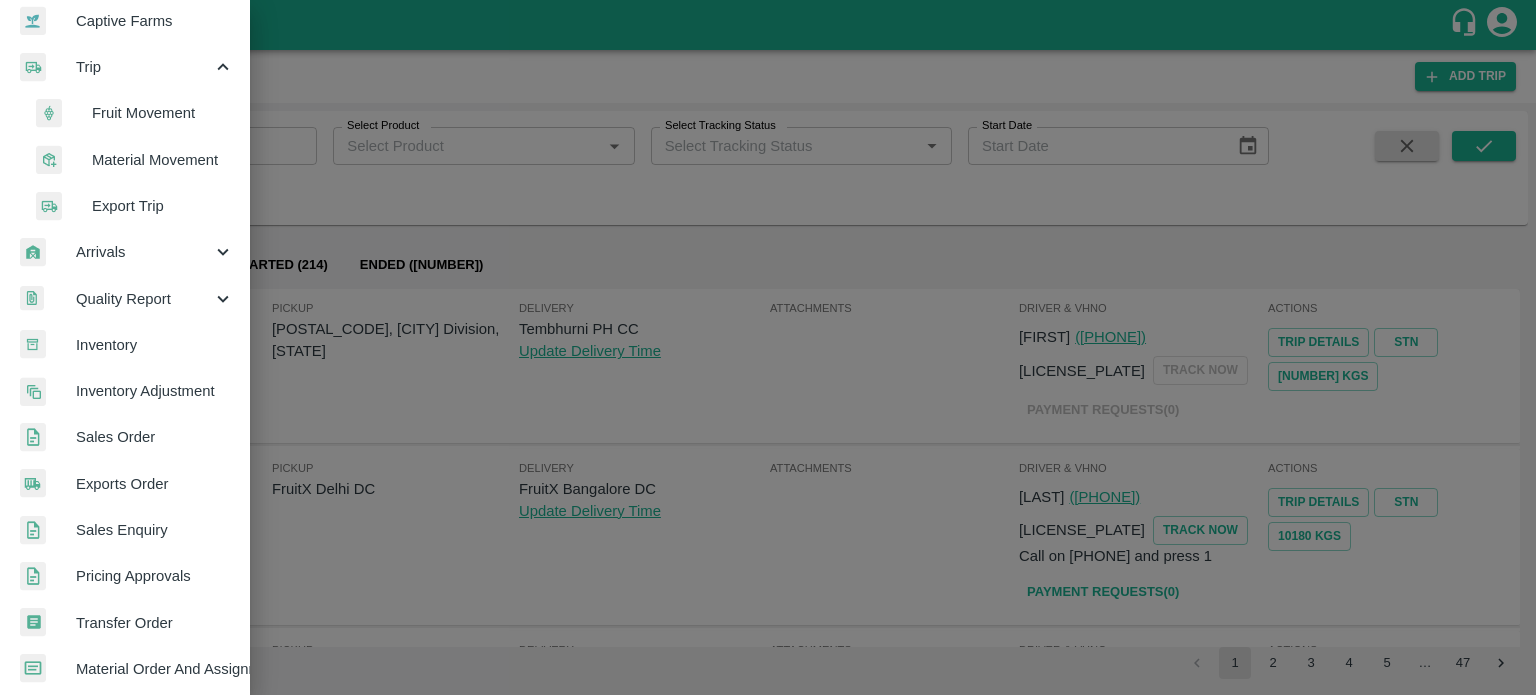 click on "Fruit Movement" at bounding box center (163, 113) 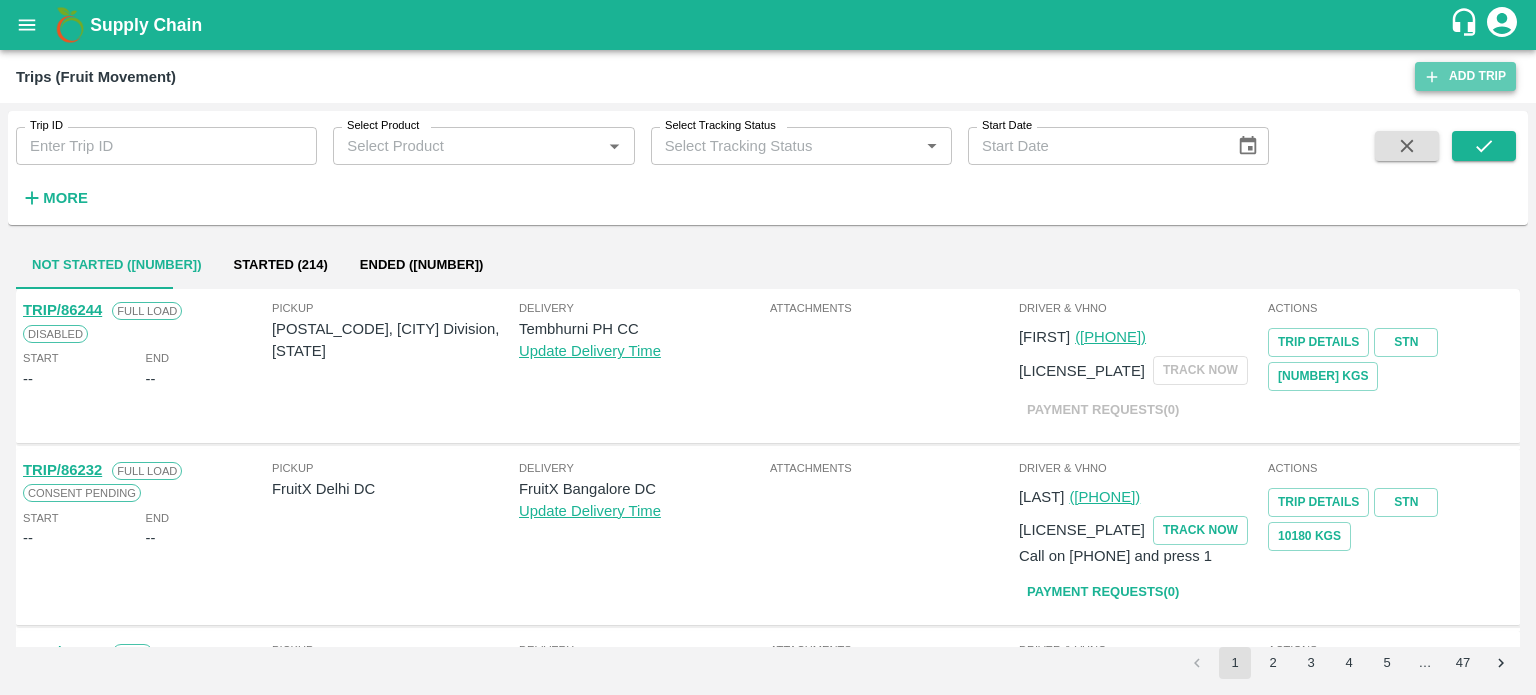 click on "Add Trip" at bounding box center (1465, 76) 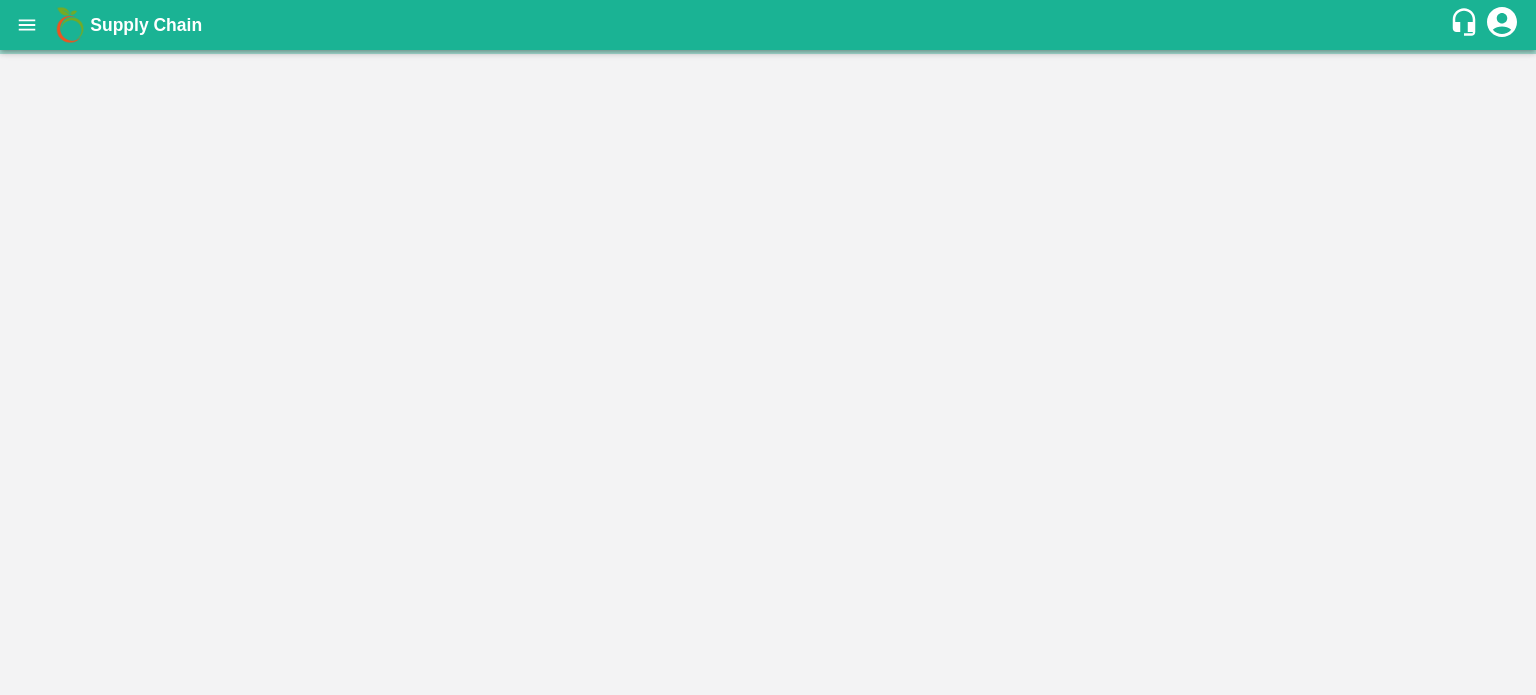scroll, scrollTop: 0, scrollLeft: 0, axis: both 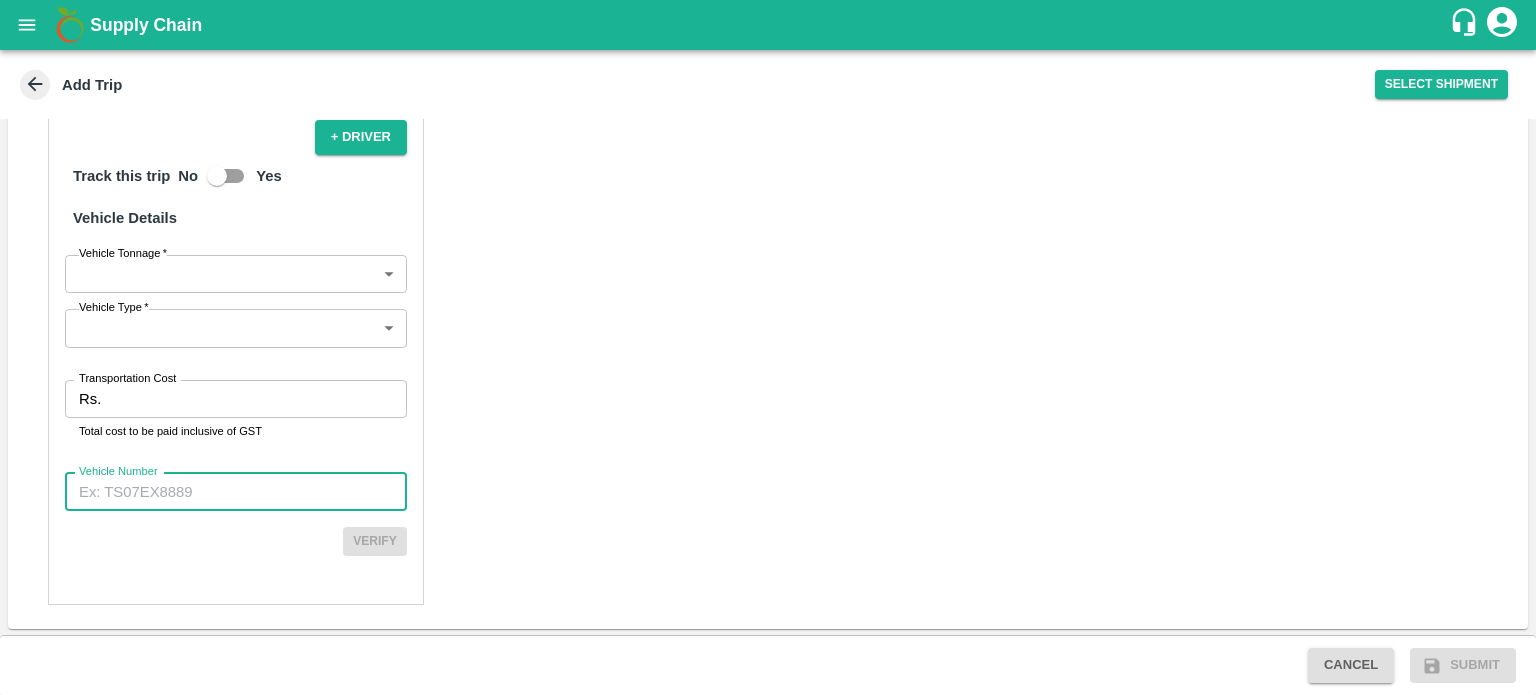 click on "Vehicle Number" at bounding box center [236, 492] 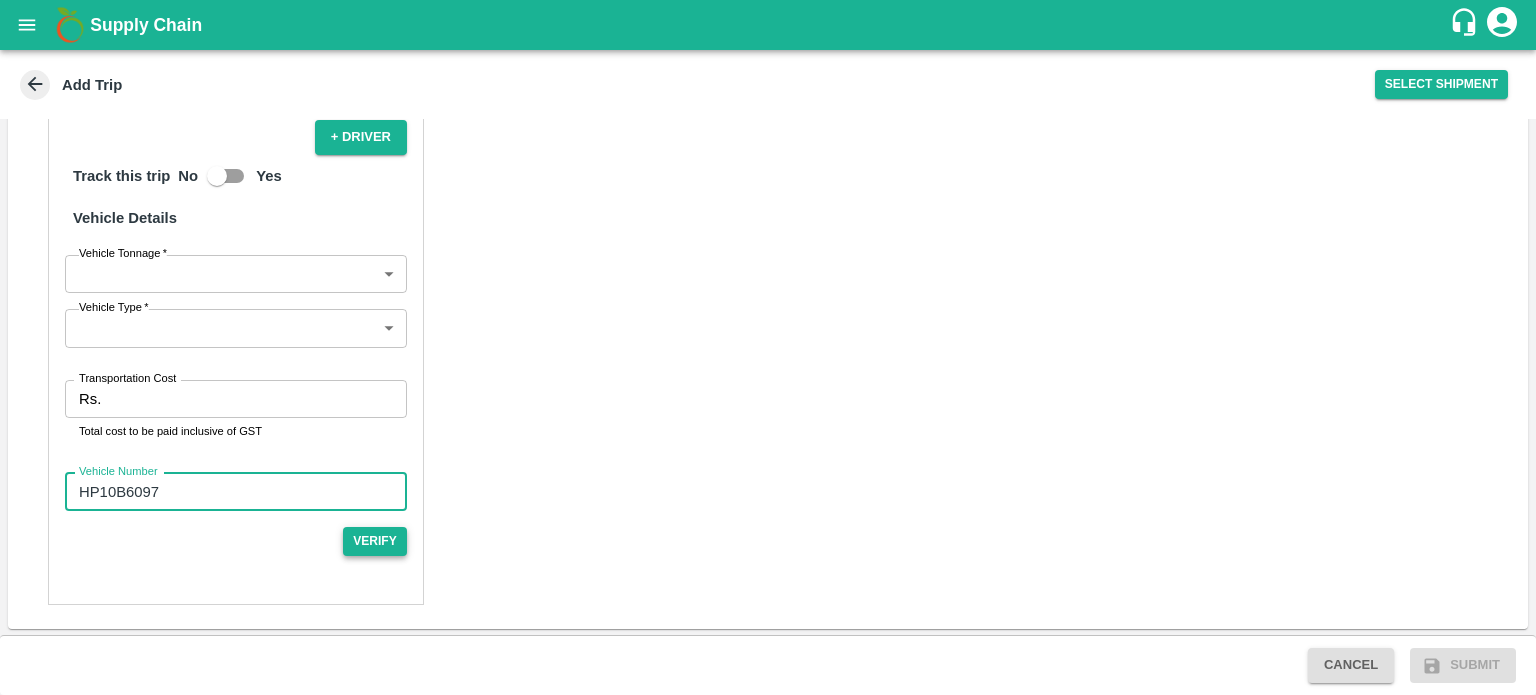 type on "HP10B6097" 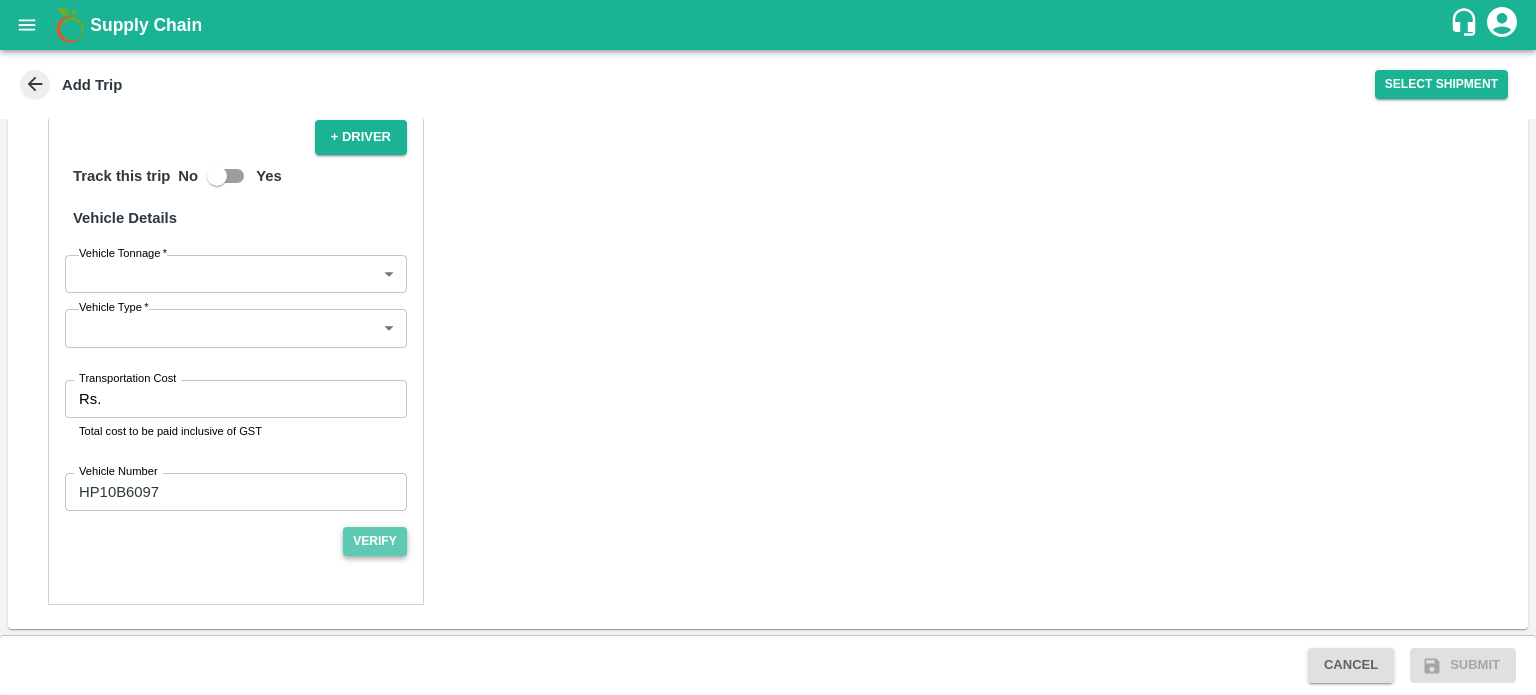 click on "Verify" at bounding box center [375, 541] 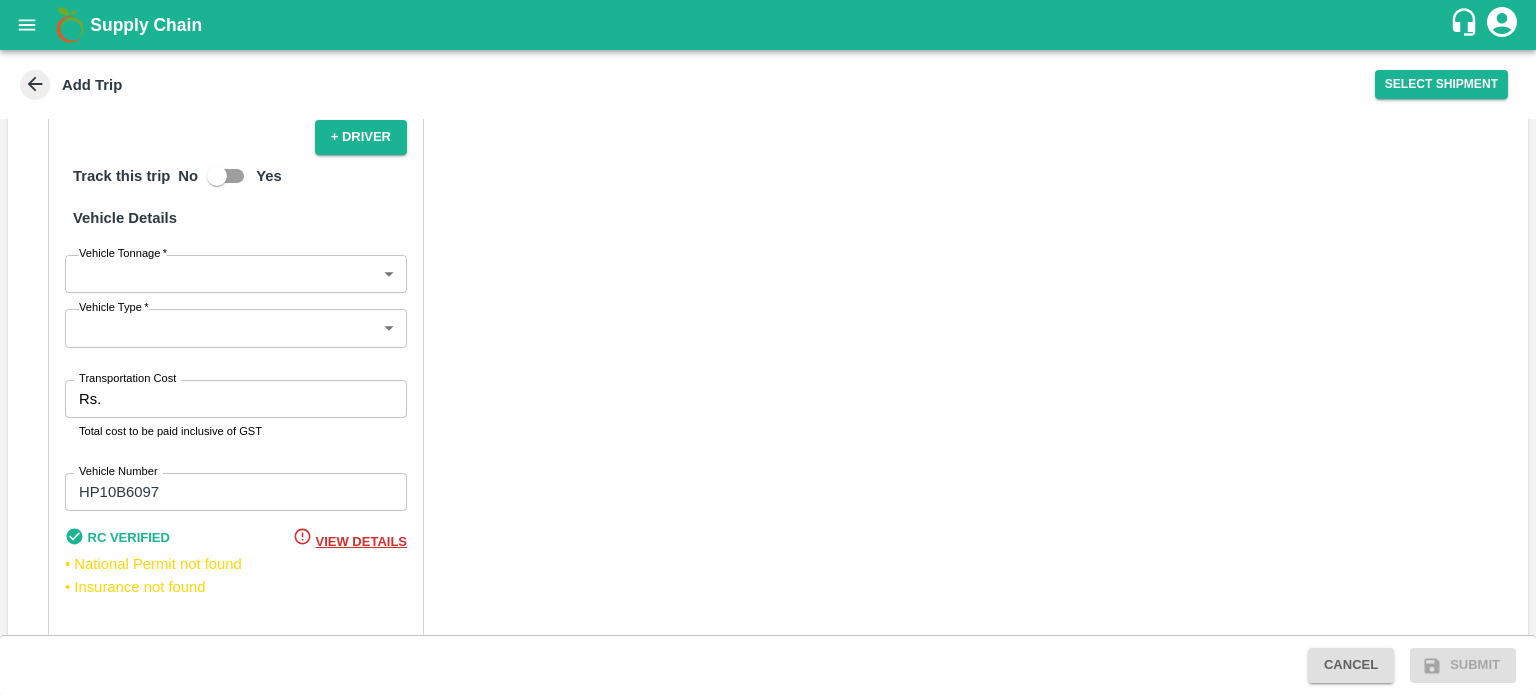scroll, scrollTop: 933, scrollLeft: 0, axis: vertical 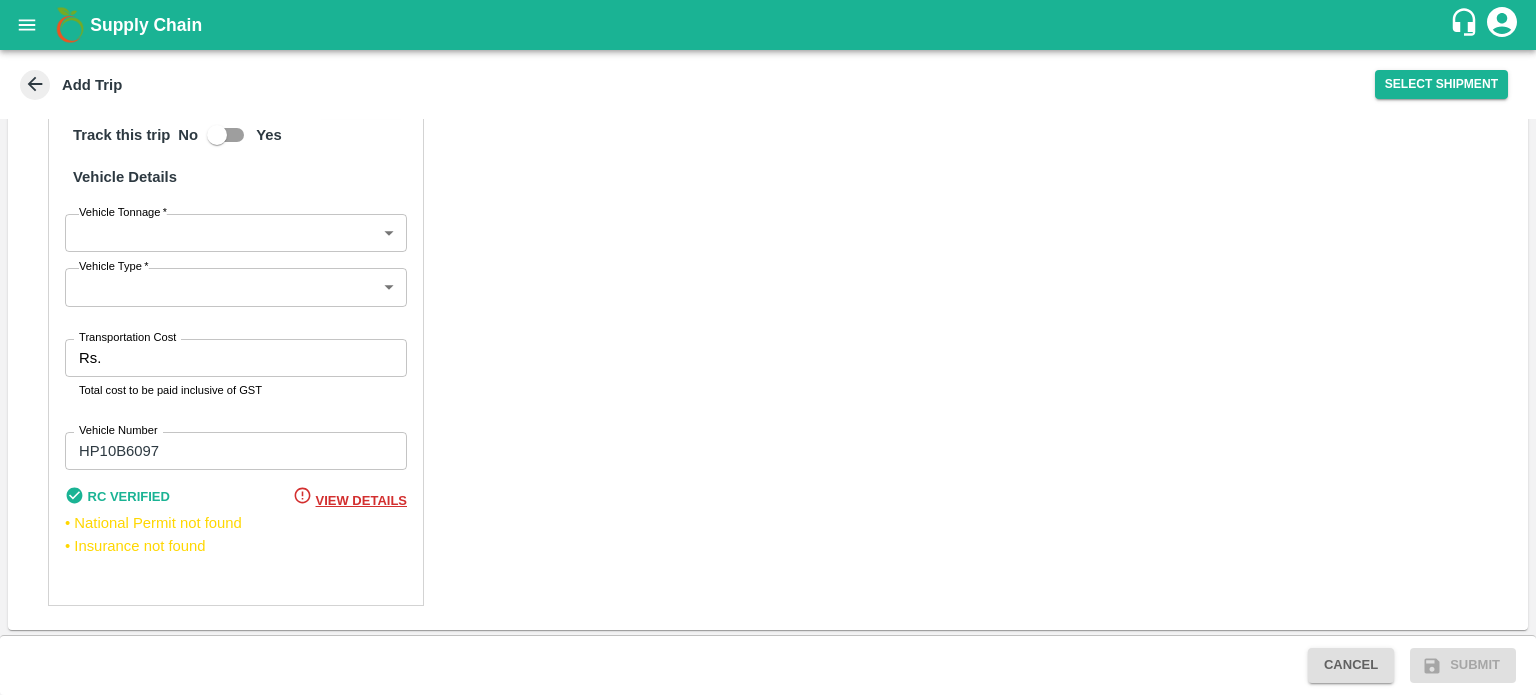 click on "View Details" at bounding box center (361, 500) 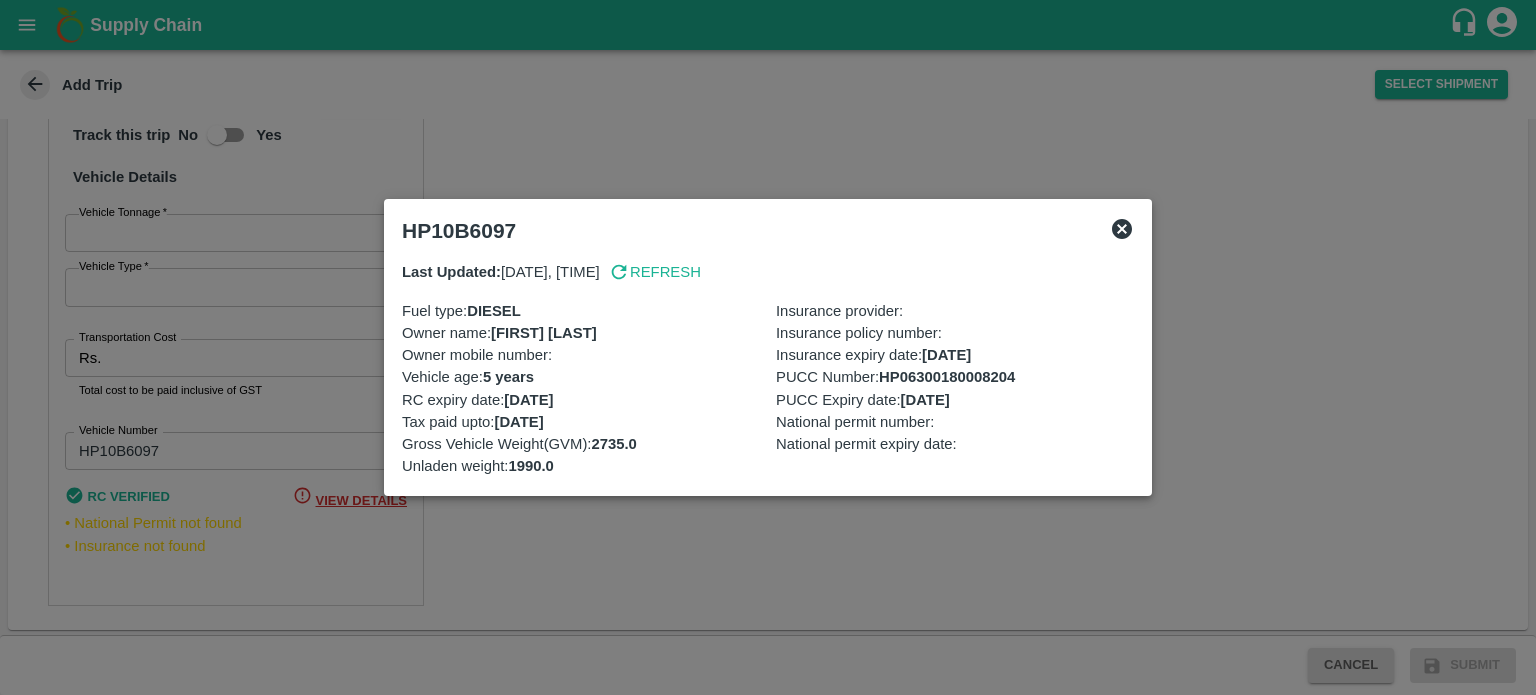 click 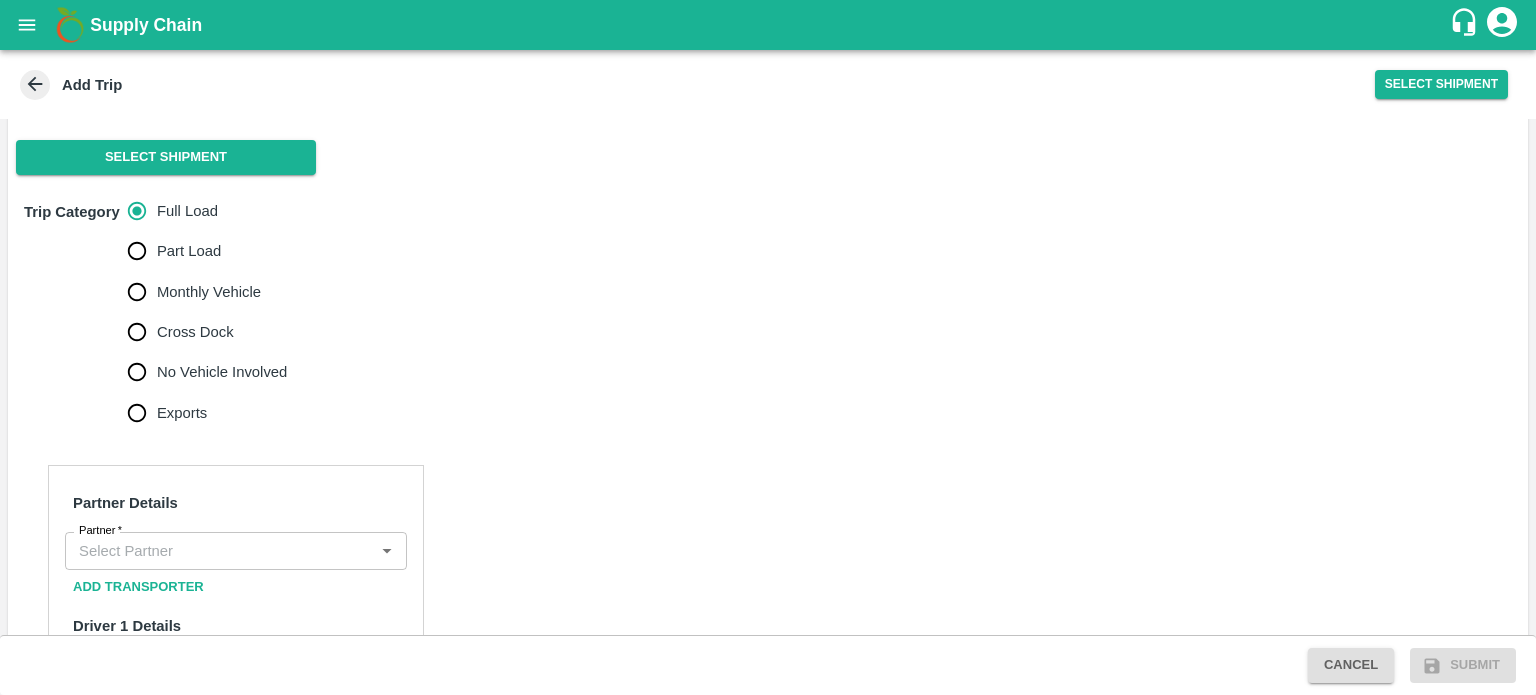 scroll, scrollTop: 112, scrollLeft: 0, axis: vertical 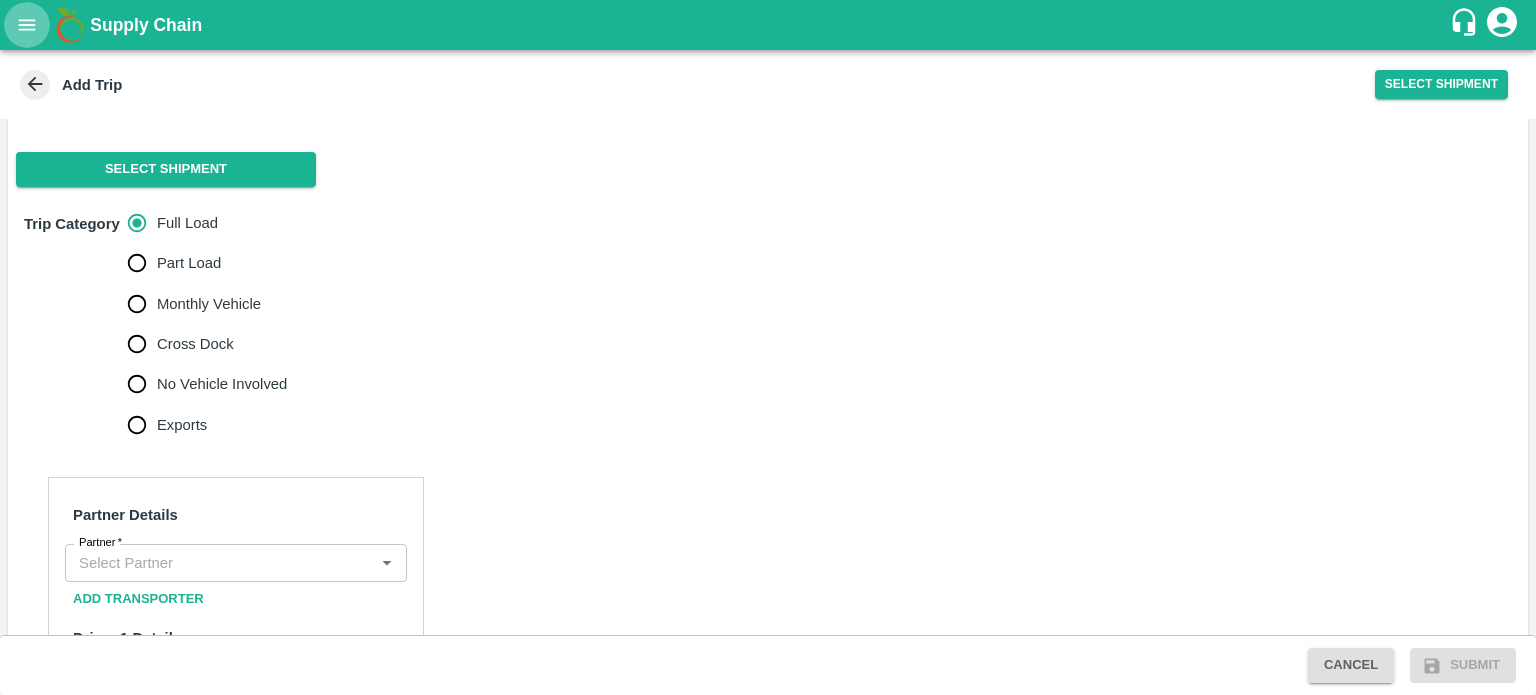 click 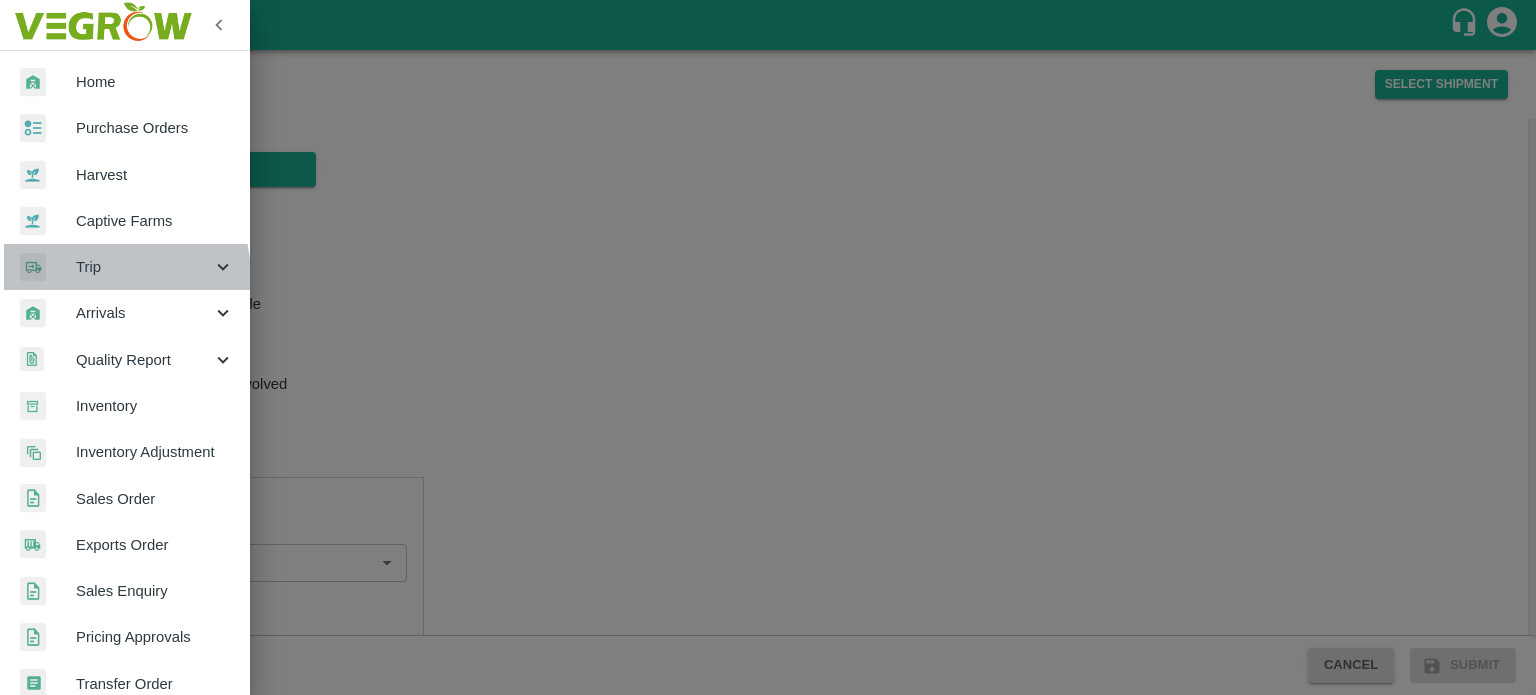 click on "Trip" at bounding box center (144, 267) 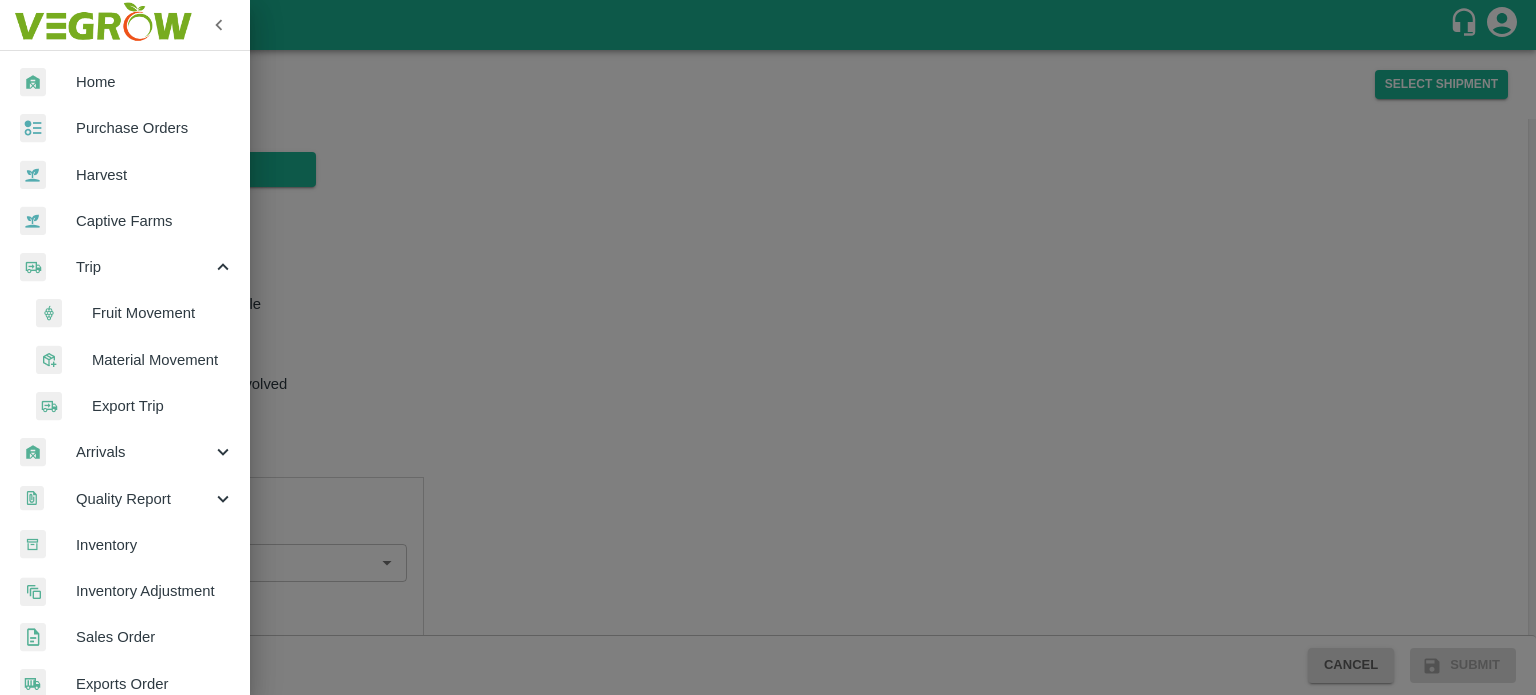 click on "Fruit Movement" at bounding box center [163, 313] 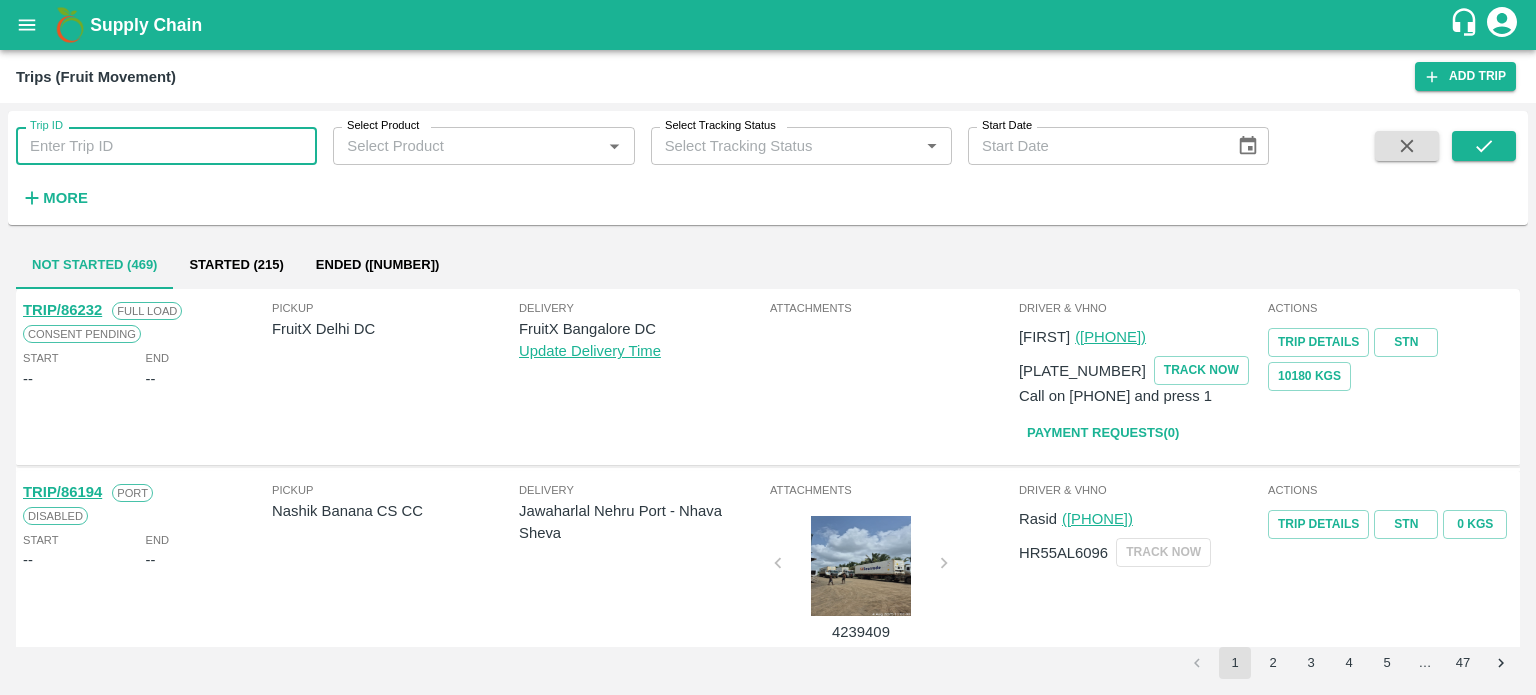 click on "Trip ID" at bounding box center [166, 146] 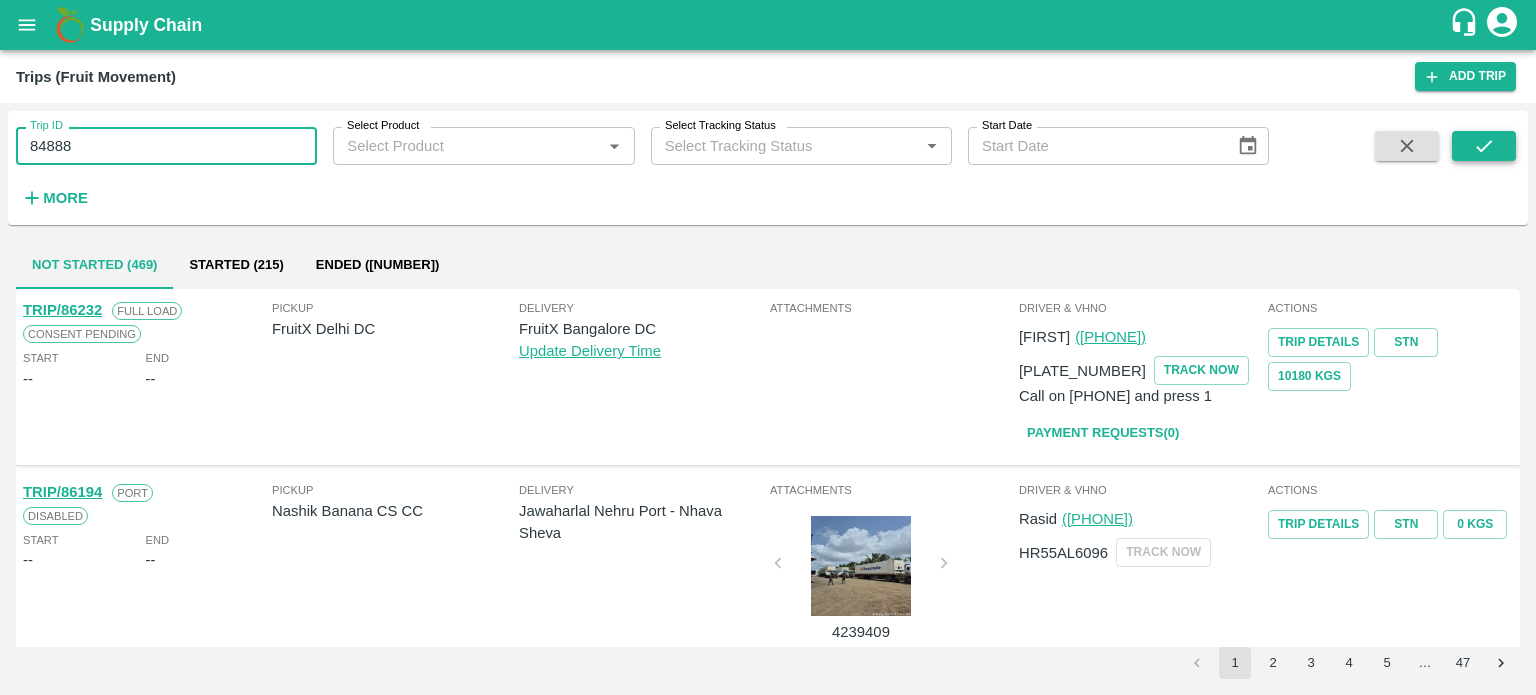 type on "84888" 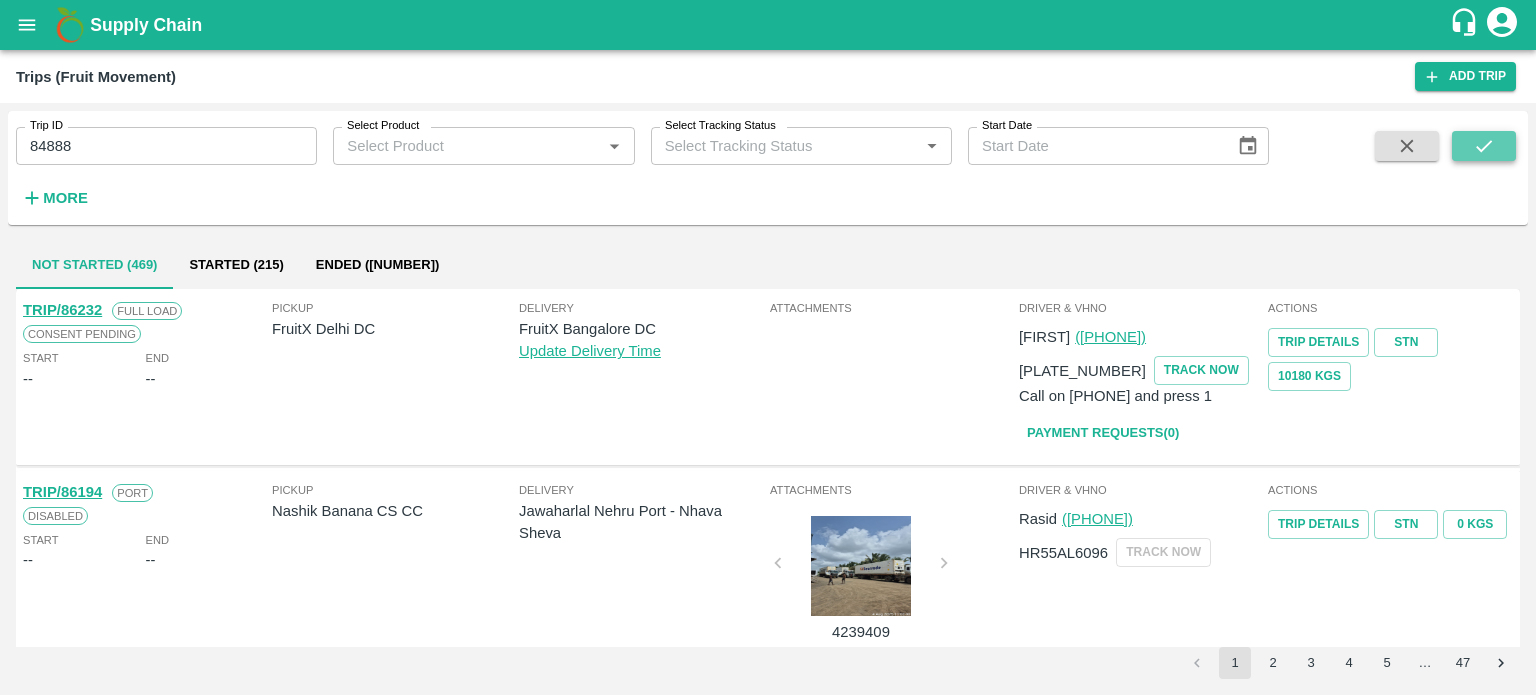 click at bounding box center [1484, 146] 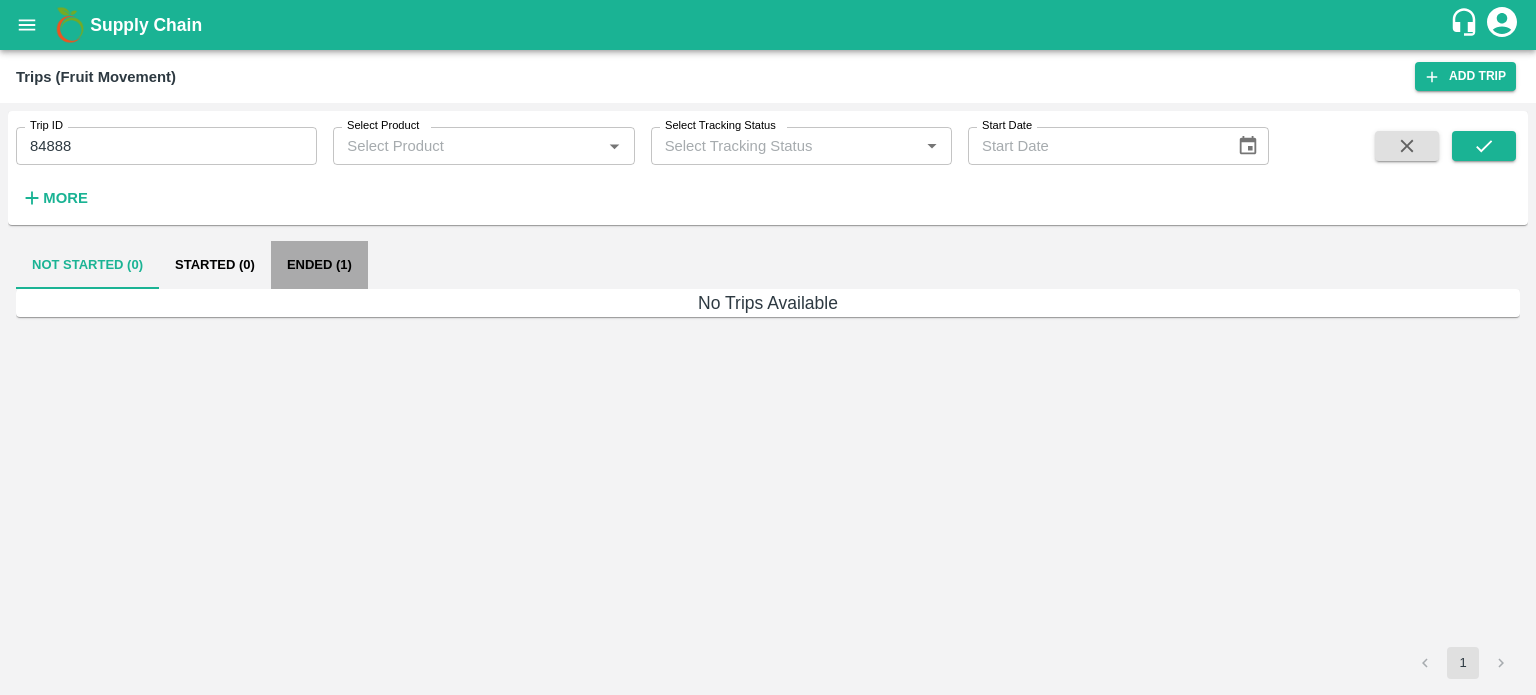 click on "Ended (1)" at bounding box center [319, 265] 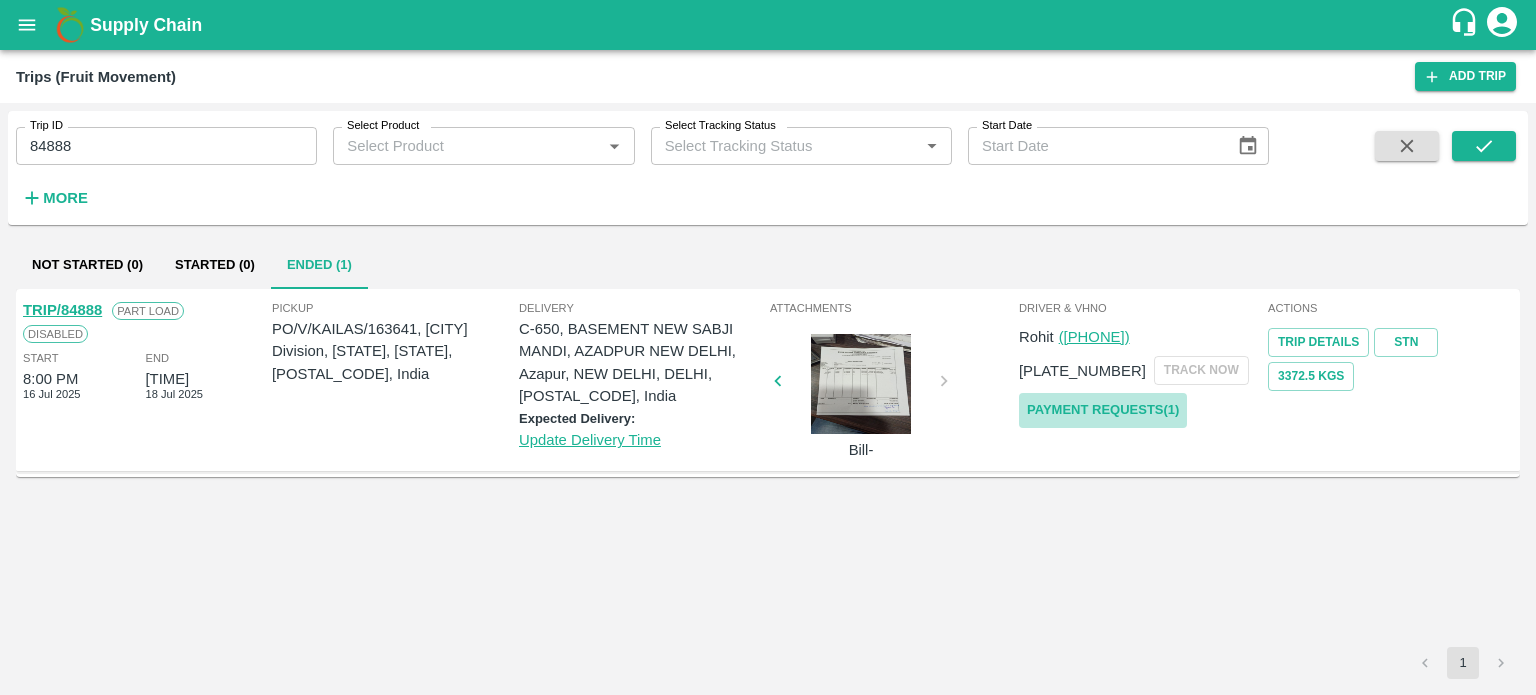 click on "Payment Requests( 1 )" at bounding box center [1103, 410] 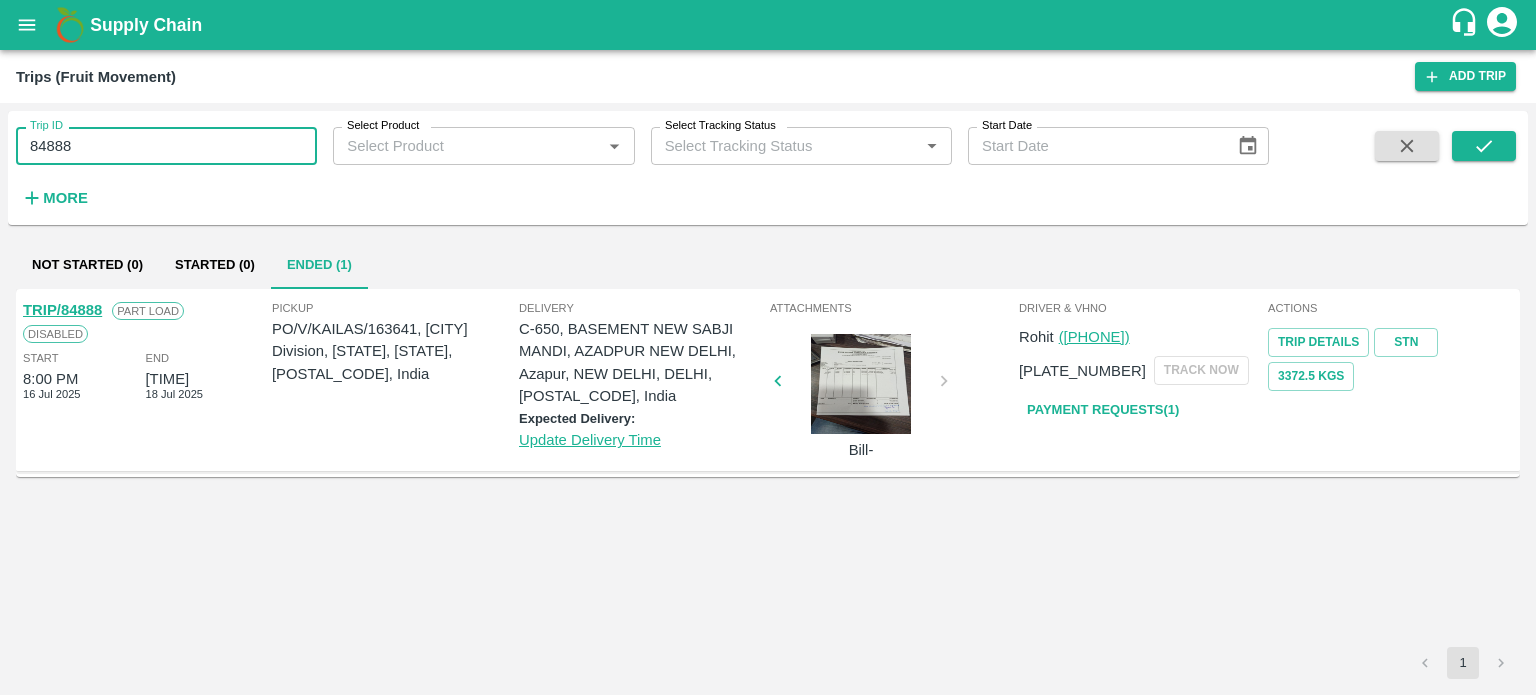 click on "84888" at bounding box center [166, 146] 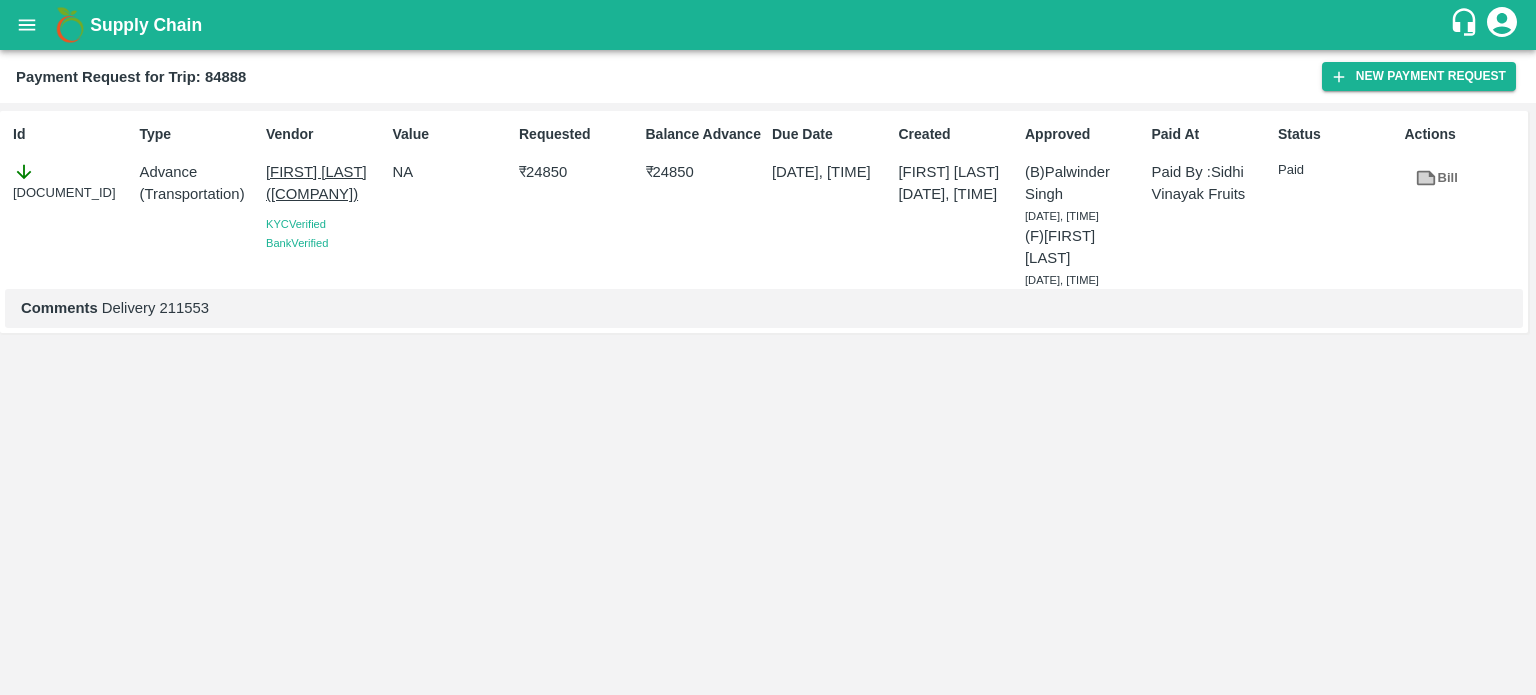 scroll, scrollTop: 0, scrollLeft: 0, axis: both 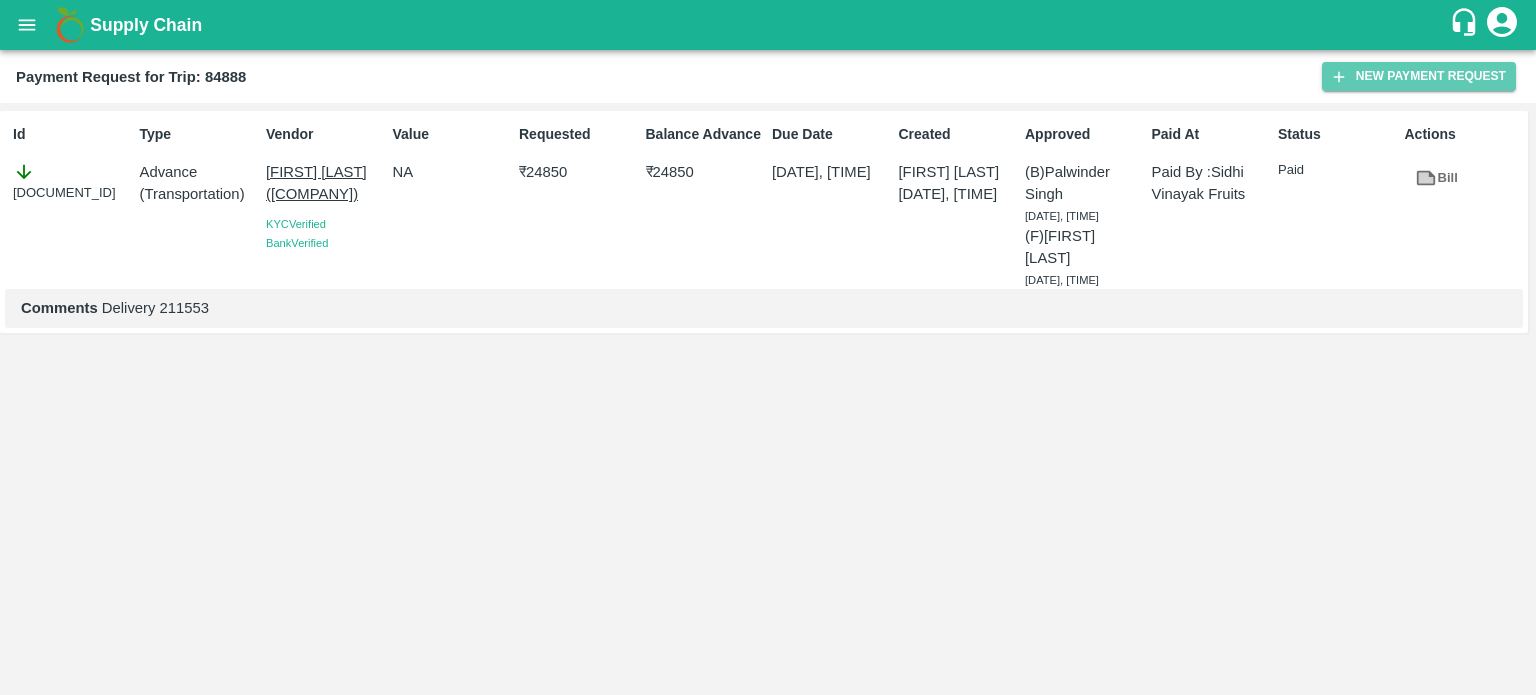 click on "New Payment Request" at bounding box center [1419, 76] 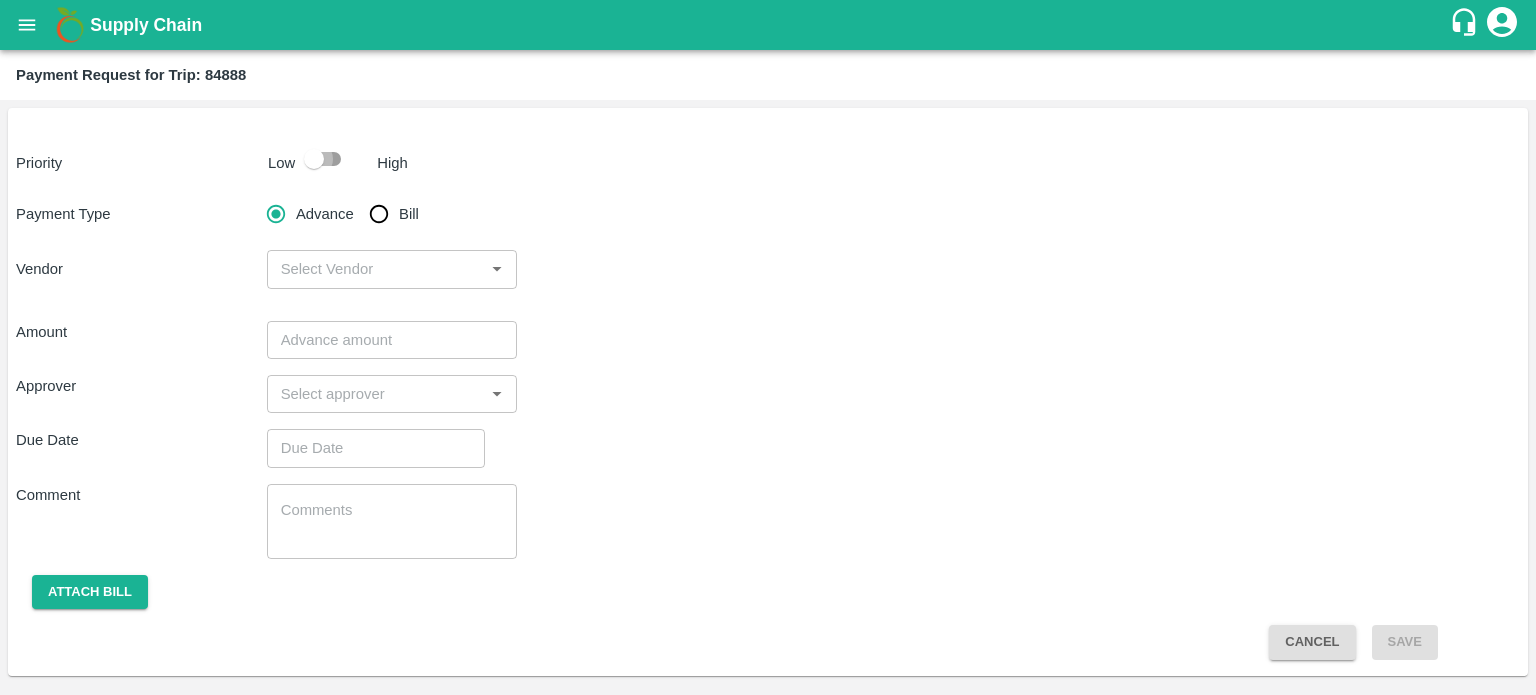 click at bounding box center [314, 159] 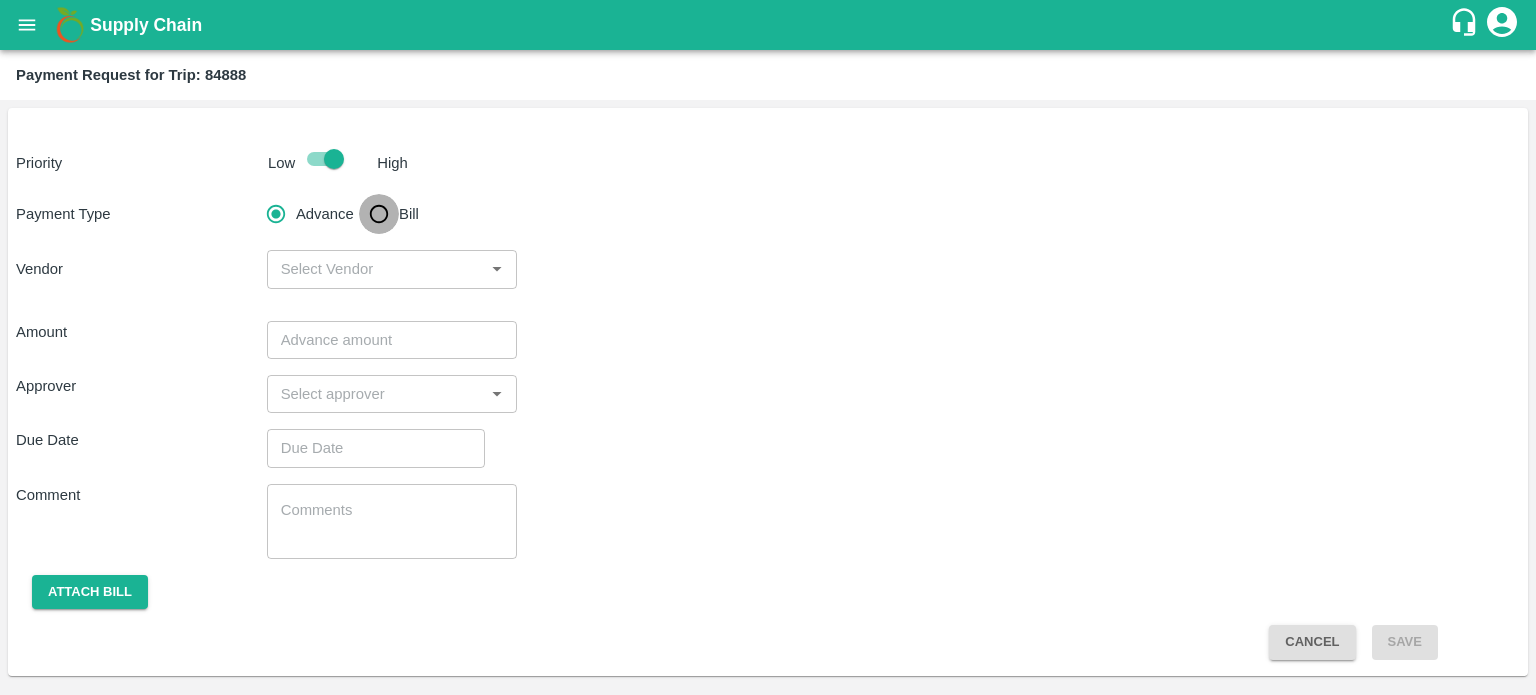 click on "Bill" at bounding box center (379, 214) 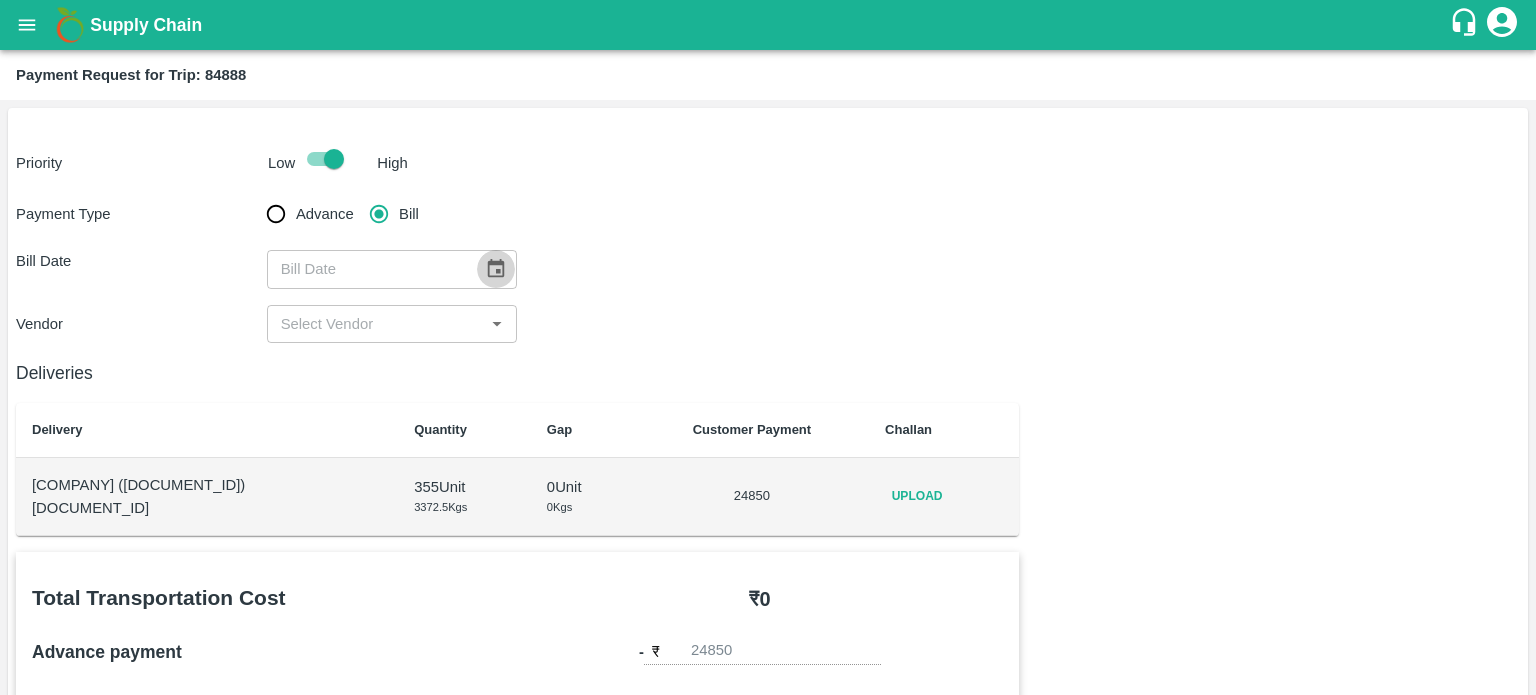 click 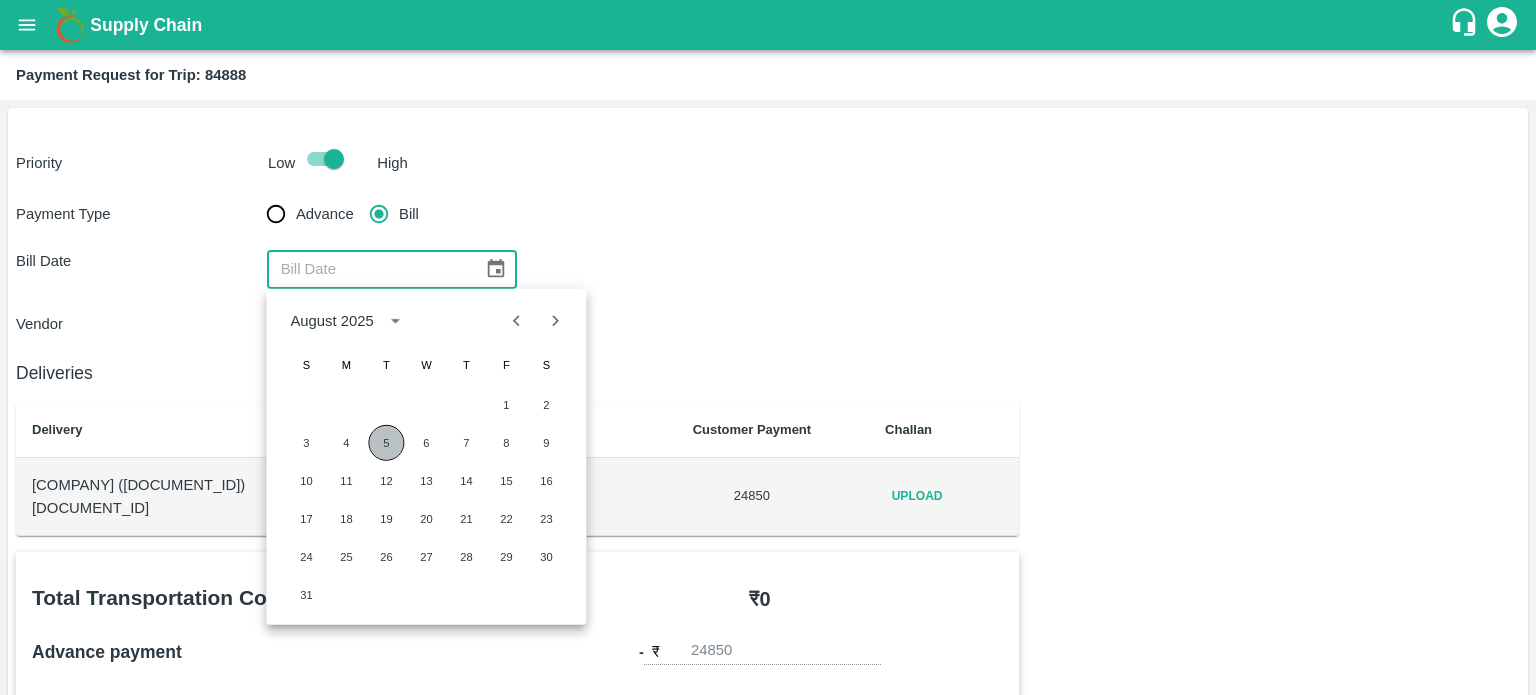 click on "5" at bounding box center [386, 443] 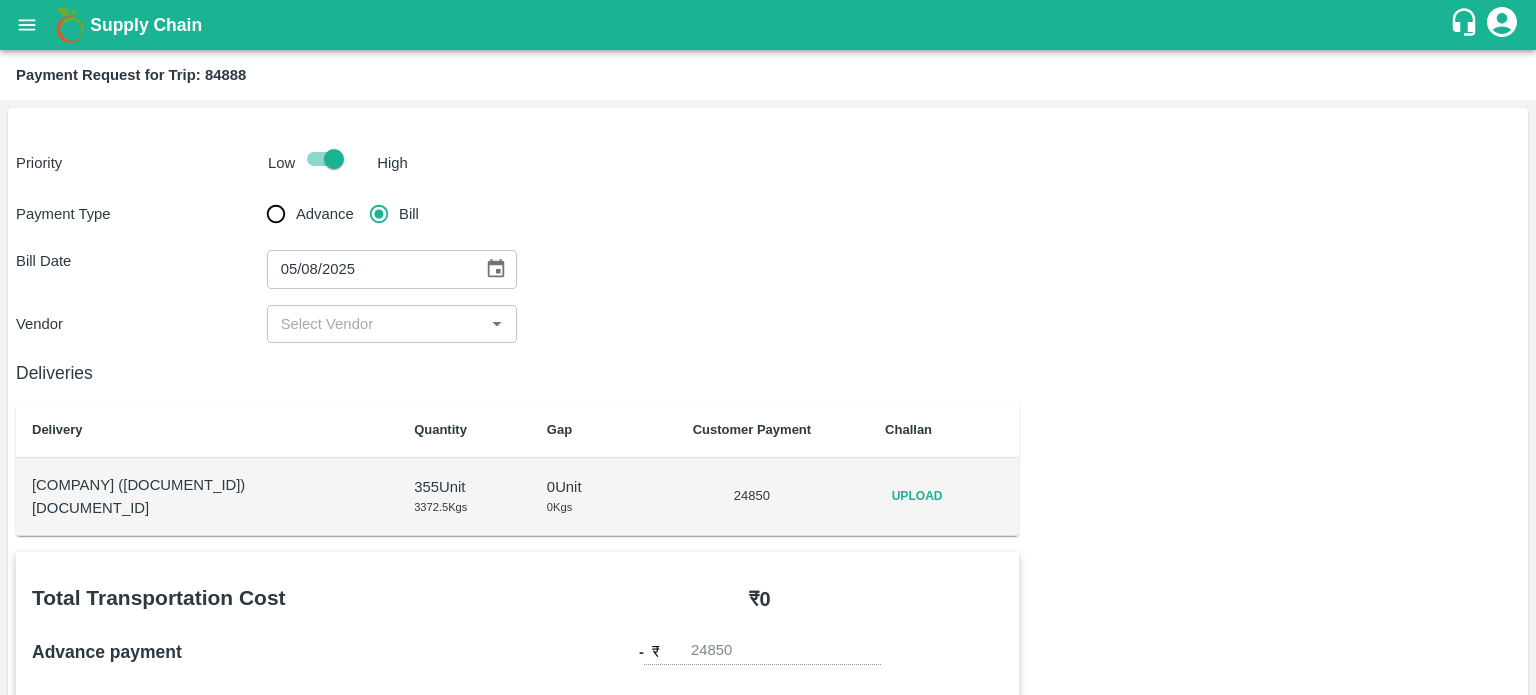 click at bounding box center (376, 324) 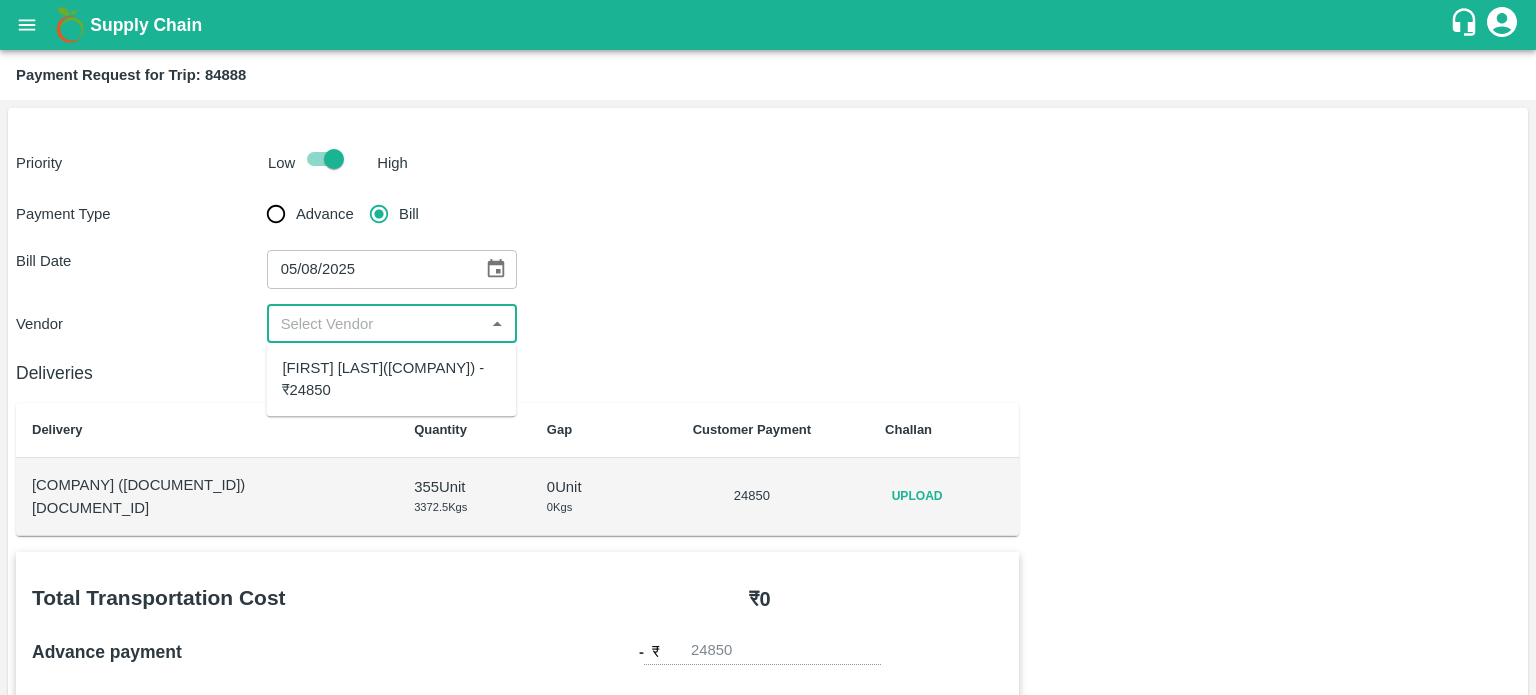 click on "Deepak Saini(Haryana Delhi Road Carriers) - ₹24850" at bounding box center [391, 379] 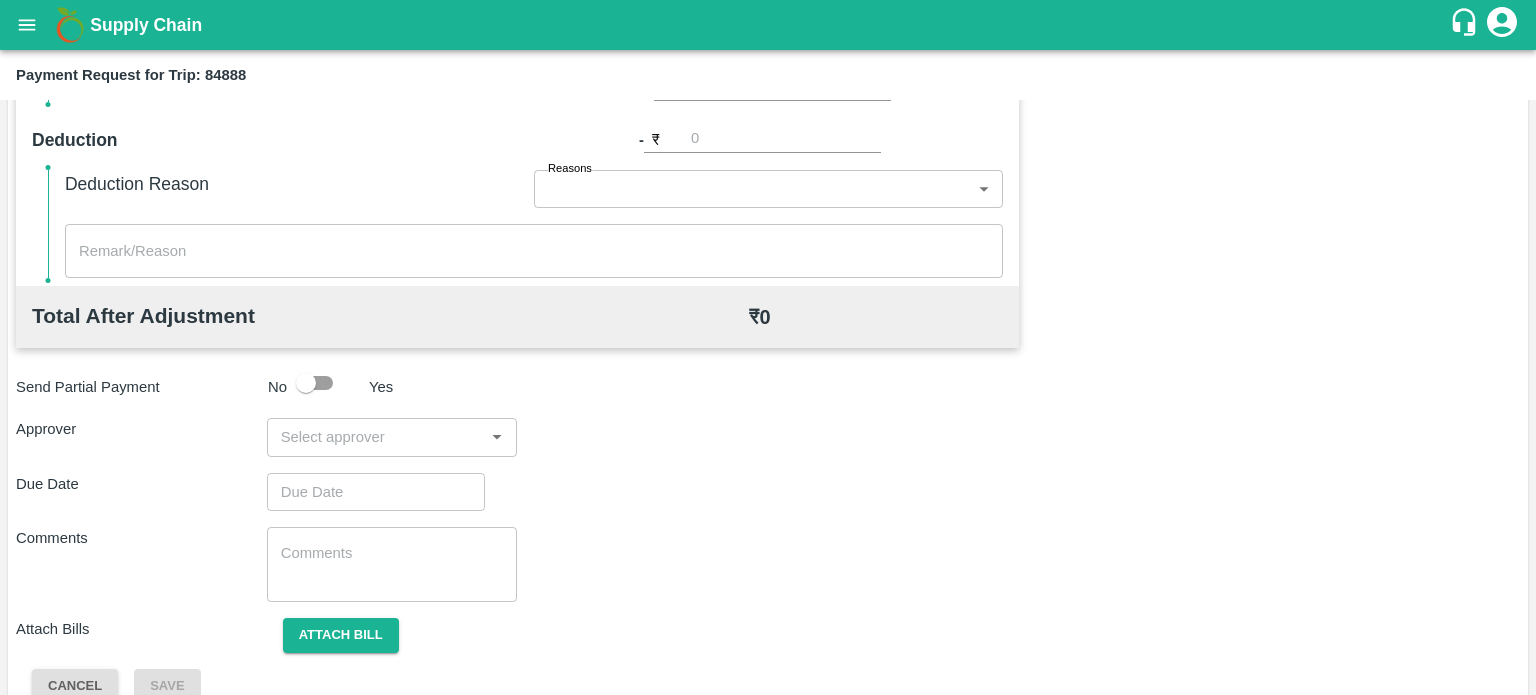 scroll, scrollTop: 0, scrollLeft: 0, axis: both 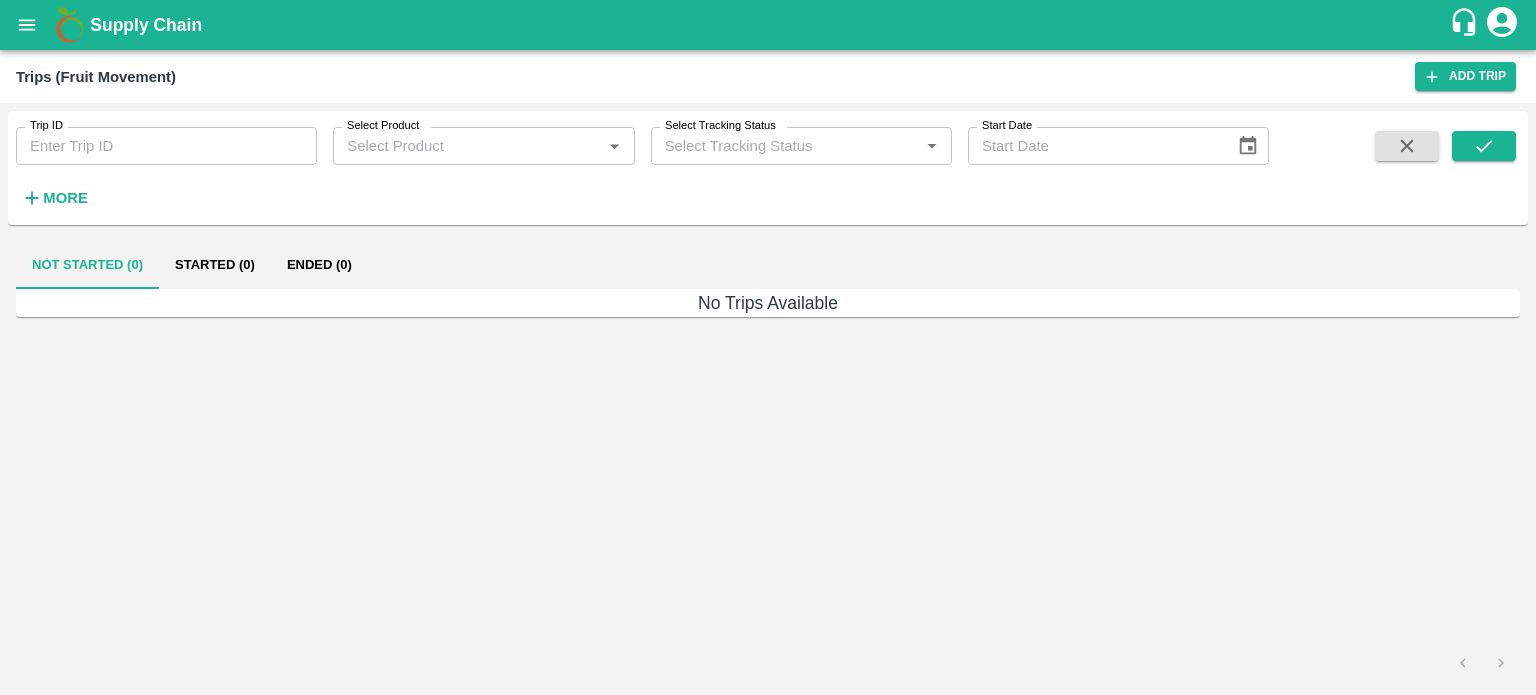 type on "84888" 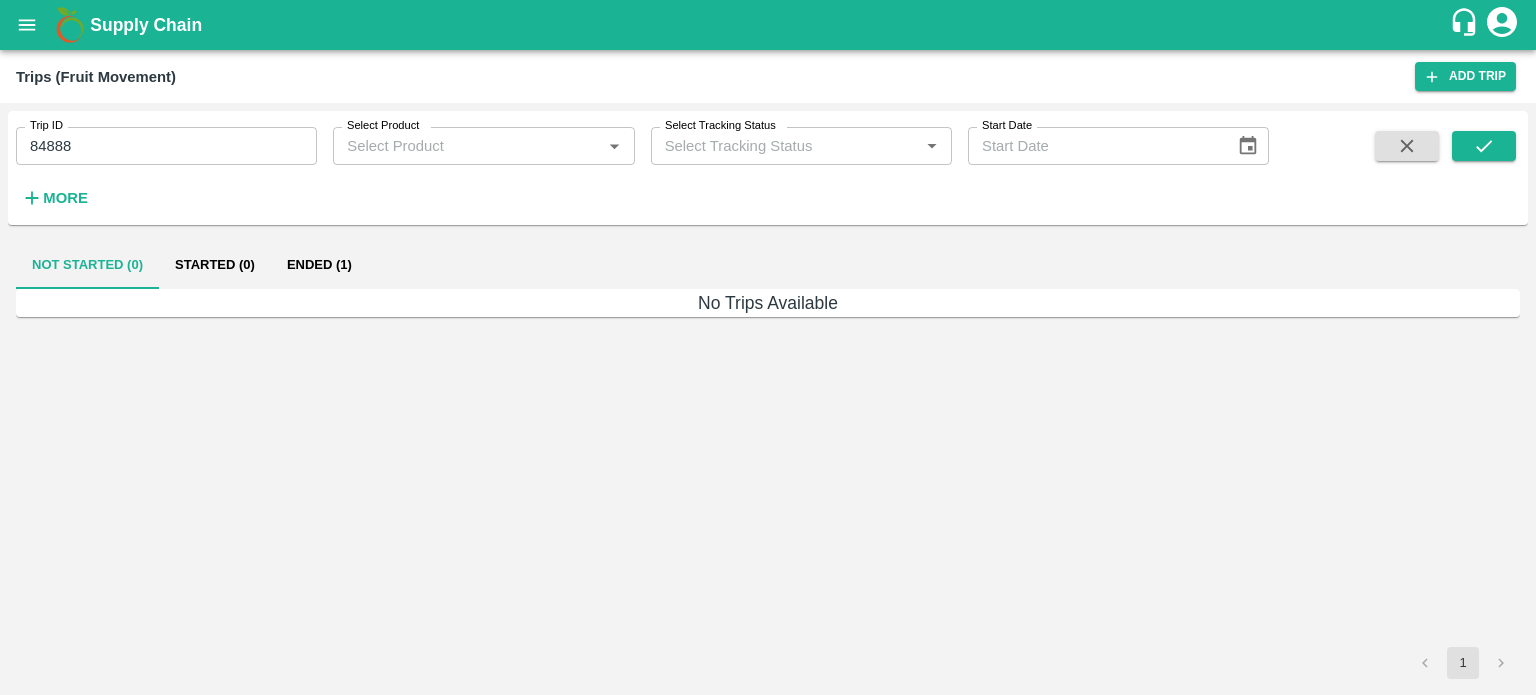 scroll, scrollTop: 0, scrollLeft: 0, axis: both 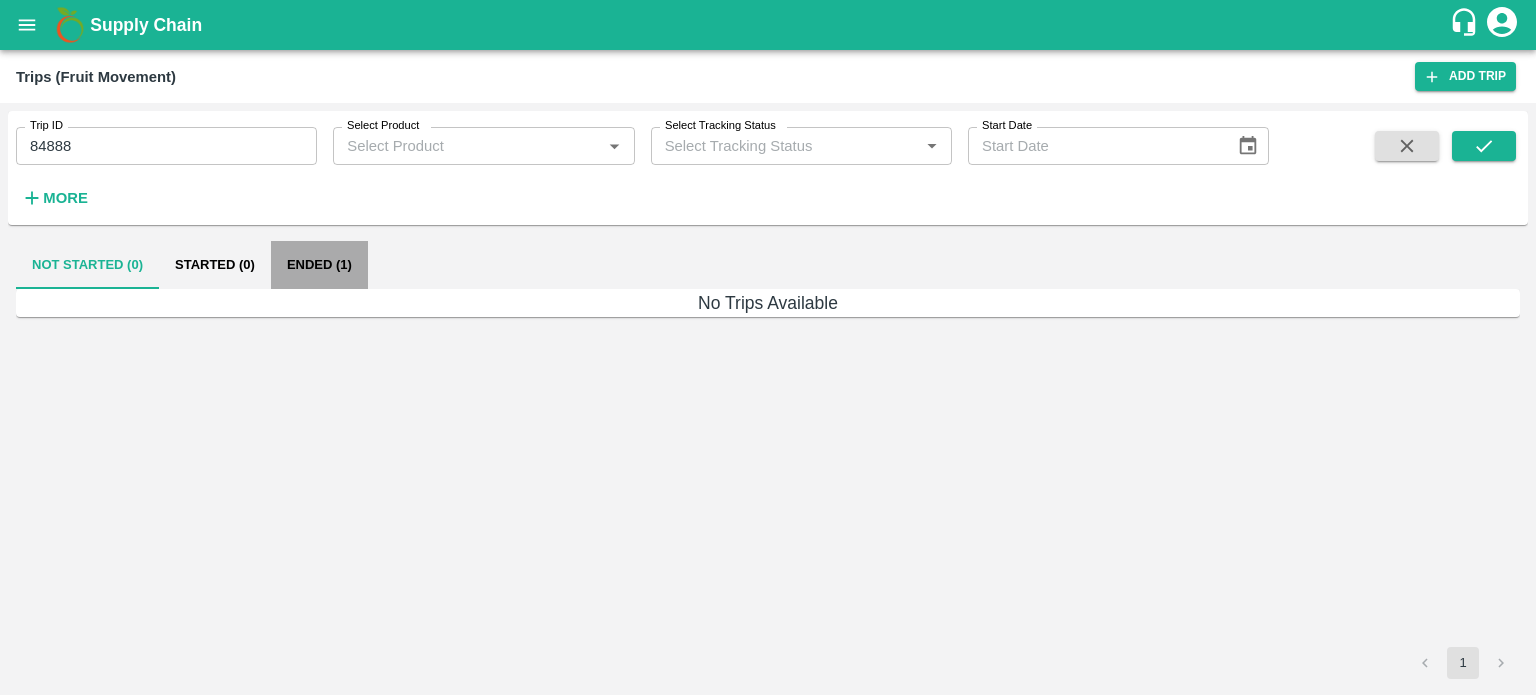 click on "Ended (1)" at bounding box center (319, 265) 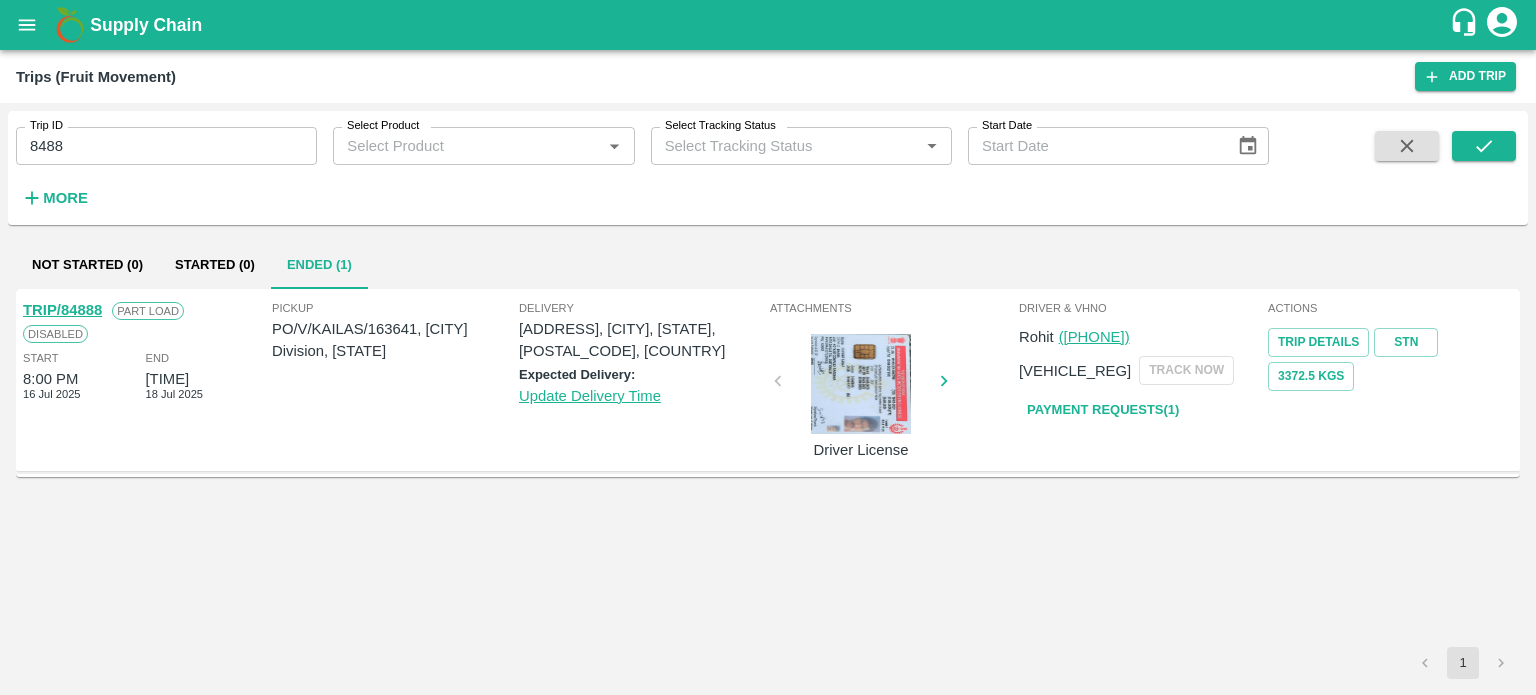 click on "8488" at bounding box center [166, 146] 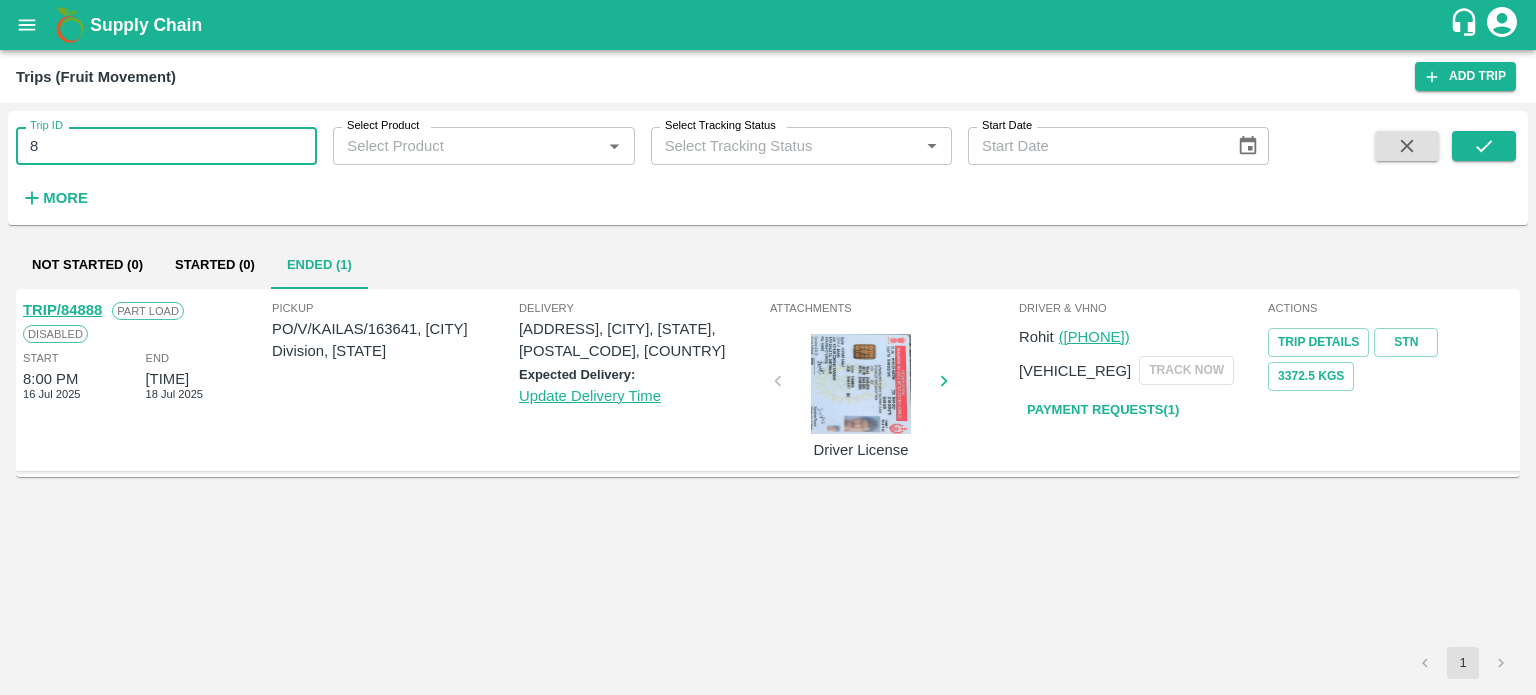 type on "8" 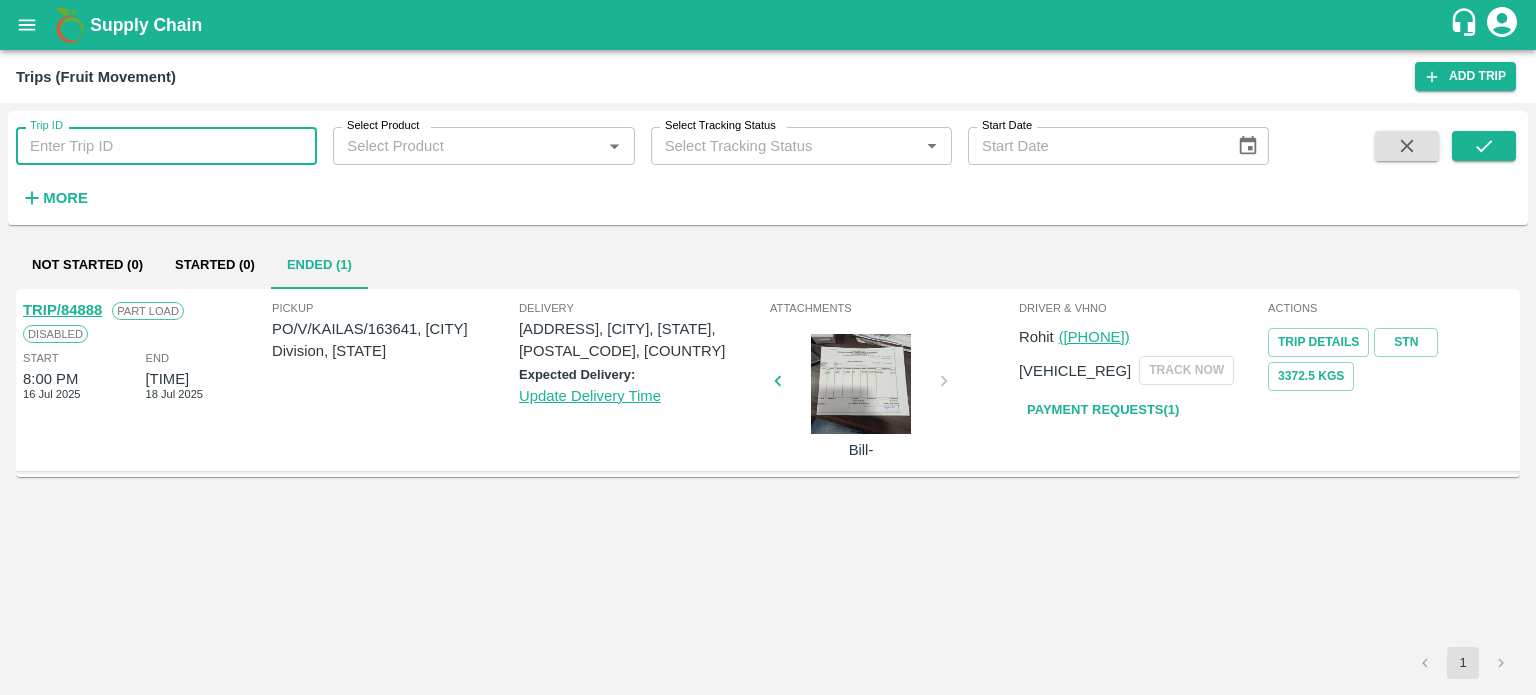 type 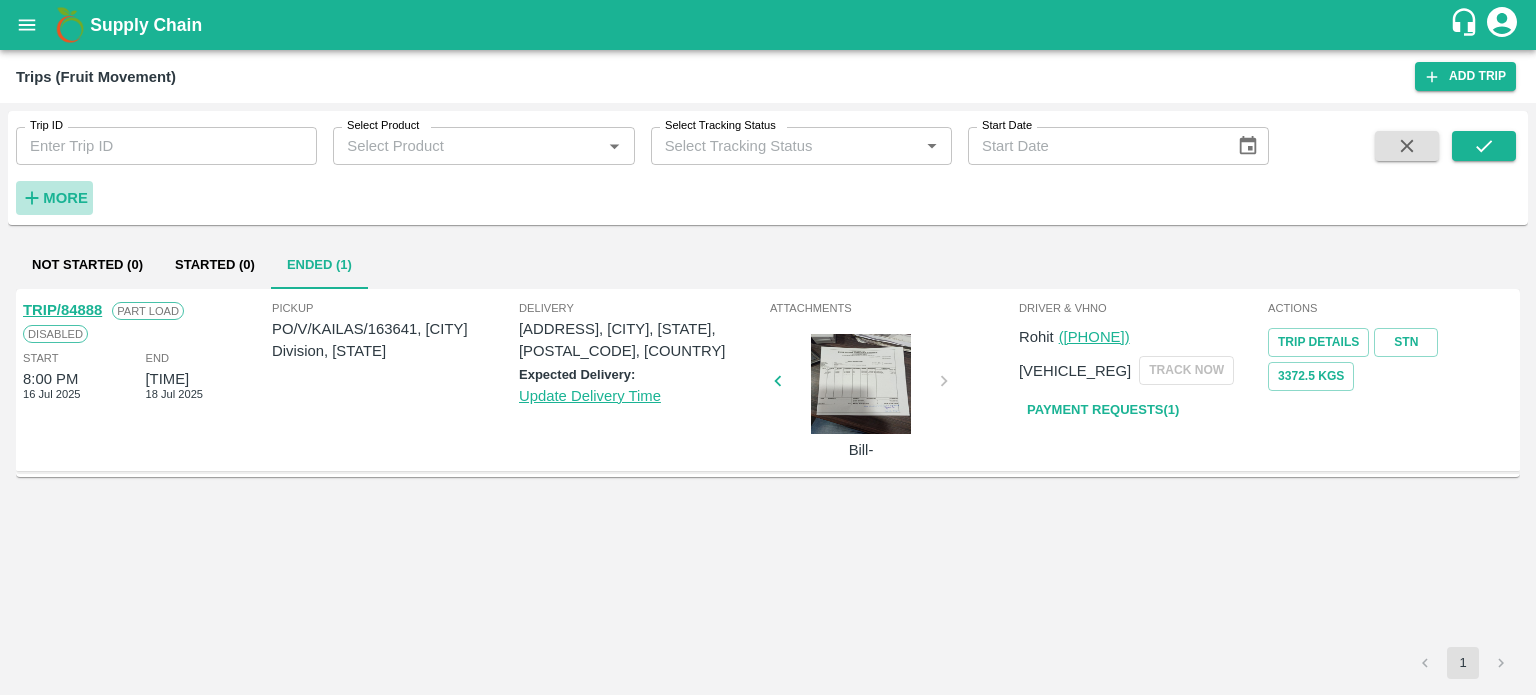 click on "More" at bounding box center (65, 198) 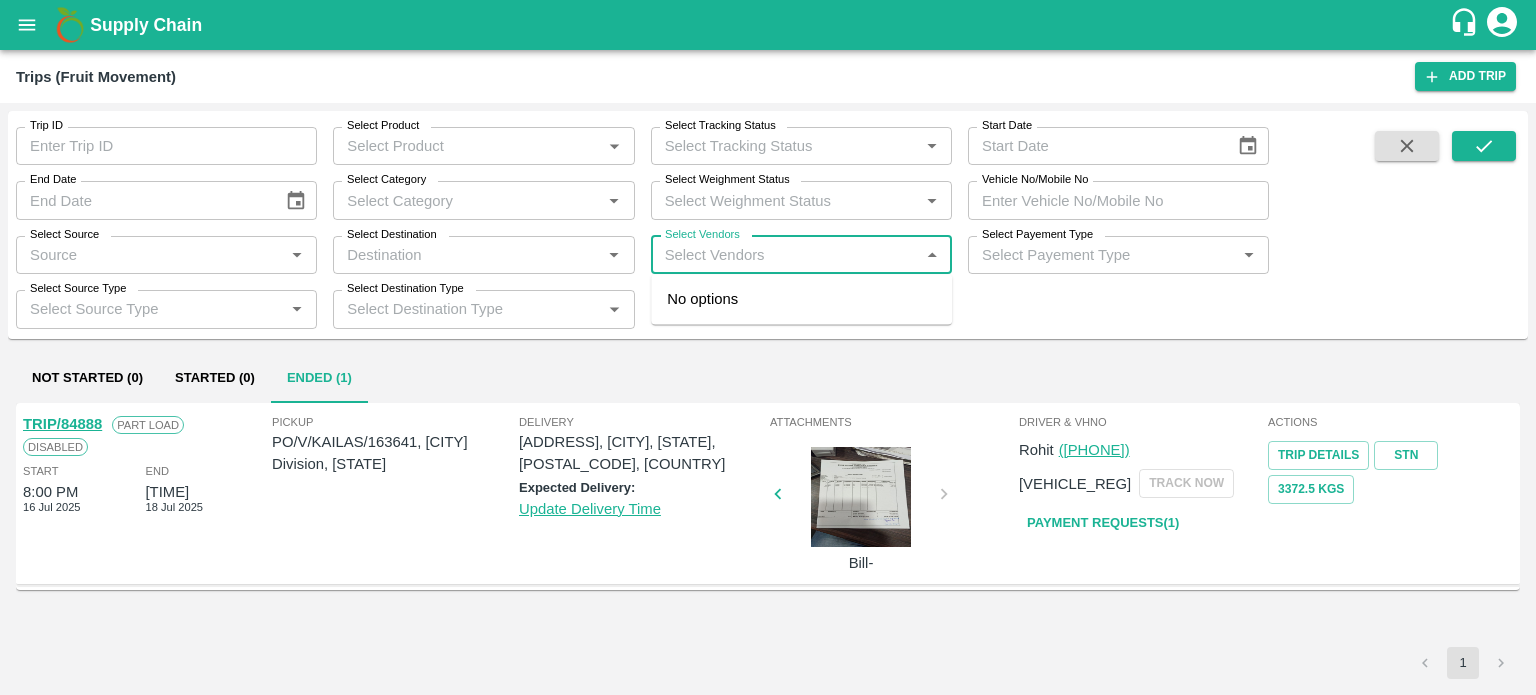 click on "Select Vendors" at bounding box center [785, 255] 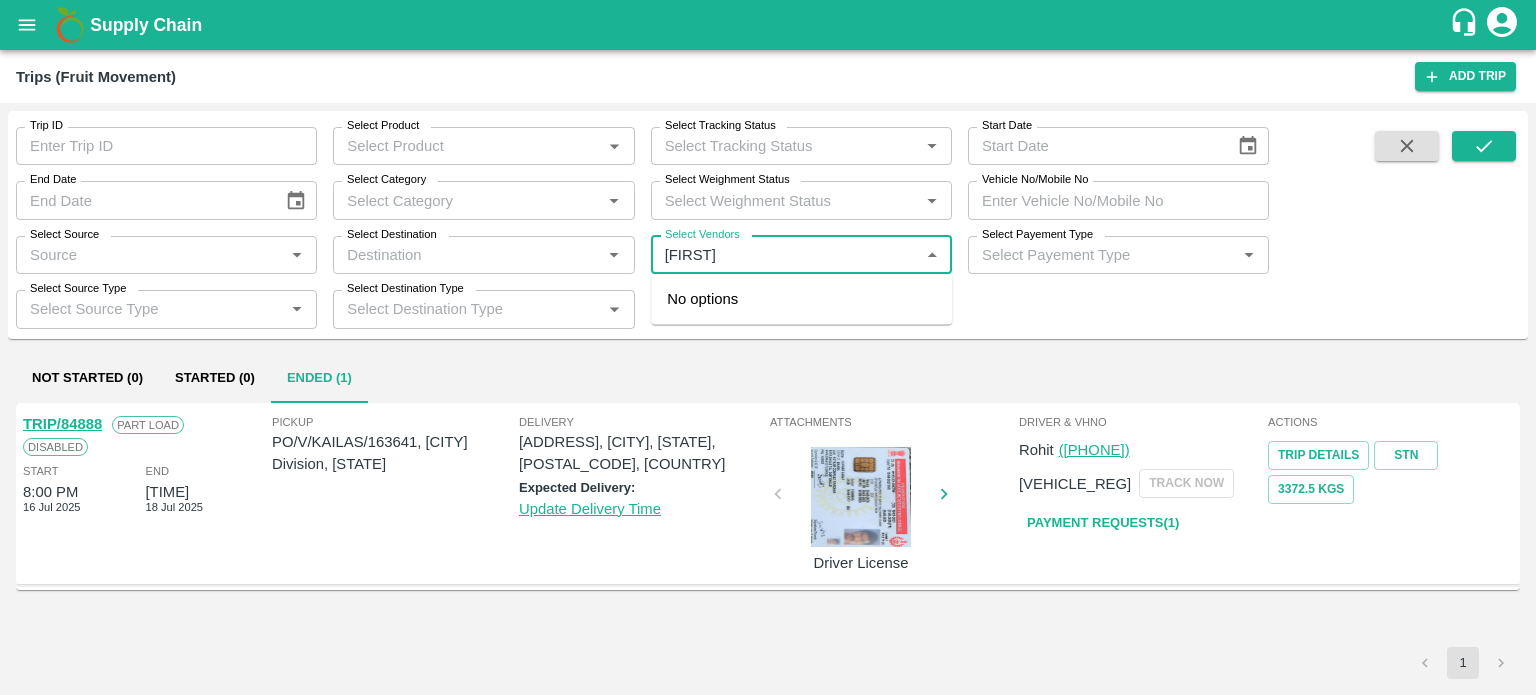 type on "suraj" 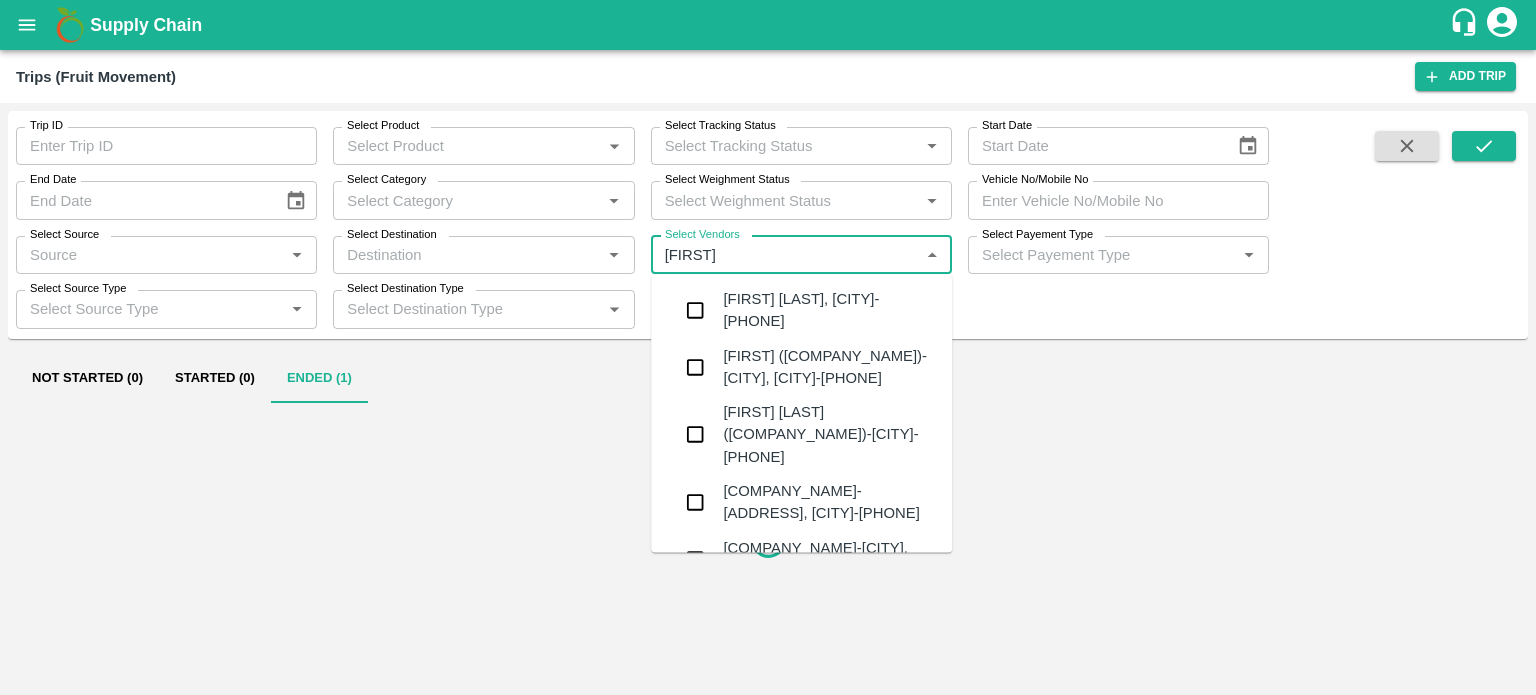 type 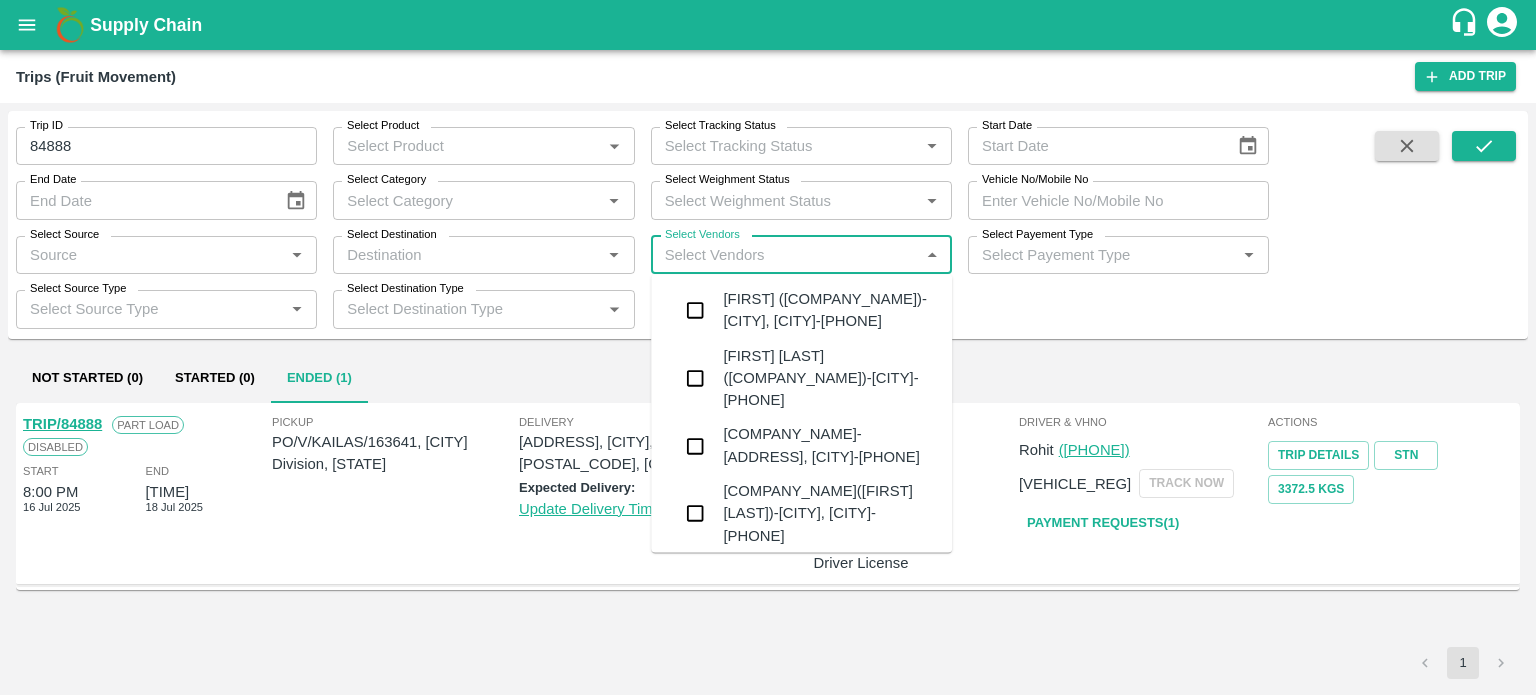 click on "Suraj Kumar Yadav (New Alpha Roadways)-Dharti Fruit Market, Kachchh-9725458503" at bounding box center (829, 378) 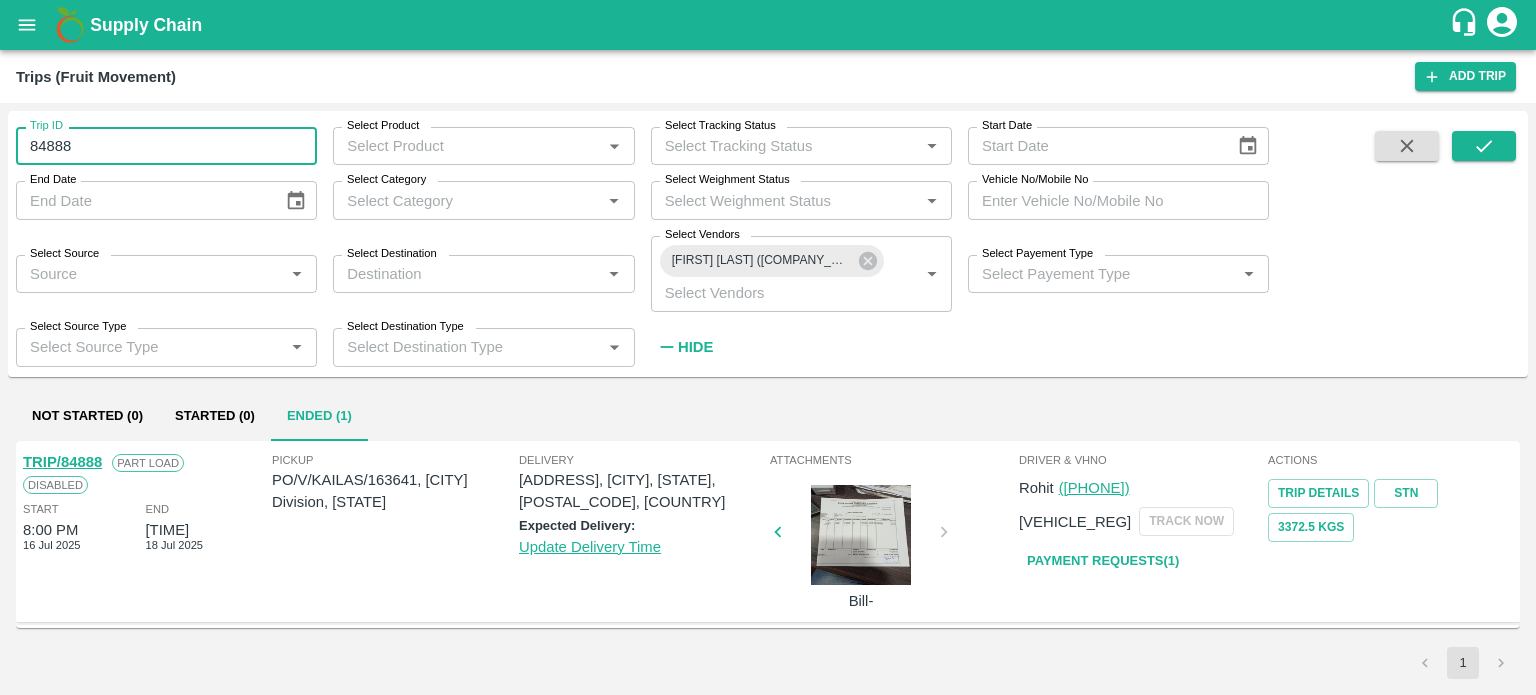 click on "84888" at bounding box center (166, 146) 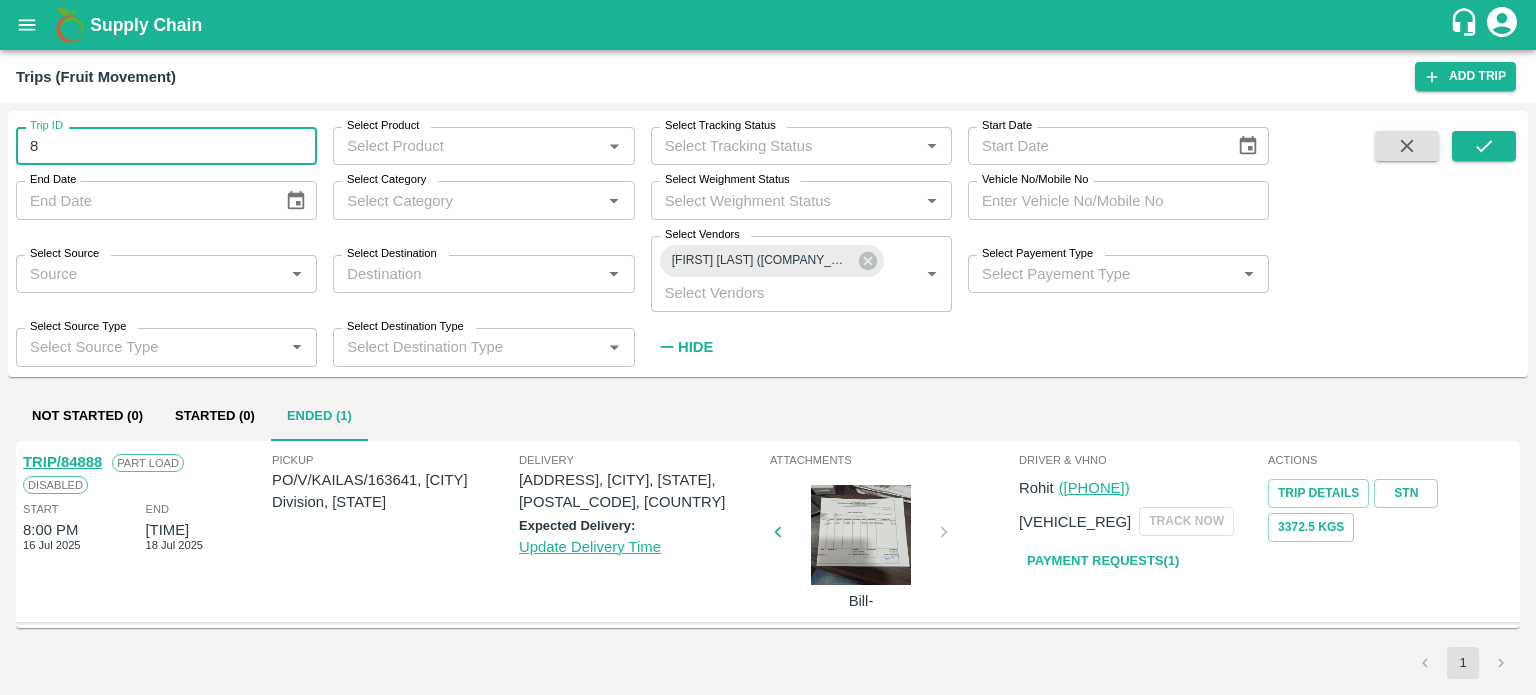 type on "8" 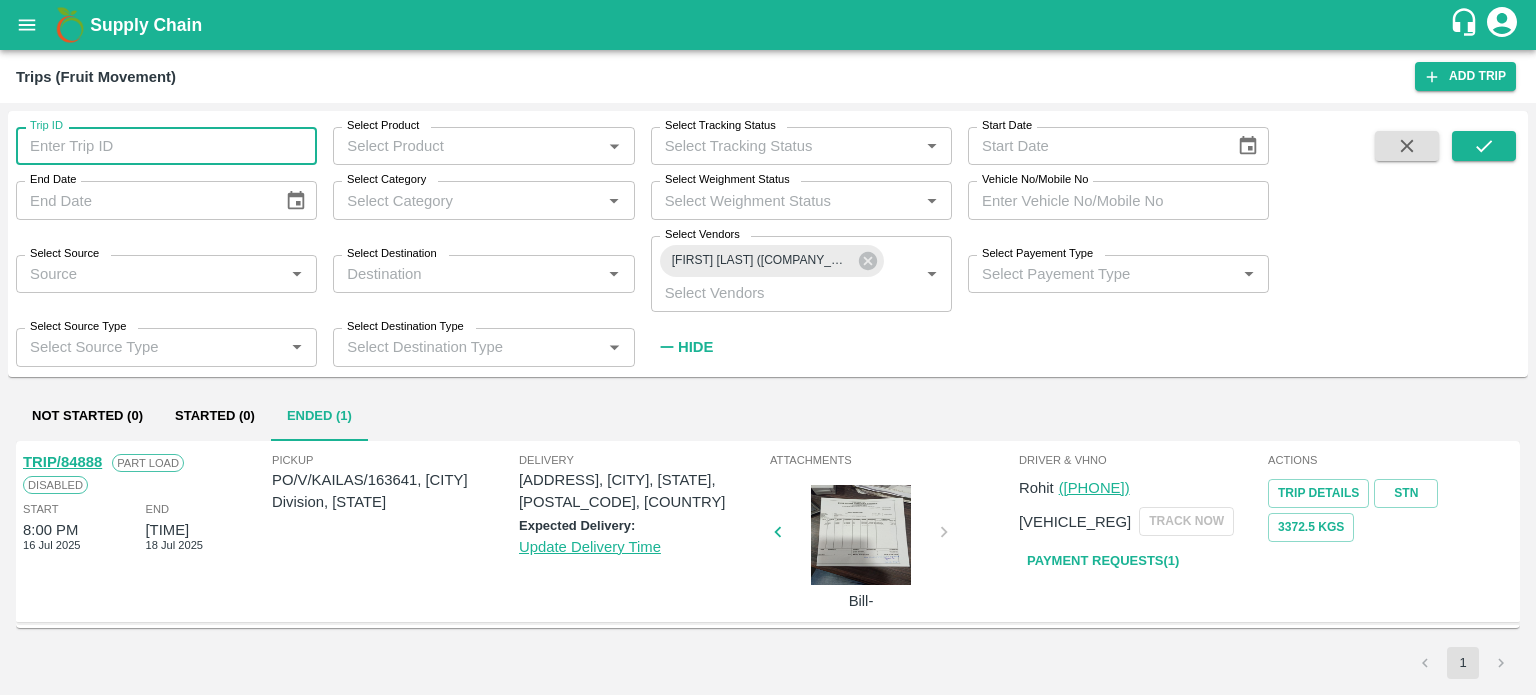click on "Trip ID" at bounding box center (166, 146) 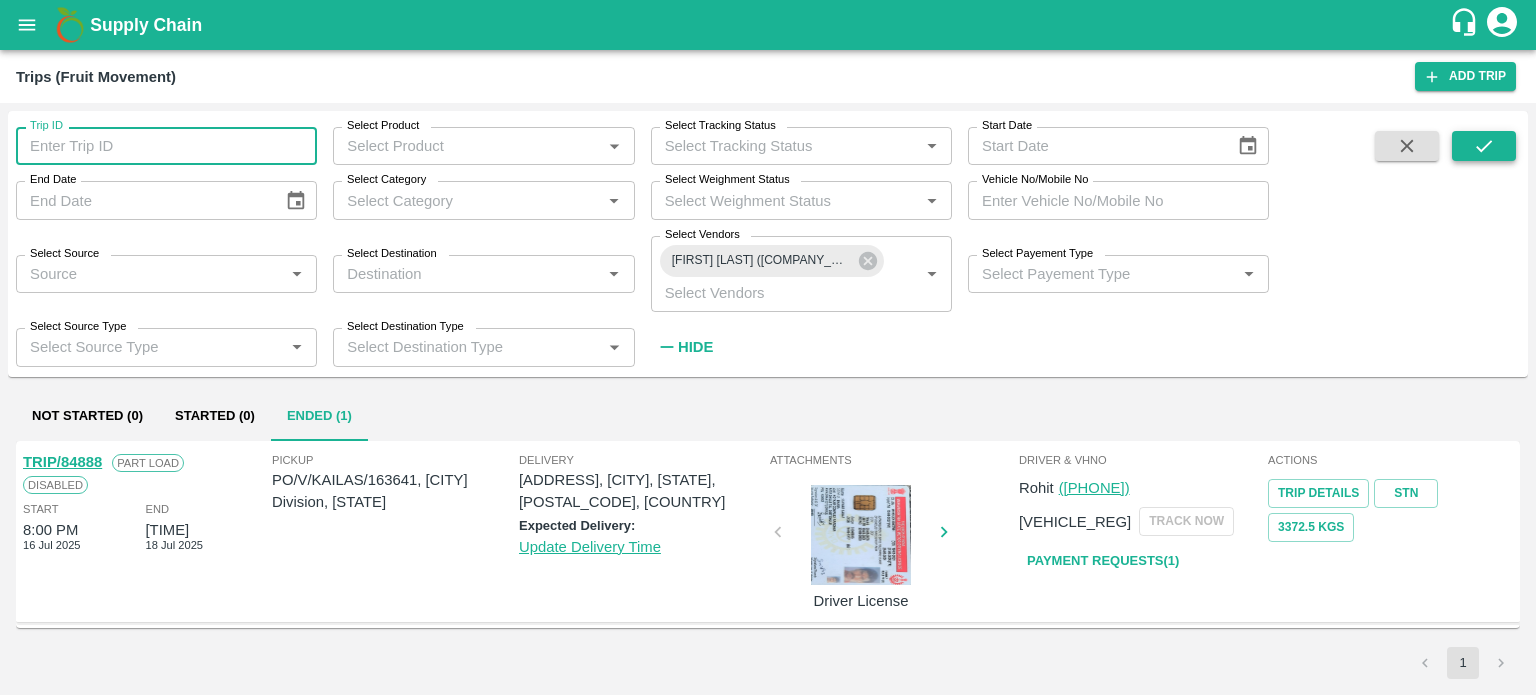 type 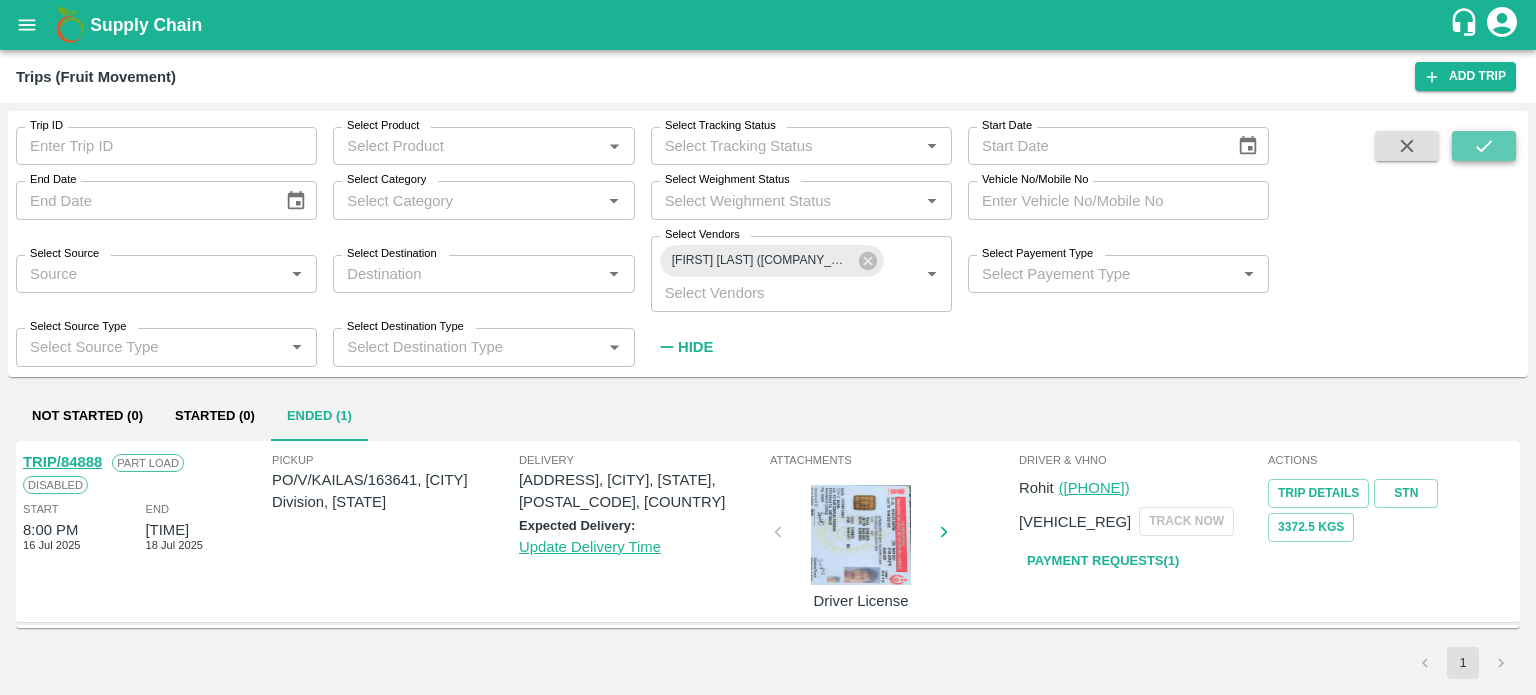 click at bounding box center (1484, 146) 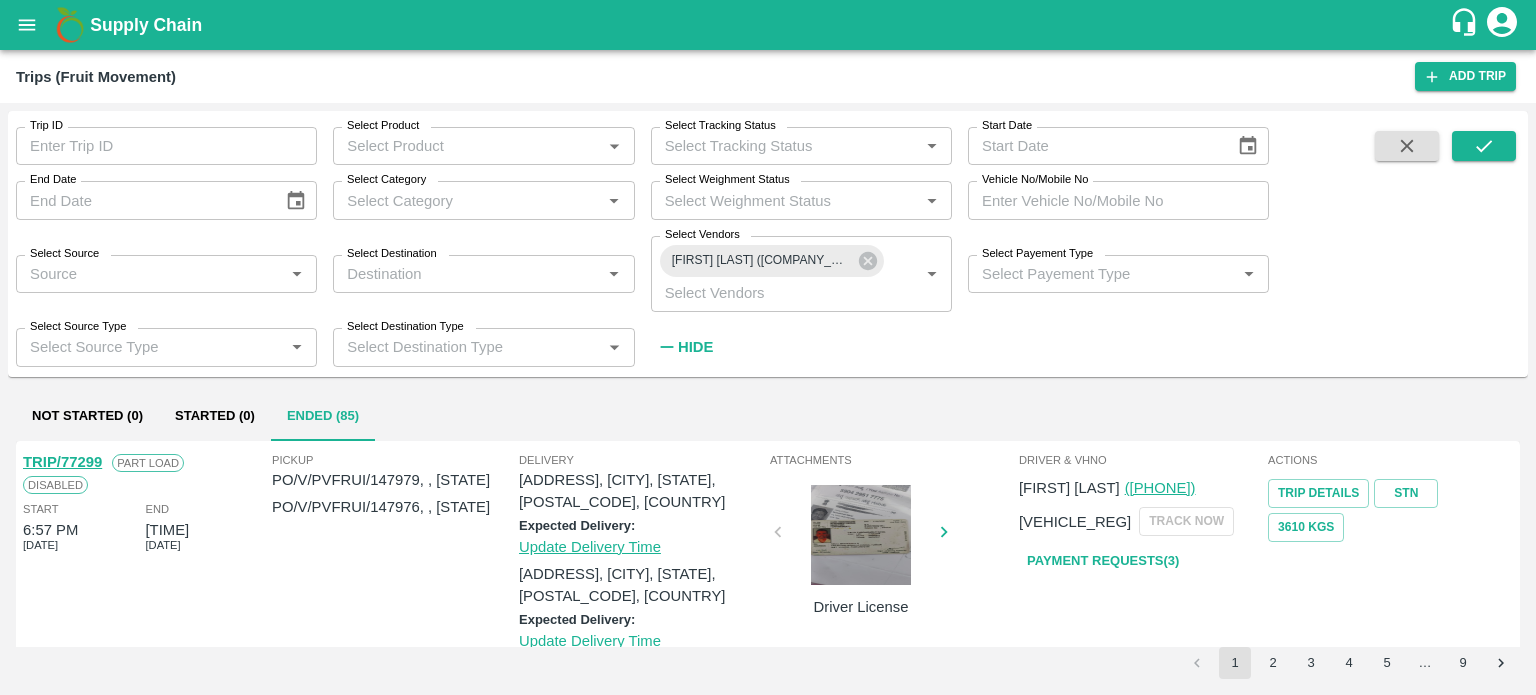 type 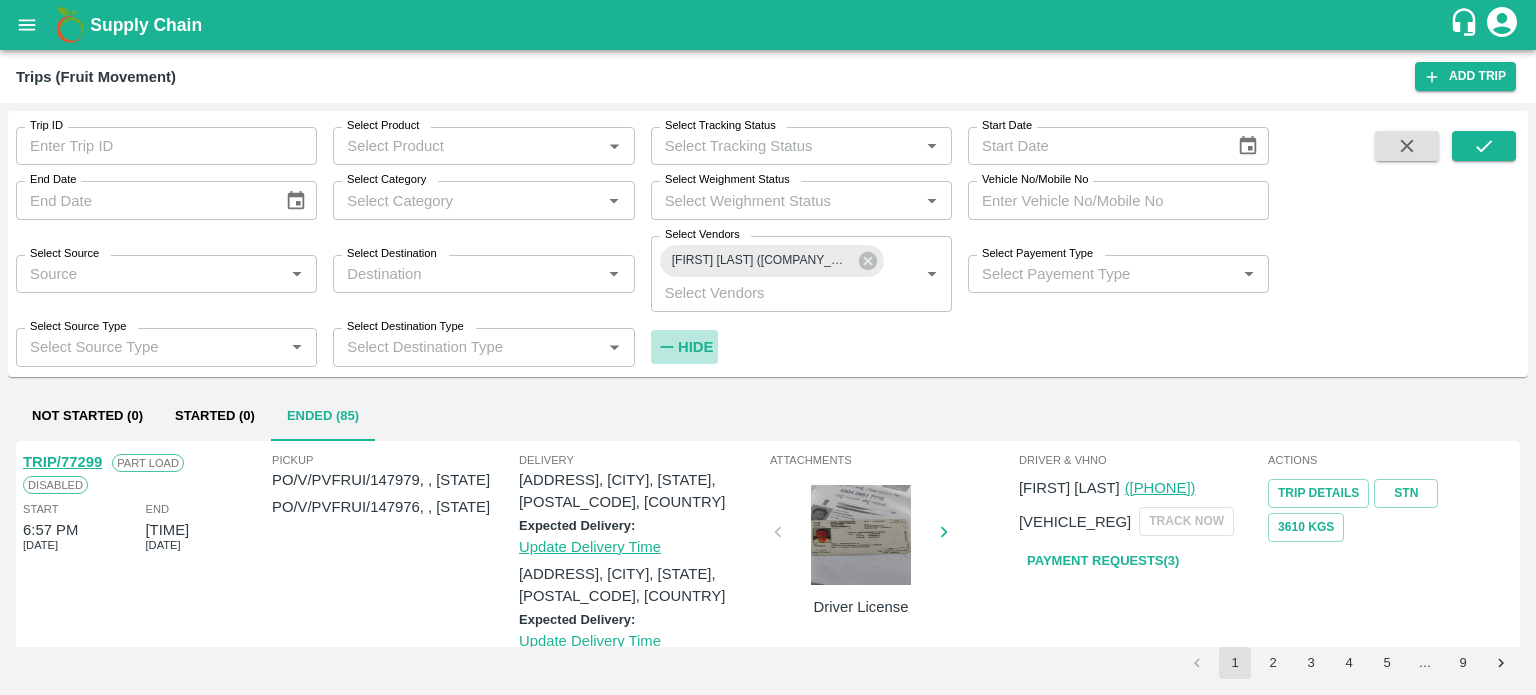 click on "Hide" at bounding box center (695, 347) 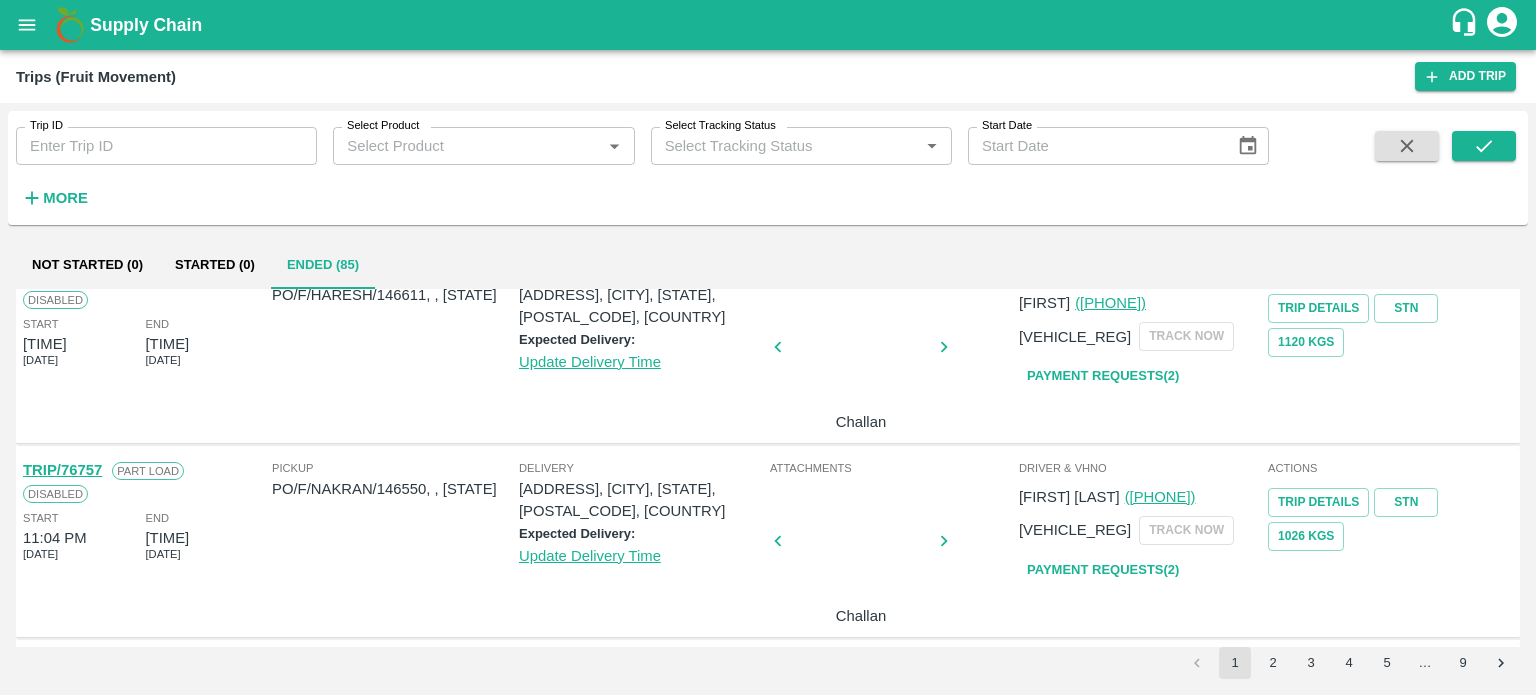 scroll, scrollTop: 1060, scrollLeft: 0, axis: vertical 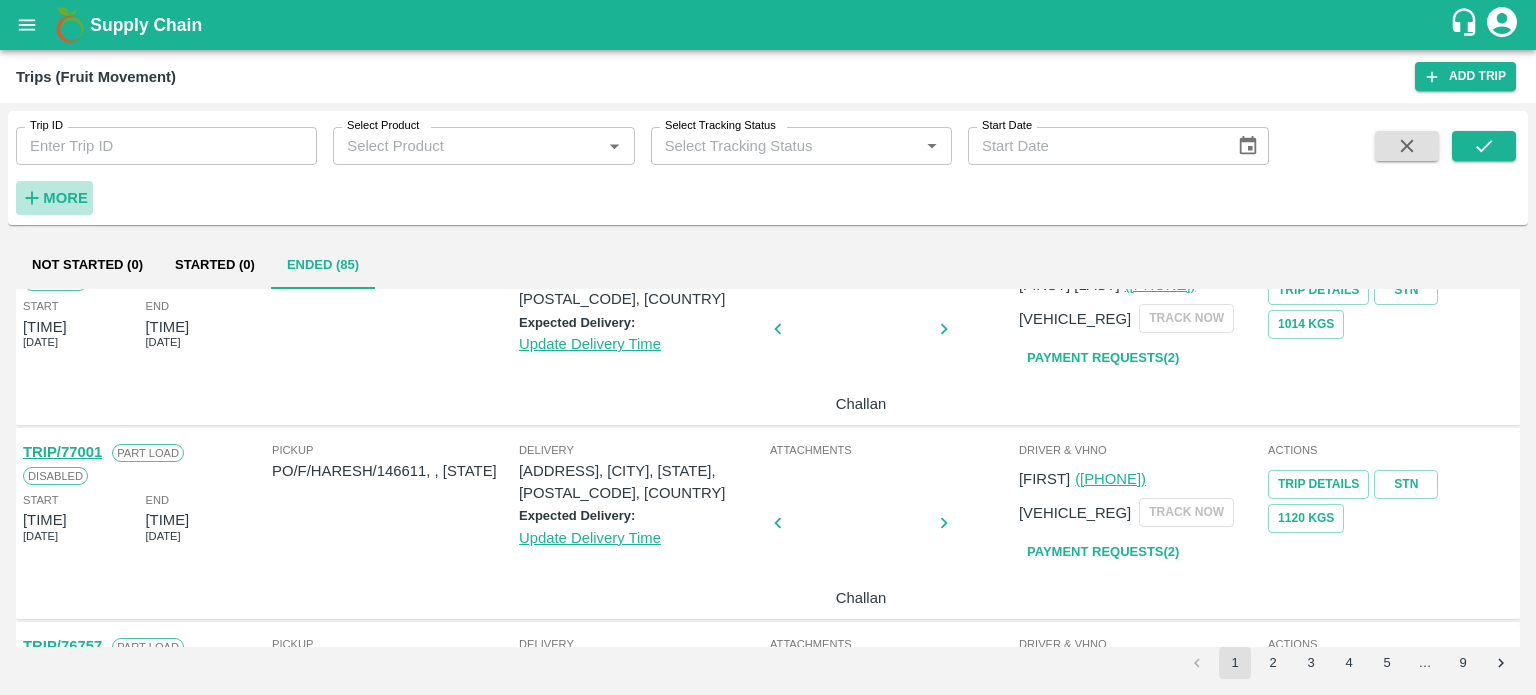 click on "More" at bounding box center [65, 198] 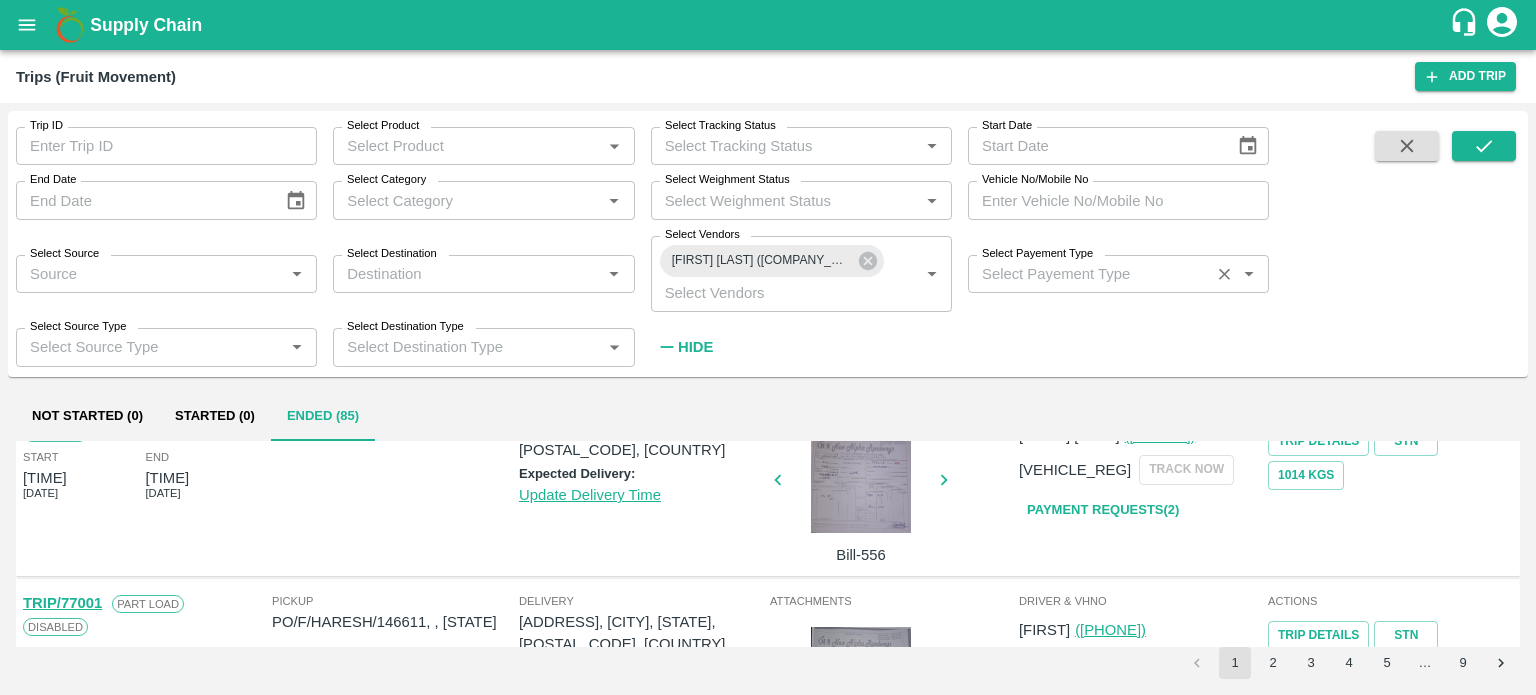 click on "Select Payement Type" at bounding box center (1037, 254) 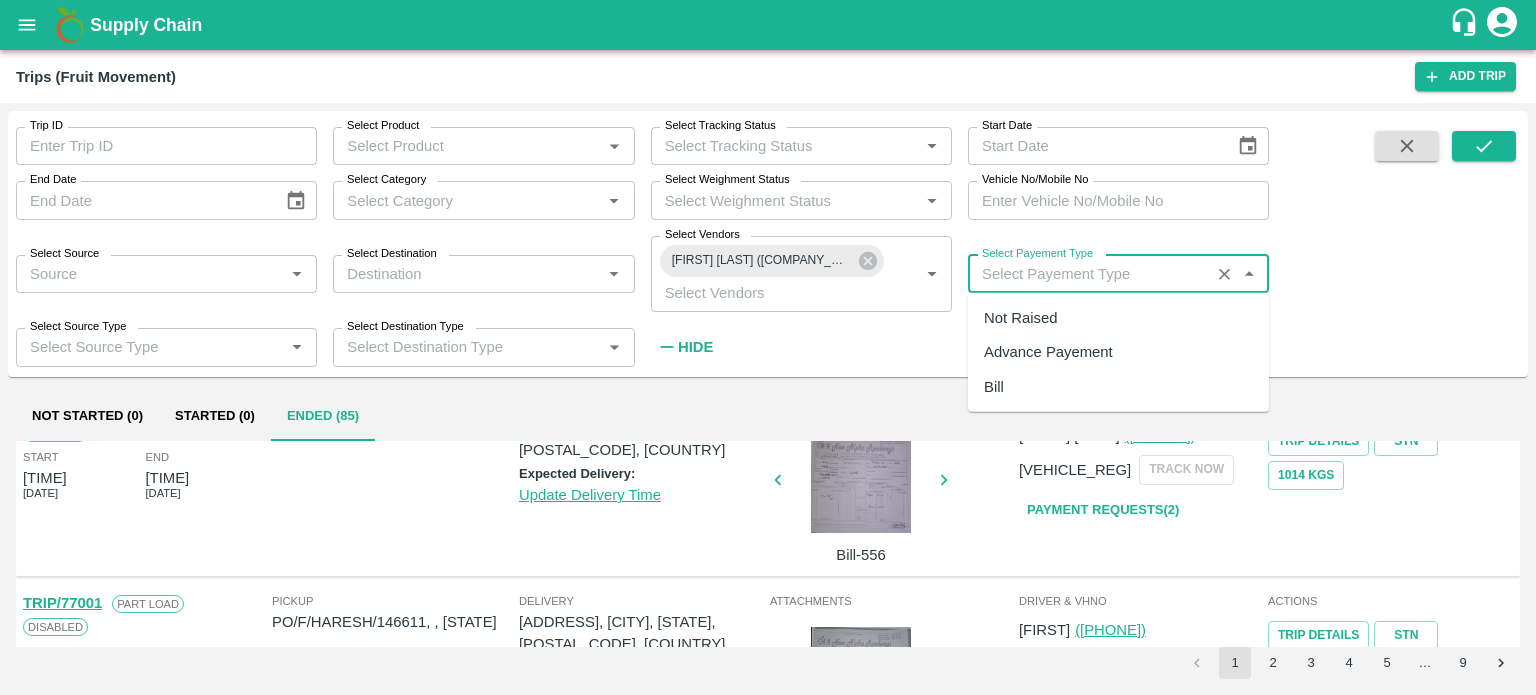 click on "Select Payement Type" at bounding box center (1089, 274) 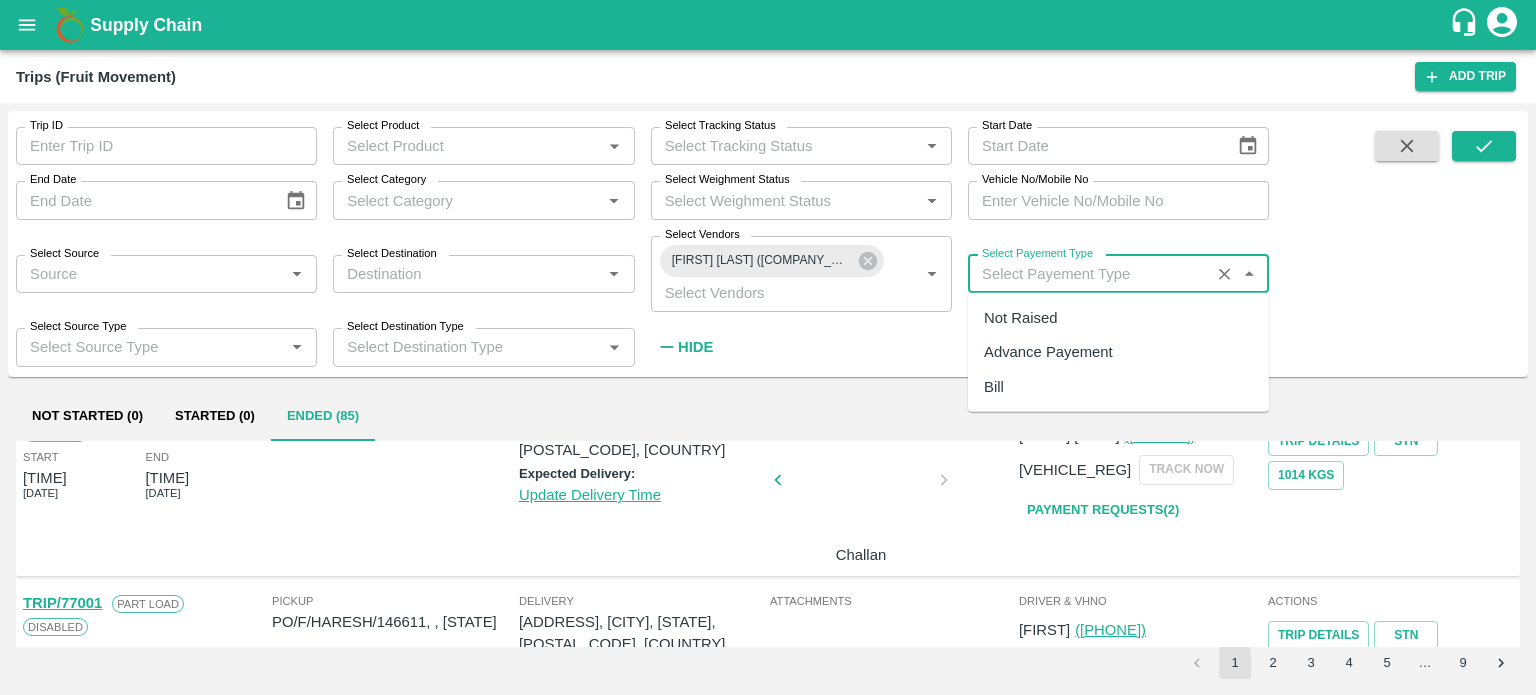 click on "Advance Payement" at bounding box center [1048, 352] 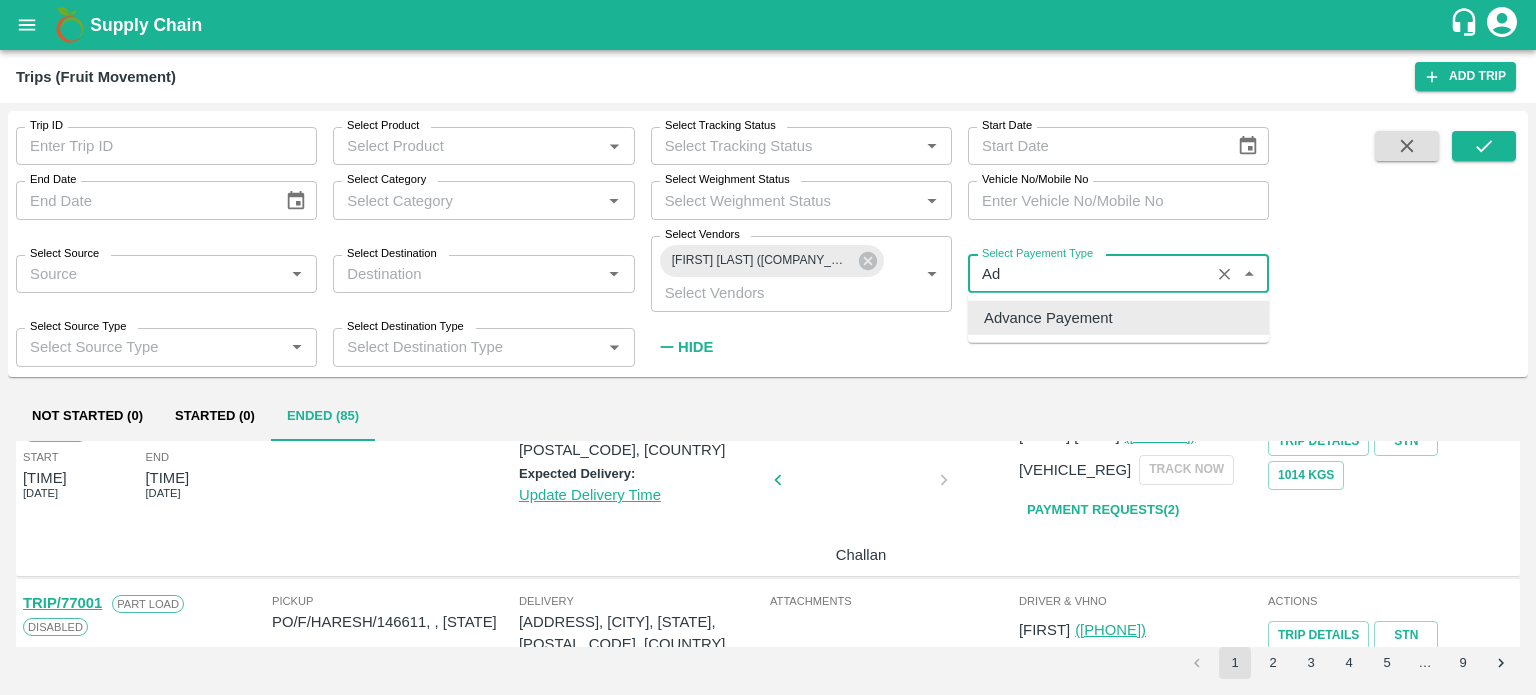 type on "A" 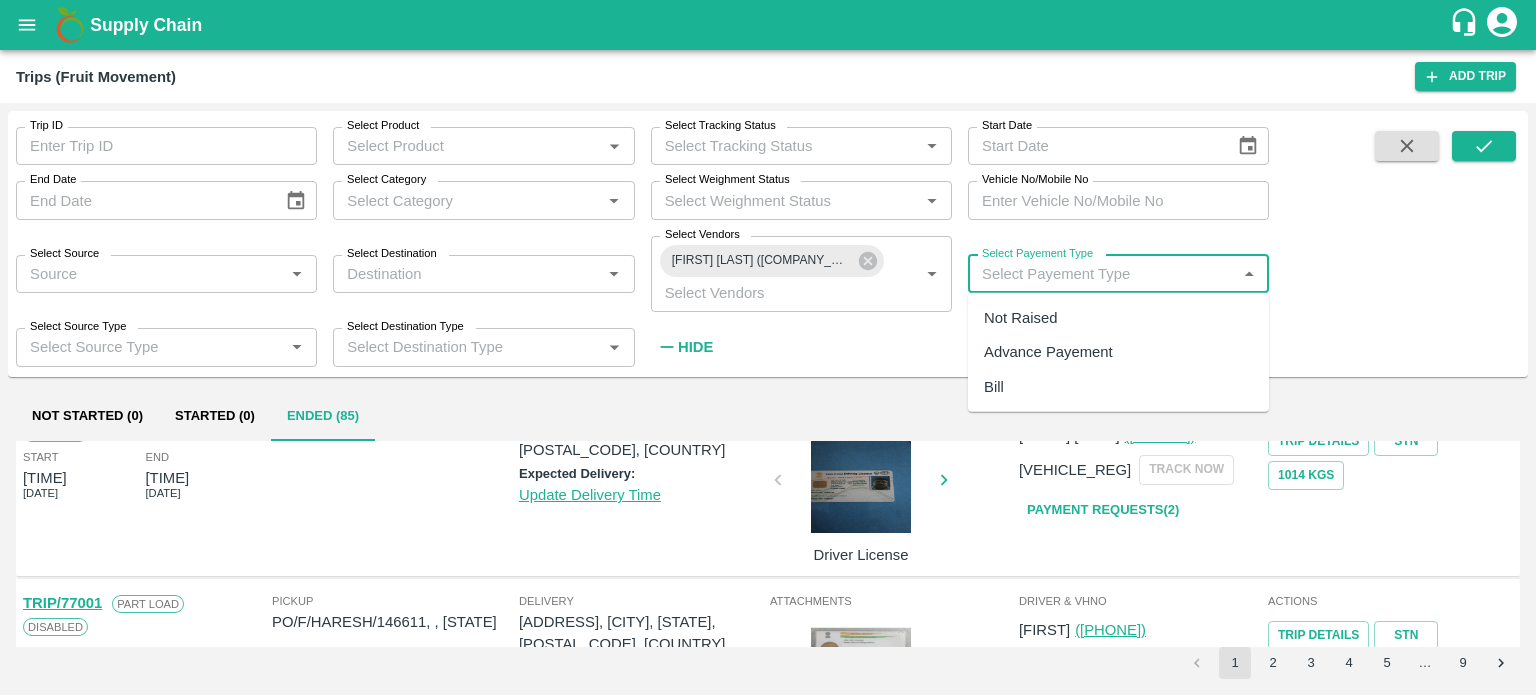 click on "Advance Payement" at bounding box center (1048, 352) 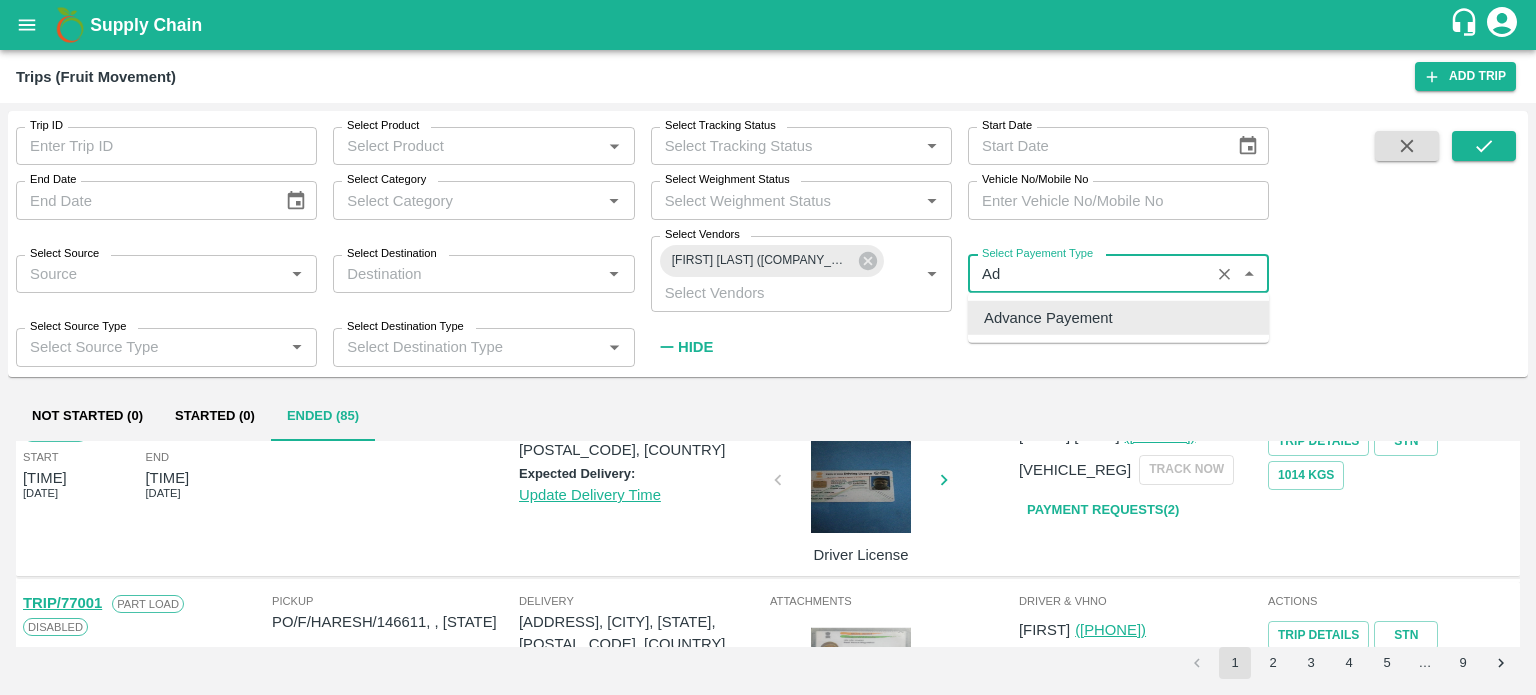 type on "A" 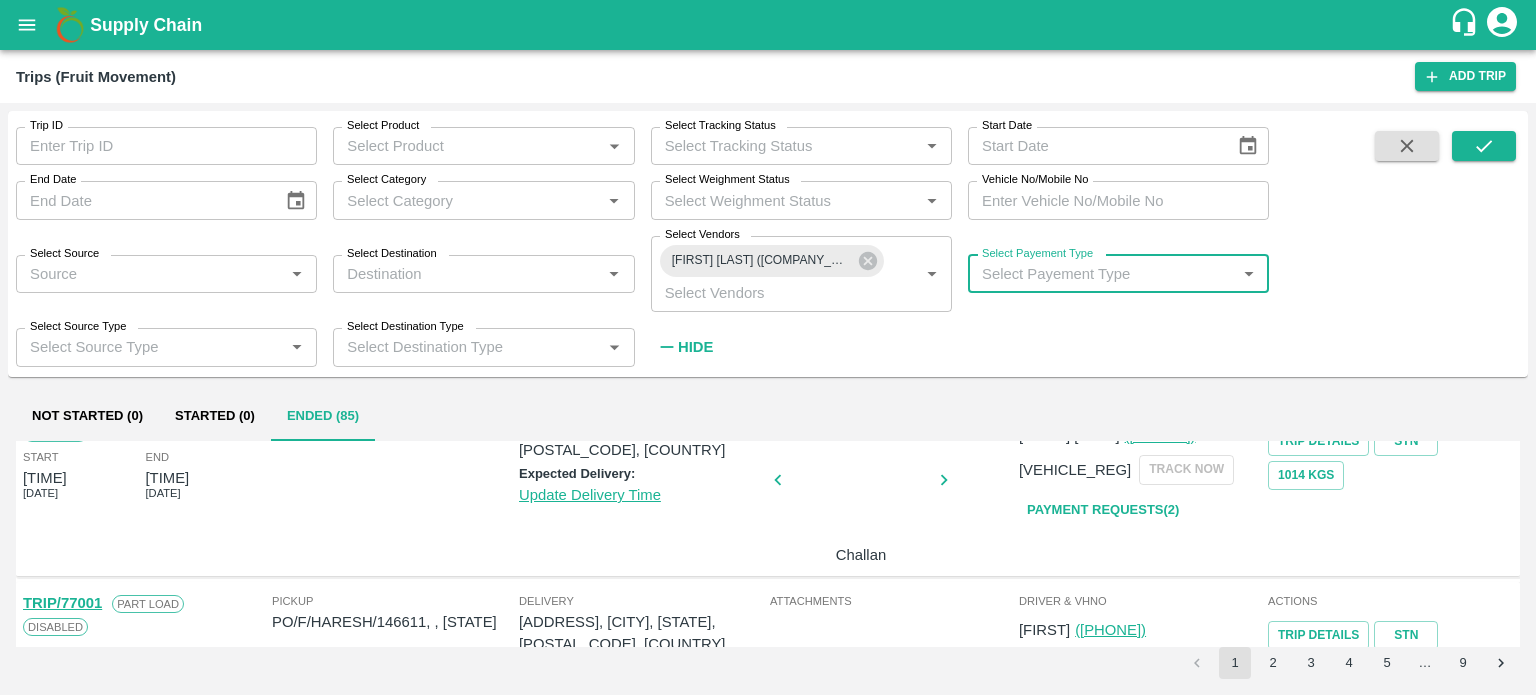 click on "Select Payement Type" at bounding box center (1037, 254) 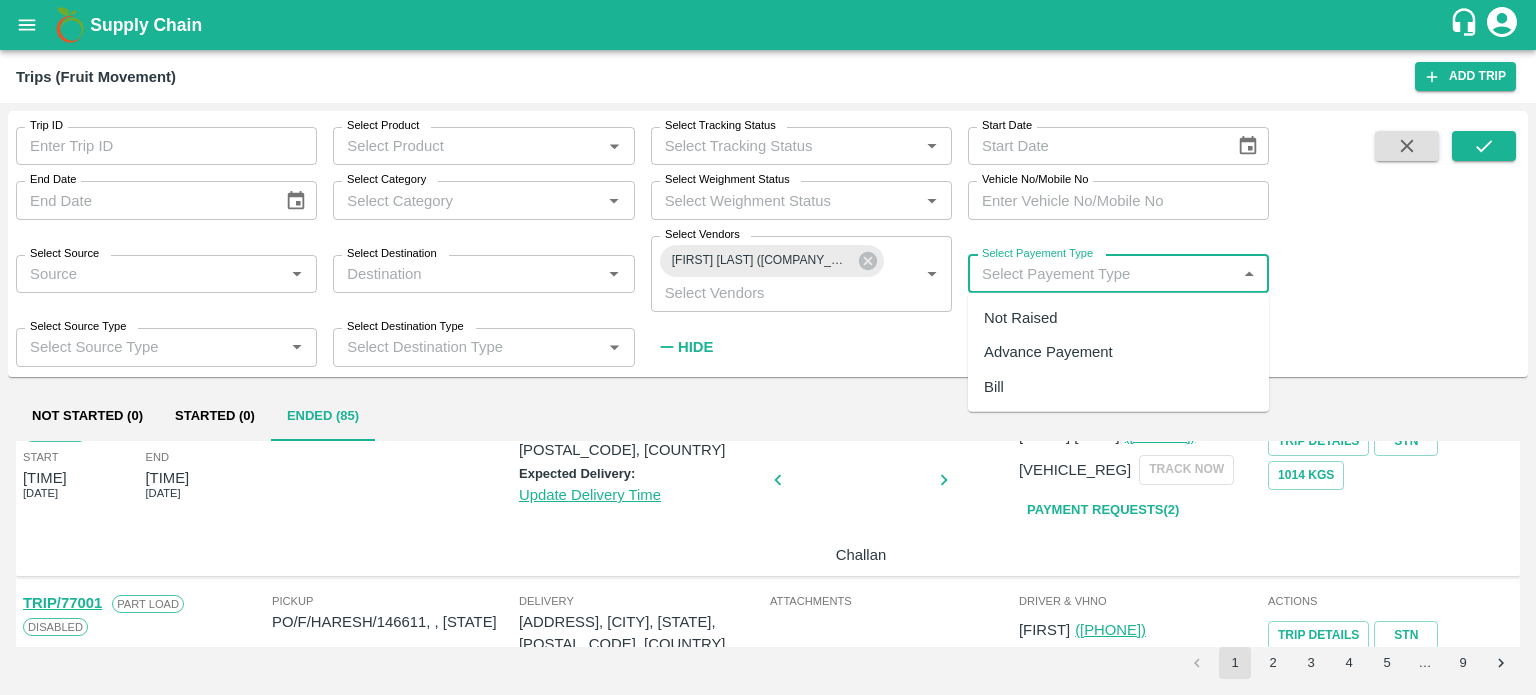 click on "Select Payement Type" at bounding box center [1102, 274] 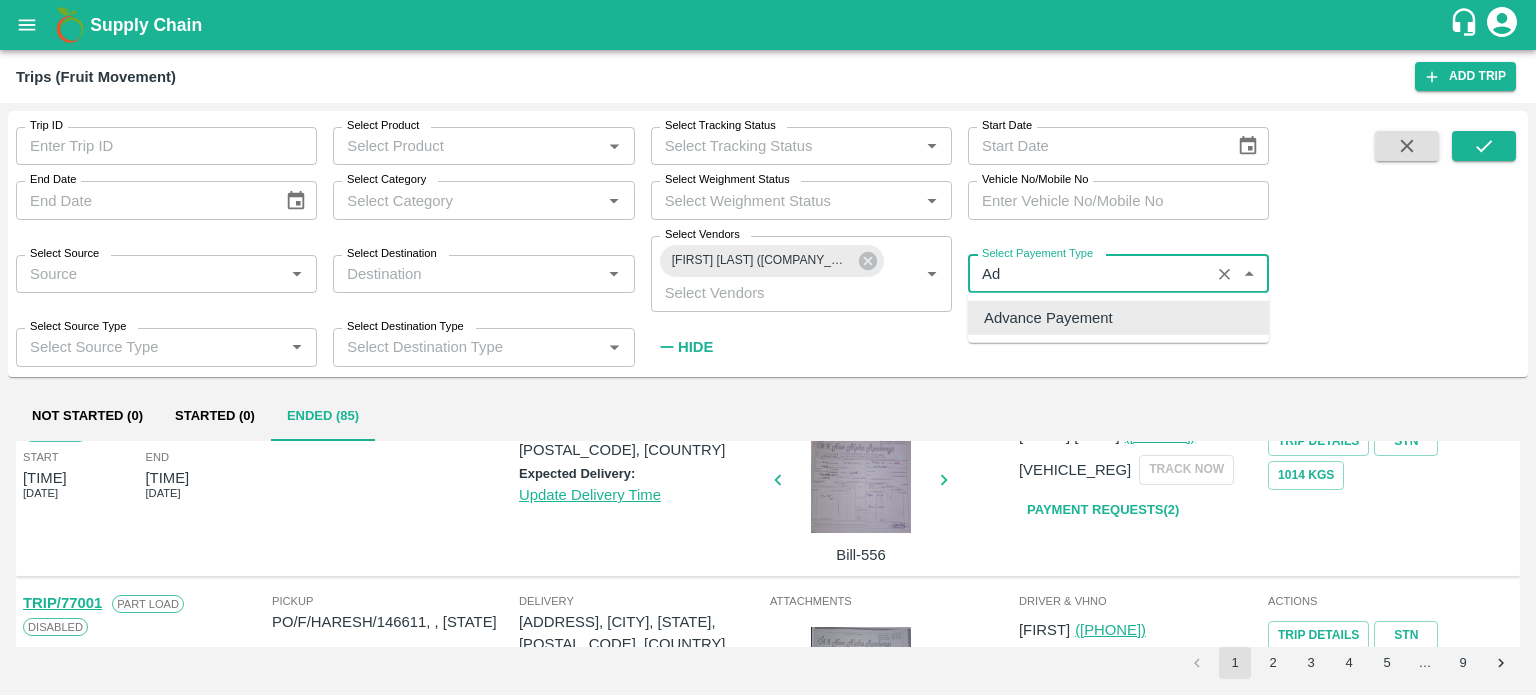 type on "A" 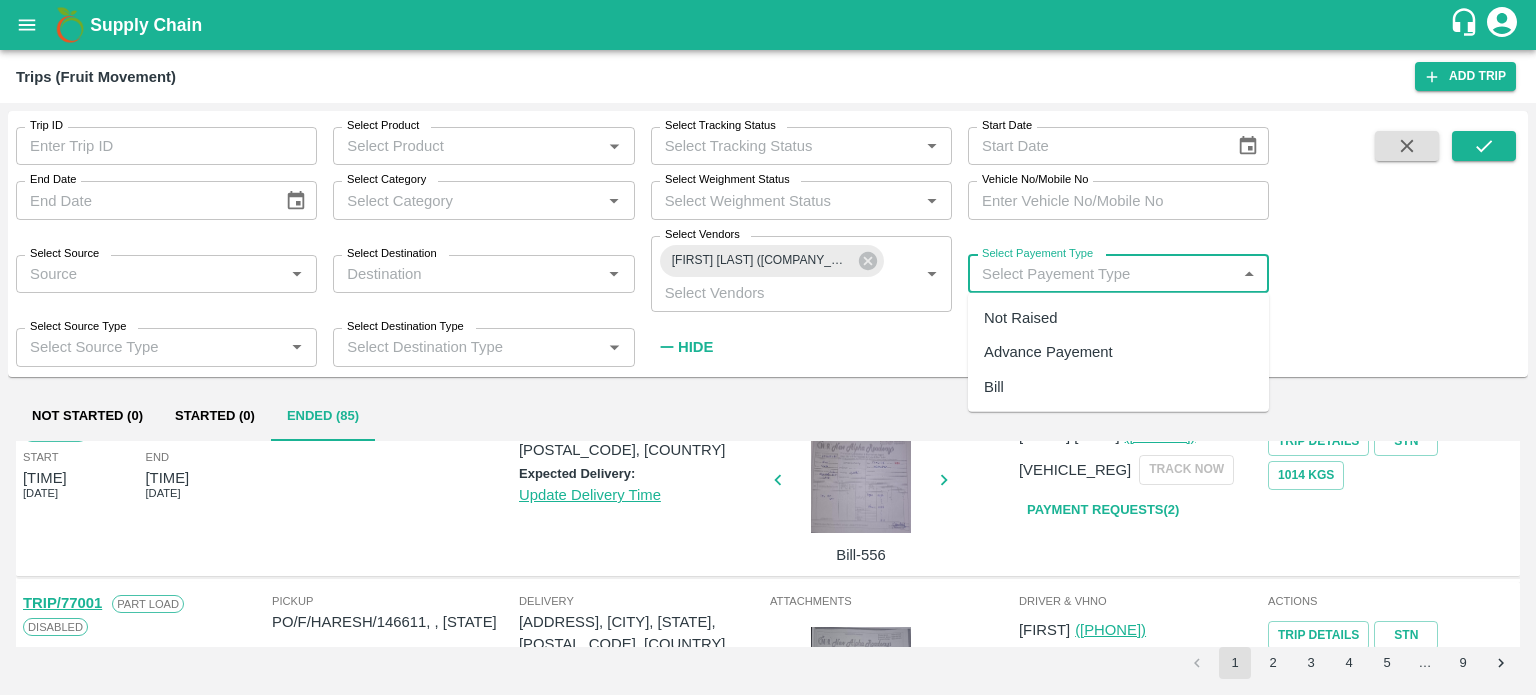 click on "Advance Payement" at bounding box center (1048, 352) 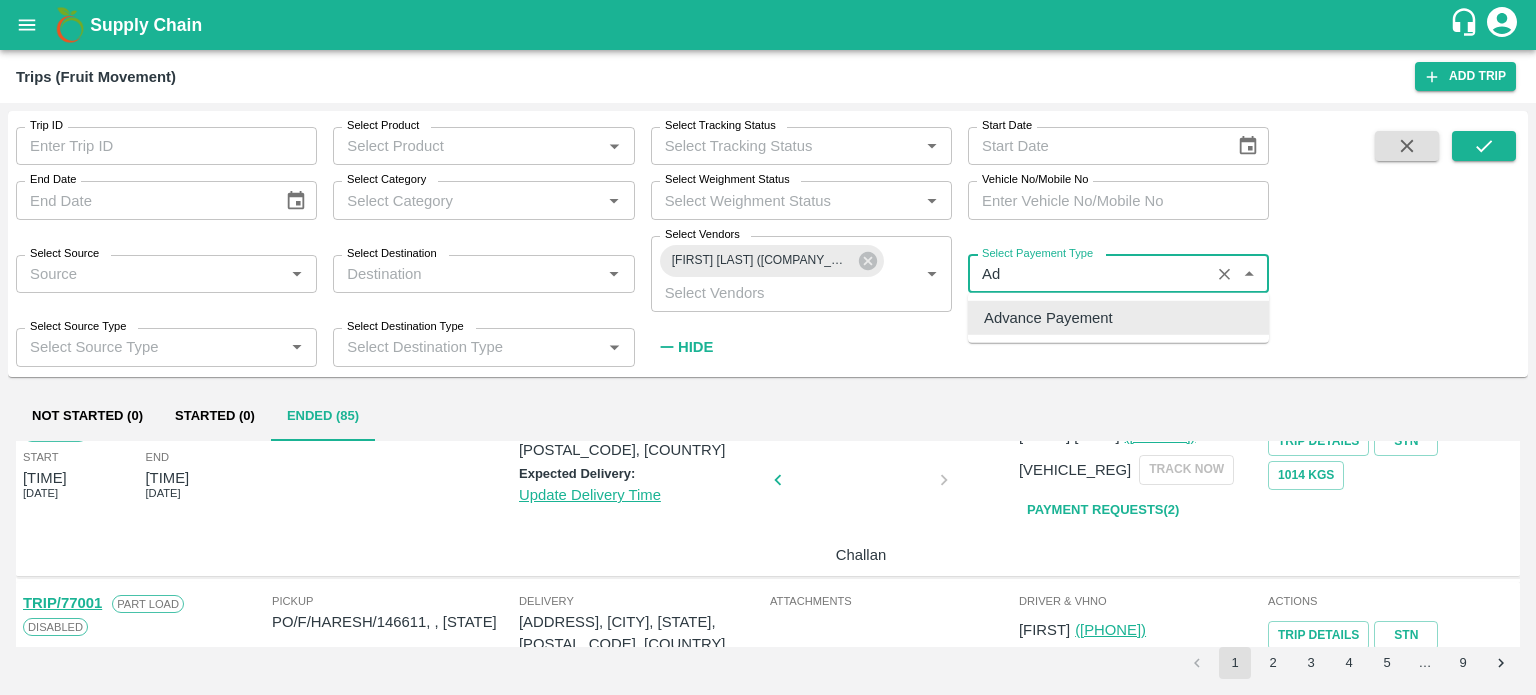 type on "A" 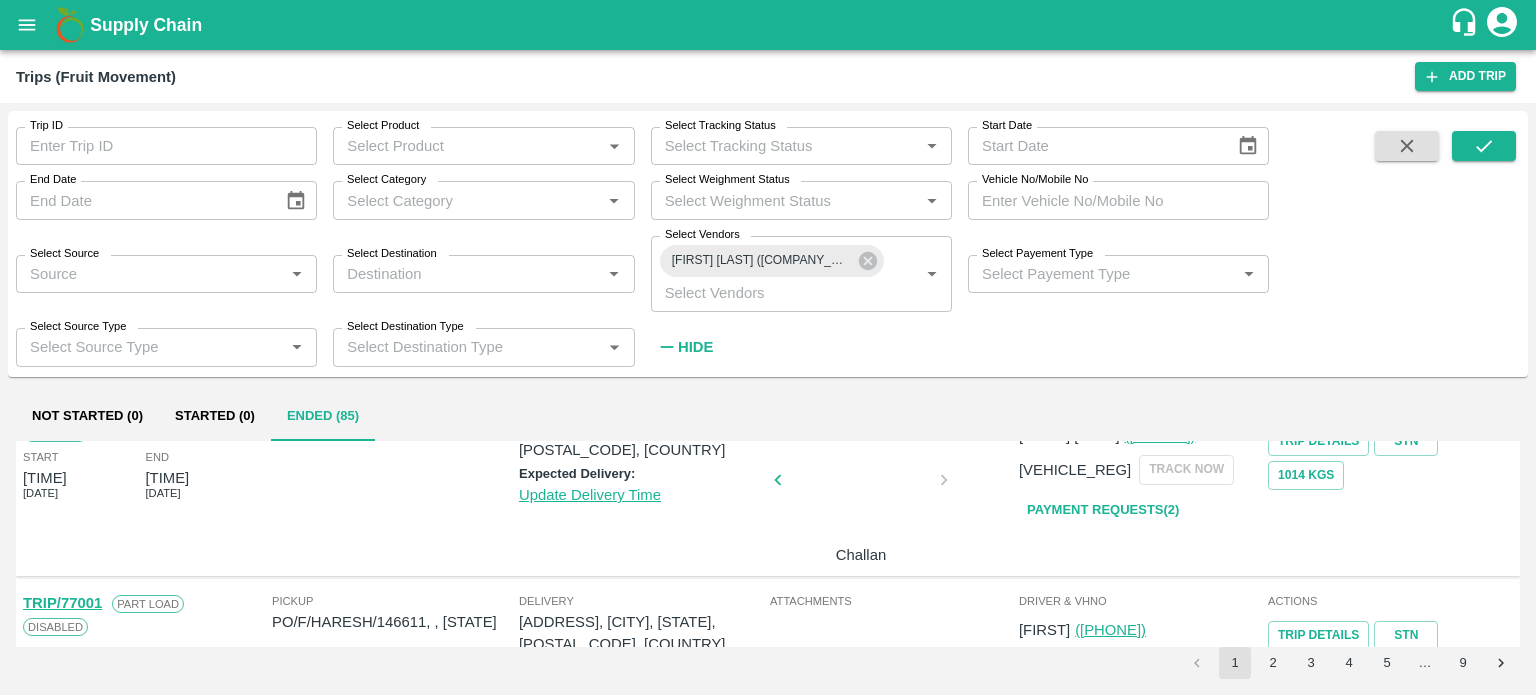 click on "Trip ID Trip ID Select Product Select Product   * Select Tracking Status Select Tracking Status   * Start Date Start Date End Date End Date Select Category Select Category   * Select Weighment Status Select Weighment Status   * Vehicle No/Mobile No Vehicle No/Mobile No Select Source Select Source   * Select Destination Select Destination   * Select Vendors Suraj Kumar Yadav (New Alpha Roadways)-Dharti Fruit Market, Kachchh-9725458503 Select Vendors   * Select Payement Type Select Payement Type   * Select Source Type Select Source Type   * Select Destination Type Select Destination Type   * Hide" at bounding box center [634, 238] 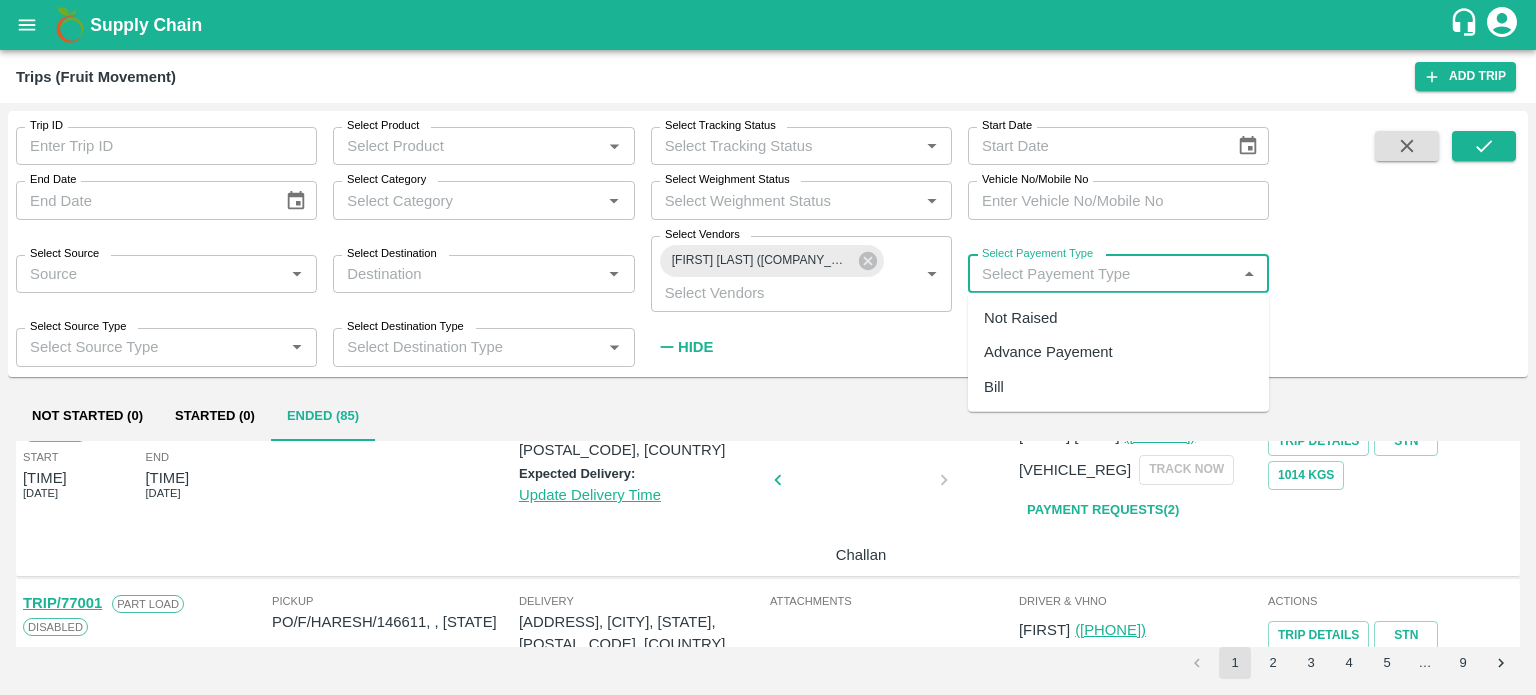 click on "Select Payement Type" at bounding box center [1102, 274] 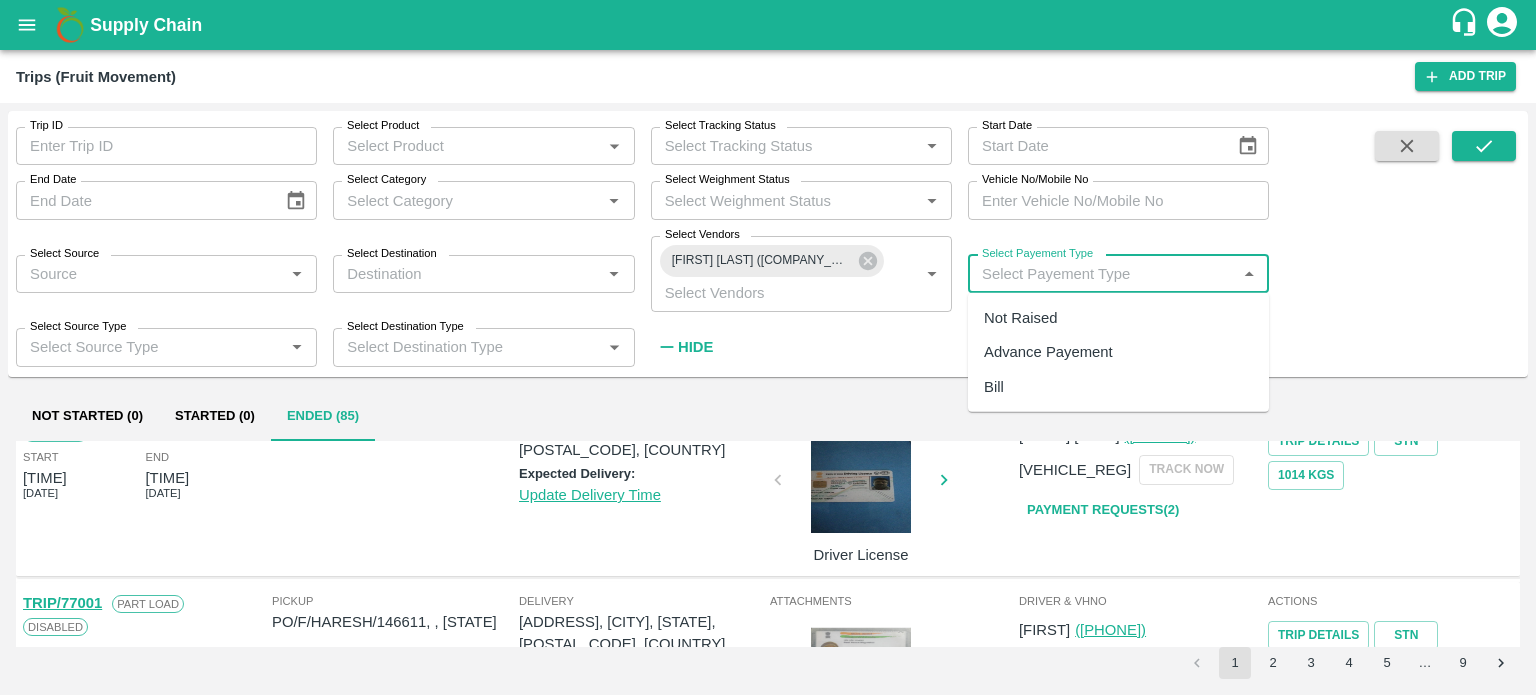 click on "Not Raised" at bounding box center [1020, 318] 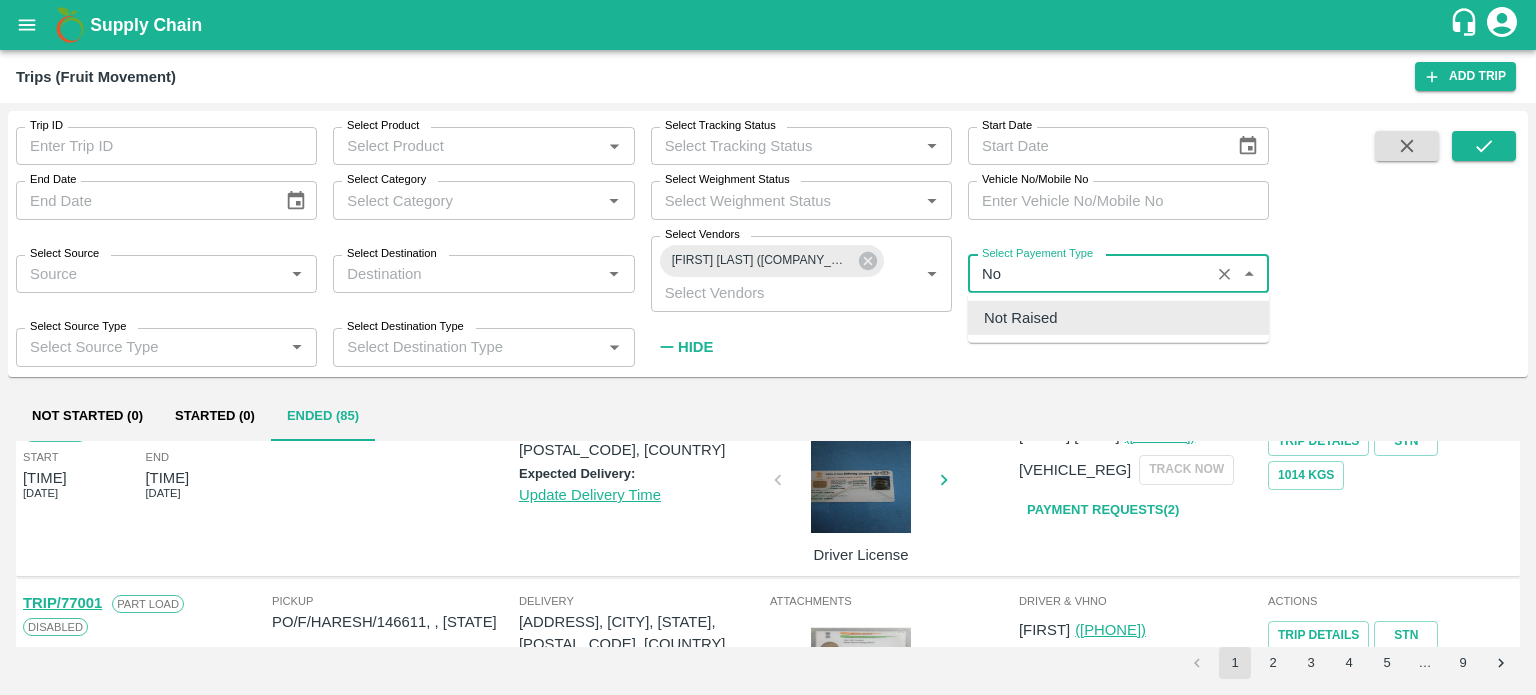 type on "N" 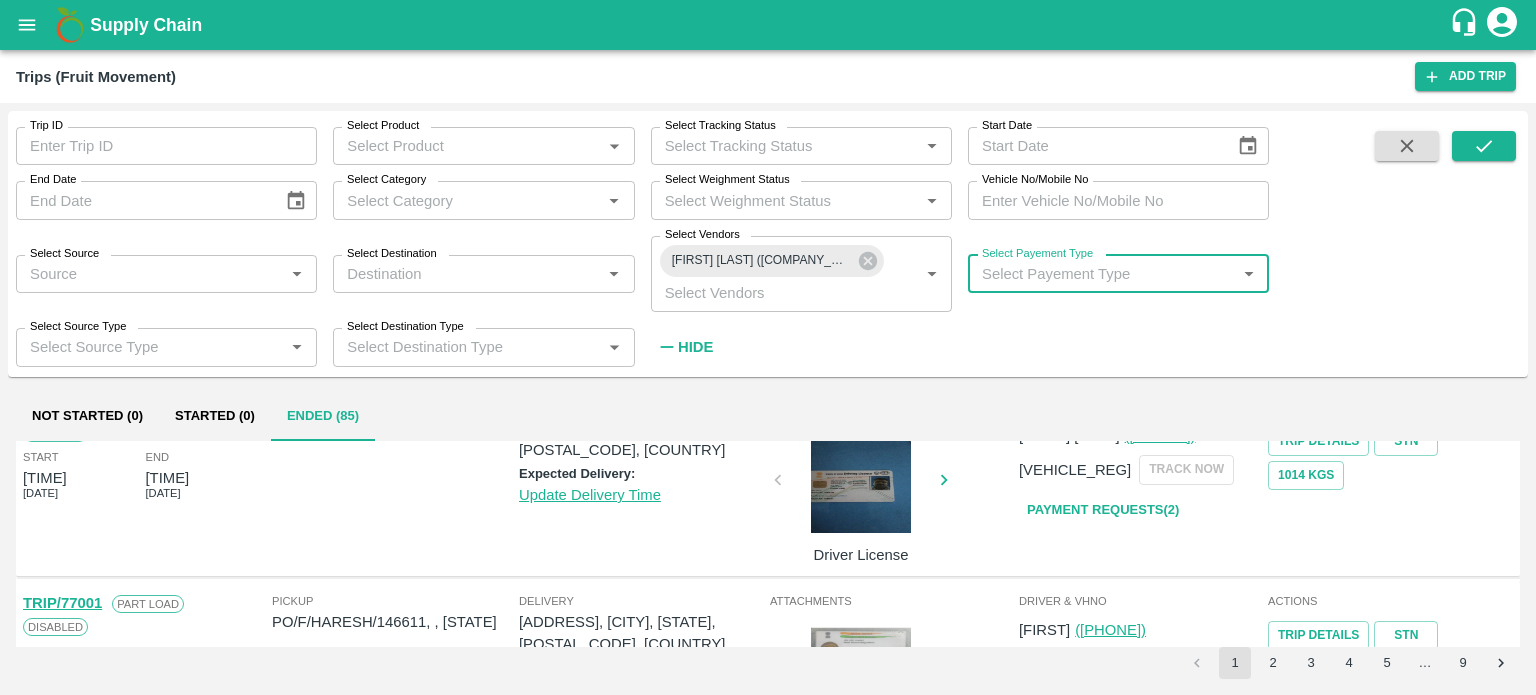 click on "Select Payement Type" at bounding box center (1102, 274) 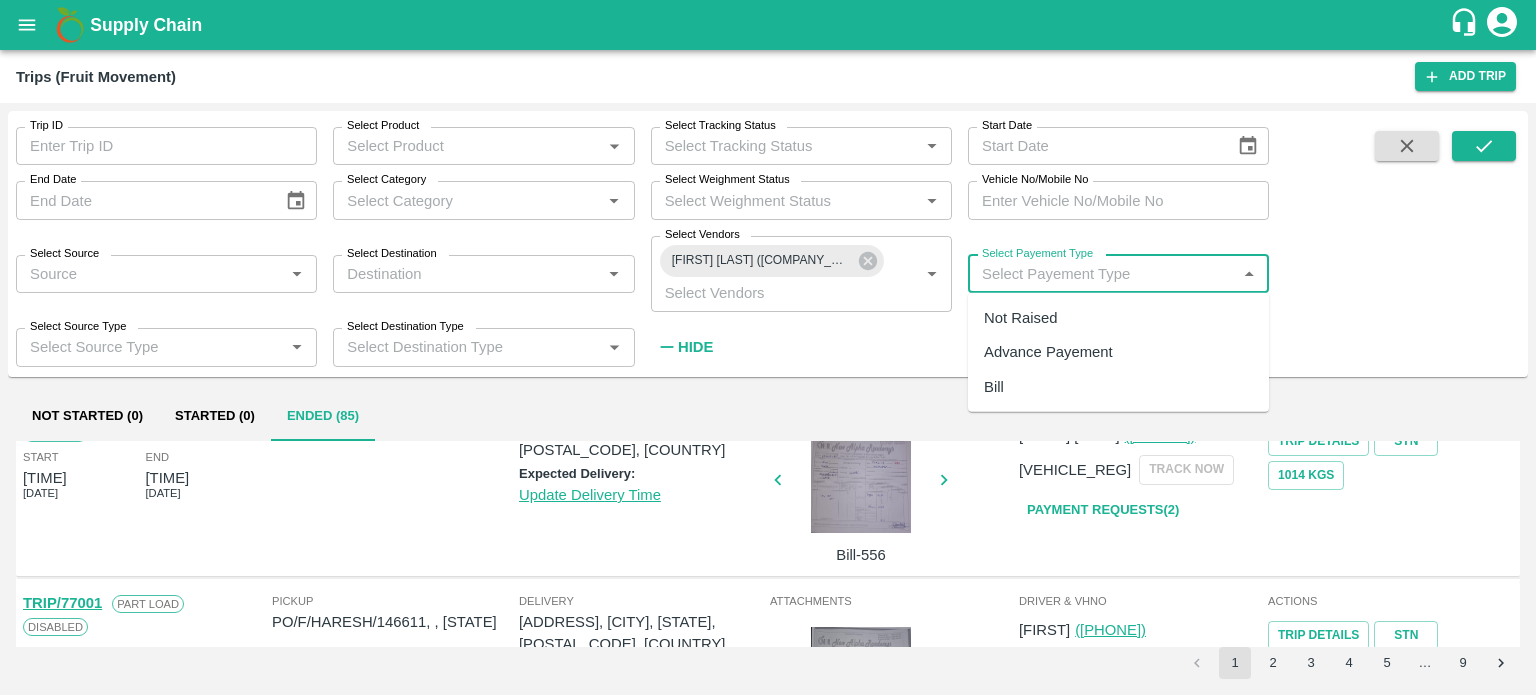 click on "Select Payement Type" at bounding box center (1102, 274) 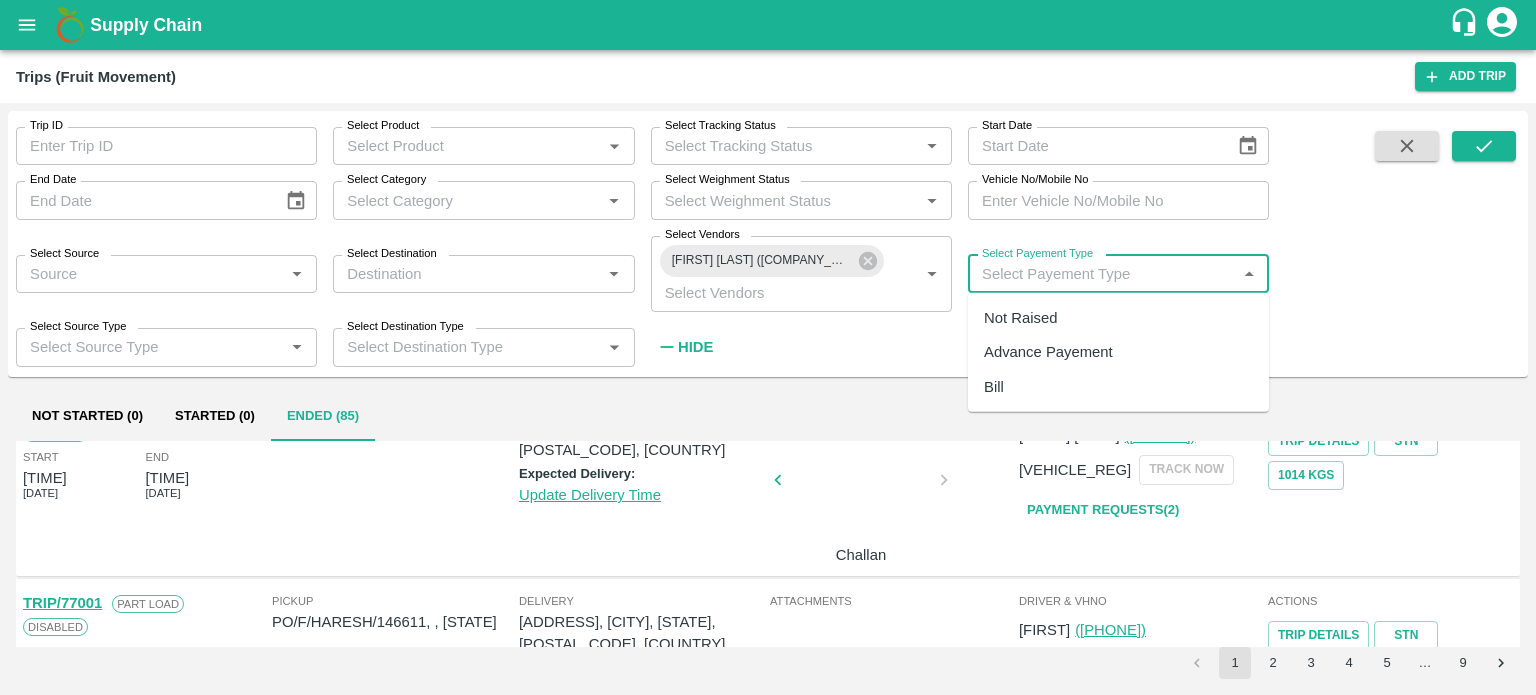 click on "Advance Payement" at bounding box center [1048, 352] 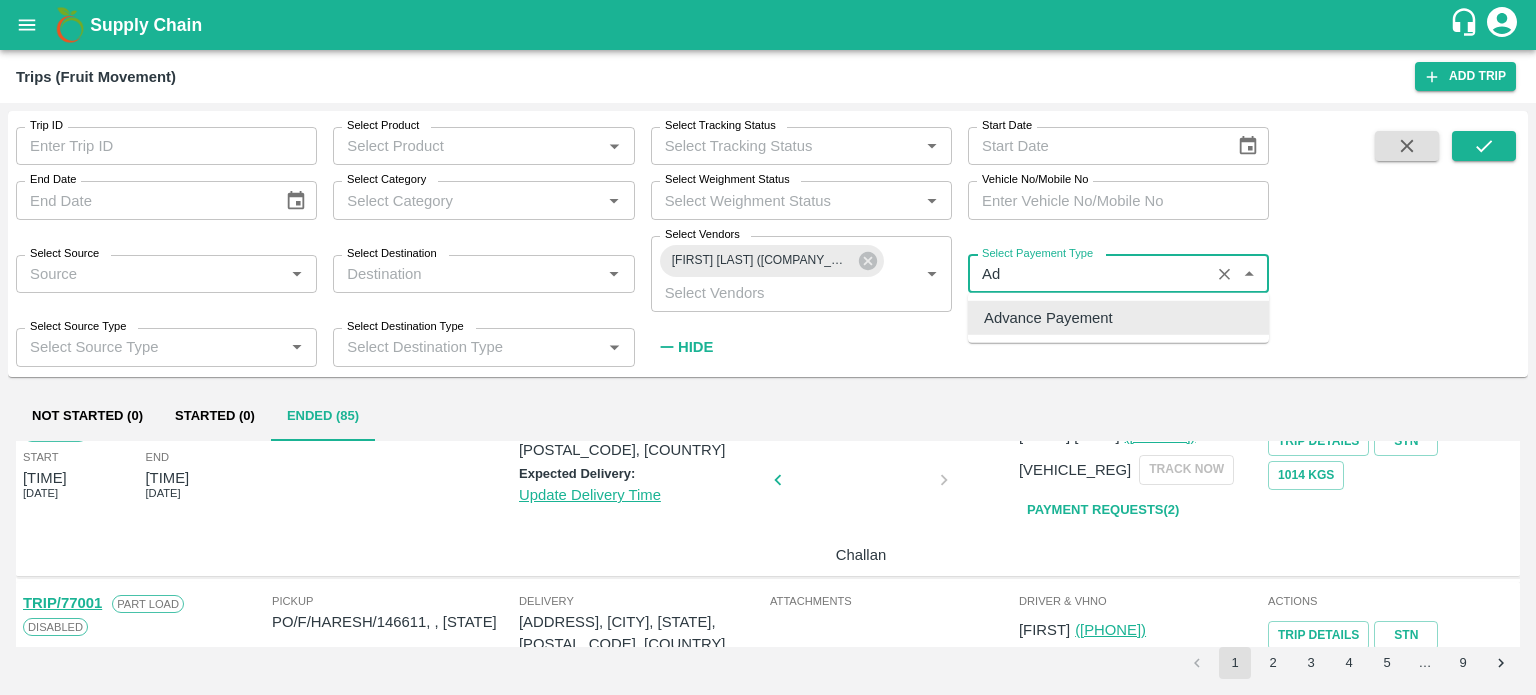 type on "A" 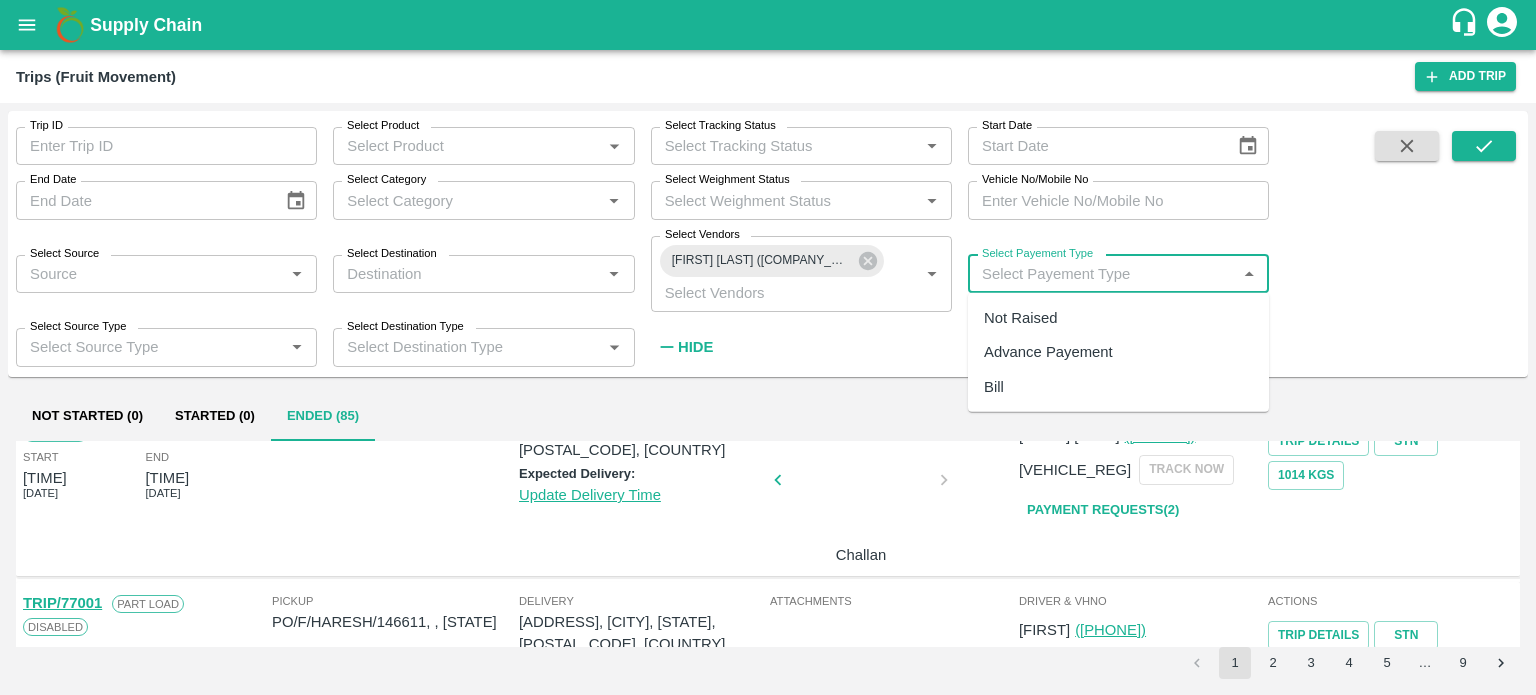 click on "Advance Payement" at bounding box center [1048, 352] 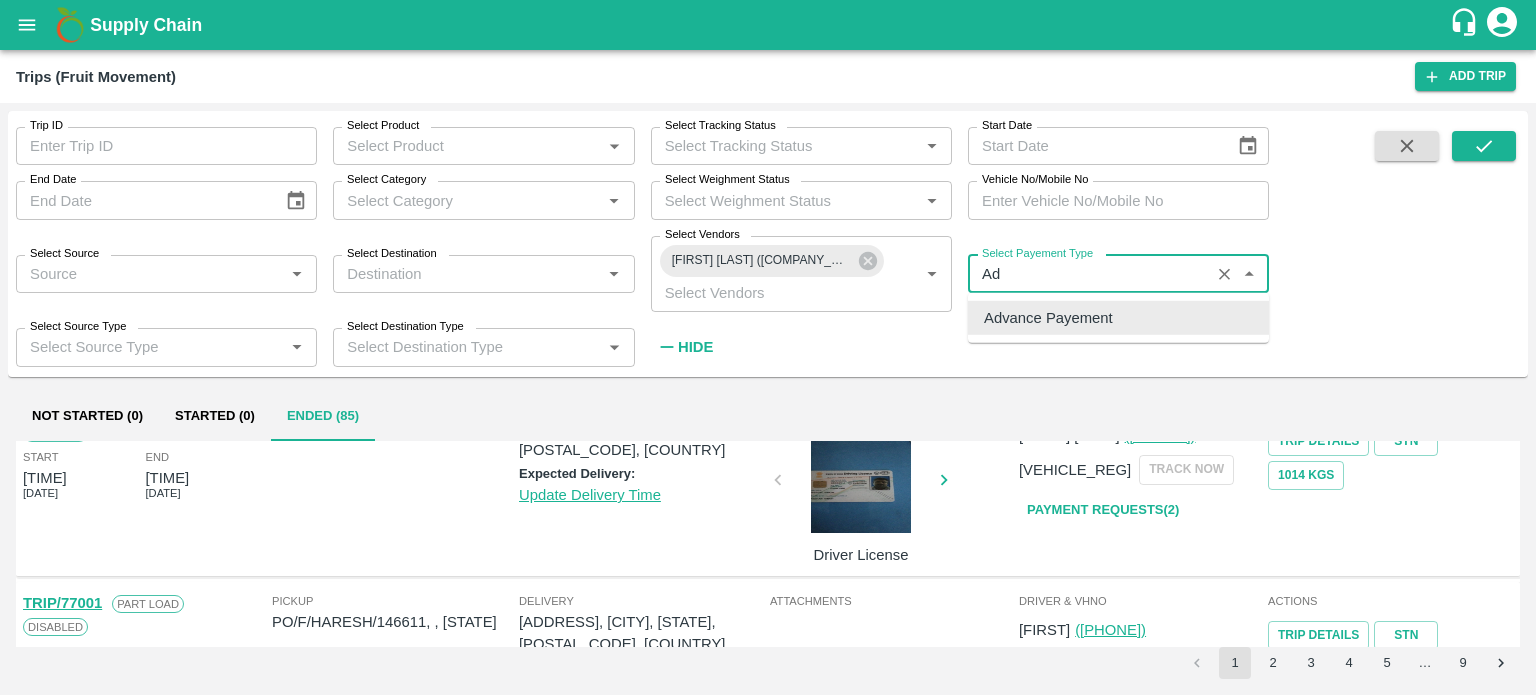 type on "A" 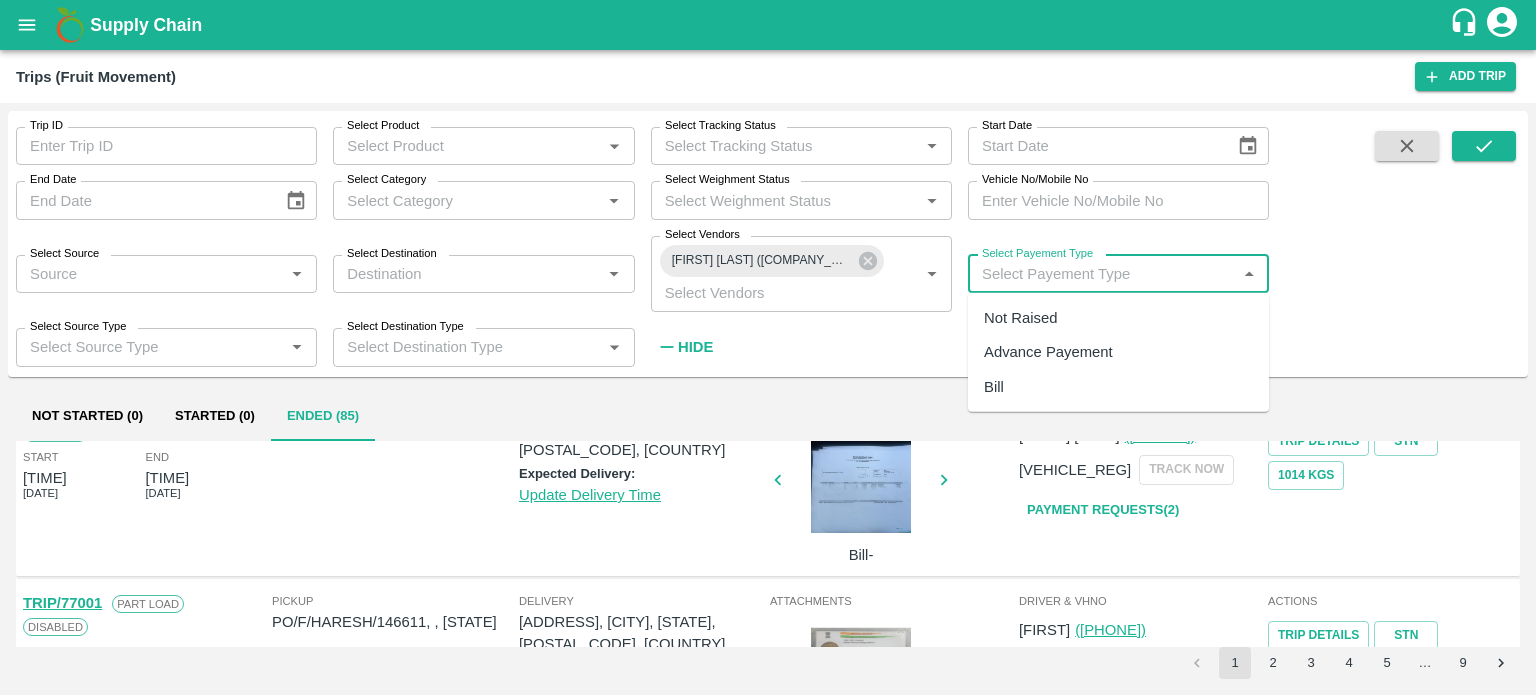 type 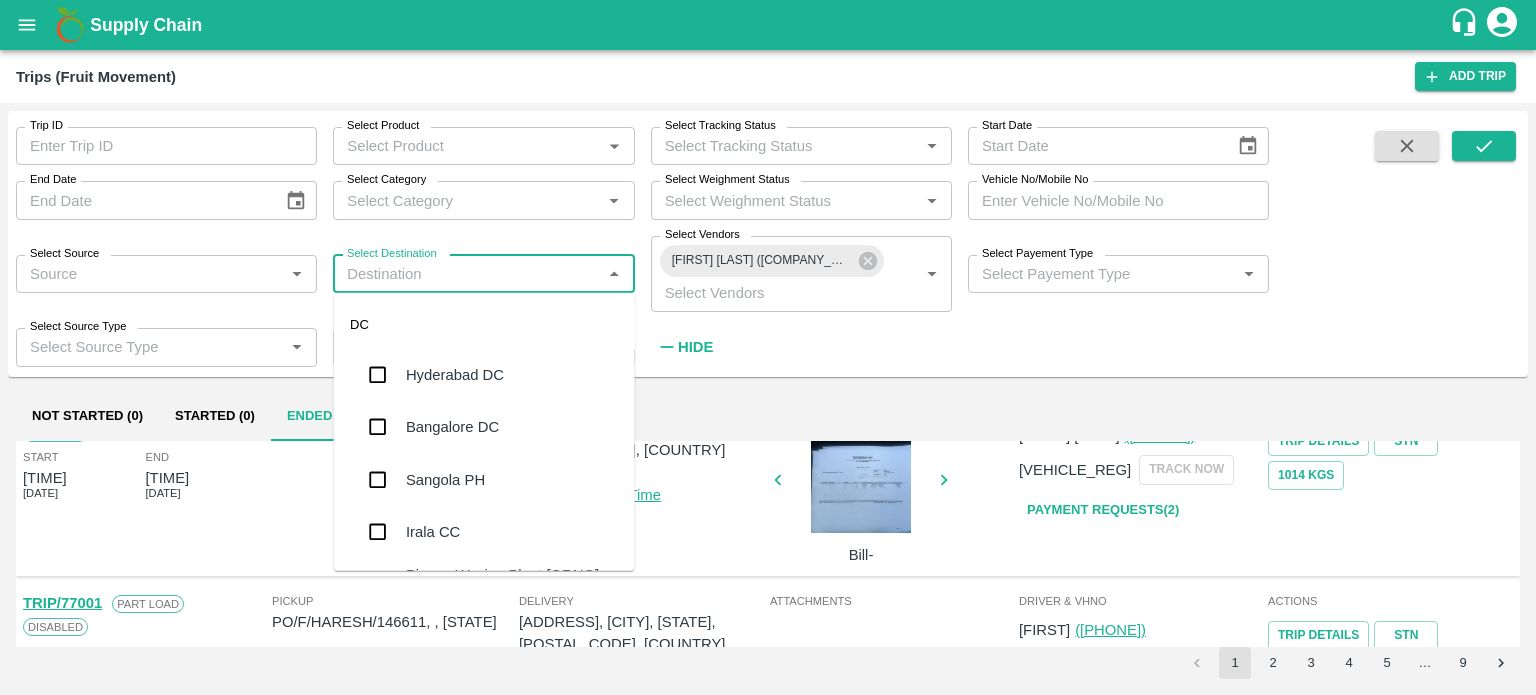 click on "Hyderabad DC" at bounding box center [455, 375] 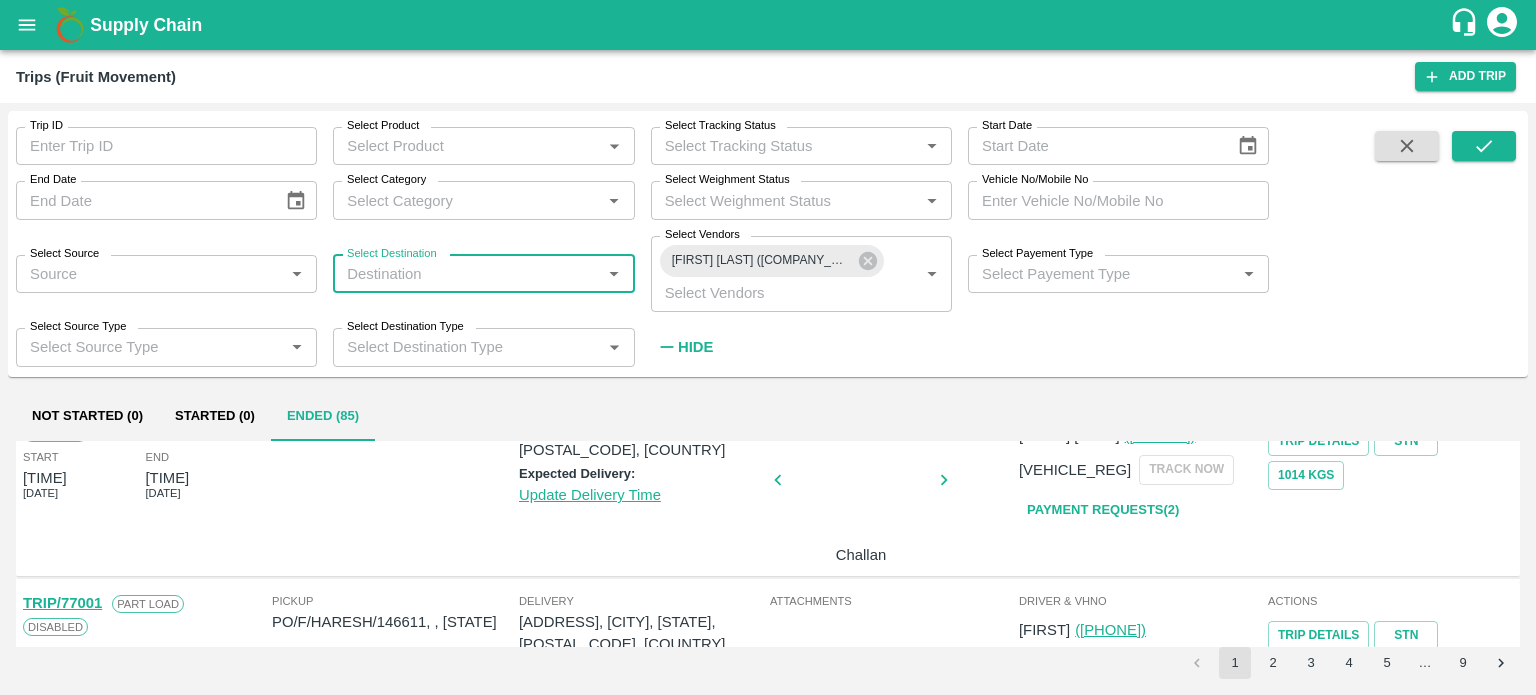 click on "Select Destination   *" at bounding box center (483, 274) 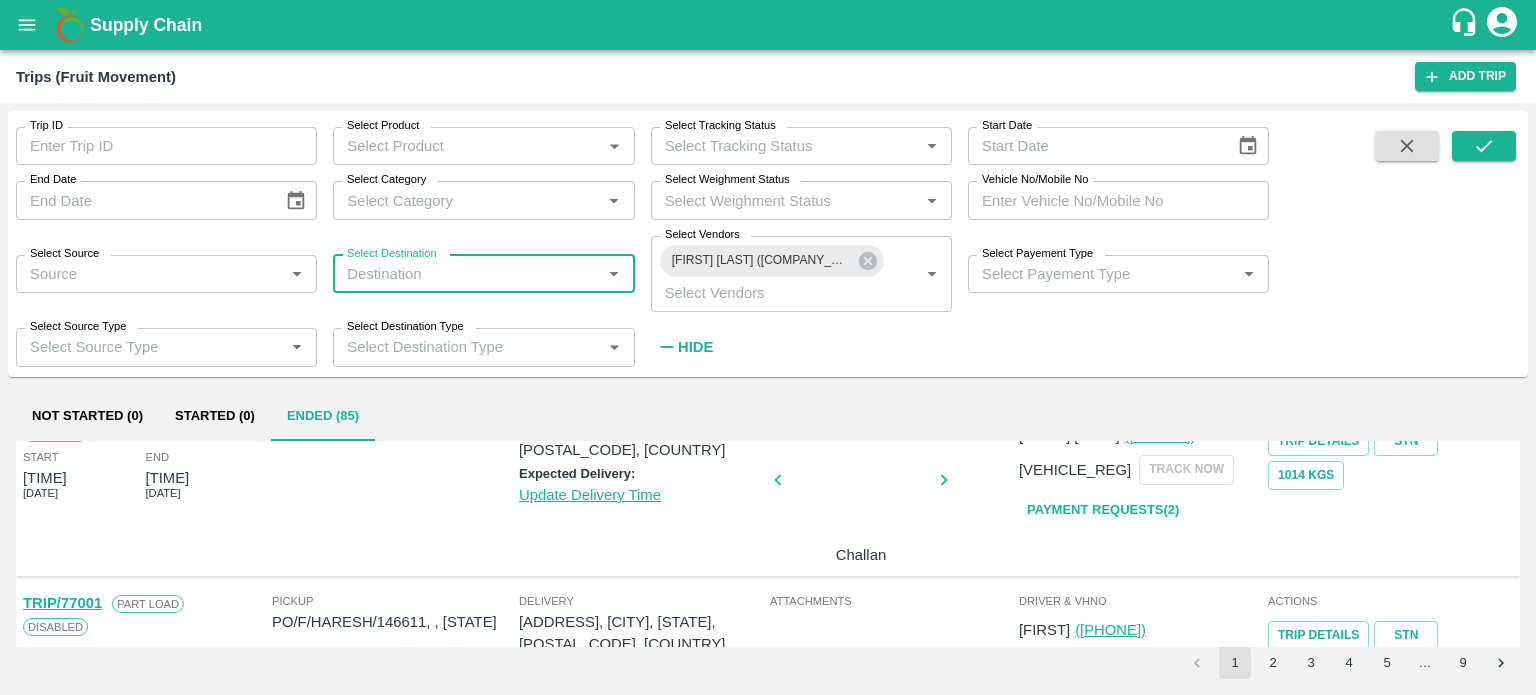 click on "Select Destination" at bounding box center [467, 274] 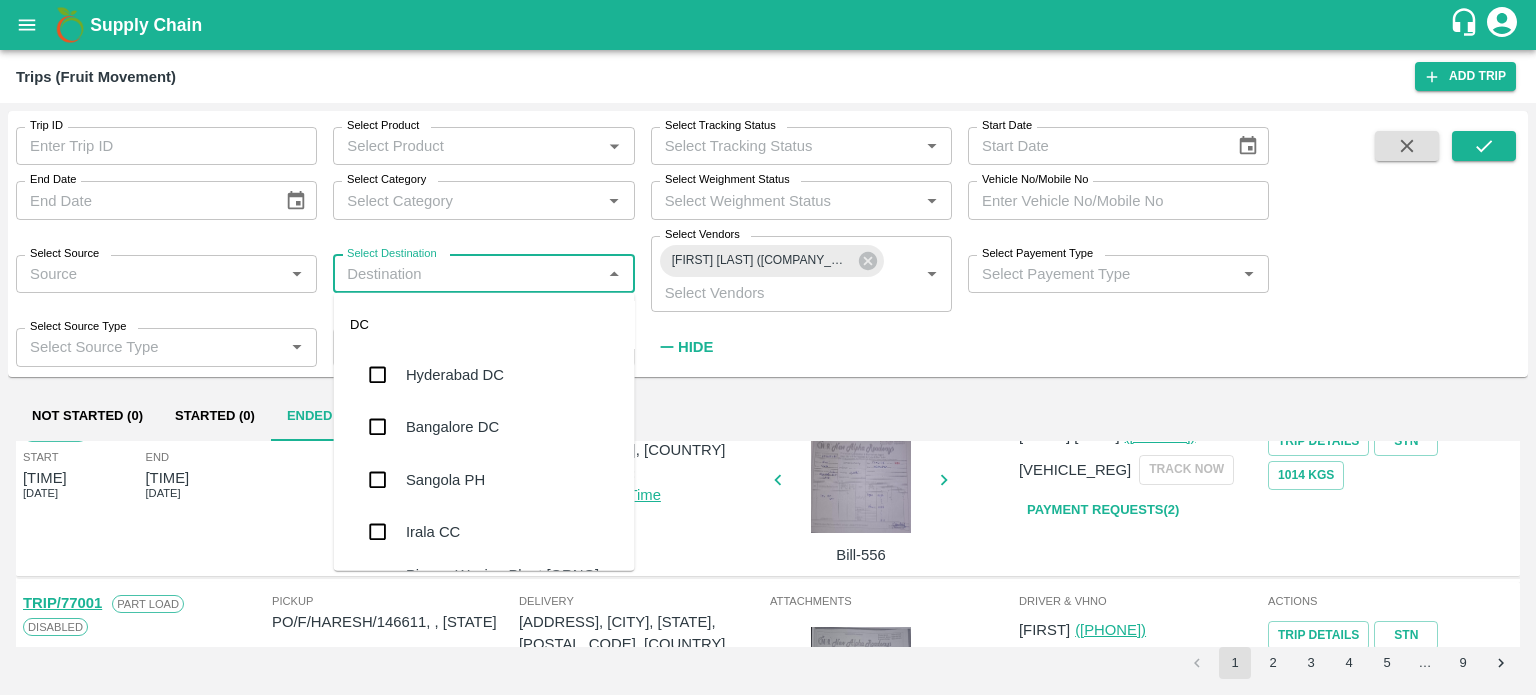 click on "Hyderabad DC" at bounding box center (455, 375) 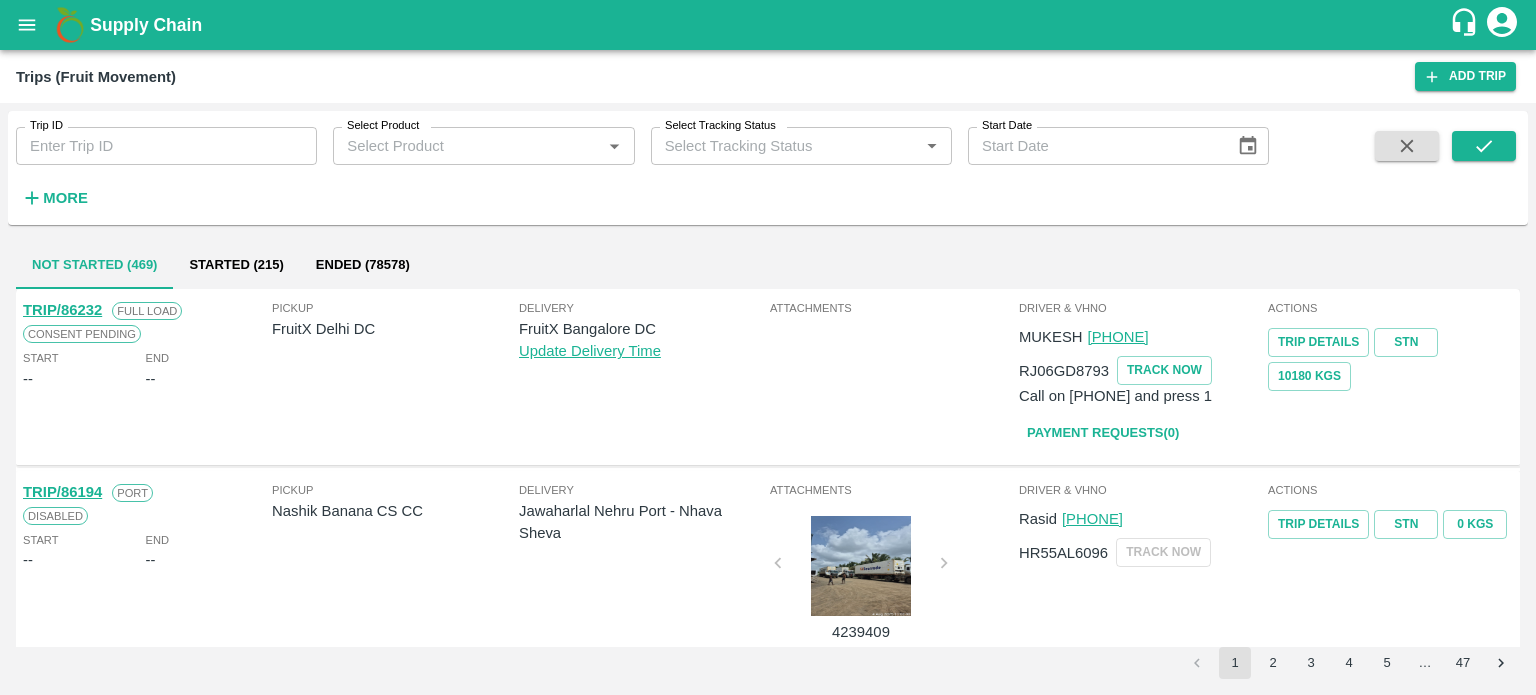 scroll, scrollTop: 0, scrollLeft: 0, axis: both 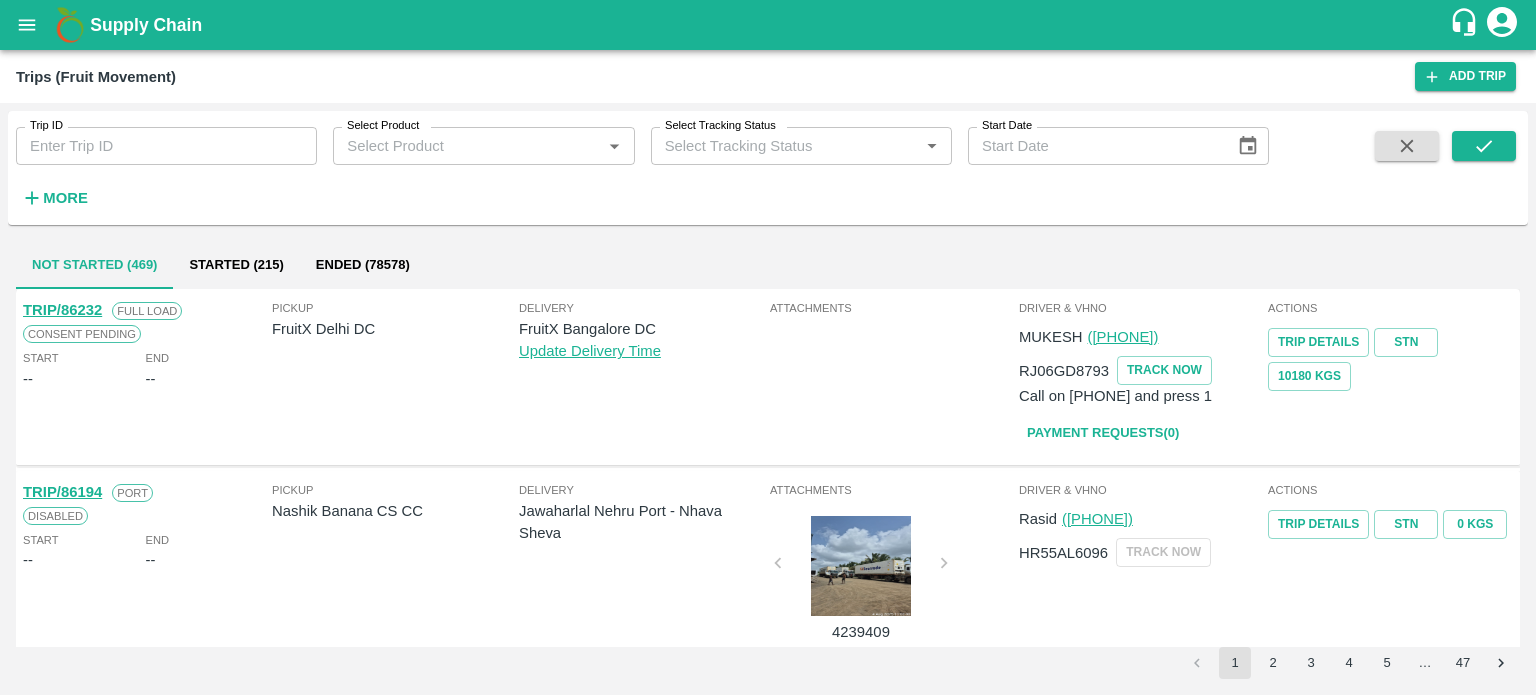 click on "Attachments" at bounding box center [892, 377] 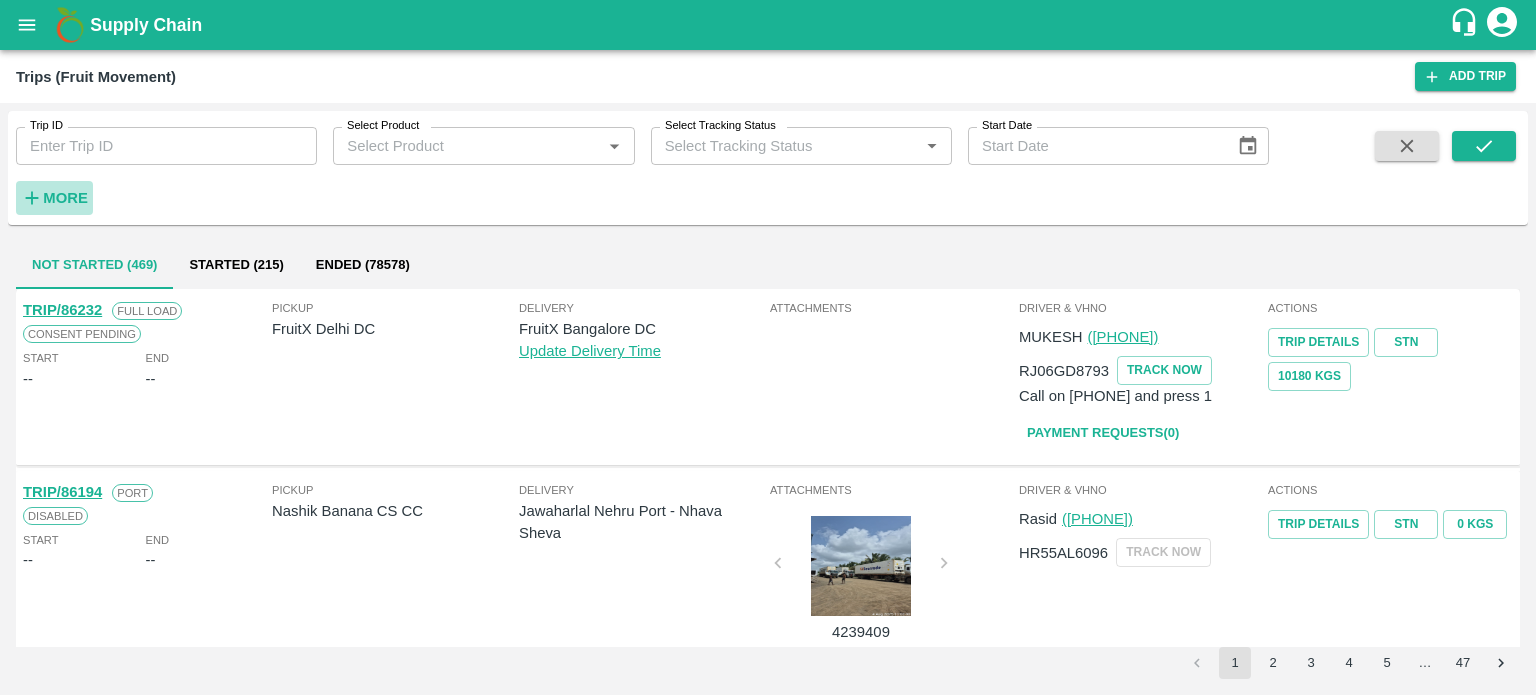 click on "More" at bounding box center [65, 198] 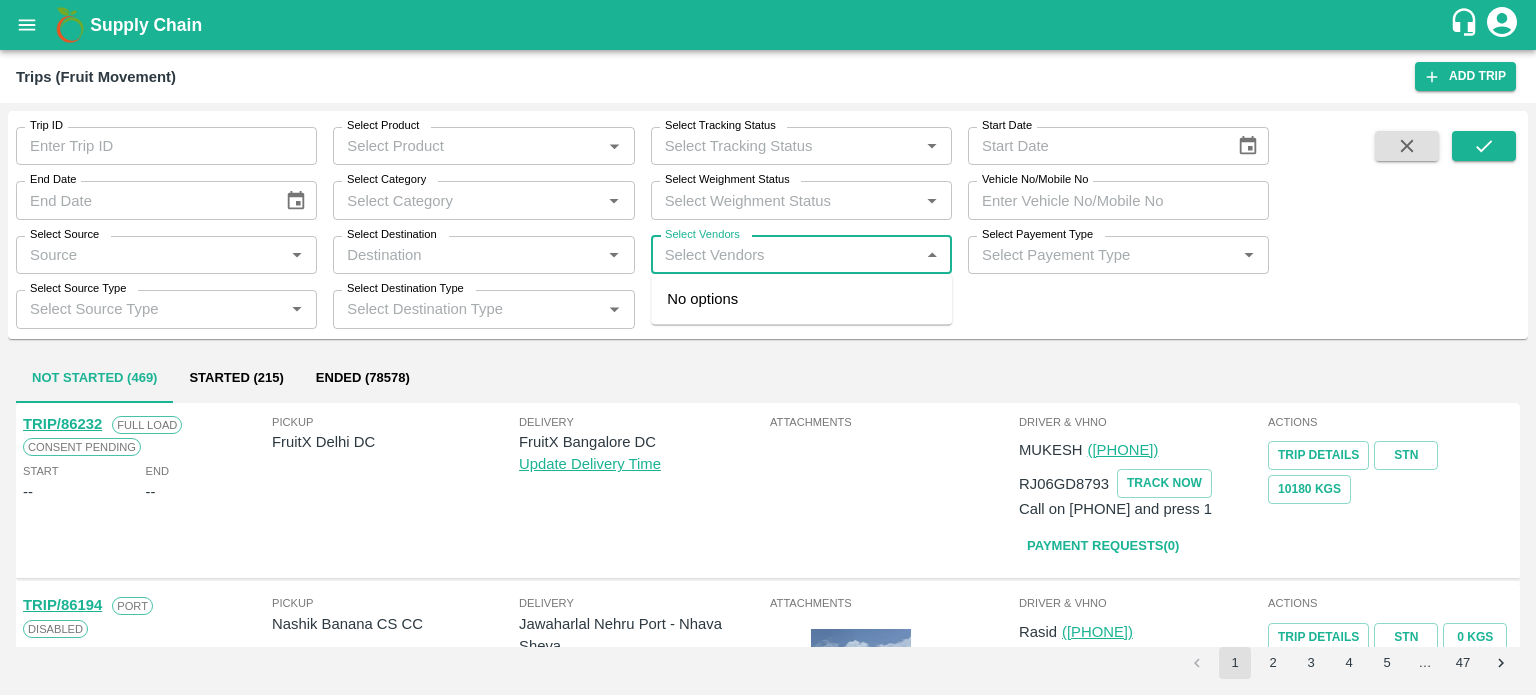 click on "Select Vendors" at bounding box center (785, 255) 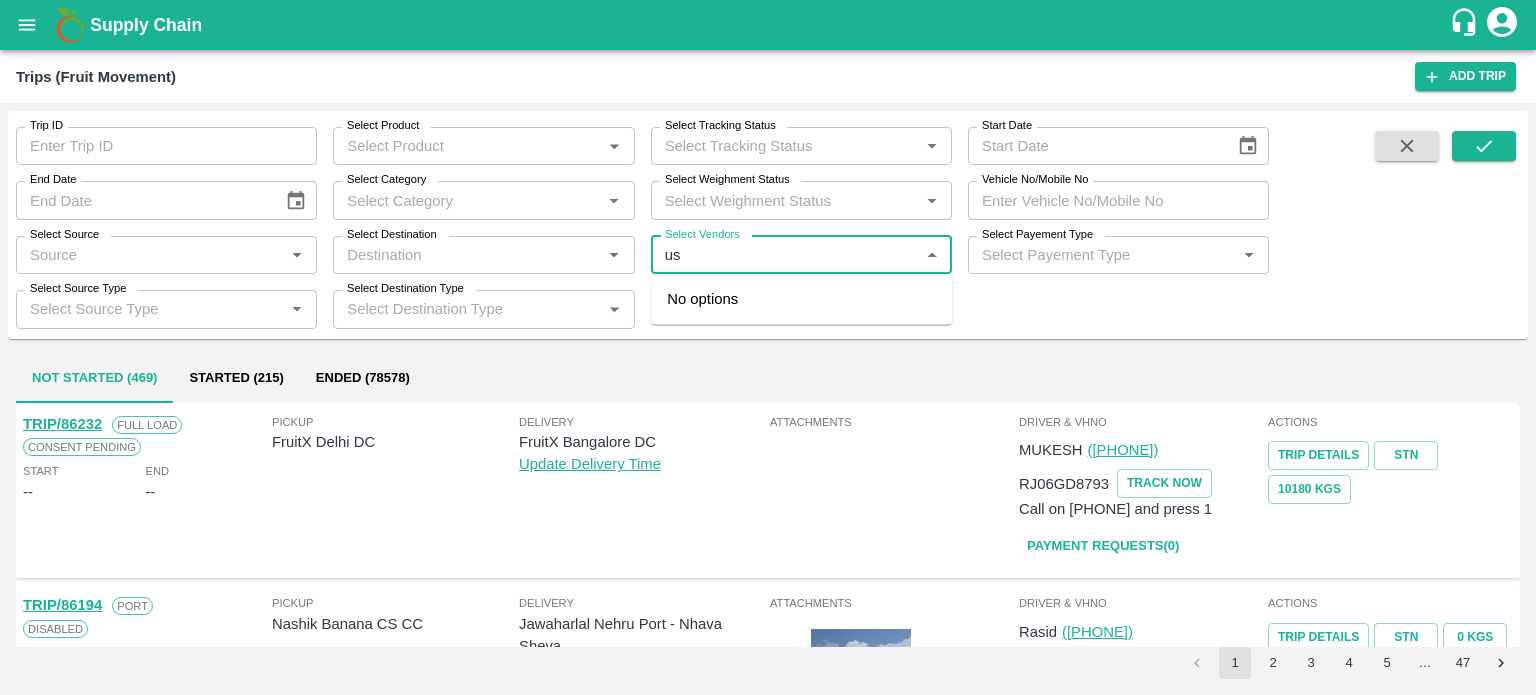 click on "Select Vendors" at bounding box center (785, 255) 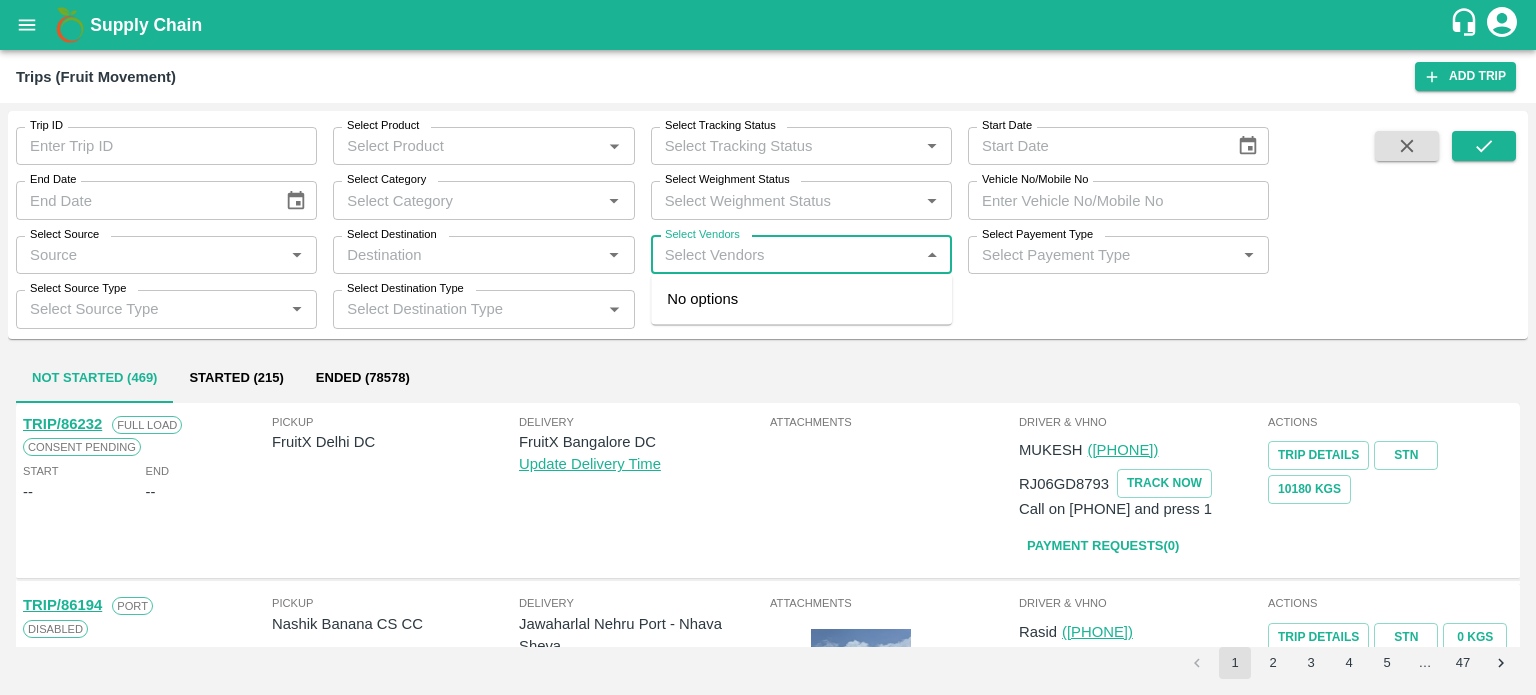 click on "Select Vendors" at bounding box center (785, 255) 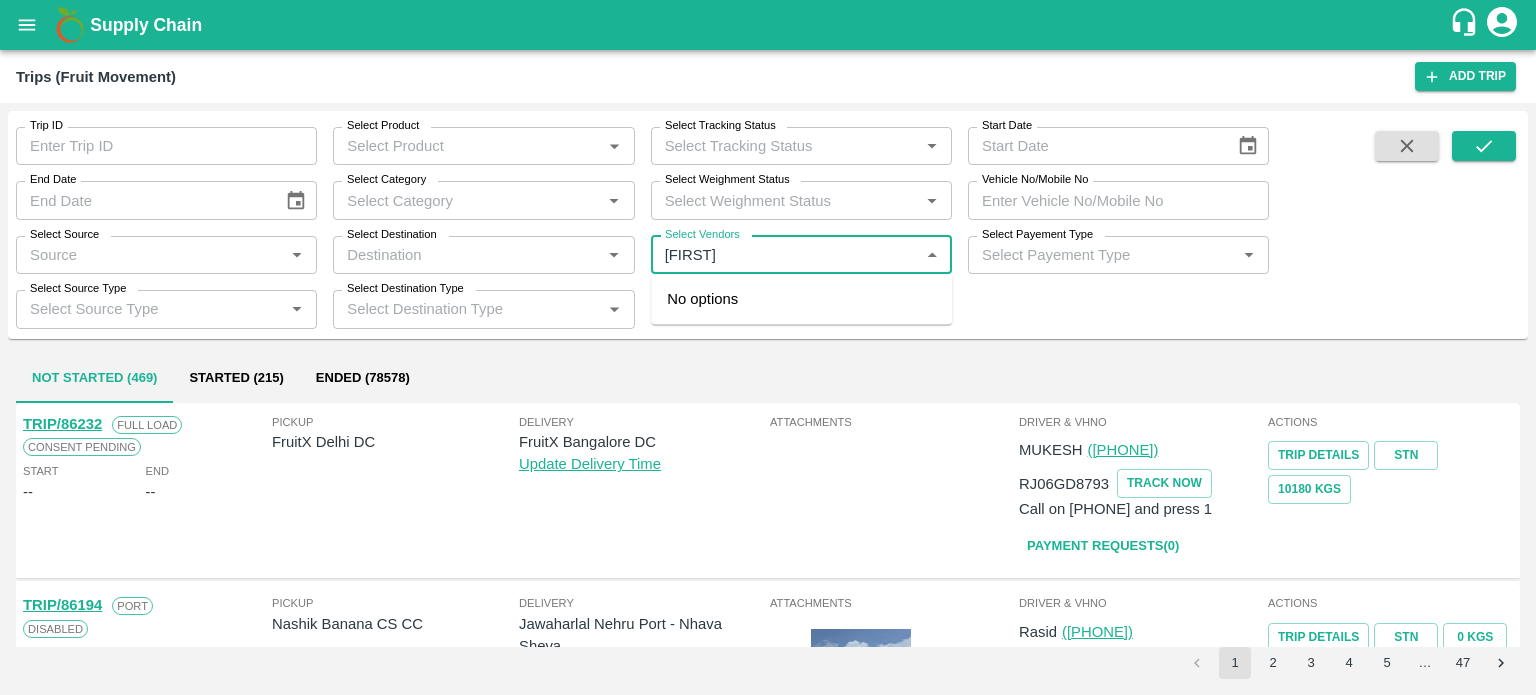 type on "suraj" 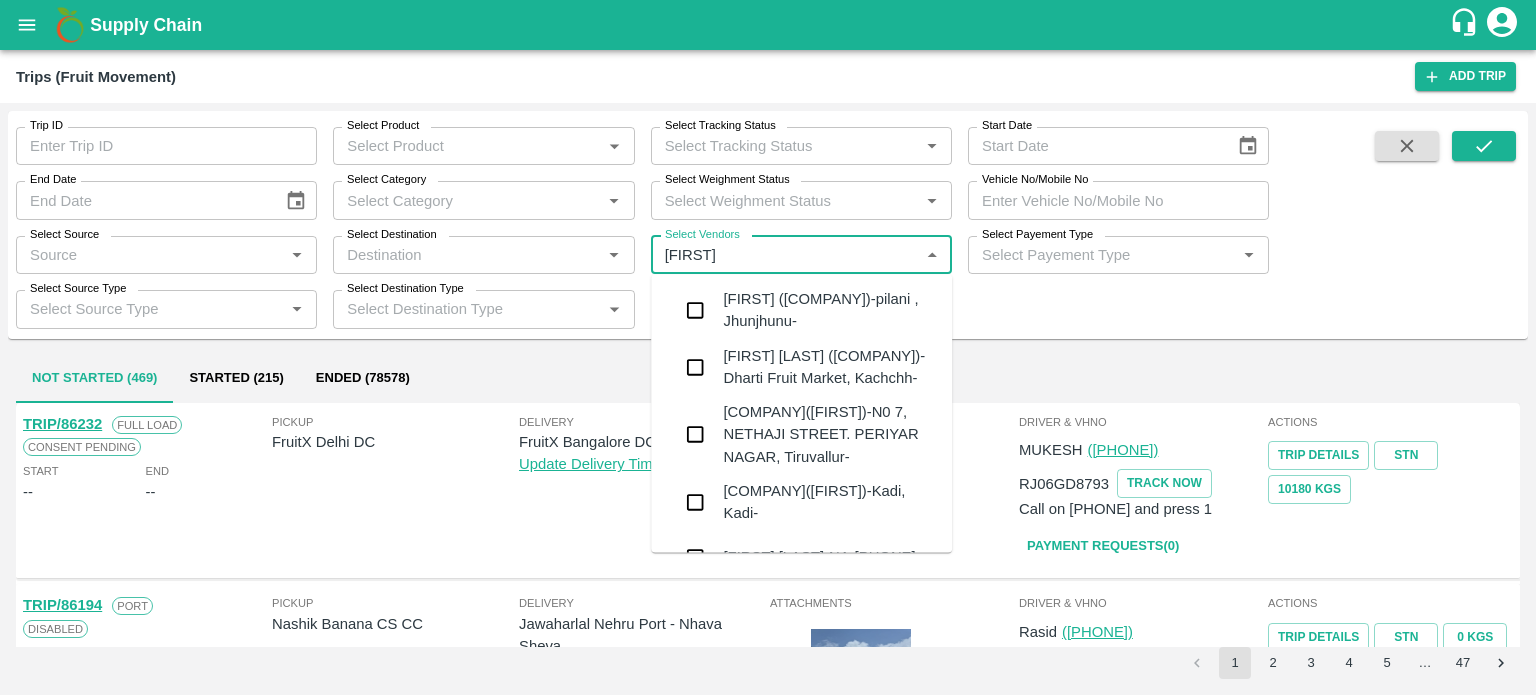 type 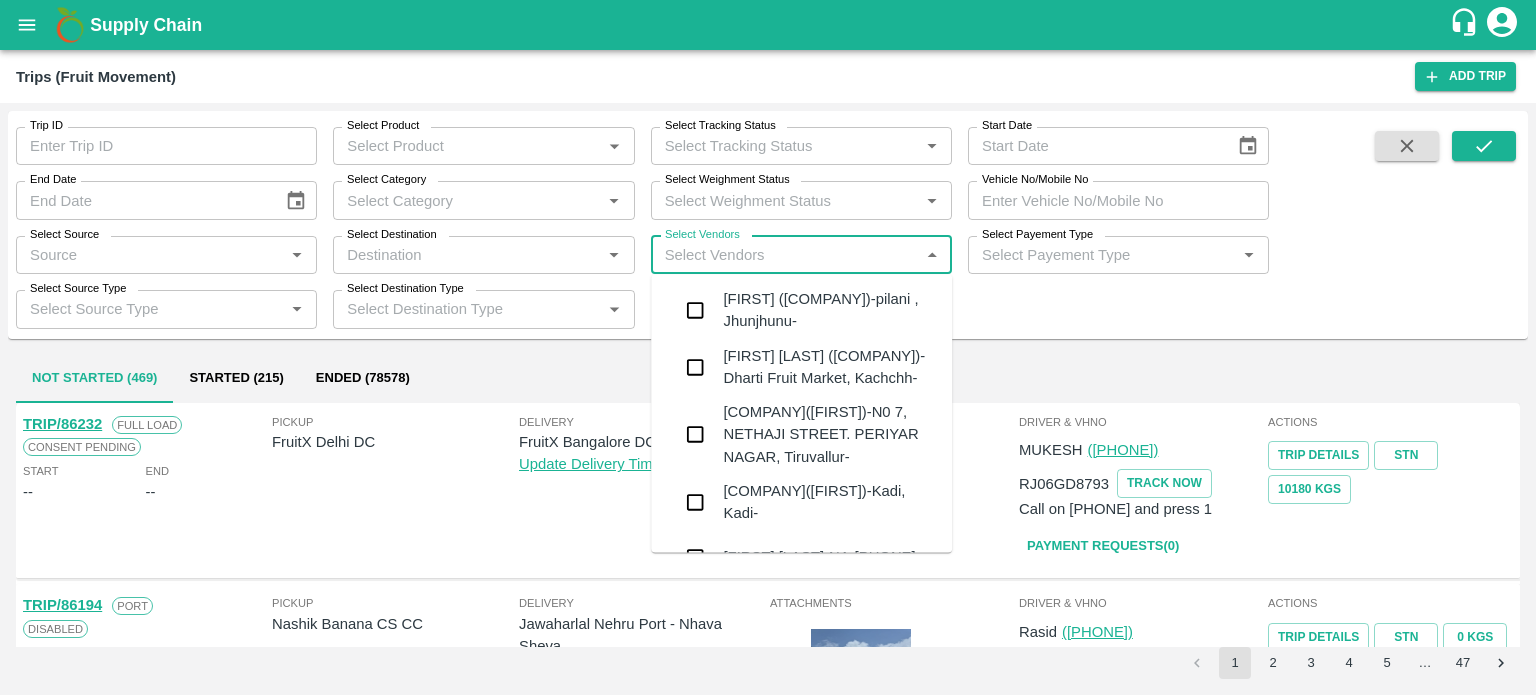 click on "Suraj Kumar Yadav (New Alpha Roadways)-Dharti Fruit Market, Kachchh-9725458503" at bounding box center [829, 367] 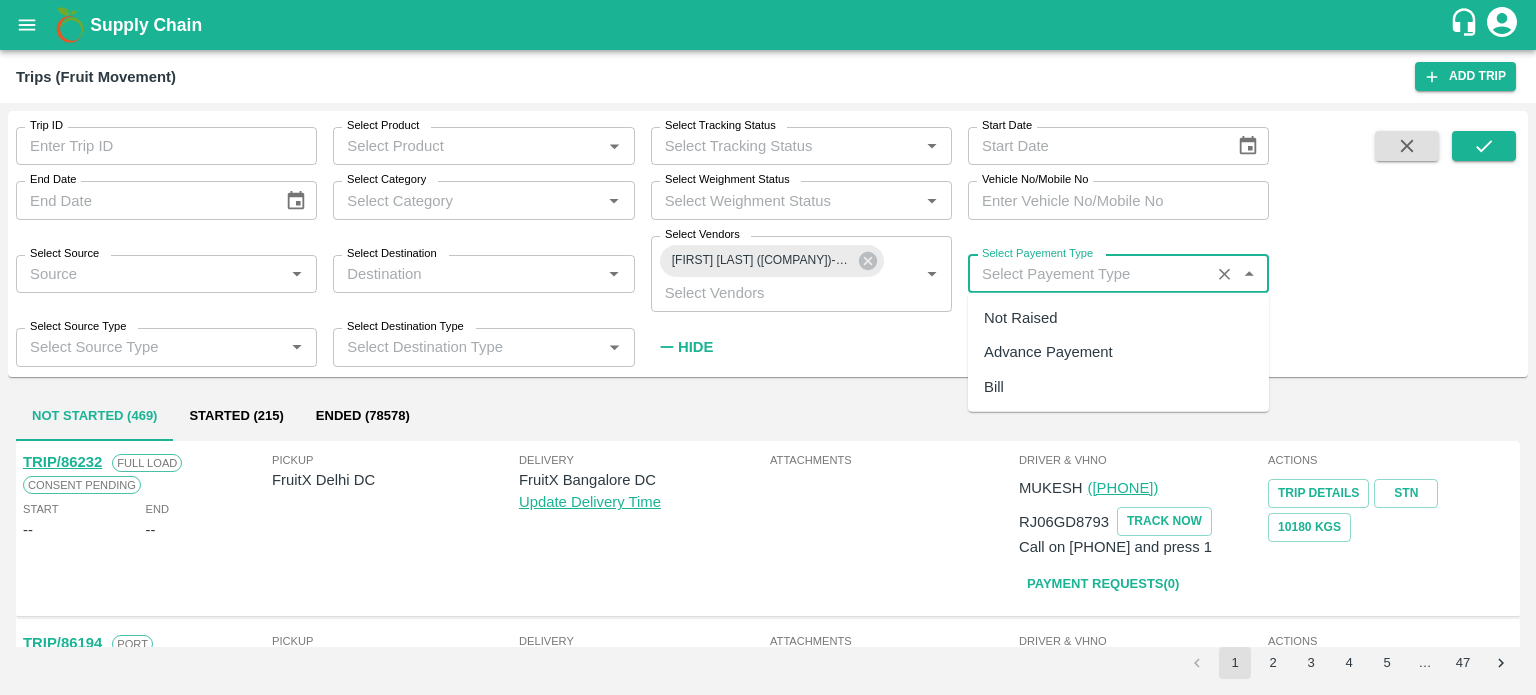 click on "Select Payement Type" at bounding box center (1089, 274) 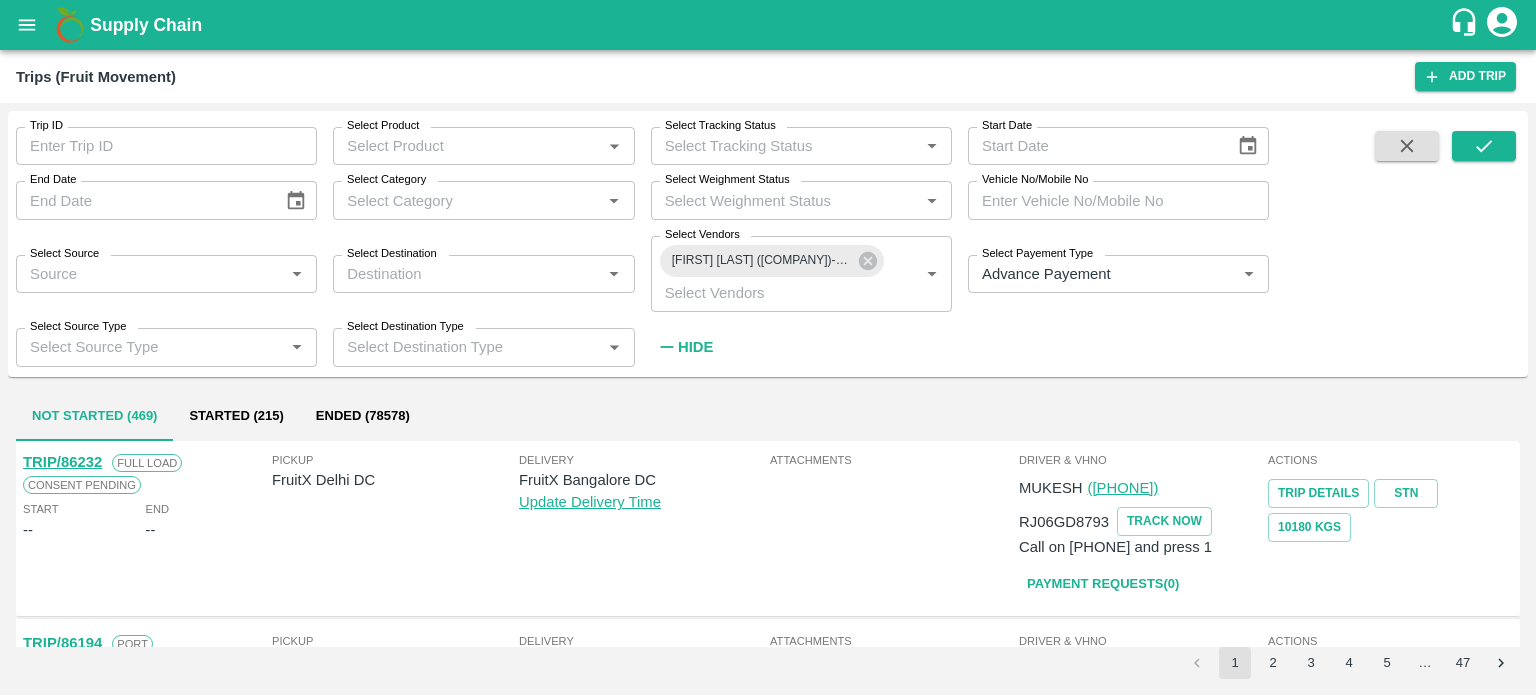 click on "Trip ID Trip ID Select Product Select Product   * Select Tracking Status Select Tracking Status   * Start Date Start Date End Date End Date Select Category Select Category   * Select Weighment Status Select Weighment Status   * Vehicle No/Mobile No Vehicle No/Mobile No Select Source Select Source   * Select Destination Select Destination   * Select Vendors Suraj Kumar Yadav (New Alpha Roadways)-Dharti Fruit Market, Kachchh-9725458503 Select Vendors   * Select Payement Type Select Payement Type   * Select Source Type Select Source Type   * Select Destination Type Select Destination Type   * Hide" at bounding box center [634, 238] 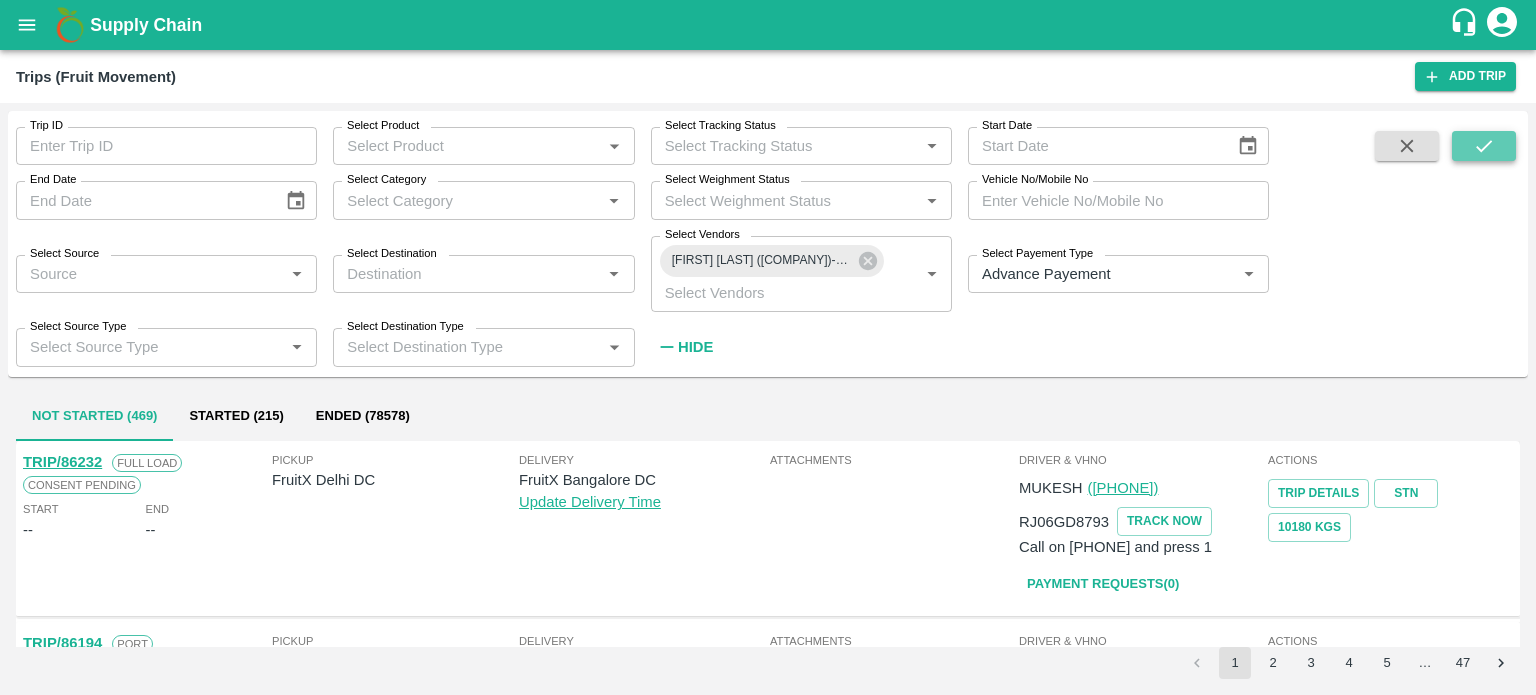 click at bounding box center [1484, 146] 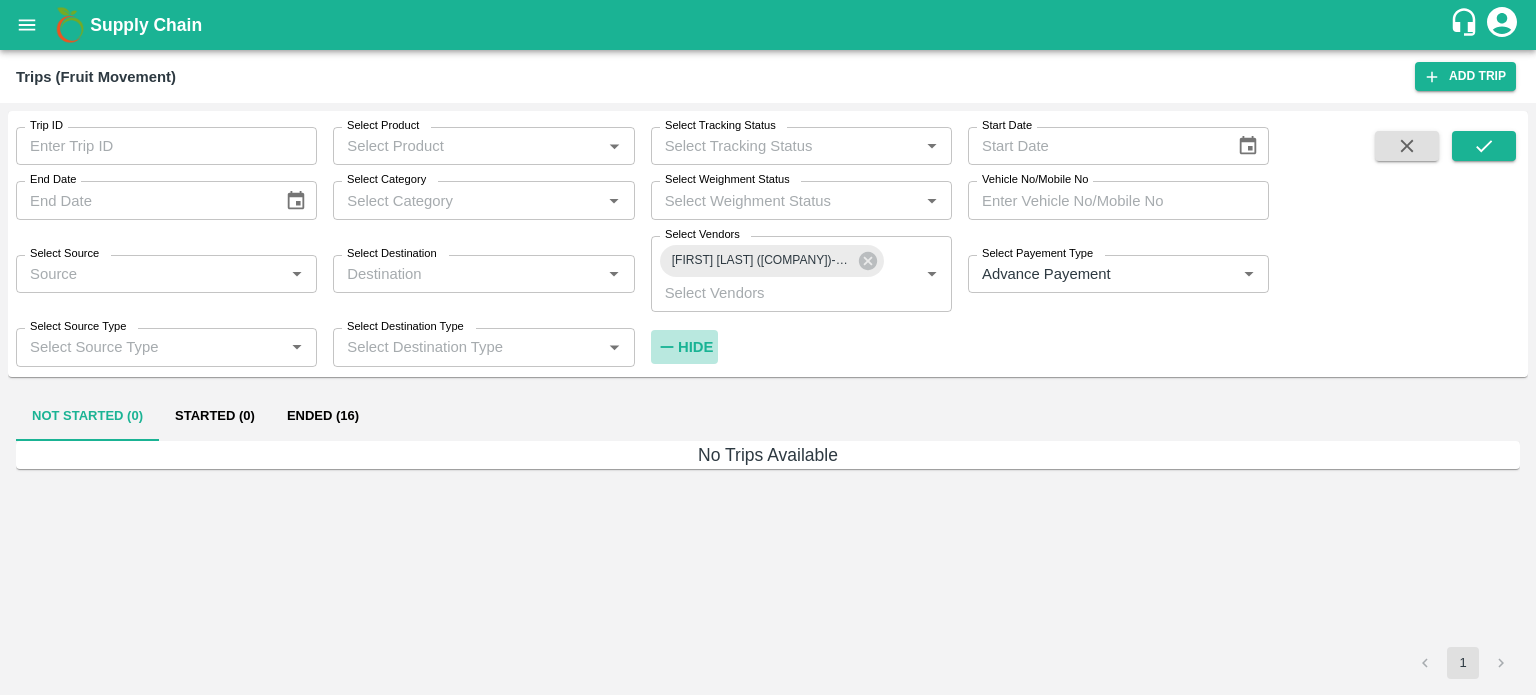 click on "Hide" at bounding box center [695, 347] 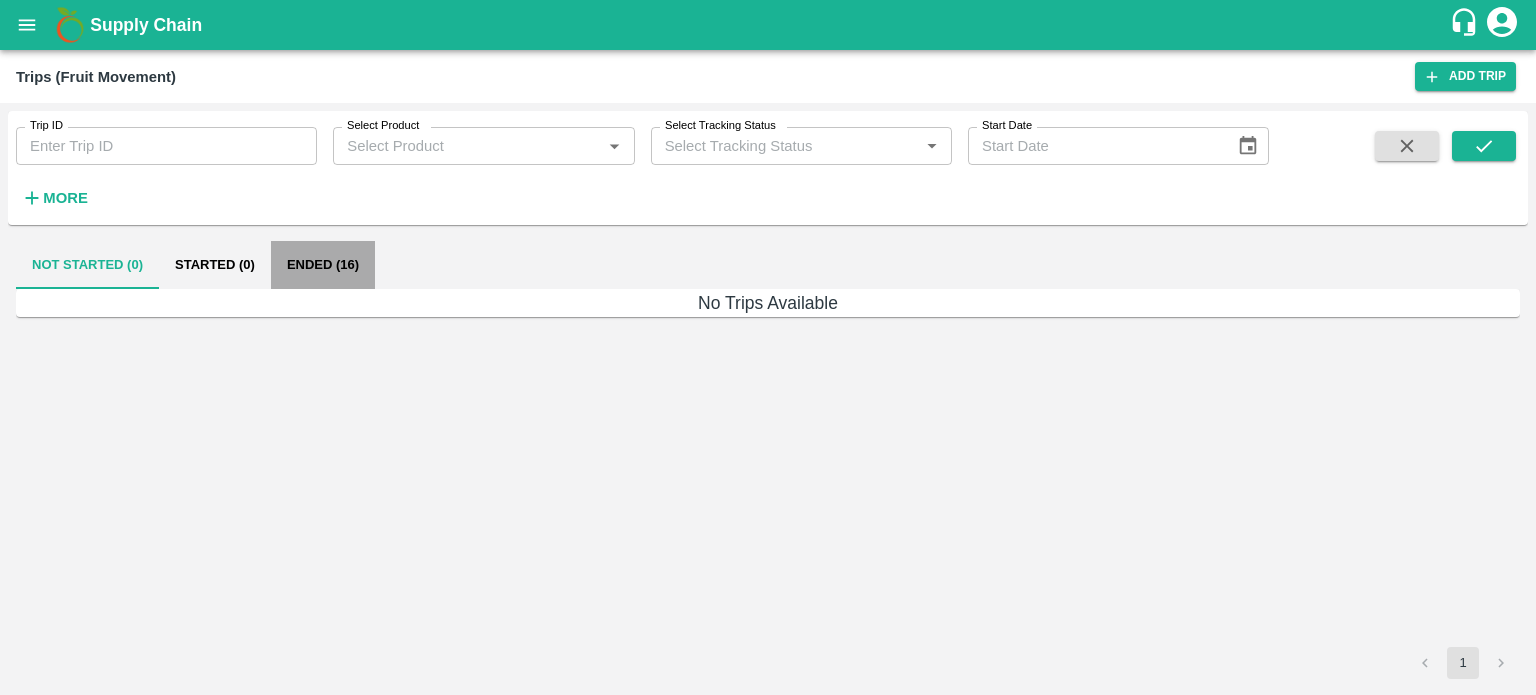 click on "Ended (16)" at bounding box center (323, 265) 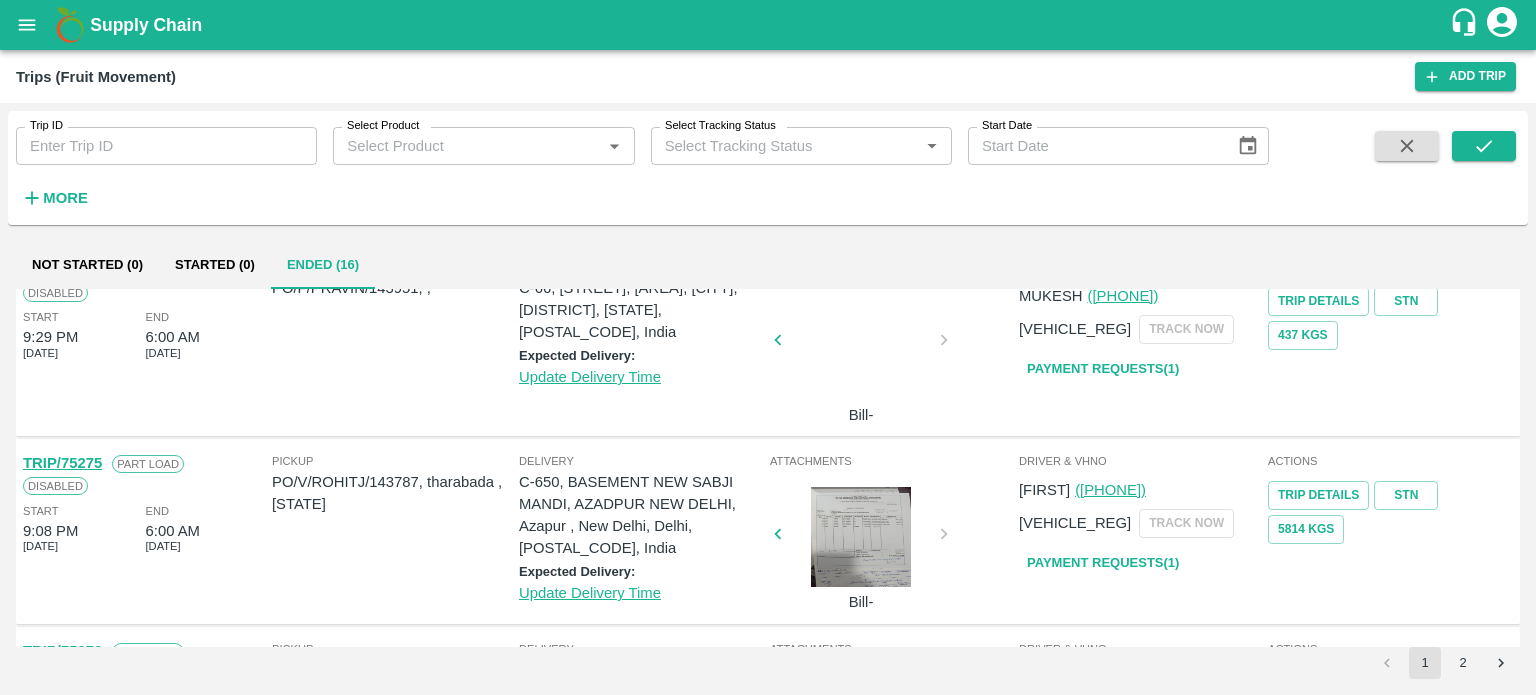 scroll, scrollTop: 0, scrollLeft: 0, axis: both 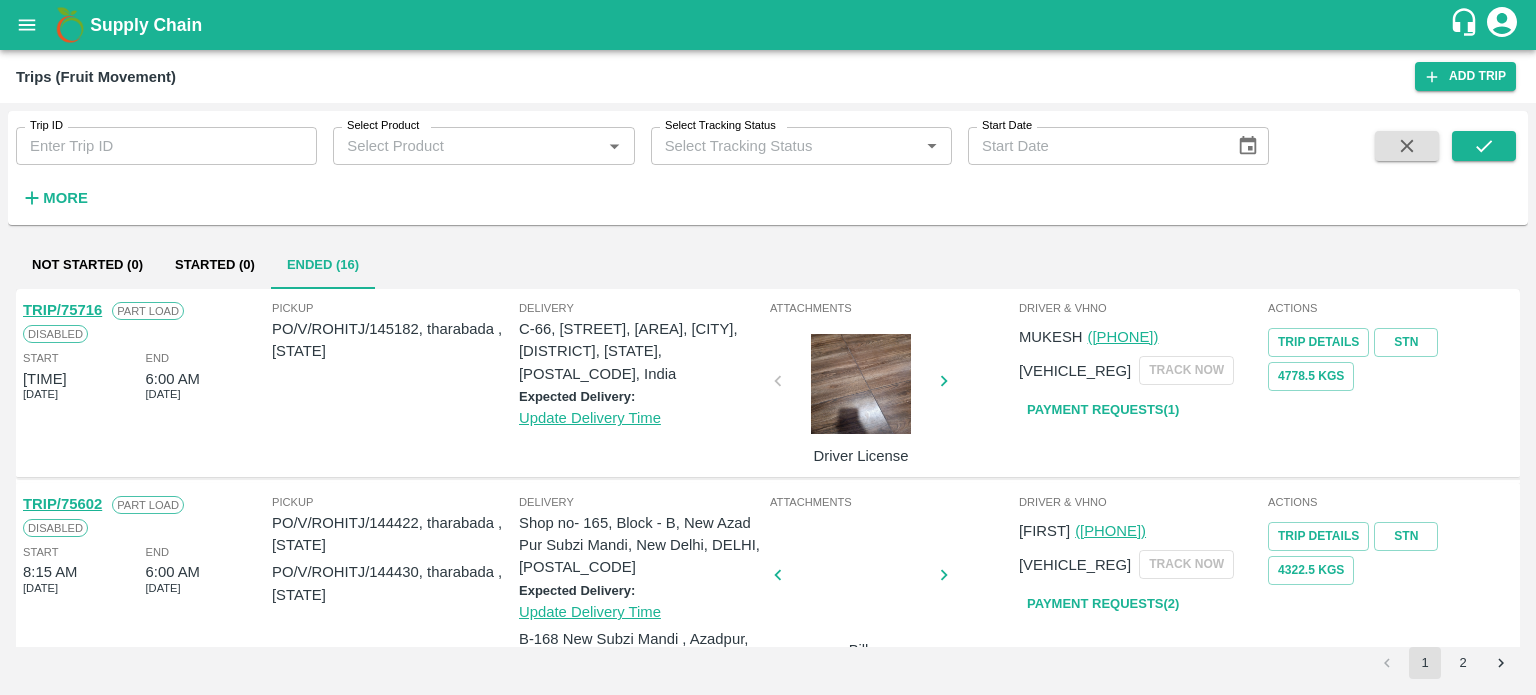 click on "Pickup PO/V/ROHITJ/145182, tharabada , Gujarat Delivery C-66, New Subzi Mandi, Azadpur, DELHI, North Delhi, Delhi, 110033, India Expected Delivery: Update Delivery Time" at bounding box center [519, 383] 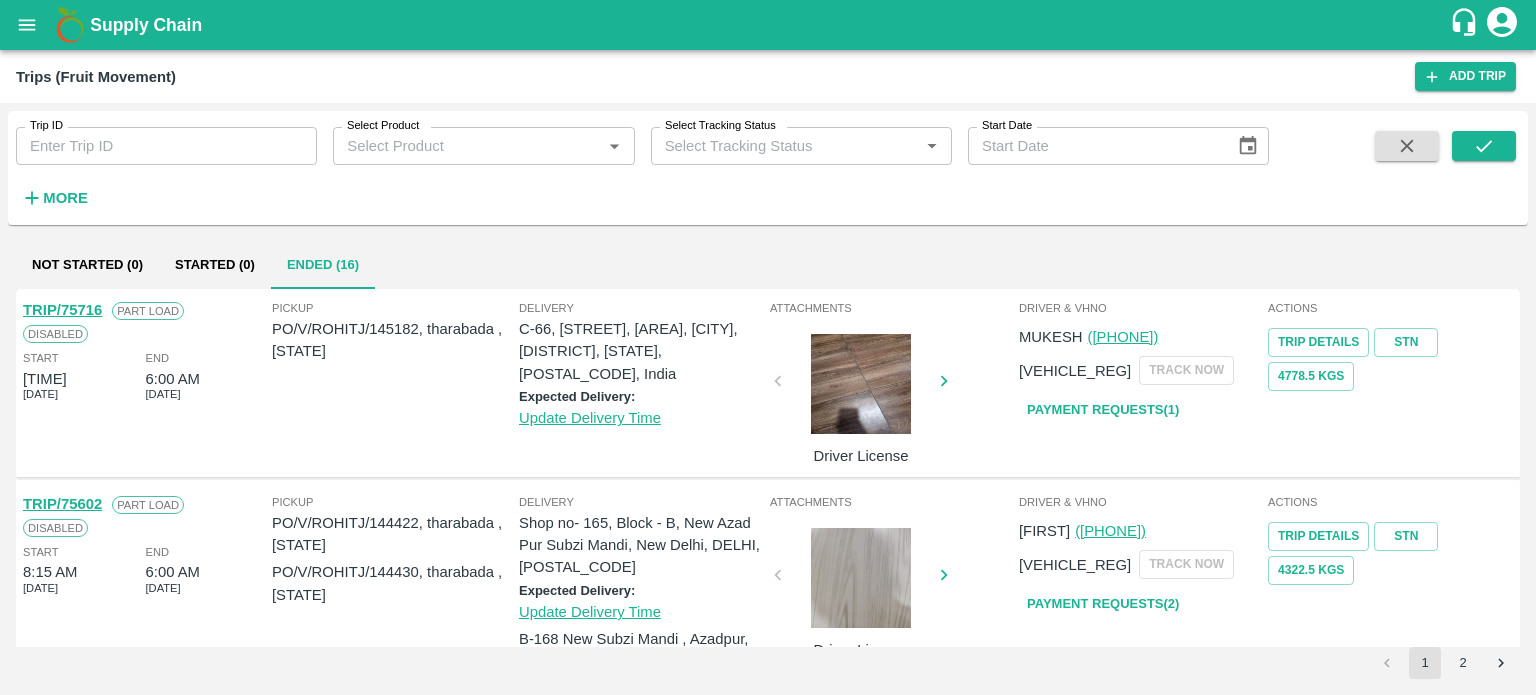 click on "More" at bounding box center (65, 198) 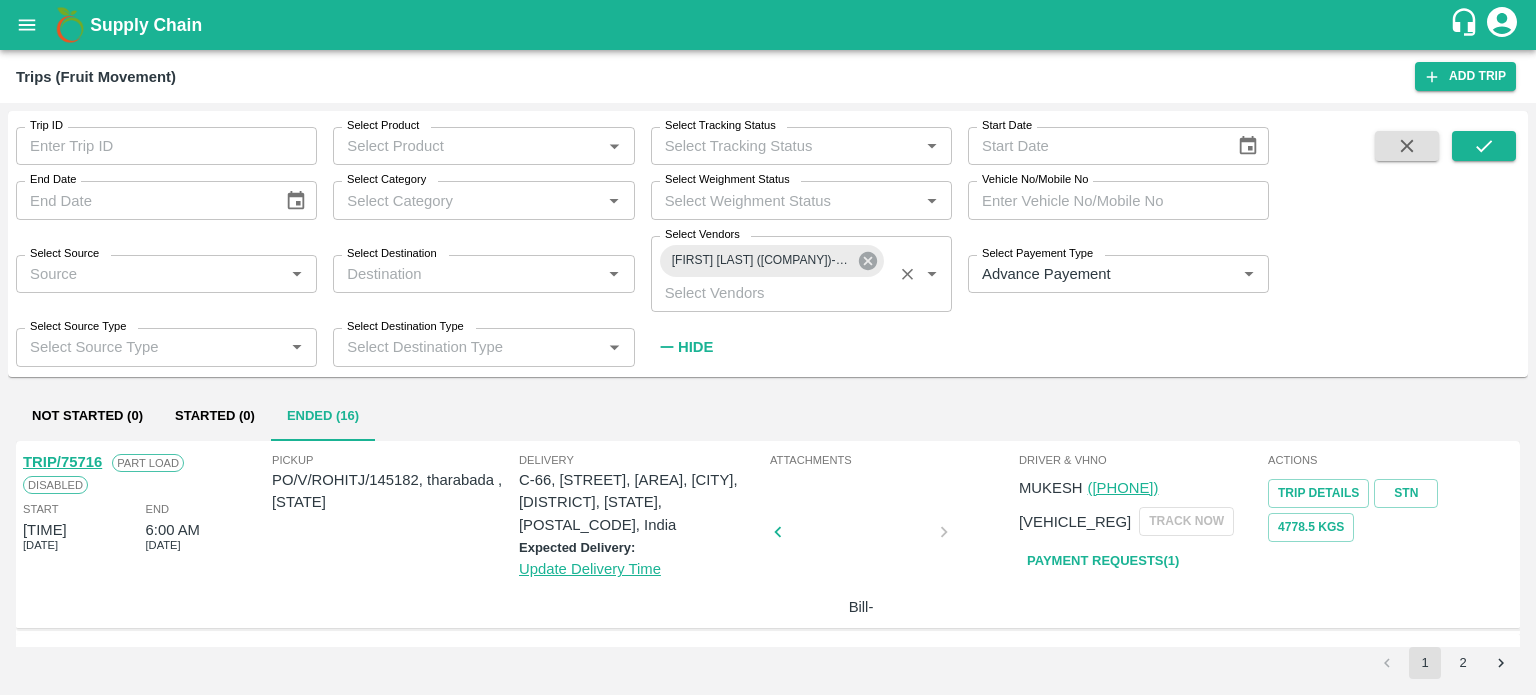 click 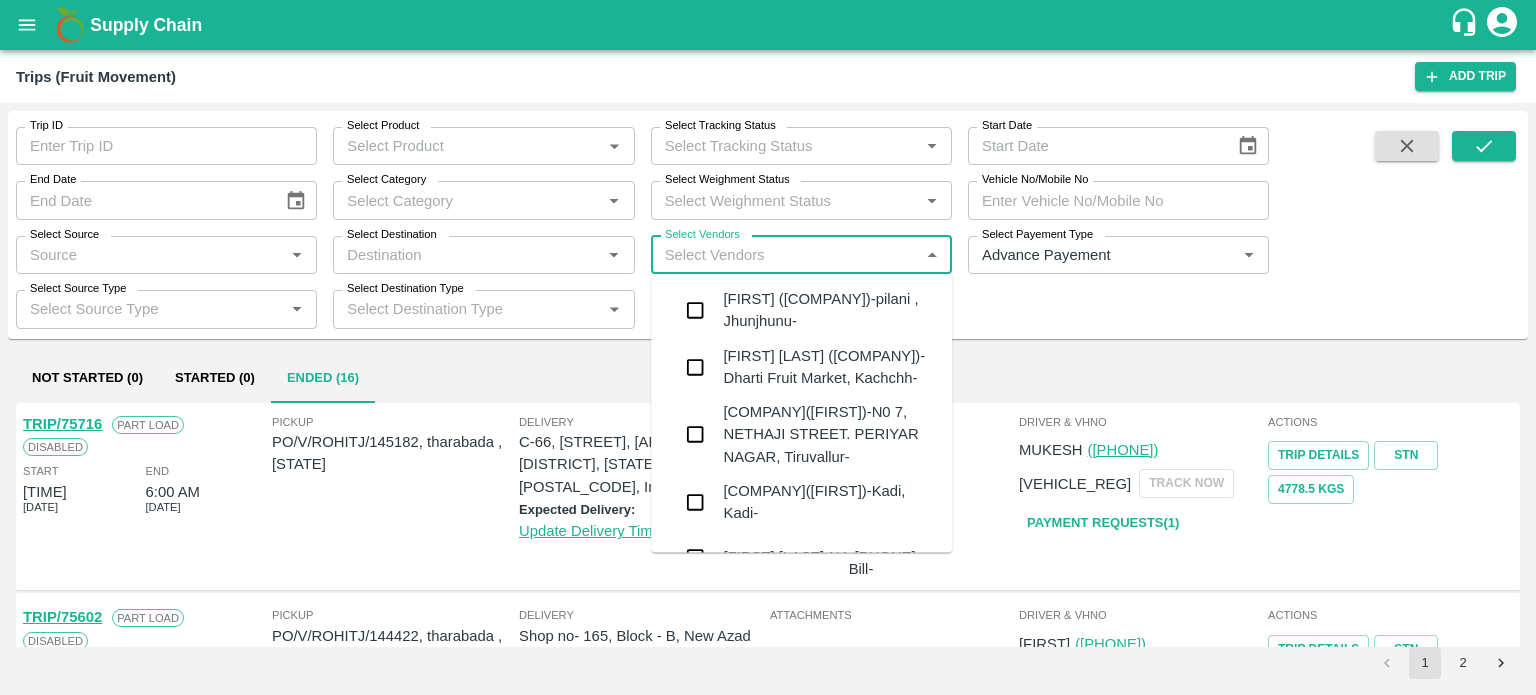 click on "Select Vendors" at bounding box center (785, 255) 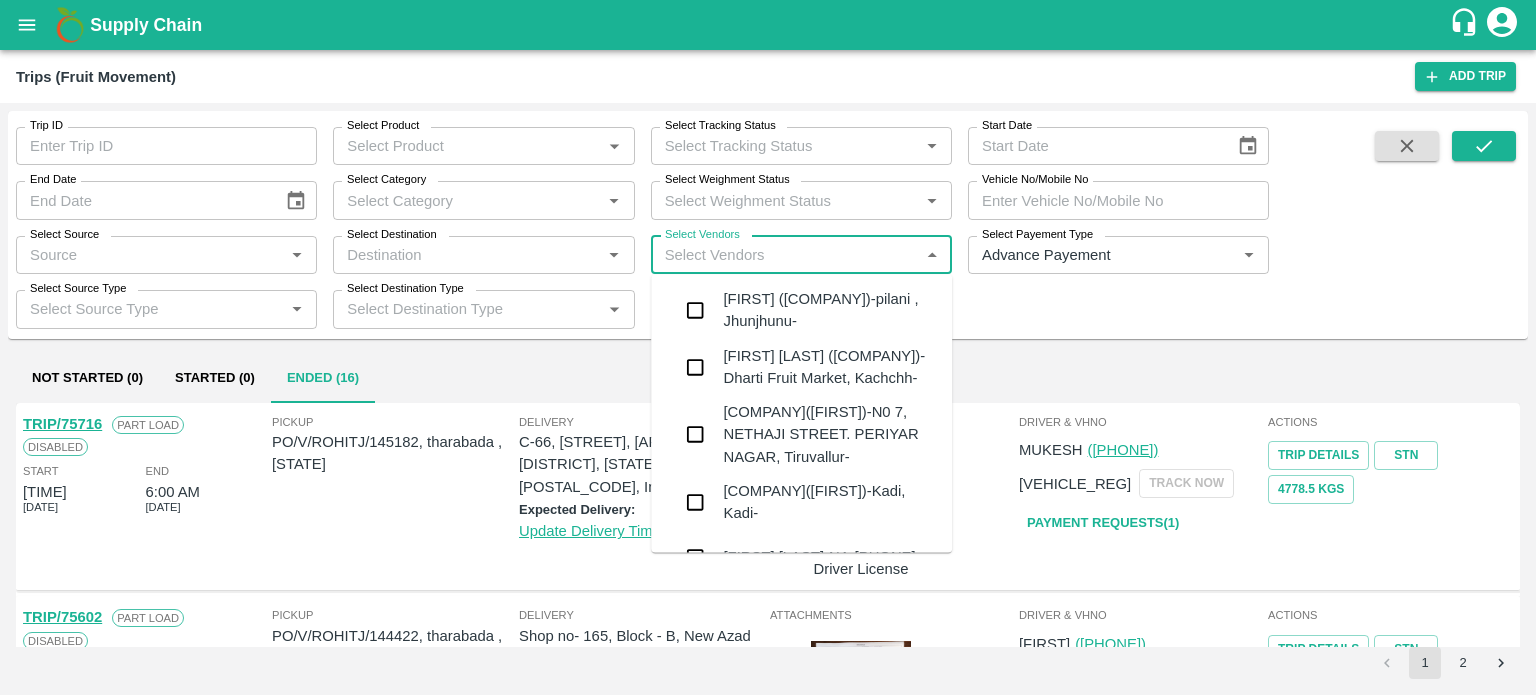 click on "Suraj Kumar Yadav (New Alpha Roadways)-Dharti Fruit Market, Kachchh-9725458503" at bounding box center [829, 367] 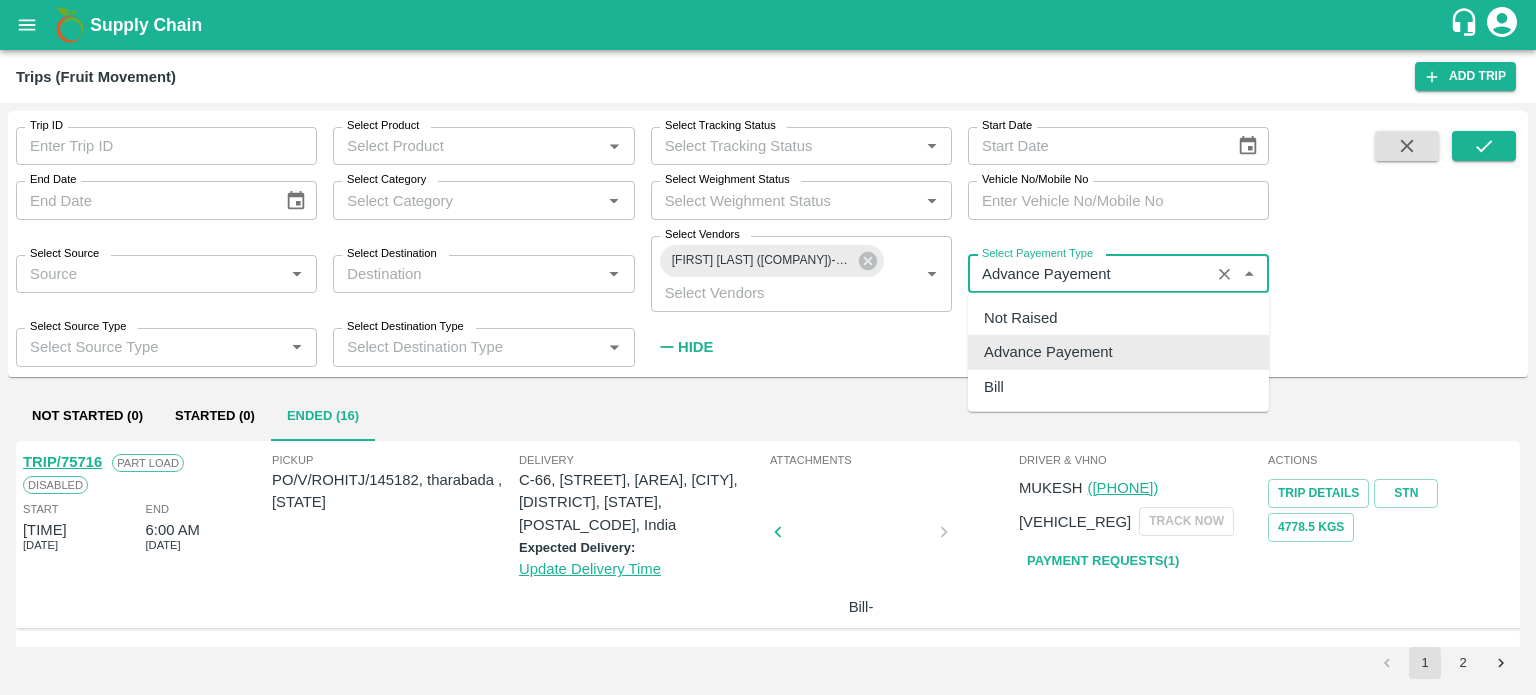 click on "Select Payement Type" at bounding box center [1089, 274] 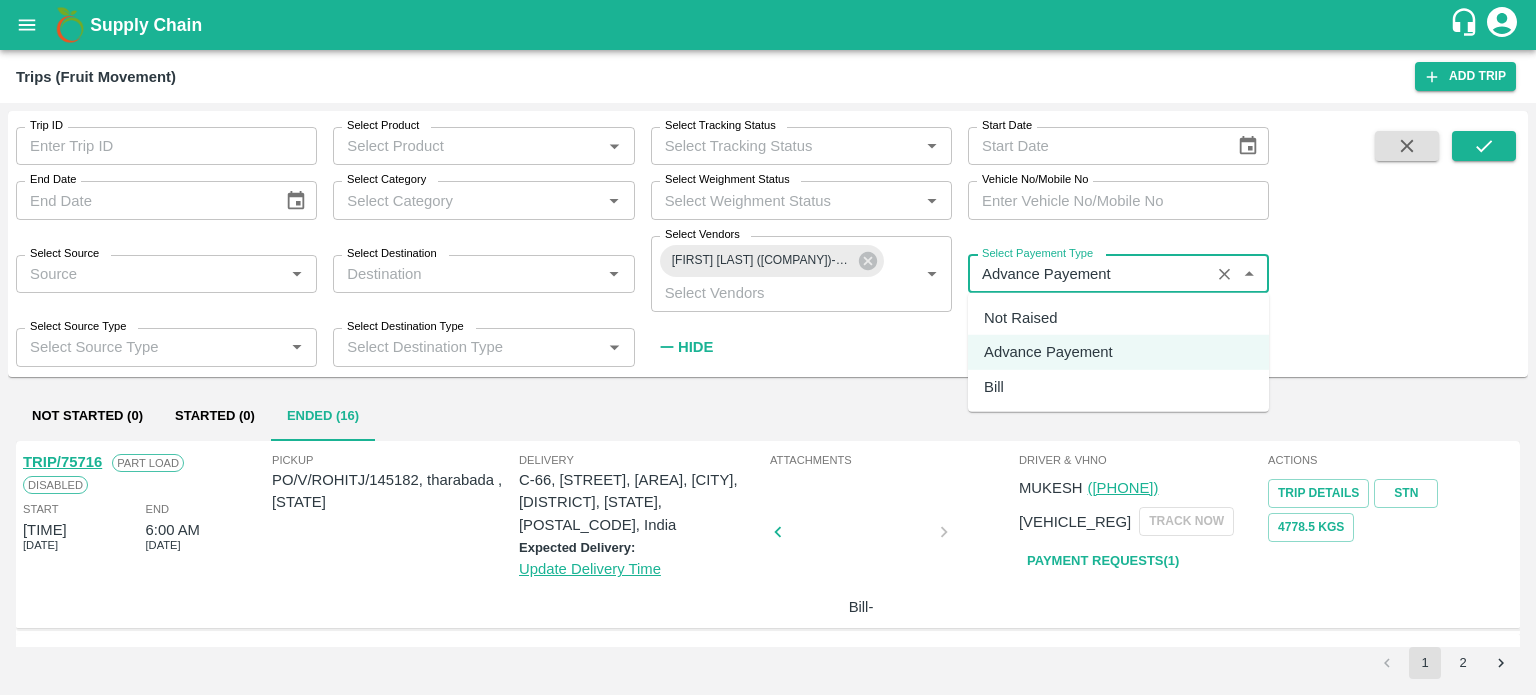 click on "Not Raised" at bounding box center (1020, 318) 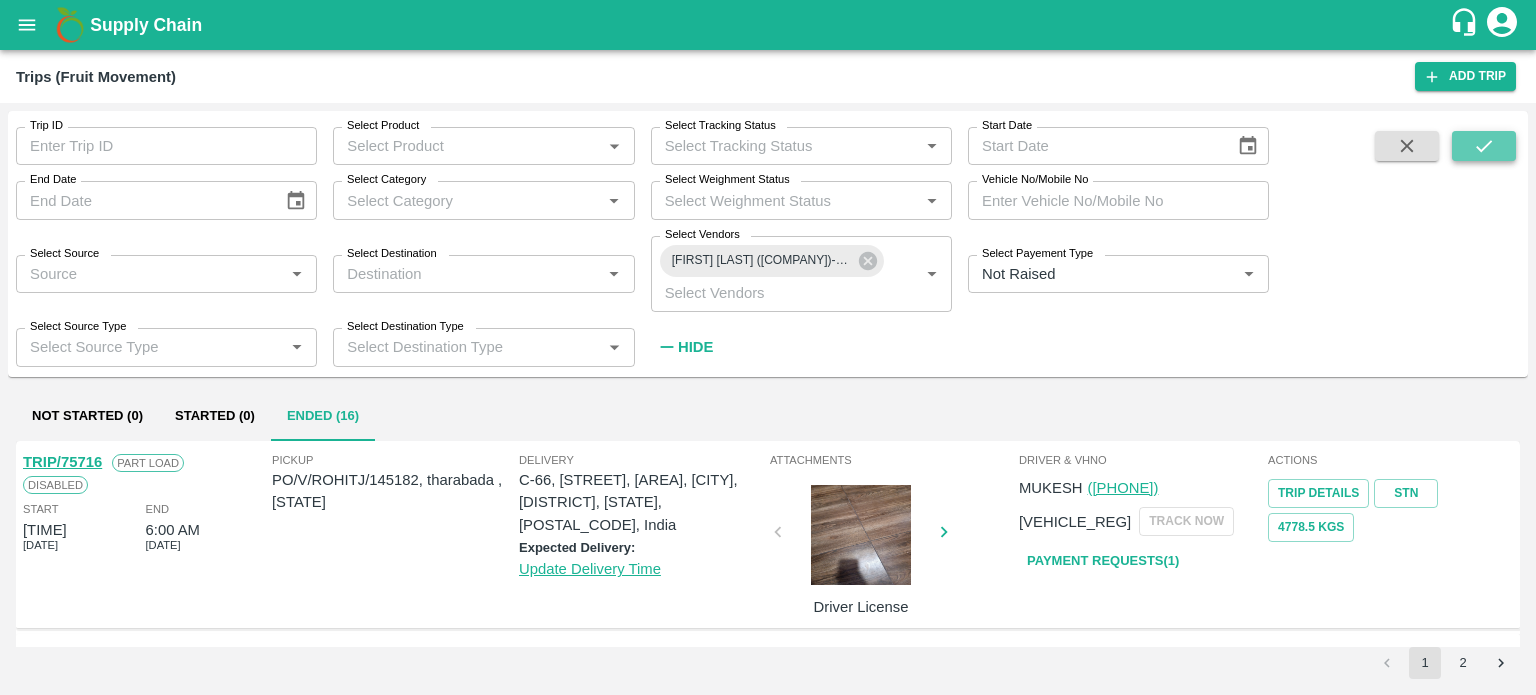 click at bounding box center [1484, 146] 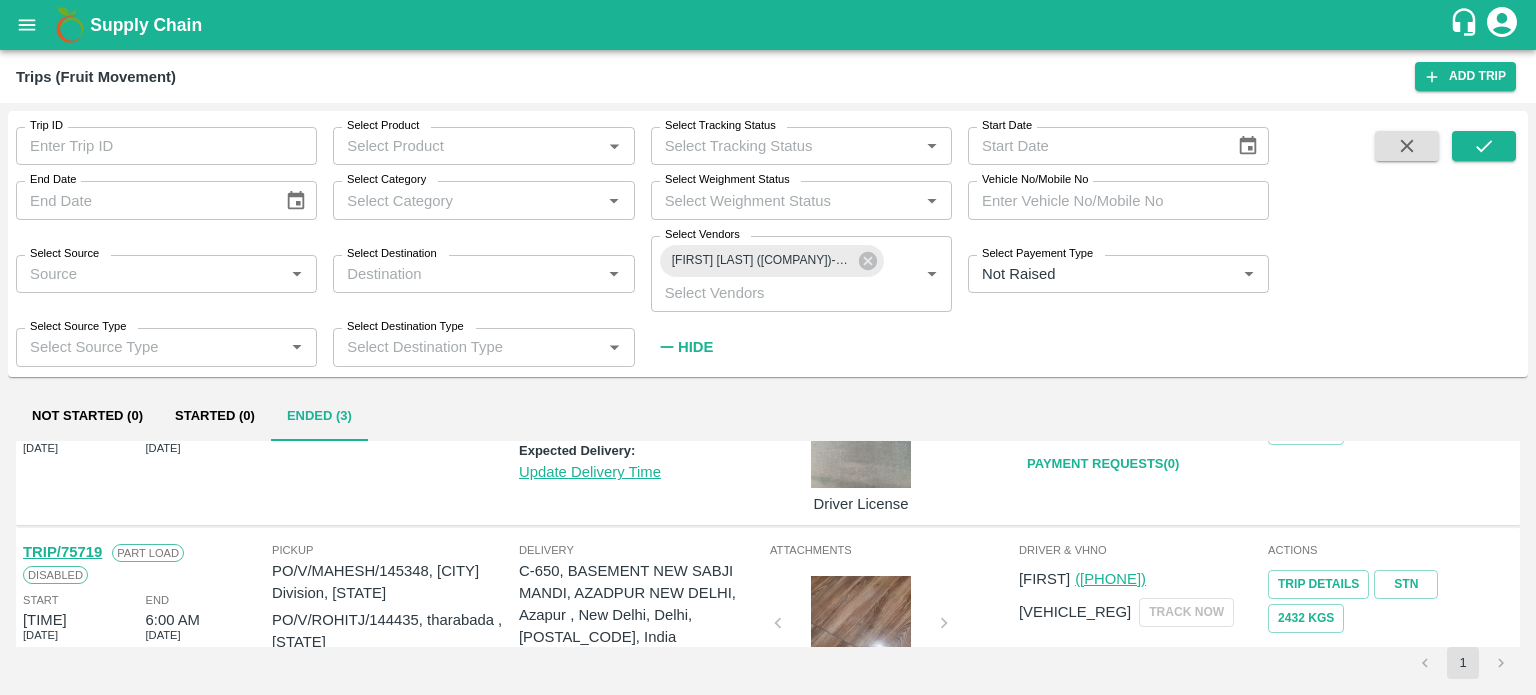 scroll, scrollTop: 0, scrollLeft: 0, axis: both 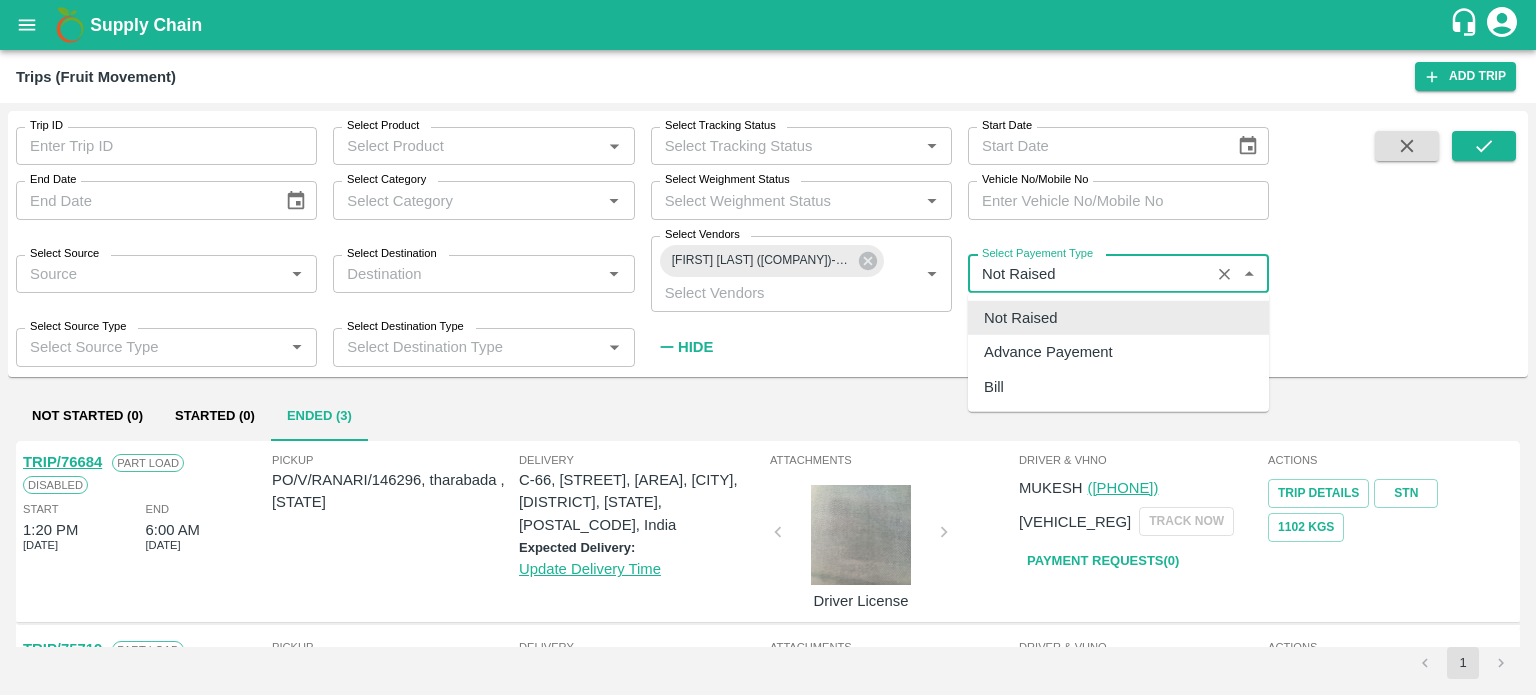 click on "Select Payement Type" at bounding box center [1089, 274] 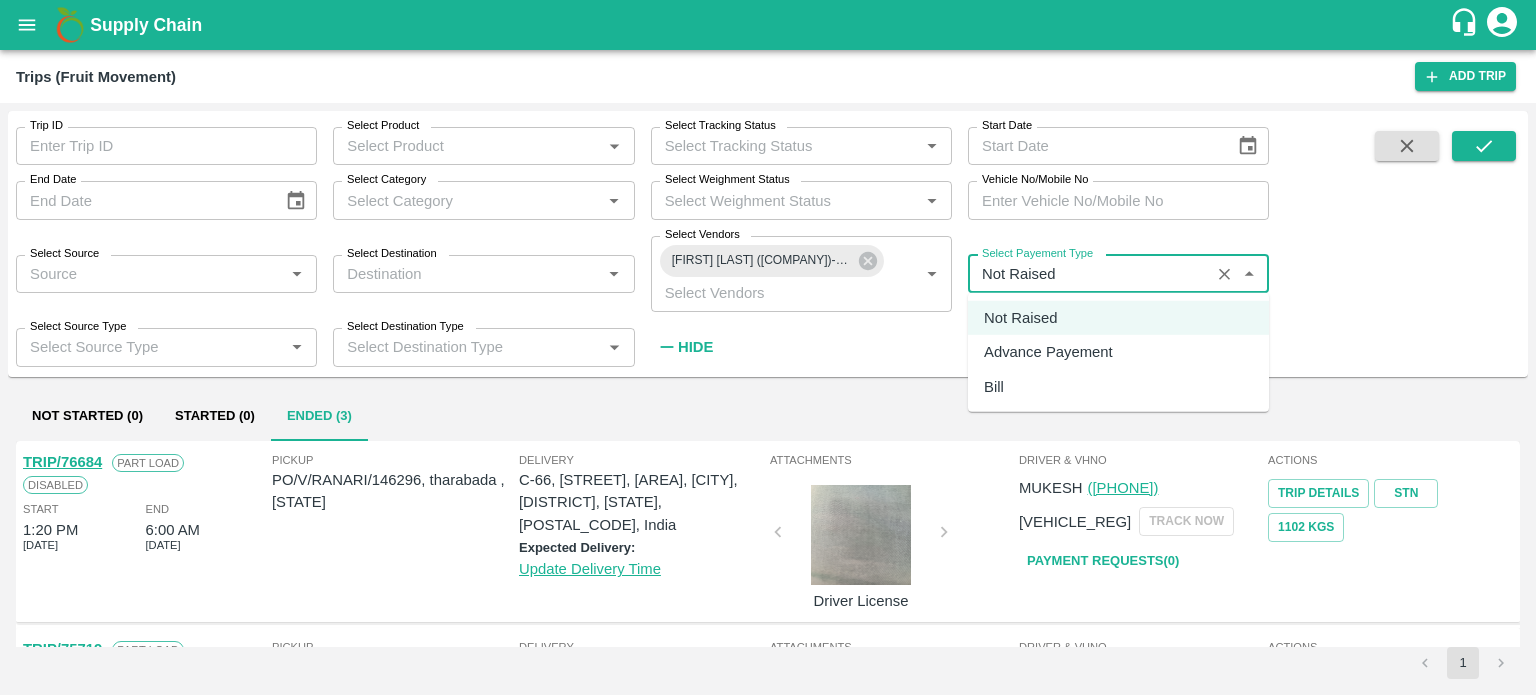 click on "Advance Payement" at bounding box center [1048, 352] 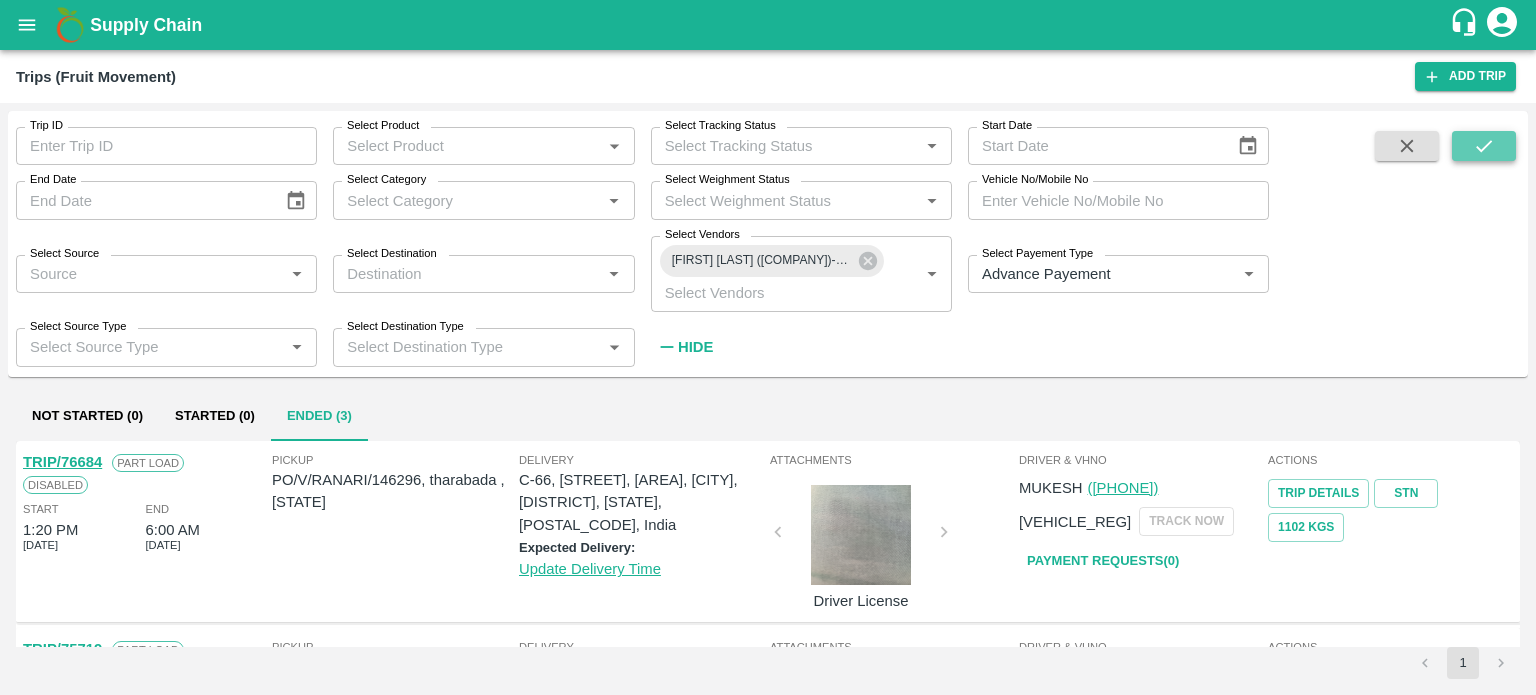 click at bounding box center (1484, 146) 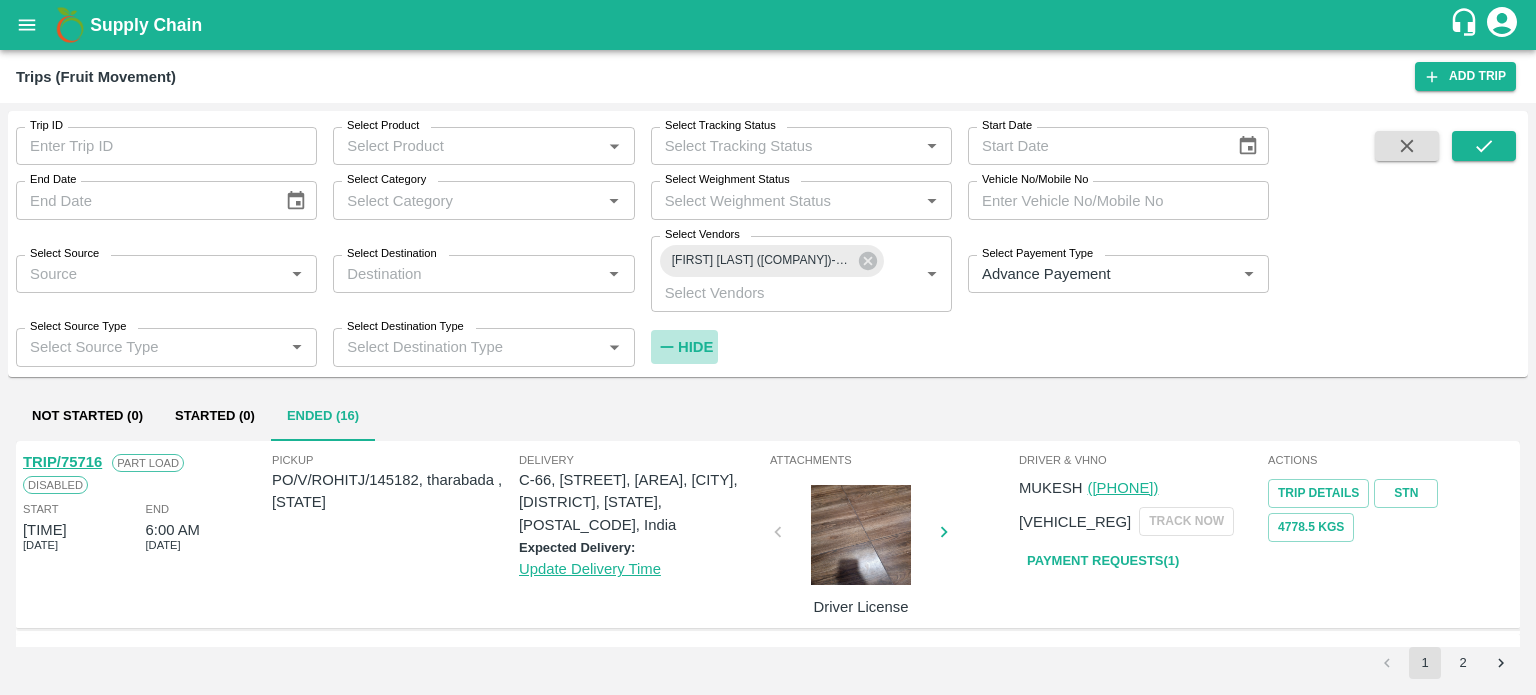 click on "Hide" at bounding box center (685, 347) 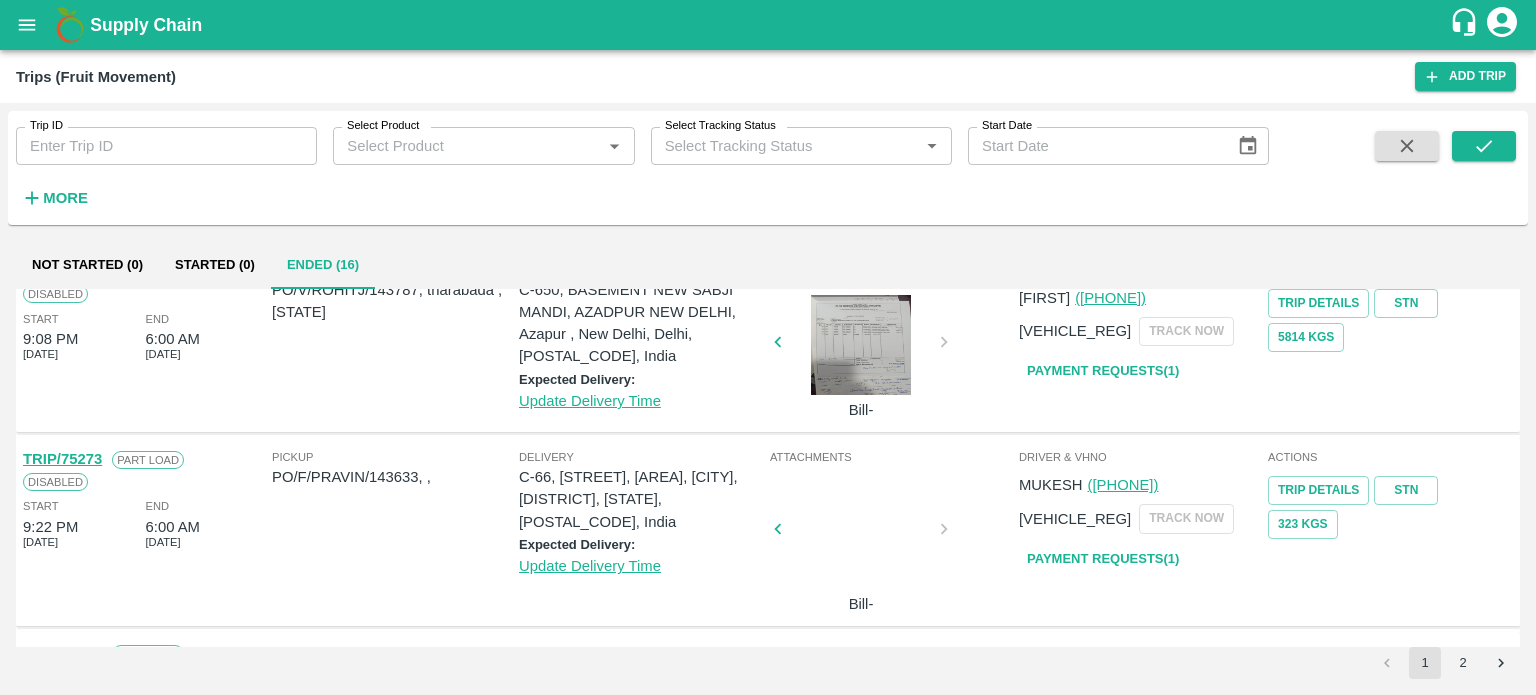 scroll, scrollTop: 1727, scrollLeft: 0, axis: vertical 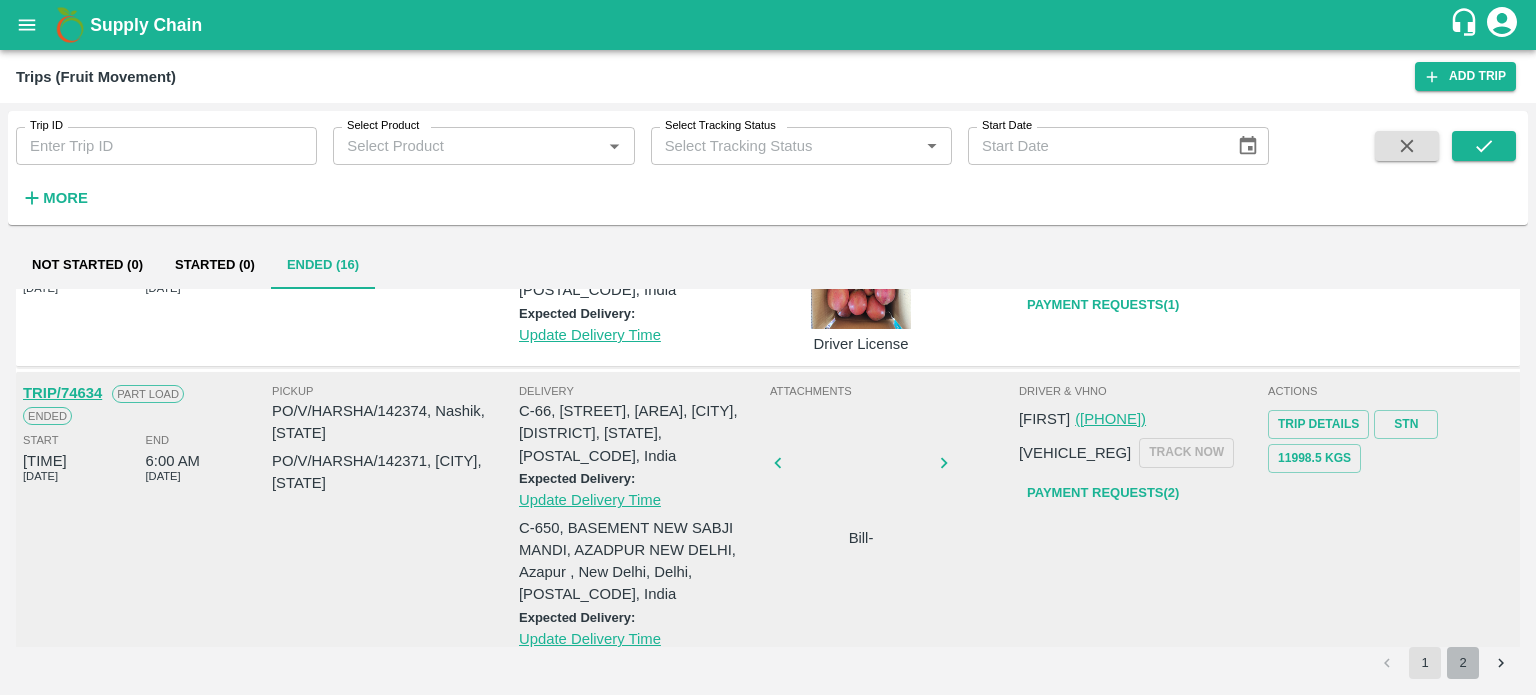 click on "2" at bounding box center (1463, 663) 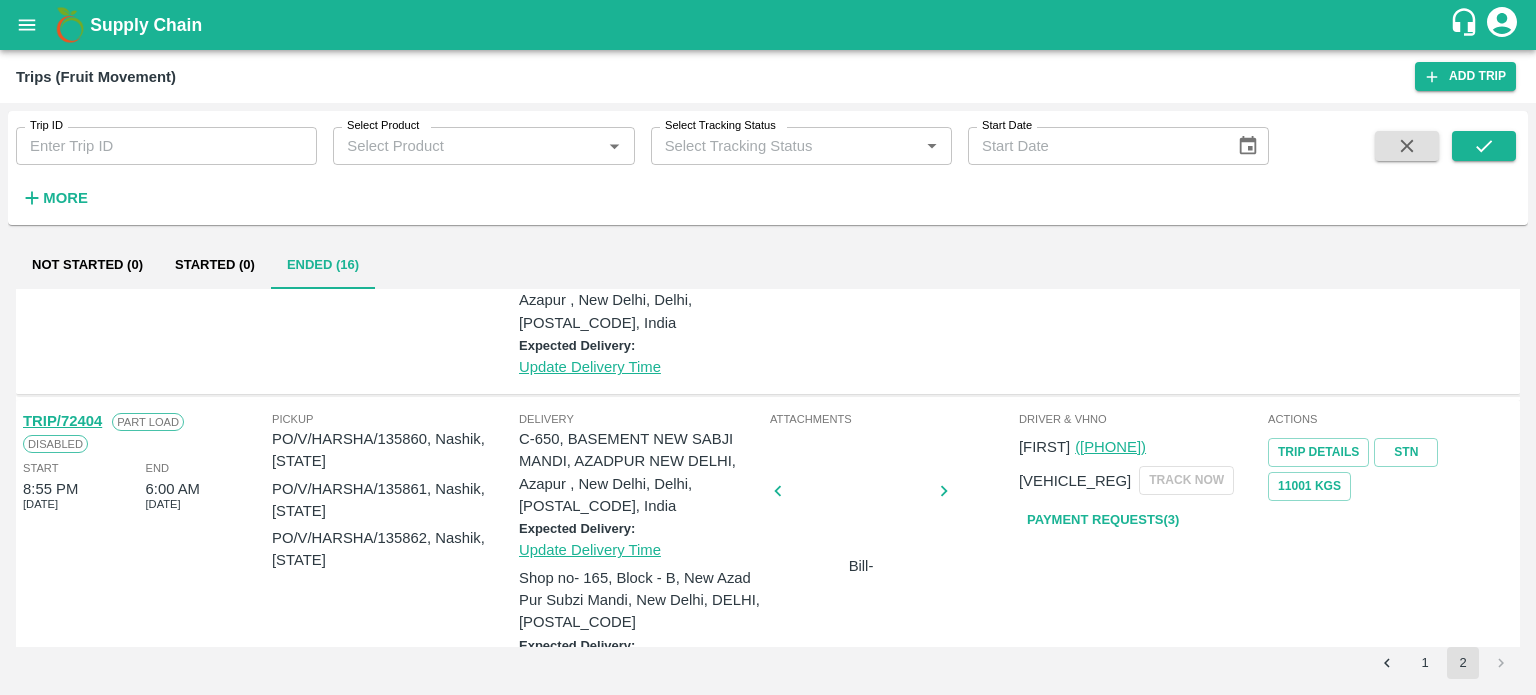 scroll, scrollTop: 1056, scrollLeft: 0, axis: vertical 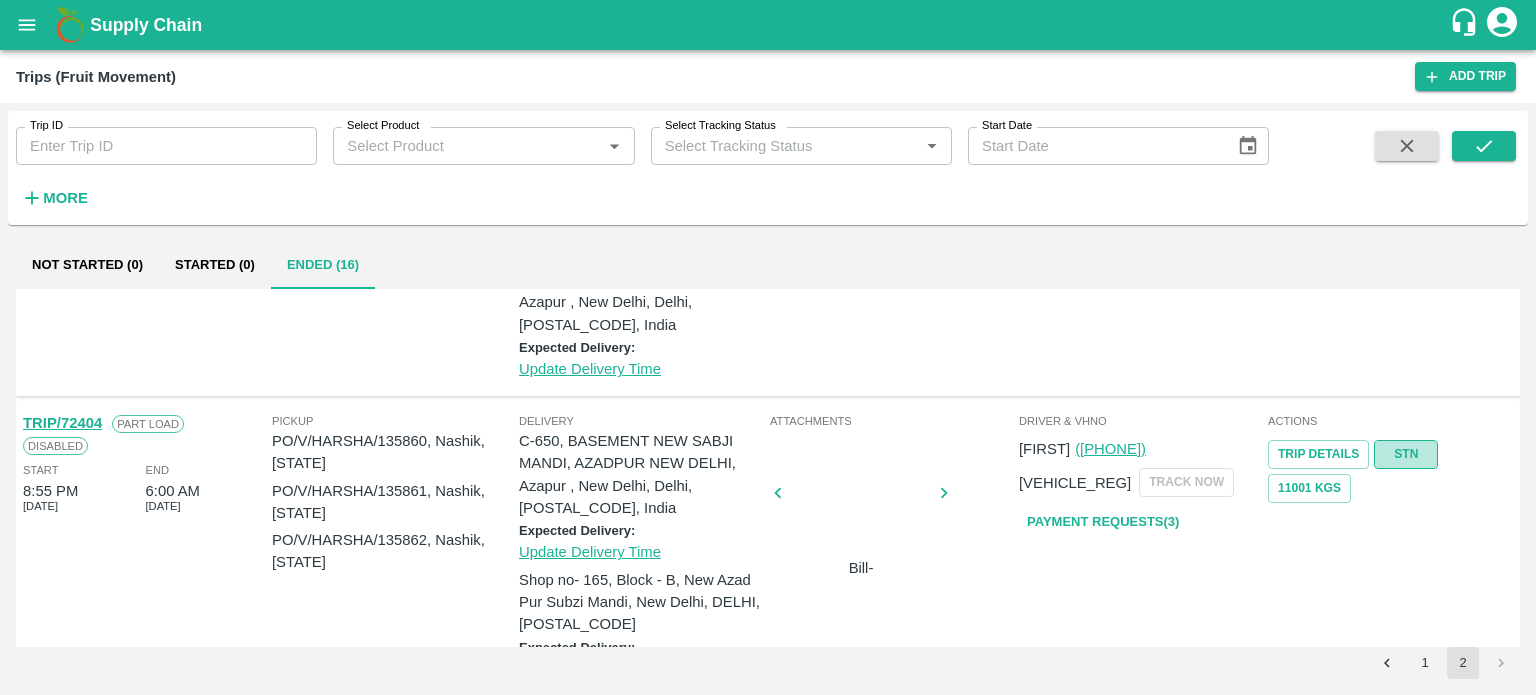 click on "STN" at bounding box center [1406, 454] 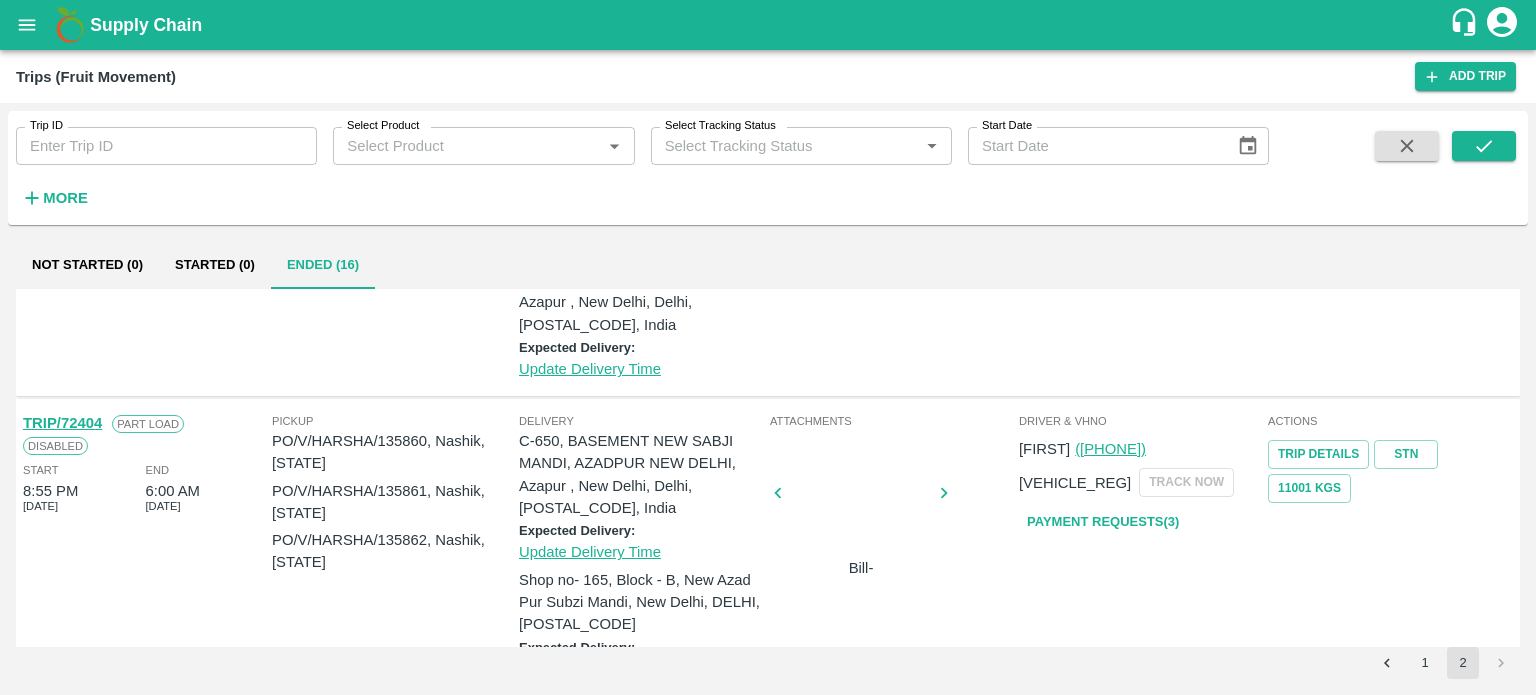 scroll, scrollTop: 0, scrollLeft: 0, axis: both 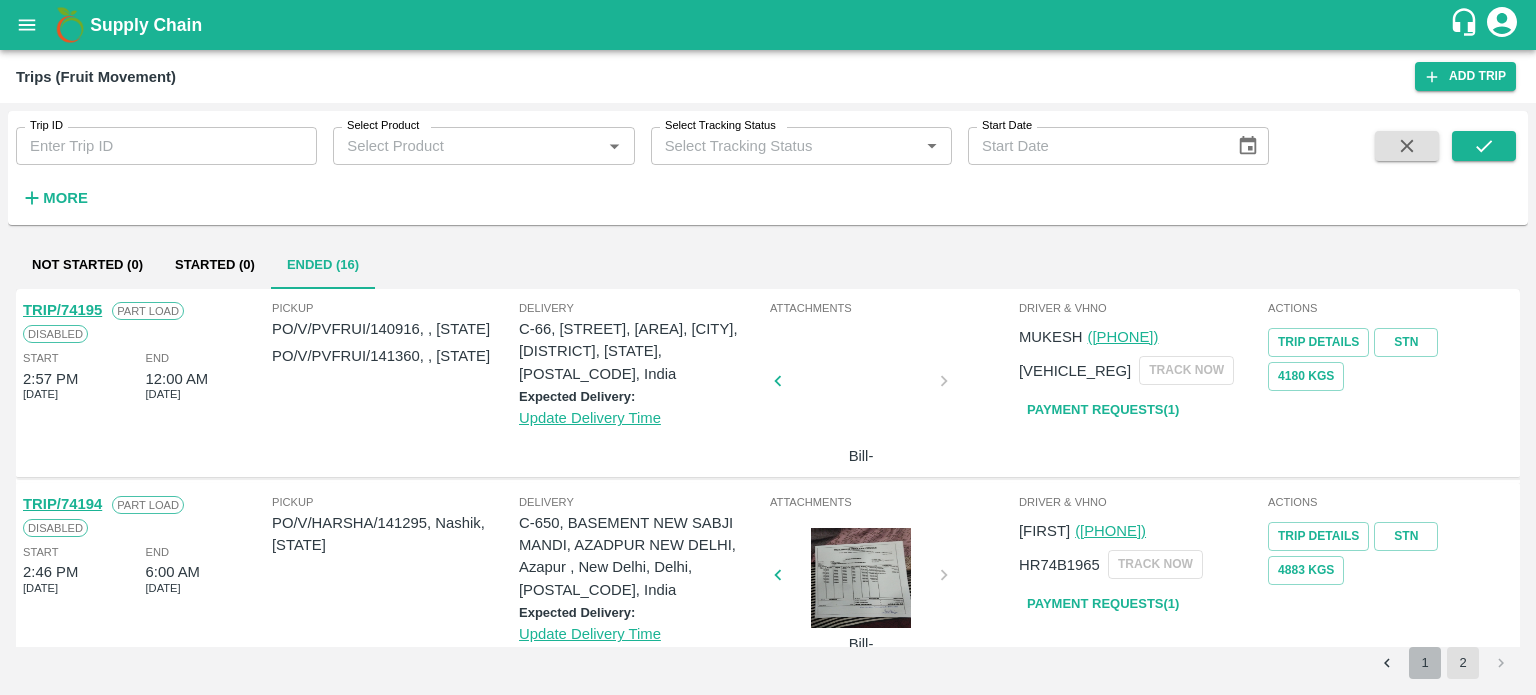 click on "1" at bounding box center (1425, 663) 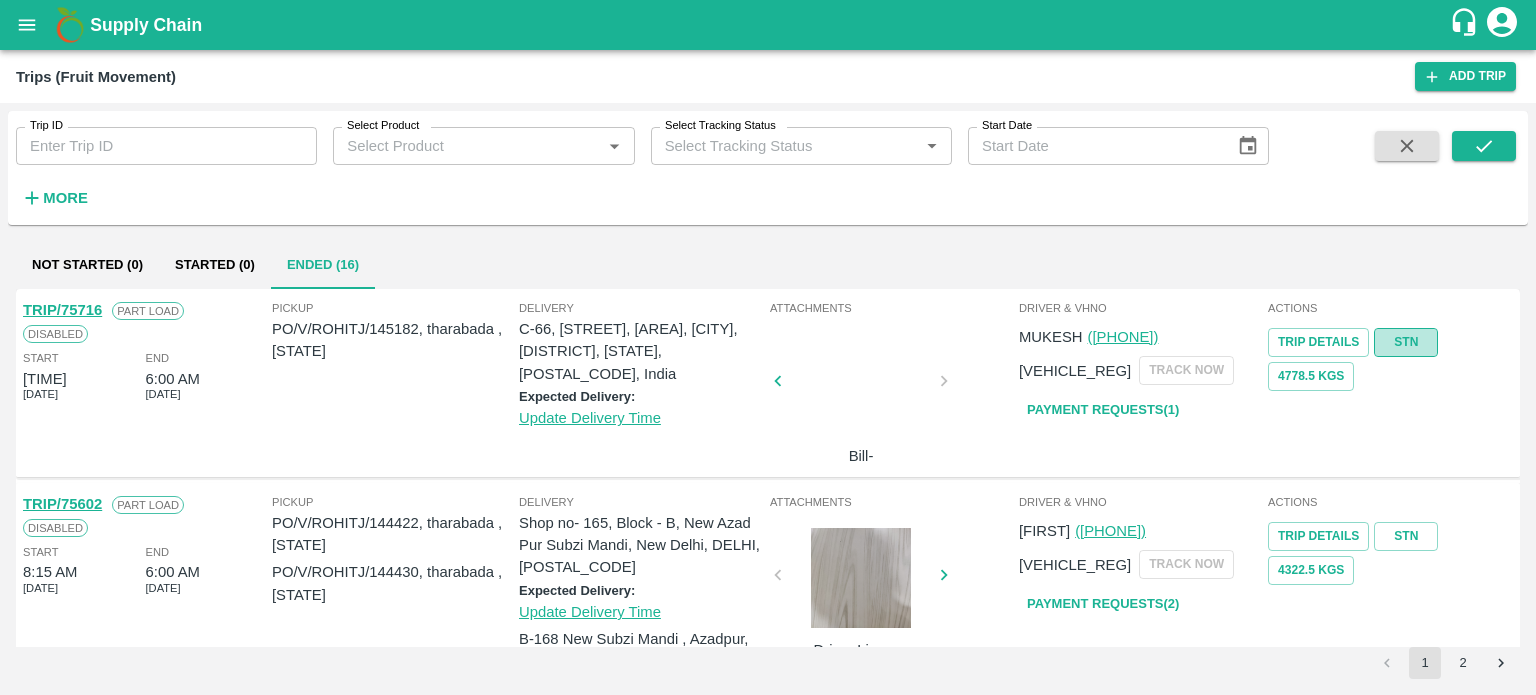 click on "STN" at bounding box center (1406, 342) 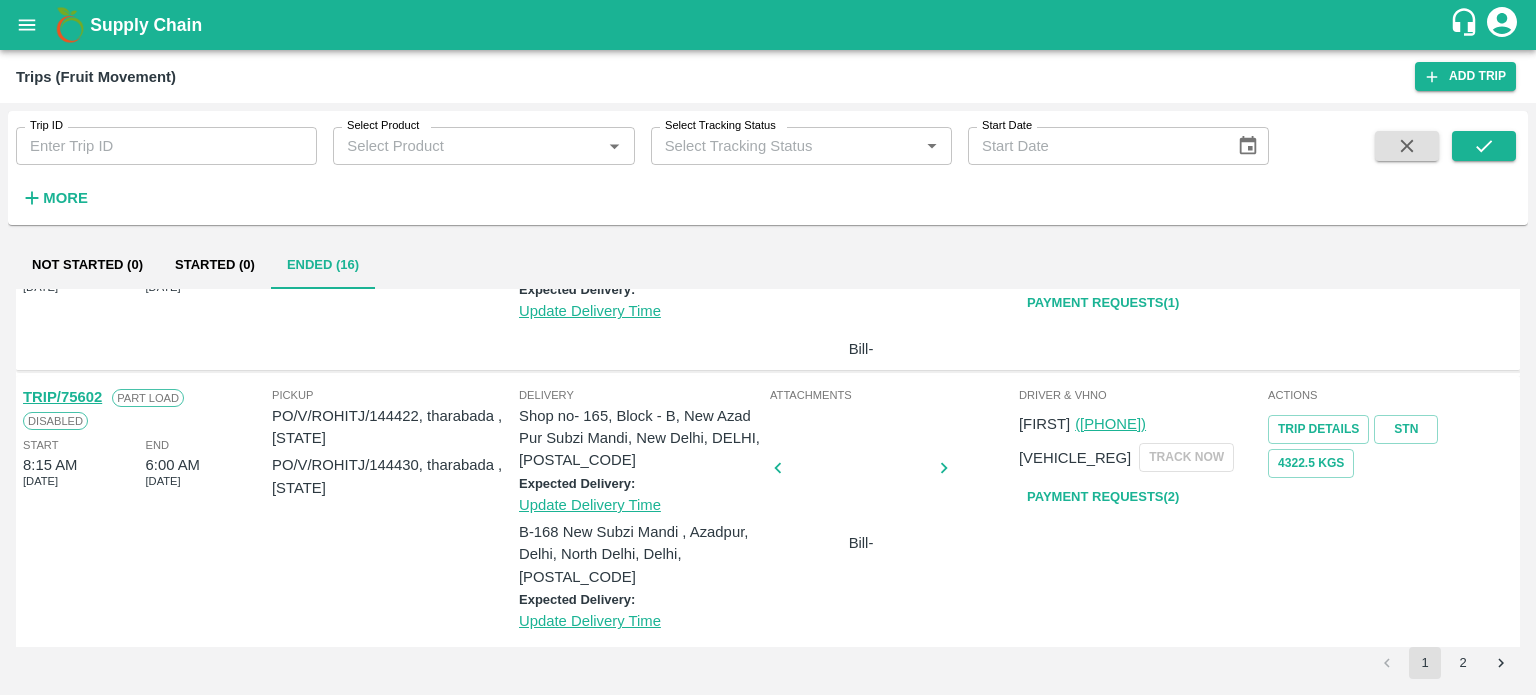 scroll, scrollTop: 108, scrollLeft: 0, axis: vertical 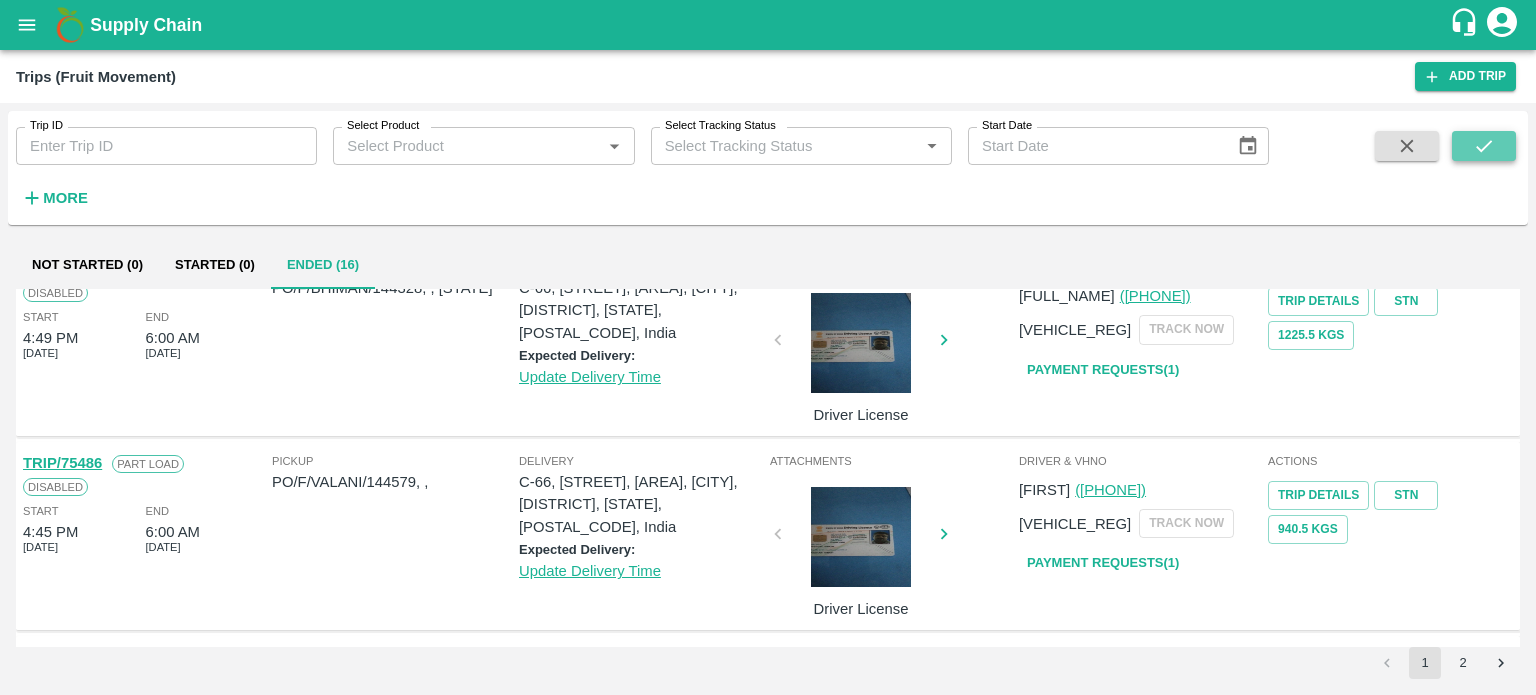 click 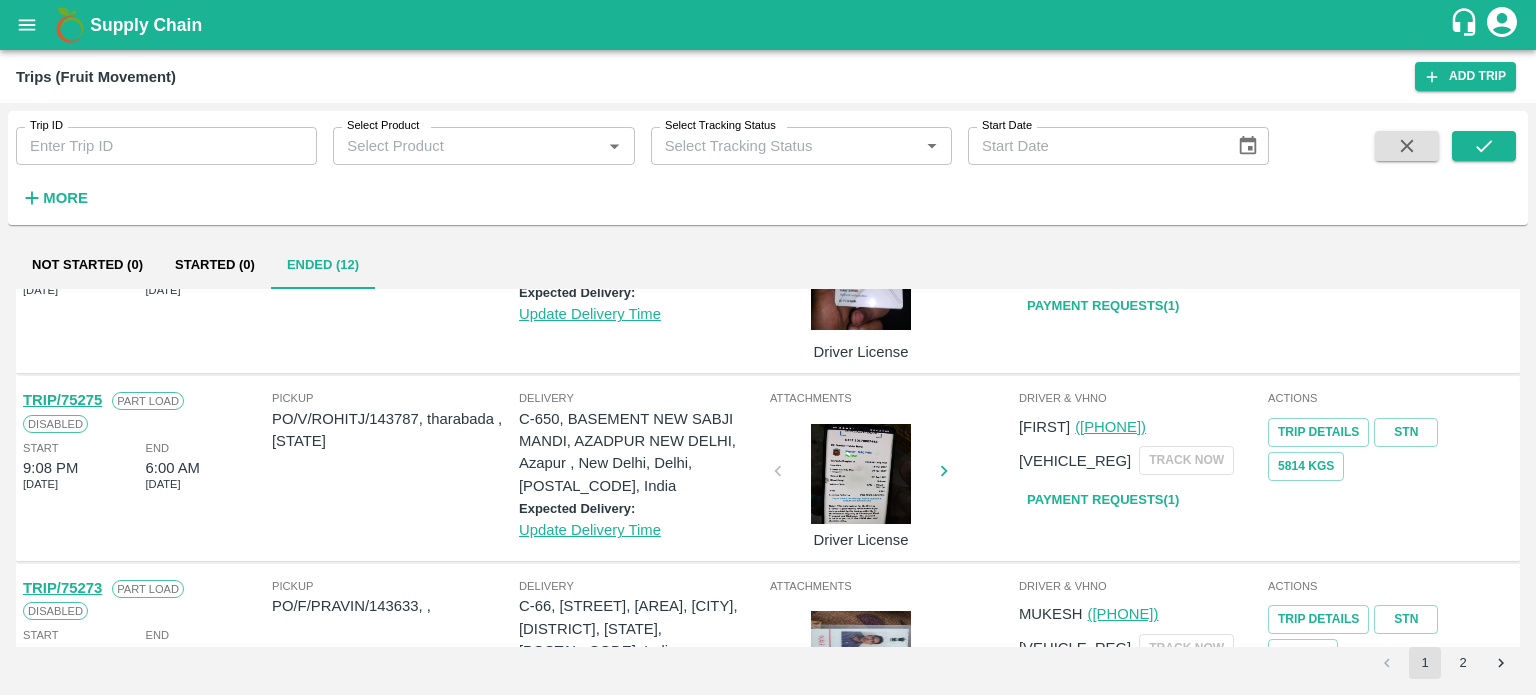 scroll, scrollTop: 108, scrollLeft: 0, axis: vertical 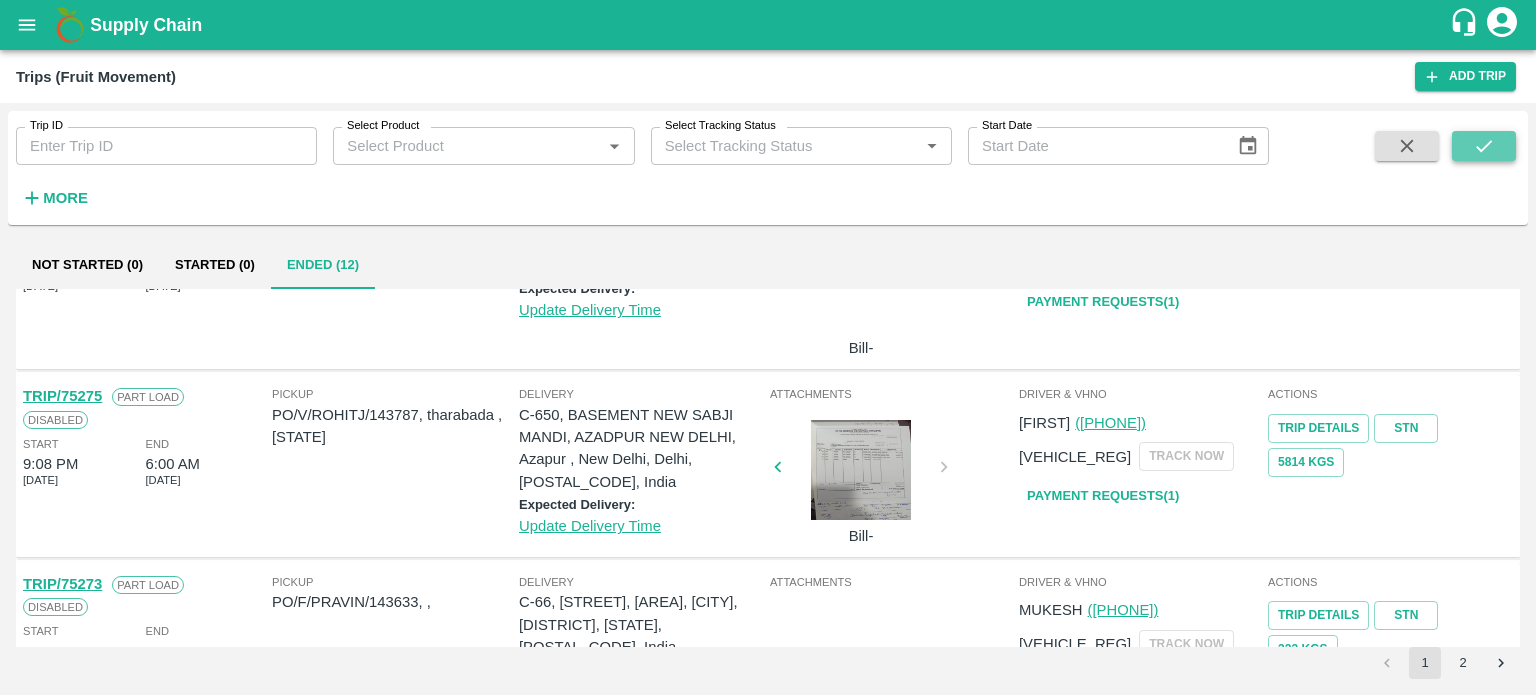 click 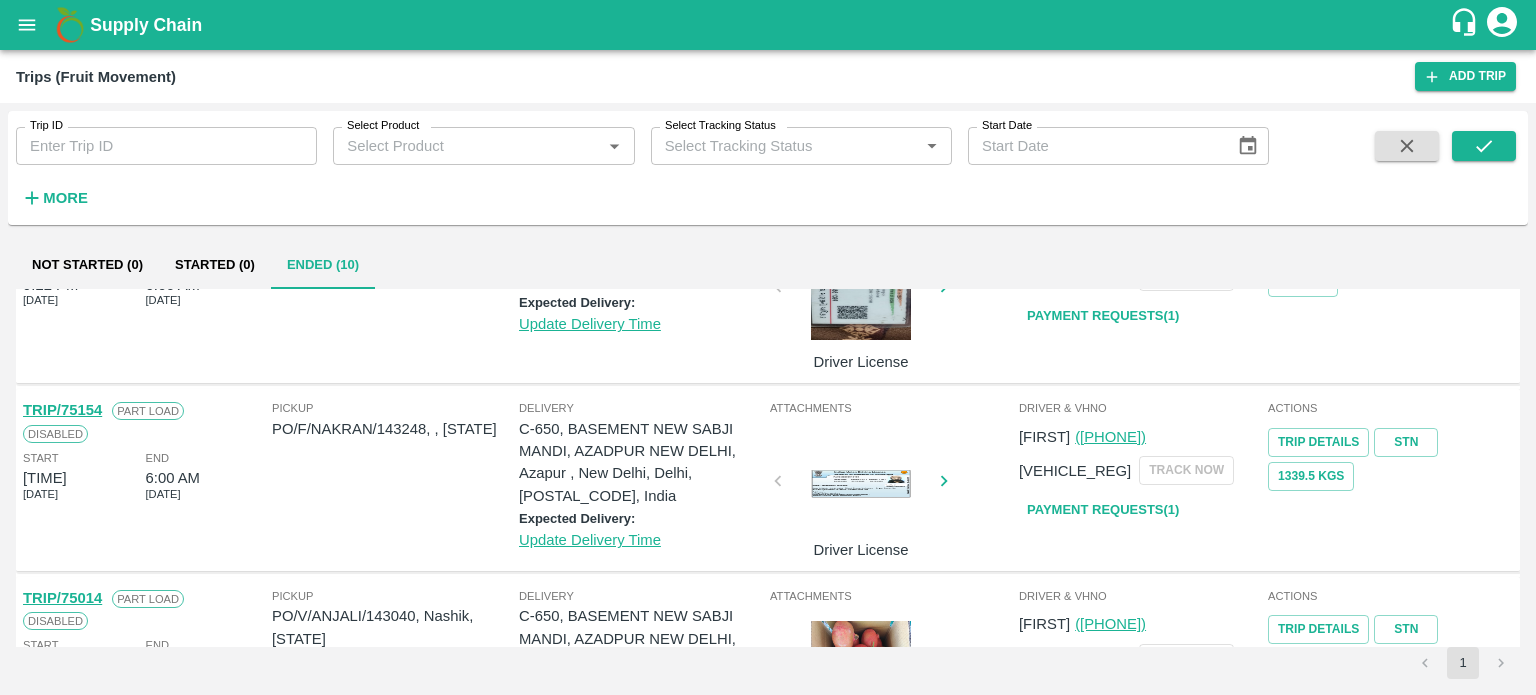 scroll, scrollTop: 0, scrollLeft: 0, axis: both 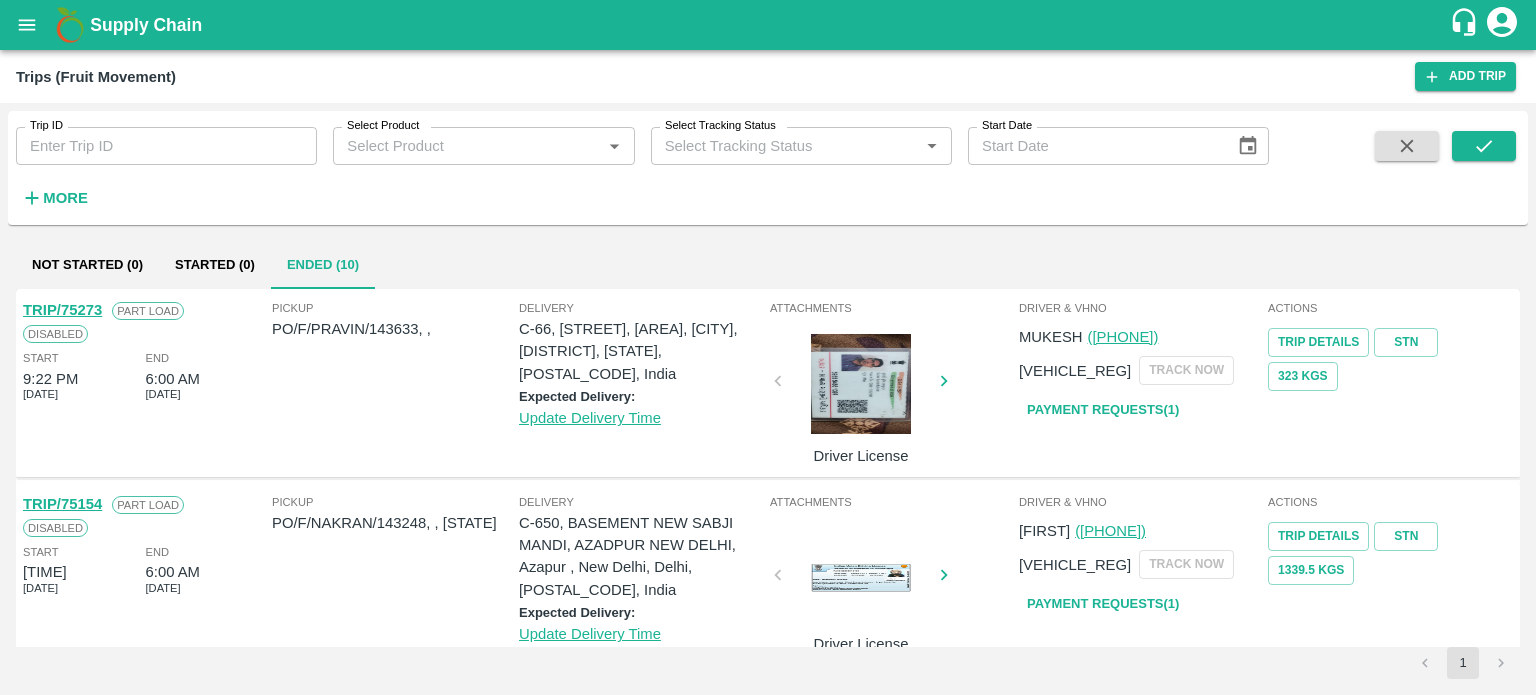 type 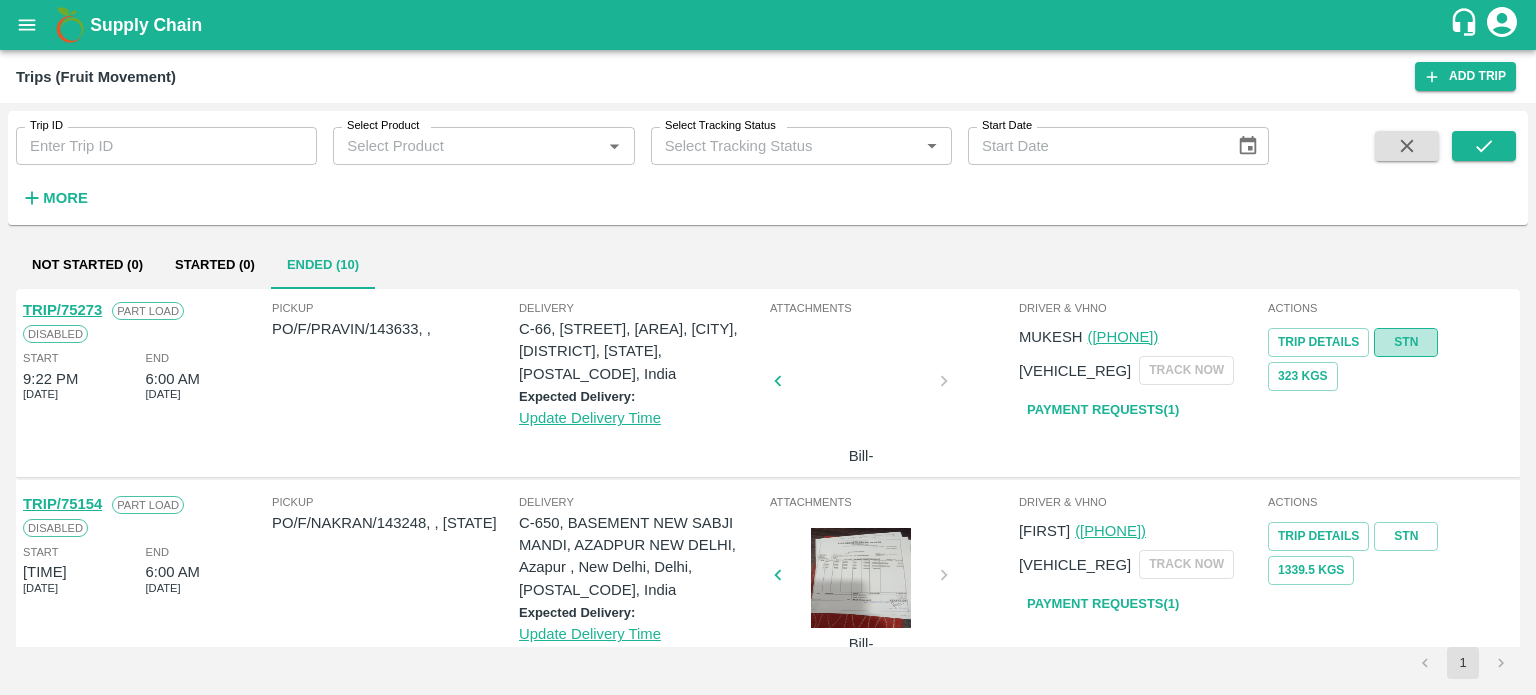click on "STN" at bounding box center [1406, 342] 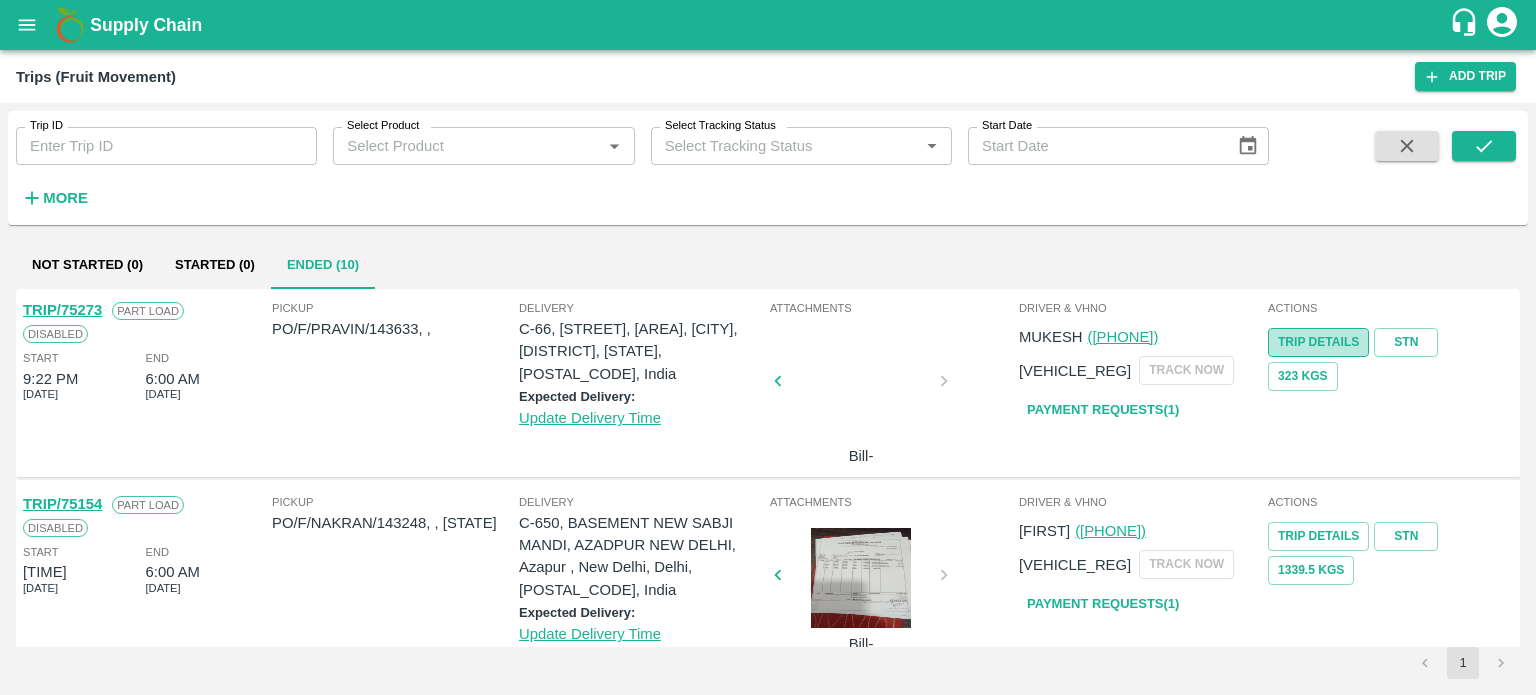 click on "Trip Details" at bounding box center (1318, 342) 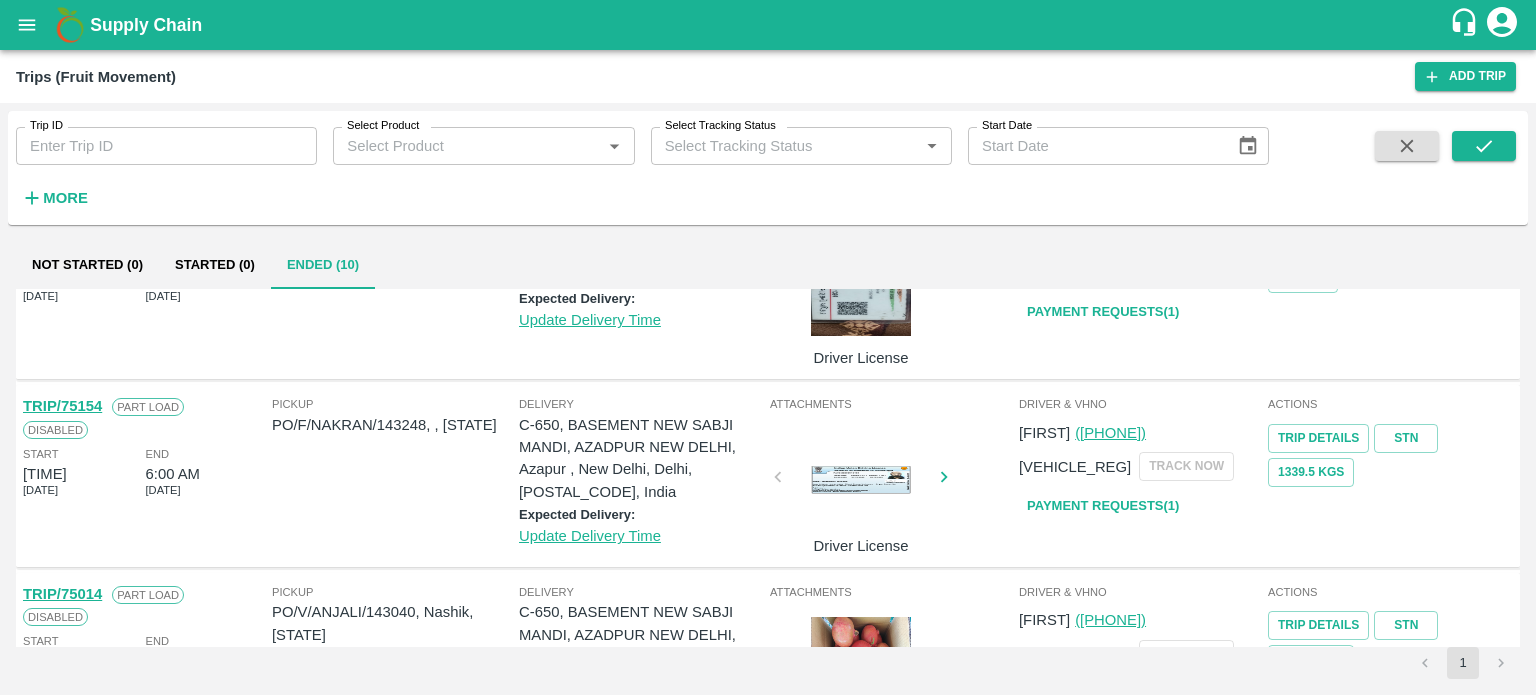 scroll, scrollTop: 99, scrollLeft: 0, axis: vertical 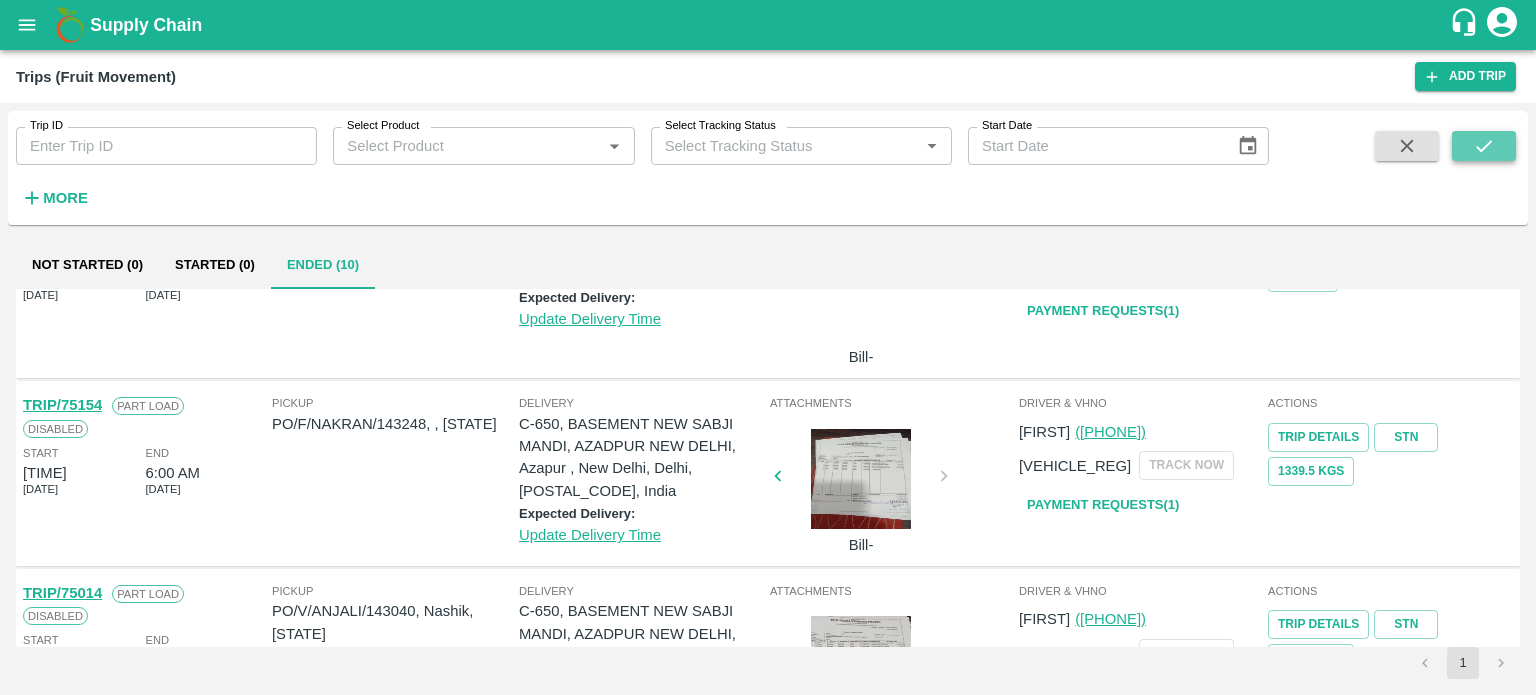 click 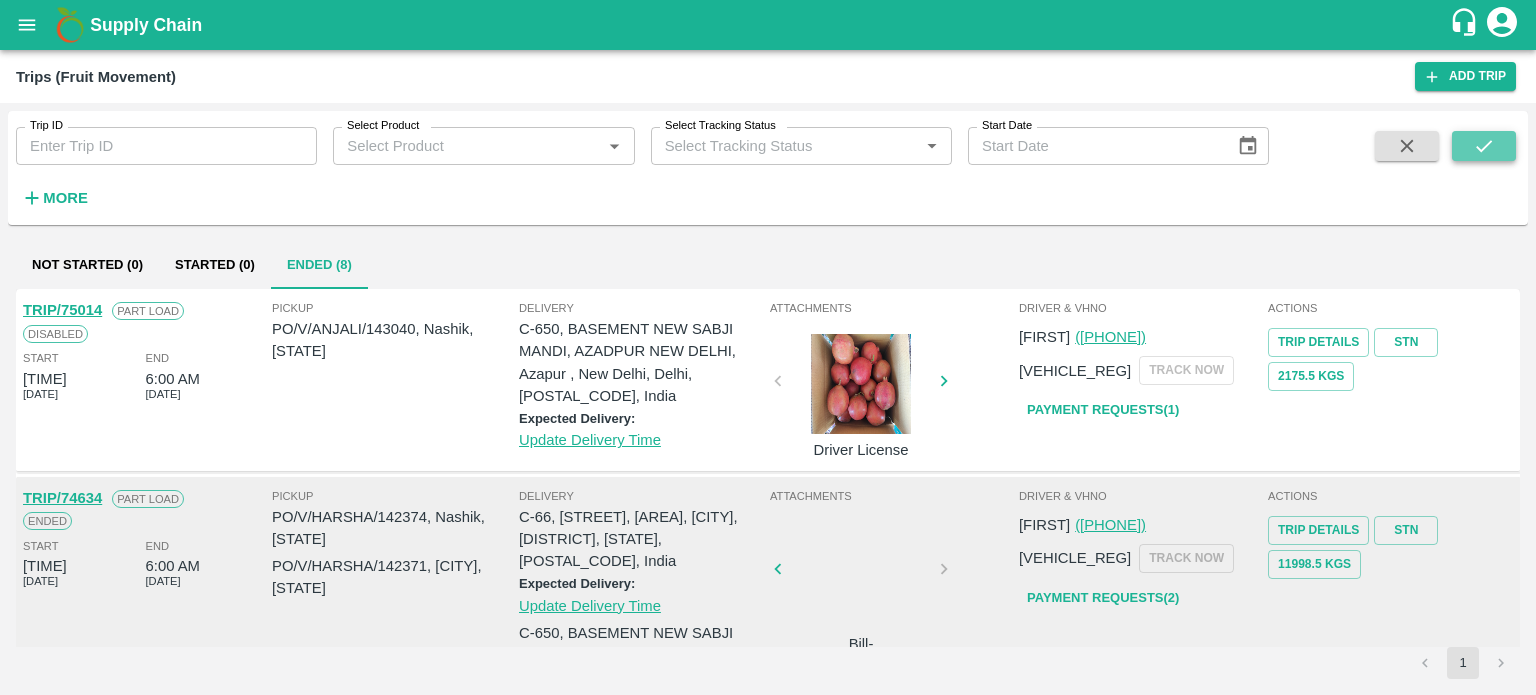 click 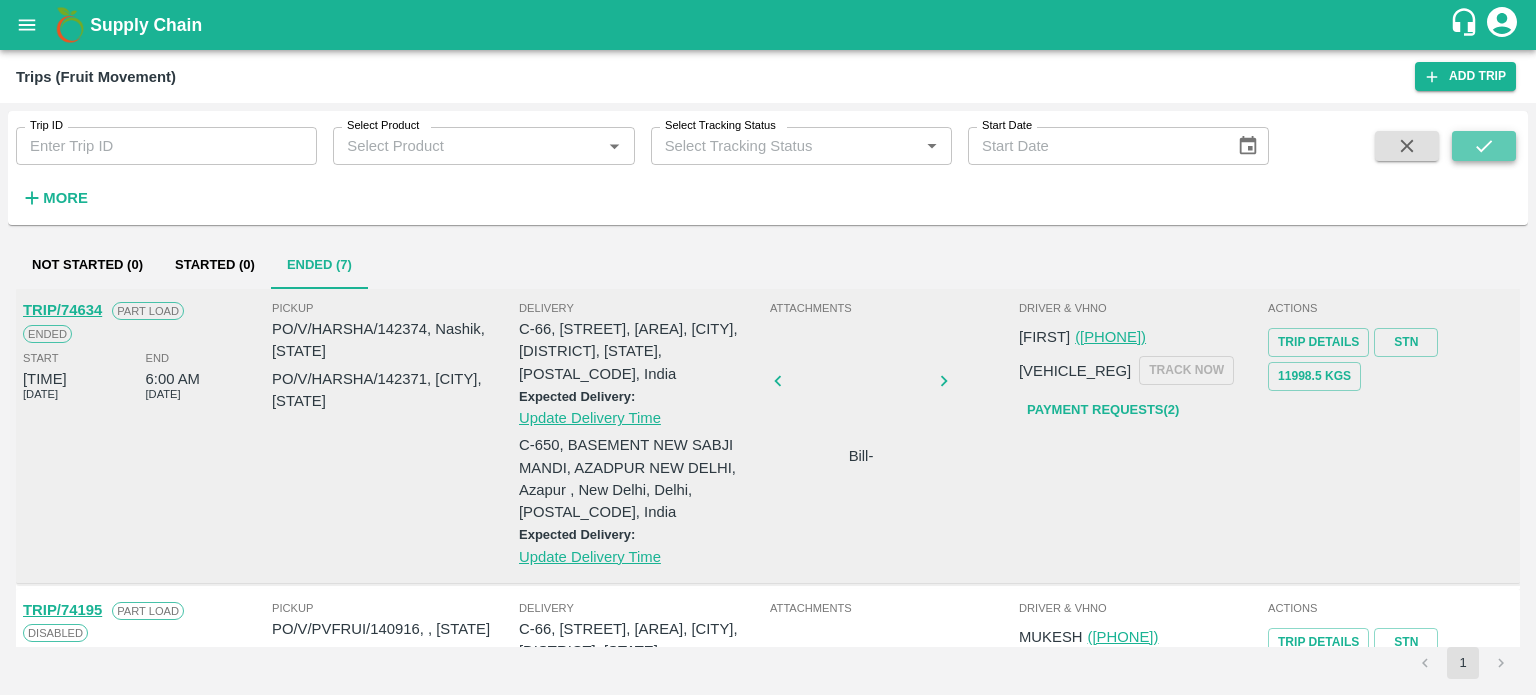 click 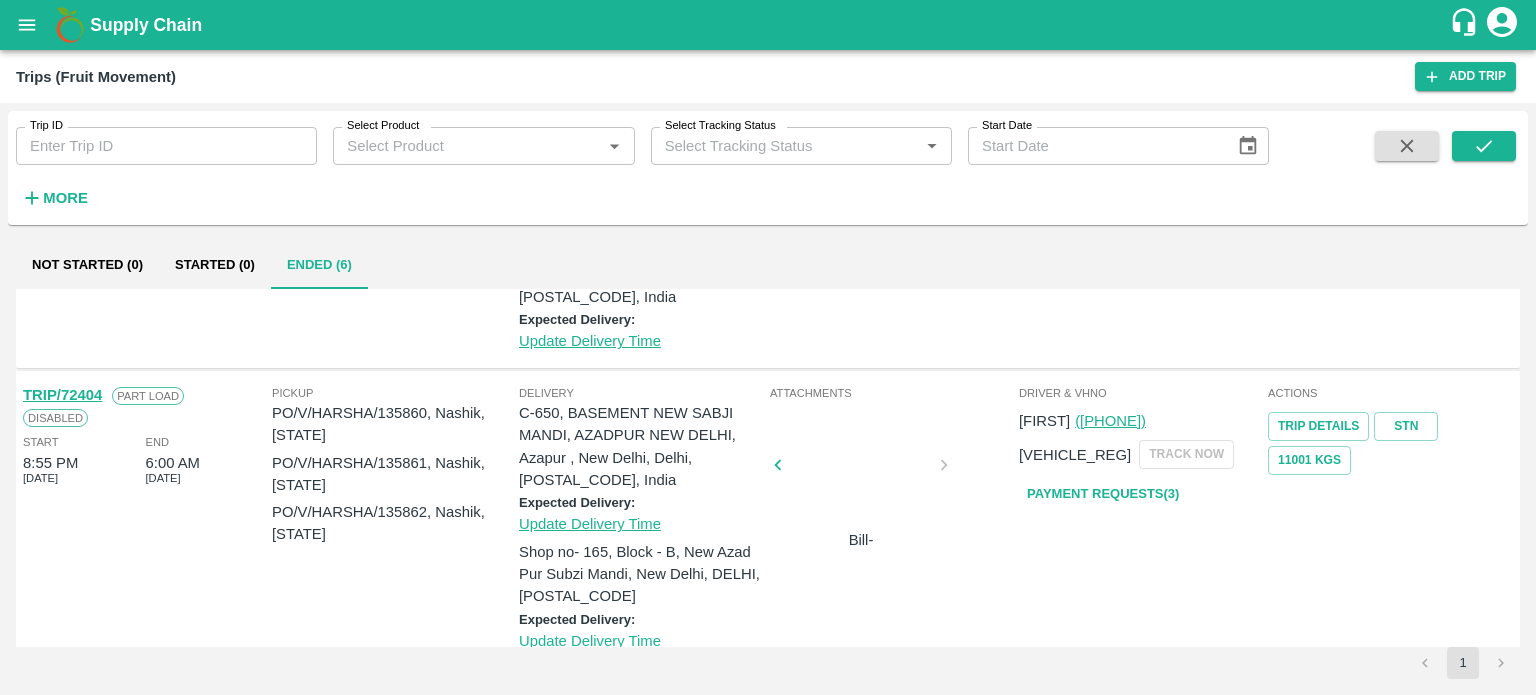 scroll, scrollTop: 1079, scrollLeft: 0, axis: vertical 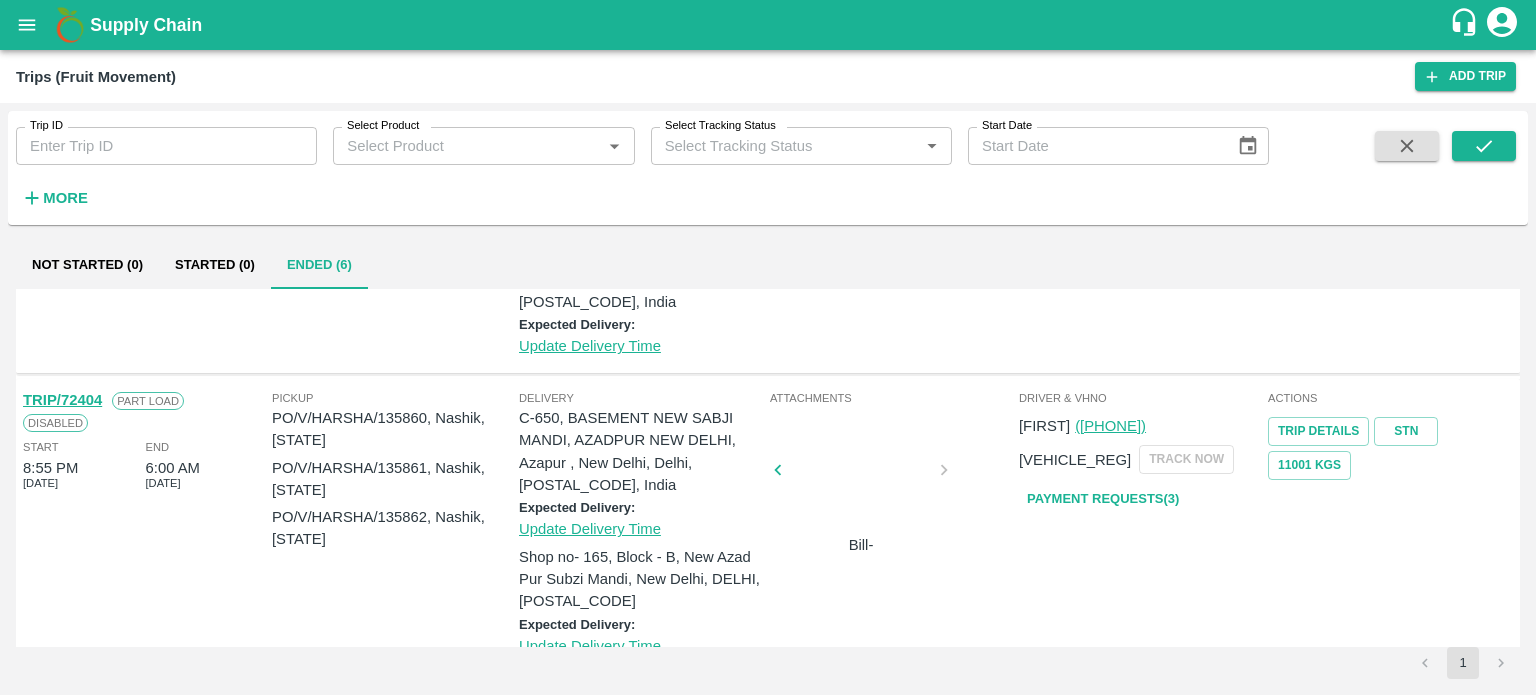 click on "TRIP/72404 Part Load Disabled Start 8:55 PM 05 Feb 2025 End 6:00 AM 07 Feb 2025" at bounding box center (145, 595) 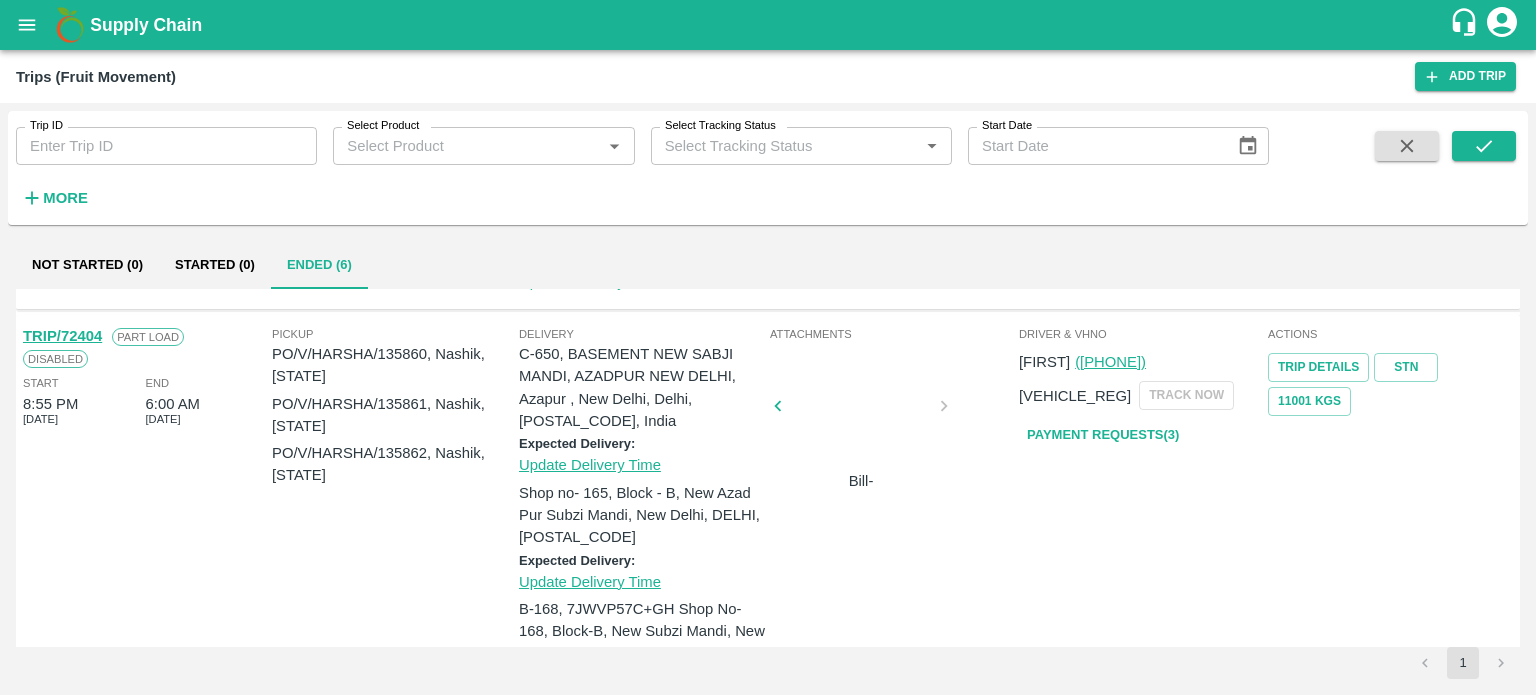 scroll, scrollTop: 1140, scrollLeft: 0, axis: vertical 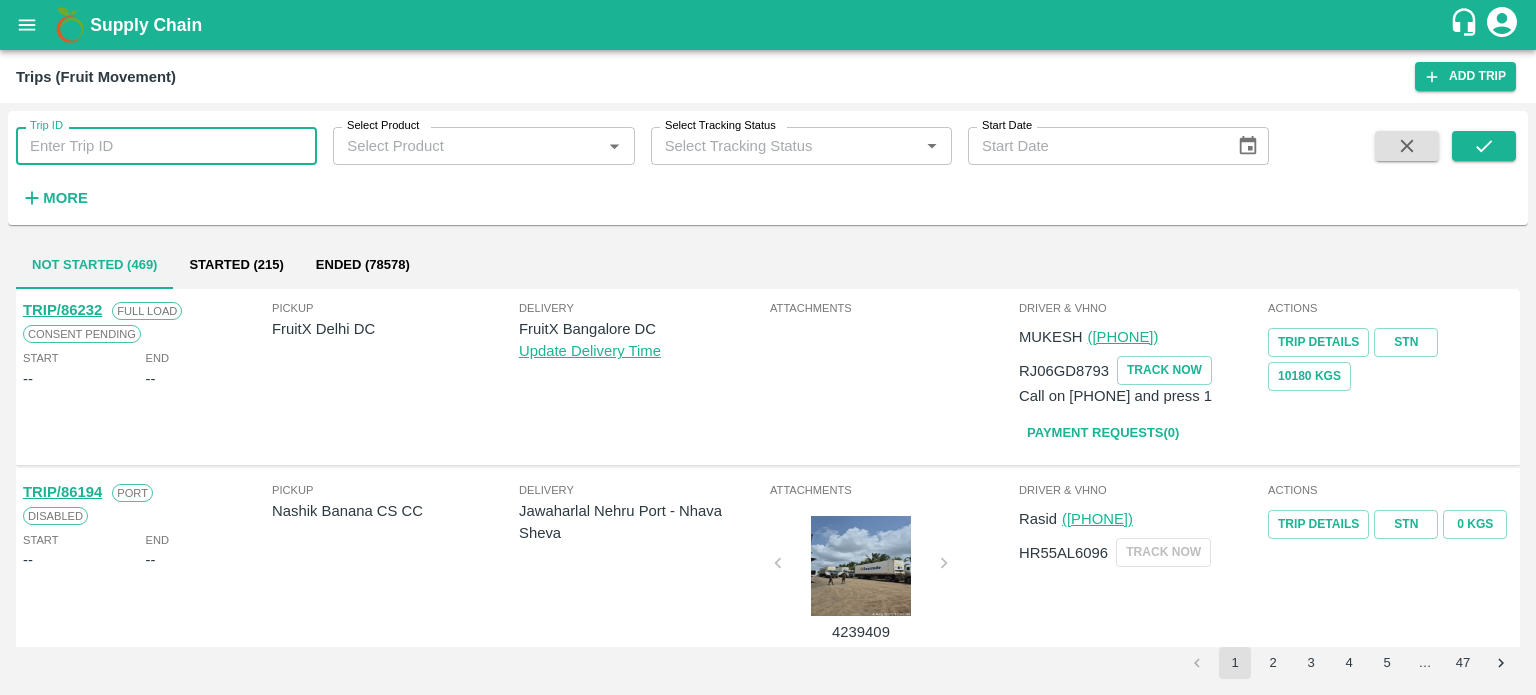 click on "Trip ID" at bounding box center [166, 146] 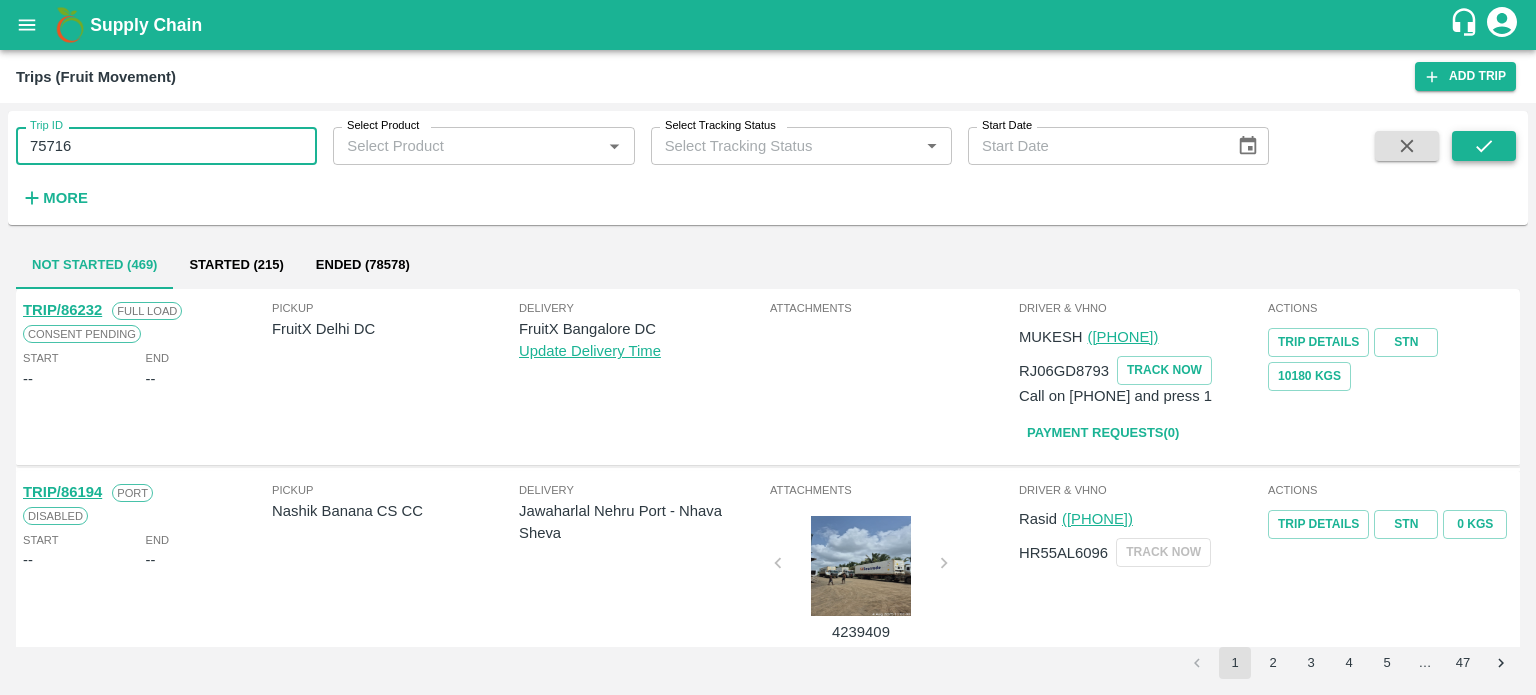 type on "75716" 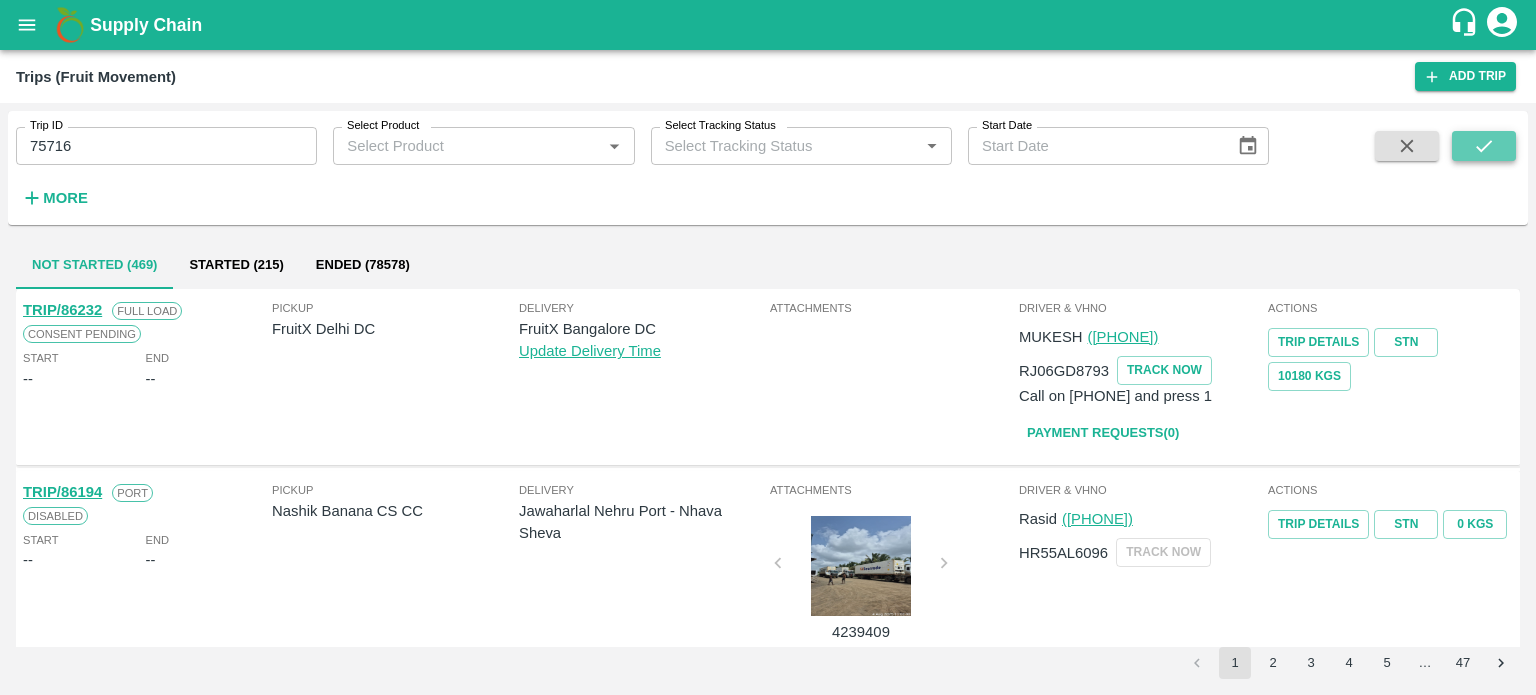 click 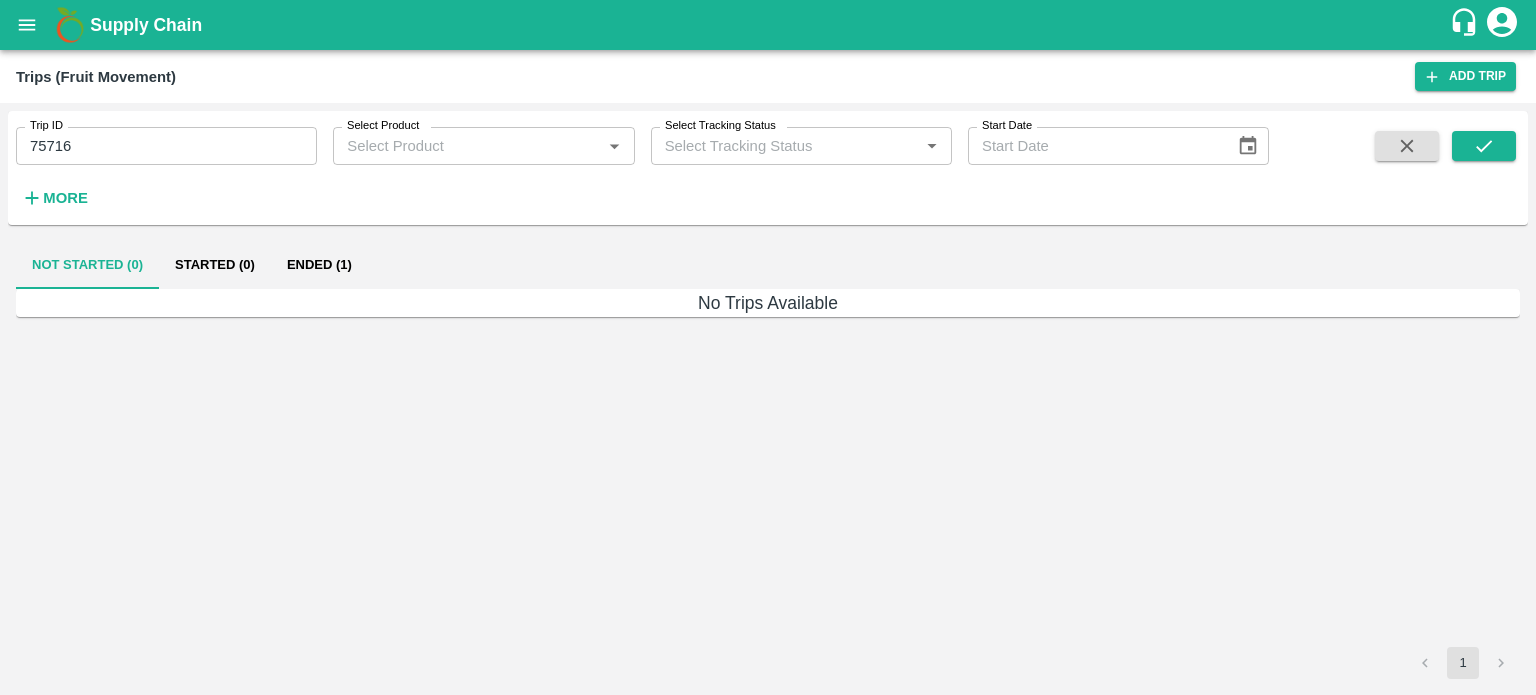 click on "Ended (1)" at bounding box center [319, 265] 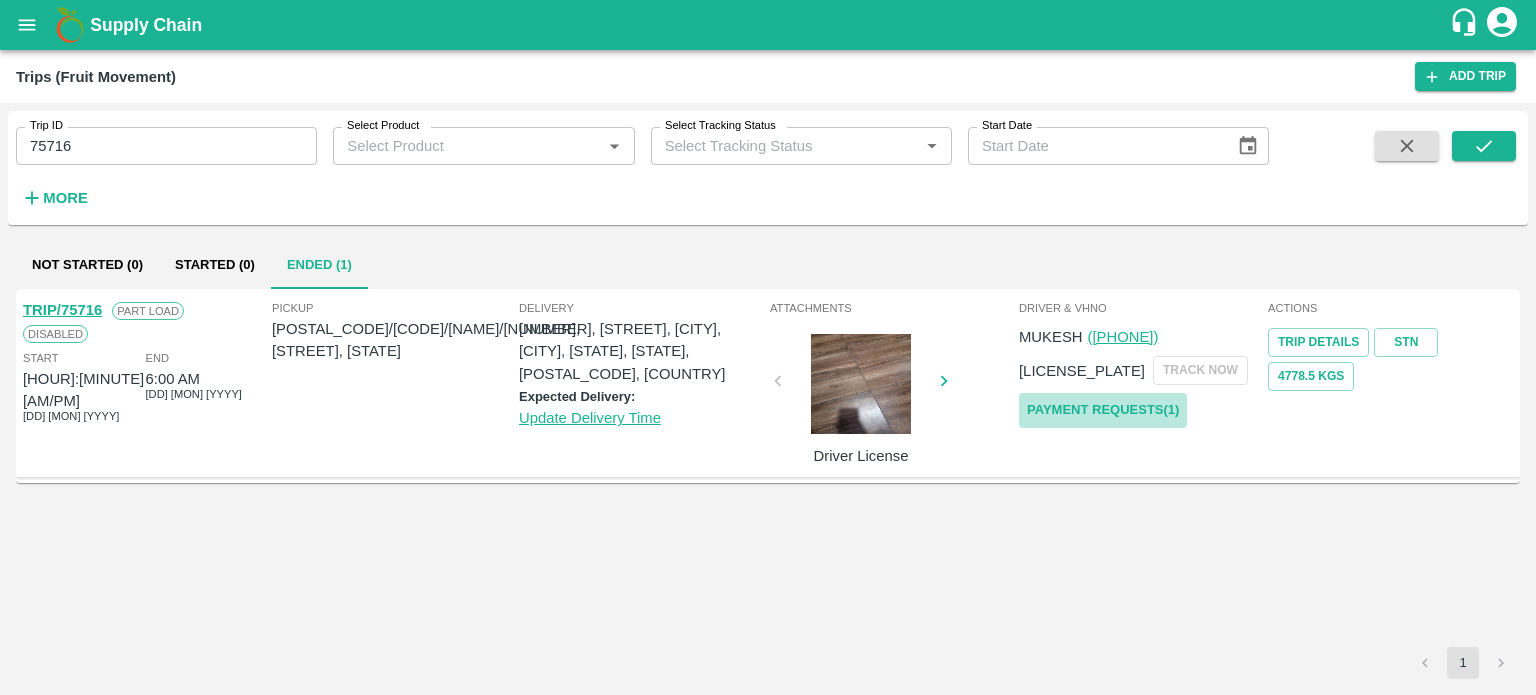 click on "Payment Requests( 1 )" at bounding box center [1103, 410] 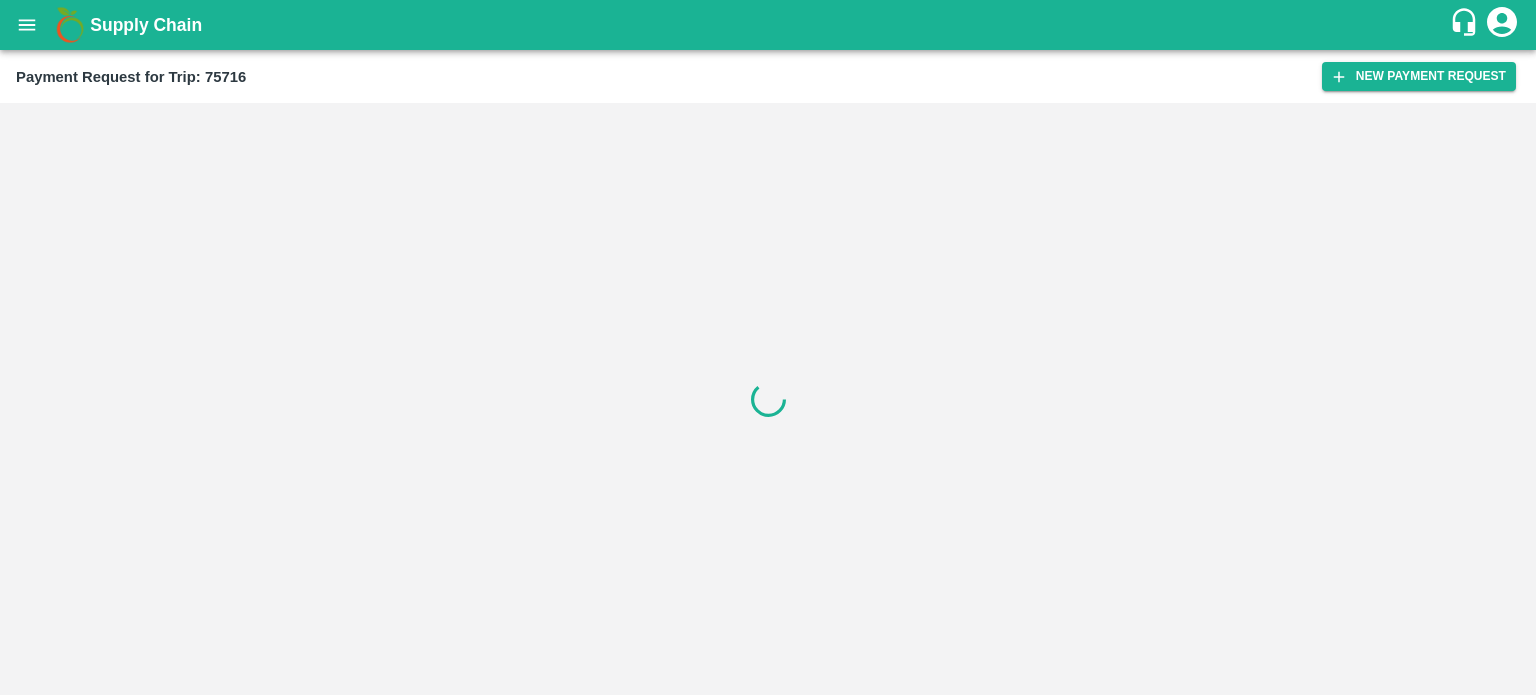 scroll, scrollTop: 0, scrollLeft: 0, axis: both 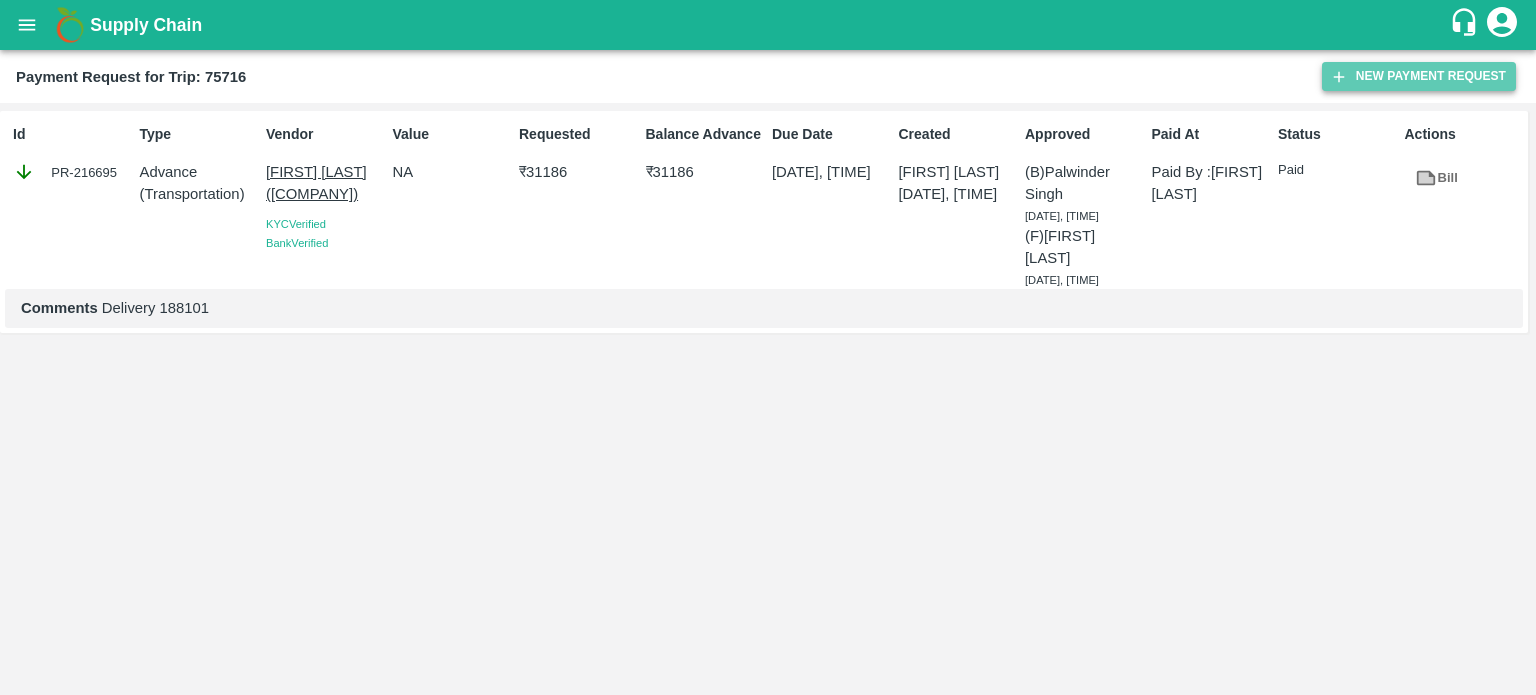 click on "New Payment Request" at bounding box center (1419, 76) 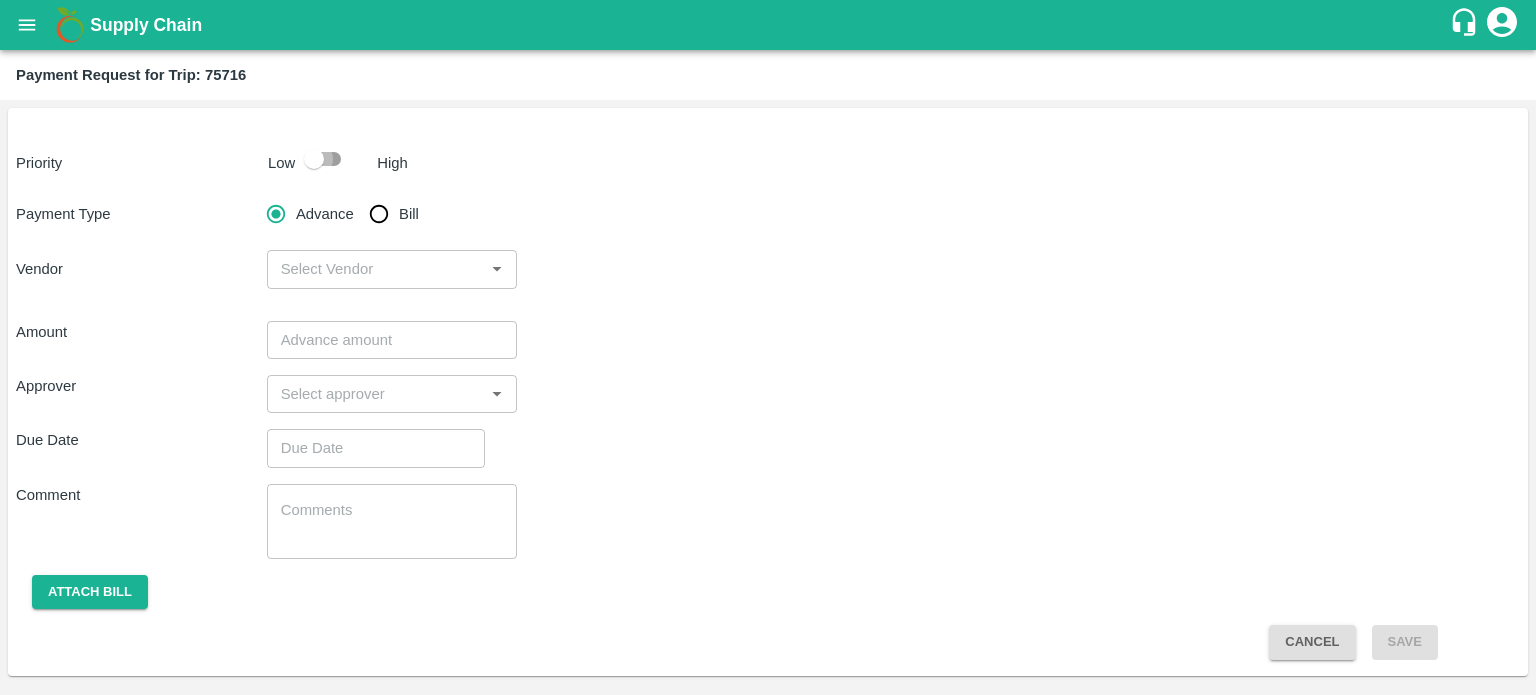 click at bounding box center (314, 159) 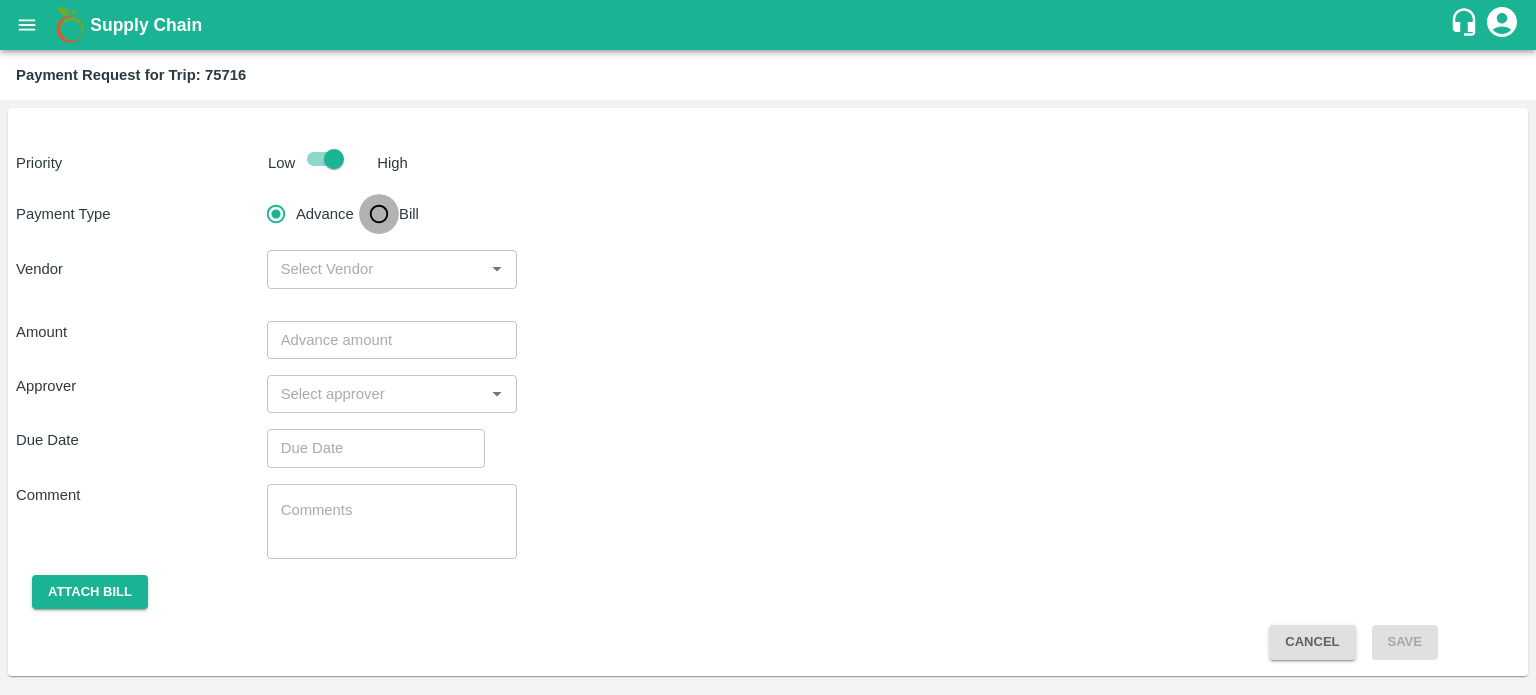 click on "Bill" at bounding box center (379, 214) 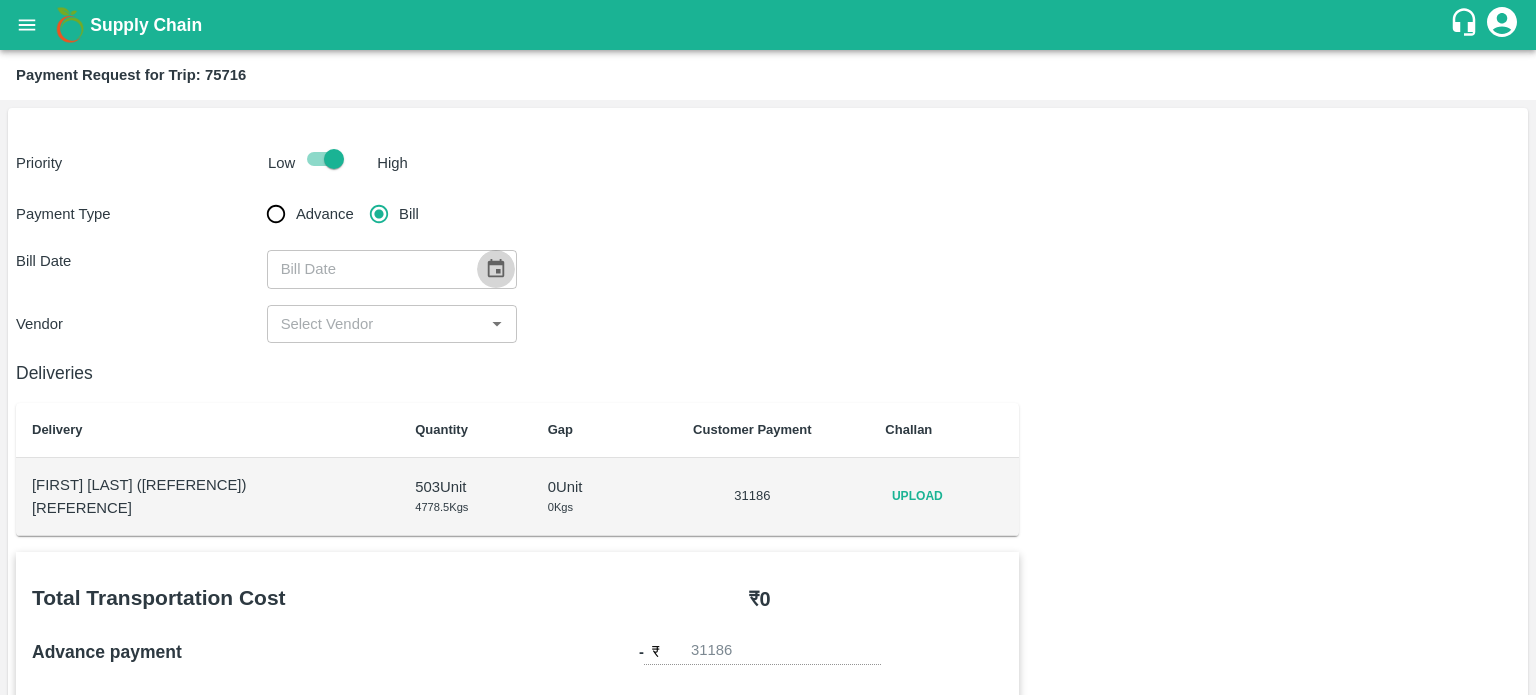 click 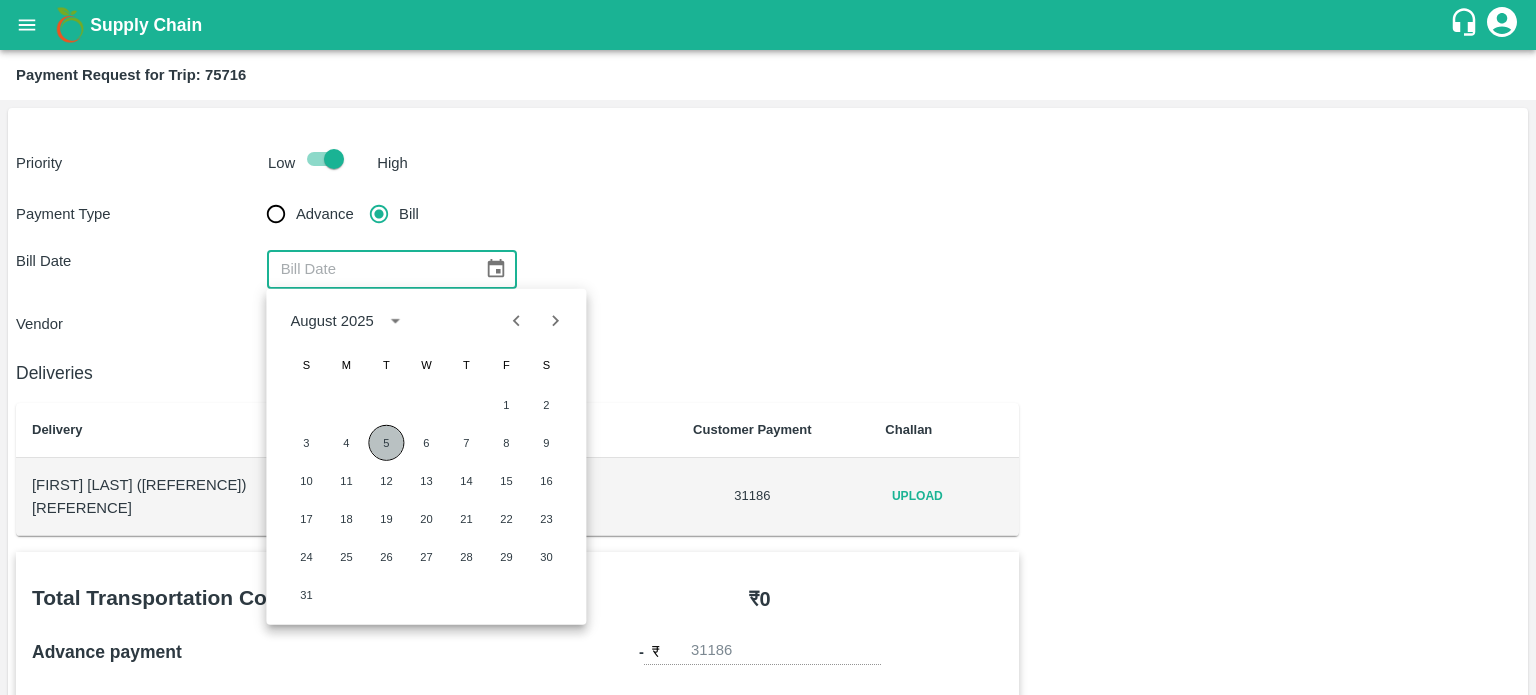 click on "5" at bounding box center [386, 443] 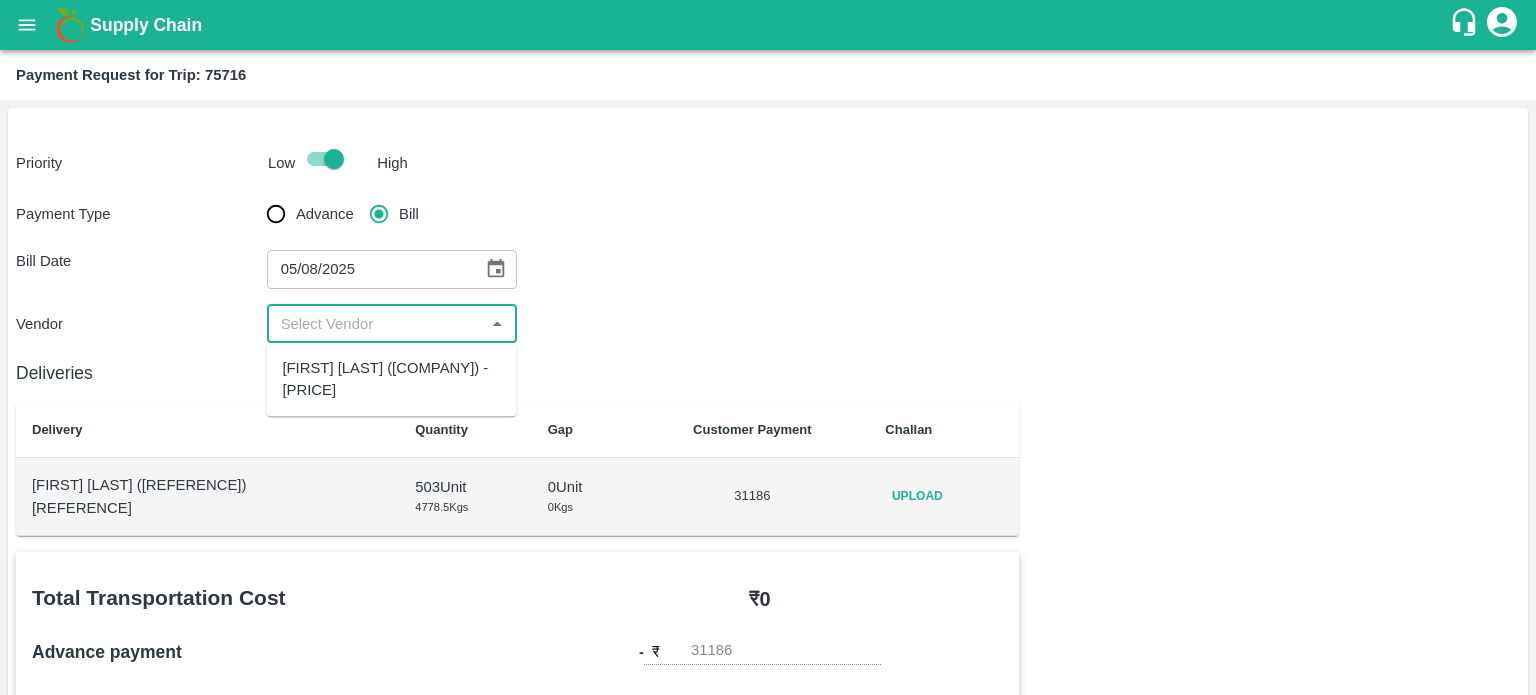 click at bounding box center [376, 324] 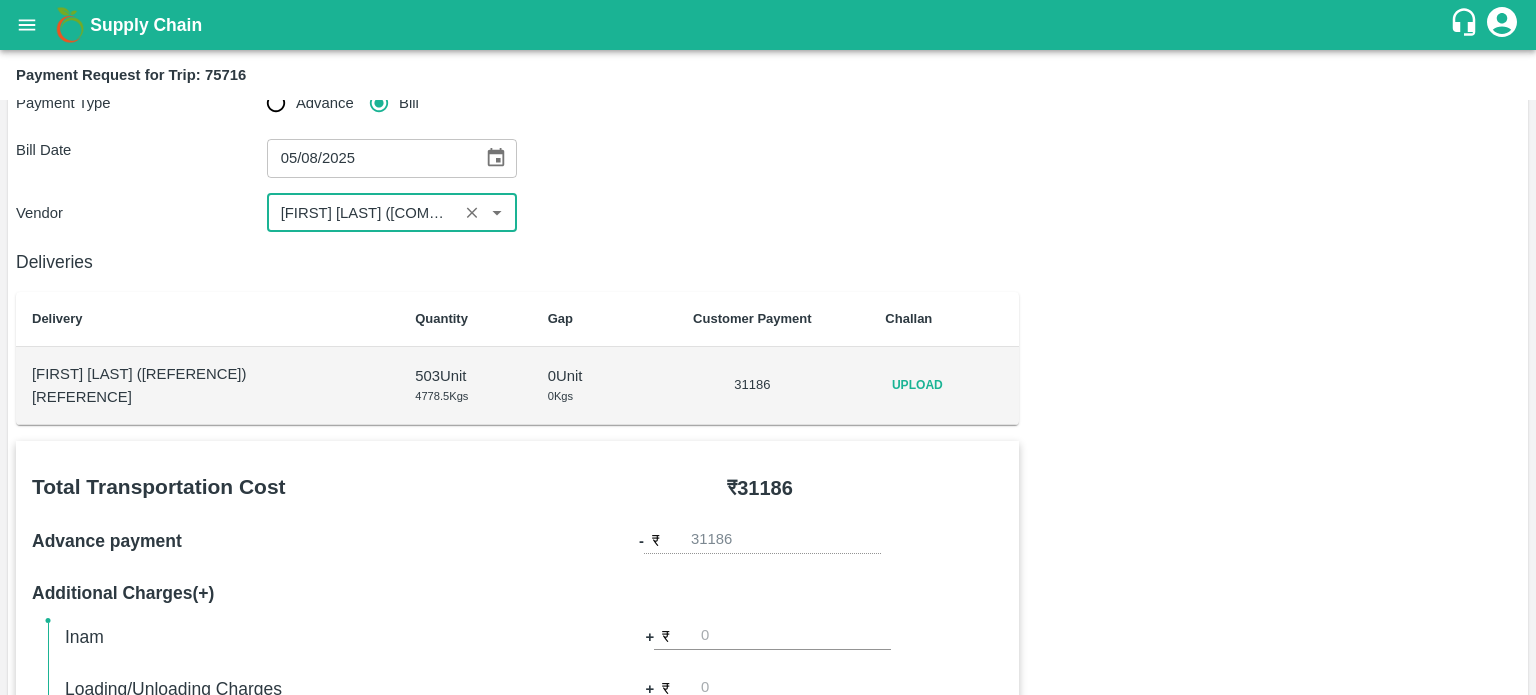 scroll, scrollTop: 124, scrollLeft: 0, axis: vertical 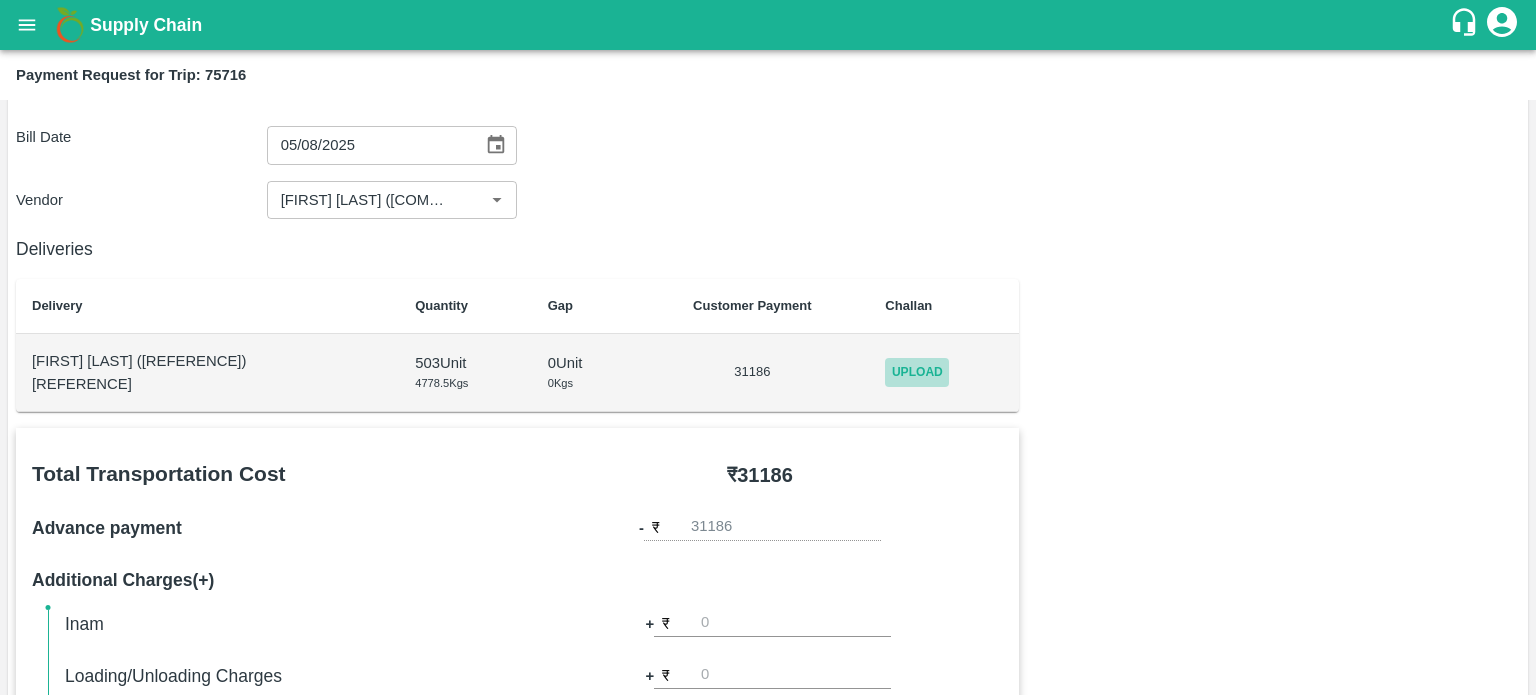click on "Upload" at bounding box center [917, 372] 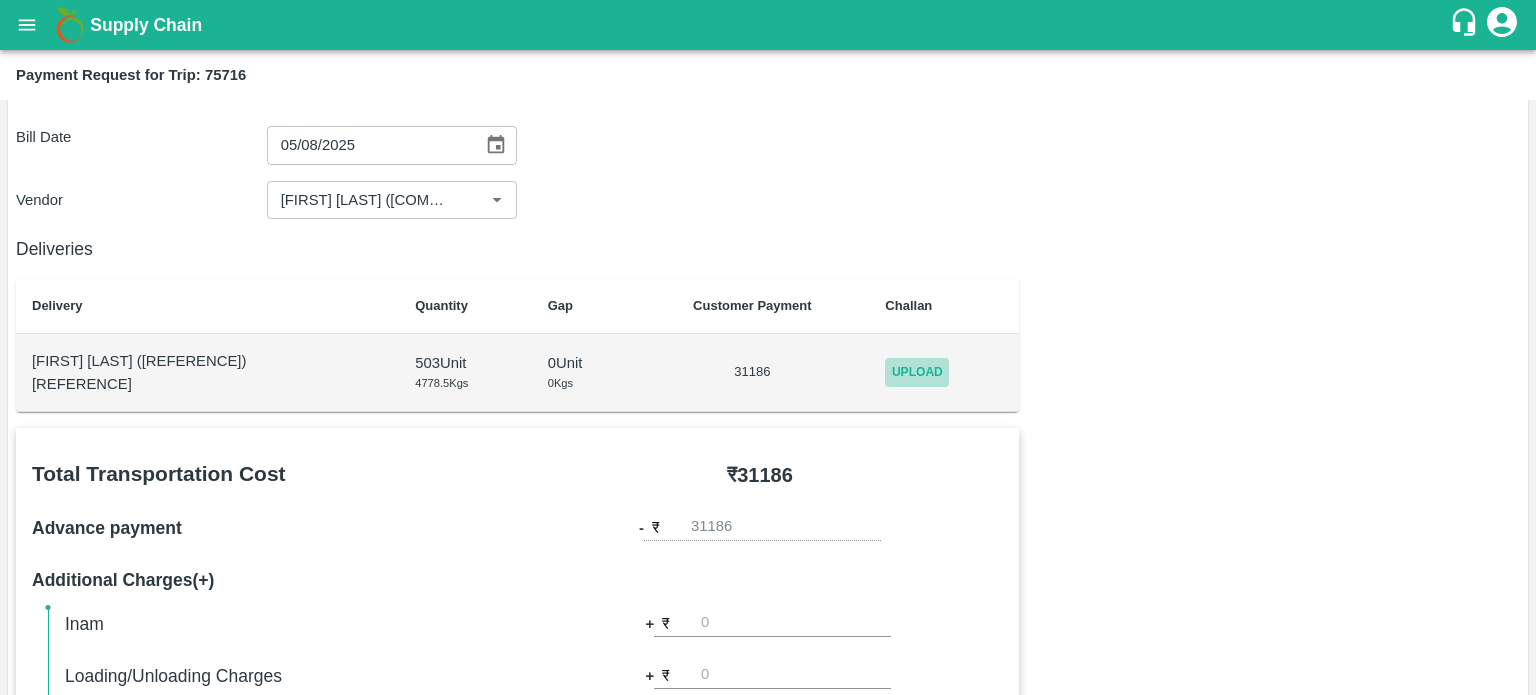 click on "Upload" at bounding box center (917, 372) 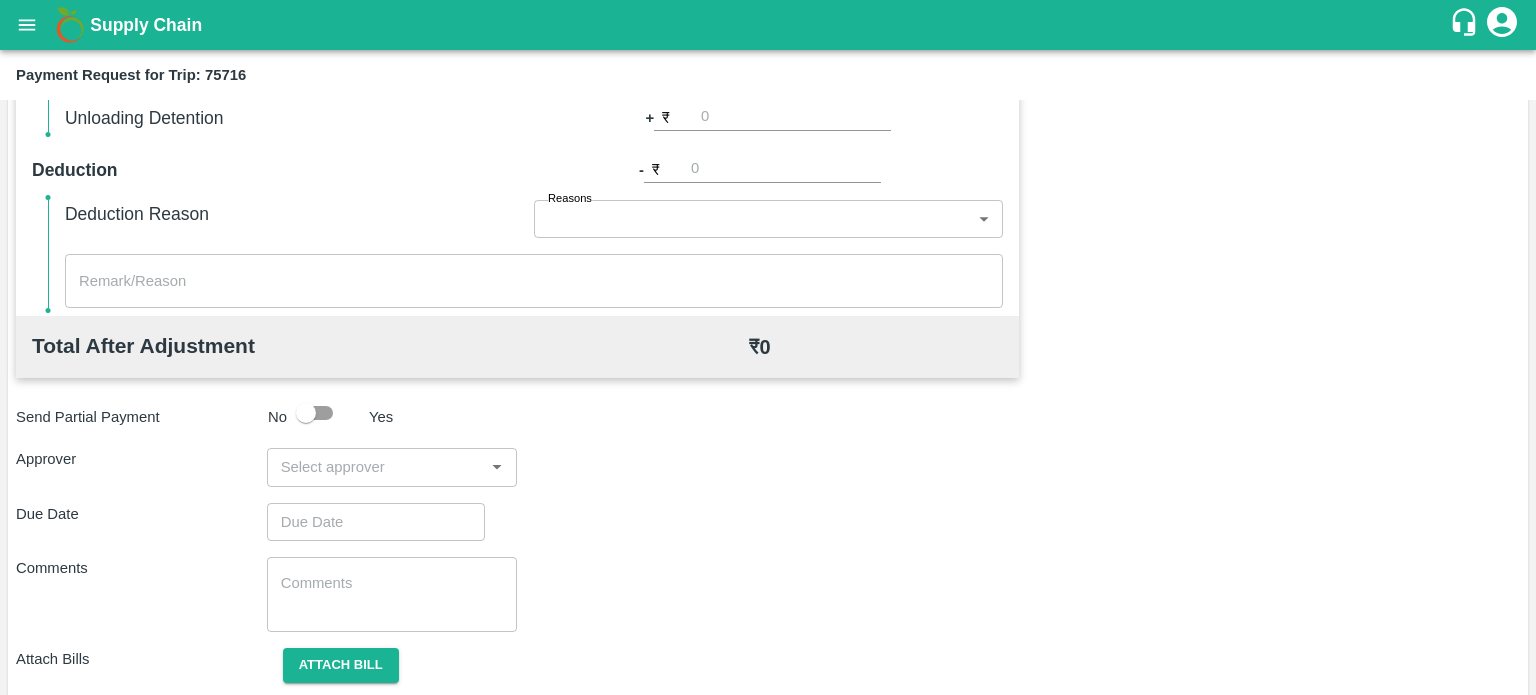scroll, scrollTop: 792, scrollLeft: 0, axis: vertical 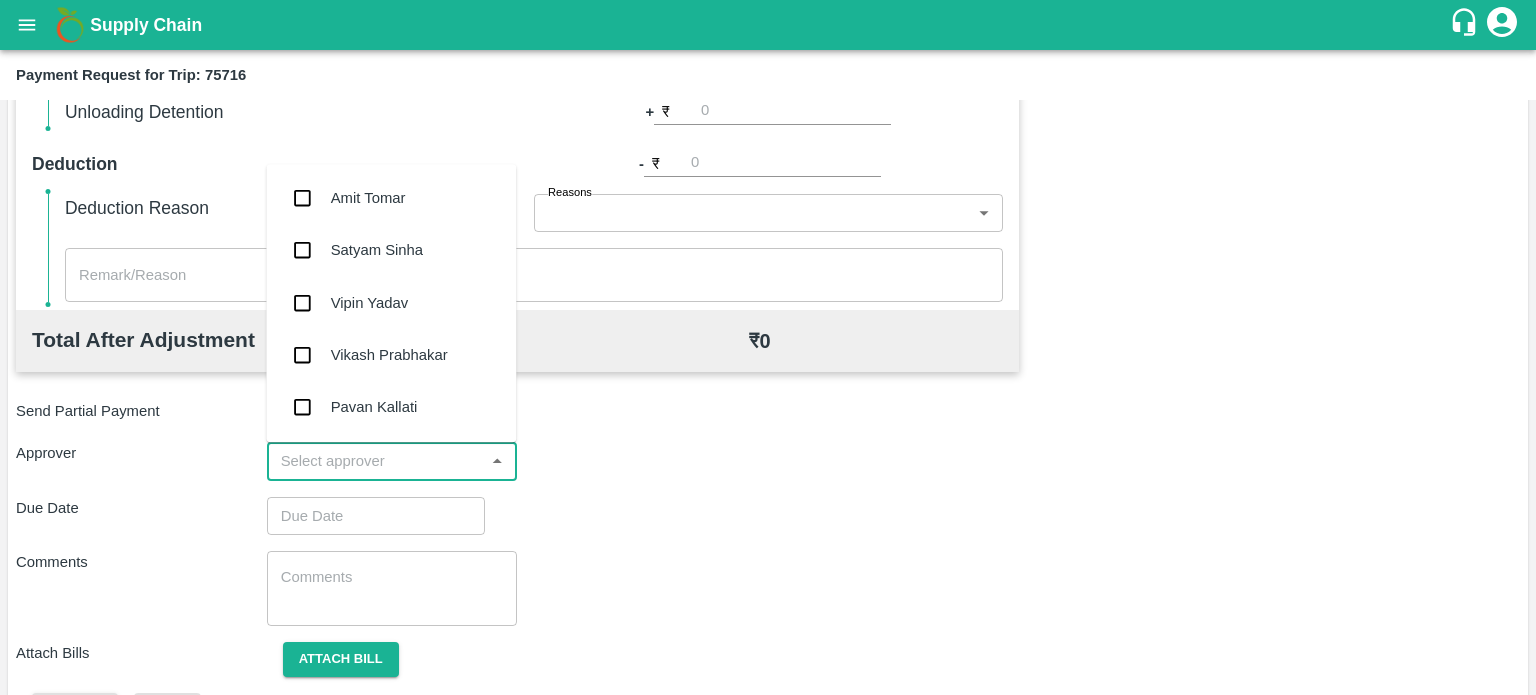 click at bounding box center (376, 461) 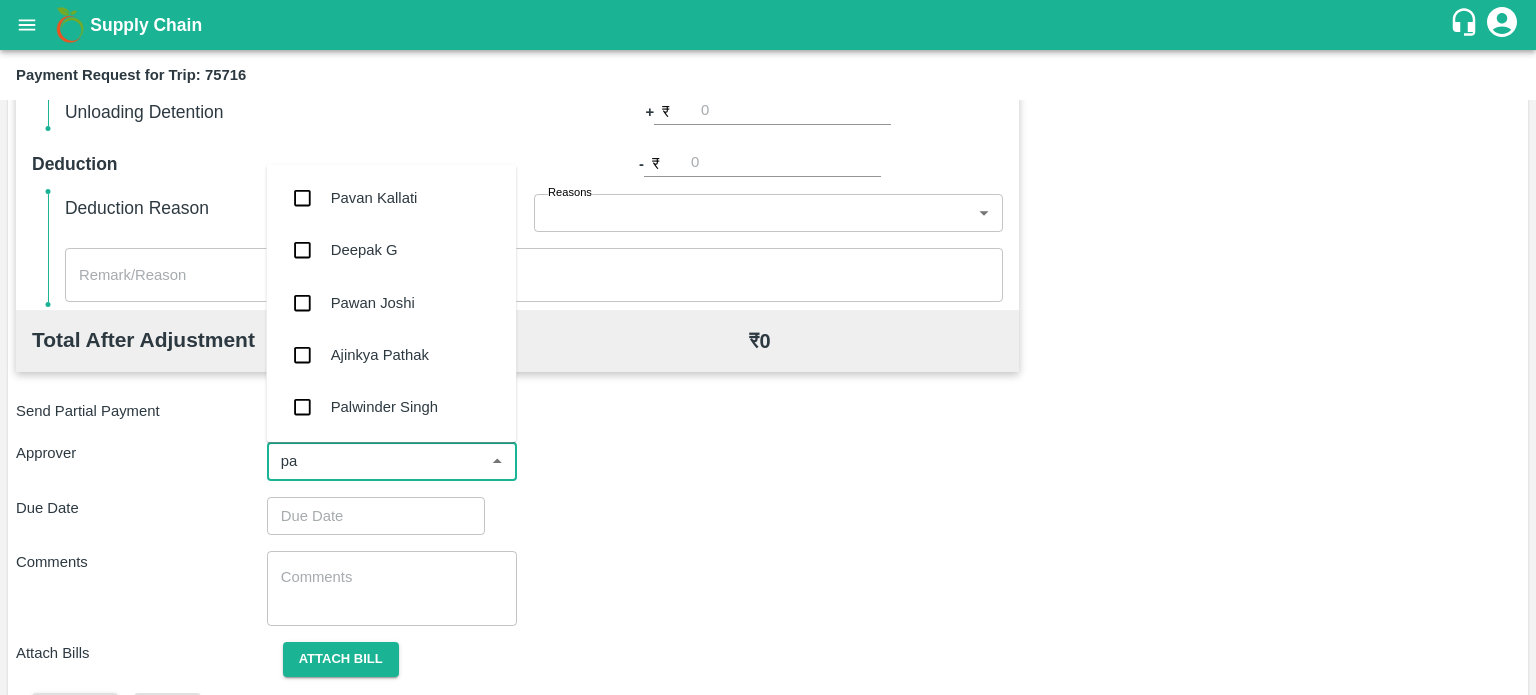 type on "pal" 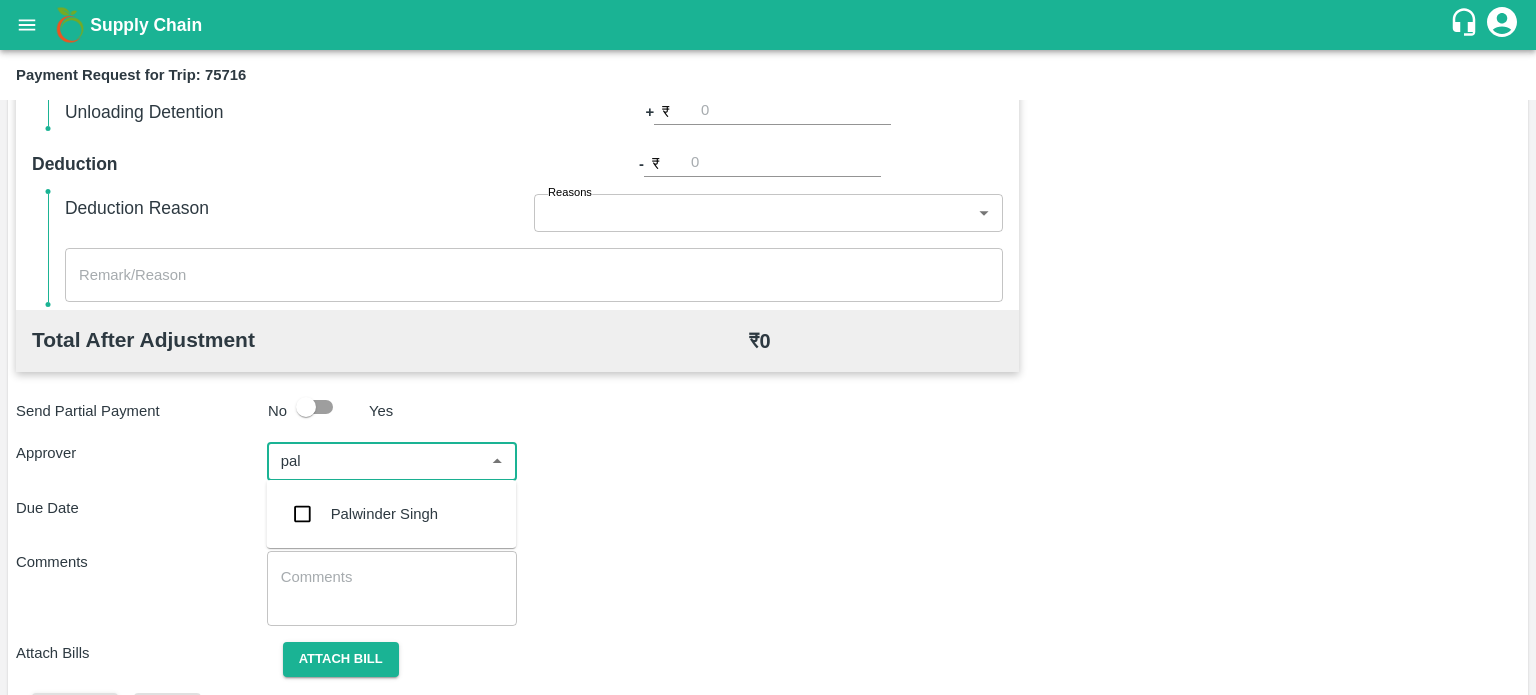 click on "Palwinder Singh" at bounding box center [391, 514] 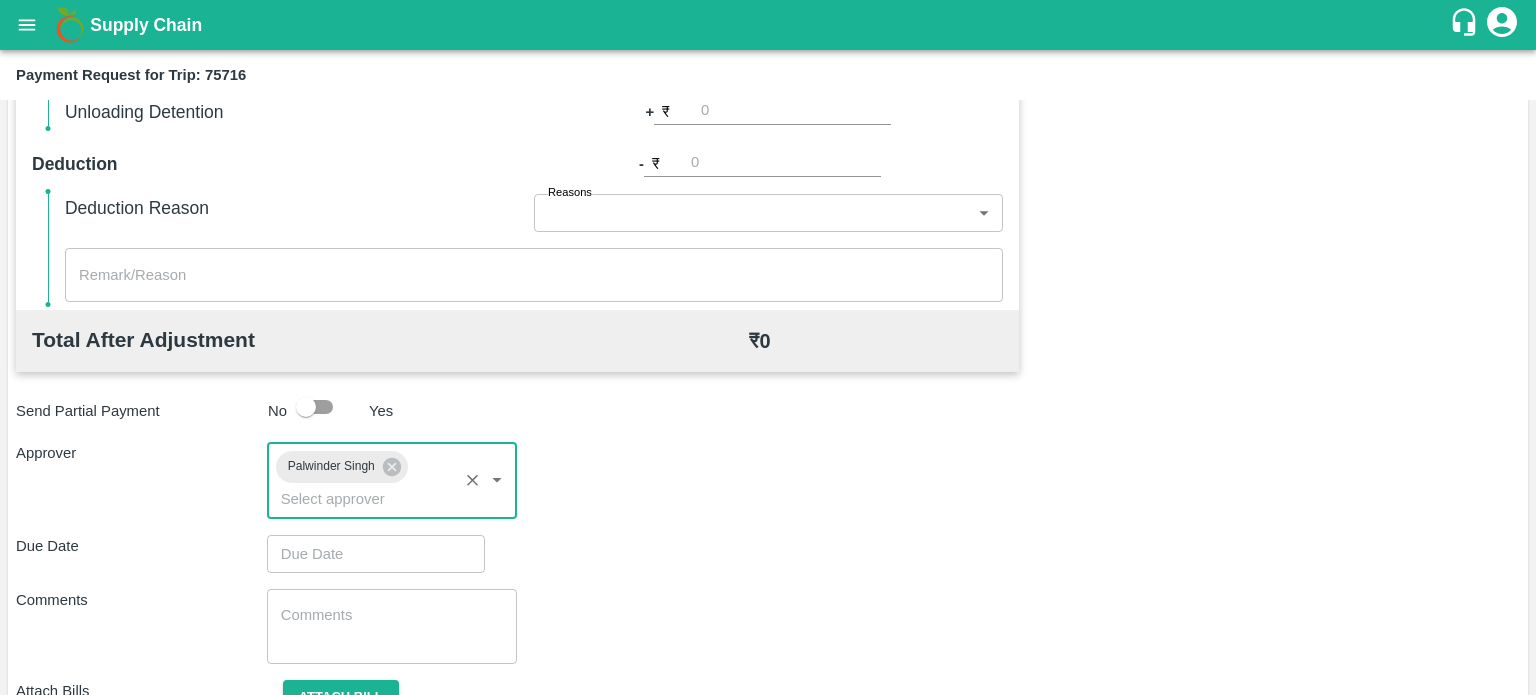 scroll, scrollTop: 885, scrollLeft: 0, axis: vertical 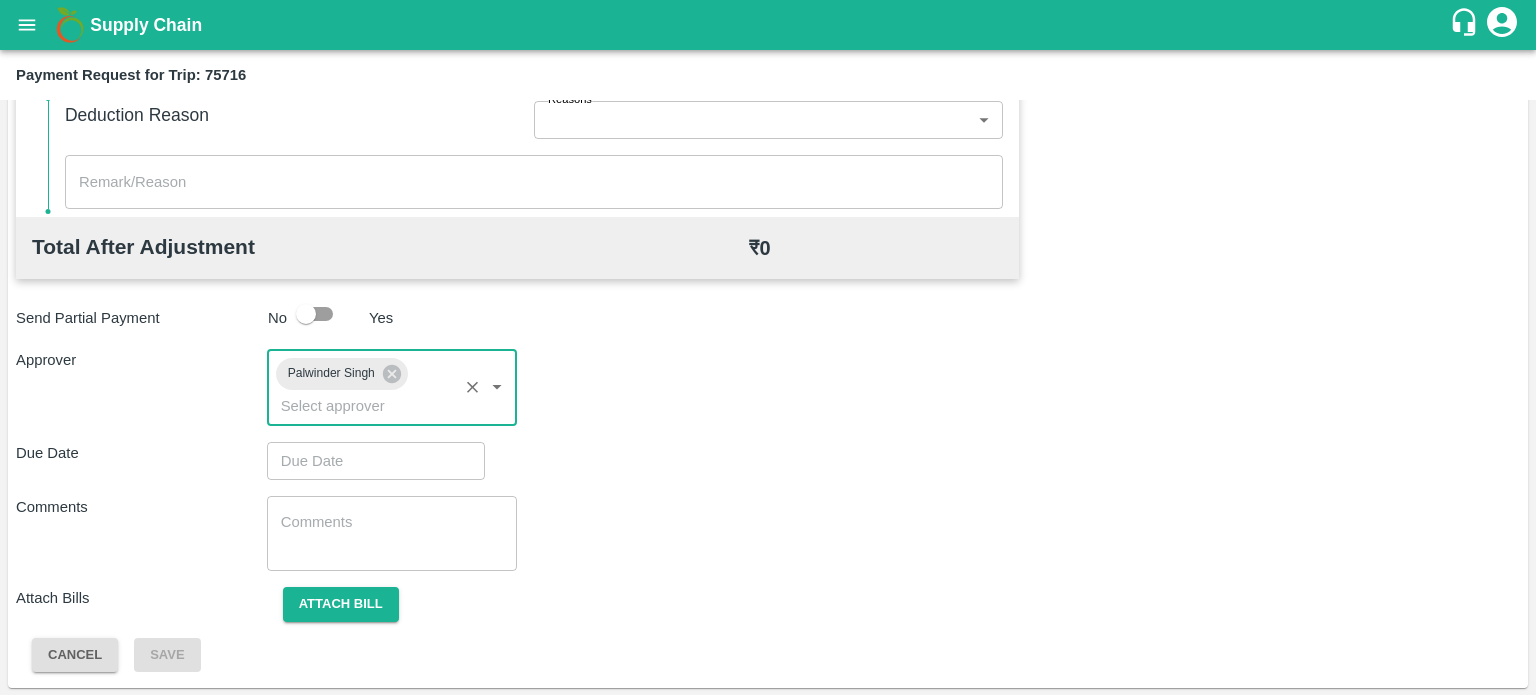 type on "DD/MM/YYYY hh:mm aa" 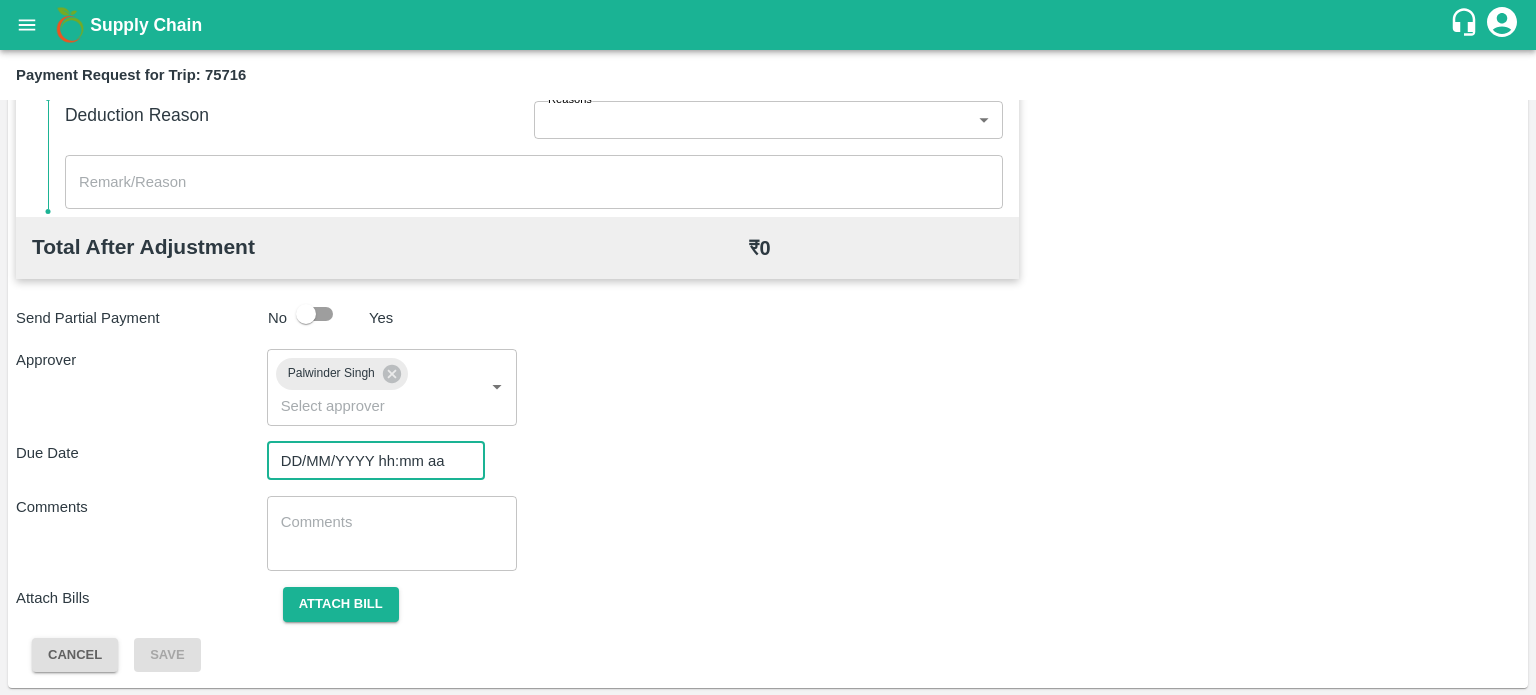 click on "DD/MM/YYYY hh:mm aa" at bounding box center [369, 461] 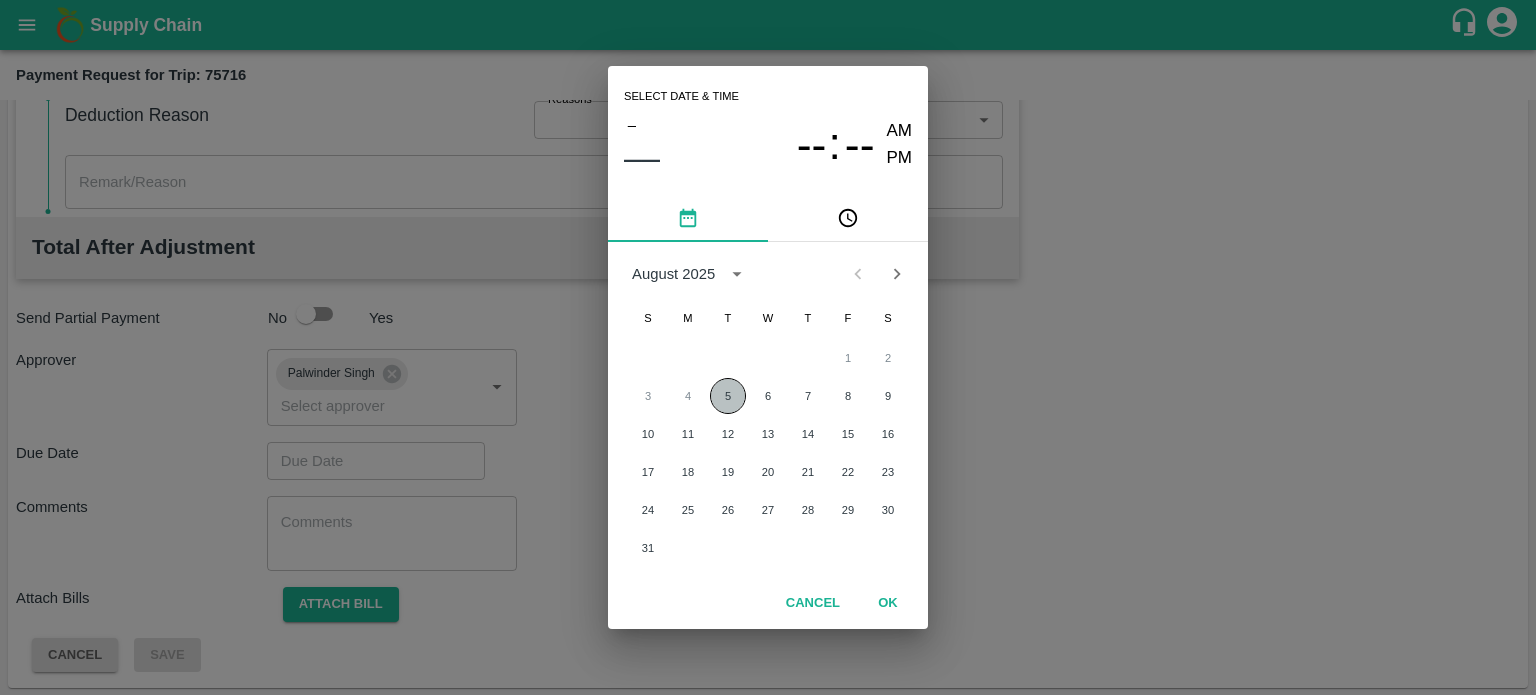 click on "5" at bounding box center (728, 396) 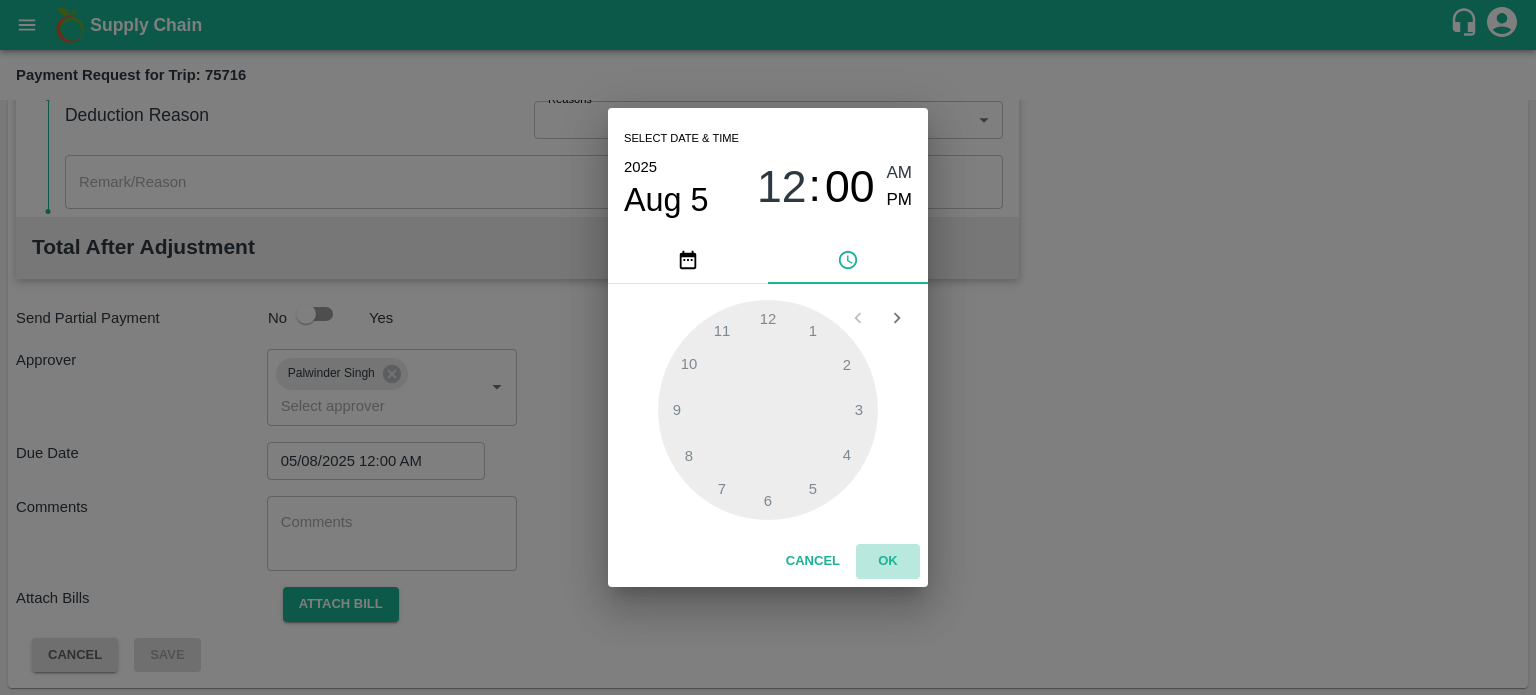 click on "OK" at bounding box center [888, 561] 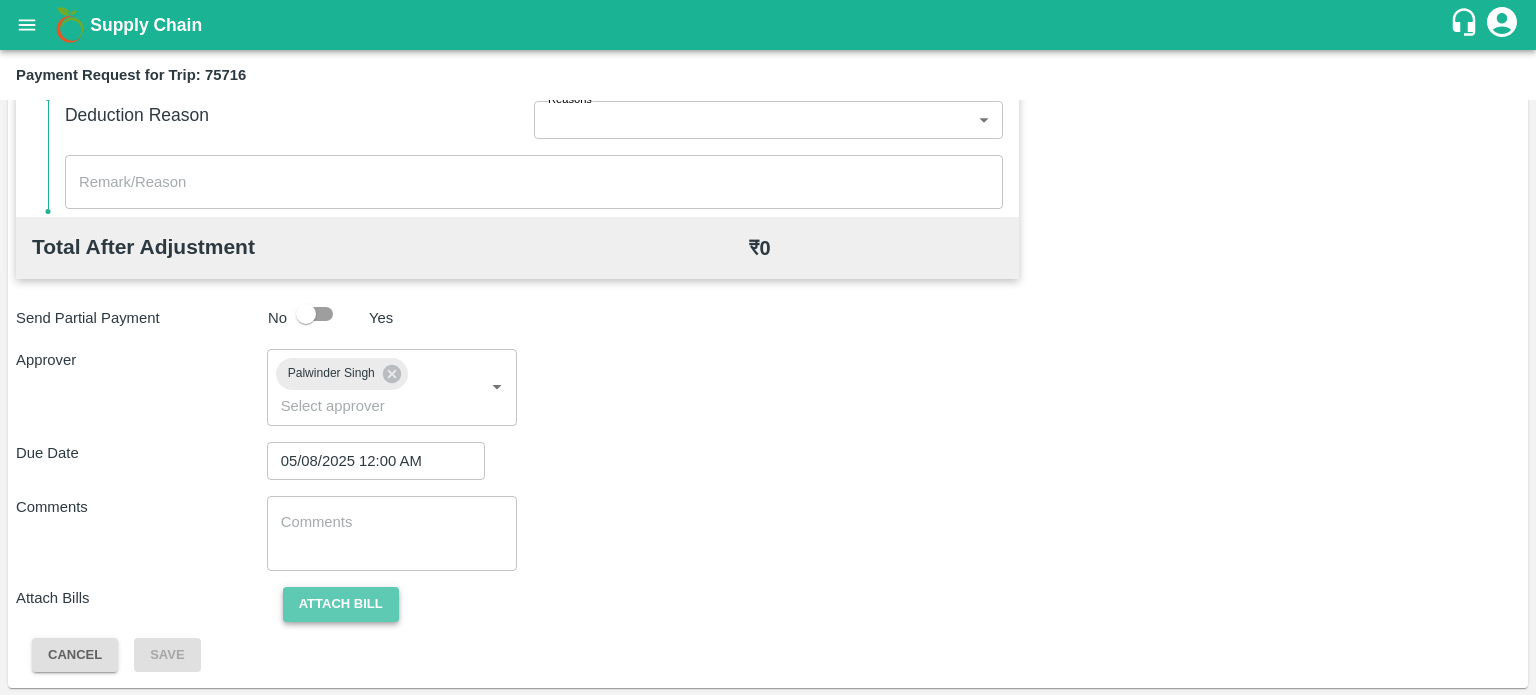 click on "Attach bill" at bounding box center (341, 604) 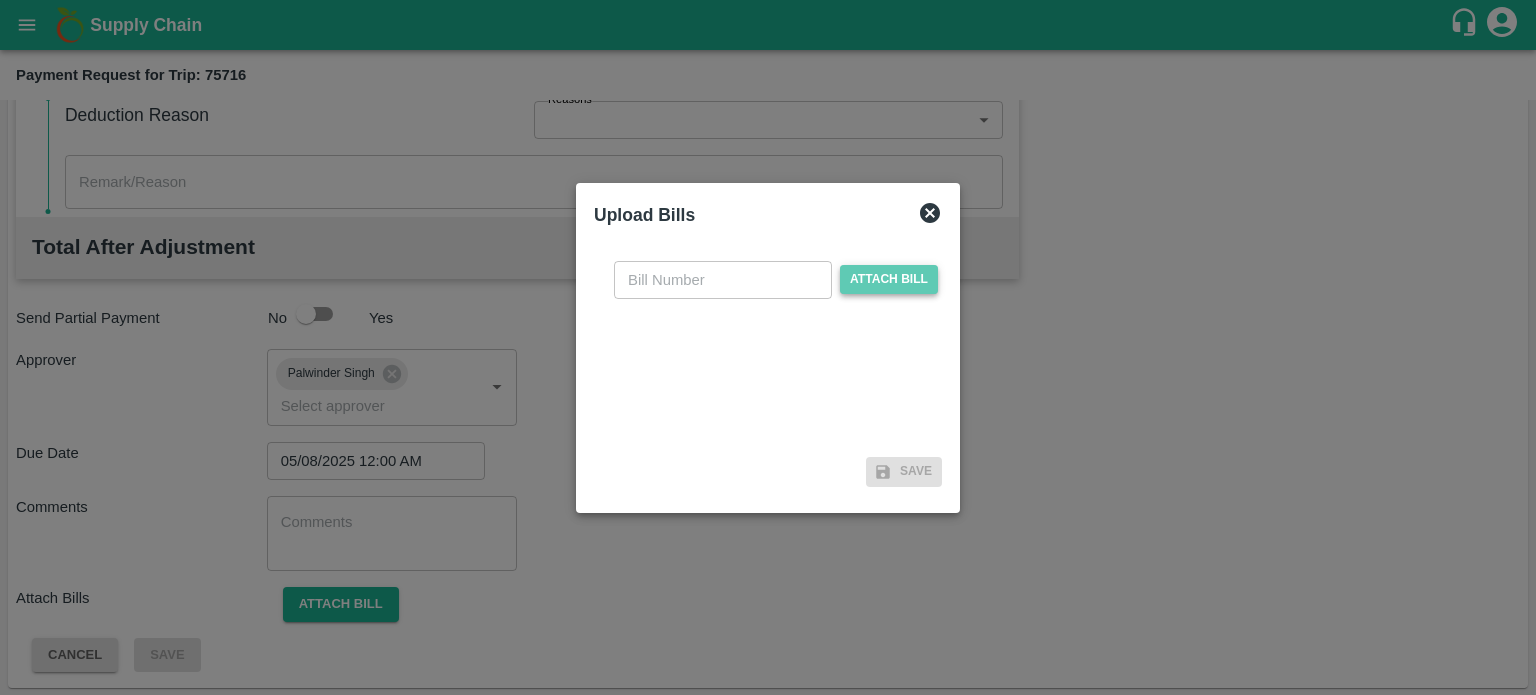 click on "Attach bill" at bounding box center [889, 279] 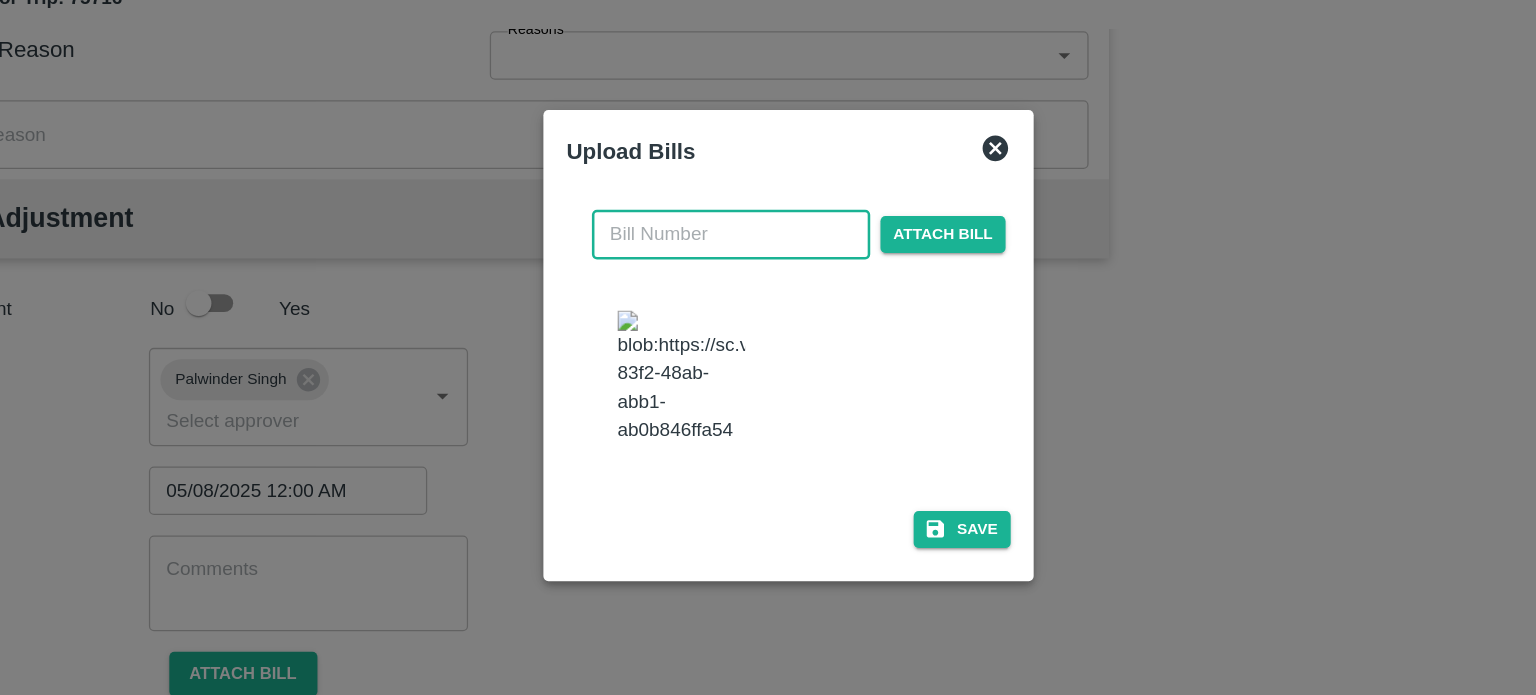 click at bounding box center [723, 260] 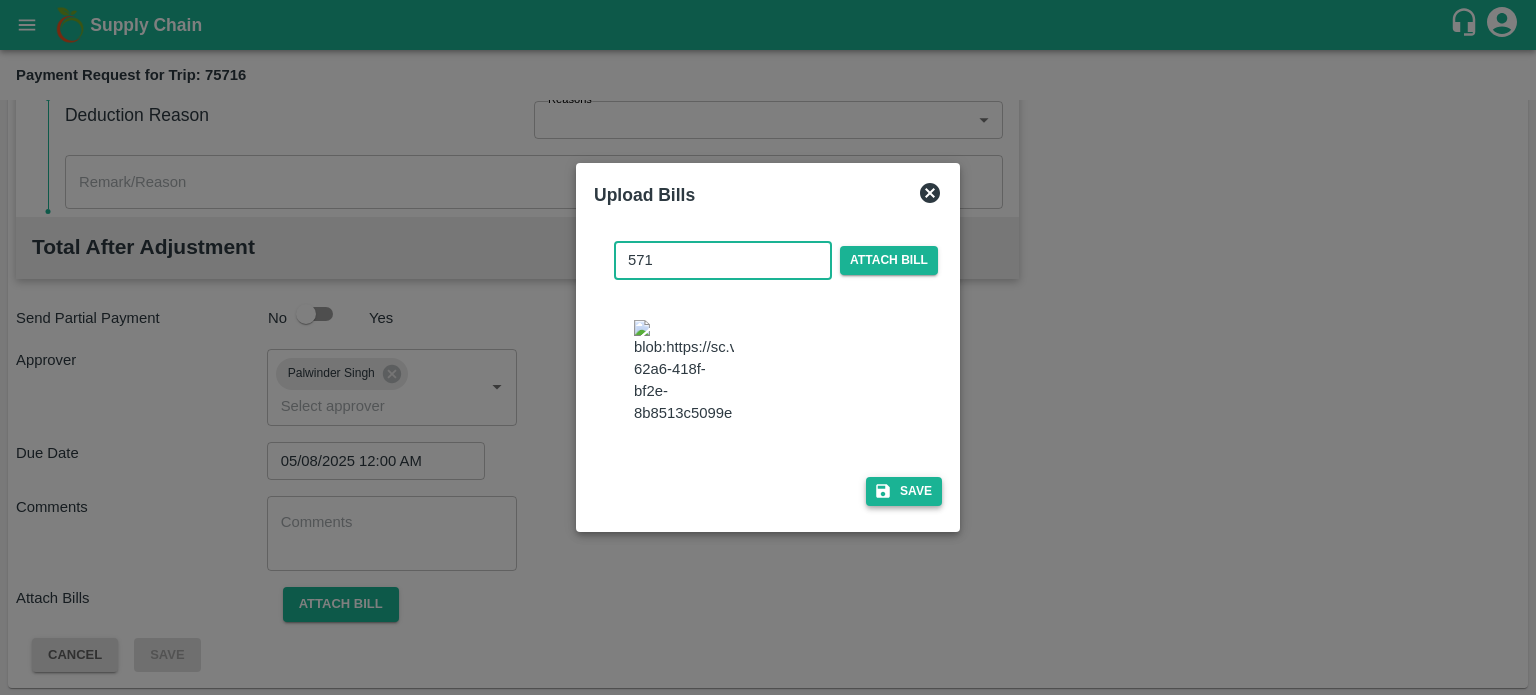 type on "571" 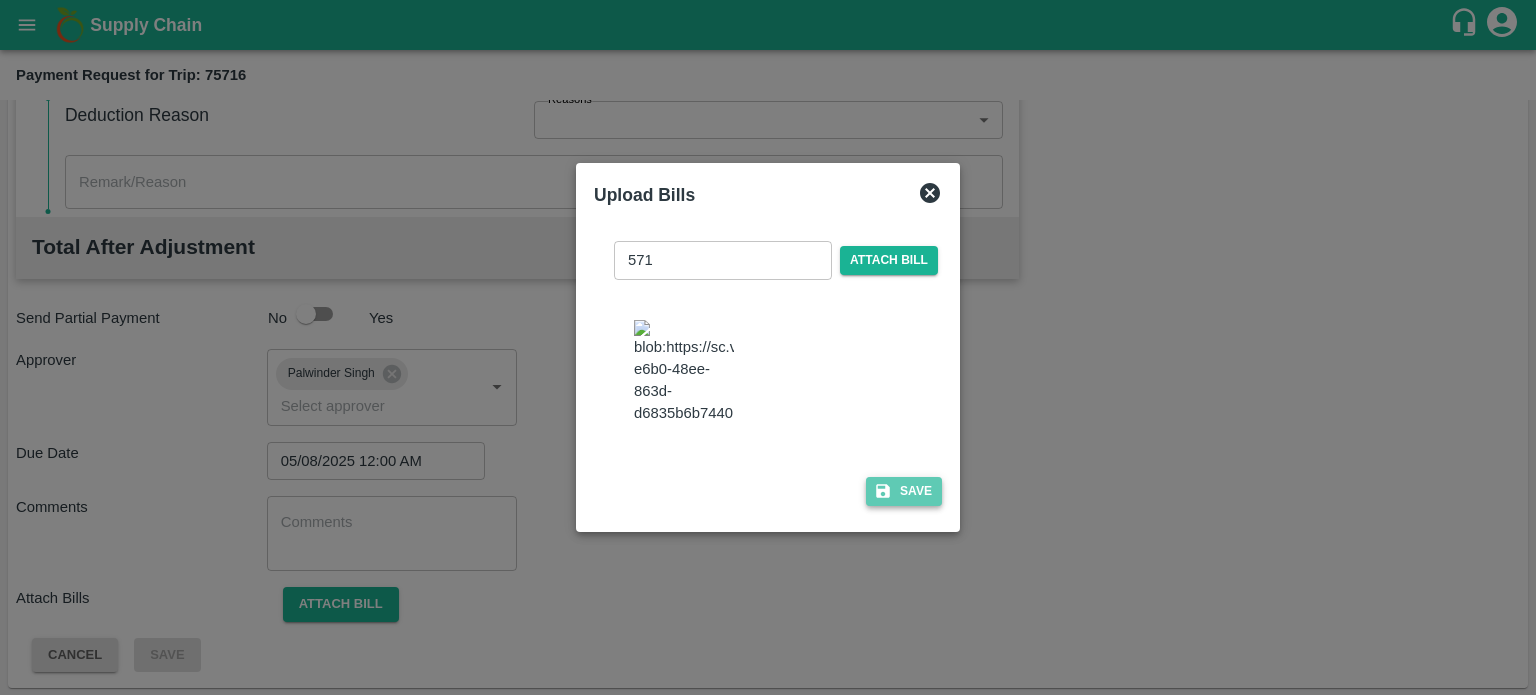 click on "Save" at bounding box center (904, 491) 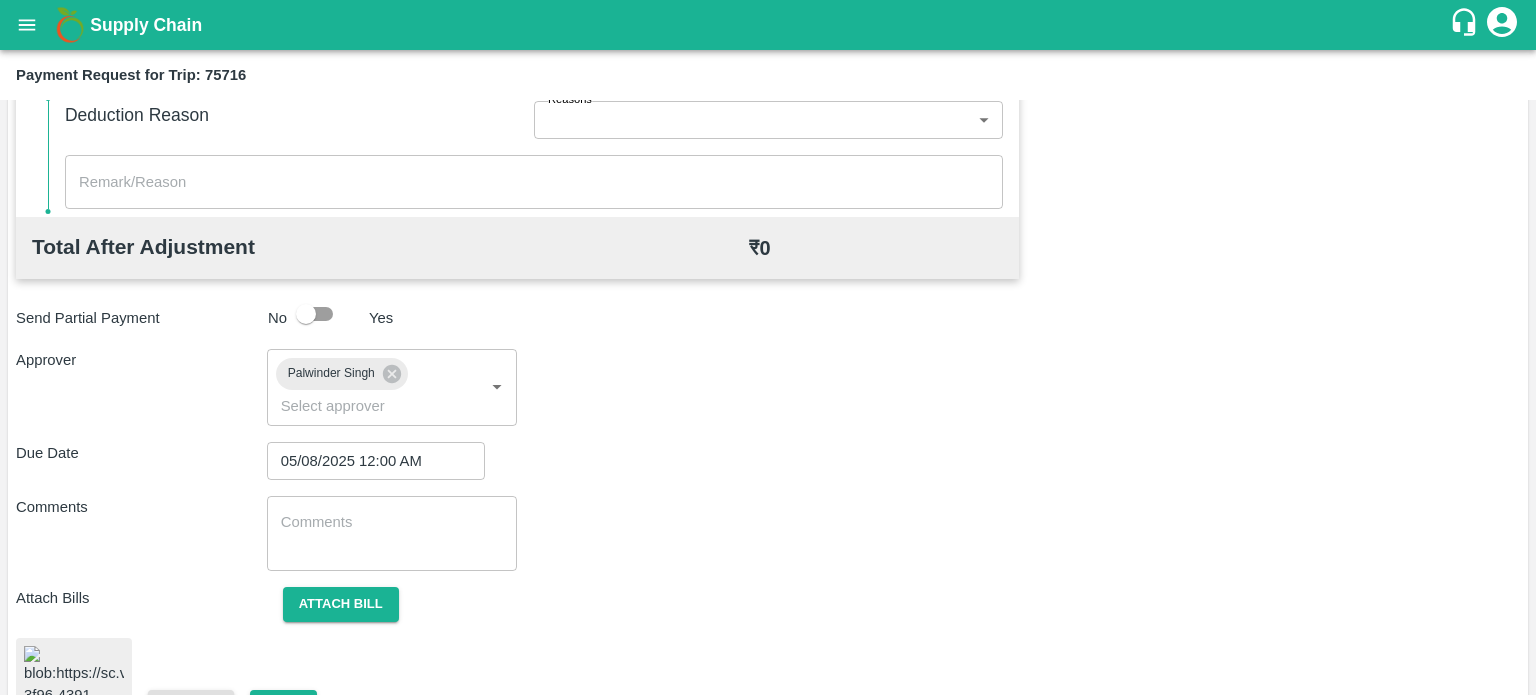 scroll, scrollTop: 966, scrollLeft: 0, axis: vertical 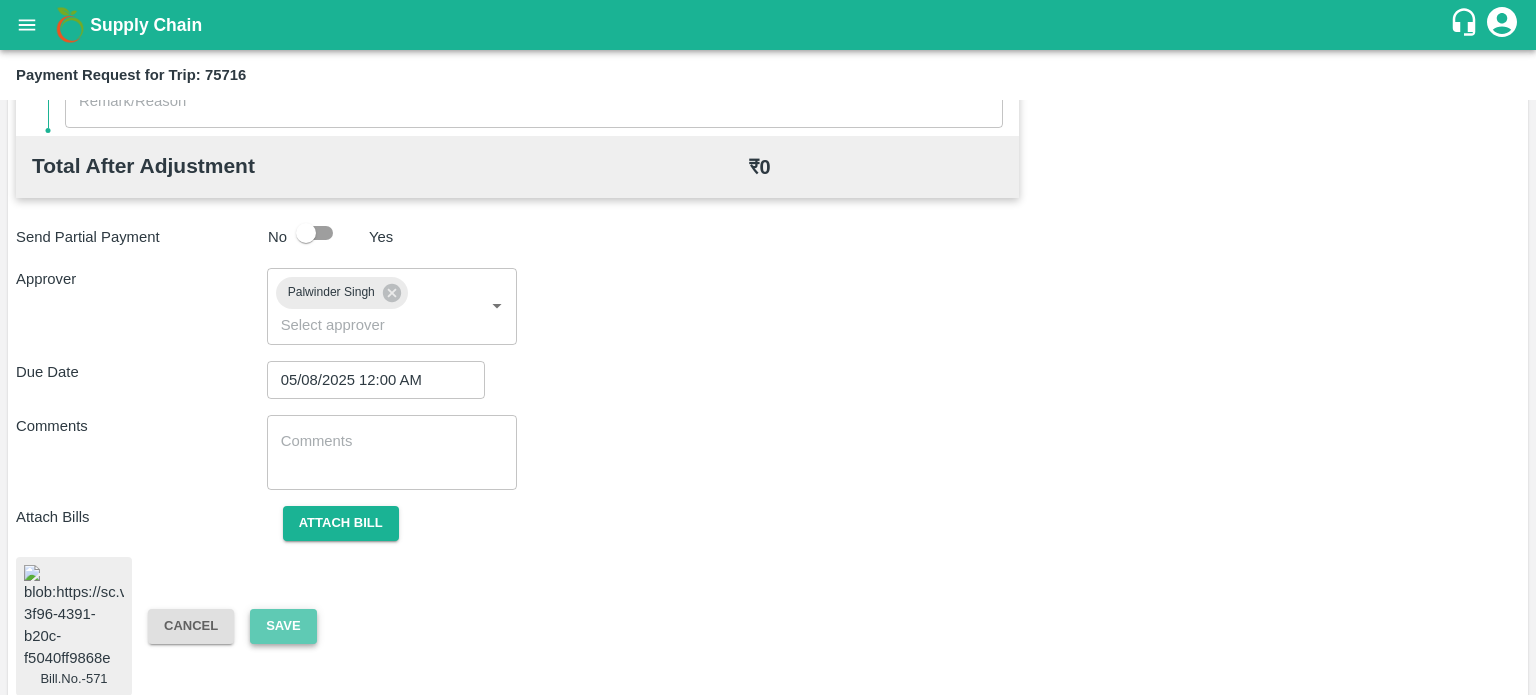 click on "Save" at bounding box center [283, 626] 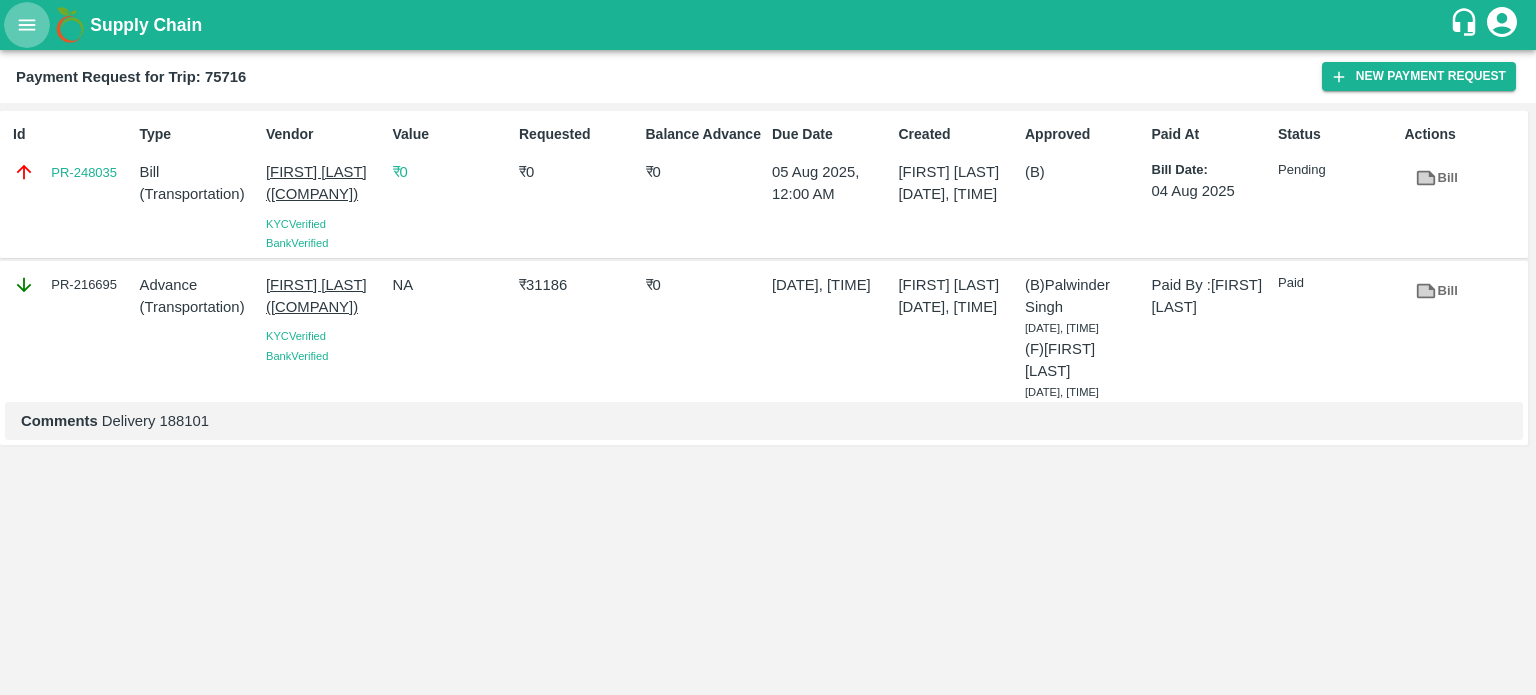 click 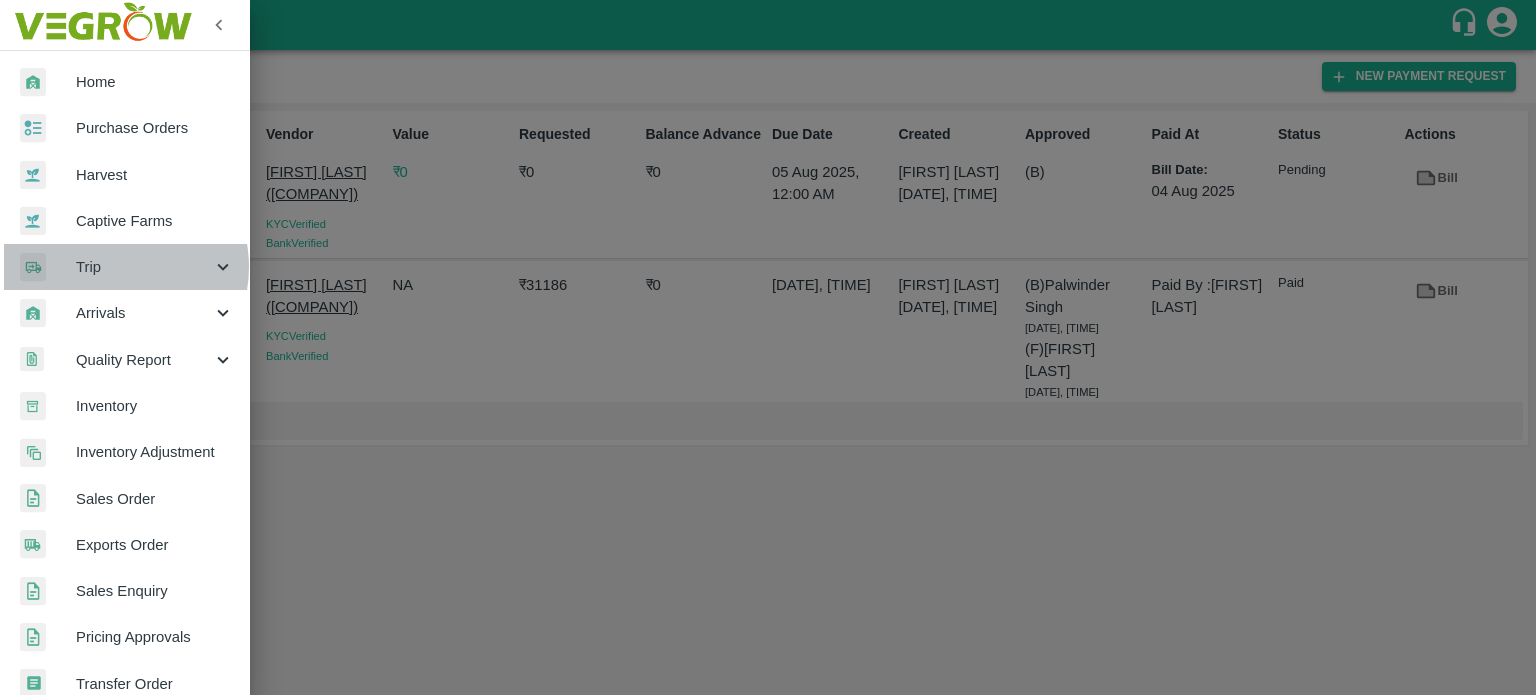 click on "Trip" at bounding box center (144, 267) 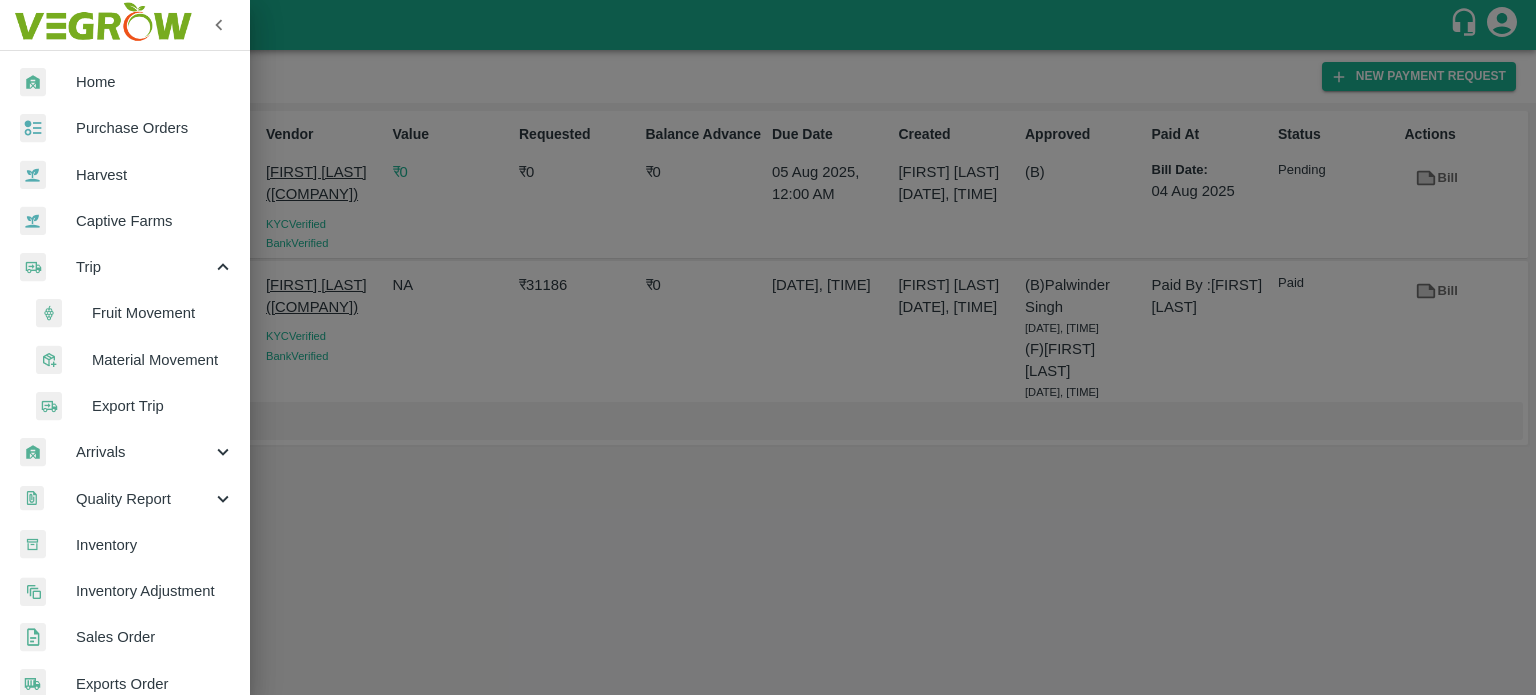 click on "Fruit Movement" at bounding box center (163, 313) 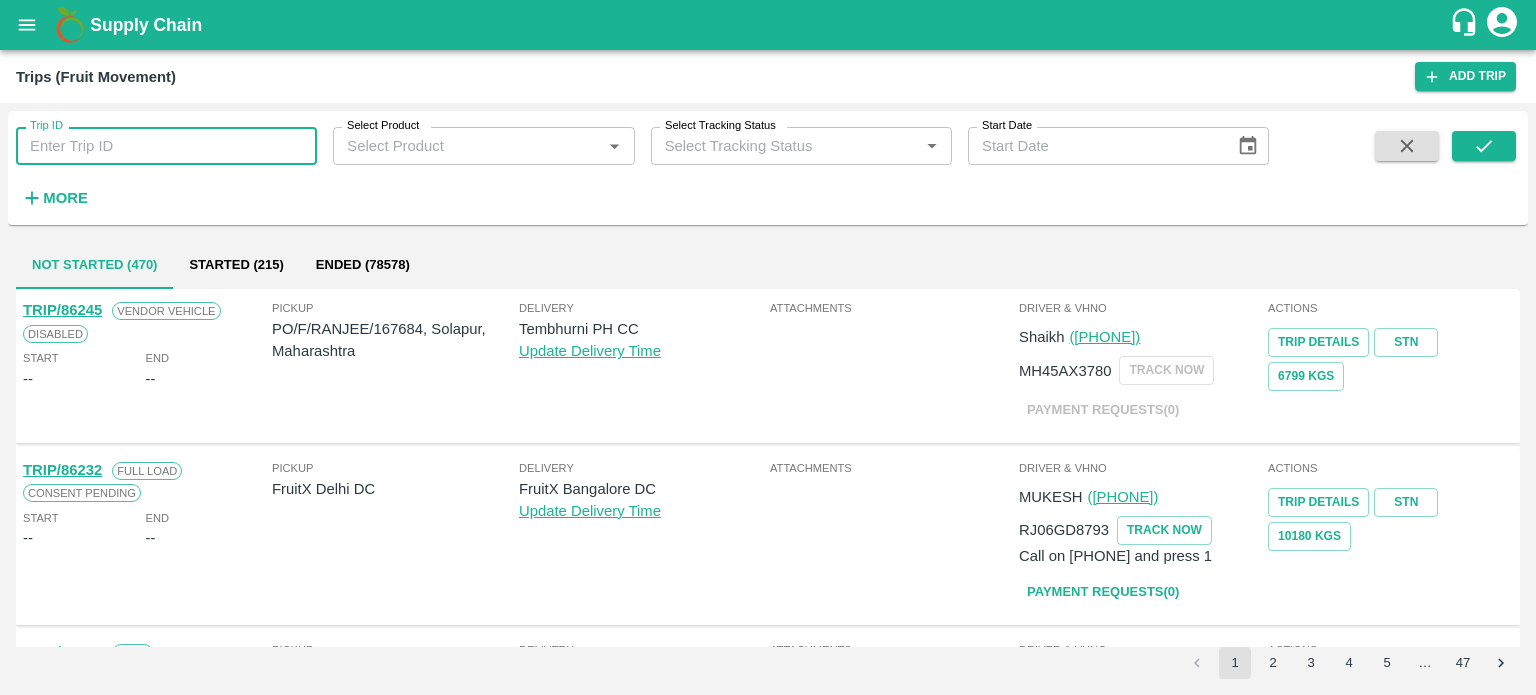 click on "Trip ID" at bounding box center (166, 146) 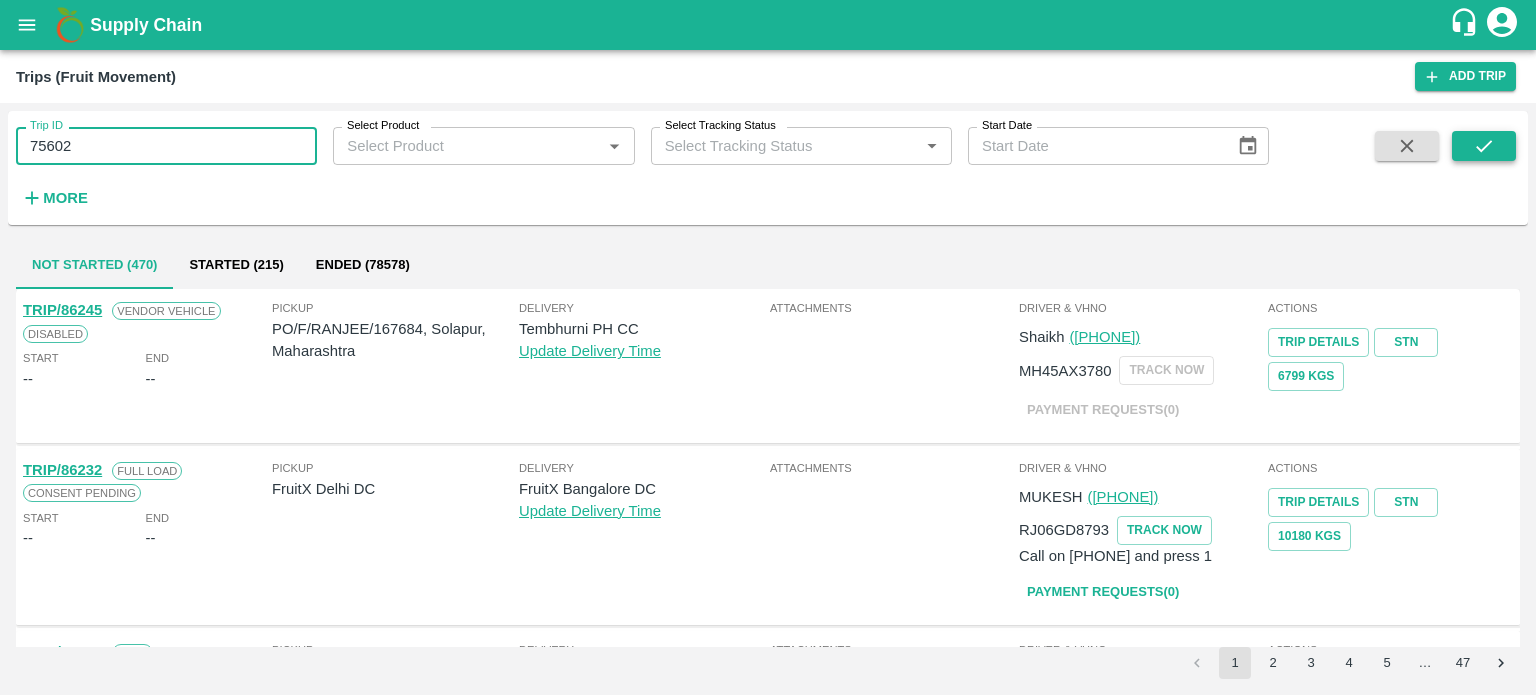 type on "75602" 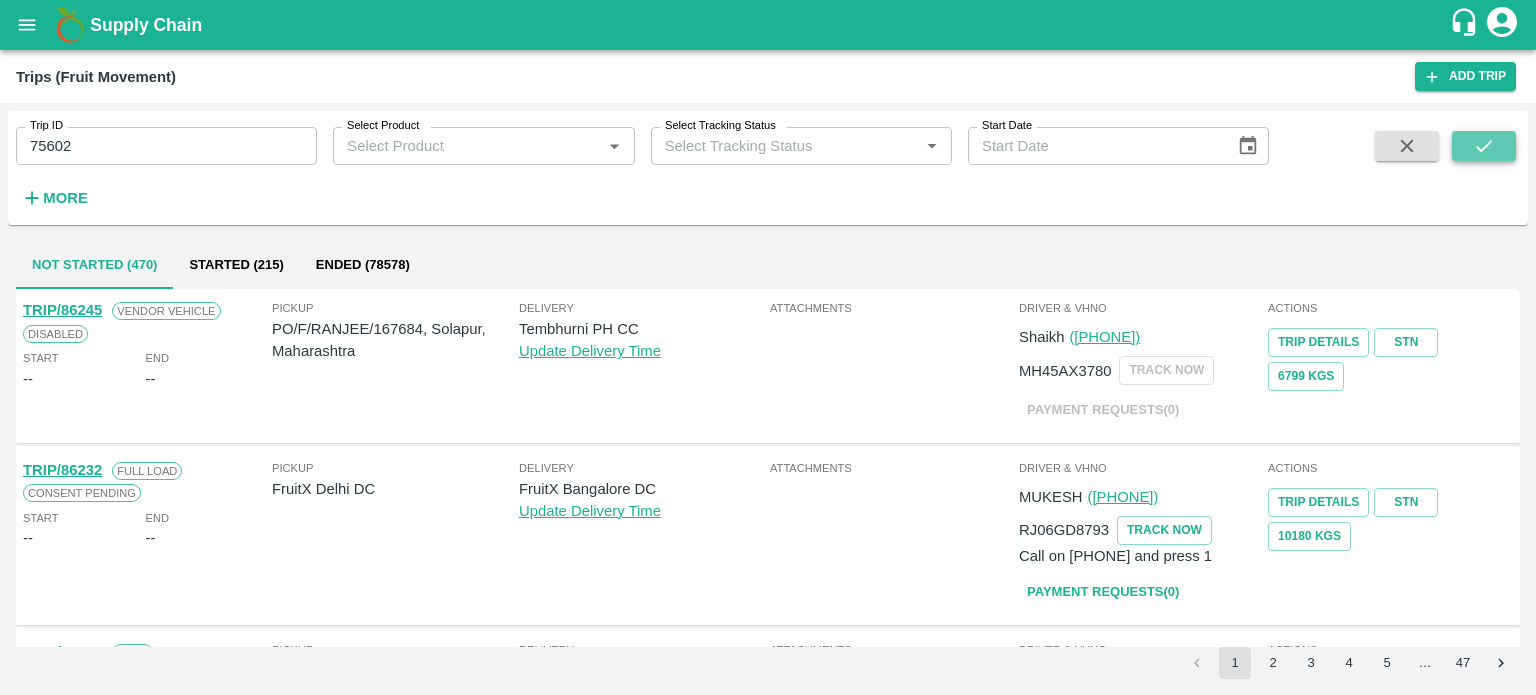 click at bounding box center [1484, 146] 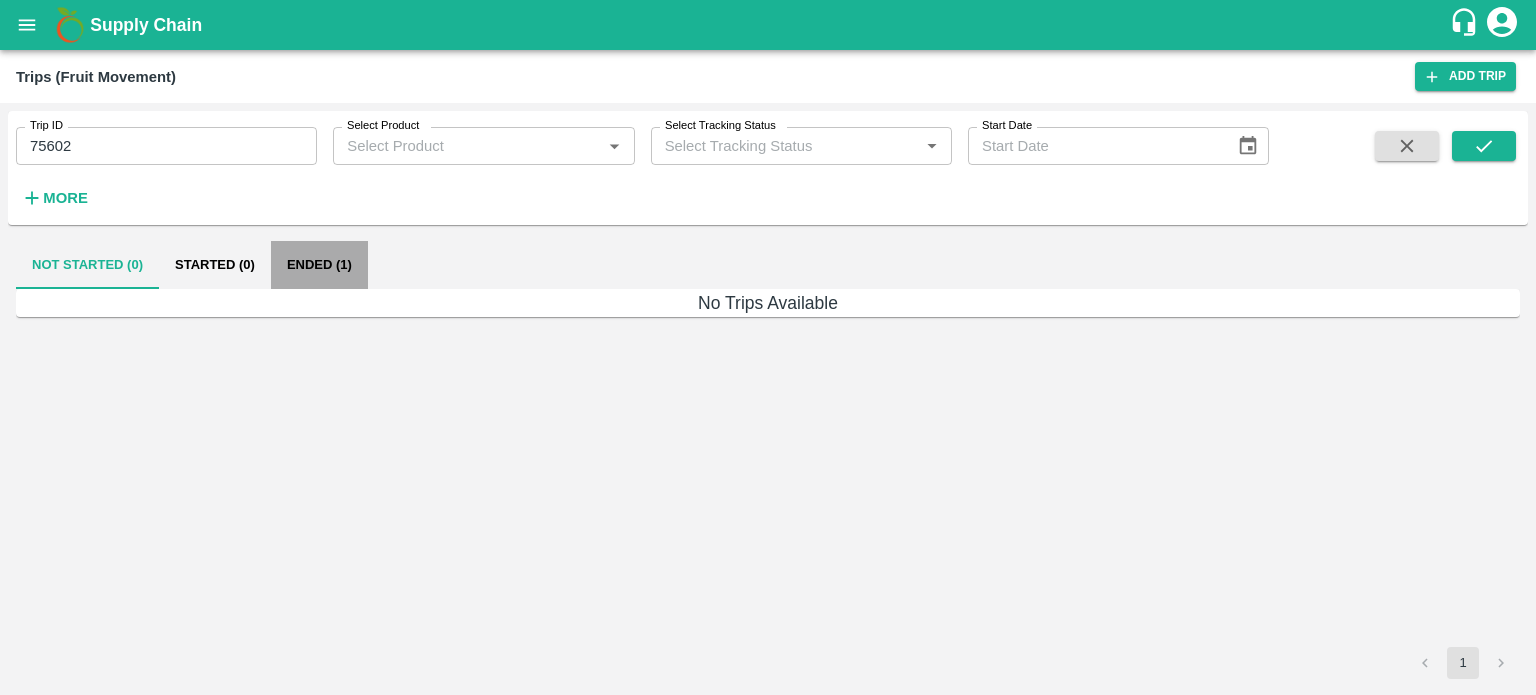 click on "Ended (1)" at bounding box center (319, 265) 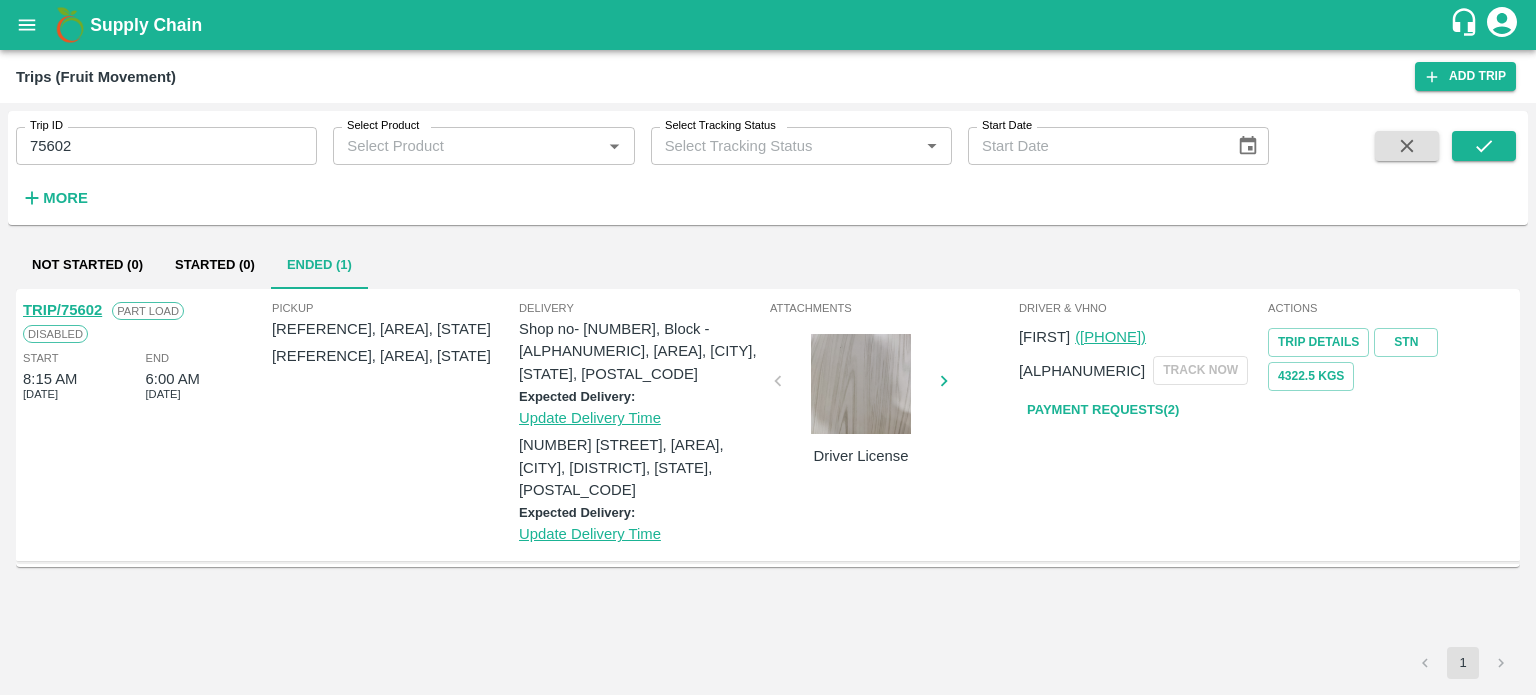 click on "Pickup PO/V/ROHITJ/144422, tharabada , Gujarat PO/V/ROHITJ/144430, tharabada , Gujarat" at bounding box center (395, 422) 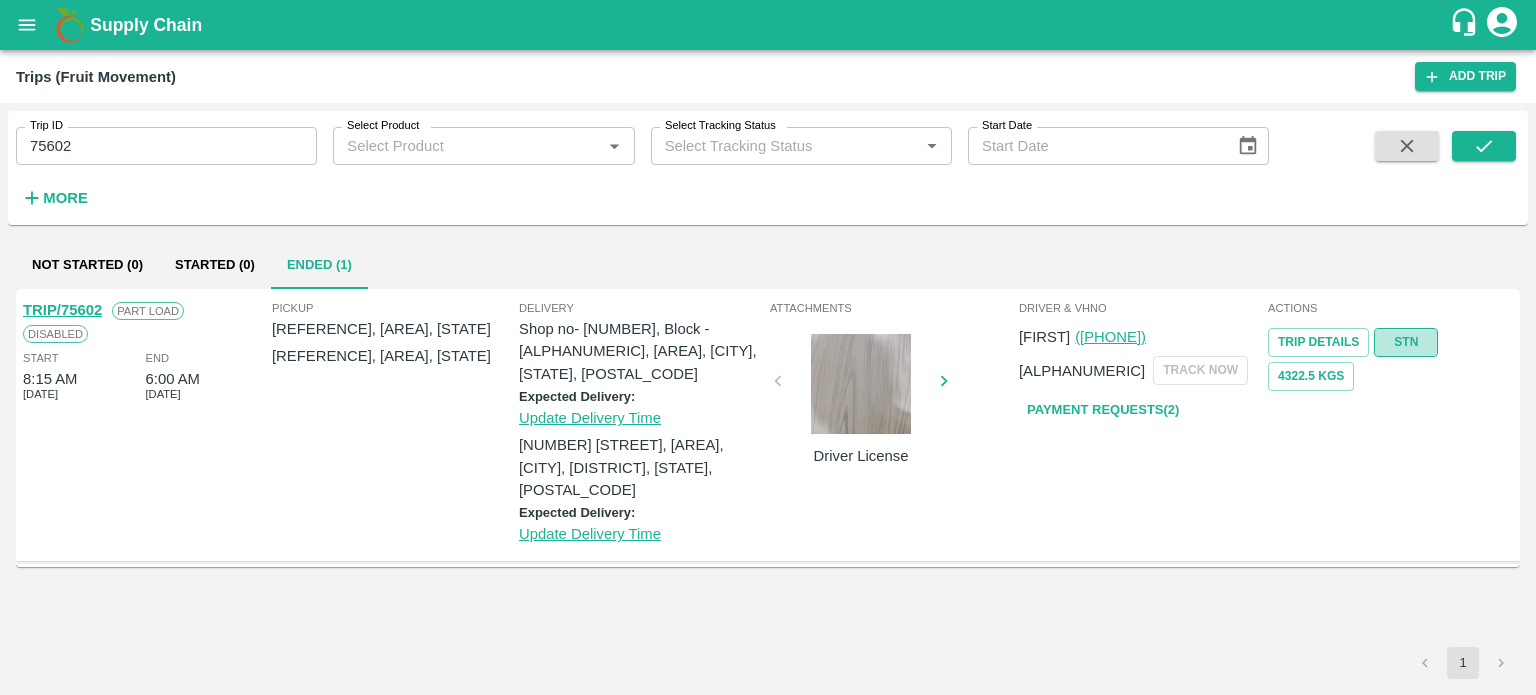 drag, startPoint x: 315, startPoint y: 467, endPoint x: 1393, endPoint y: 344, distance: 1084.9945 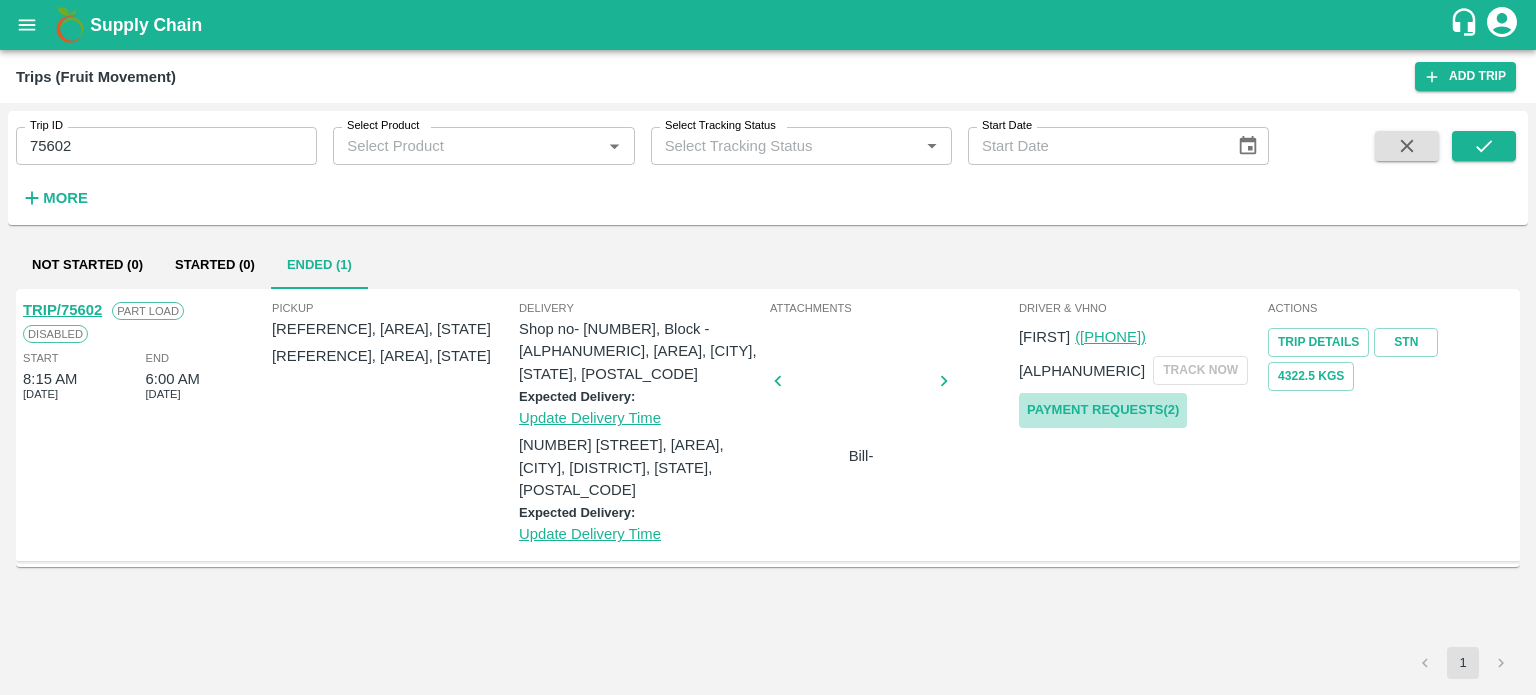 click on "Payment Requests( 2 )" at bounding box center (1103, 410) 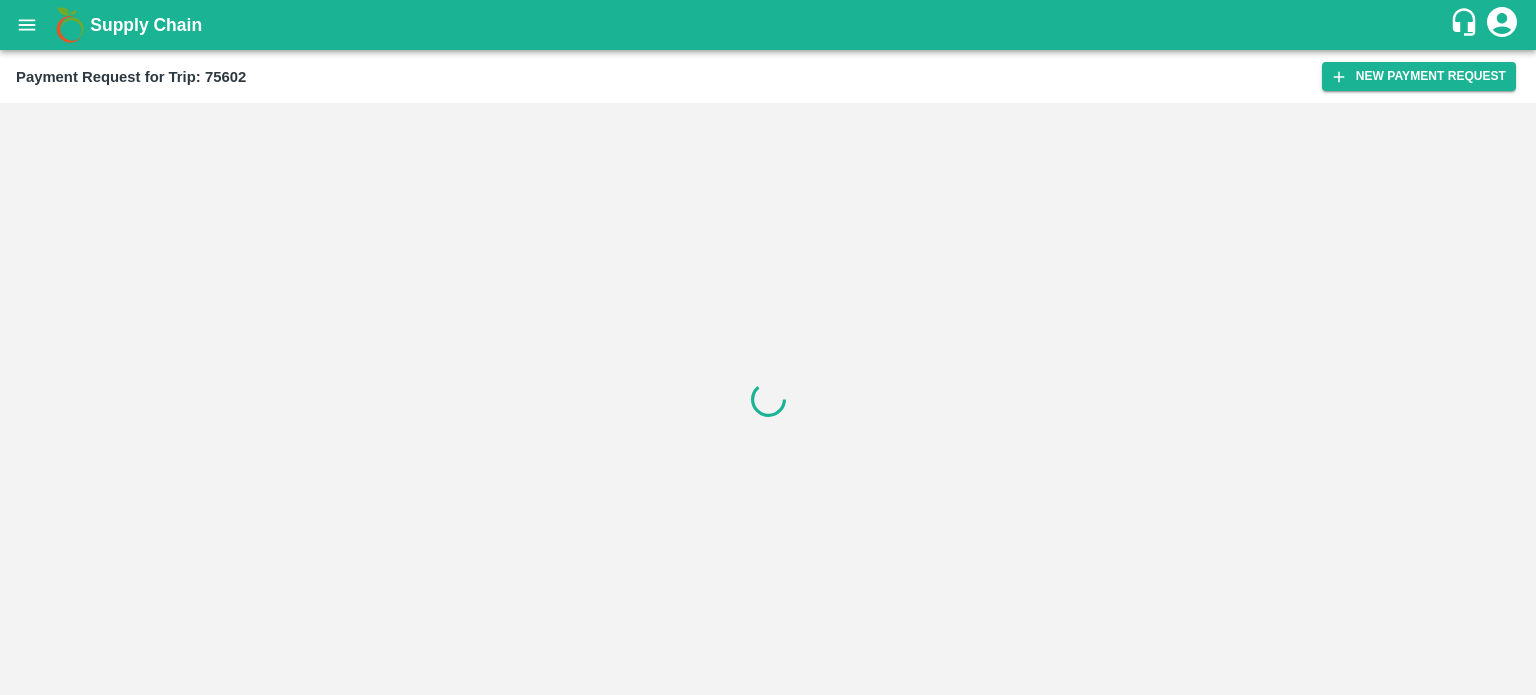 scroll, scrollTop: 0, scrollLeft: 0, axis: both 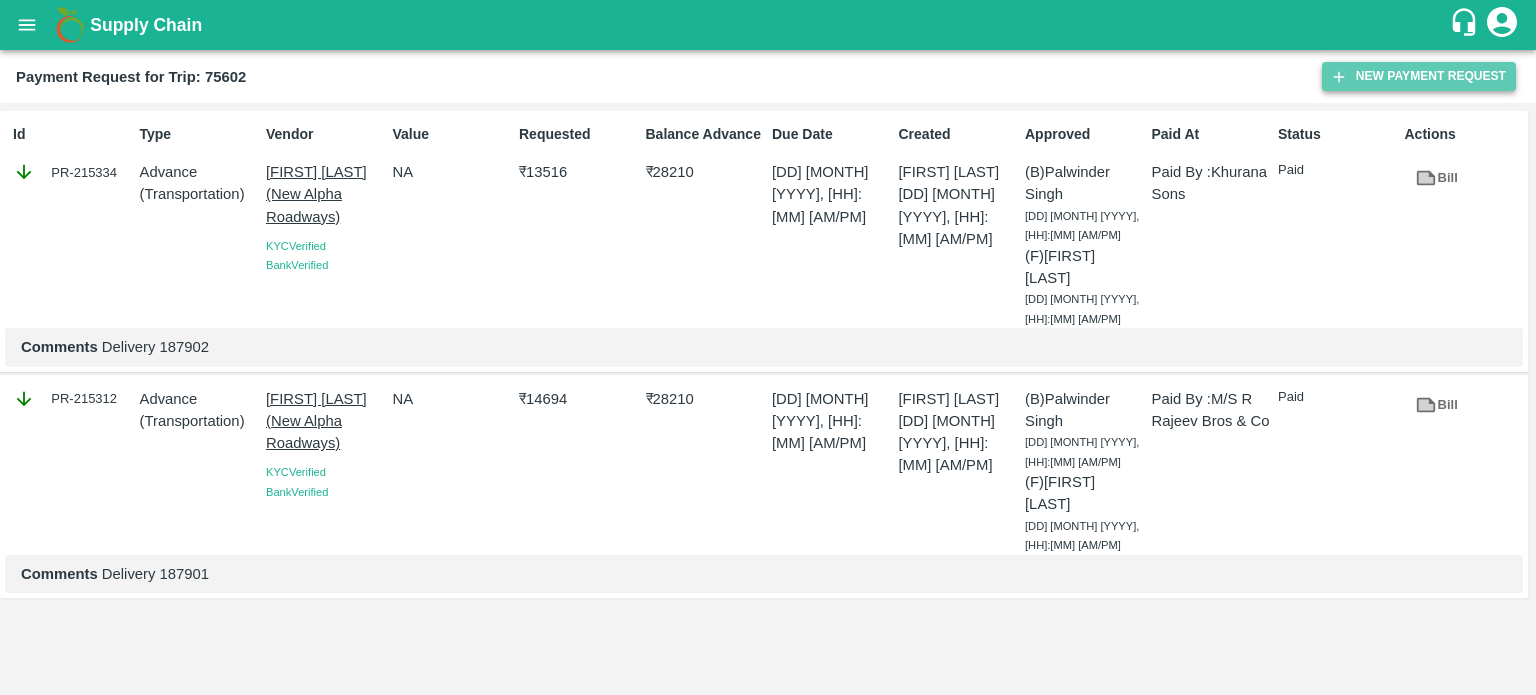 click on "New Payment Request" at bounding box center (1419, 76) 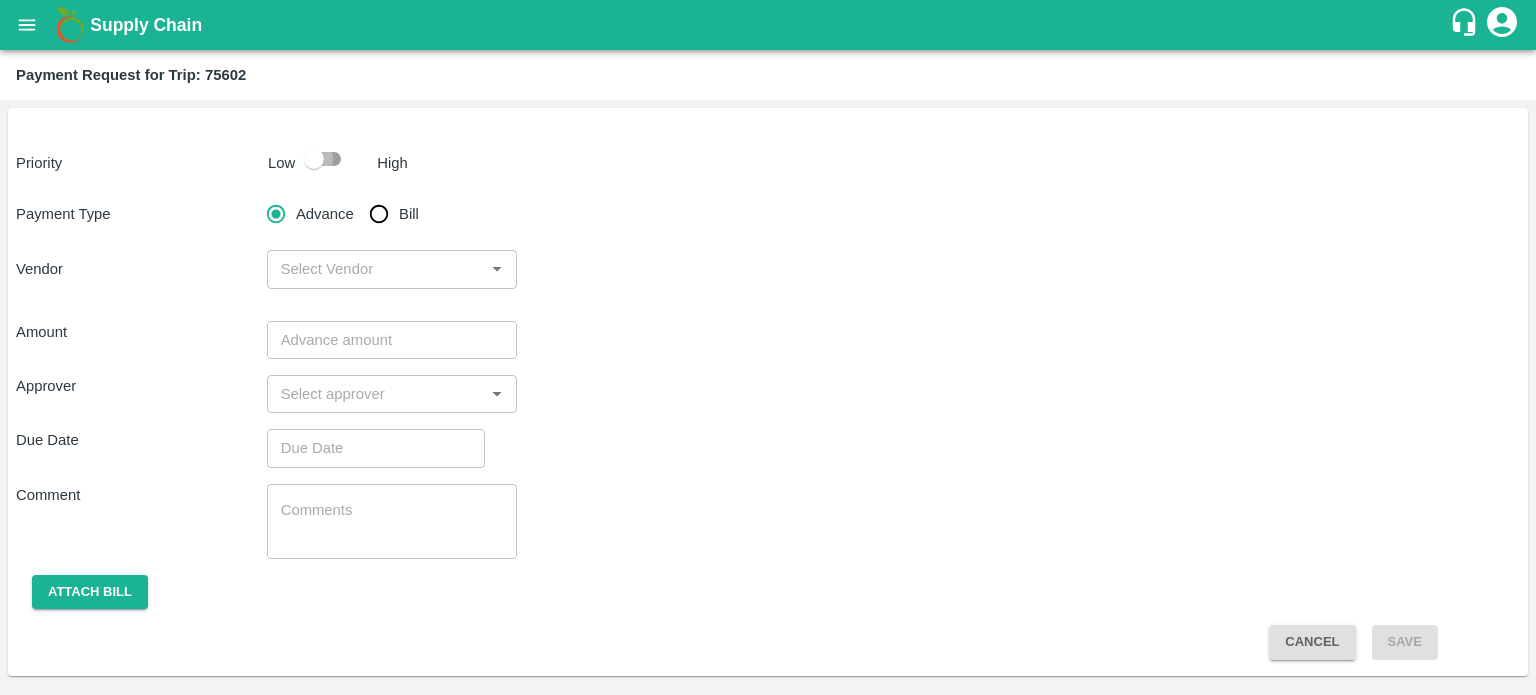 click at bounding box center [314, 159] 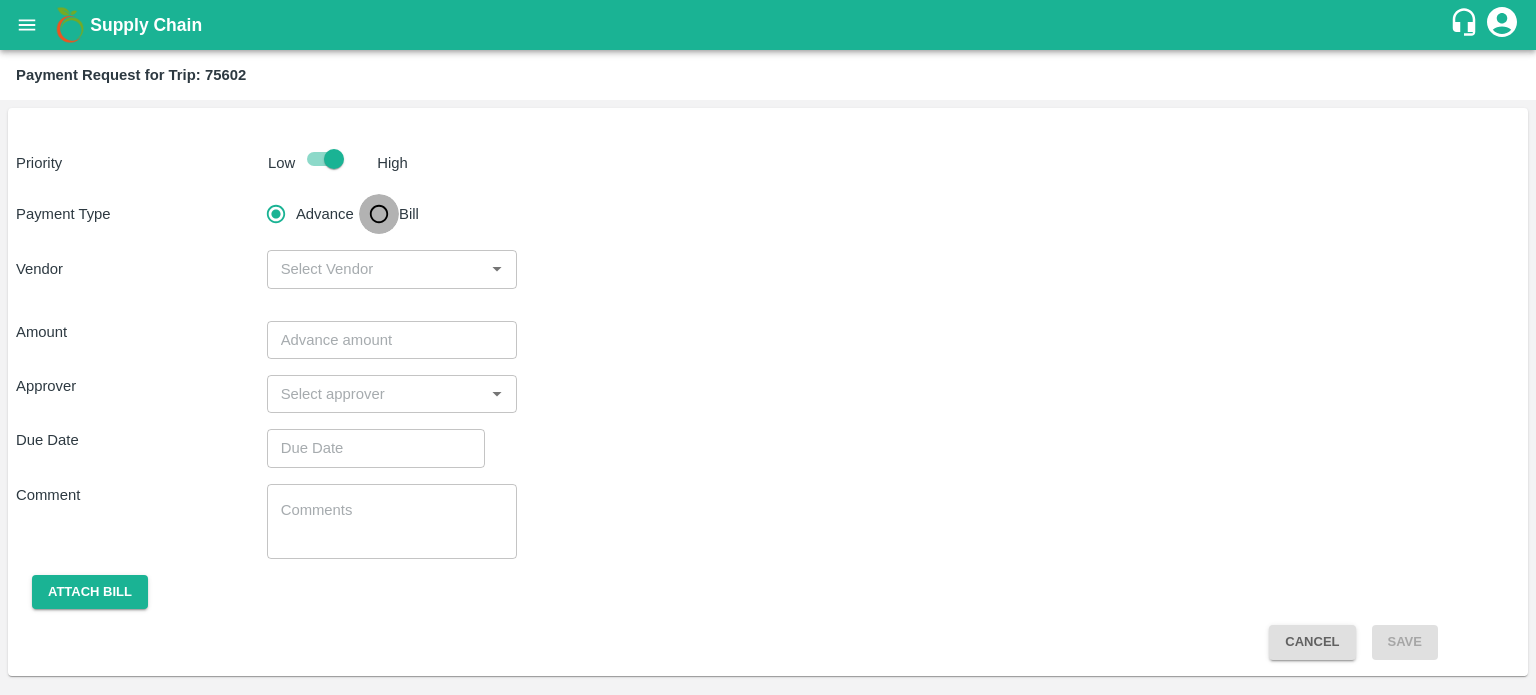 click on "Bill" at bounding box center [379, 214] 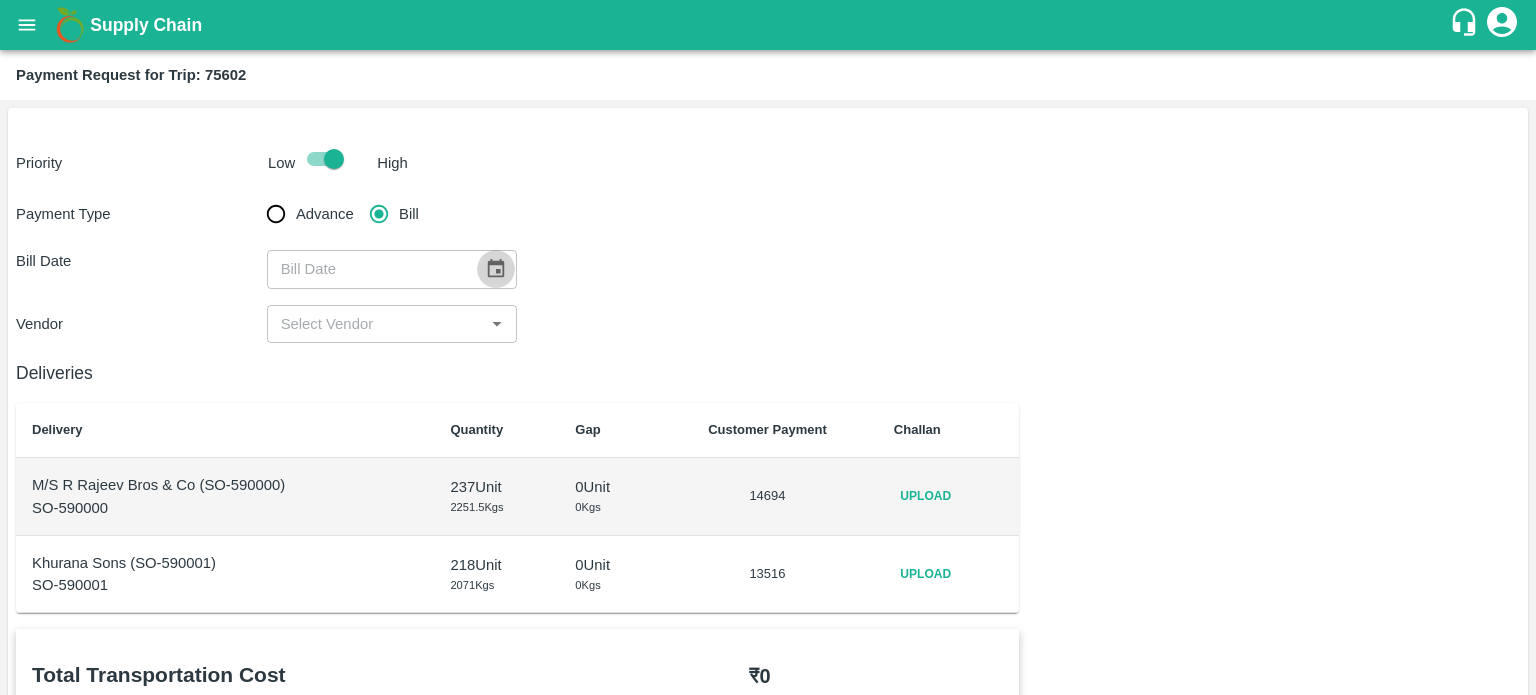 click at bounding box center [496, 269] 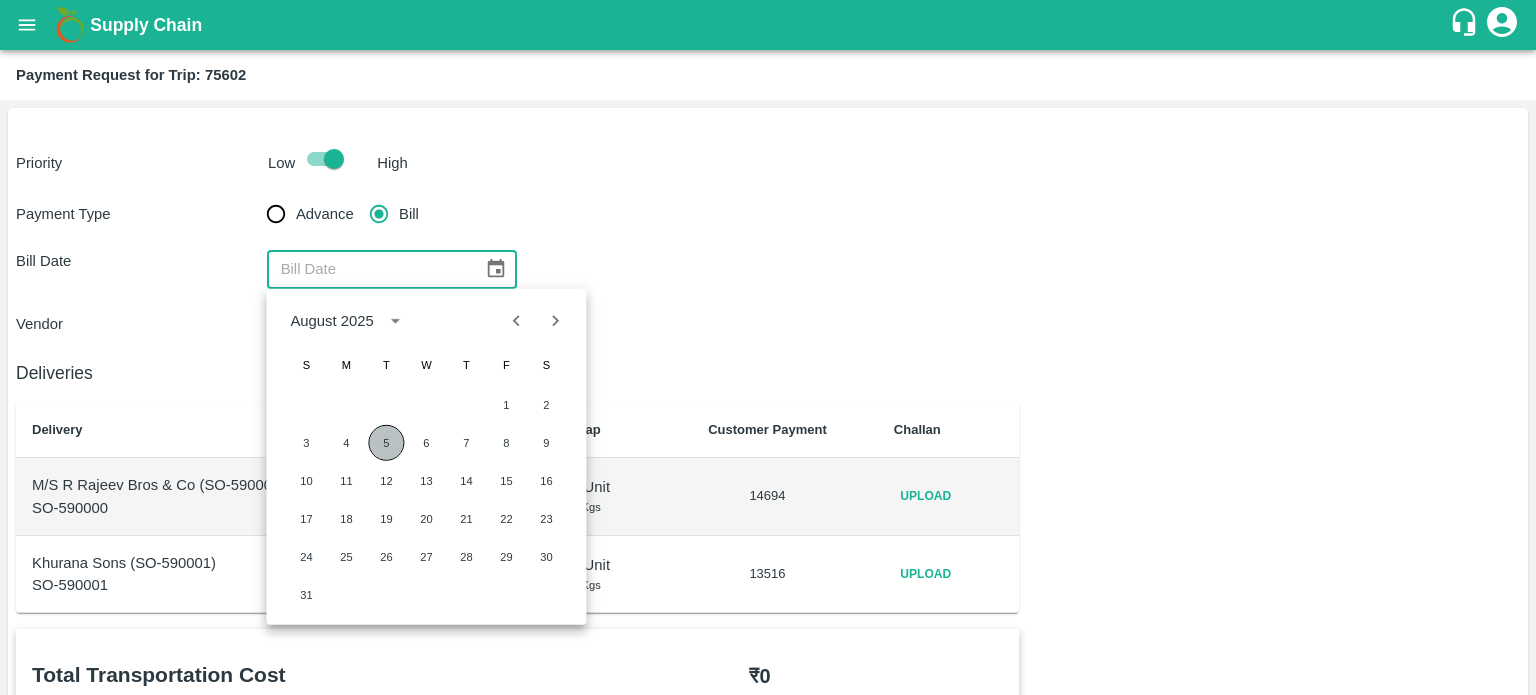 click on "5" at bounding box center [386, 443] 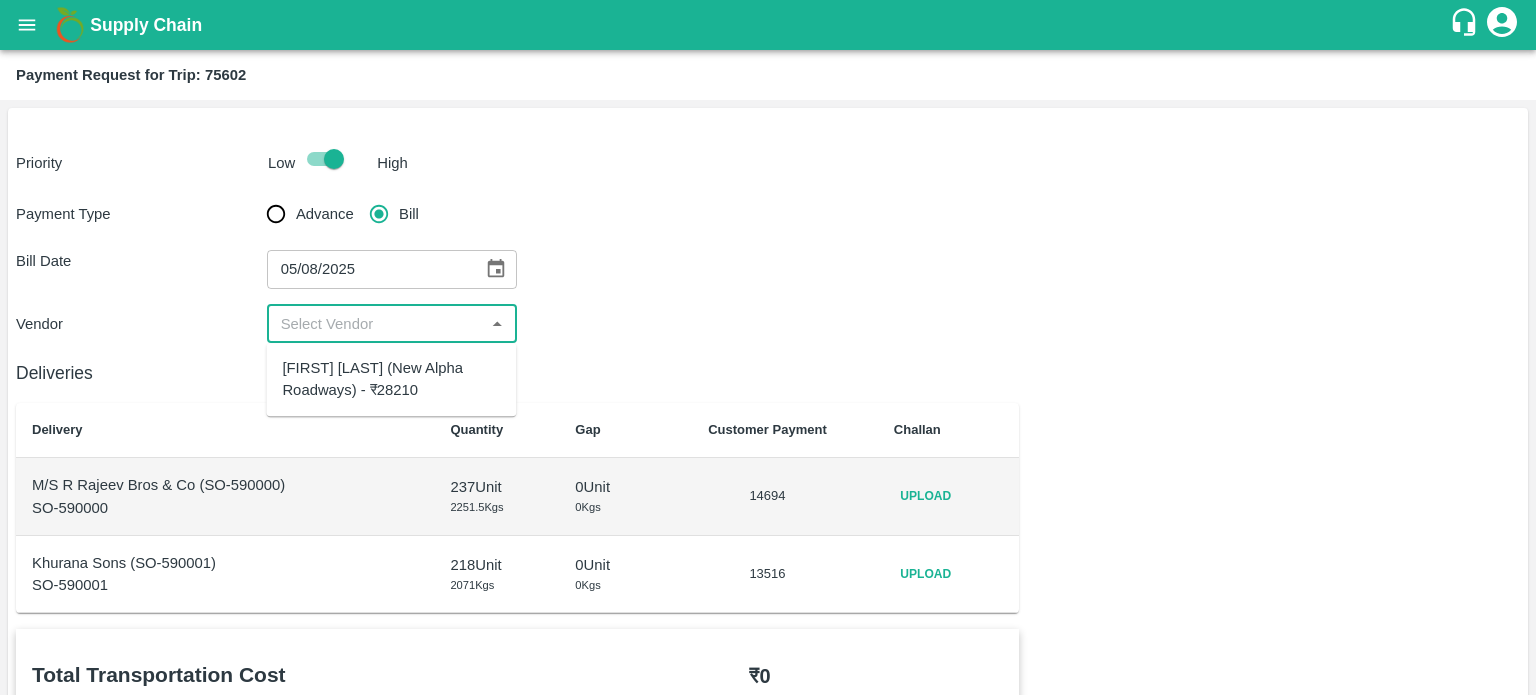 click at bounding box center [376, 324] 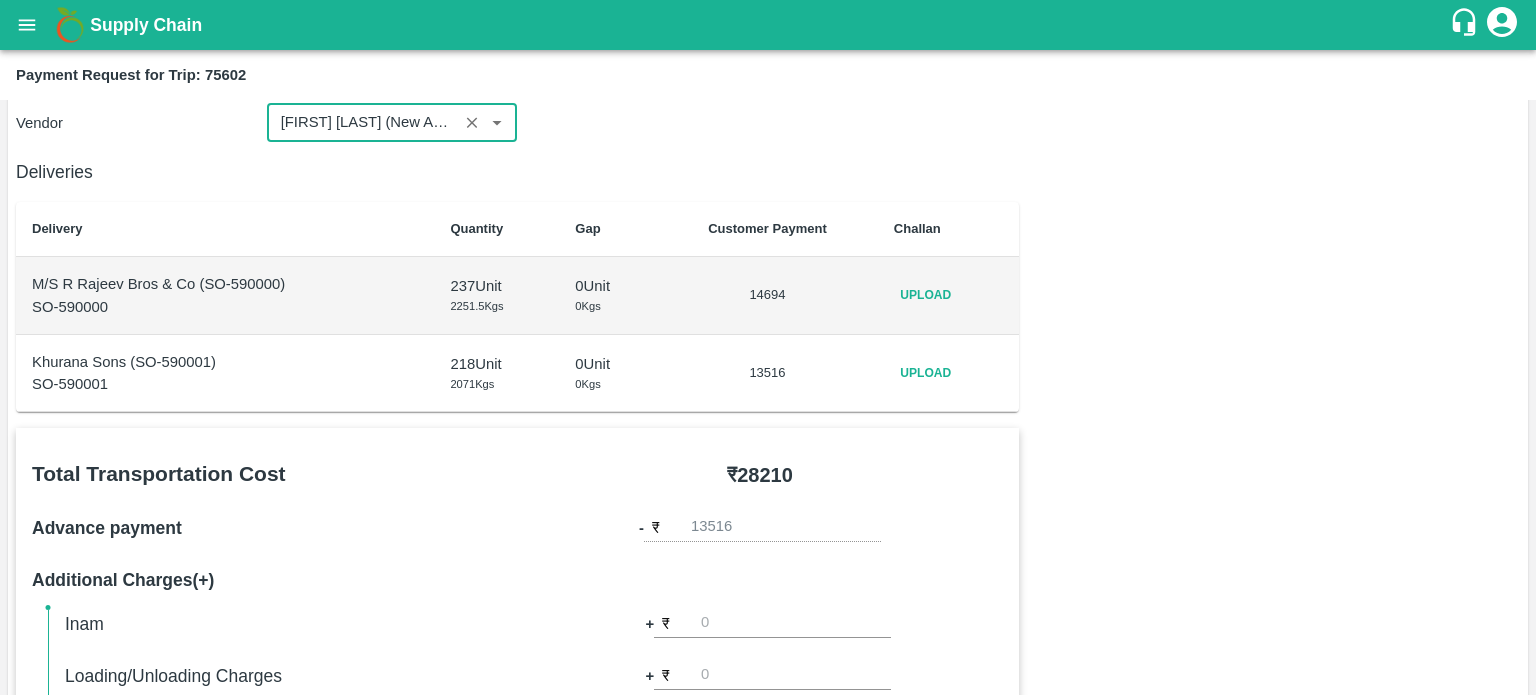 scroll, scrollTop: 200, scrollLeft: 0, axis: vertical 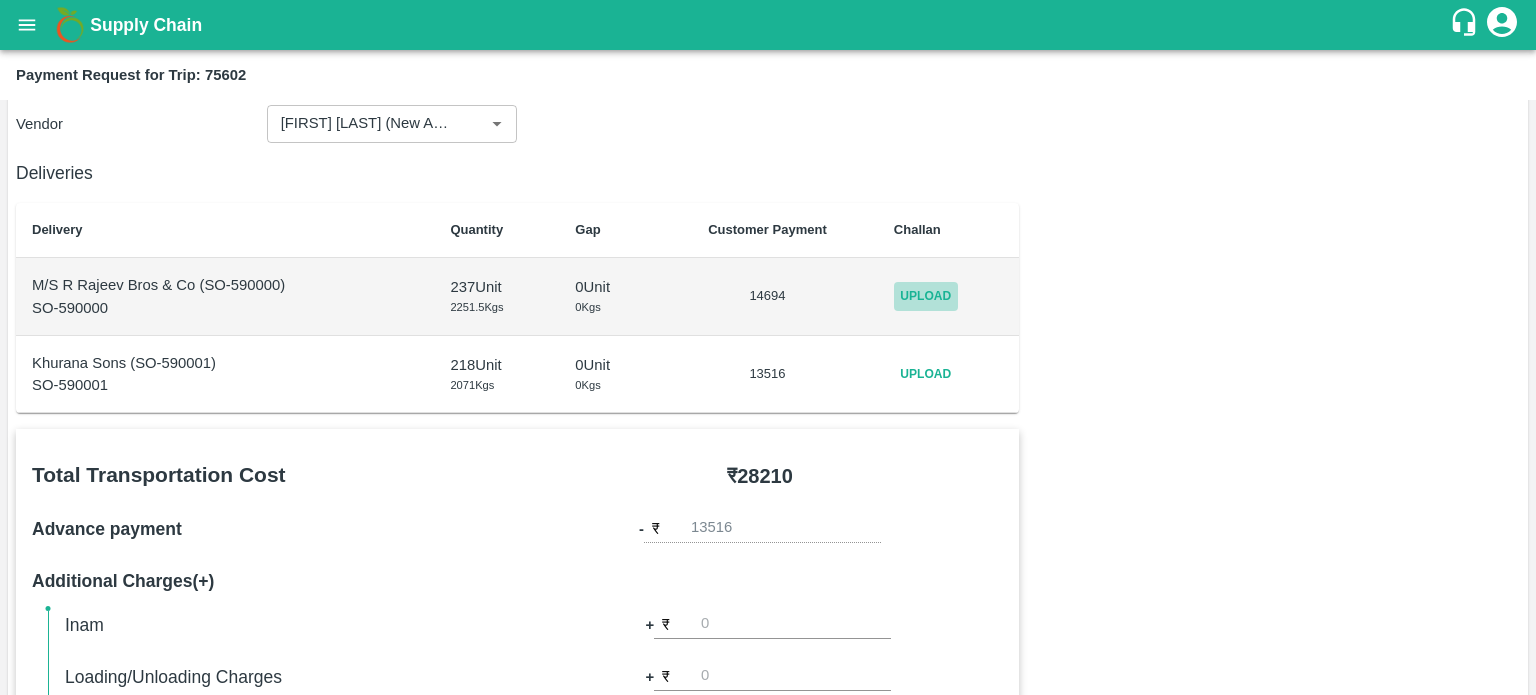 click on "Upload" at bounding box center [926, 296] 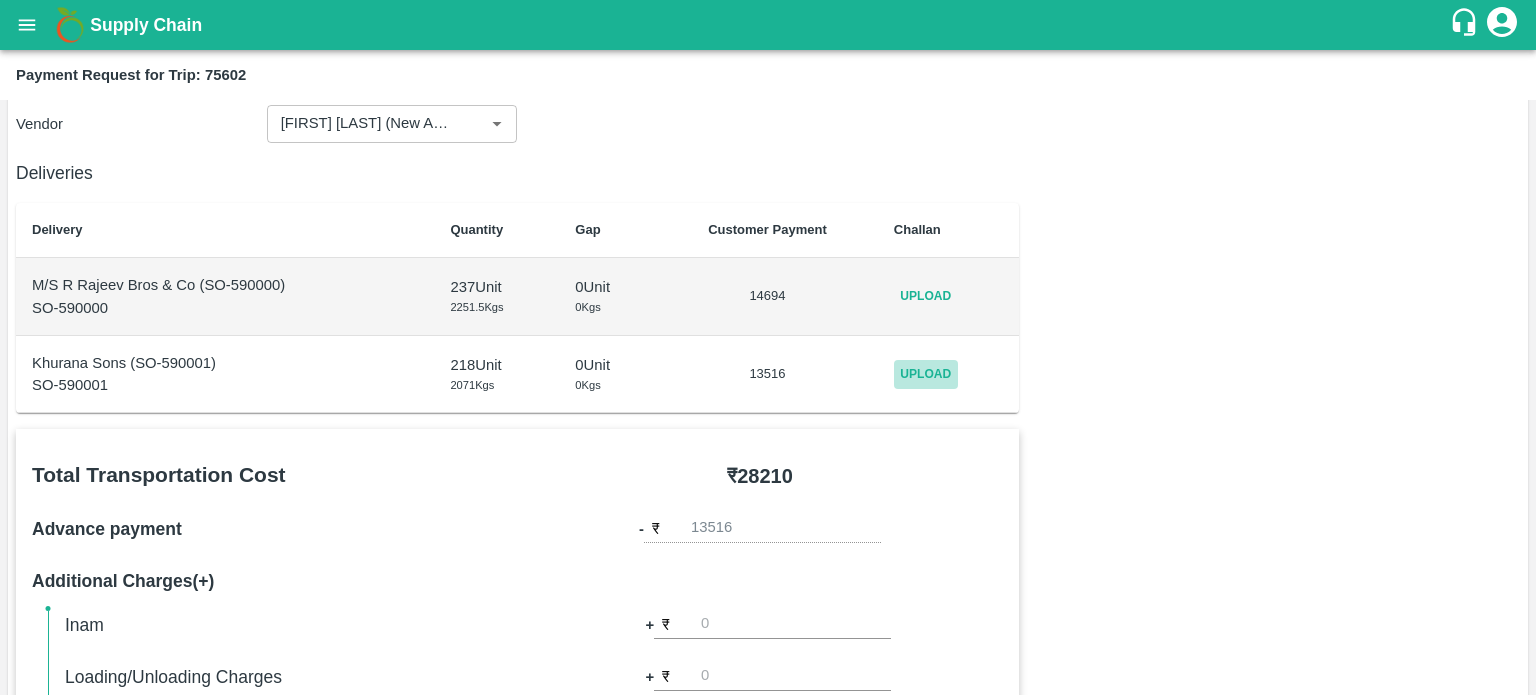click on "Upload" at bounding box center [926, 374] 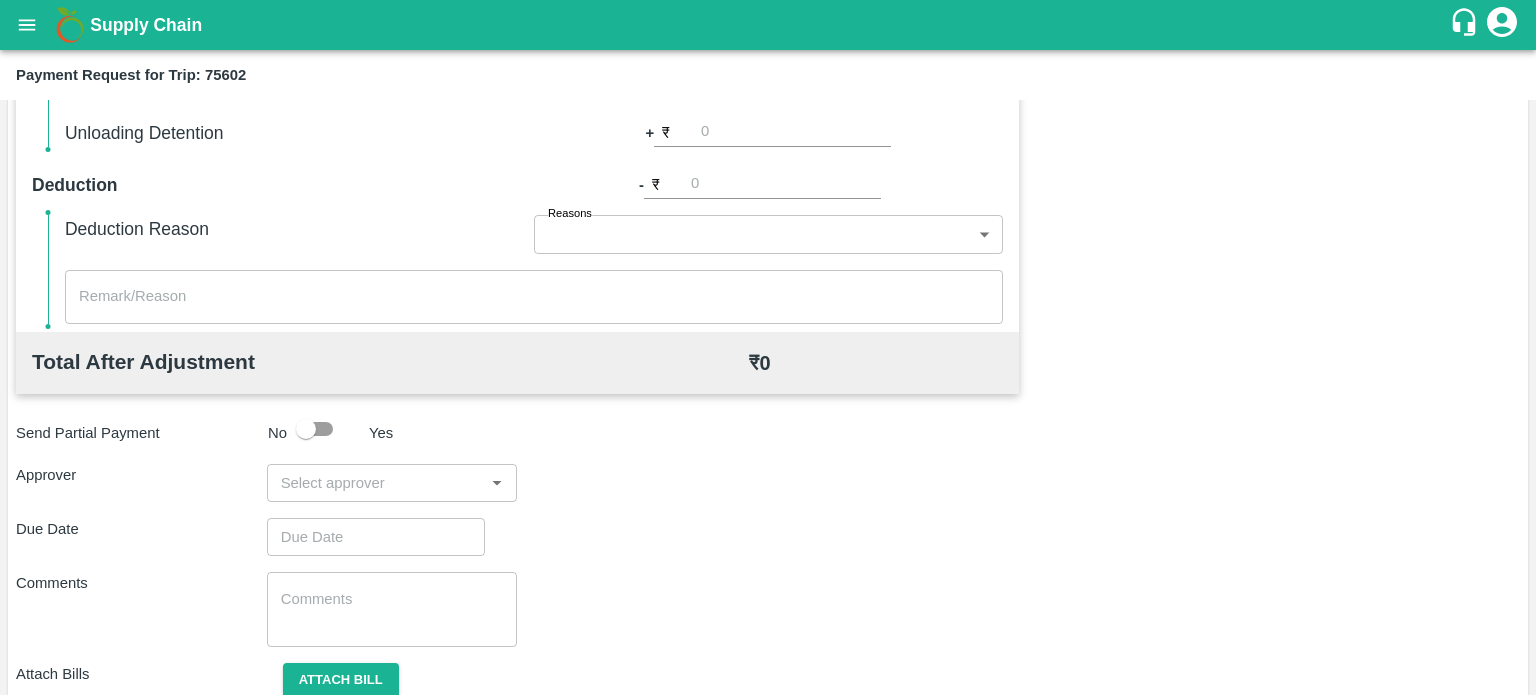 scroll, scrollTop: 848, scrollLeft: 0, axis: vertical 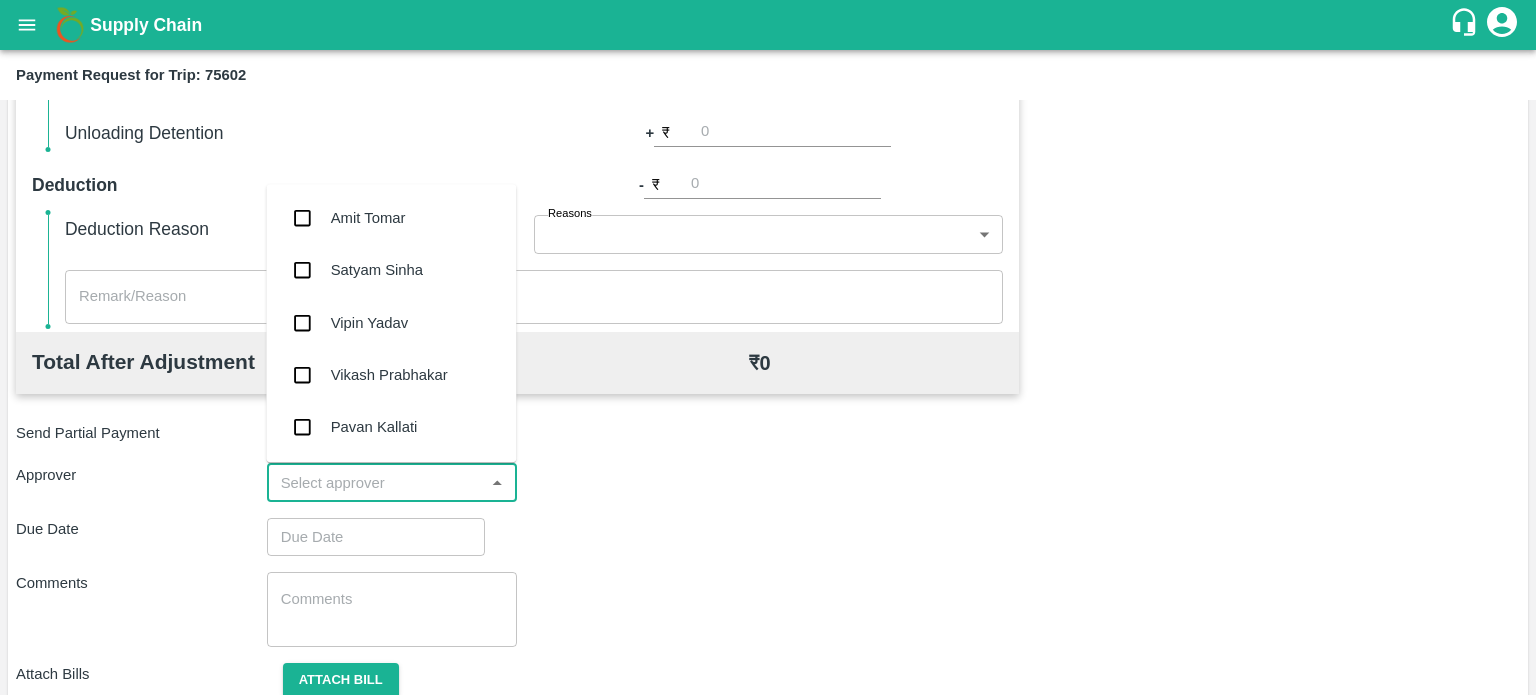 click at bounding box center (376, 483) 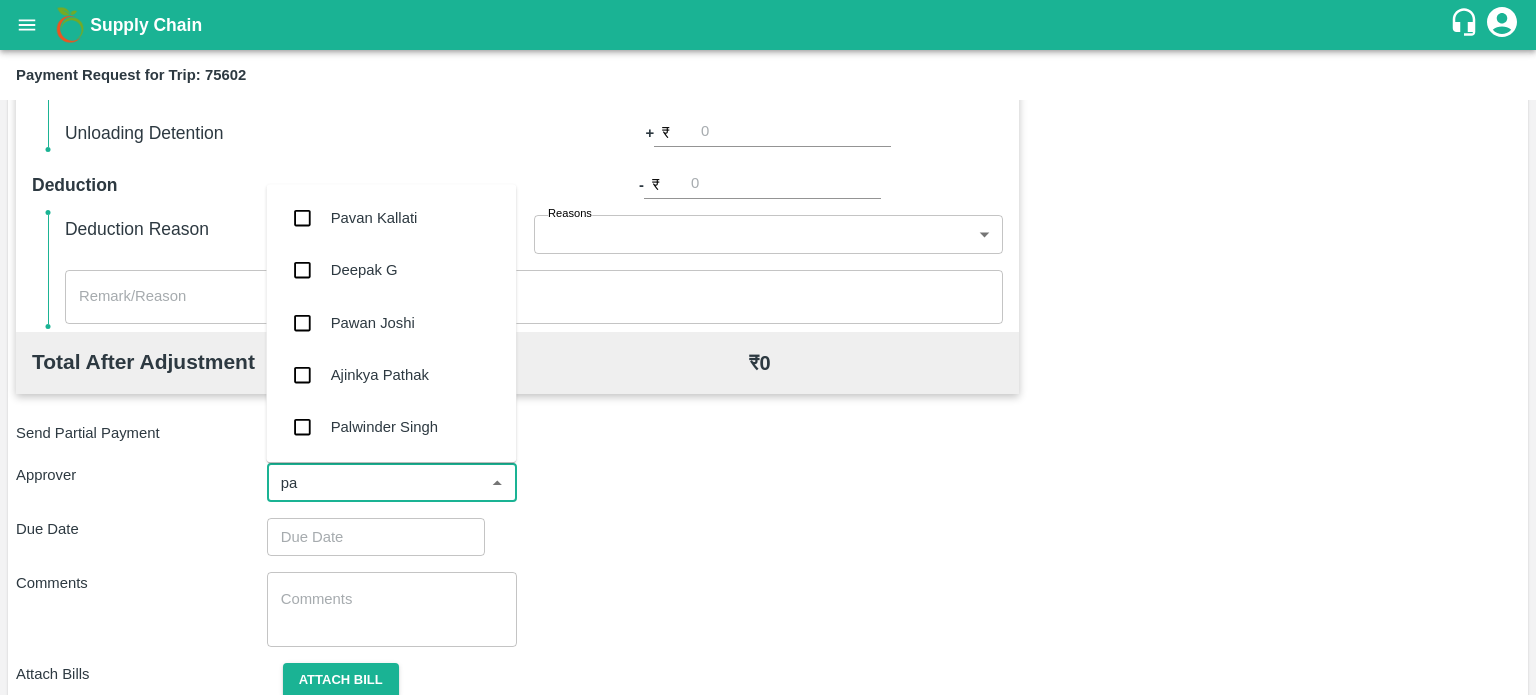 type on "pal" 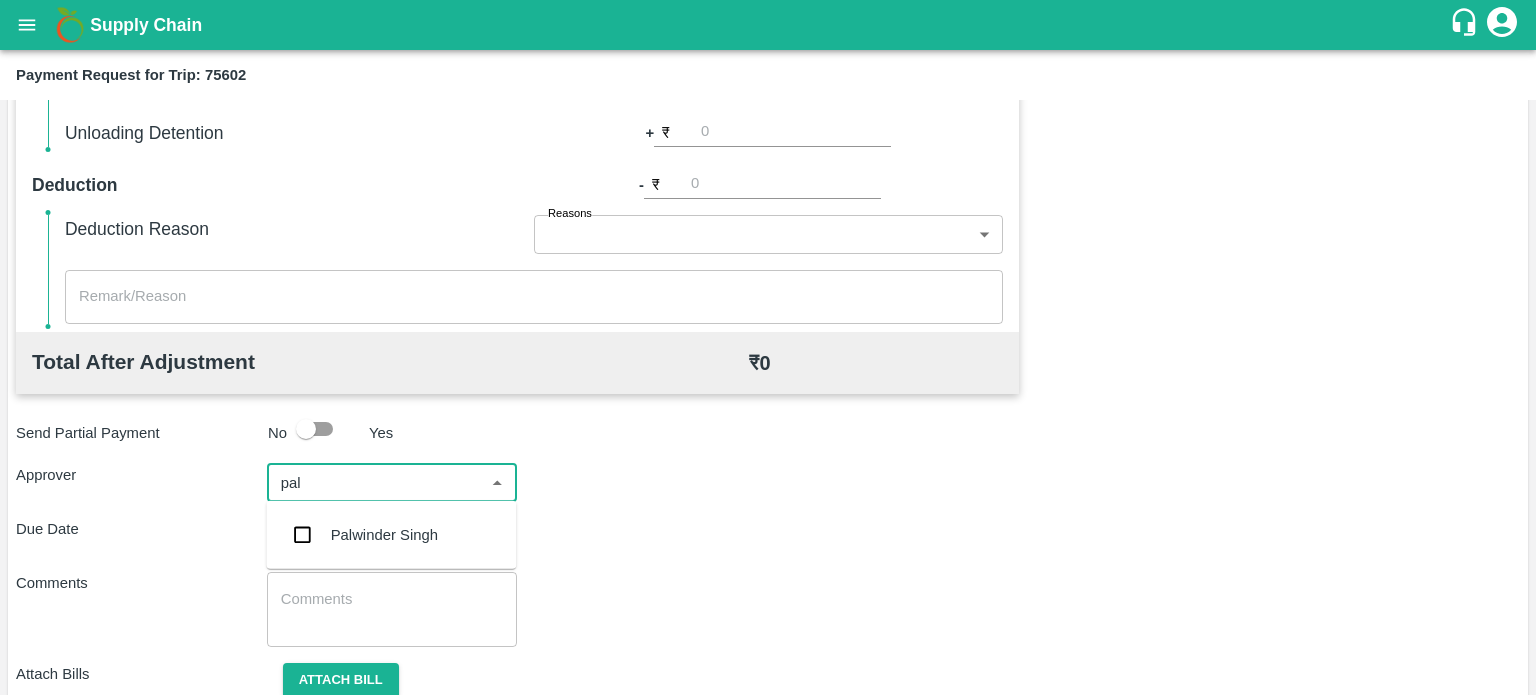 click on "Palwinder Singh" at bounding box center (391, 535) 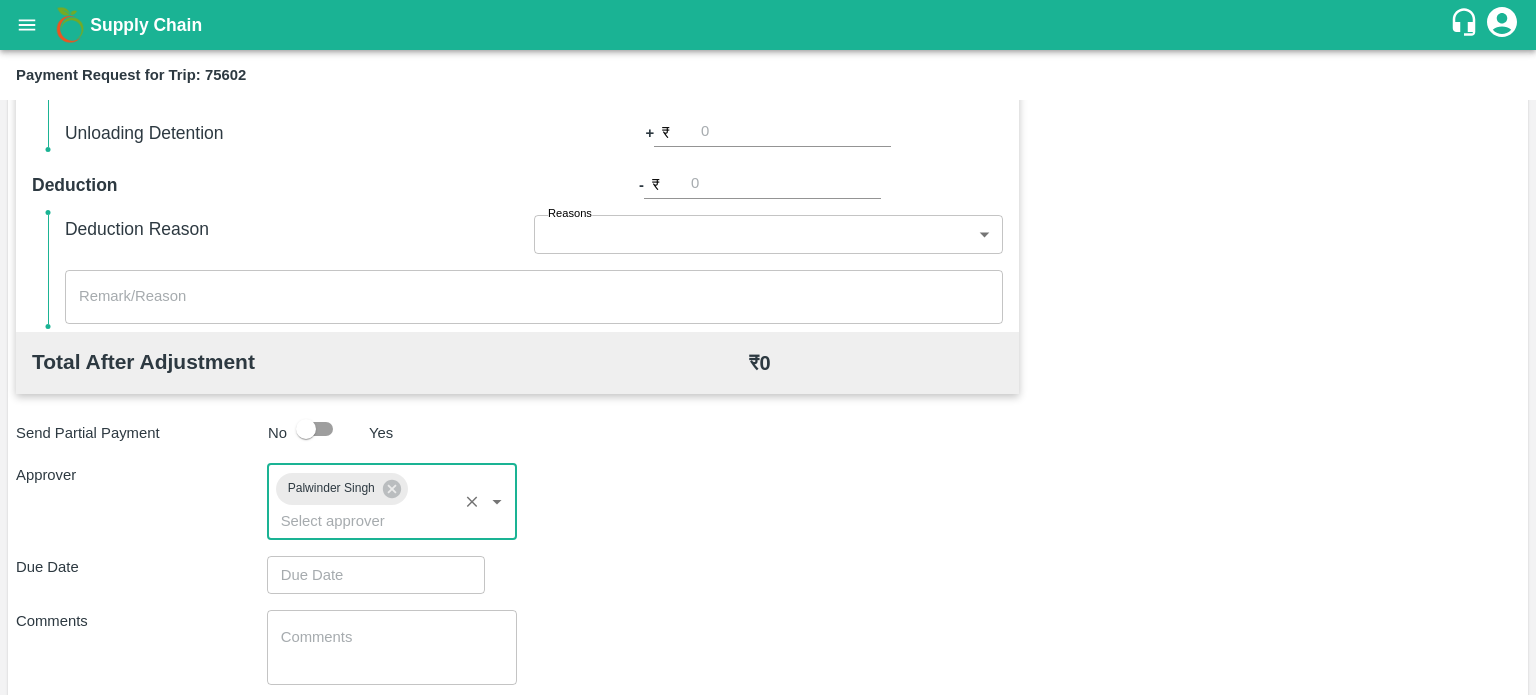 type on "DD/MM/YYYY hh:mm aa" 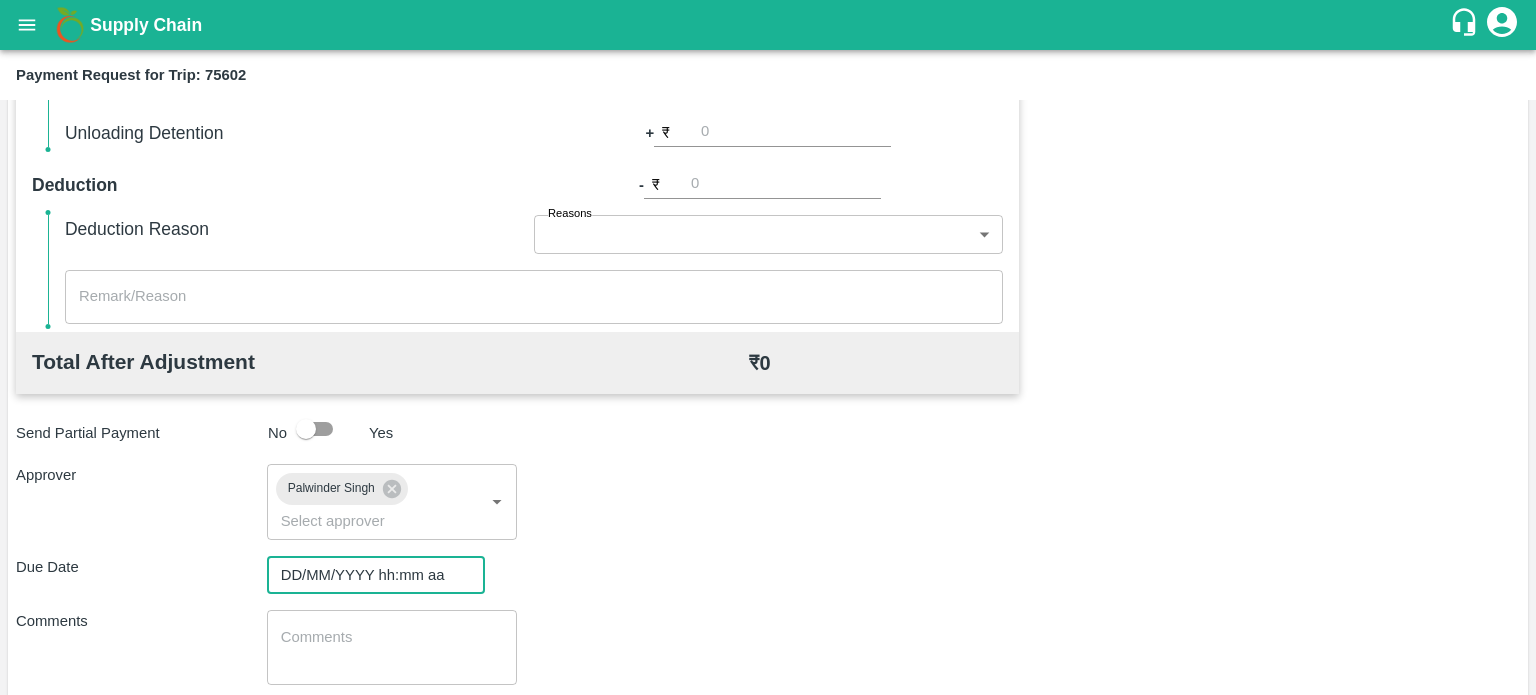 click on "DD/MM/YYYY hh:mm aa" at bounding box center [369, 575] 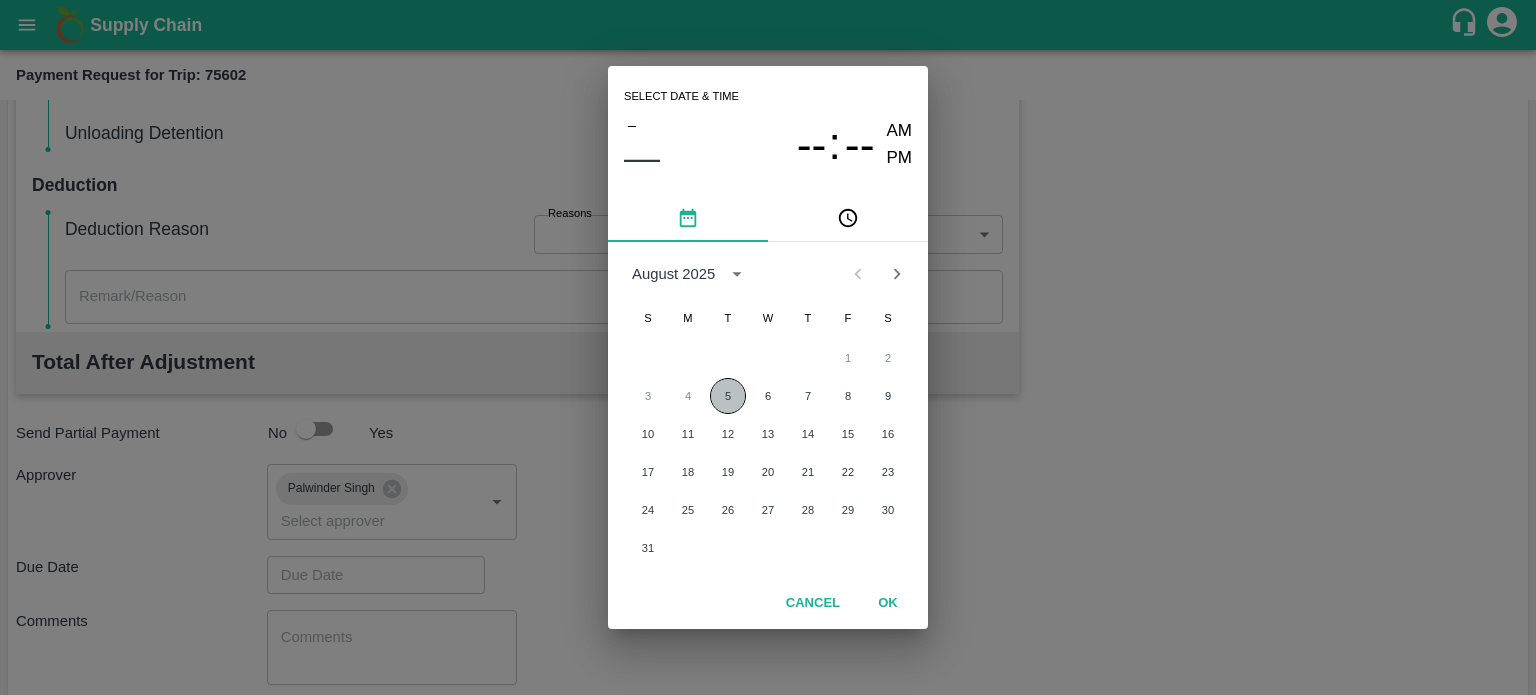 click on "5" at bounding box center (728, 396) 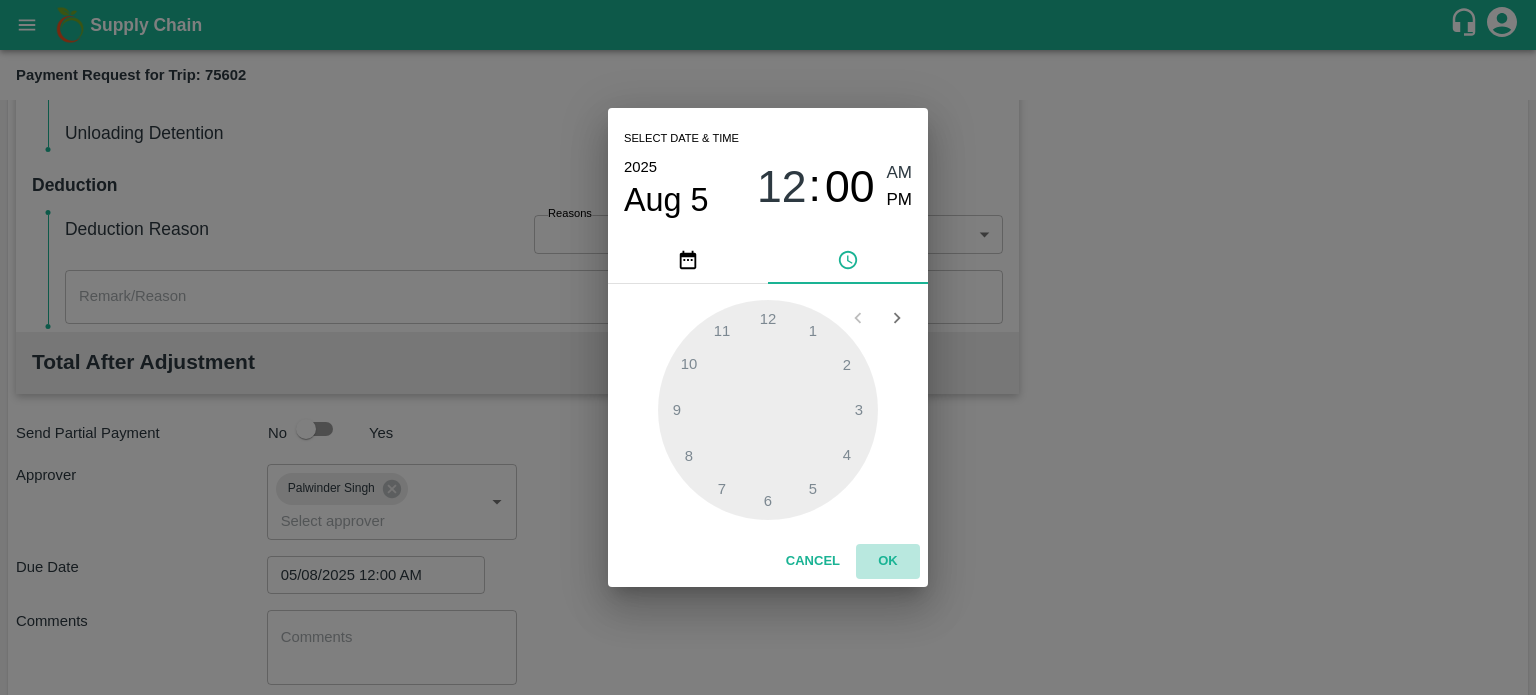 click on "OK" at bounding box center [888, 561] 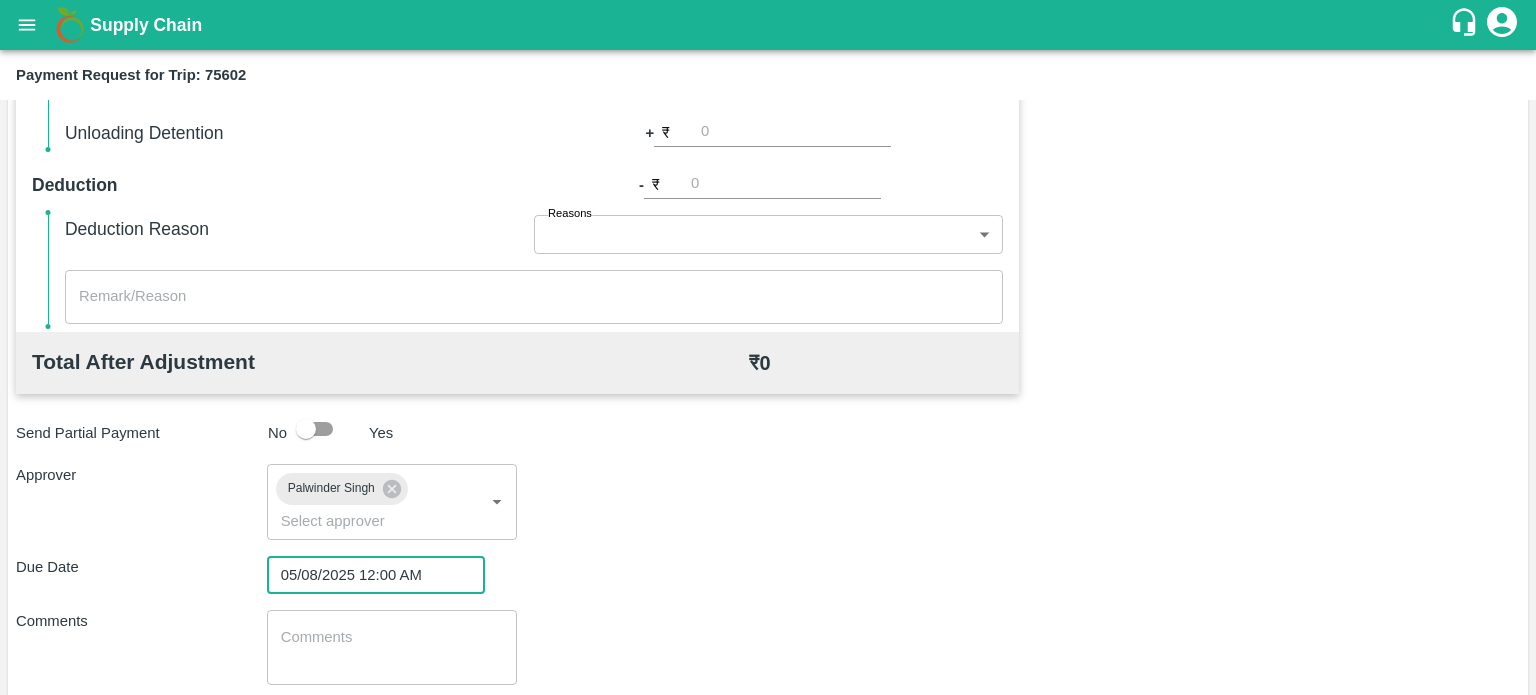 scroll, scrollTop: 963, scrollLeft: 0, axis: vertical 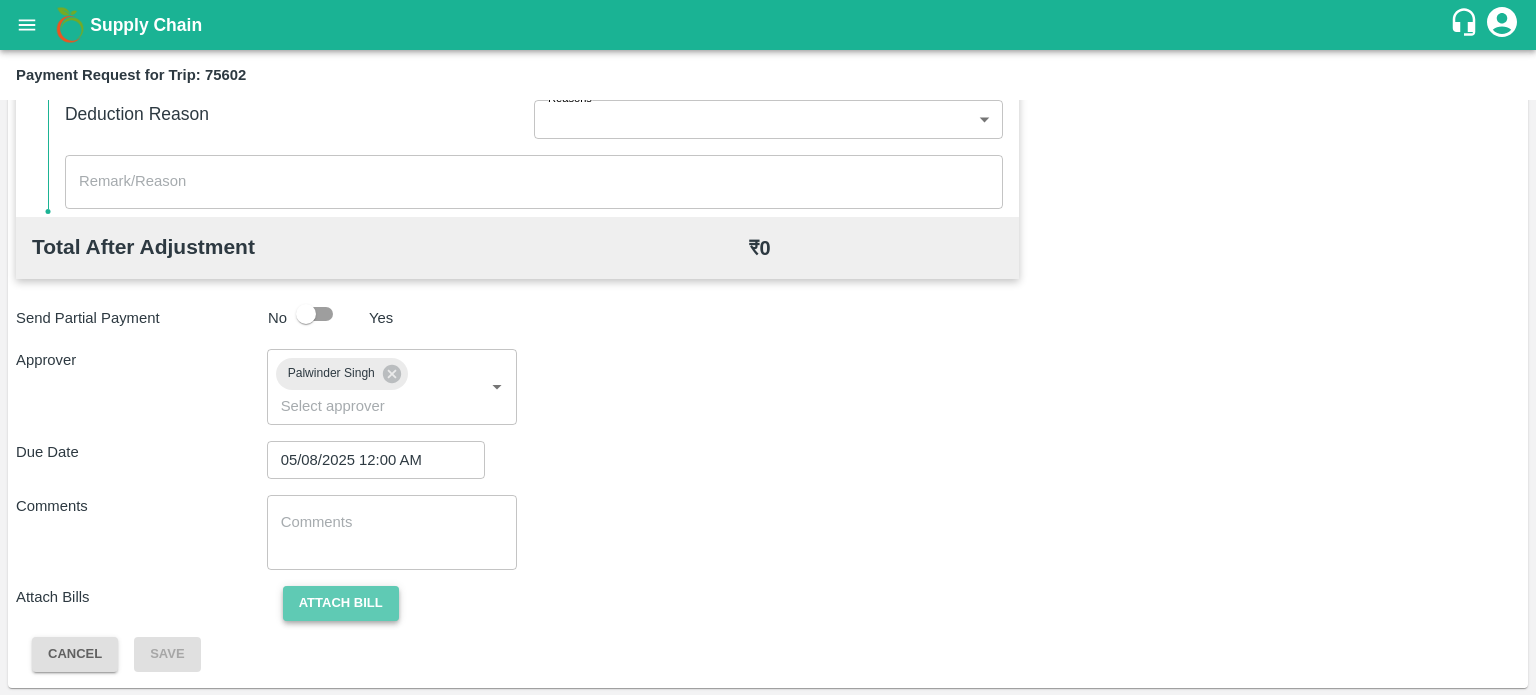 click on "Attach bill" at bounding box center (341, 603) 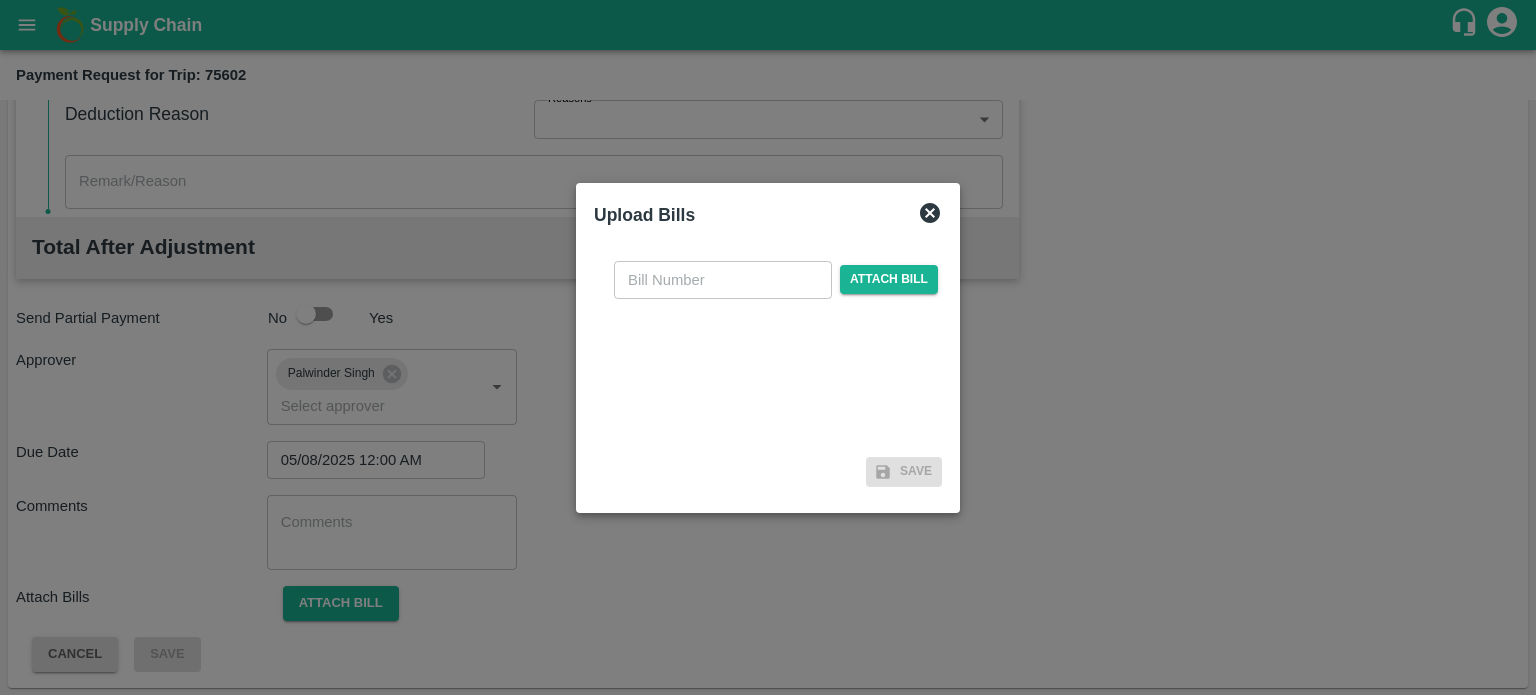 click on "​ Attach bill" at bounding box center [776, 280] 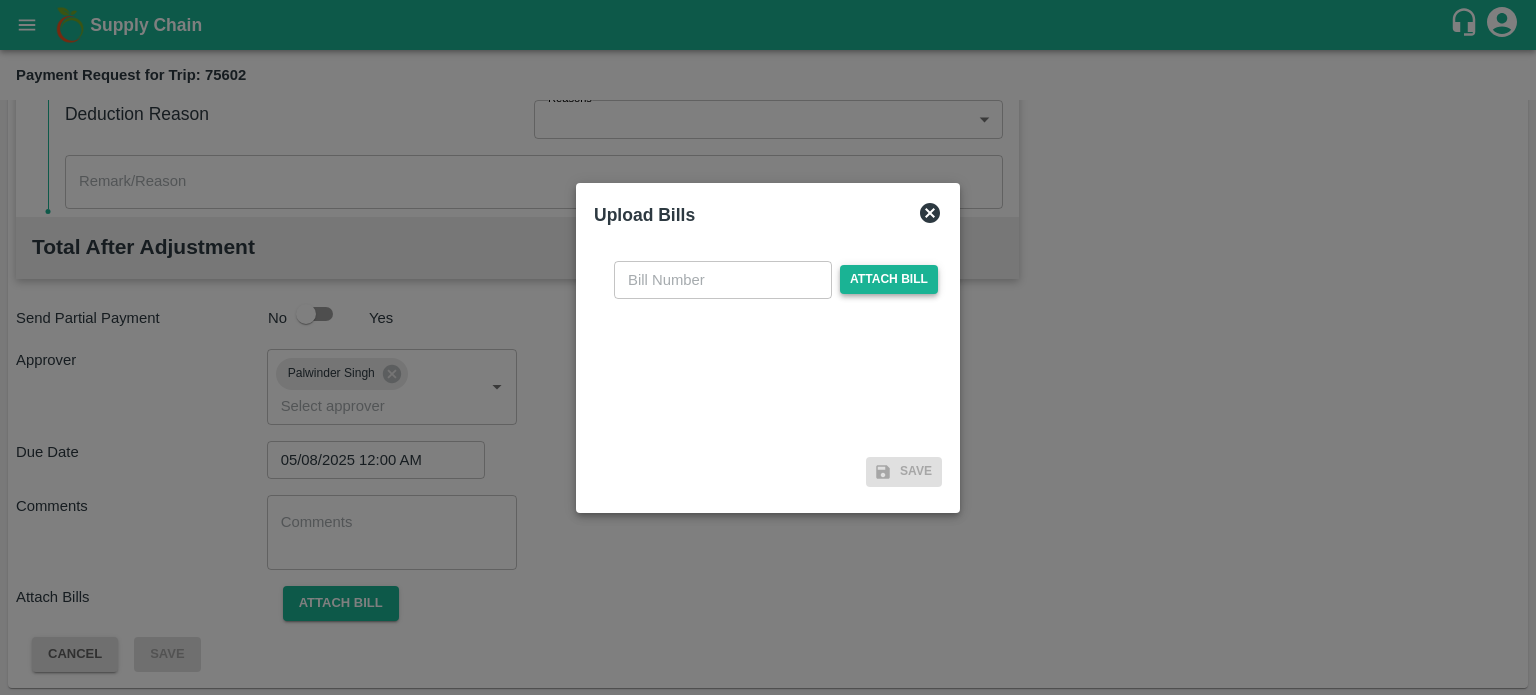 click on "Attach bill" at bounding box center [889, 279] 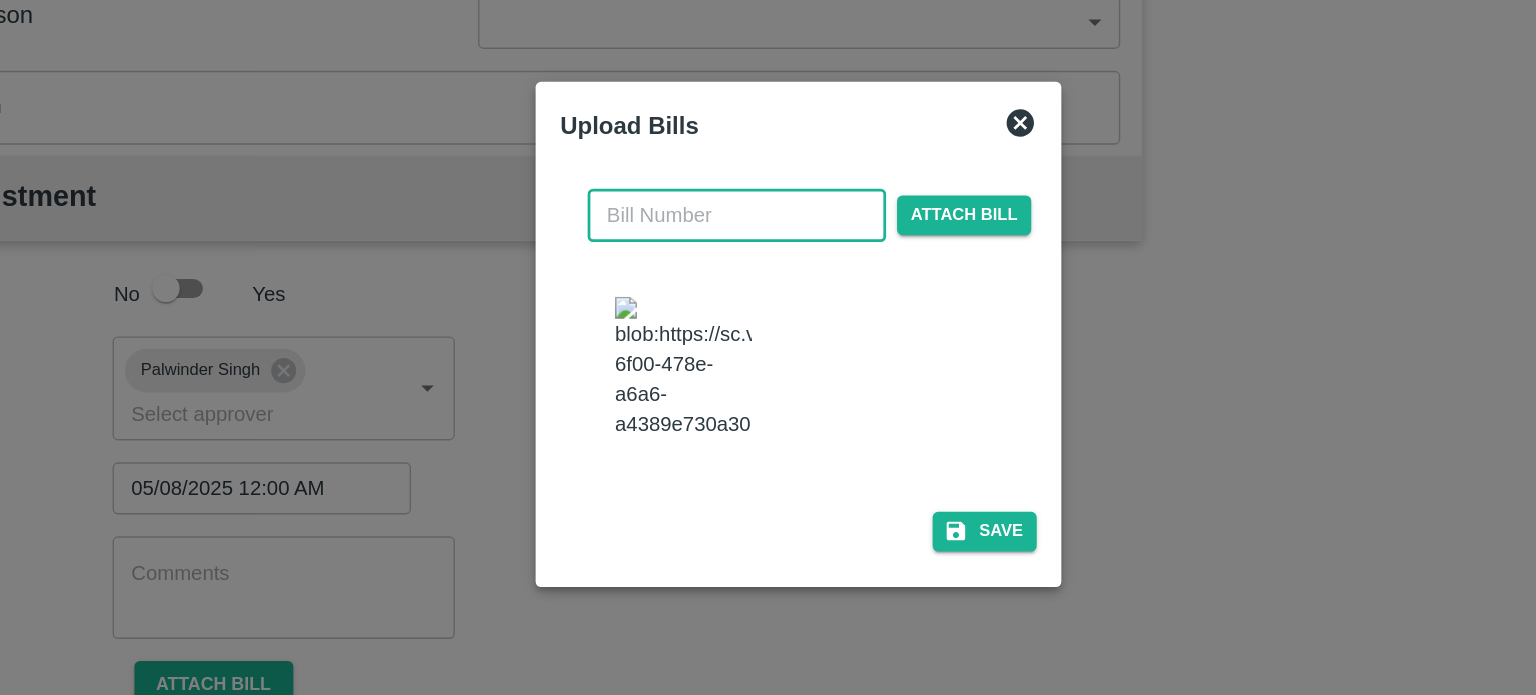 click at bounding box center [723, 260] 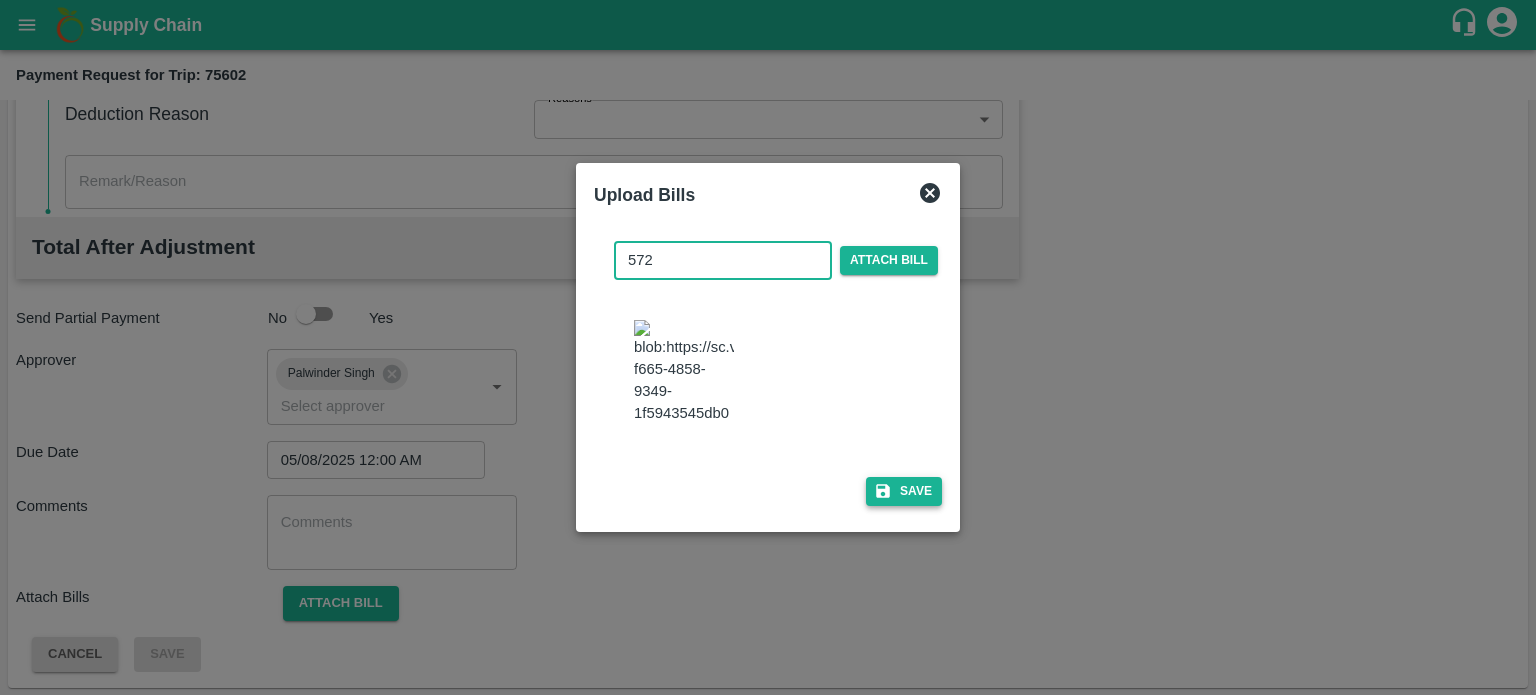 type on "572" 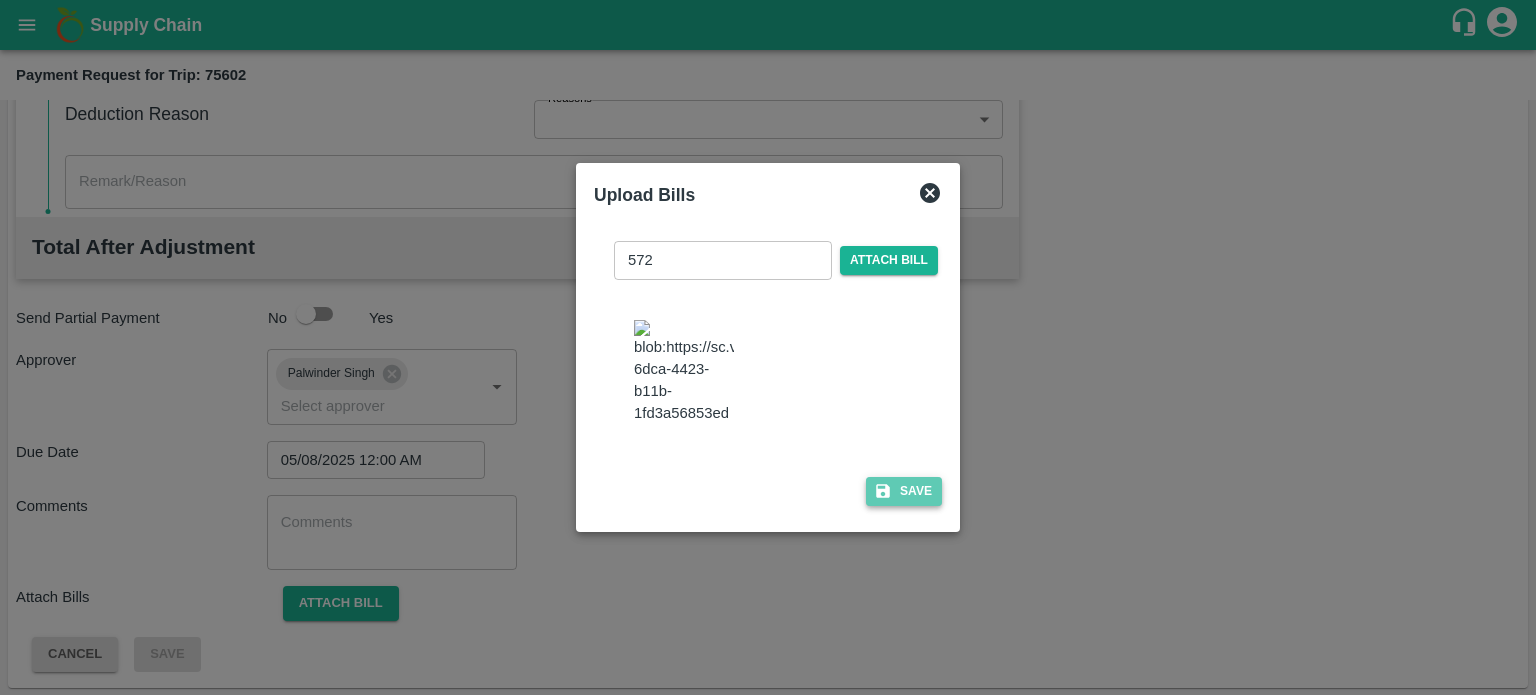 click on "Save" at bounding box center [904, 491] 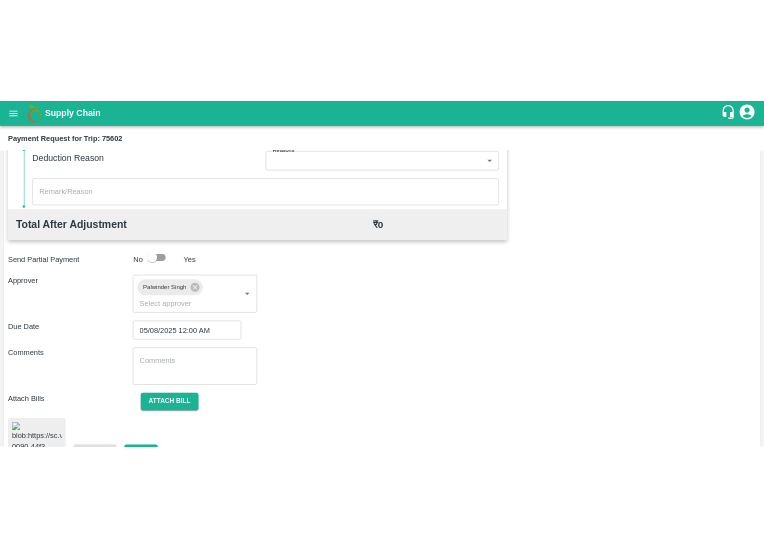 scroll, scrollTop: 1041, scrollLeft: 0, axis: vertical 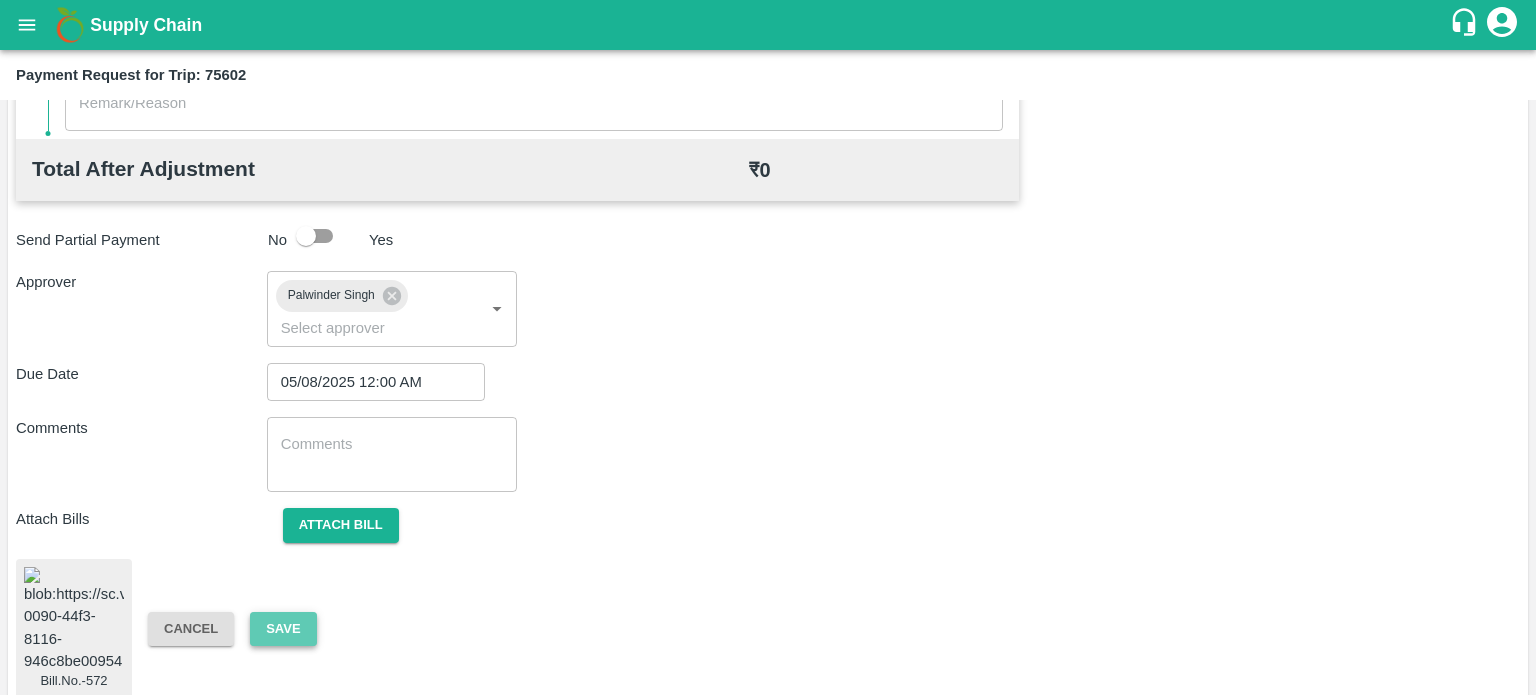 click on "Save" at bounding box center [283, 629] 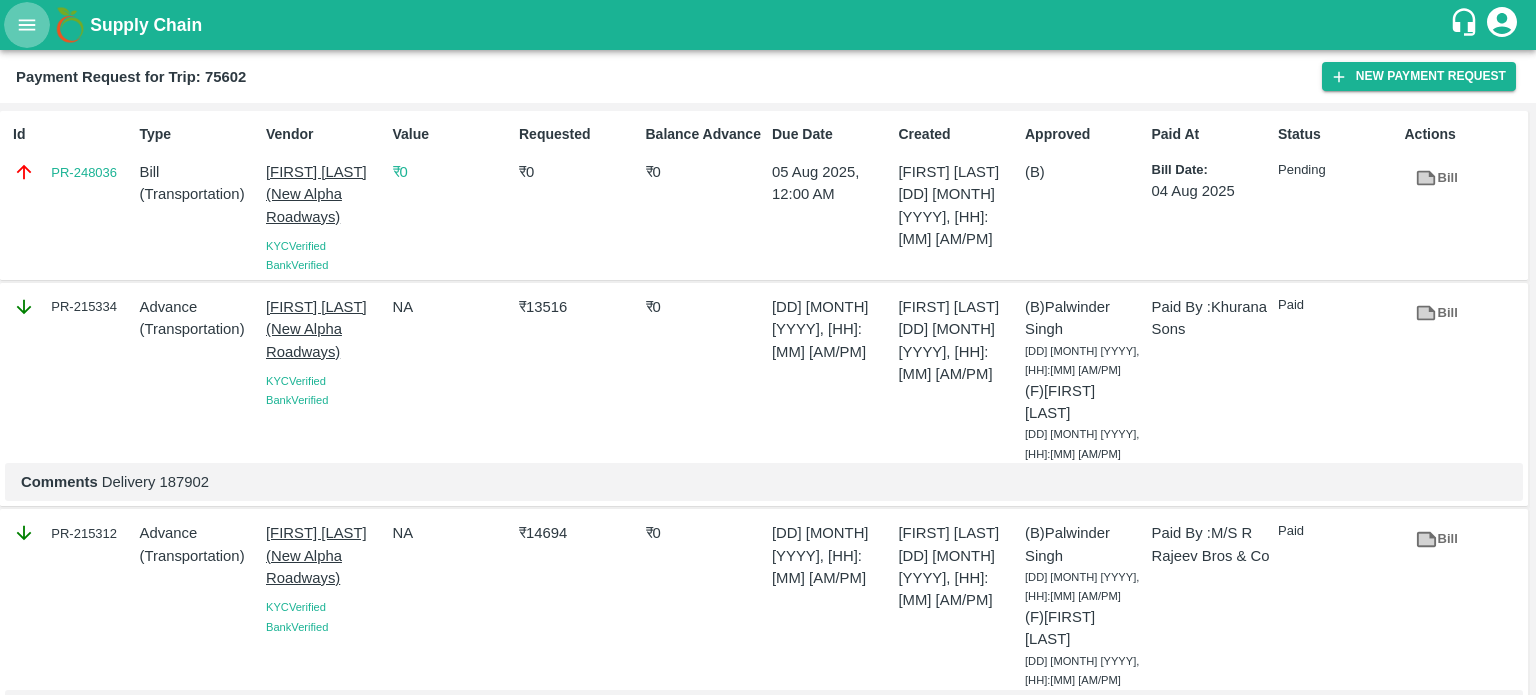 click 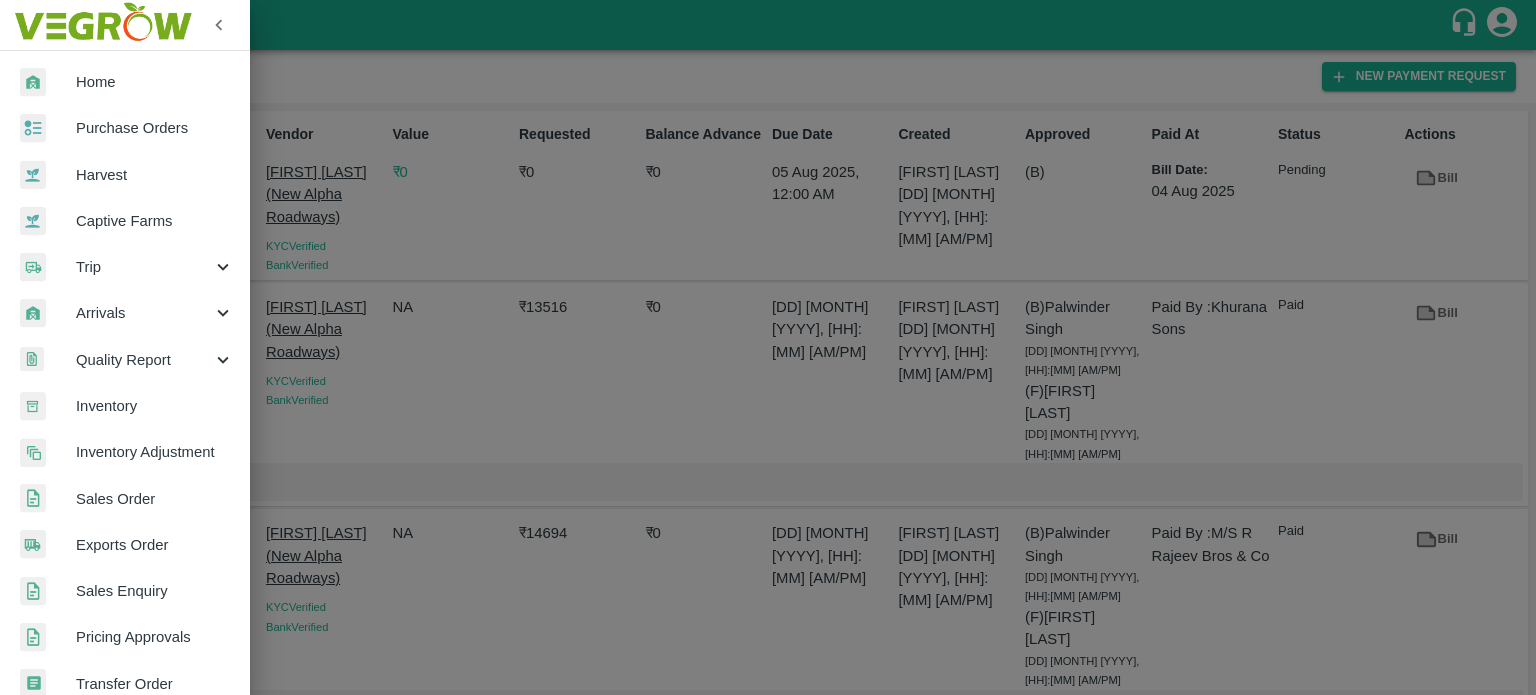 click on "Trip" at bounding box center [125, 267] 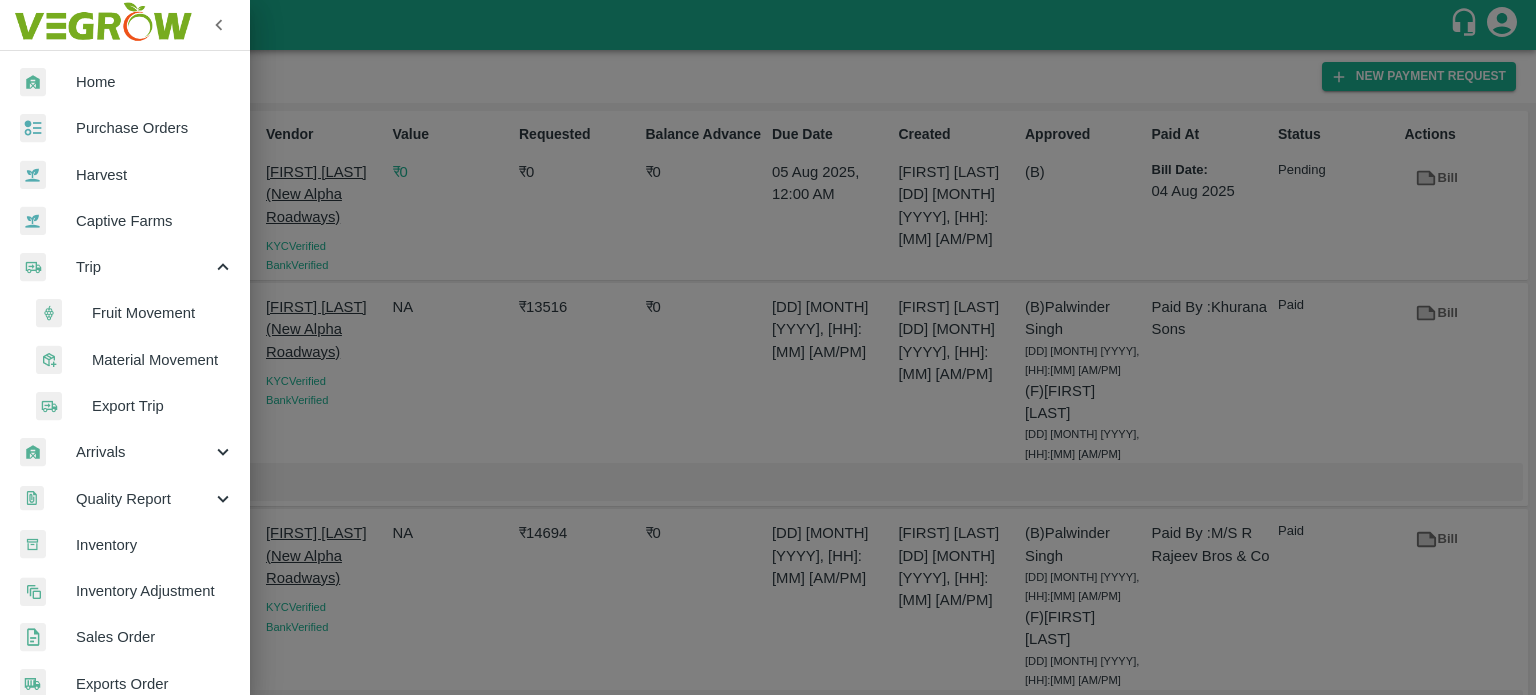 click on "Fruit Movement" at bounding box center [163, 313] 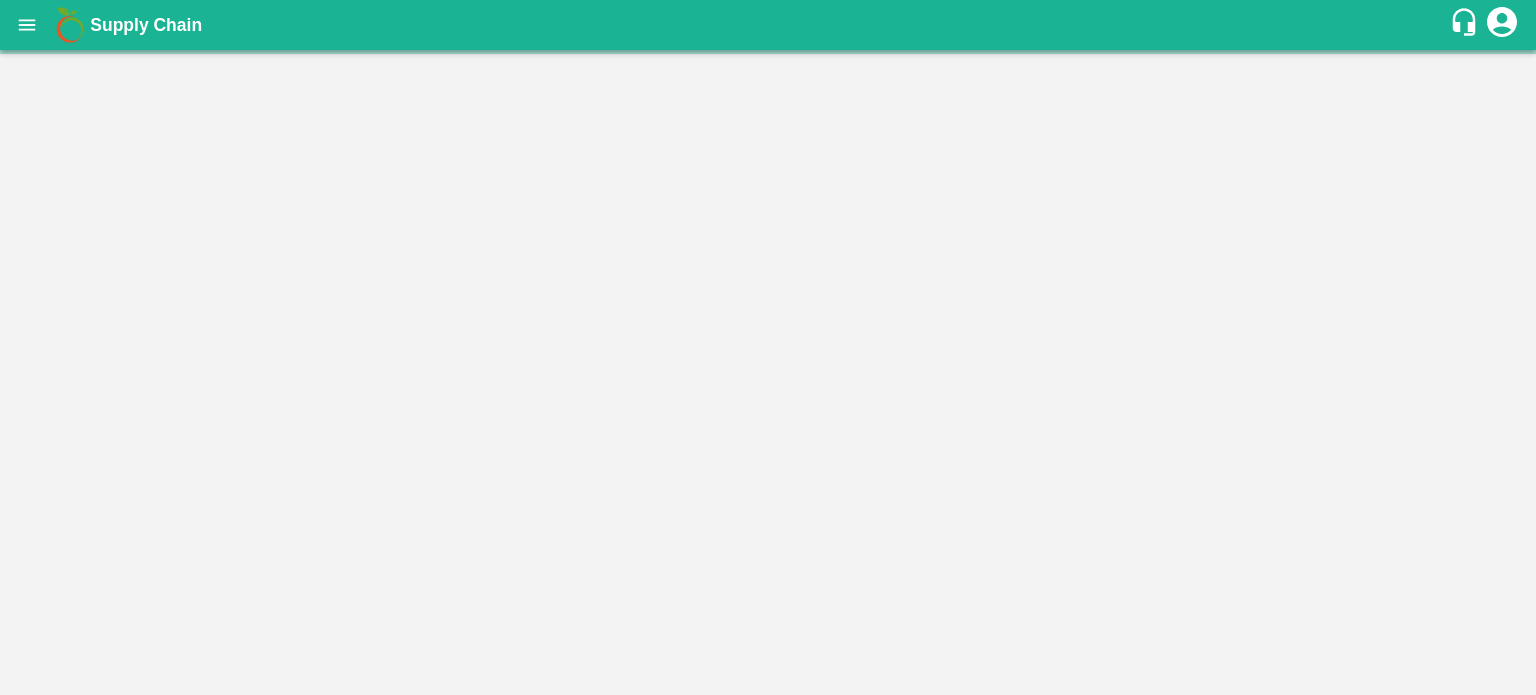 scroll, scrollTop: 0, scrollLeft: 0, axis: both 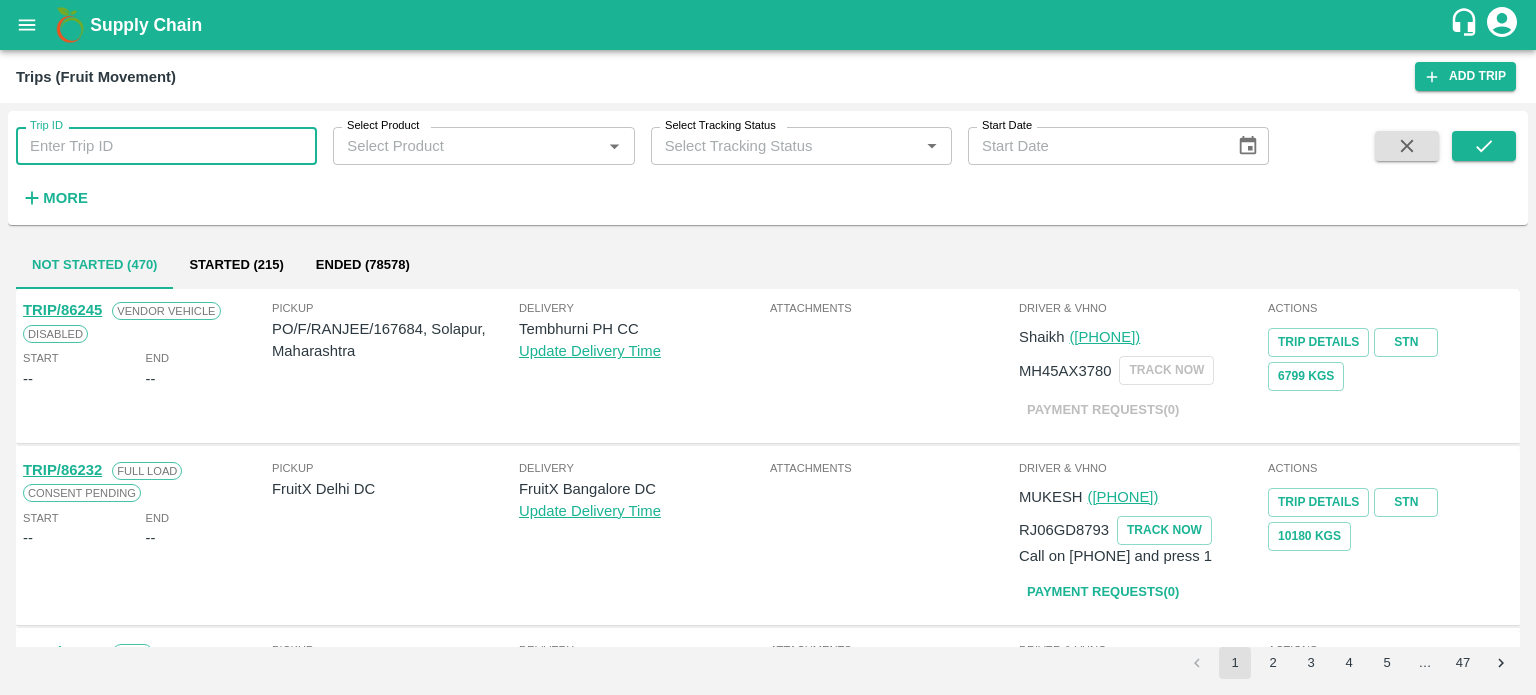 click on "Trip ID" at bounding box center [166, 146] 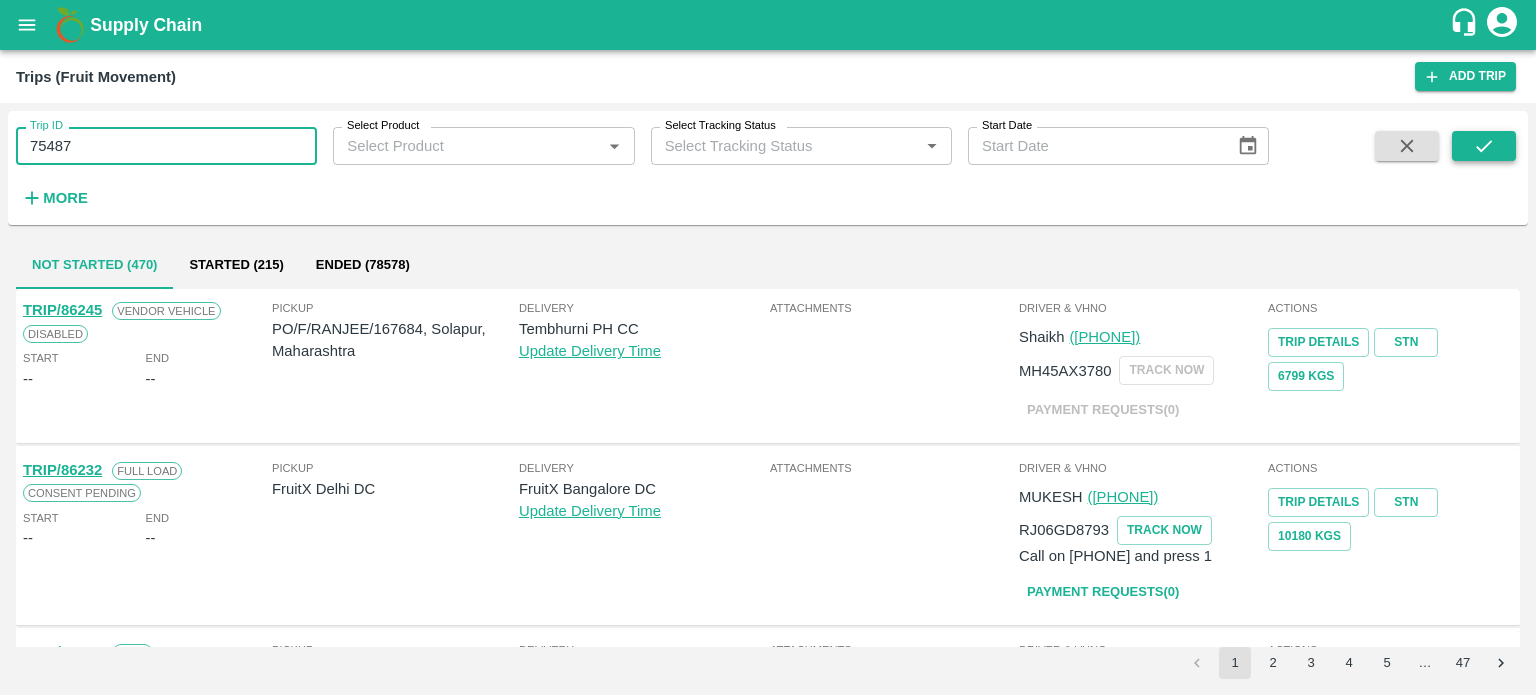 type on "75487" 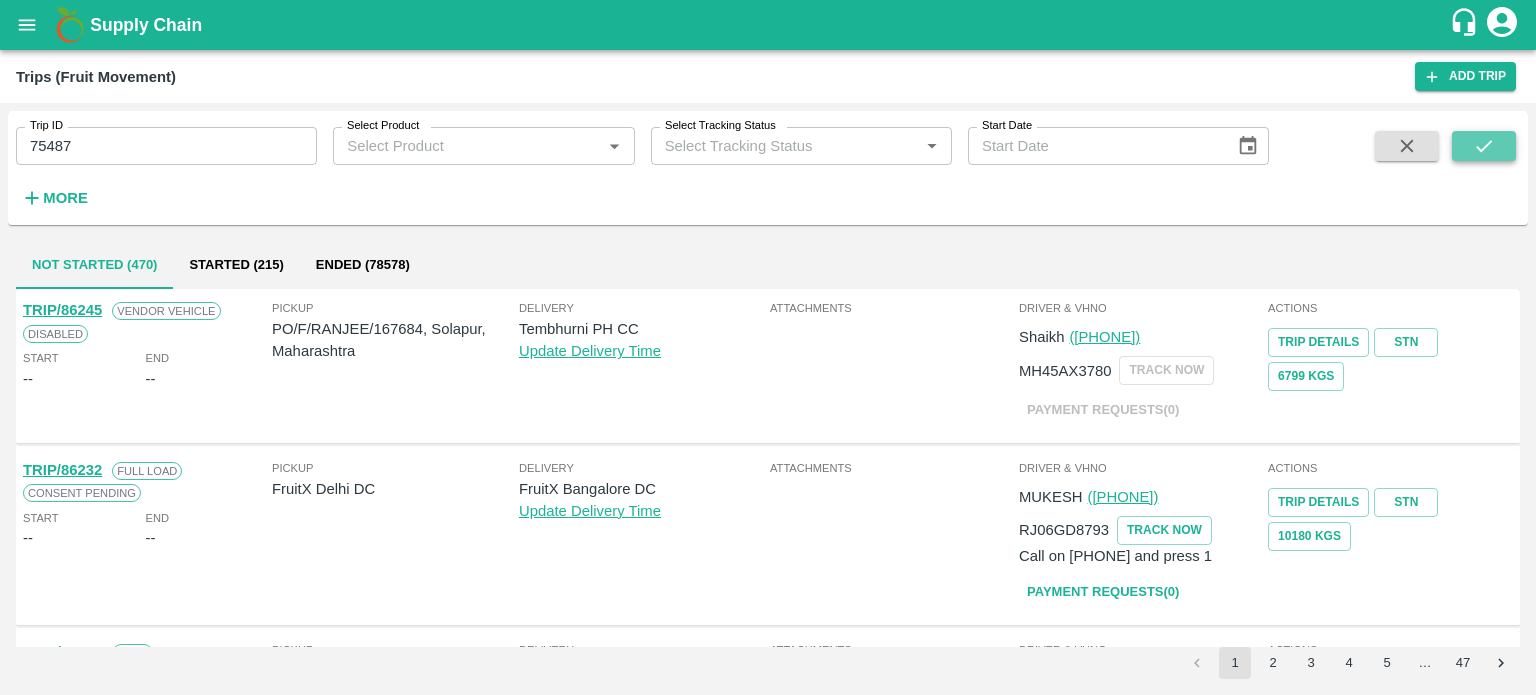 click at bounding box center [1484, 146] 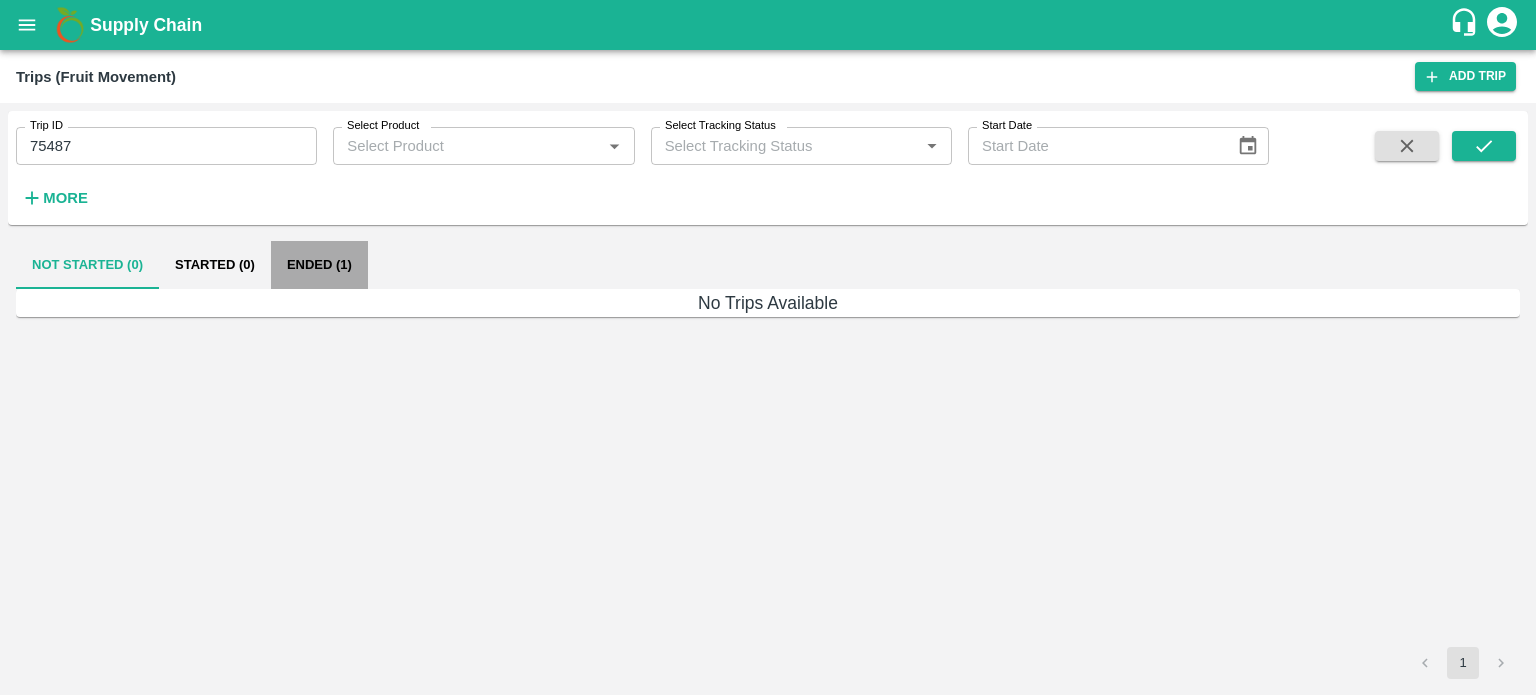 click on "Ended (1)" at bounding box center [319, 265] 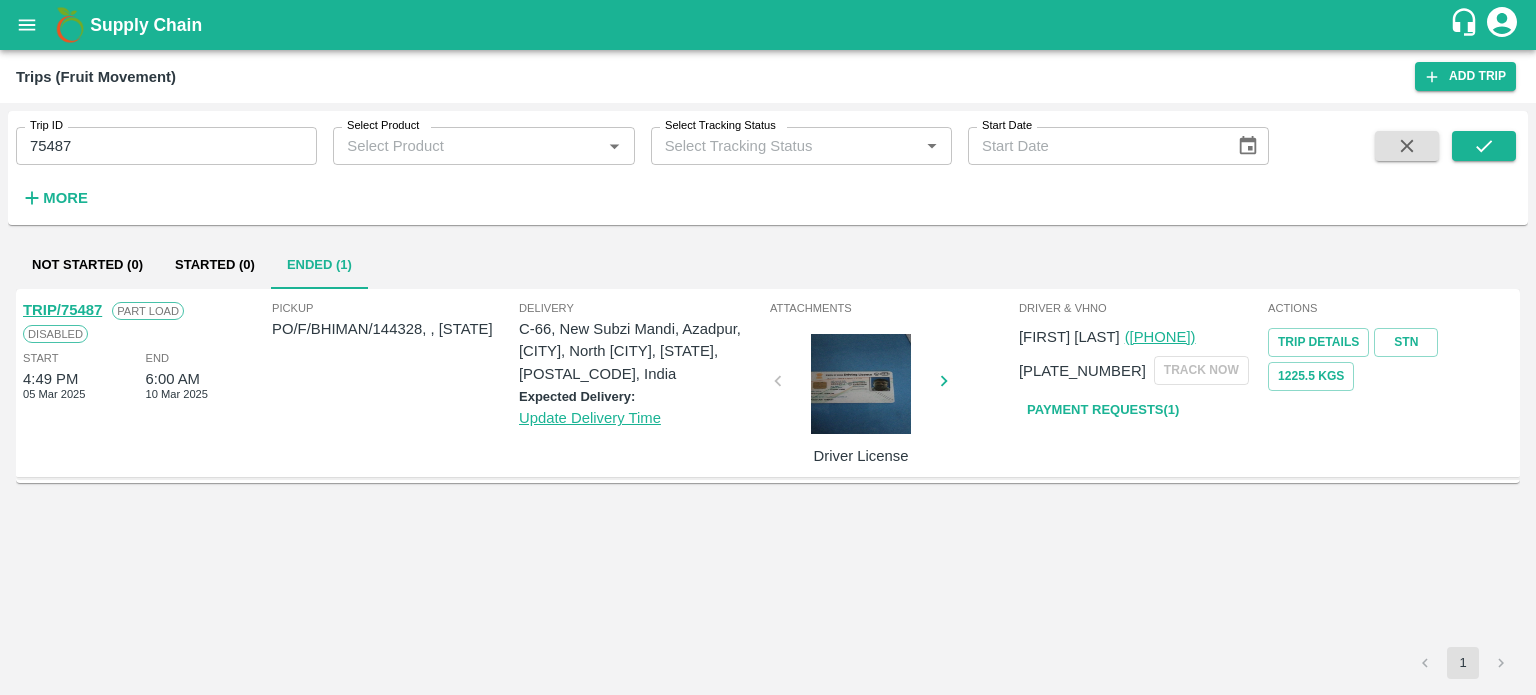 click on "TRIP/75487 Part Load Disabled Start 4:49 PM 05 Mar 2025 End 6:00 AM 10 Mar 2025 Pickup PO/F/BHIMAN/144328, , [STATE] Delivery C-66, New Subzi Mandi, Azadpur, [CITY], North [CITY], [STATE], [POSTAL_CODE], India Expected Delivery: Update Delivery Time Attachments Driver License Driver & VHNo [FIRST] [LAST] ([PHONE]) [PLATE_NUMBER] TRACK NOW Payment Requests( 1 ) Actions Trip Details STN 1225.5  Kgs" at bounding box center (768, 468) 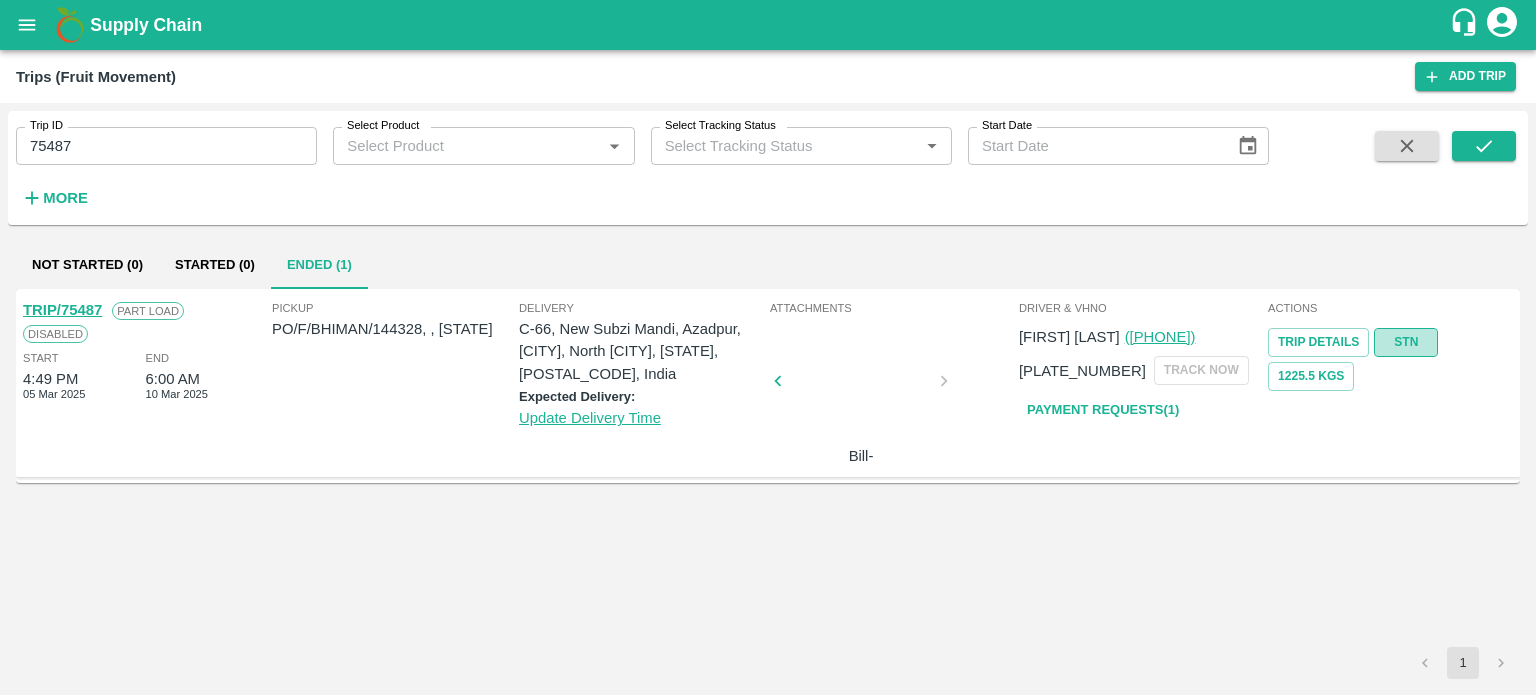 click on "STN" at bounding box center [1406, 342] 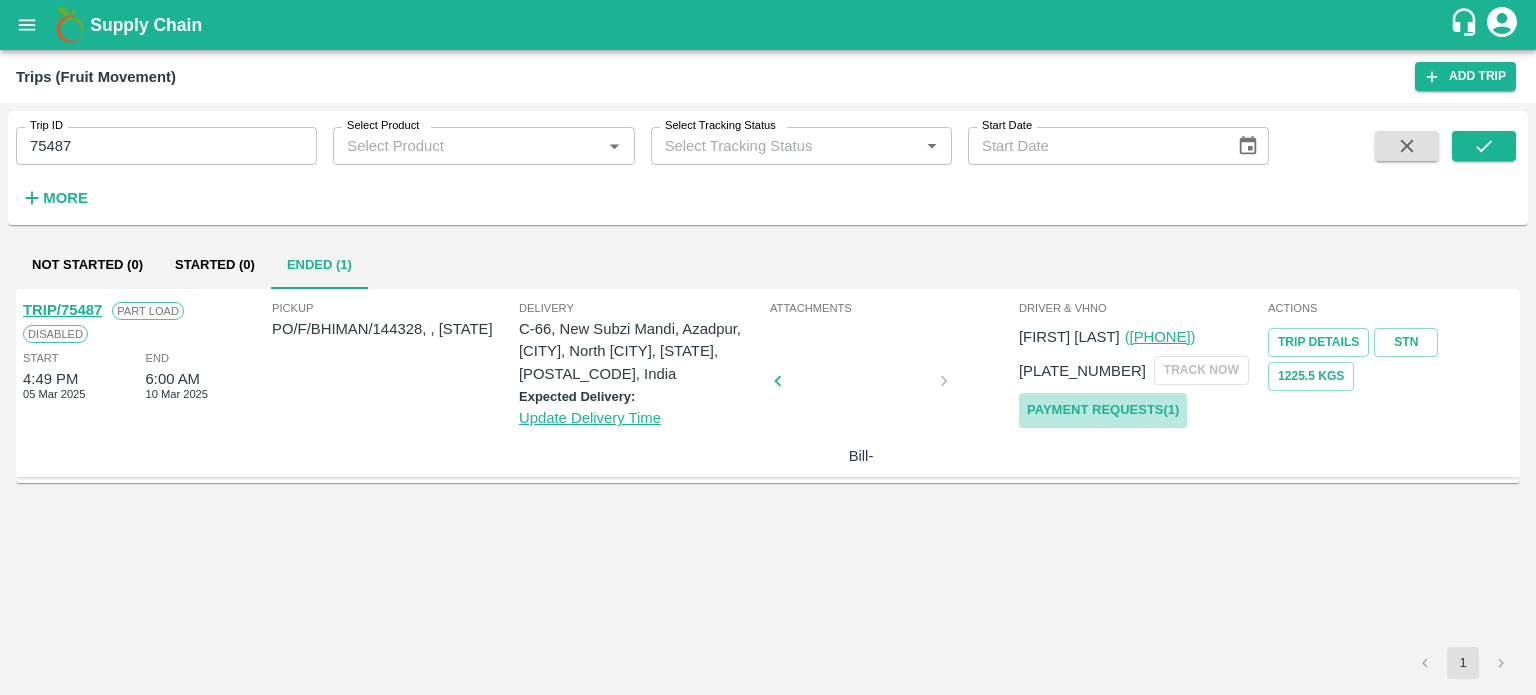 click on "Payment Requests( 1 )" at bounding box center (1103, 410) 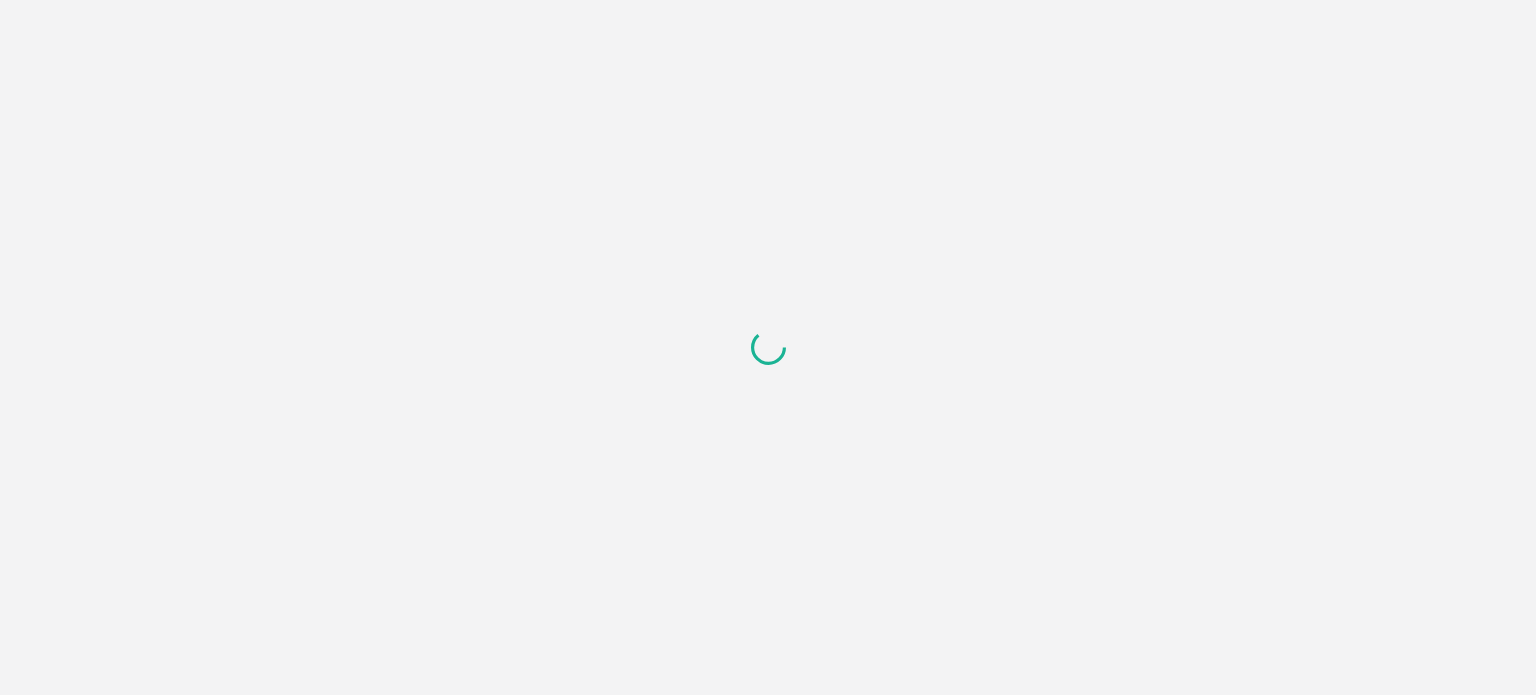 scroll, scrollTop: 0, scrollLeft: 0, axis: both 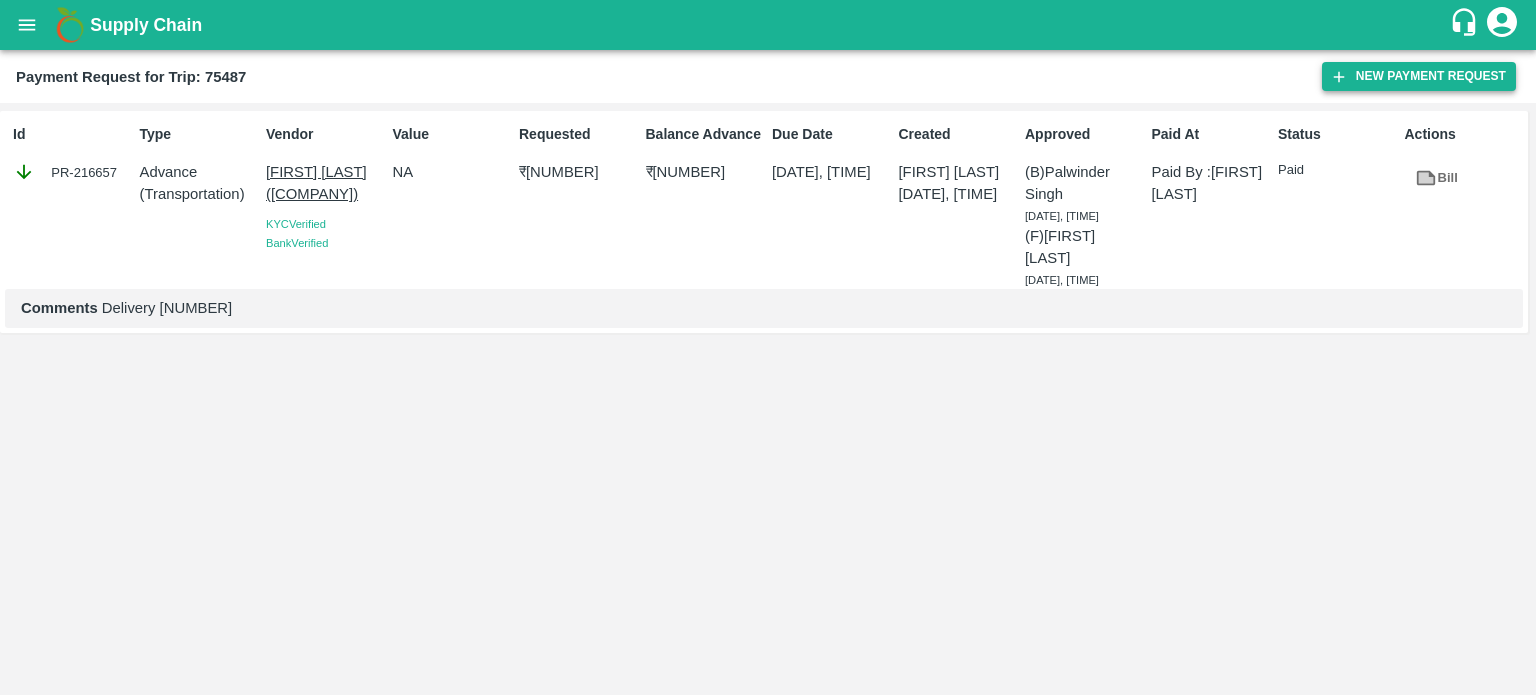 click on "New Payment Request" at bounding box center [1419, 76] 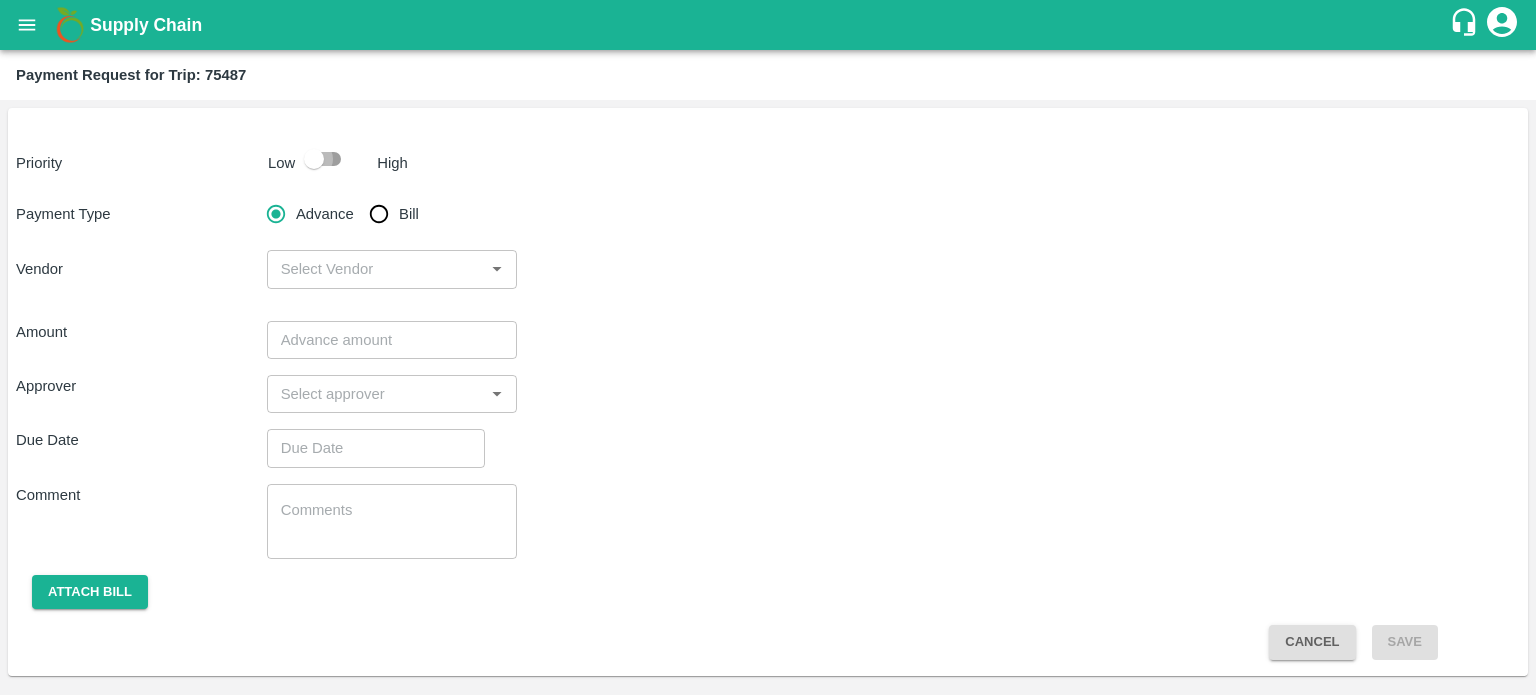 click at bounding box center [314, 159] 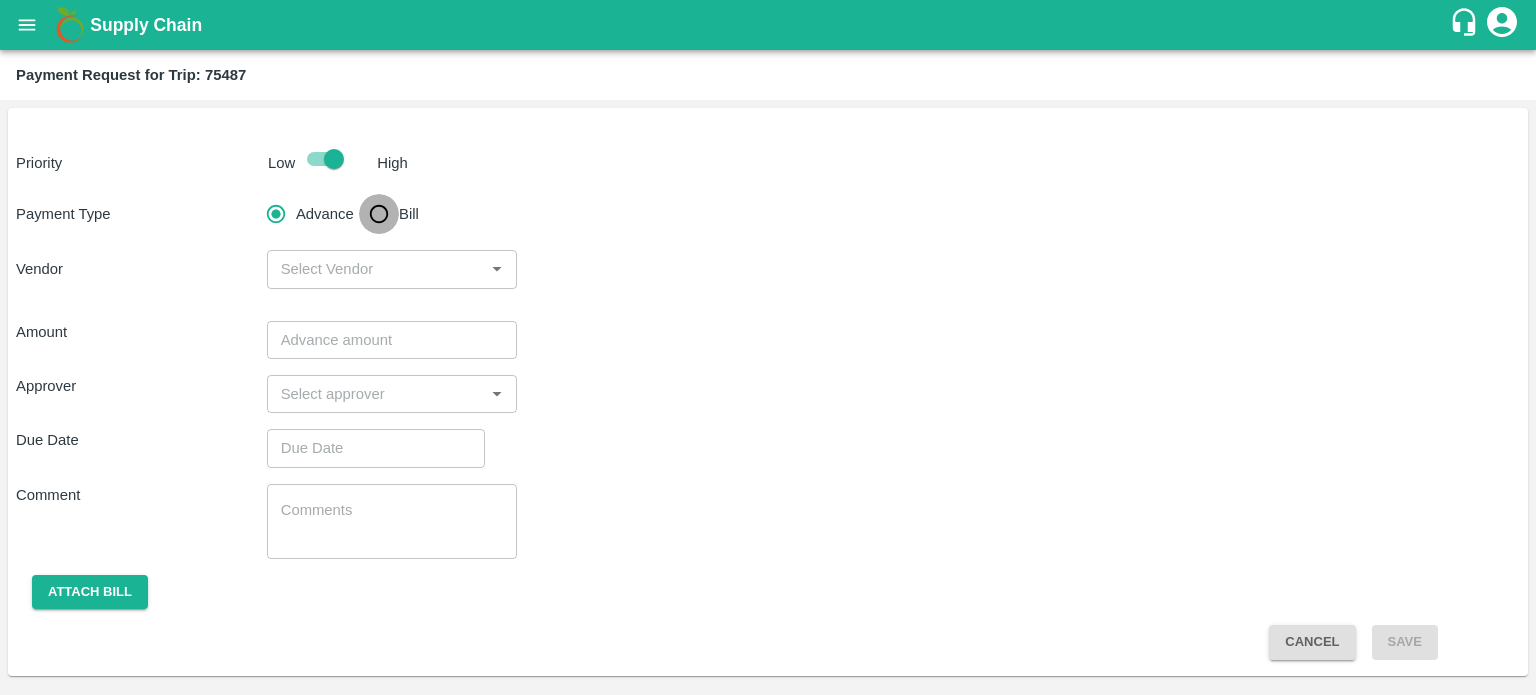 click on "Bill" at bounding box center (379, 214) 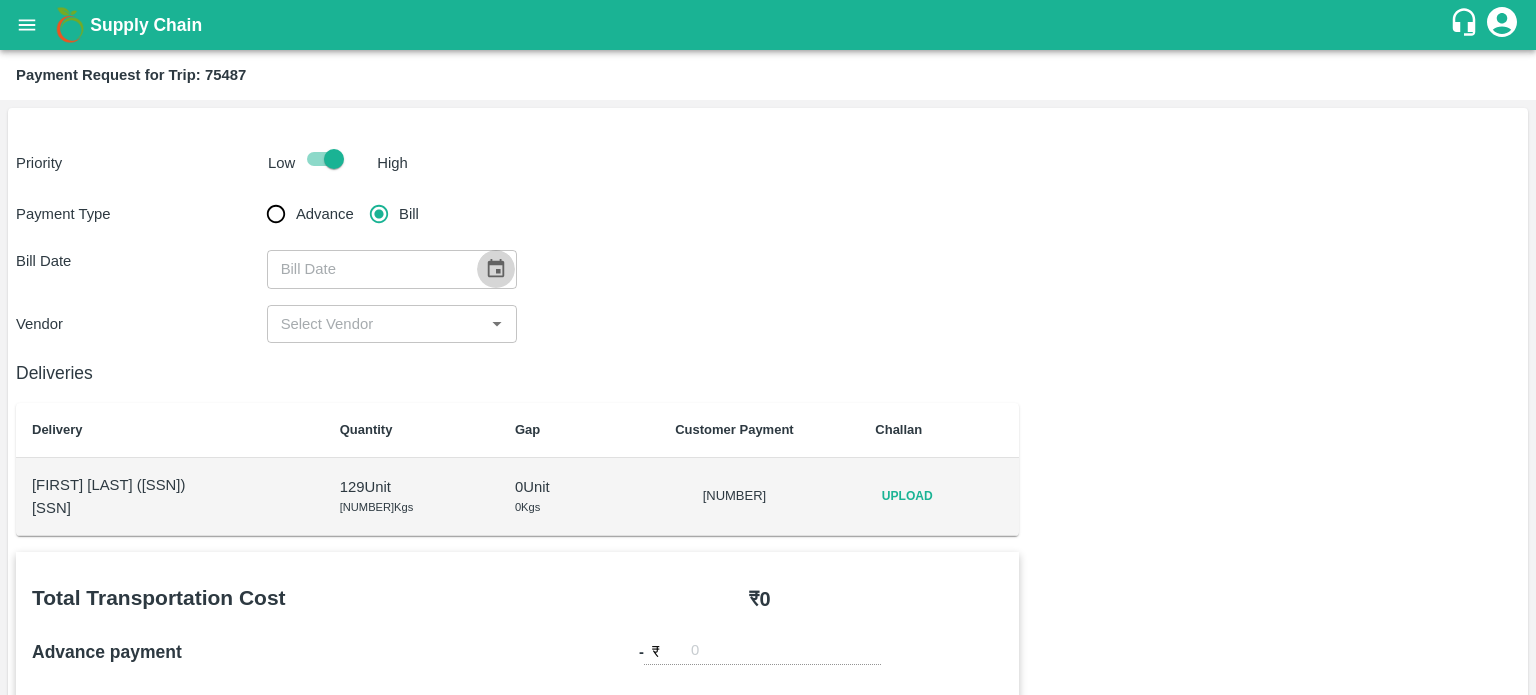 click 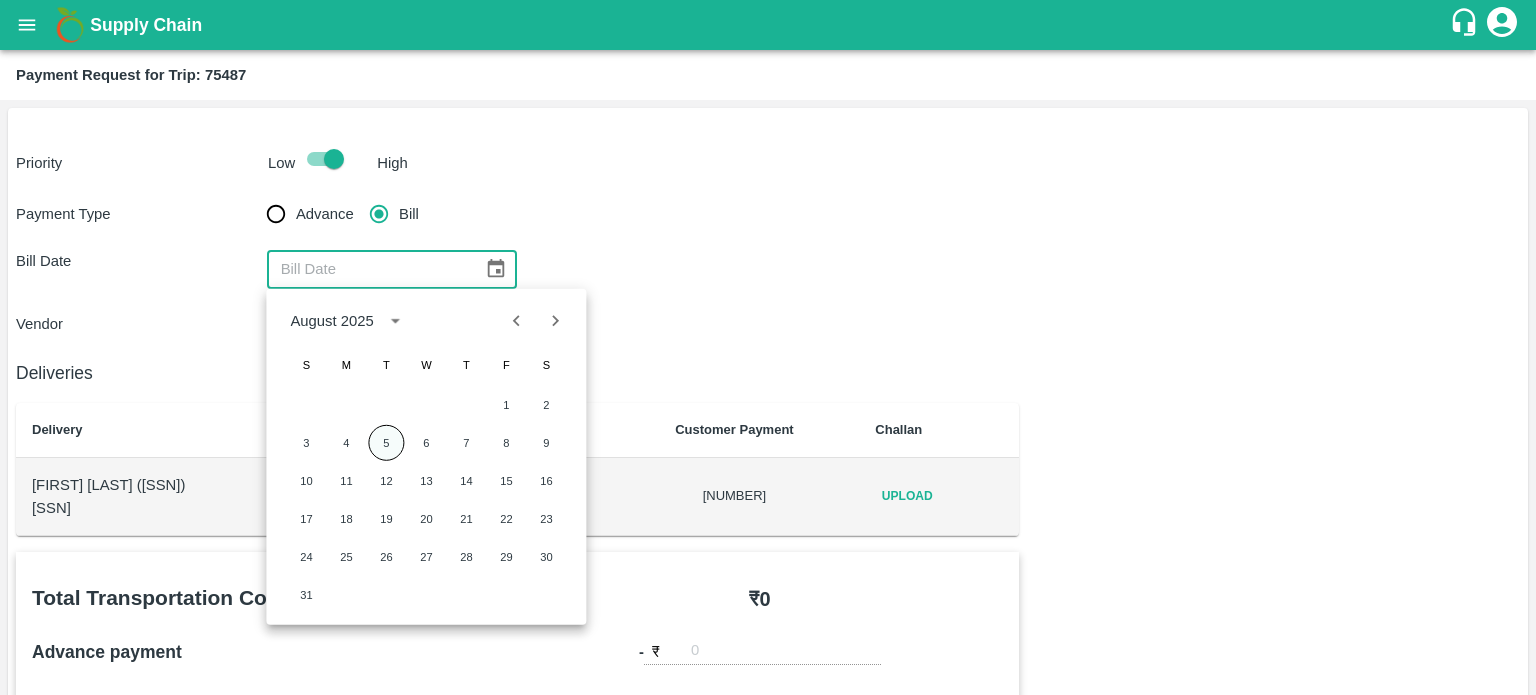 click on "5" at bounding box center [386, 443] 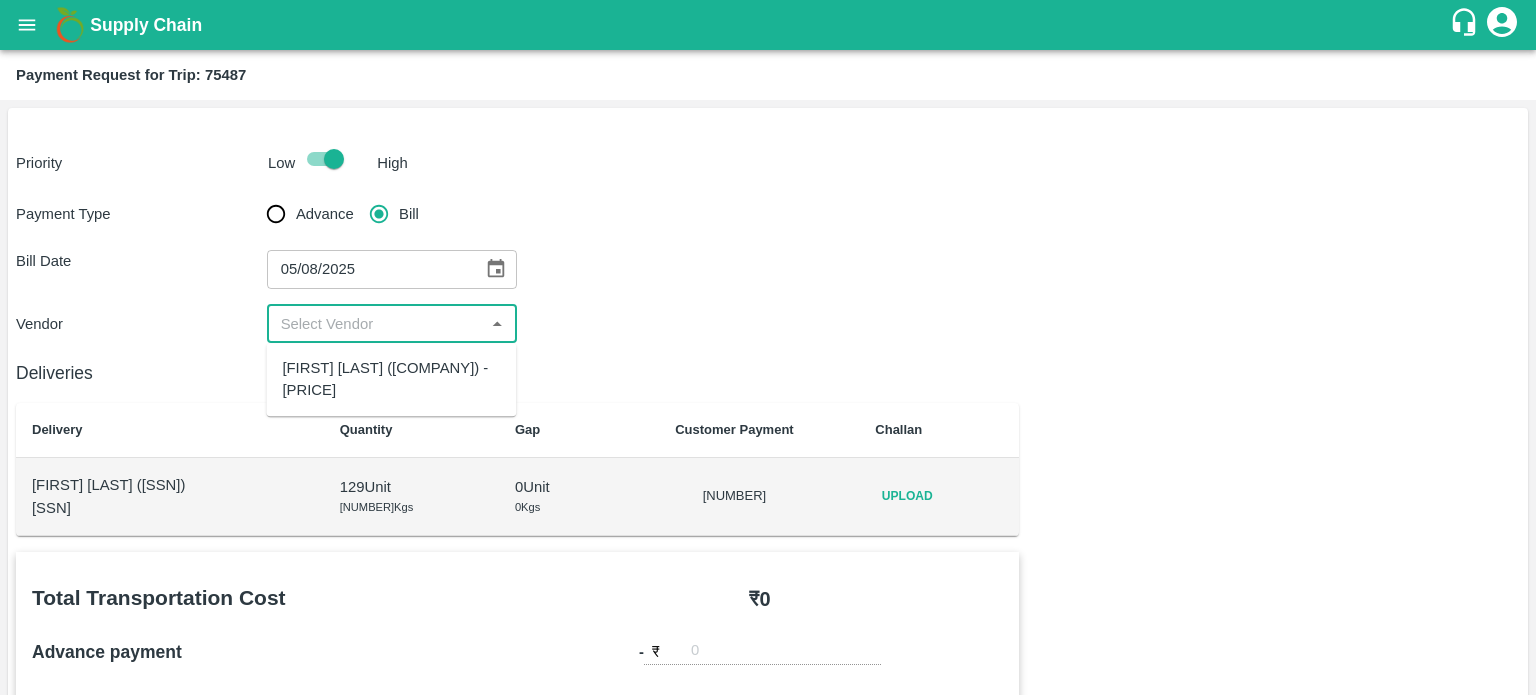 click at bounding box center [376, 324] 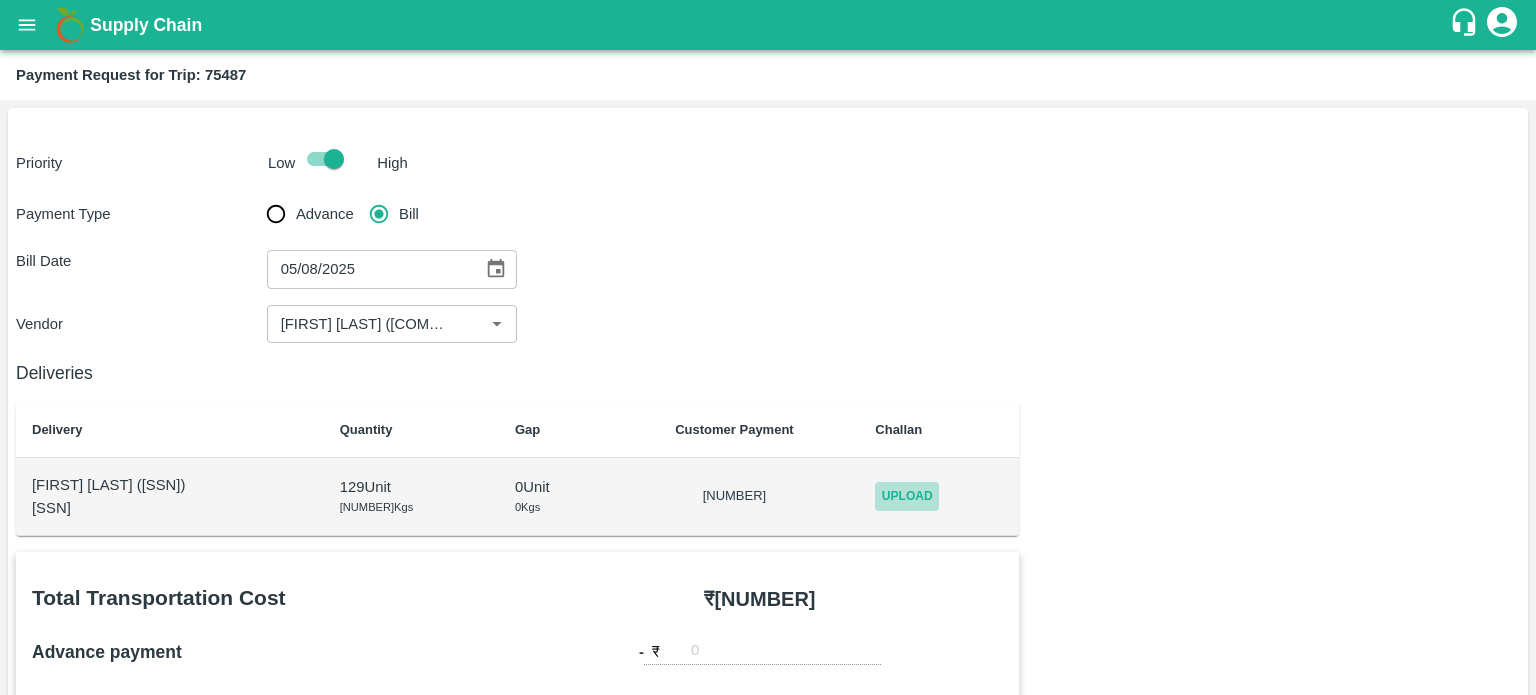 click on "Upload" at bounding box center [907, 496] 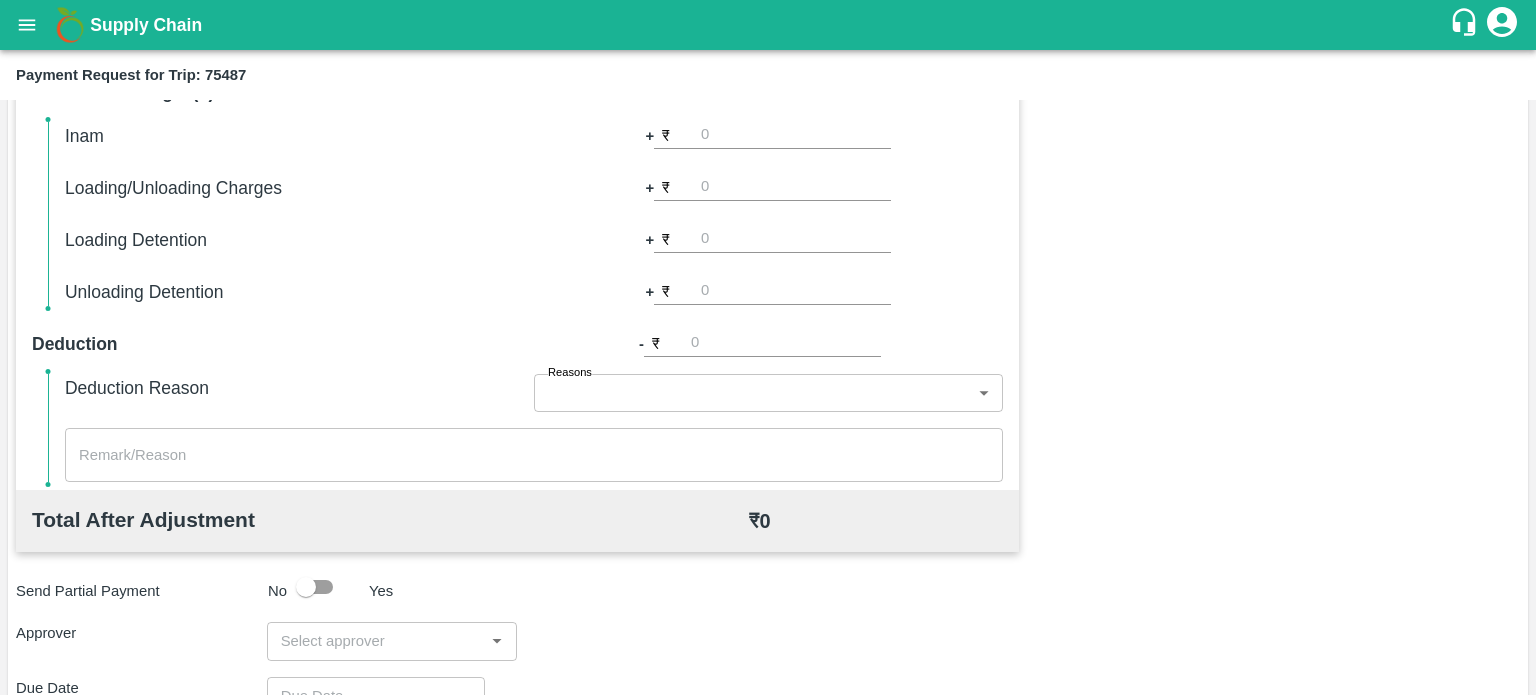 scroll, scrollTop: 614, scrollLeft: 0, axis: vertical 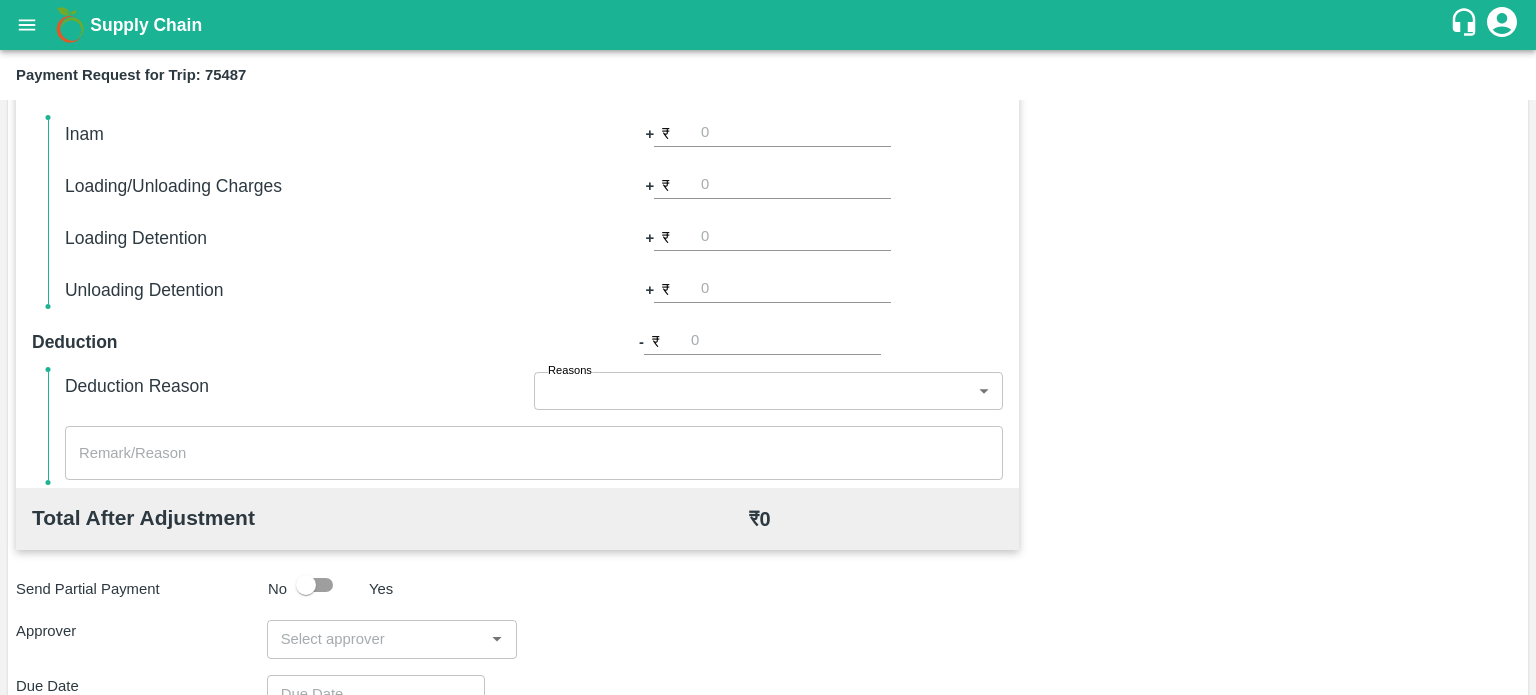 click at bounding box center (376, 639) 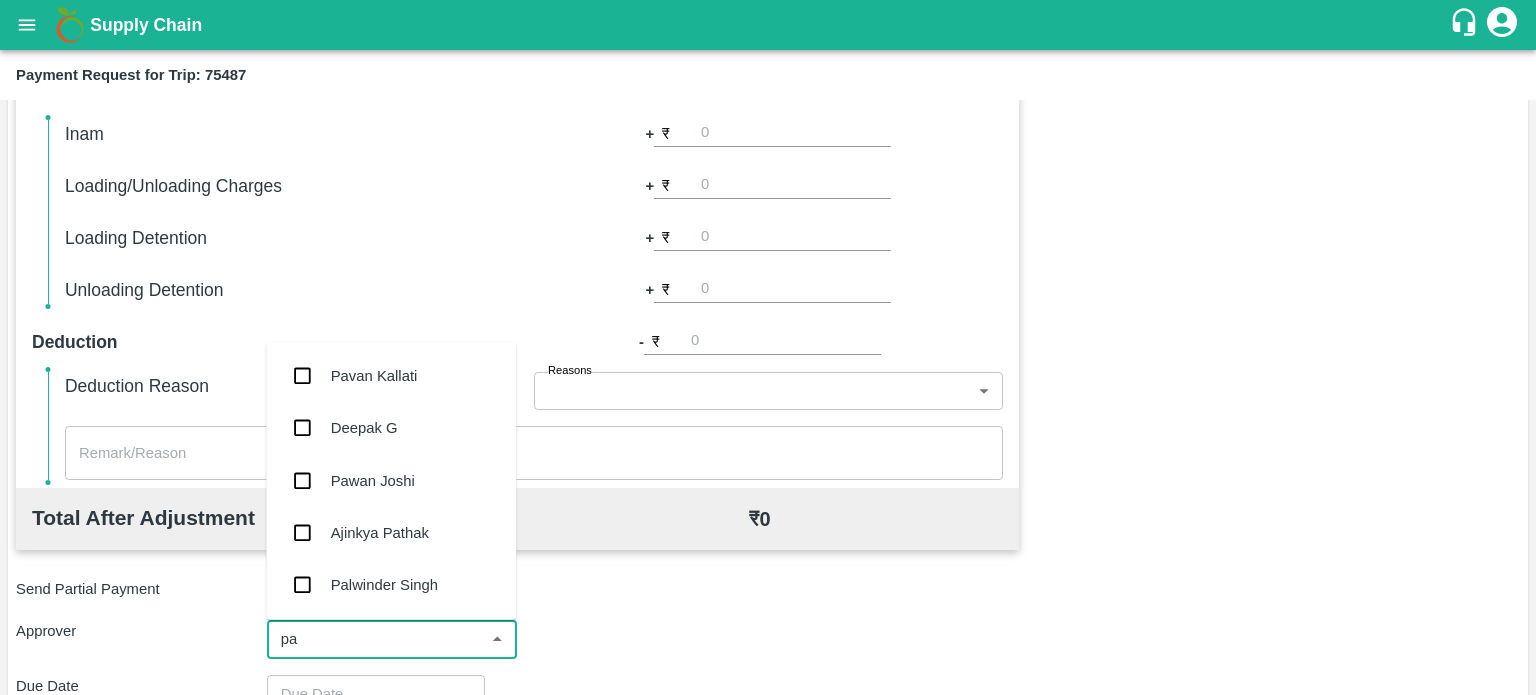type on "pal" 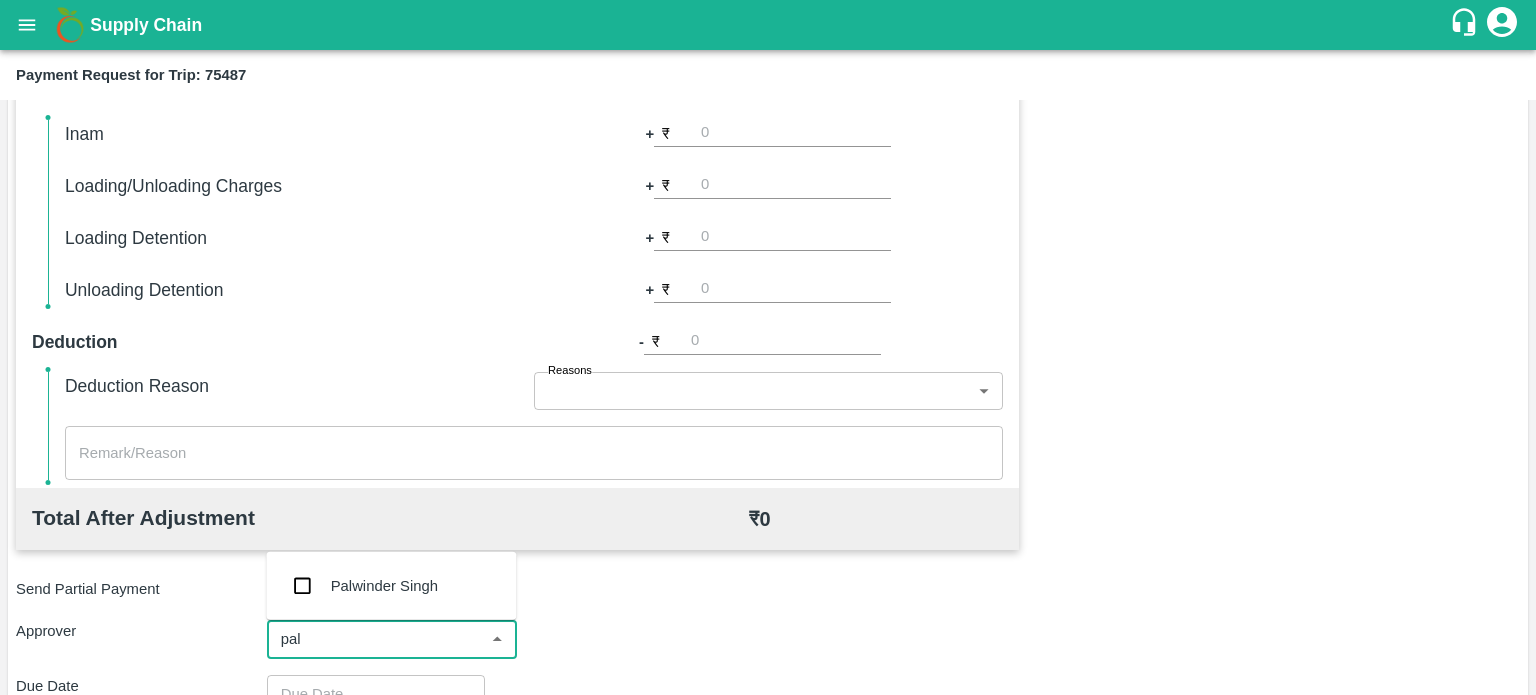 click on "Palwinder Singh" at bounding box center [384, 586] 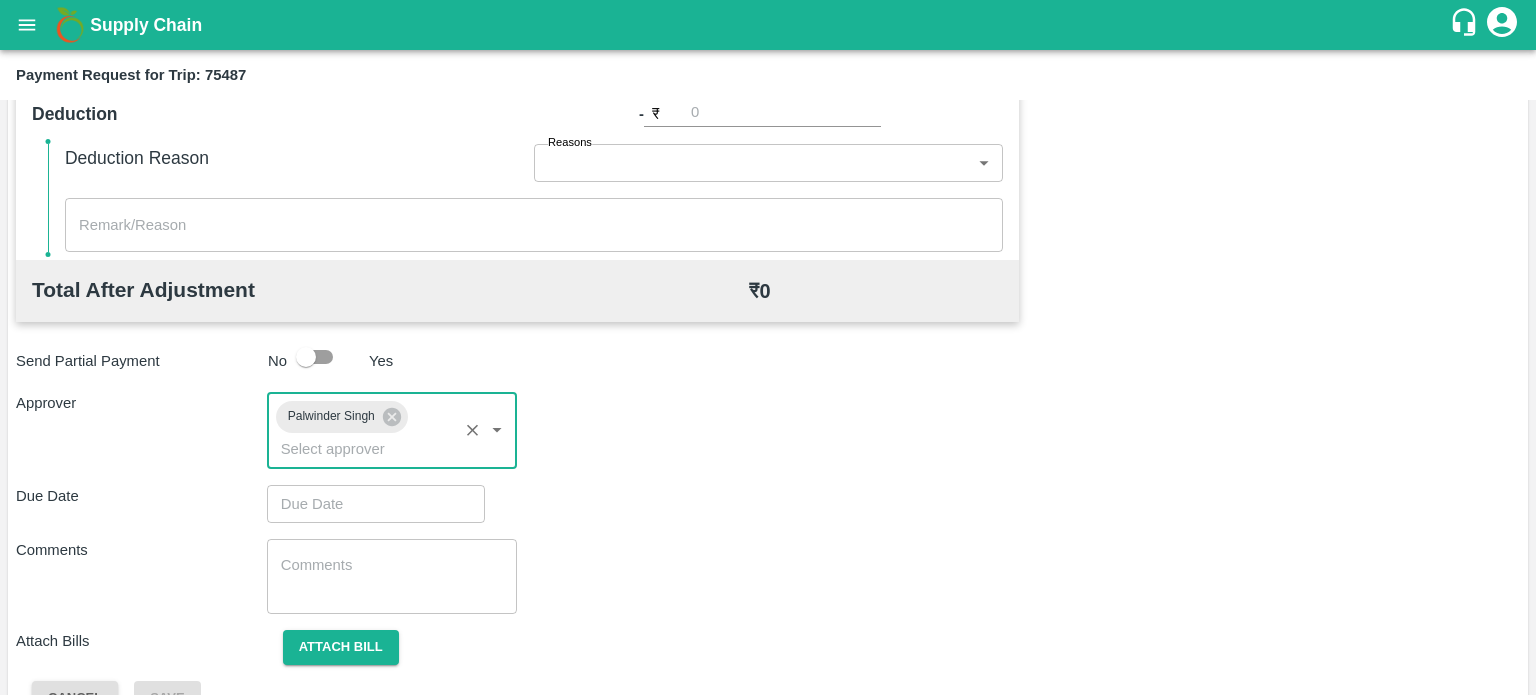 scroll, scrollTop: 885, scrollLeft: 0, axis: vertical 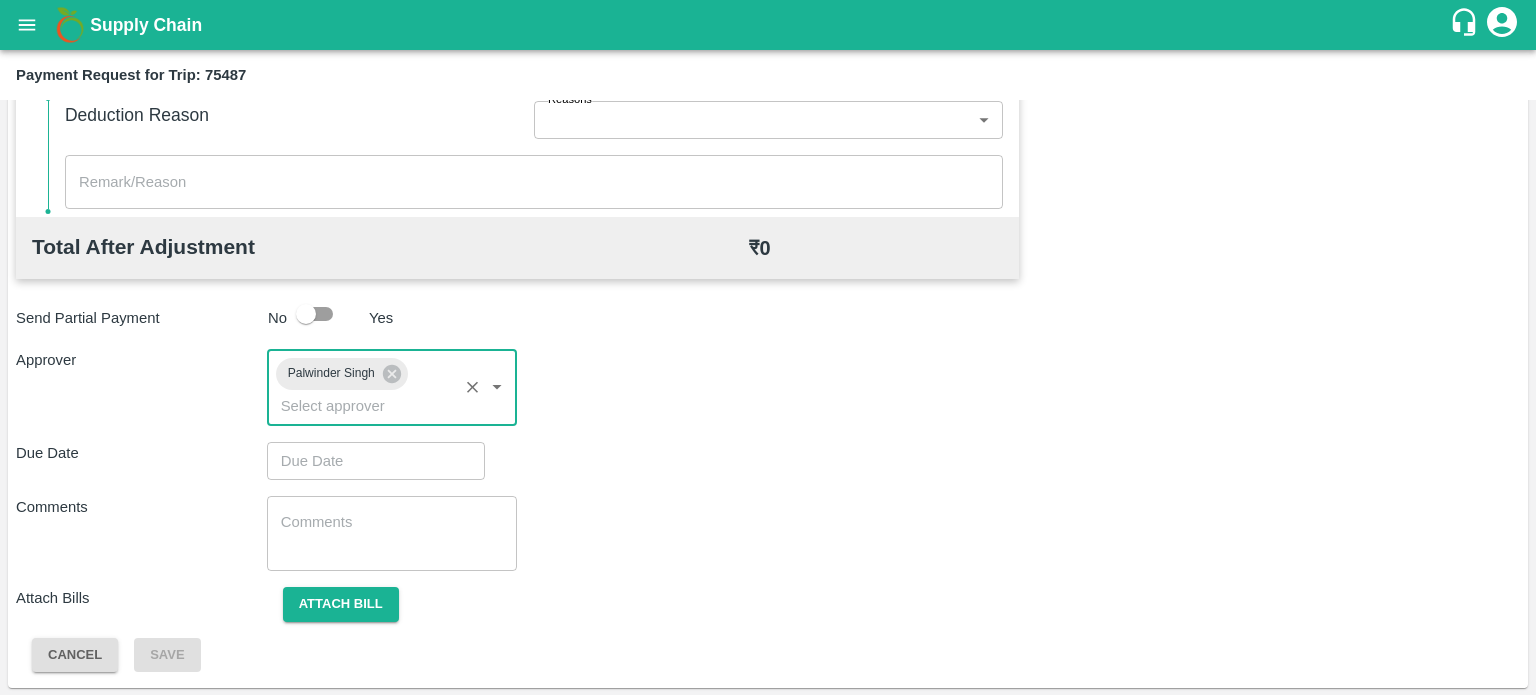type on "DD/MM/YYYY hh:mm aa" 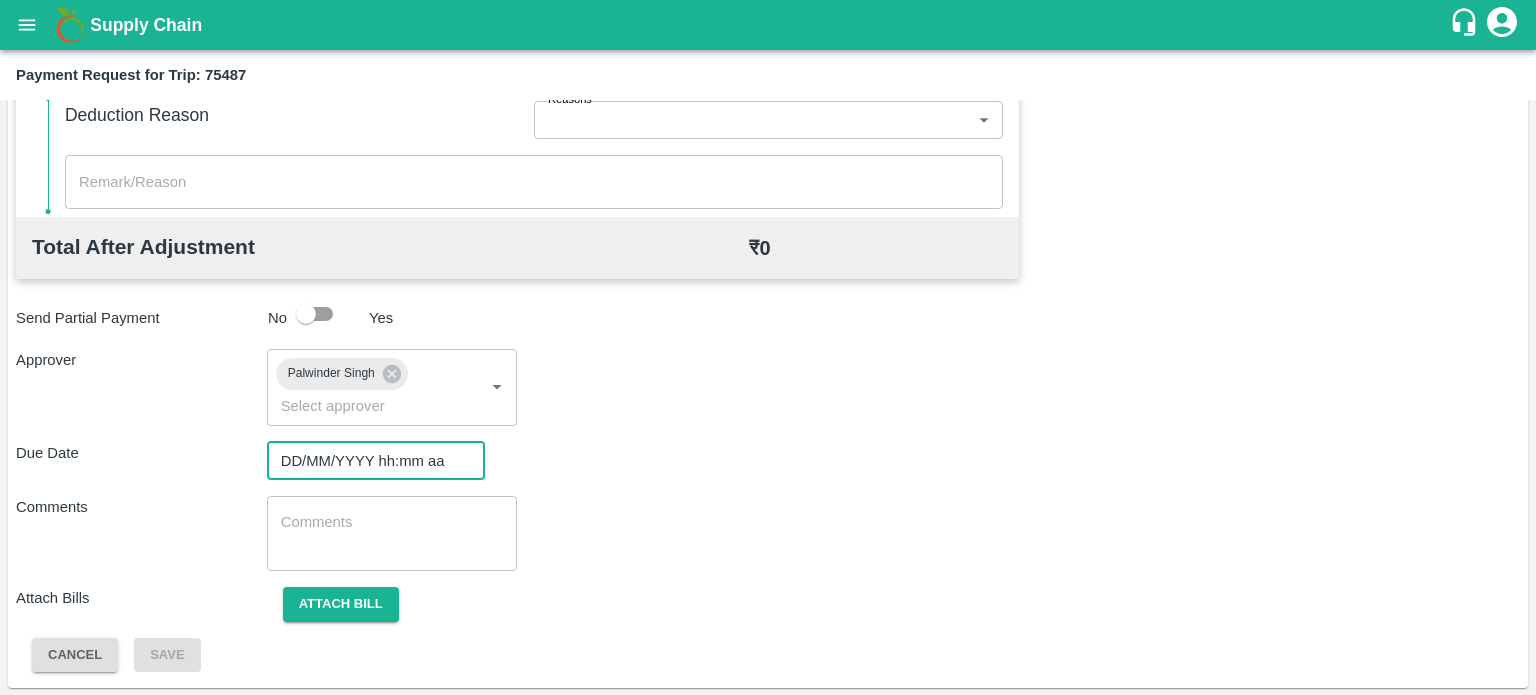 click on "DD/MM/YYYY hh:mm aa" at bounding box center (369, 461) 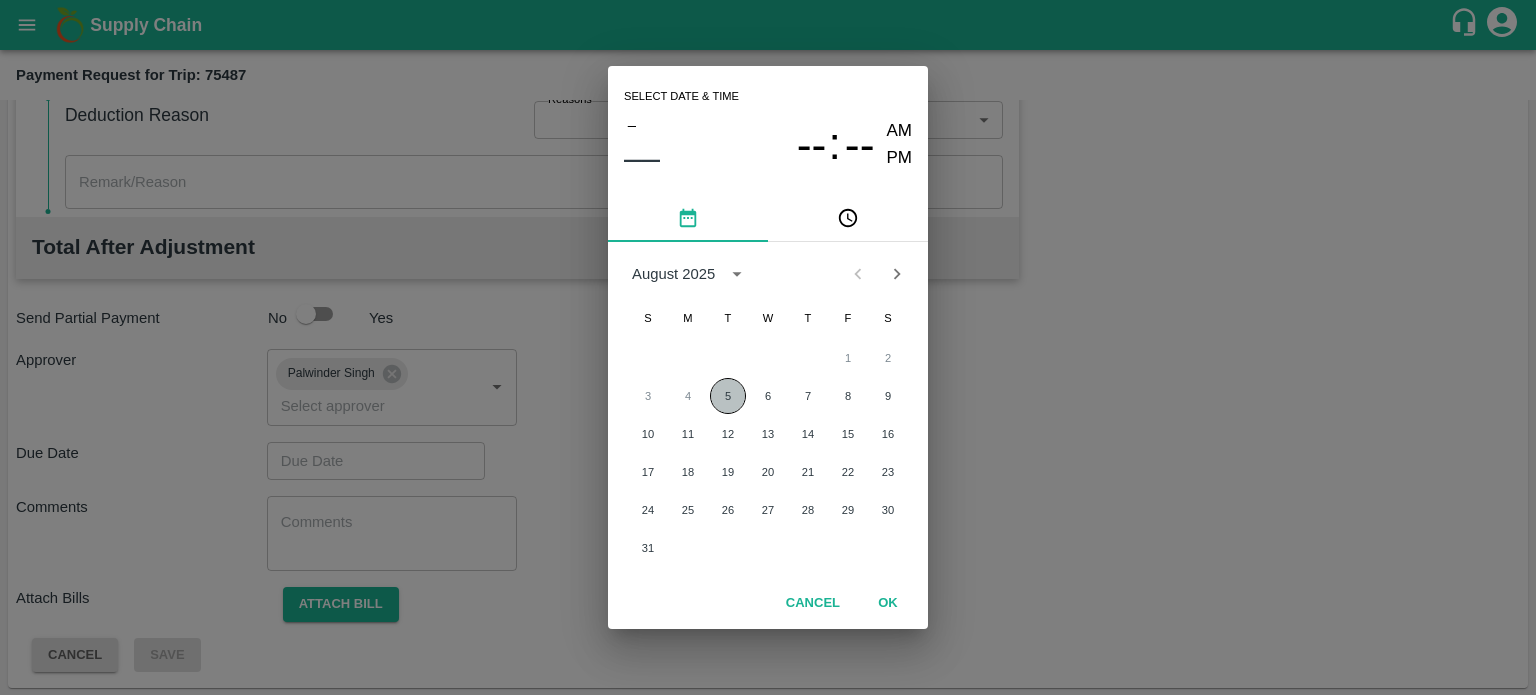 click on "5" at bounding box center [728, 396] 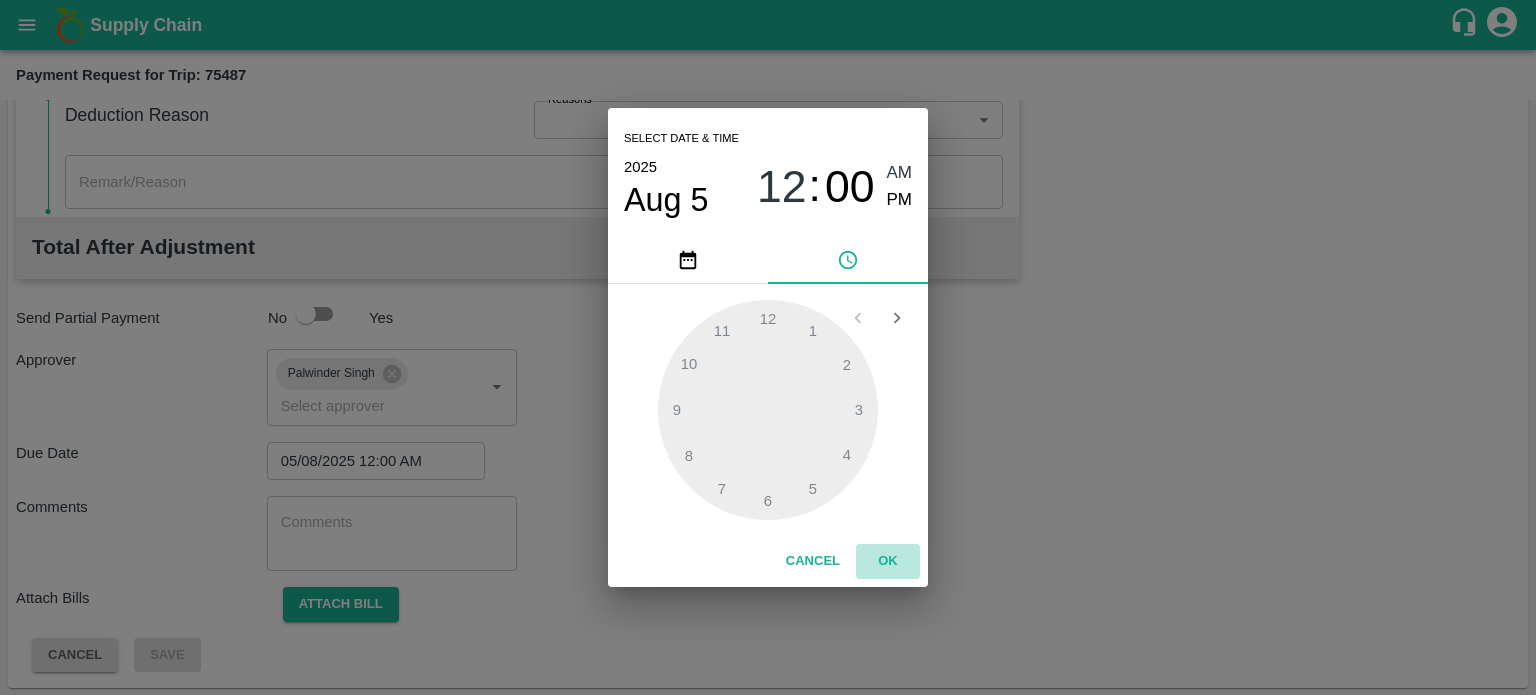 click on "OK" at bounding box center (888, 561) 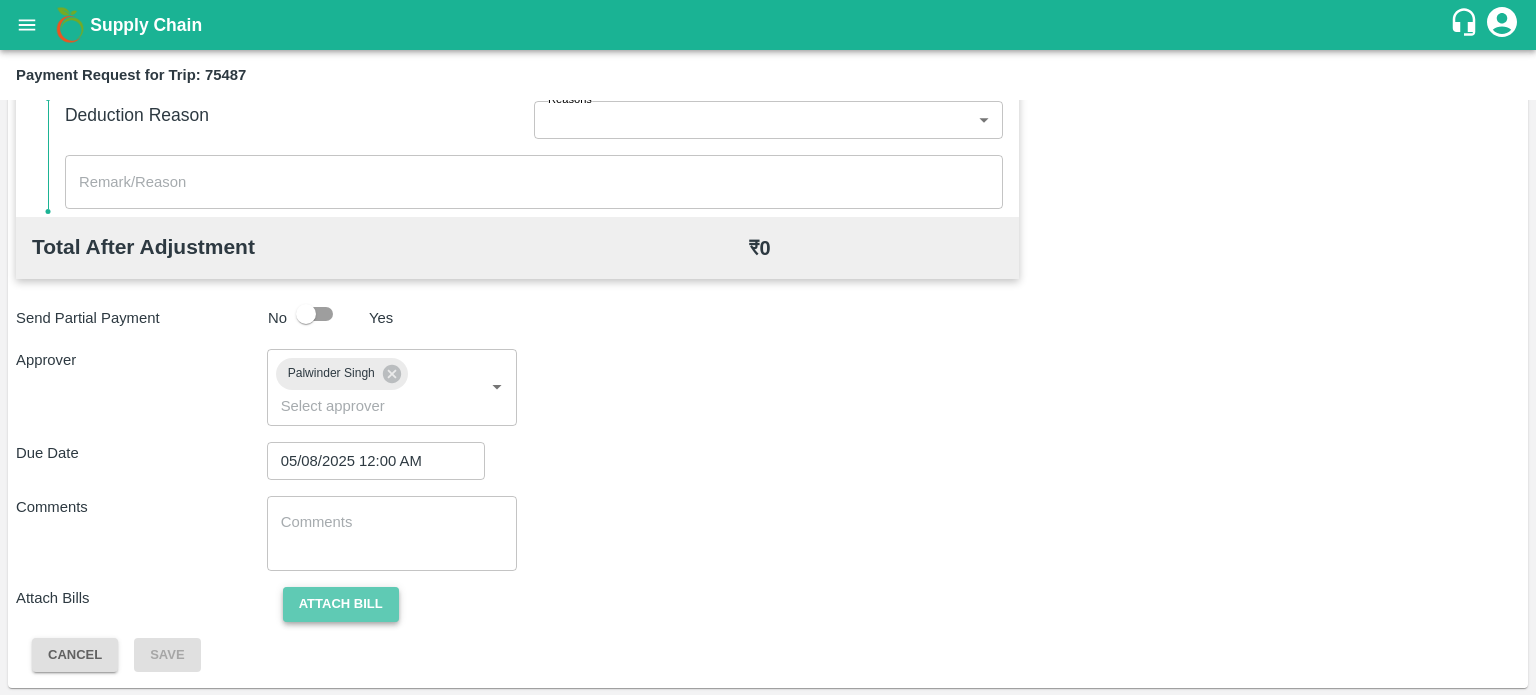 click on "Attach bill" at bounding box center [341, 604] 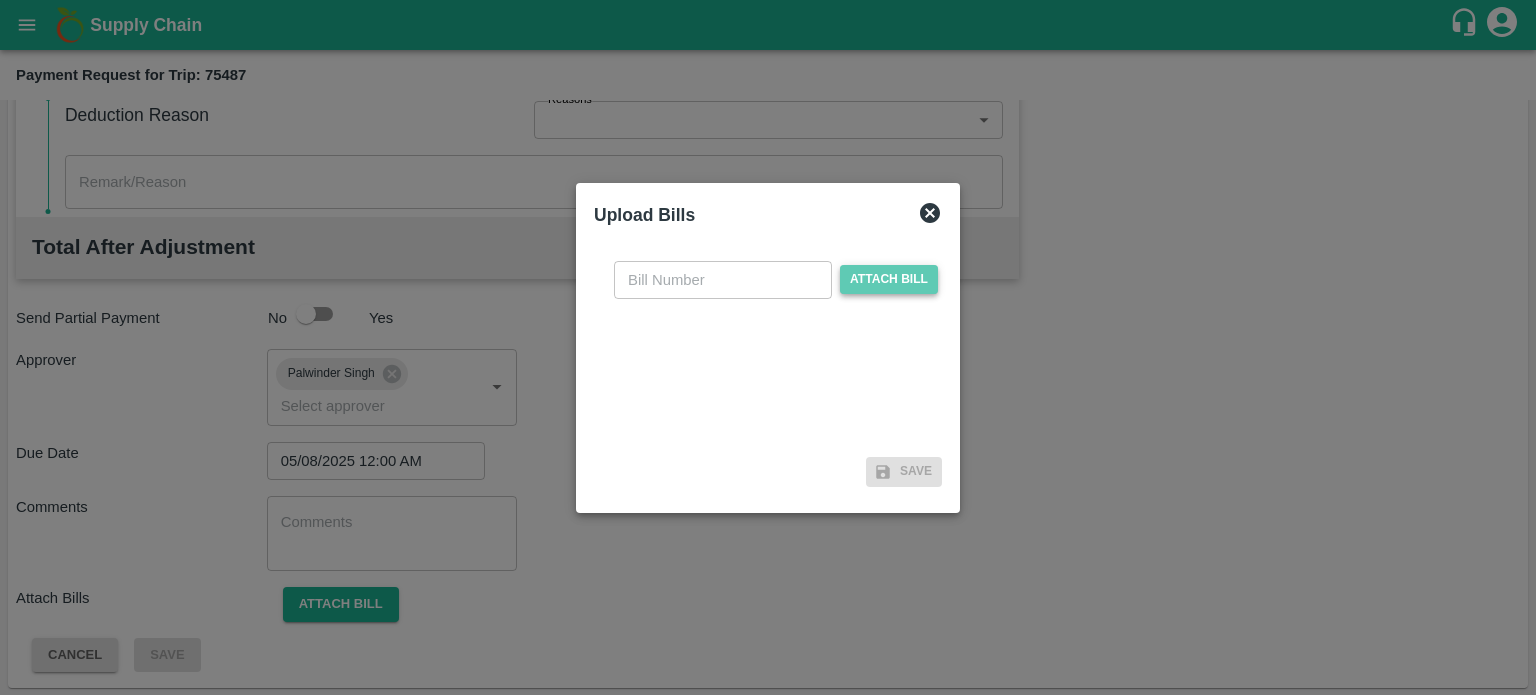 click on "Attach bill" at bounding box center [889, 279] 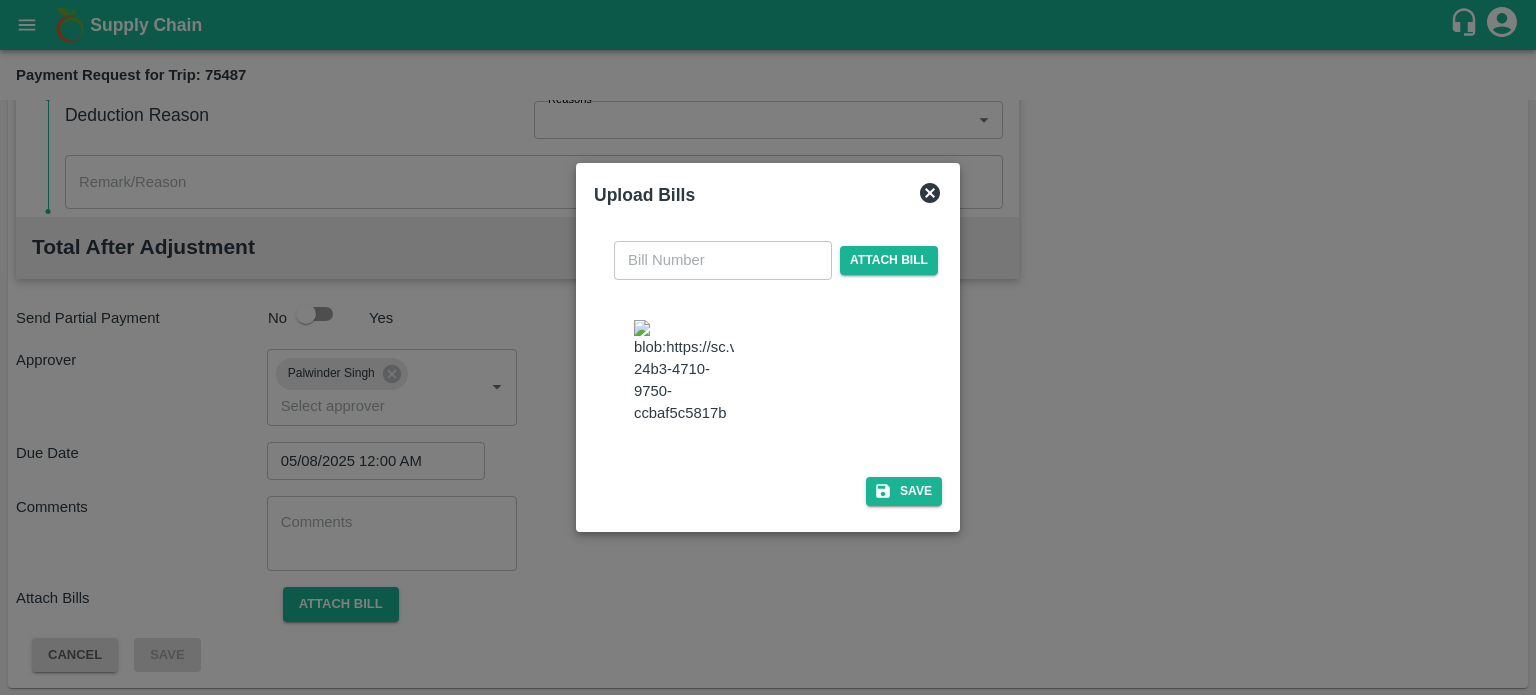 click on "Upload Bills ​ Attach bill Save" at bounding box center [768, 347] 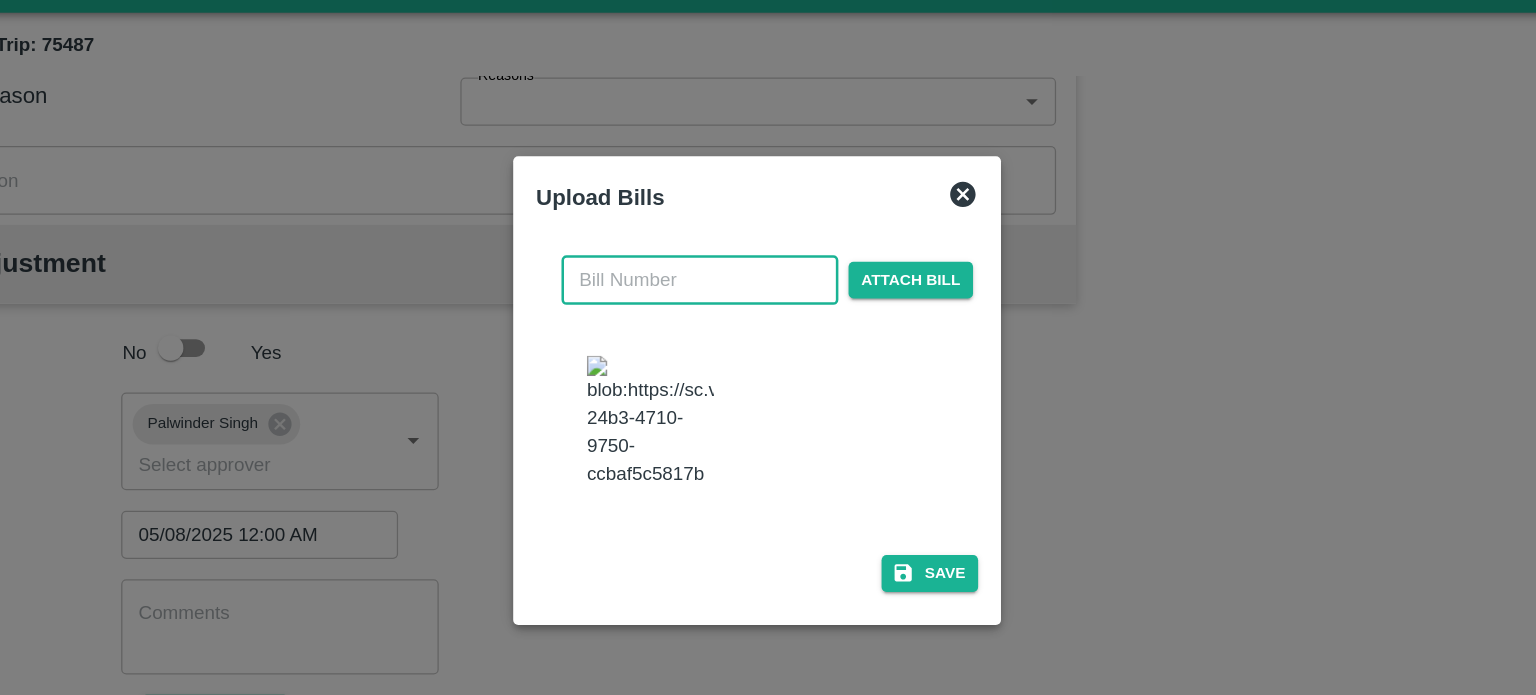 click at bounding box center [723, 260] 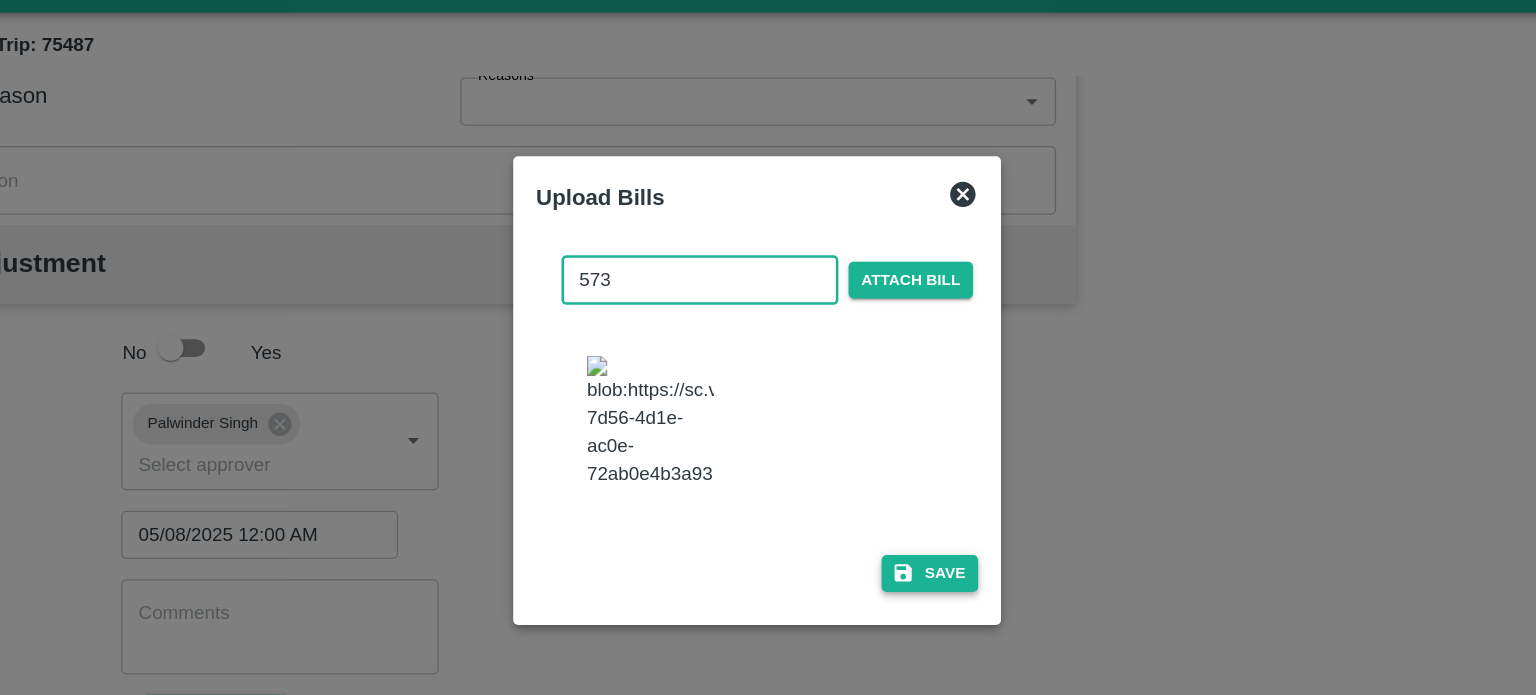 type on "573" 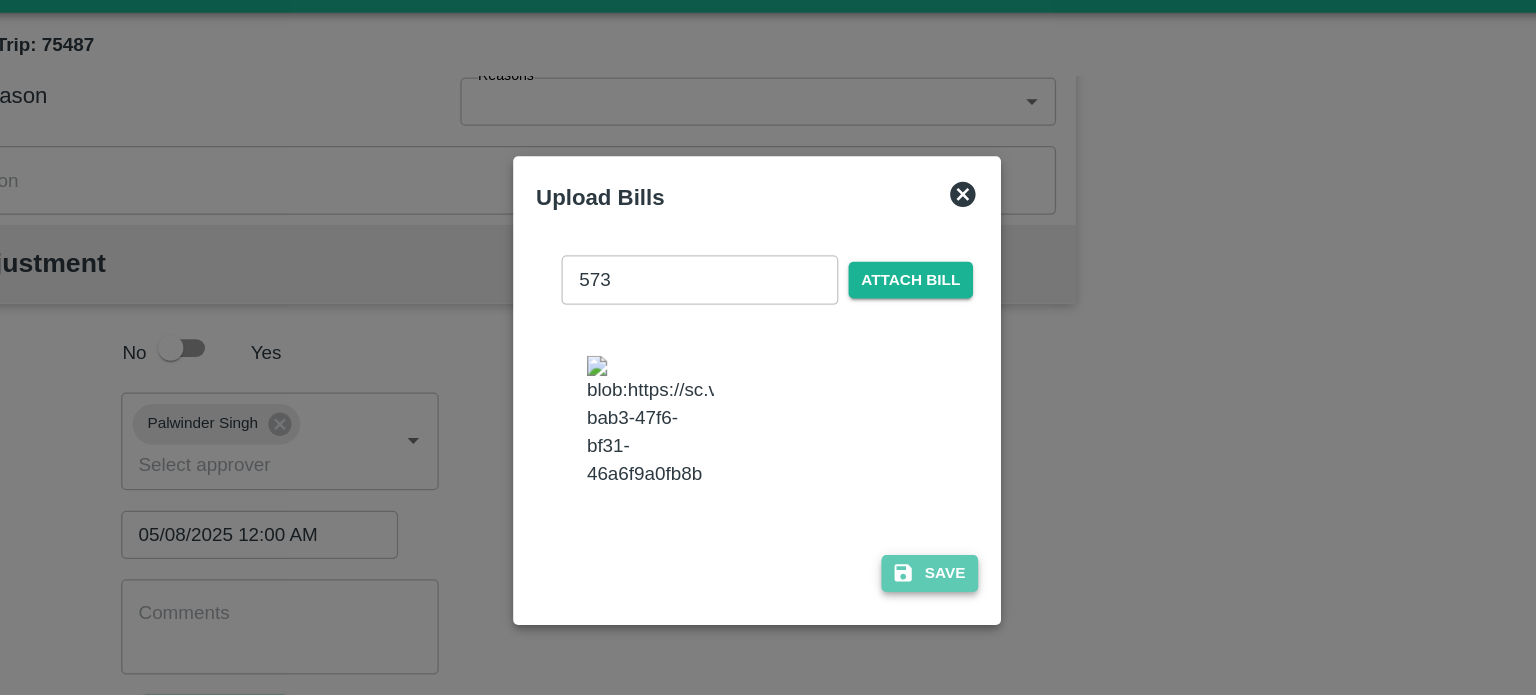 click on "Save" at bounding box center (904, 491) 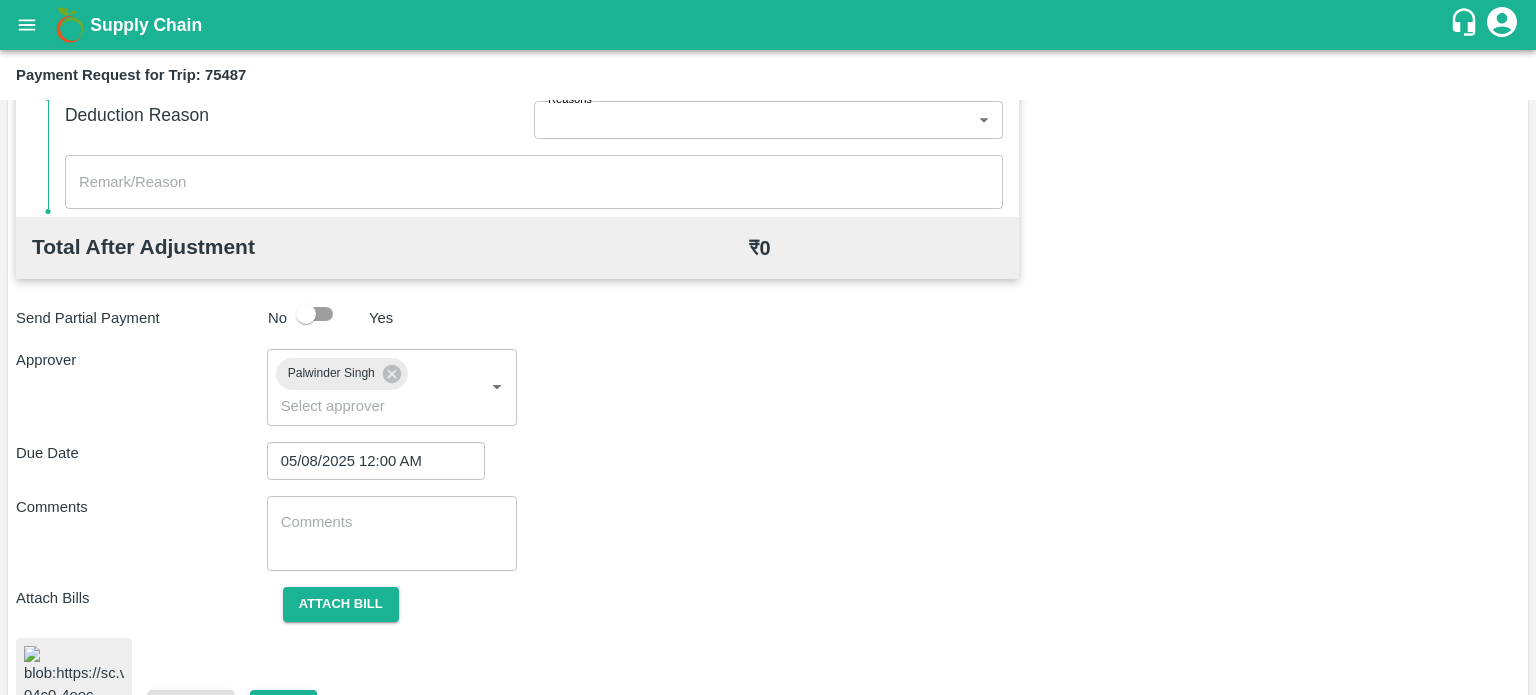 scroll, scrollTop: 966, scrollLeft: 0, axis: vertical 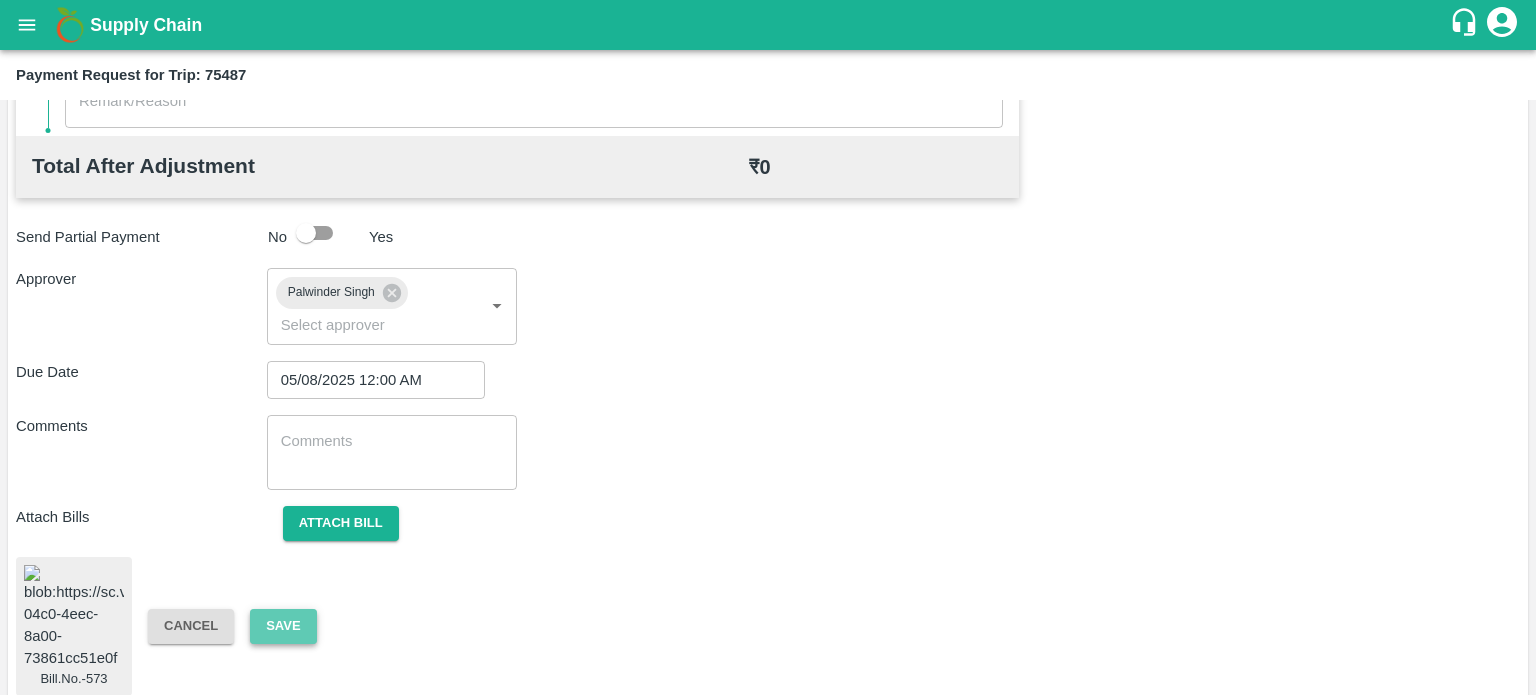 click on "Save" at bounding box center [283, 626] 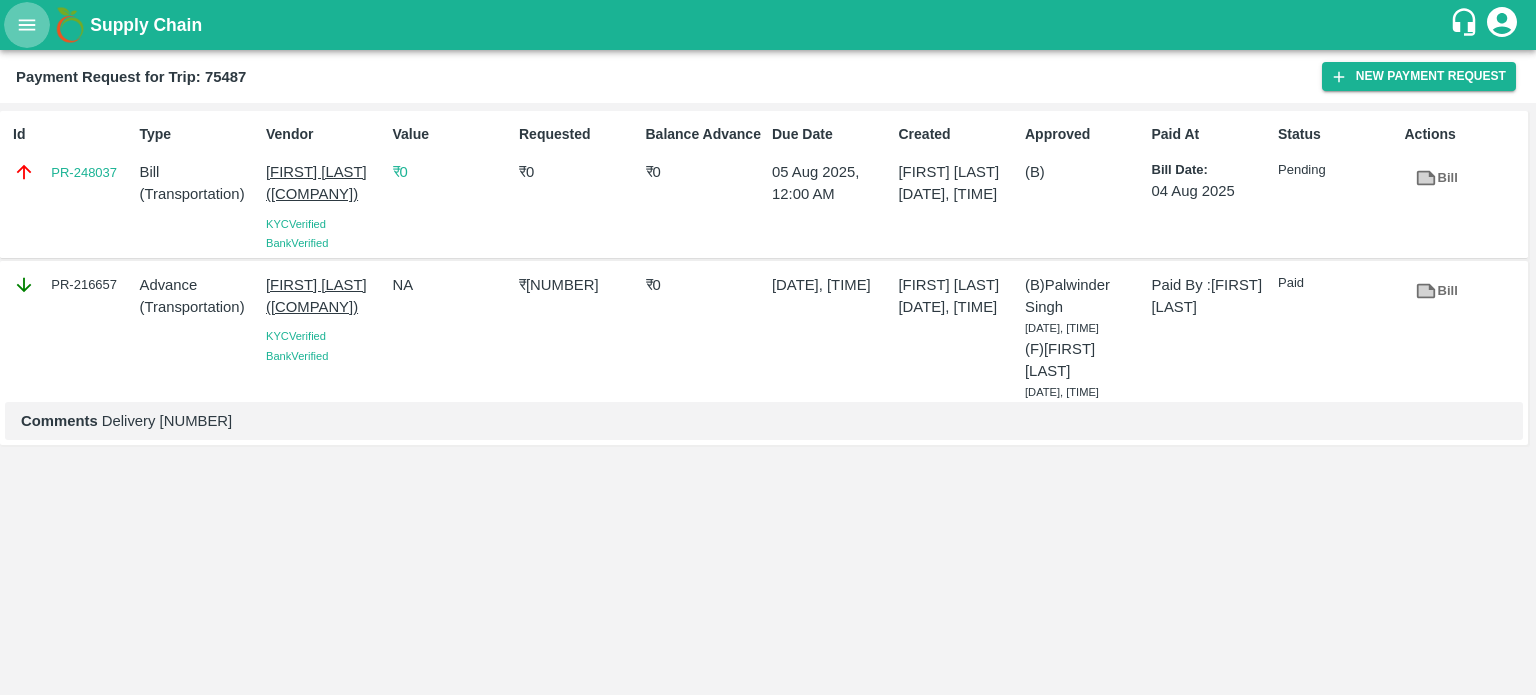 click 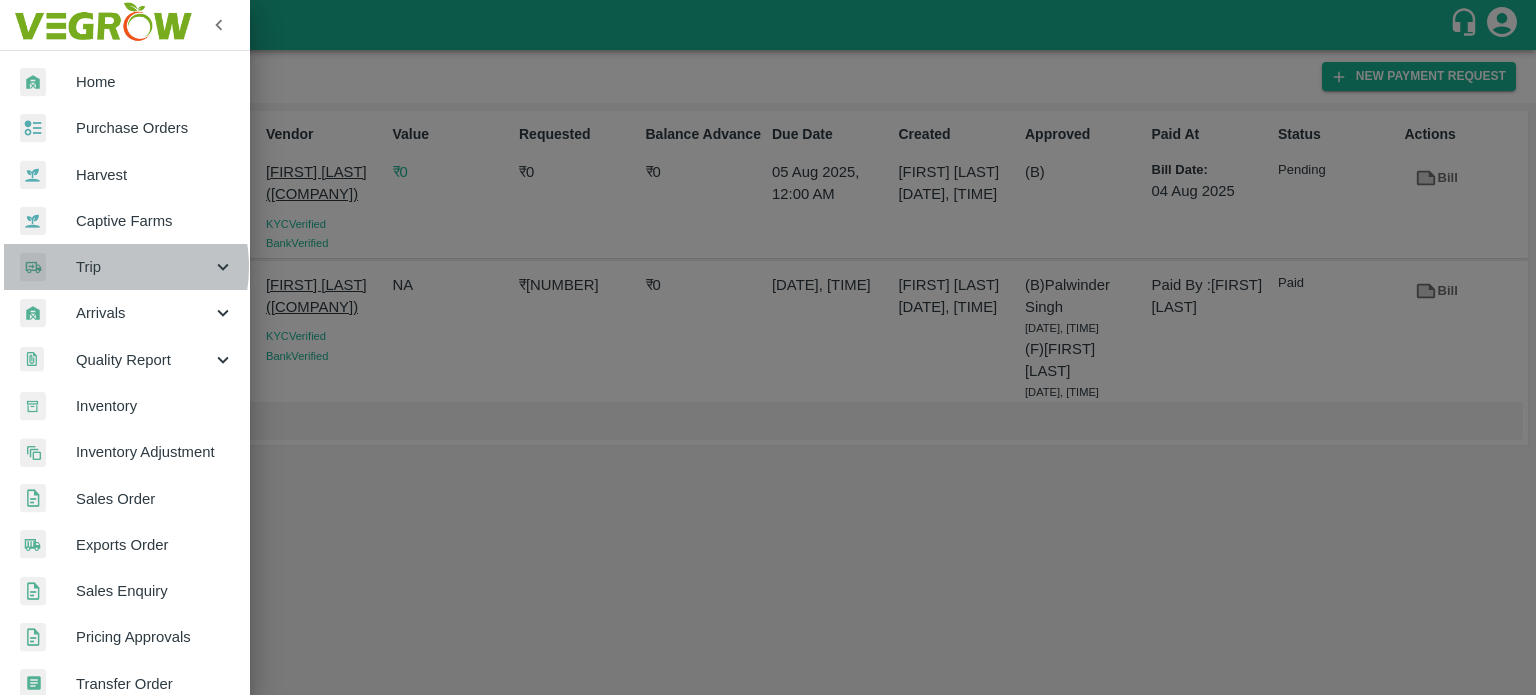 click on "Trip" at bounding box center [144, 267] 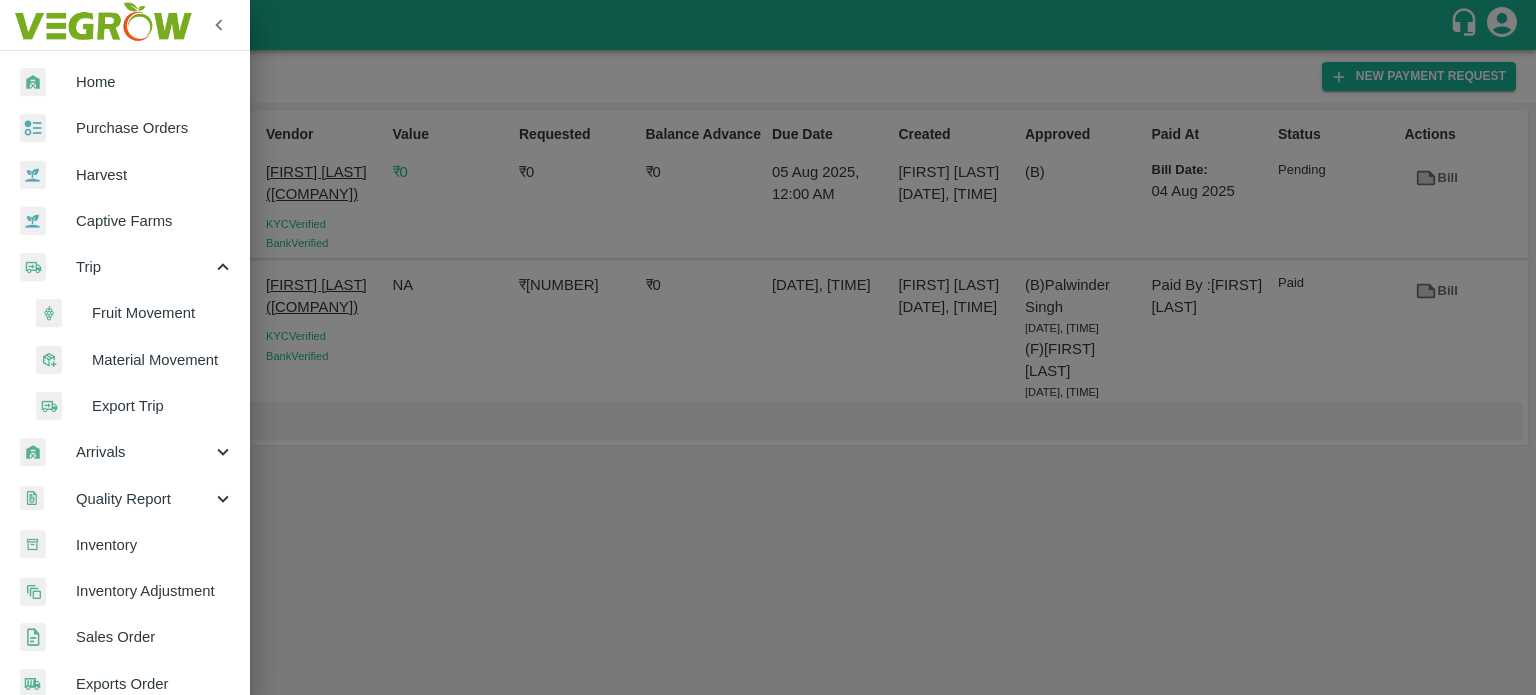click on "Fruit Movement" at bounding box center (163, 313) 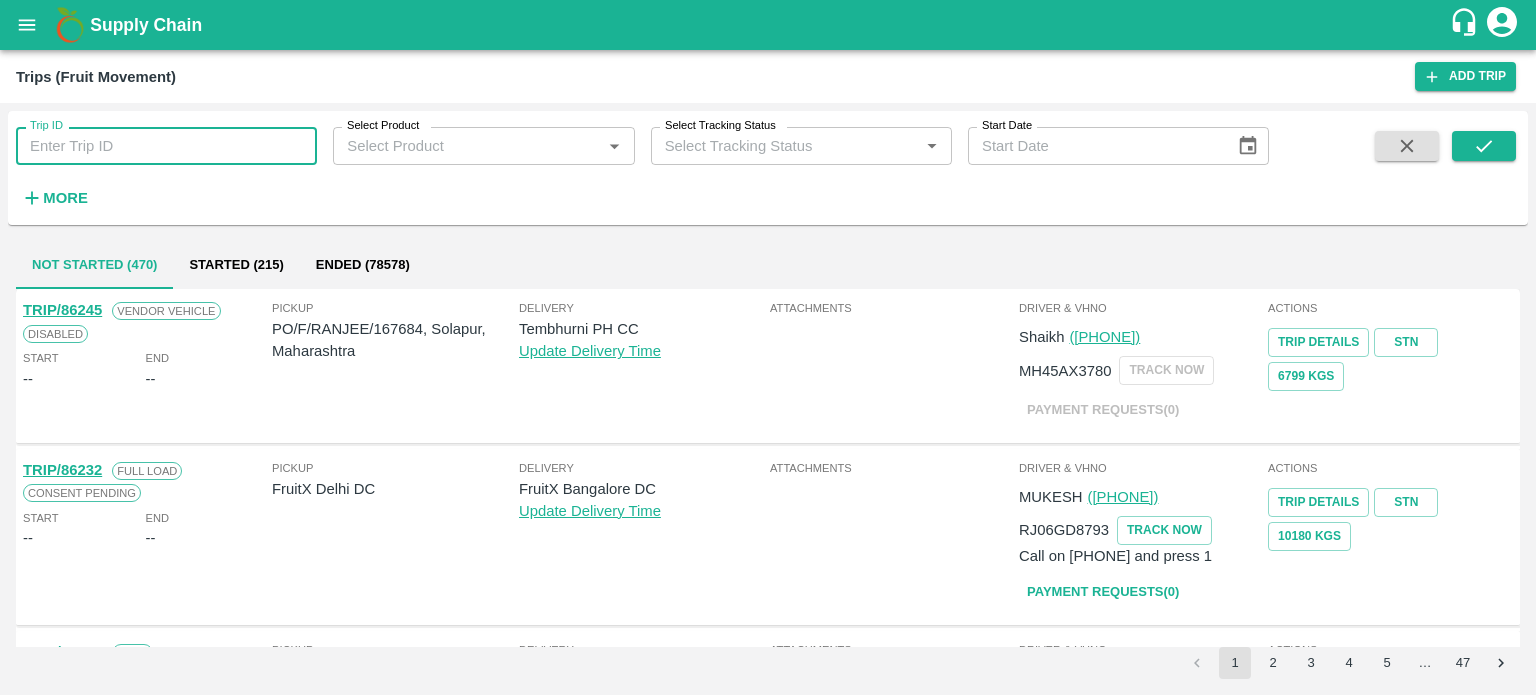 click on "Trip ID" at bounding box center [166, 146] 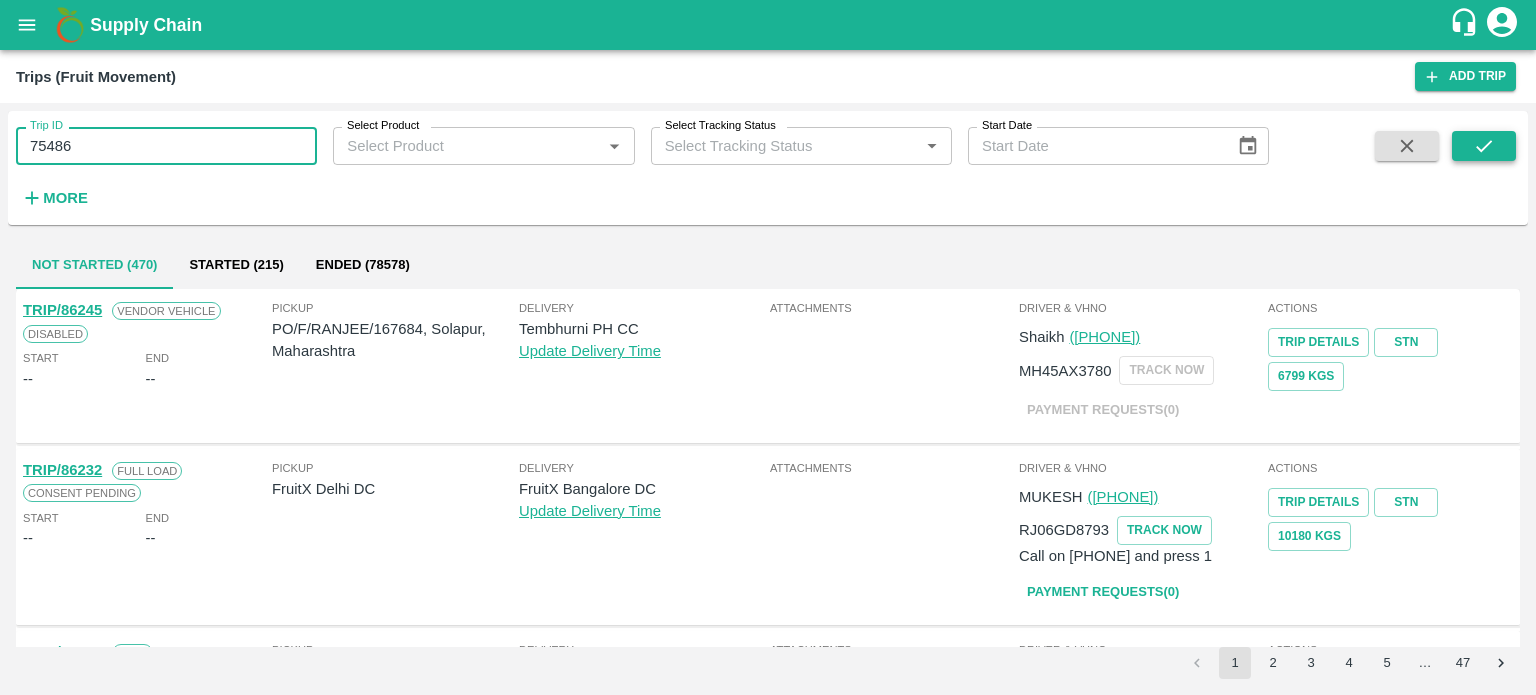 type on "75486" 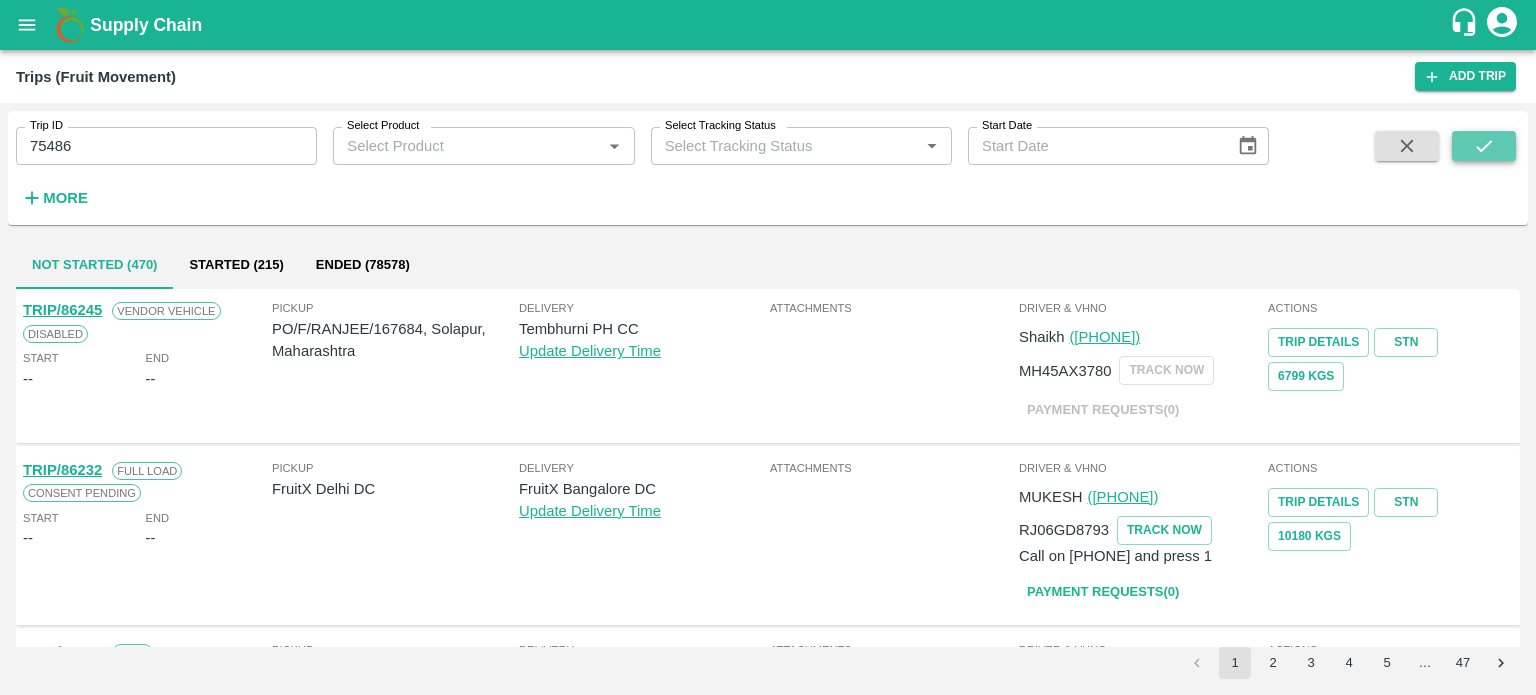 click at bounding box center [1484, 146] 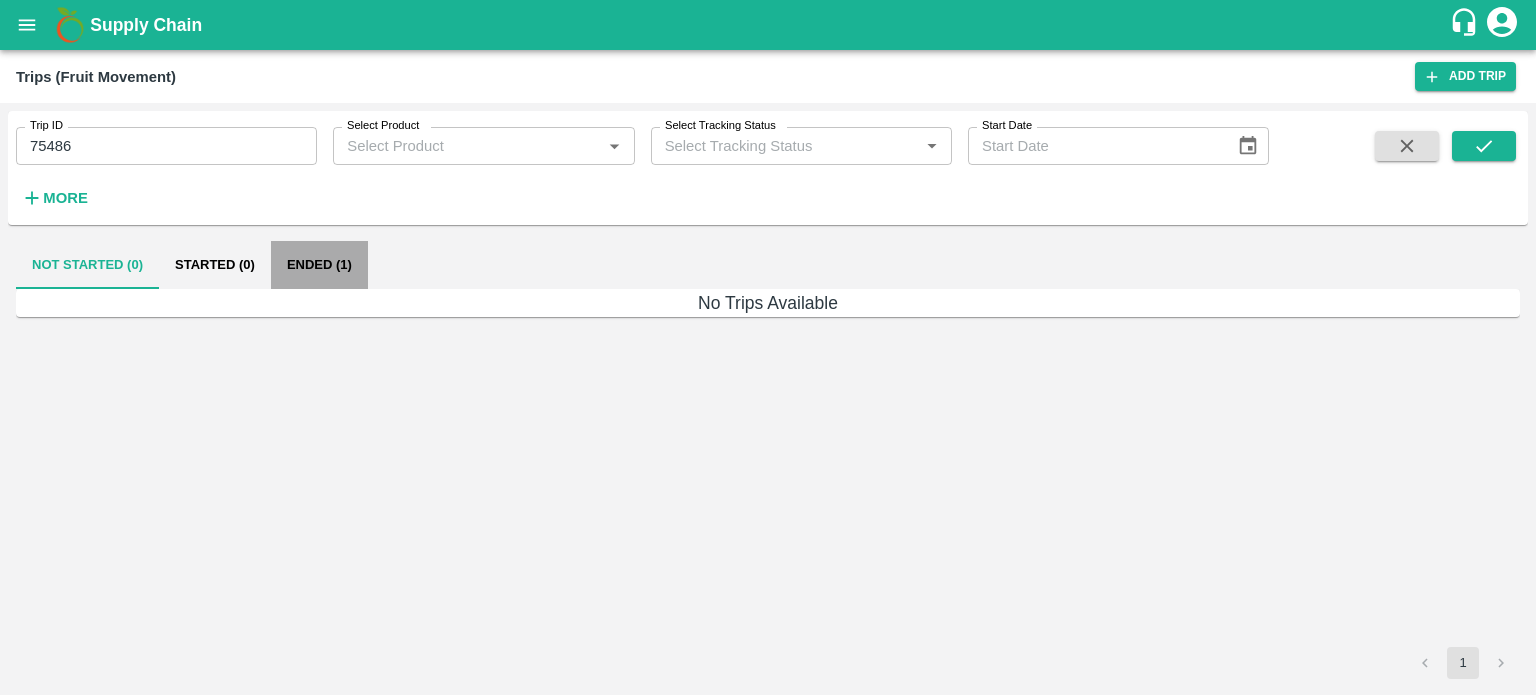click on "Ended (1)" at bounding box center [319, 265] 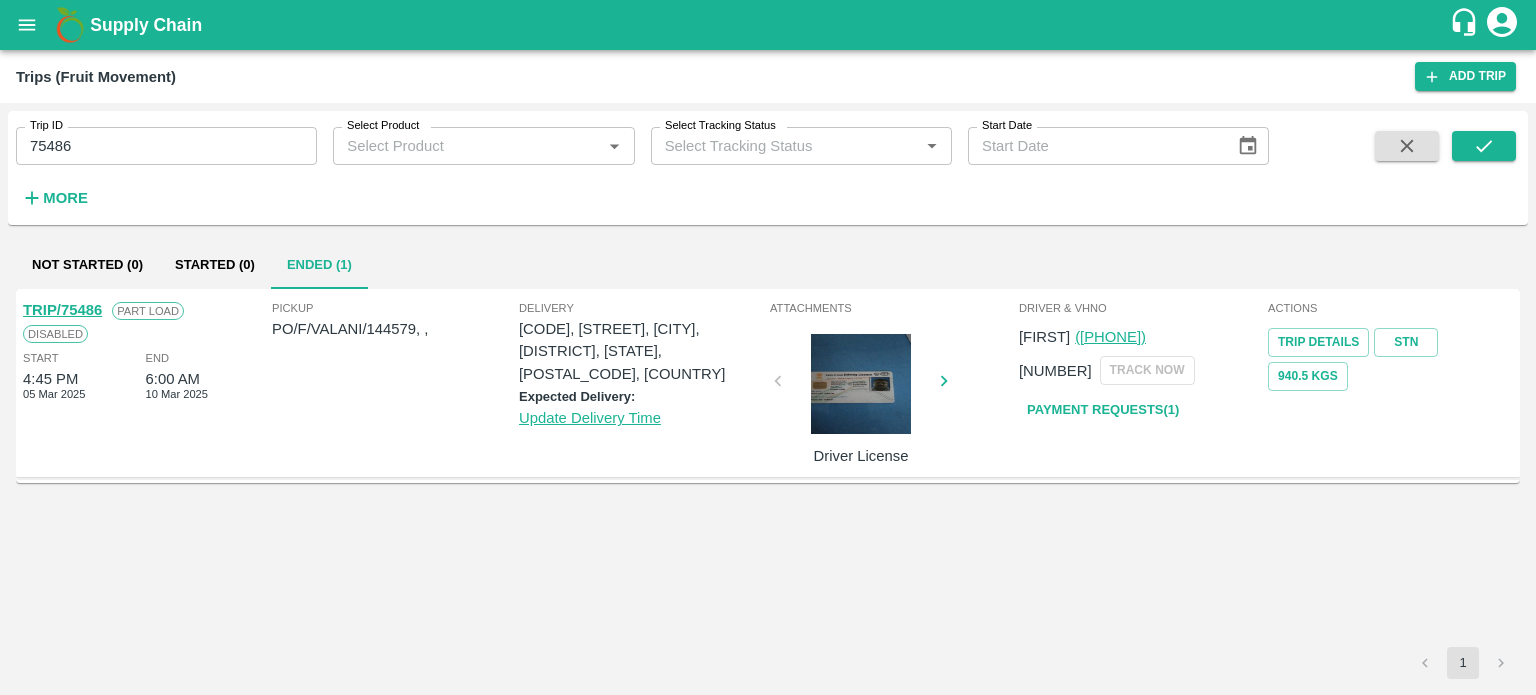 click on "TRIP/75486 Part Load Disabled Start 4:45 PM 05 Mar 2025 End 6:00 AM 10 Mar 2025 Pickup PO/F/VALANI/144579, ,  Delivery C-66, New Subzi Mandi, Azadpur, DELHI, North Delhi, Delhi, 110033, India Expected Delivery: Update Delivery Time Attachments Driver License Driver & VHNo Rahul  (9216969789) RJ46GA3515 TRACK NOW Payment Requests( 1 ) Actions Trip Details STN 940.5  Kgs" at bounding box center [768, 468] 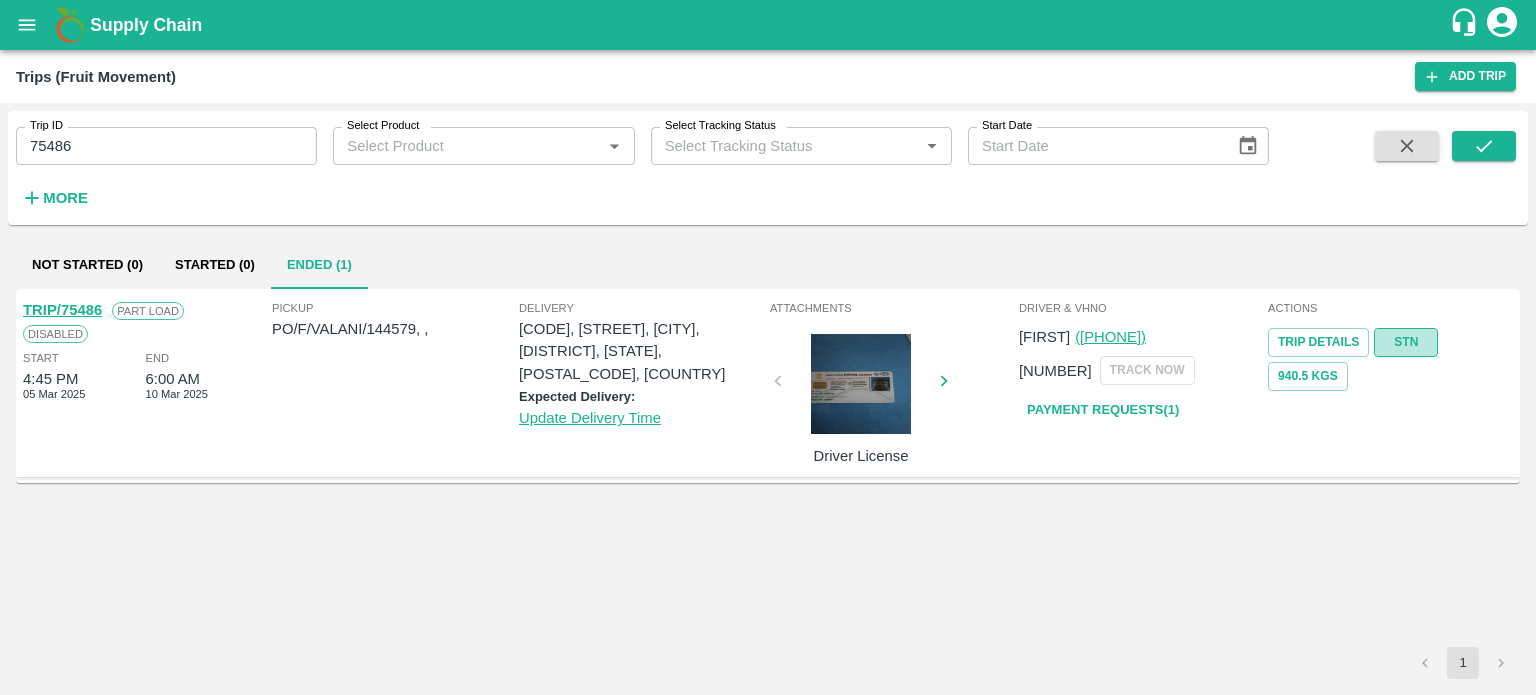 click on "STN" at bounding box center [1406, 342] 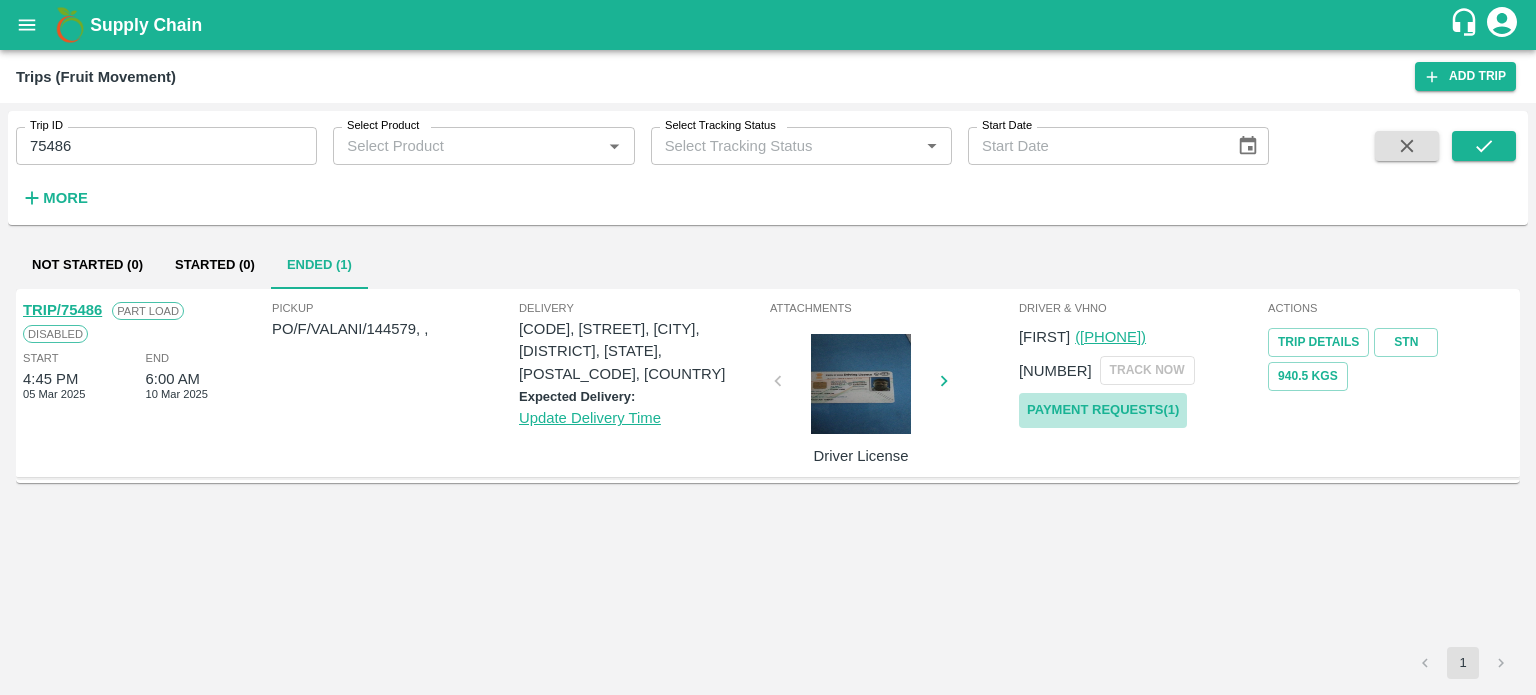 click on "Payment Requests( 1 )" at bounding box center [1103, 410] 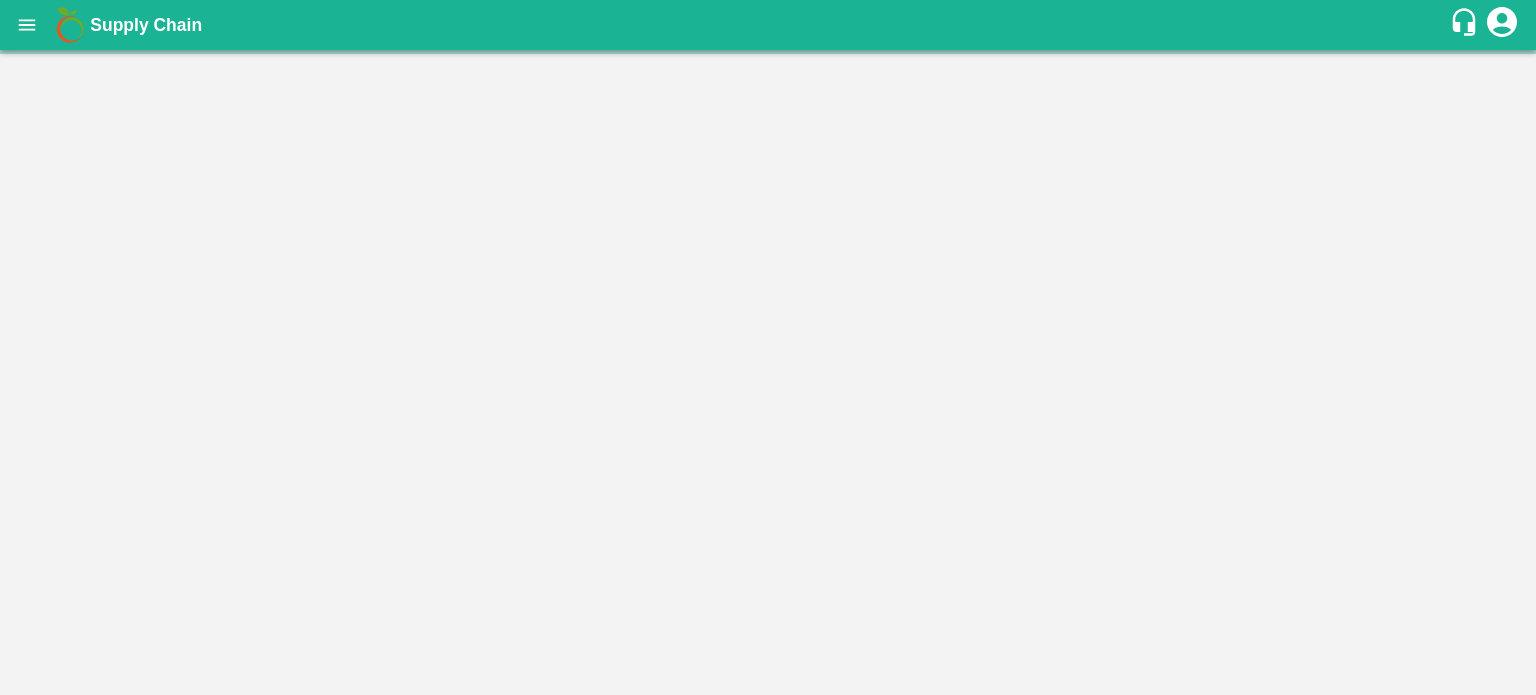 scroll, scrollTop: 0, scrollLeft: 0, axis: both 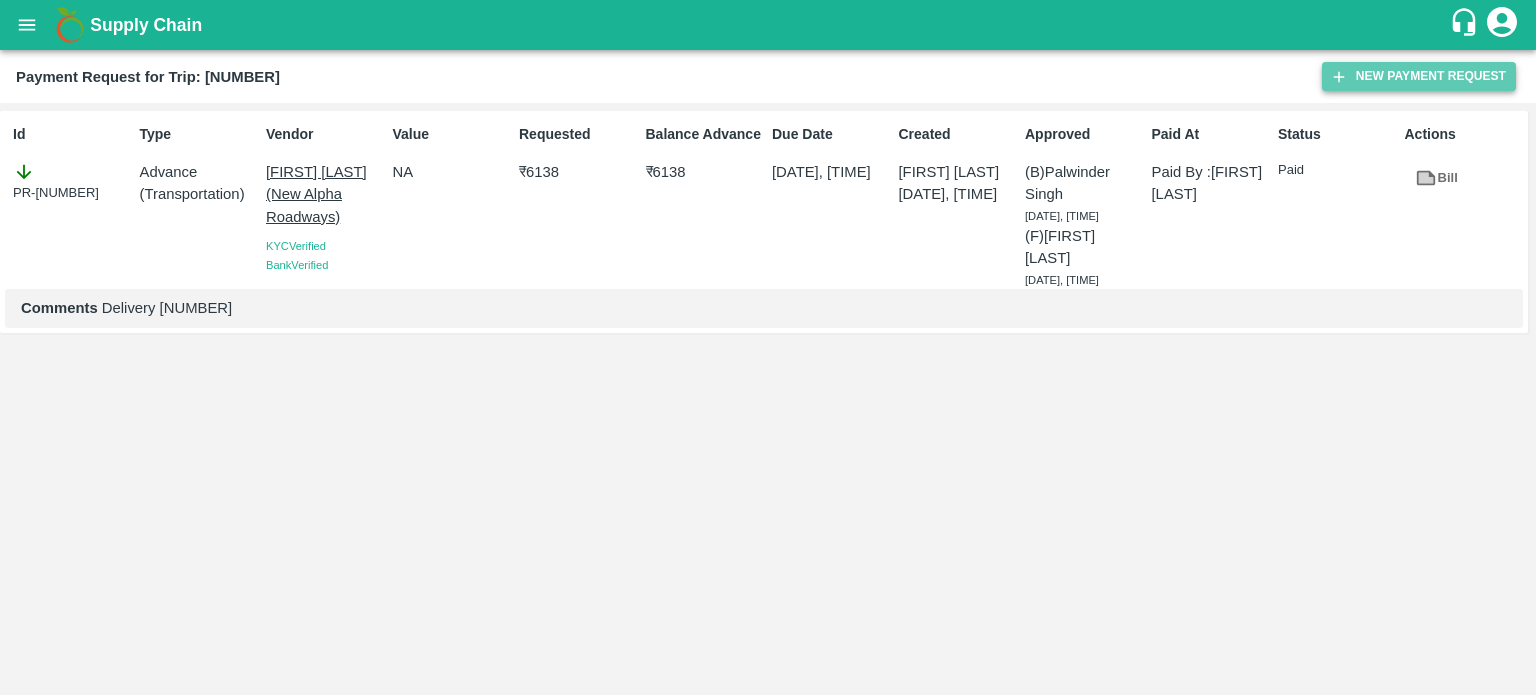 click on "New Payment Request" at bounding box center [1419, 76] 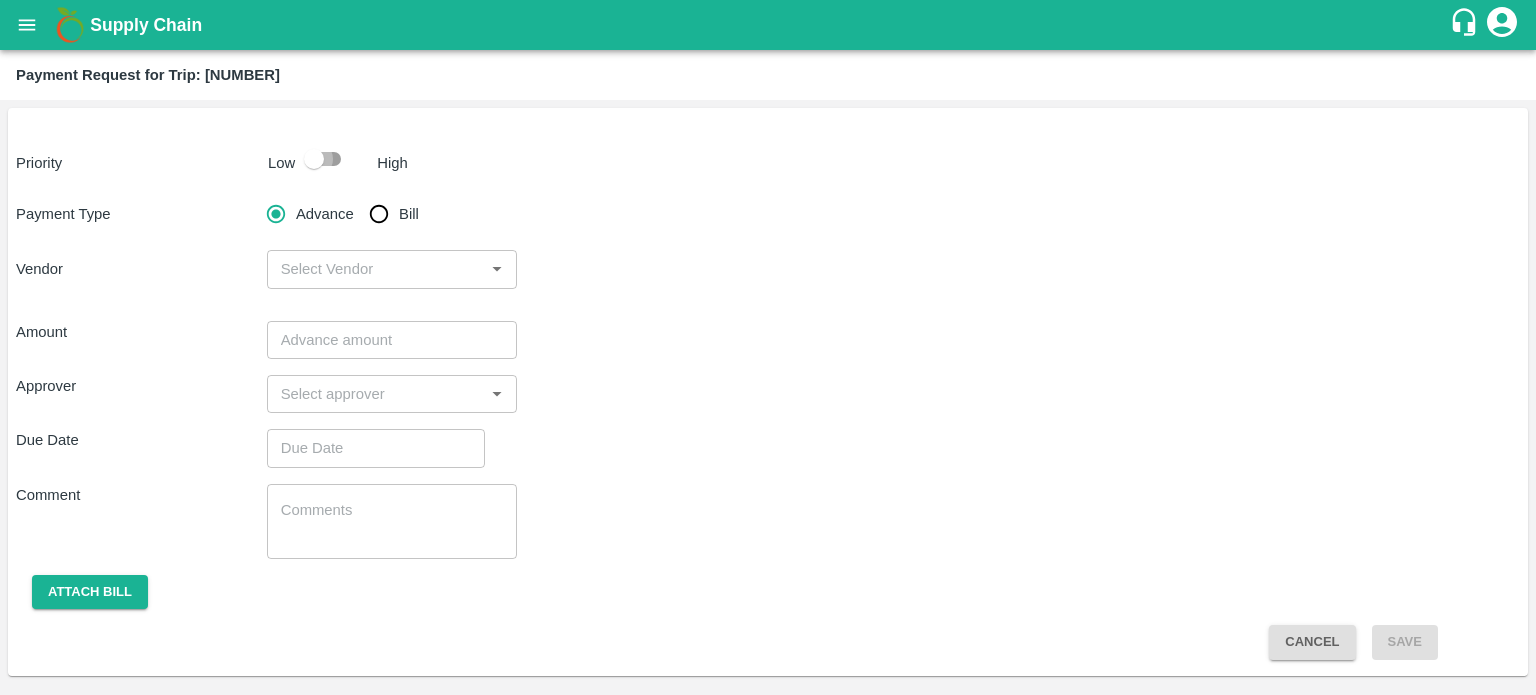 click at bounding box center [314, 159] 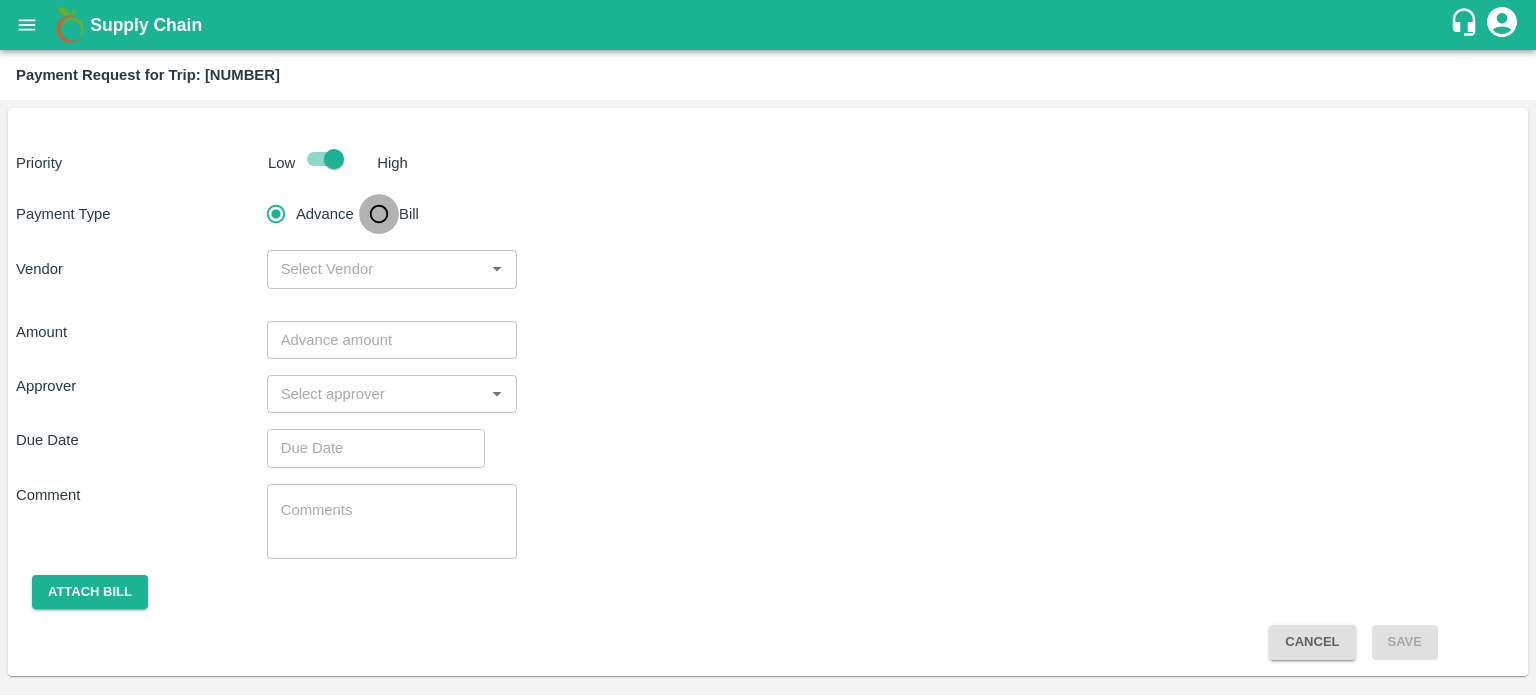 click on "Bill" at bounding box center [379, 214] 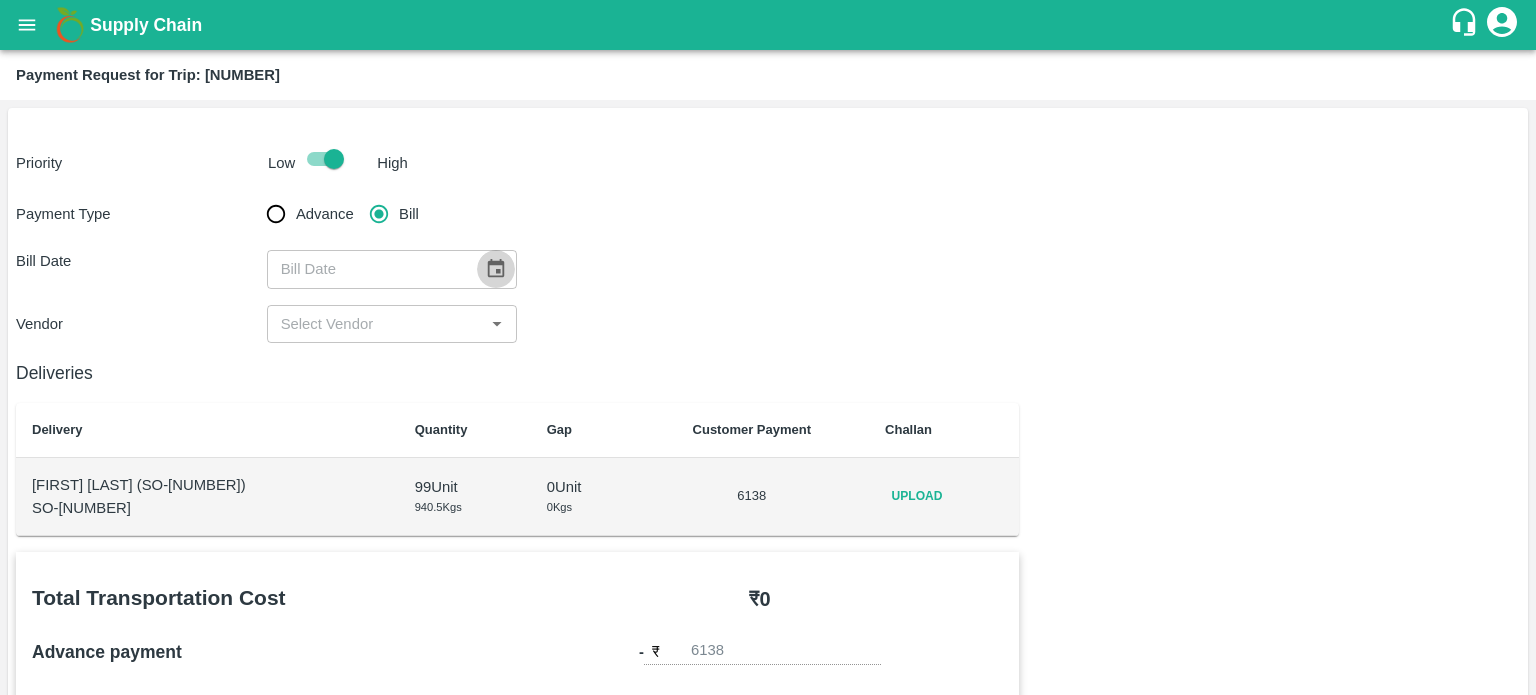 click 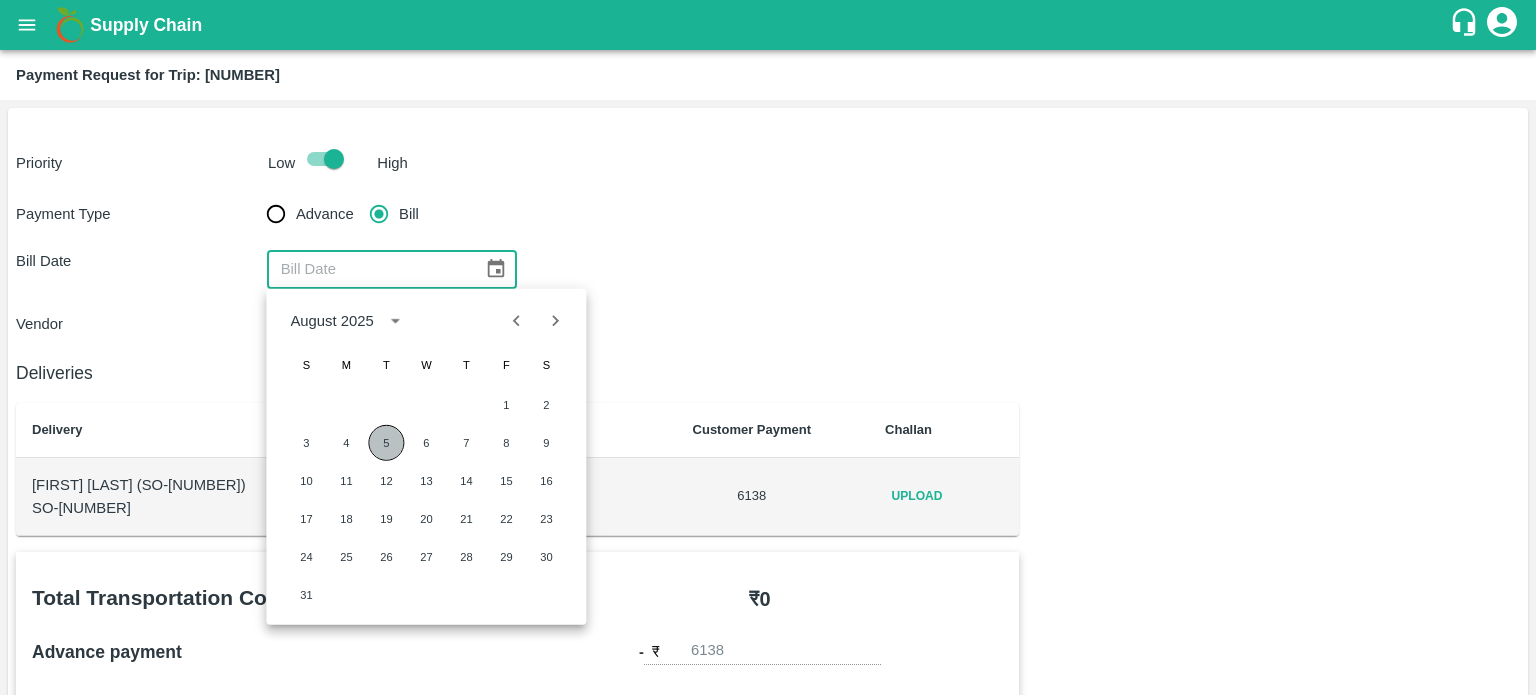 click on "5" at bounding box center (386, 443) 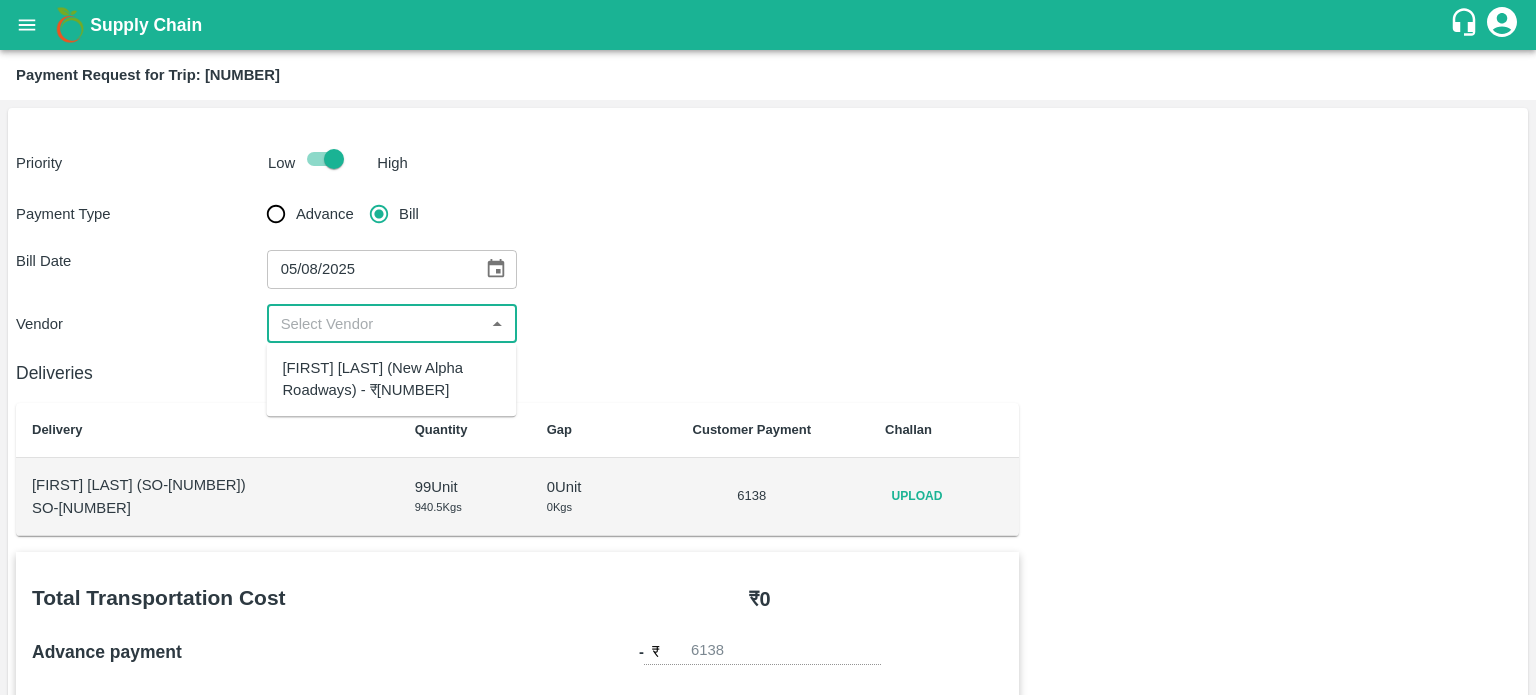 click at bounding box center (376, 324) 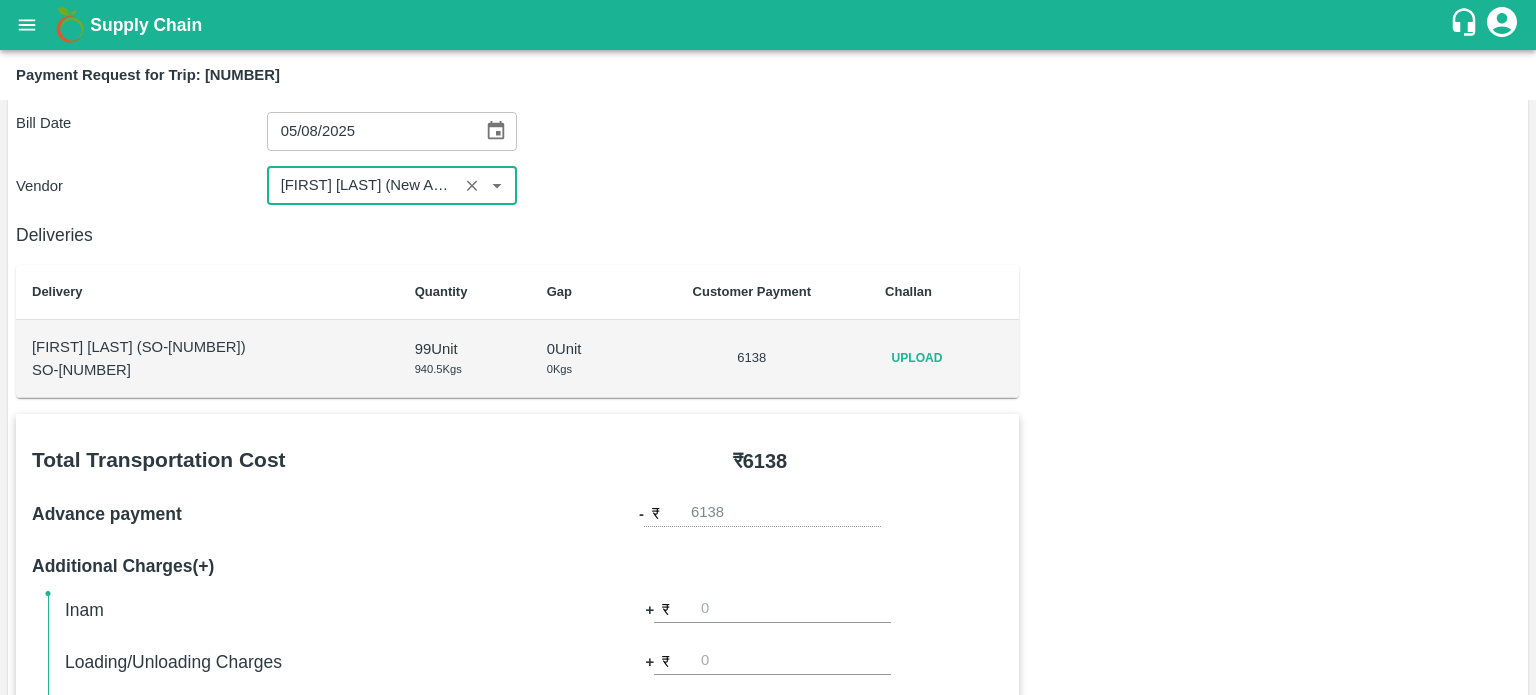 scroll, scrollTop: 140, scrollLeft: 0, axis: vertical 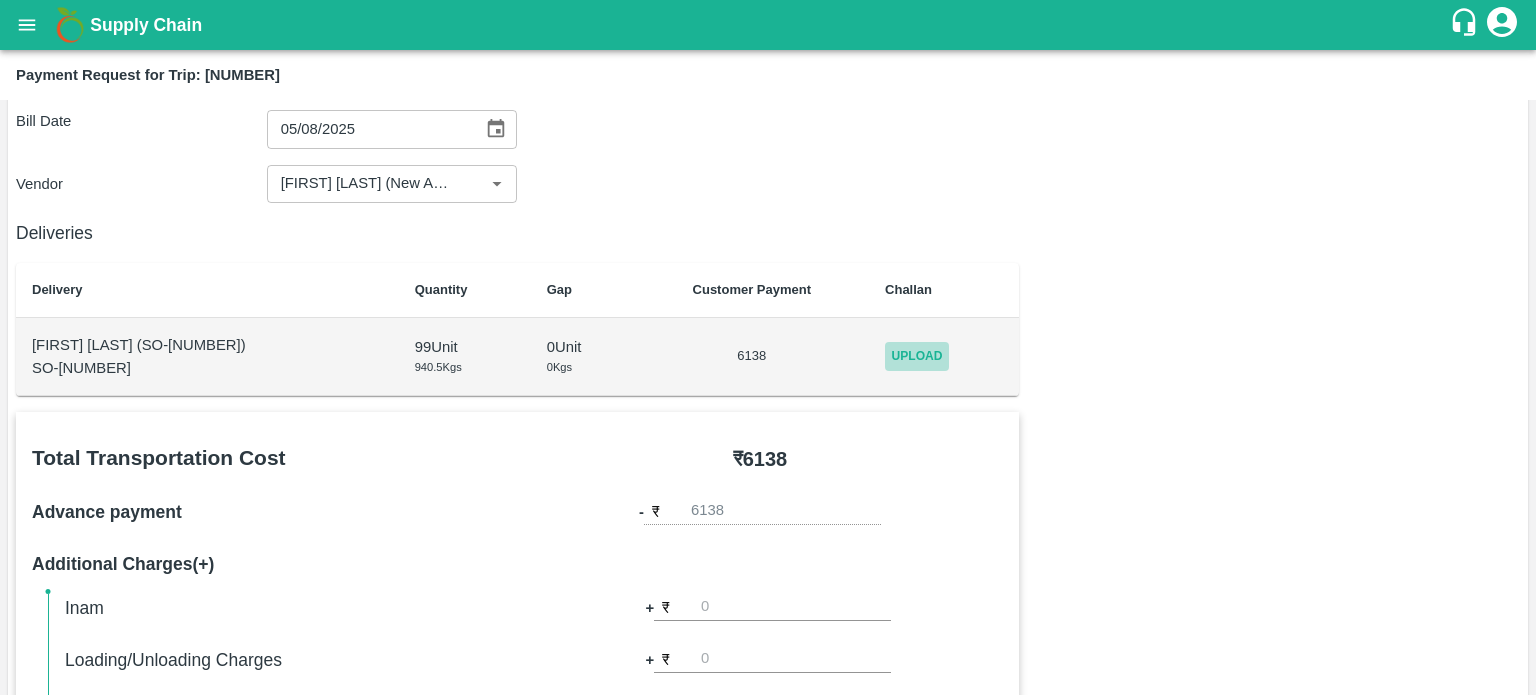 click on "Upload" at bounding box center [917, 356] 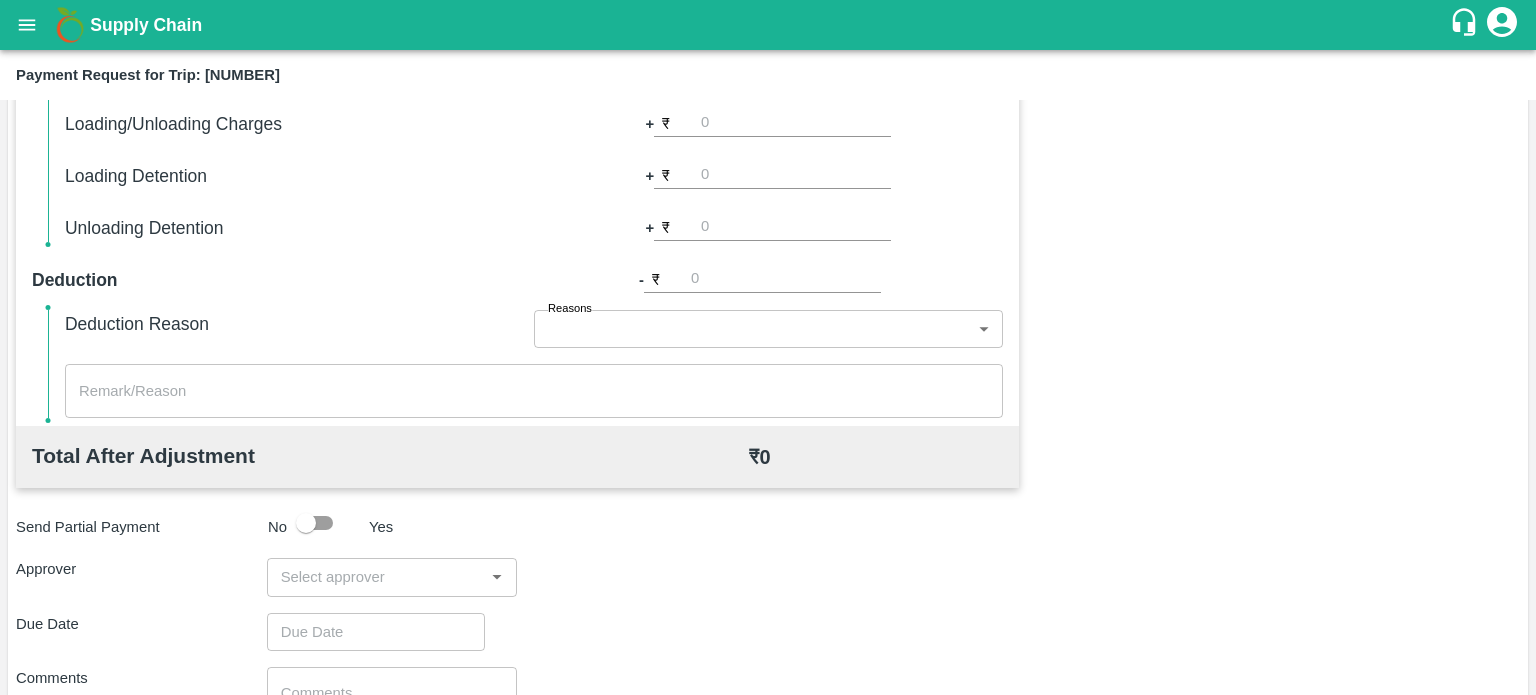 scroll, scrollTop: 679, scrollLeft: 0, axis: vertical 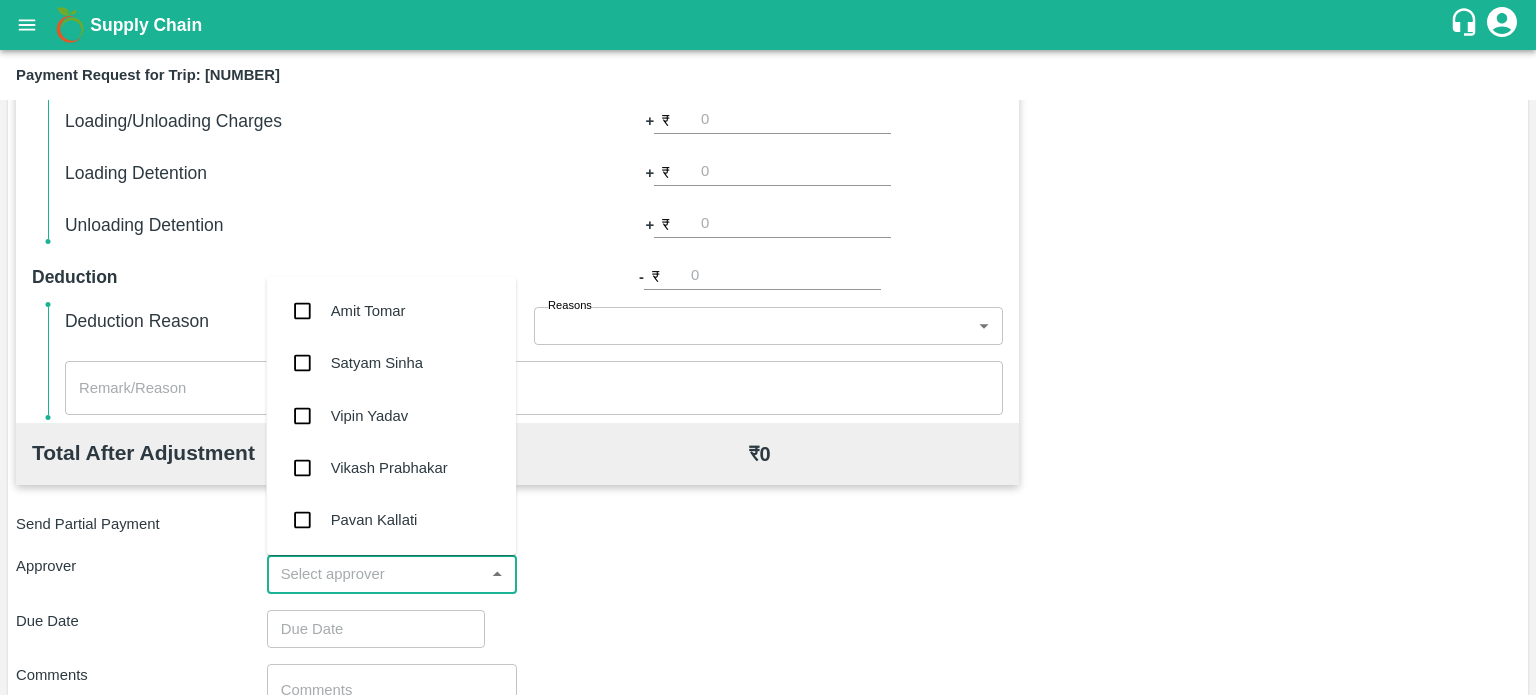 click at bounding box center [376, 574] 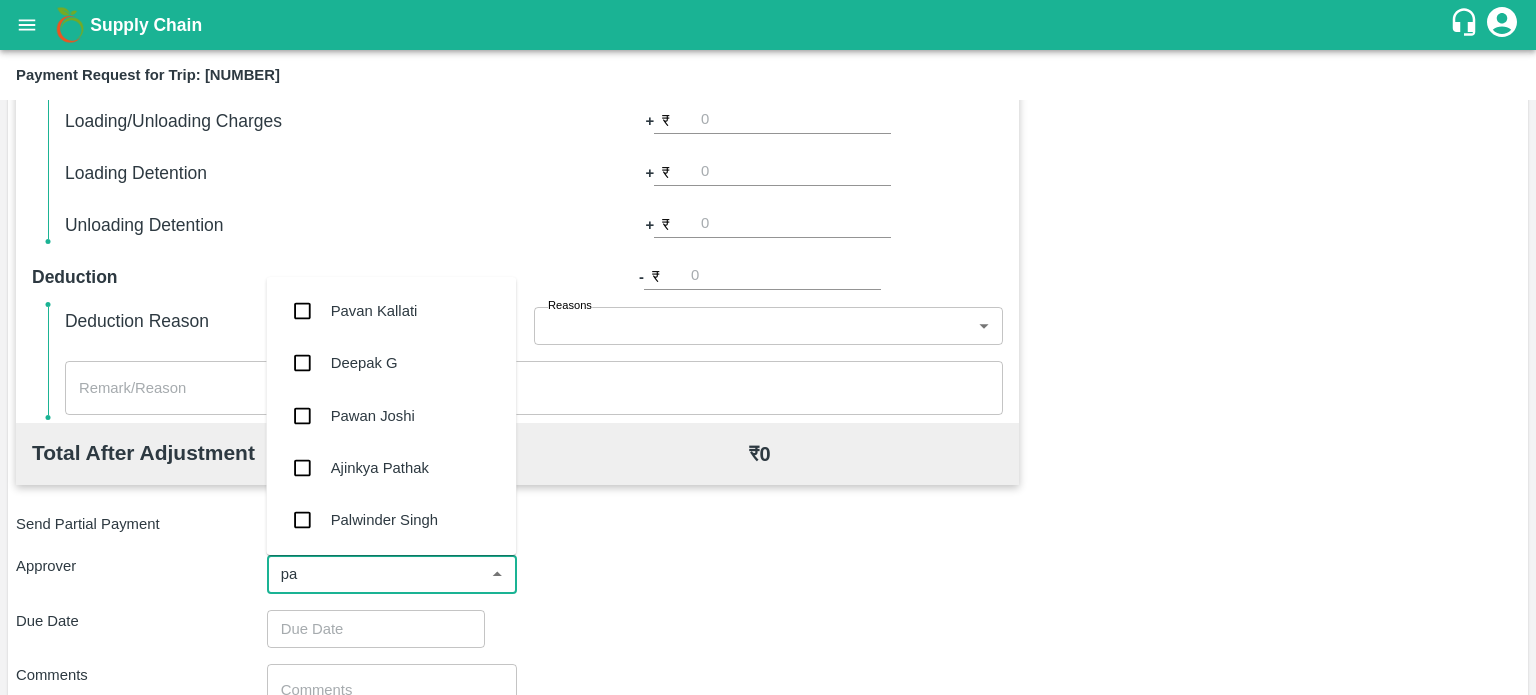 type on "pal" 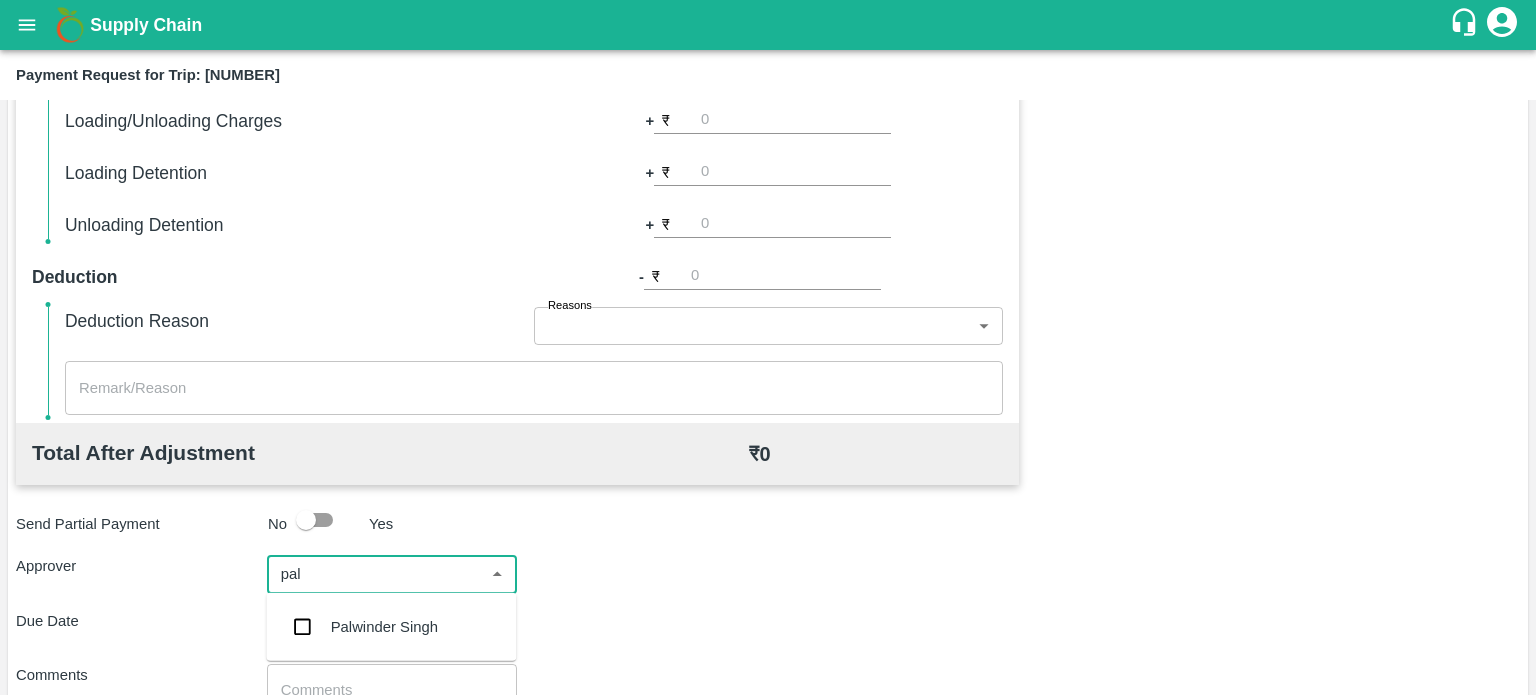 click on "Palwinder Singh" at bounding box center (384, 627) 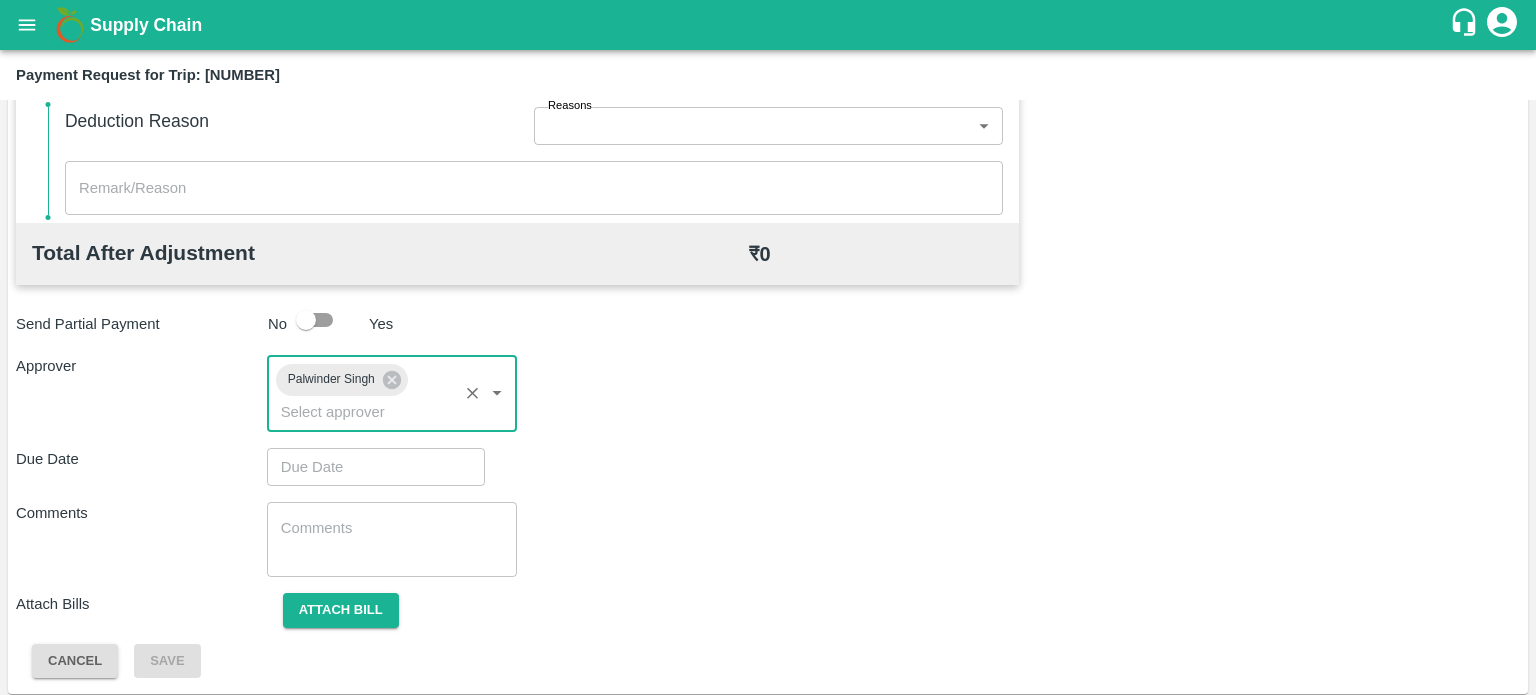 scroll, scrollTop: 883, scrollLeft: 0, axis: vertical 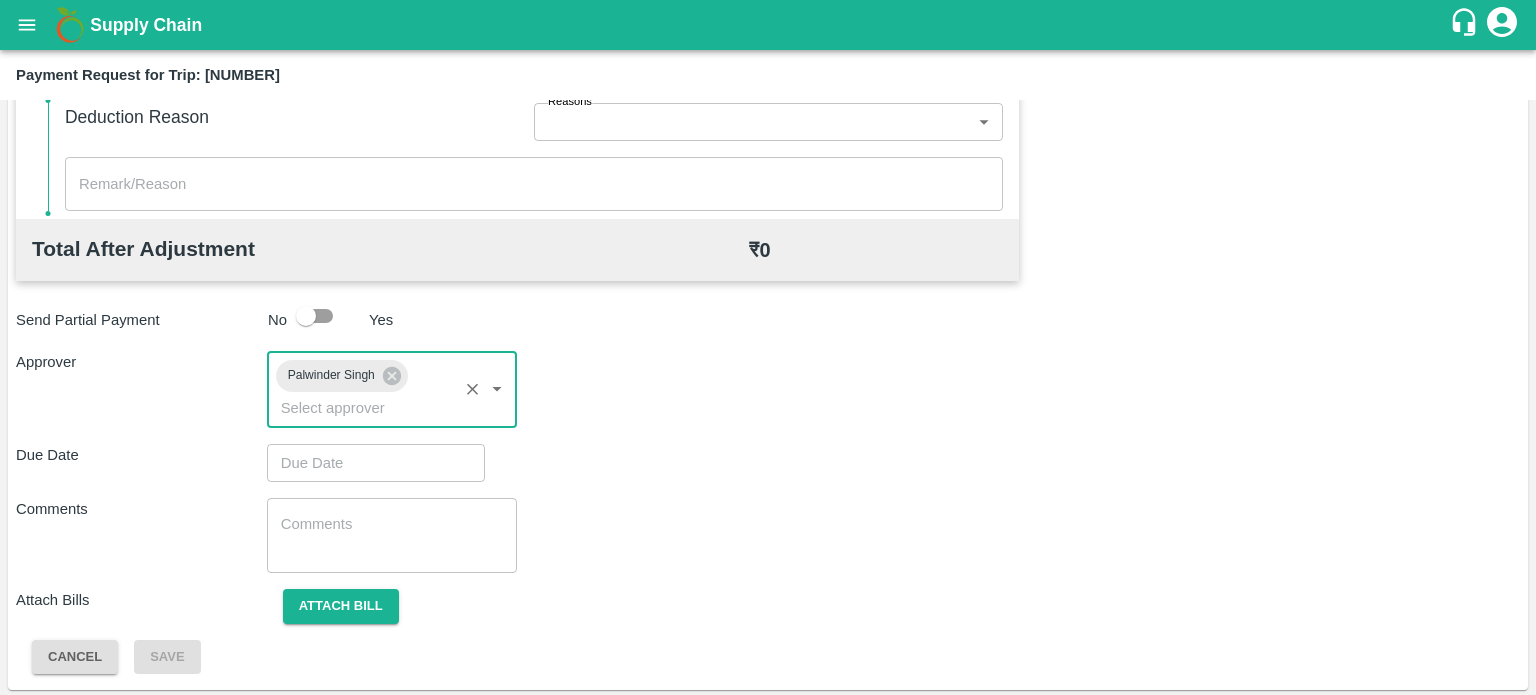 type on "DD/MM/YYYY hh:mm aa" 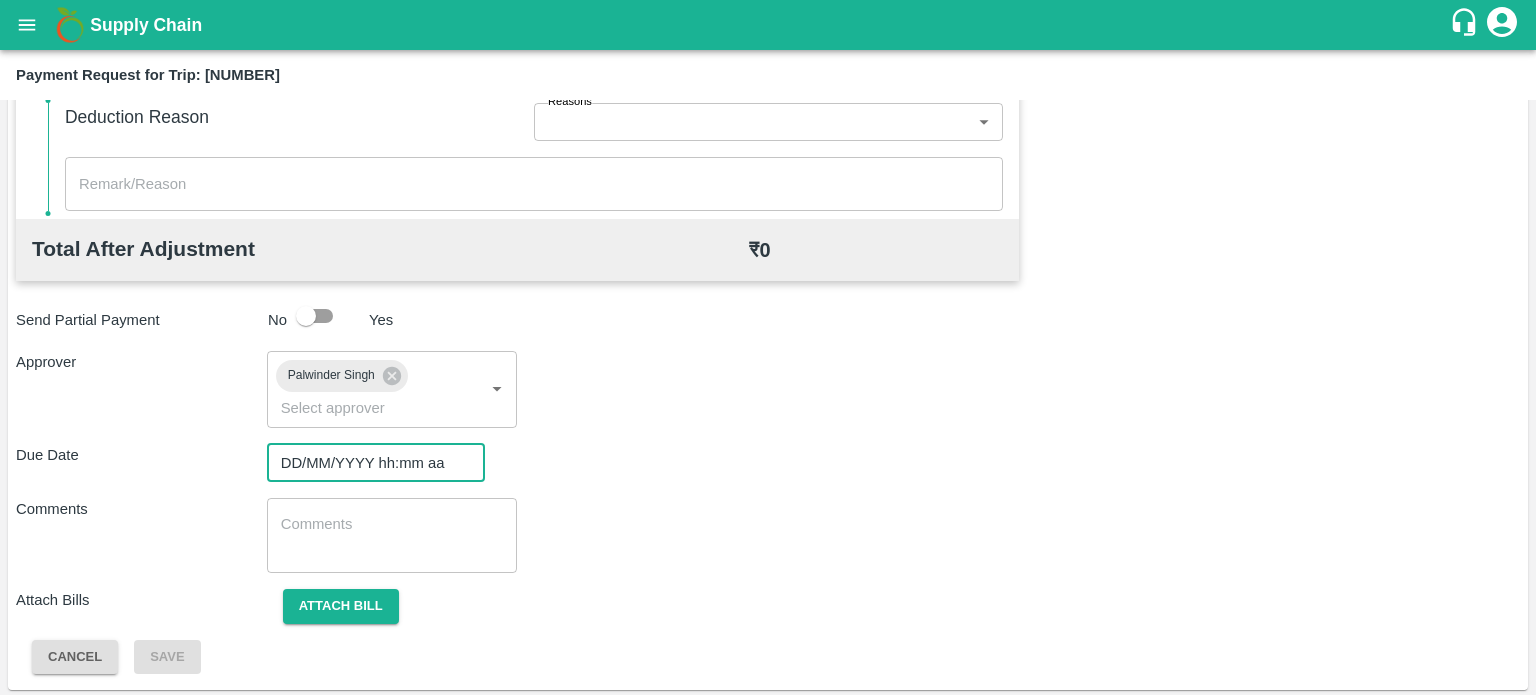 click on "DD/MM/YYYY hh:mm aa" at bounding box center [369, 463] 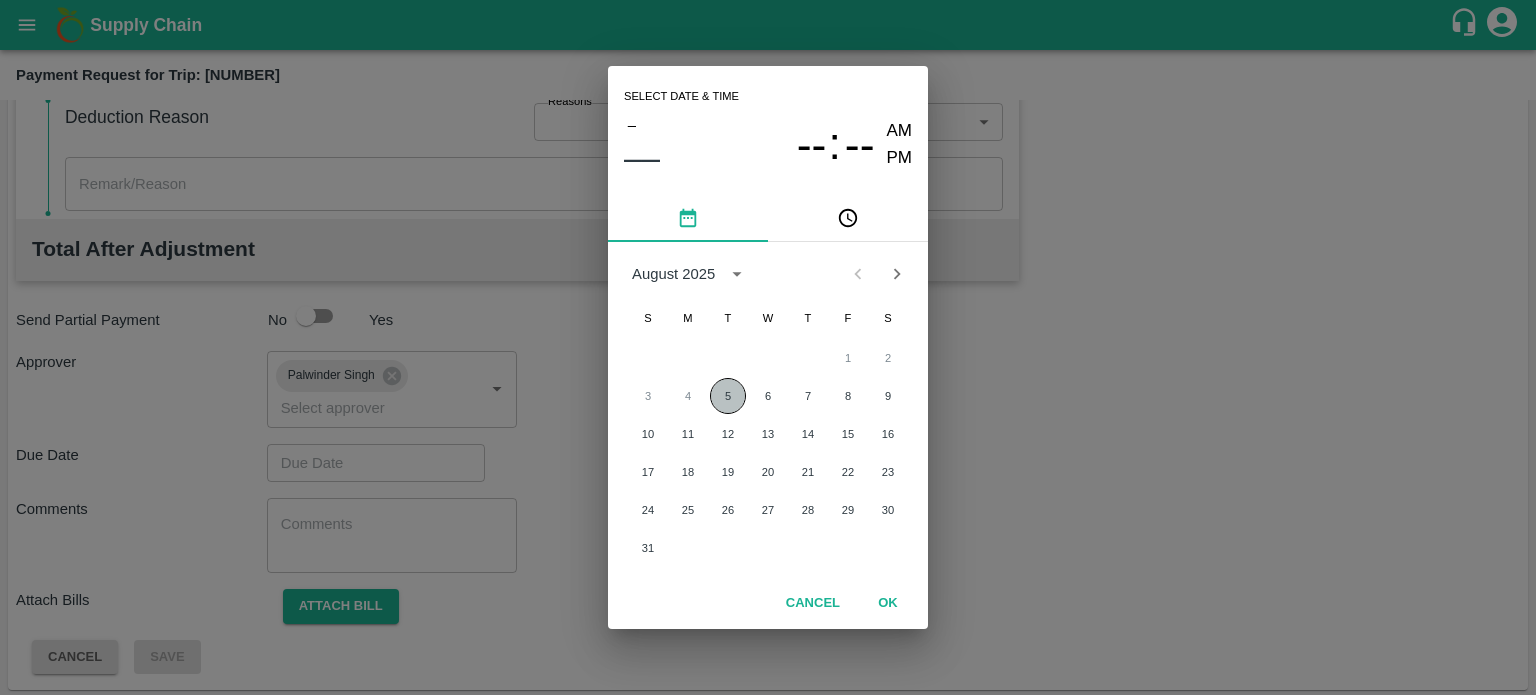 click on "5" at bounding box center [728, 396] 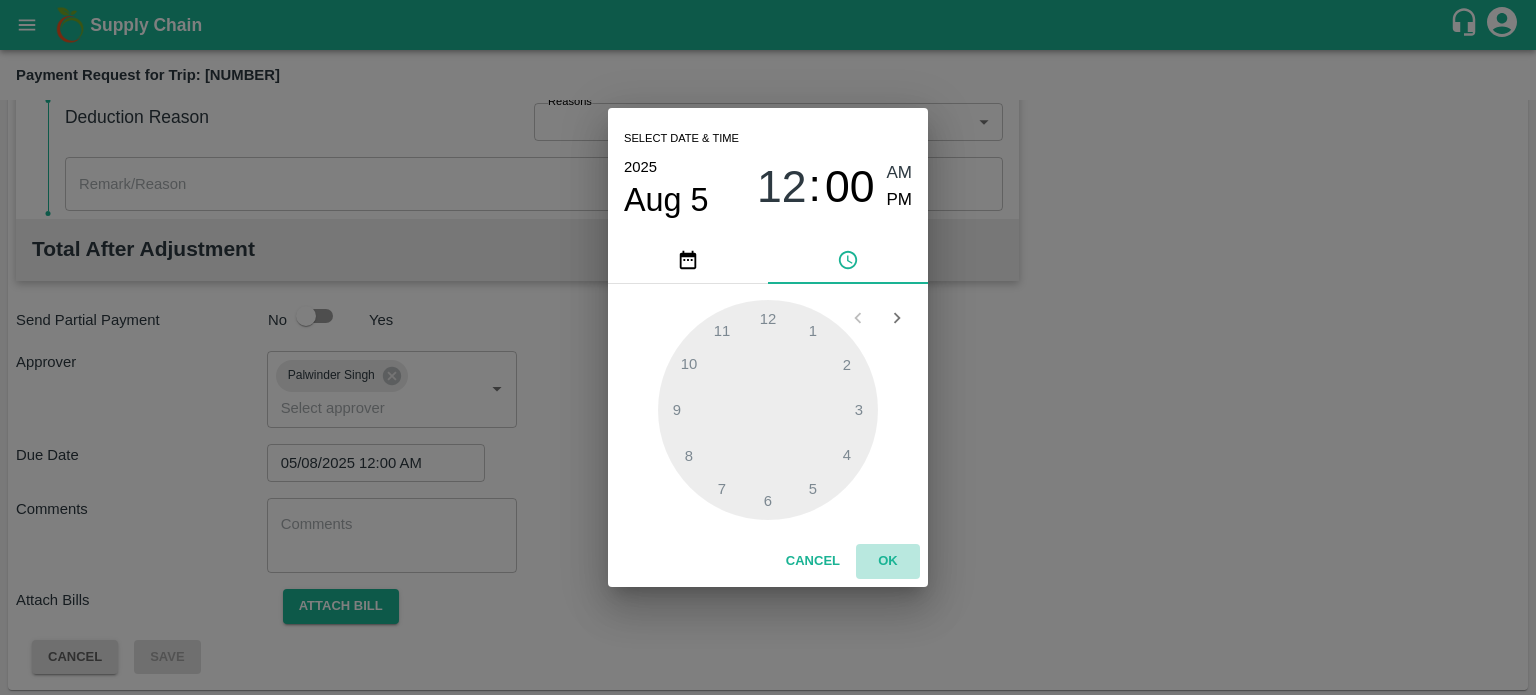 click on "OK" at bounding box center [888, 561] 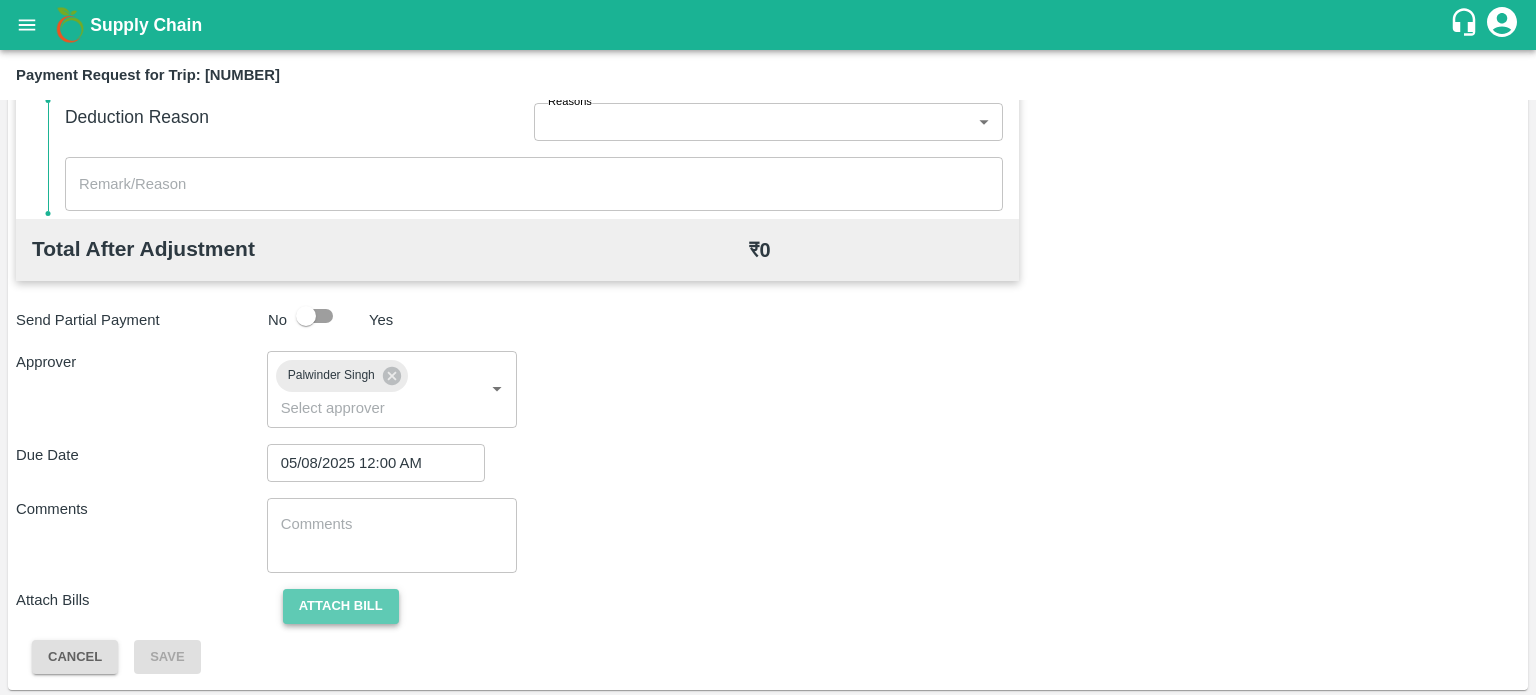 click on "Attach bill" at bounding box center (341, 606) 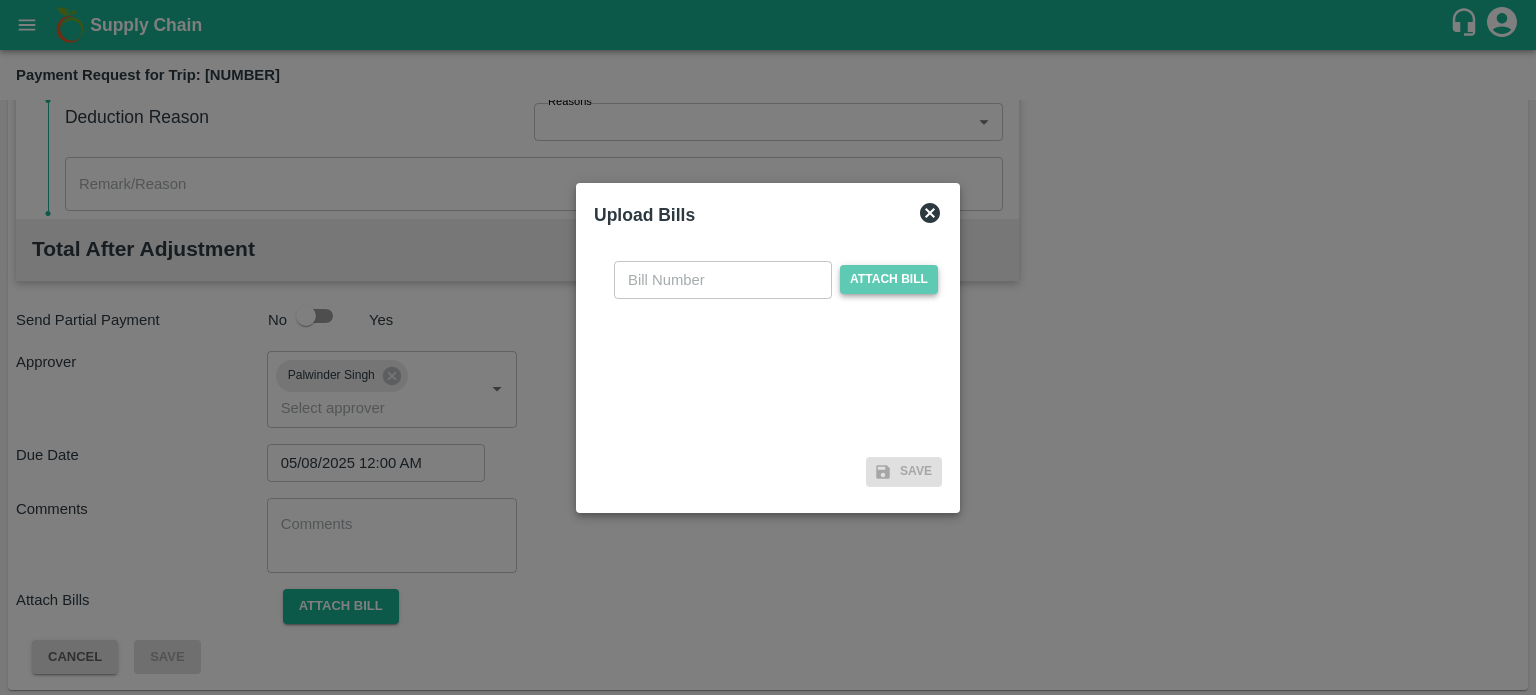 click on "Attach bill" at bounding box center [889, 279] 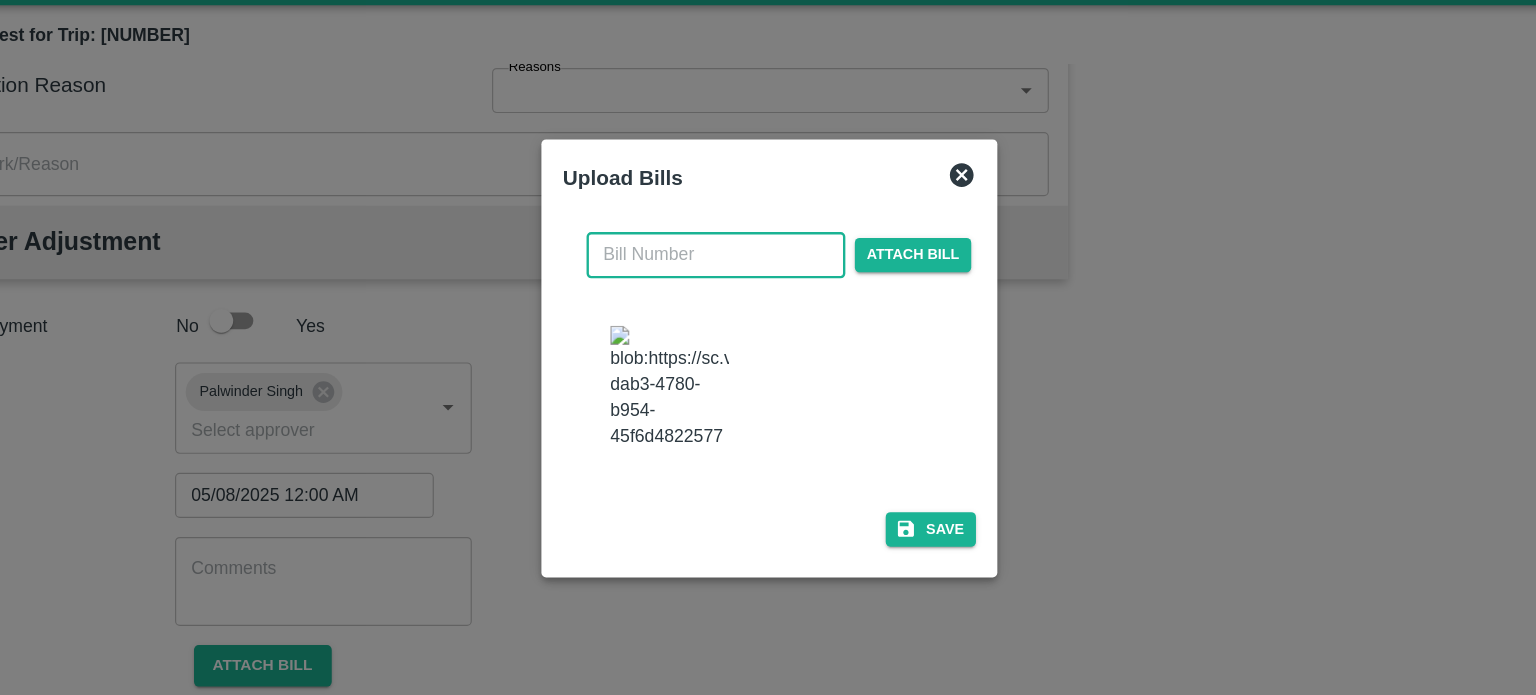 click at bounding box center (723, 260) 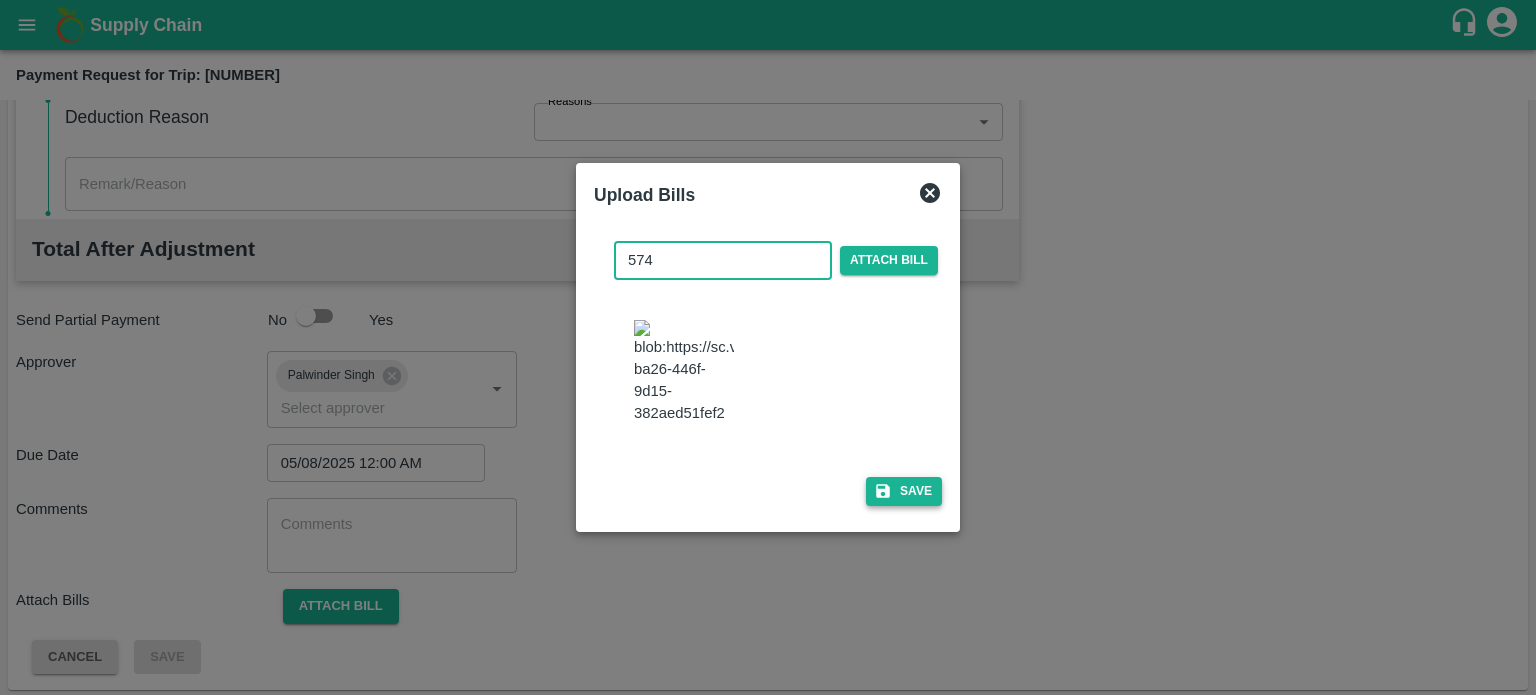 type on "574" 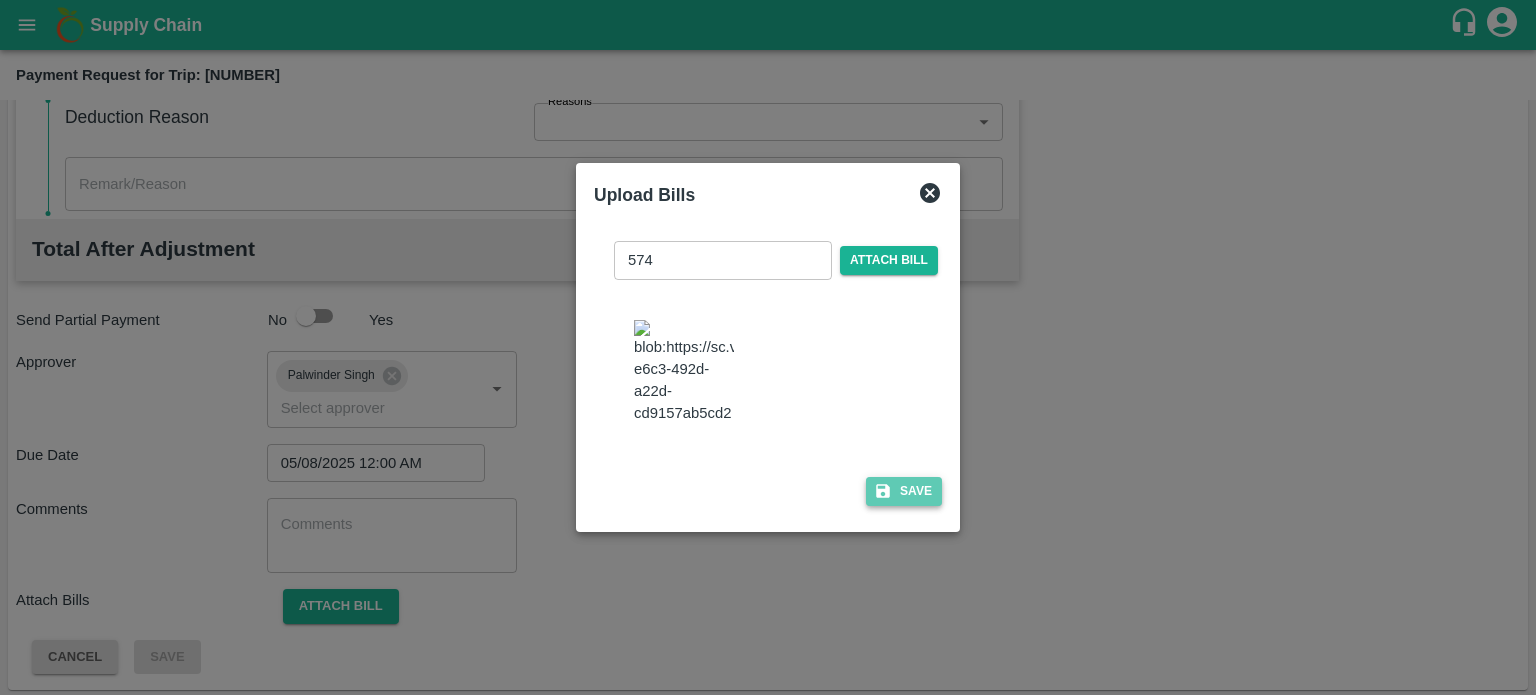 click on "Save" at bounding box center (904, 491) 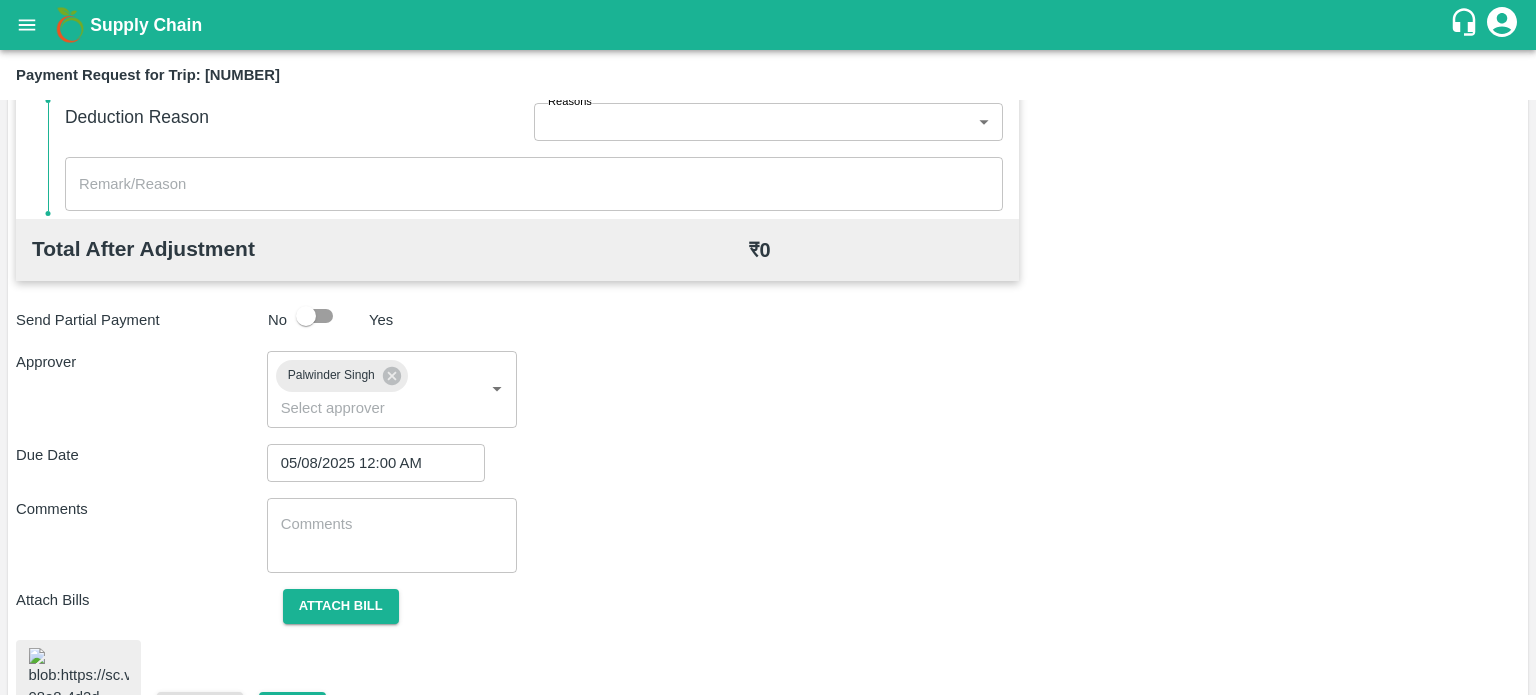 scroll, scrollTop: 968, scrollLeft: 0, axis: vertical 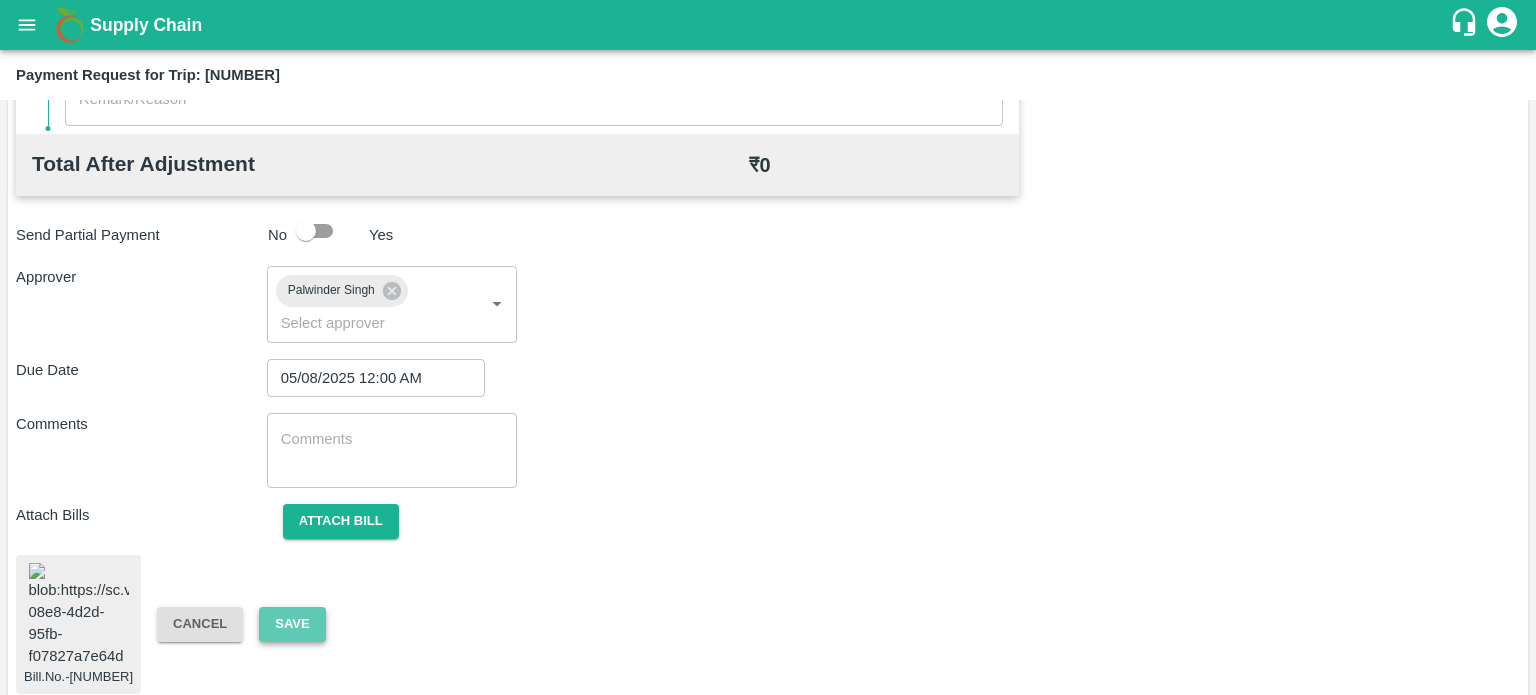 click on "Save" at bounding box center [292, 624] 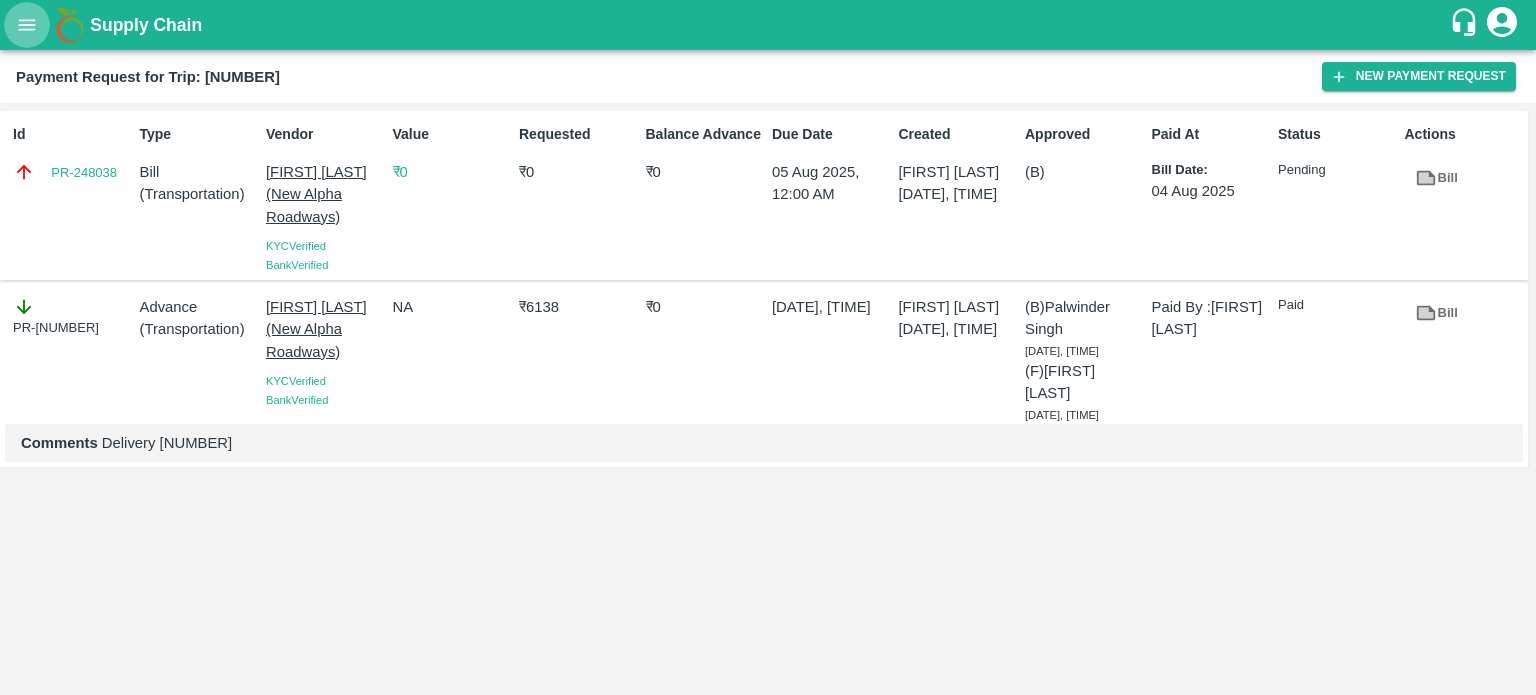 click 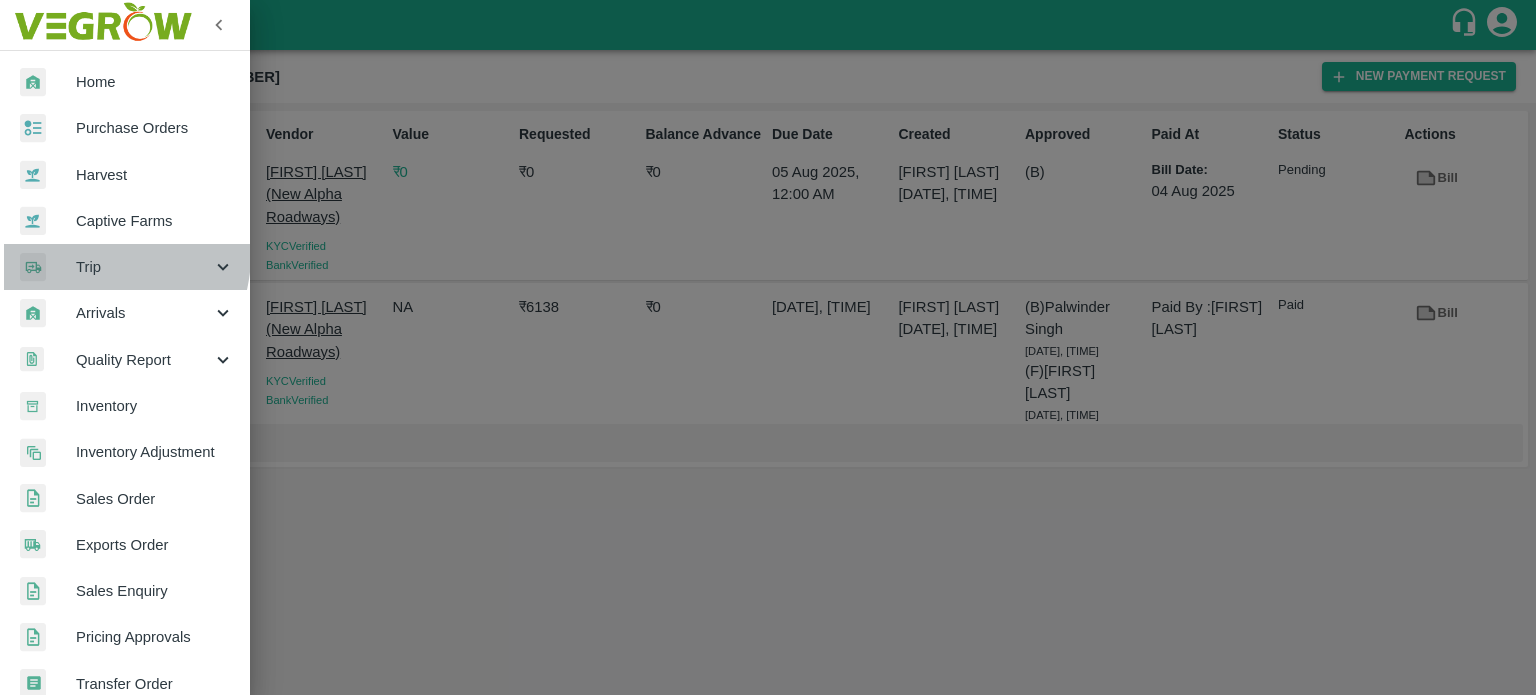 click on "Trip" at bounding box center (125, 267) 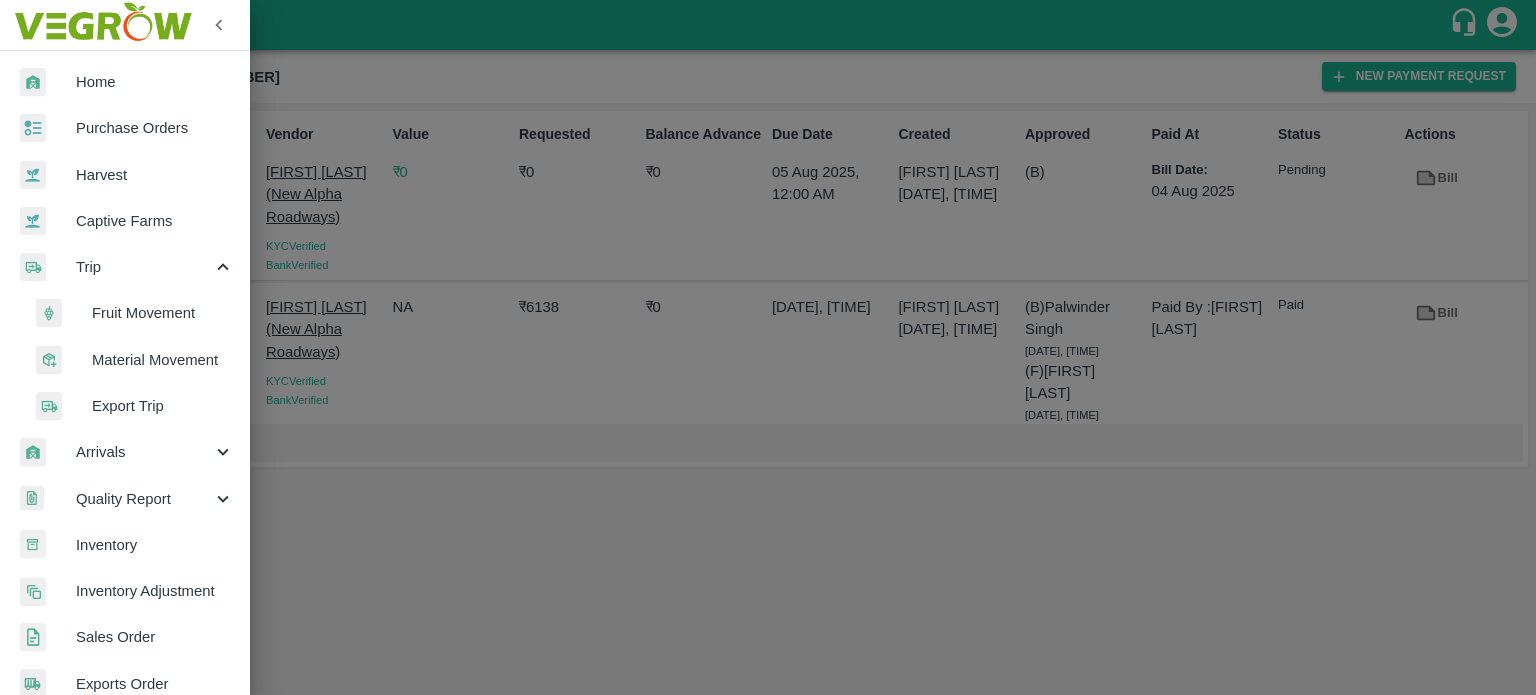 click on "Fruit Movement" at bounding box center (163, 313) 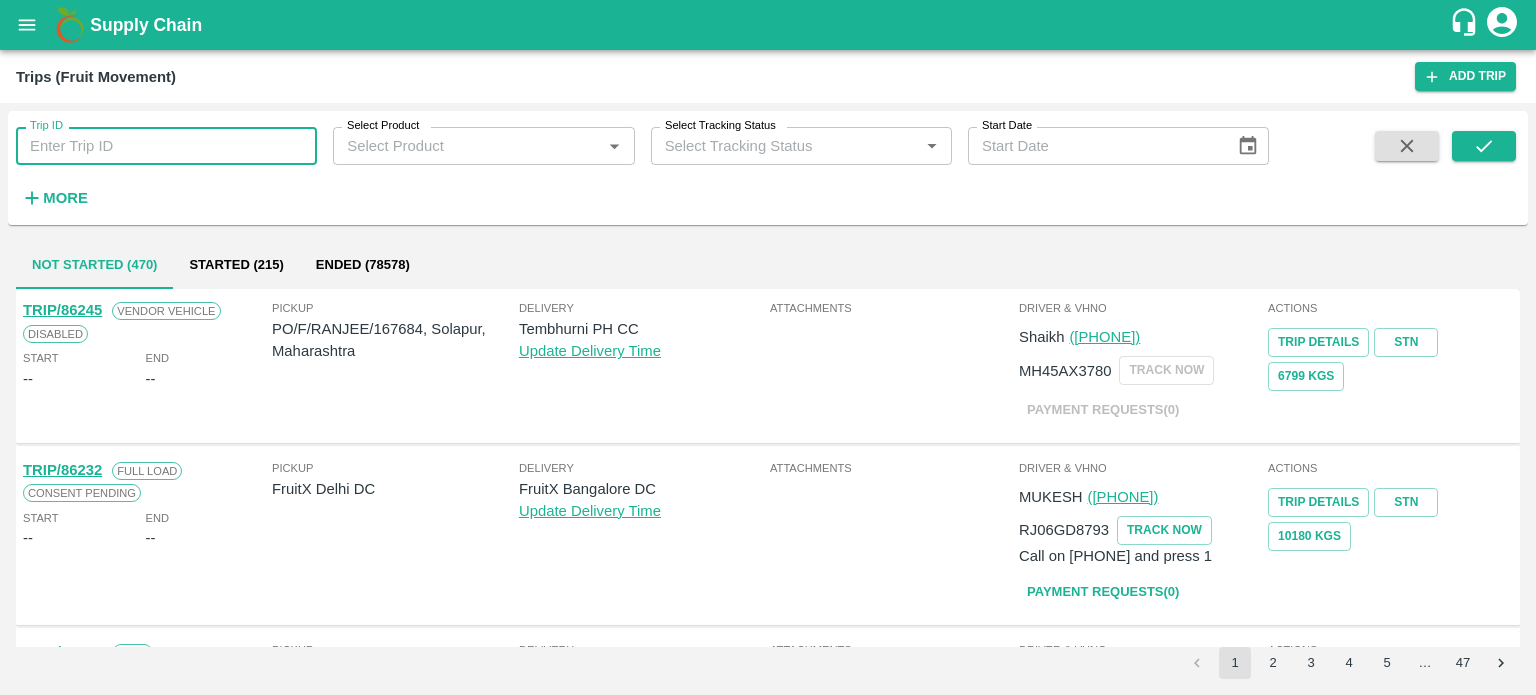 click on "Trip ID" at bounding box center [166, 146] 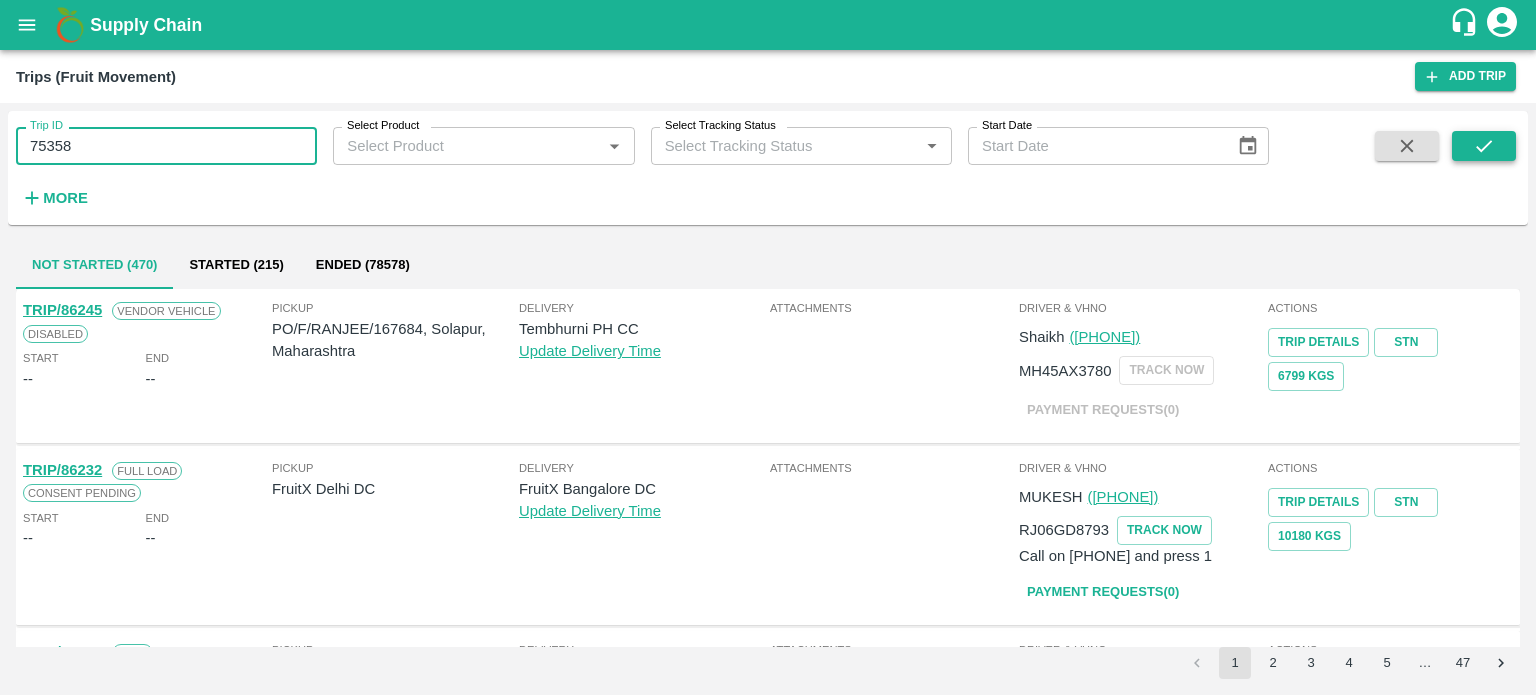 type on "75358" 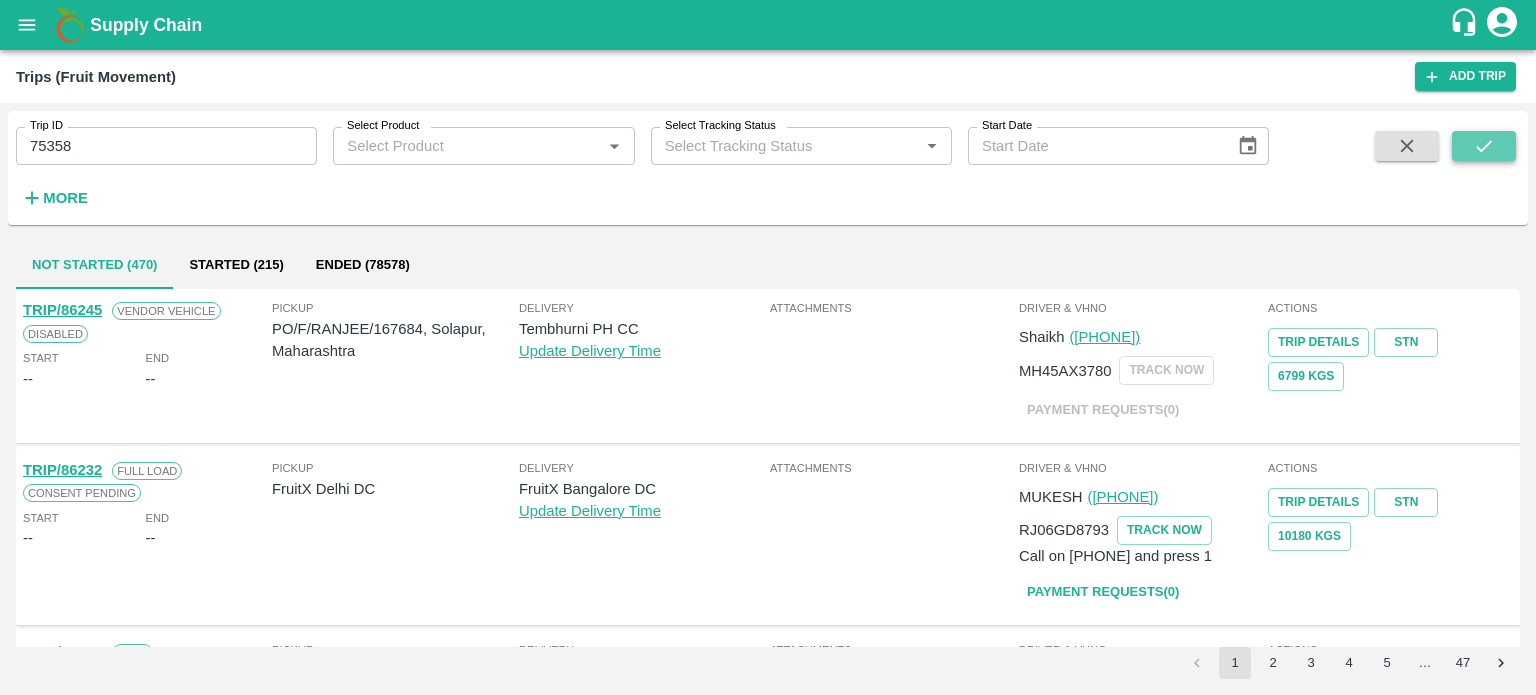 click 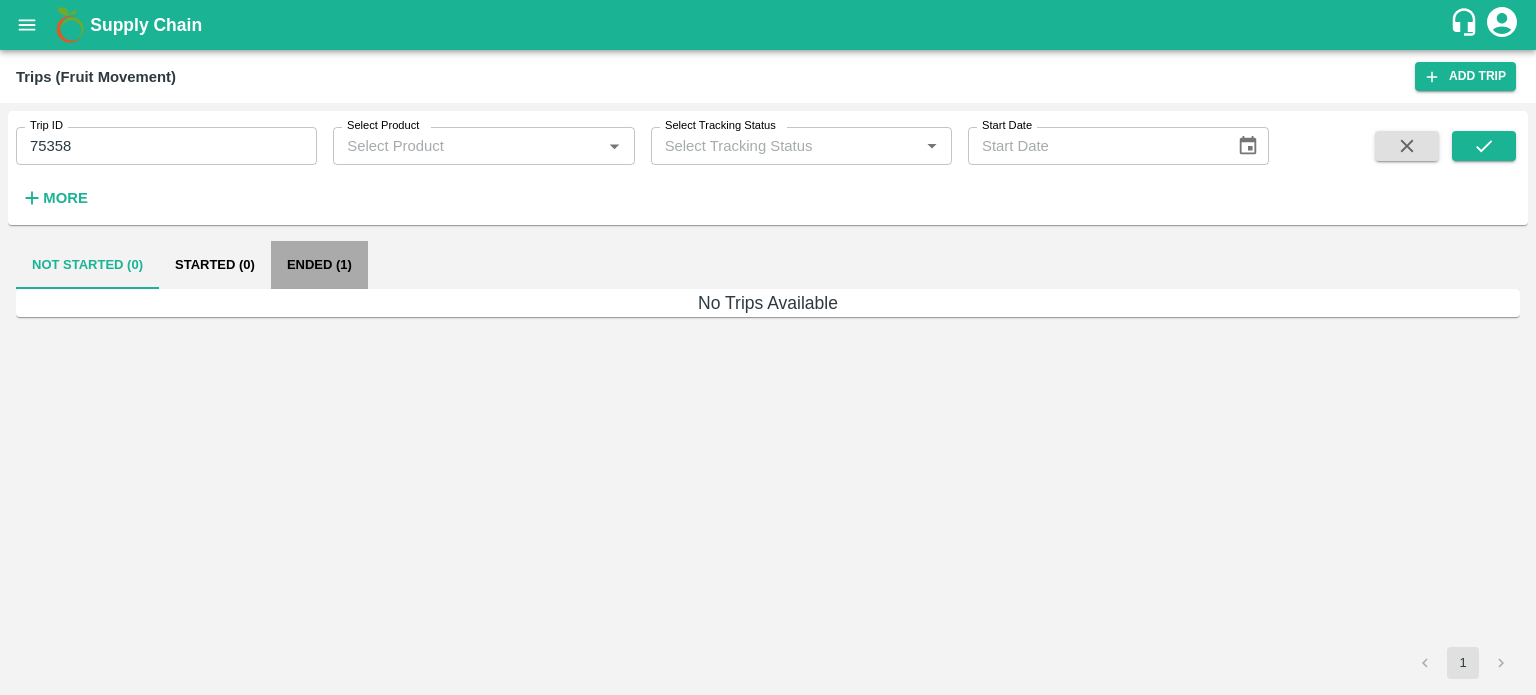 click on "Ended (1)" at bounding box center (319, 265) 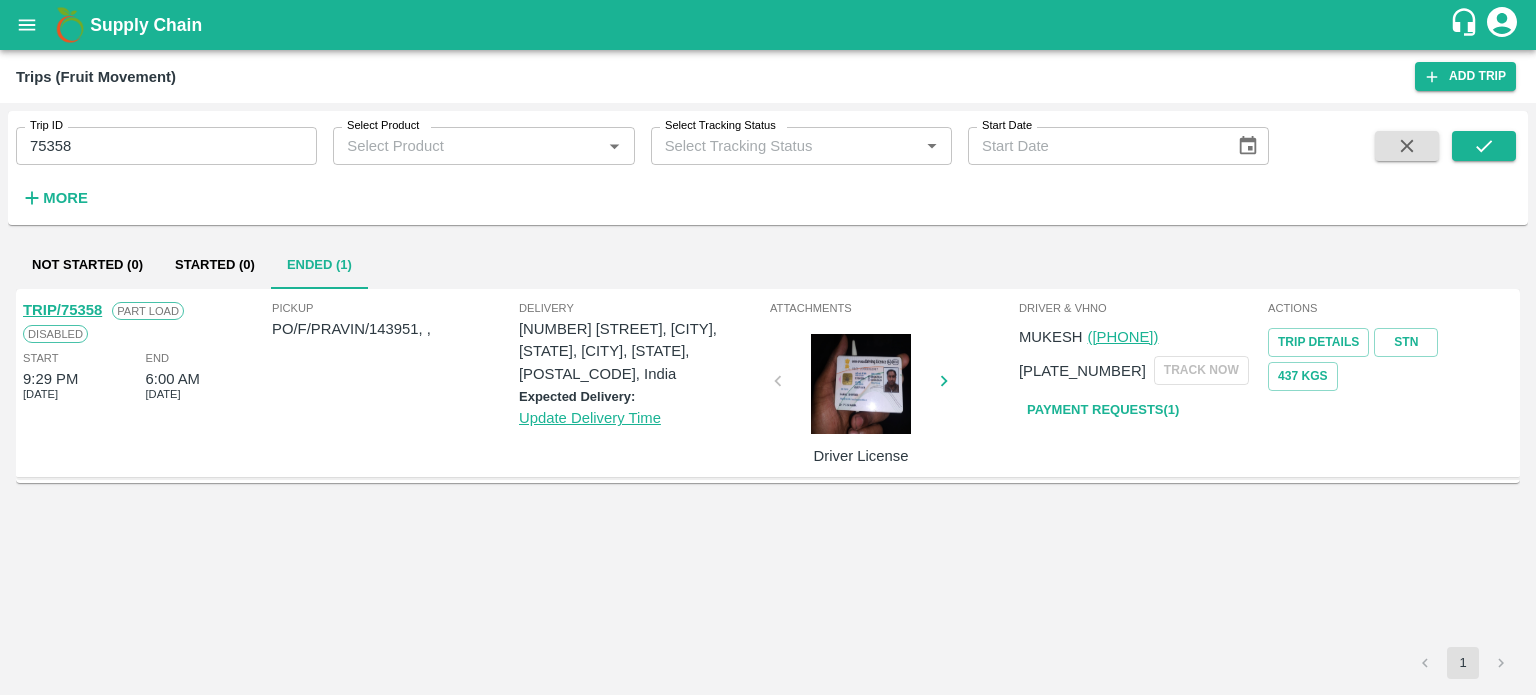 click on "TRIP/75358 Part Load Disabled Start 9:29 PM 04 Mar 2025 End 6:00 AM 07 Mar 2025 Pickup PO/F/PRAVIN/143951, ,  Delivery C-66, New Subzi Mandi, Azadpur, DELHI, North Delhi, Delhi, 110033, India Expected Delivery: Update Delivery Time Attachments Driver License Driver & VHNo MUKESH (7357601202) RJ32GC2002 TRACK NOW Payment Requests( 1 ) Actions Trip Details STN 437  Kgs" at bounding box center (768, 468) 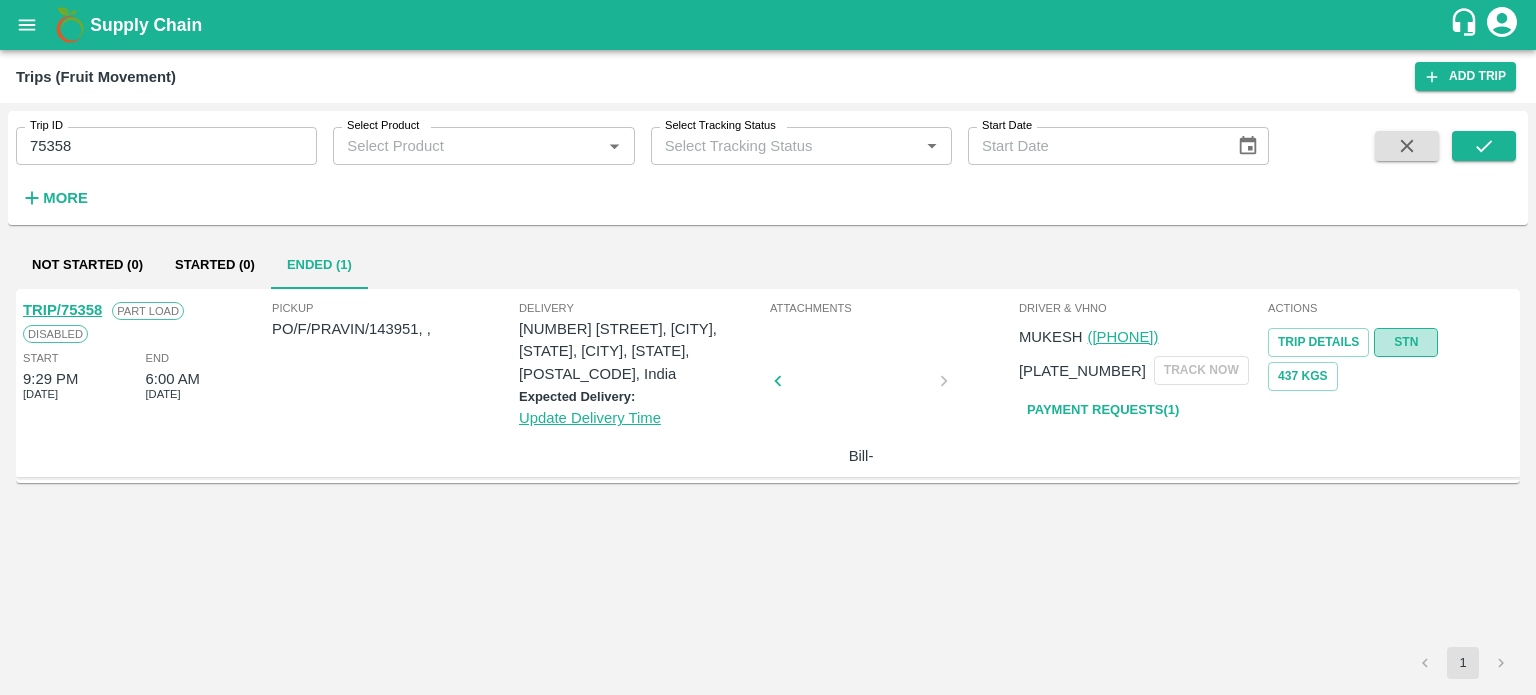 click on "STN" at bounding box center [1406, 342] 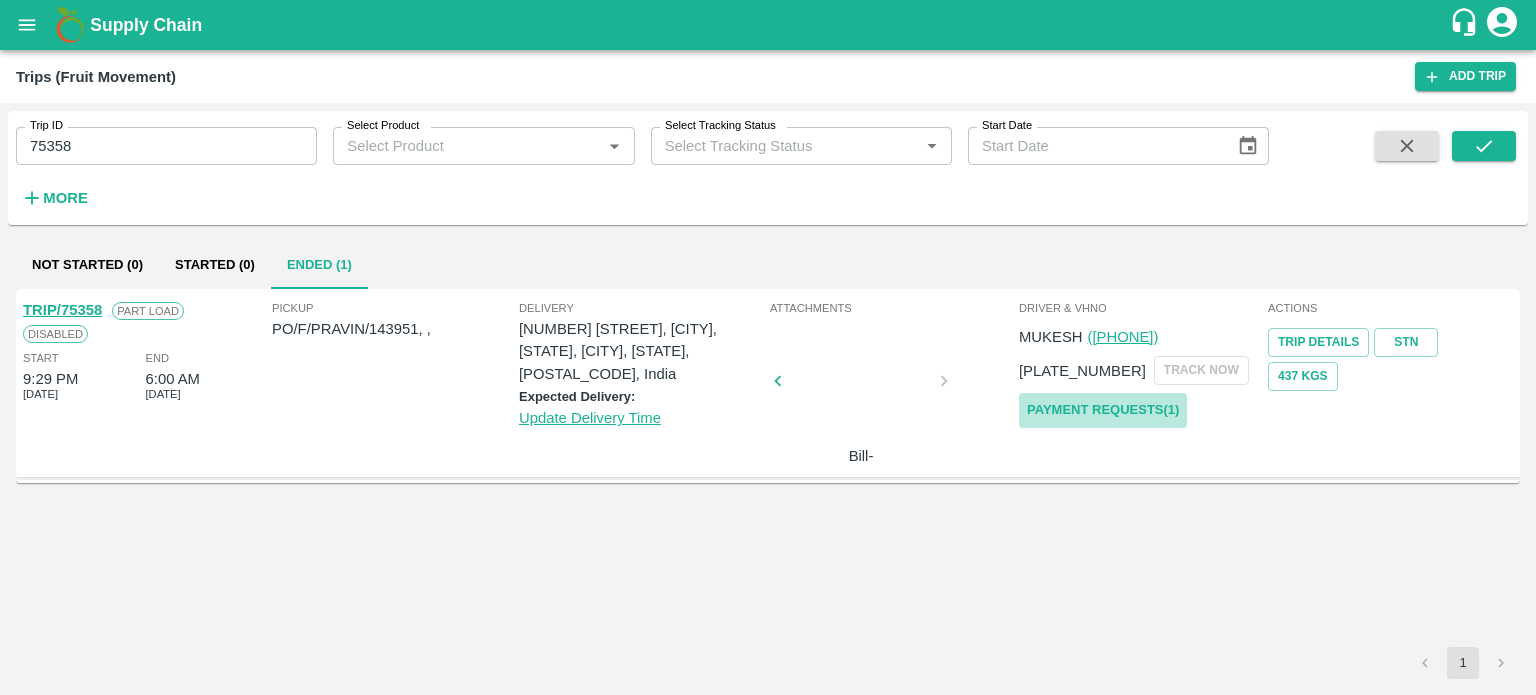 click on "Payment Requests( 1 )" at bounding box center (1103, 410) 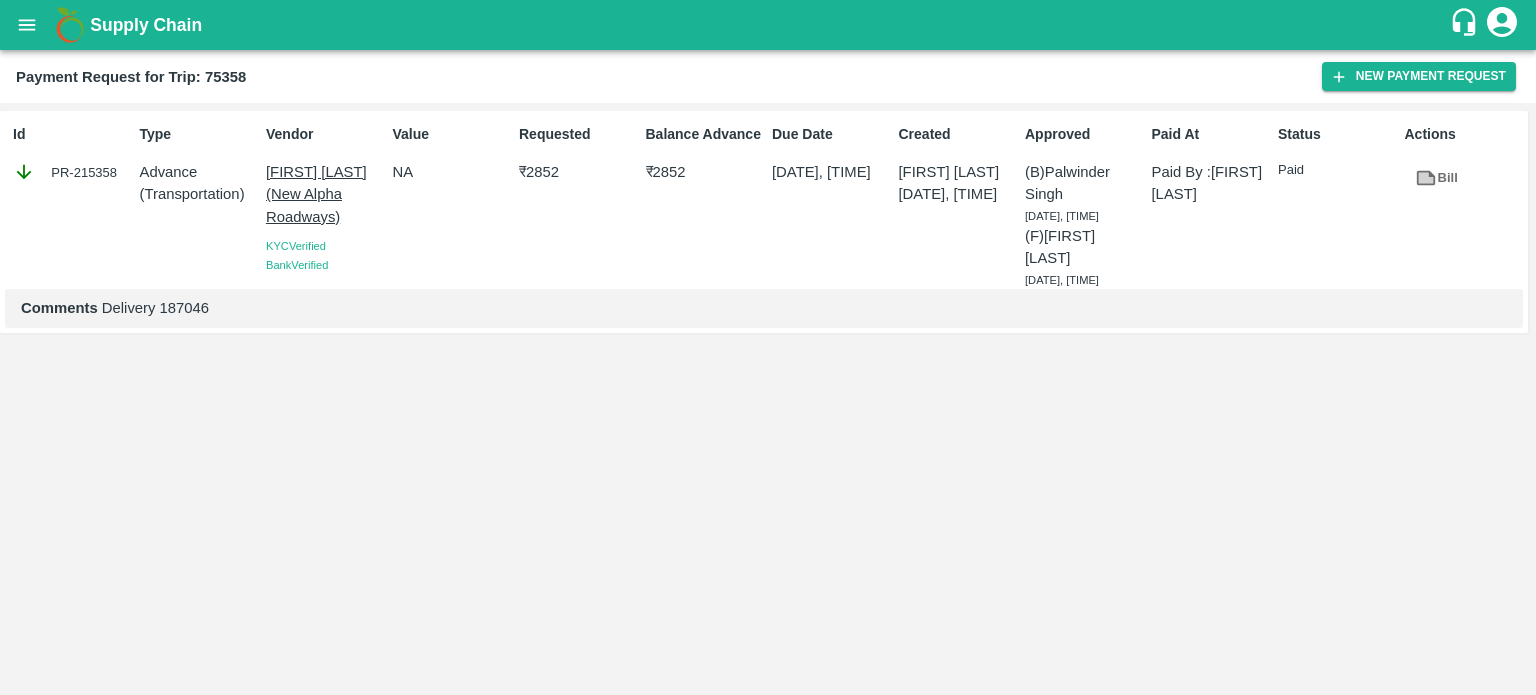 scroll, scrollTop: 0, scrollLeft: 0, axis: both 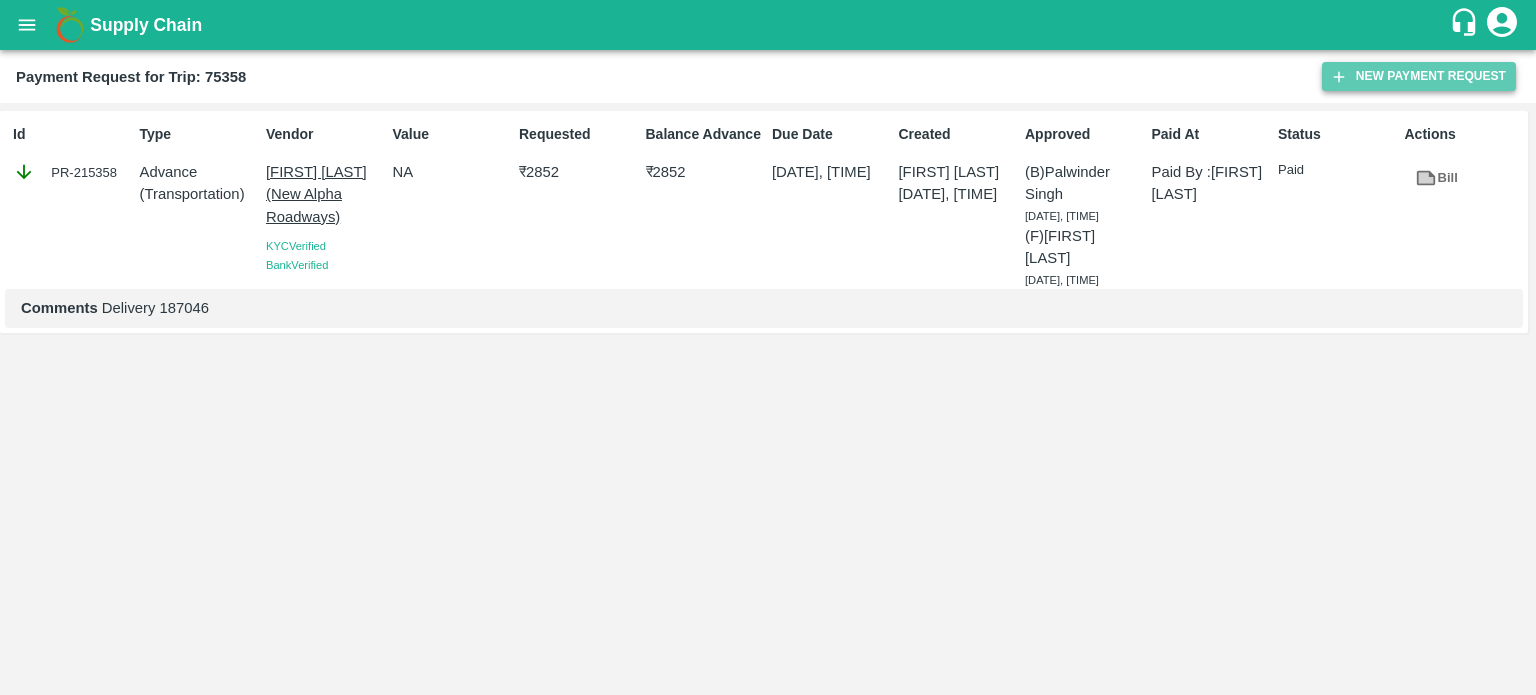 click on "New Payment Request" at bounding box center (1419, 76) 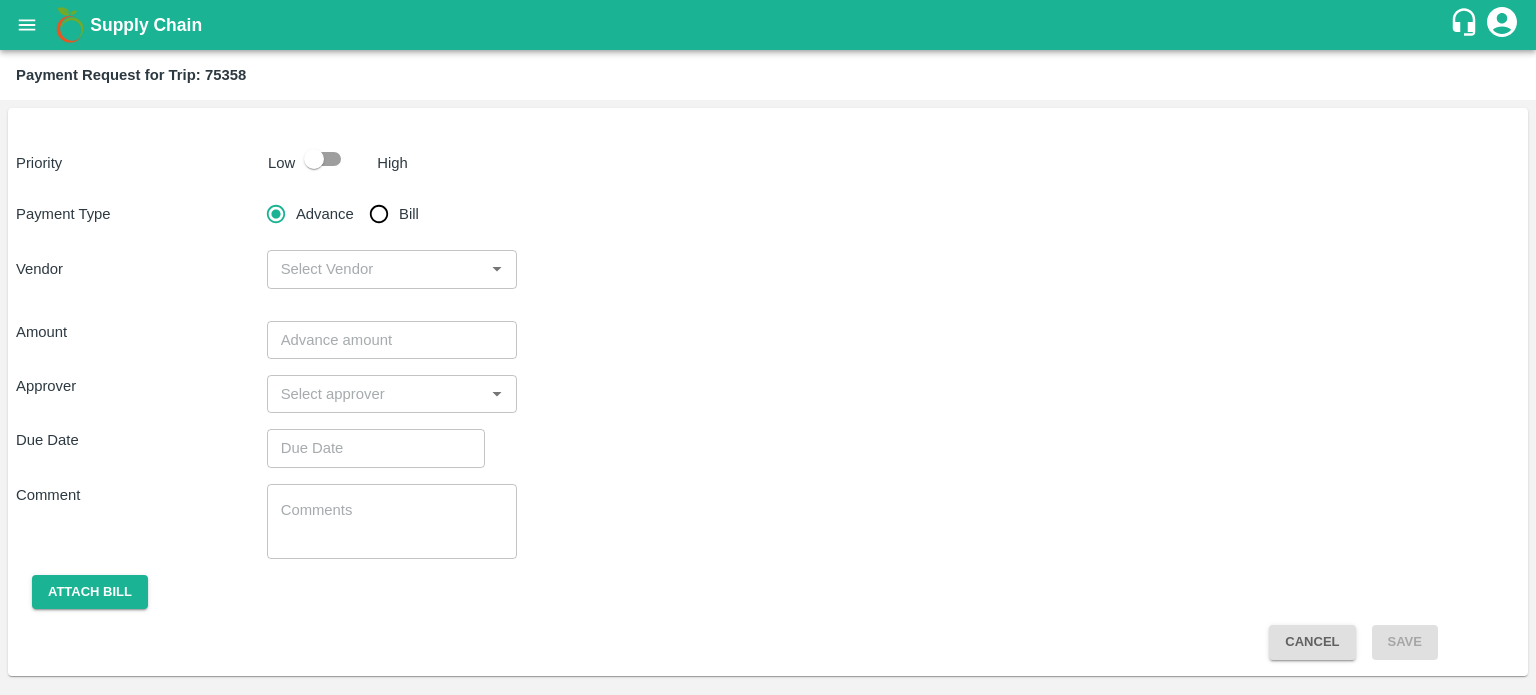click at bounding box center (314, 159) 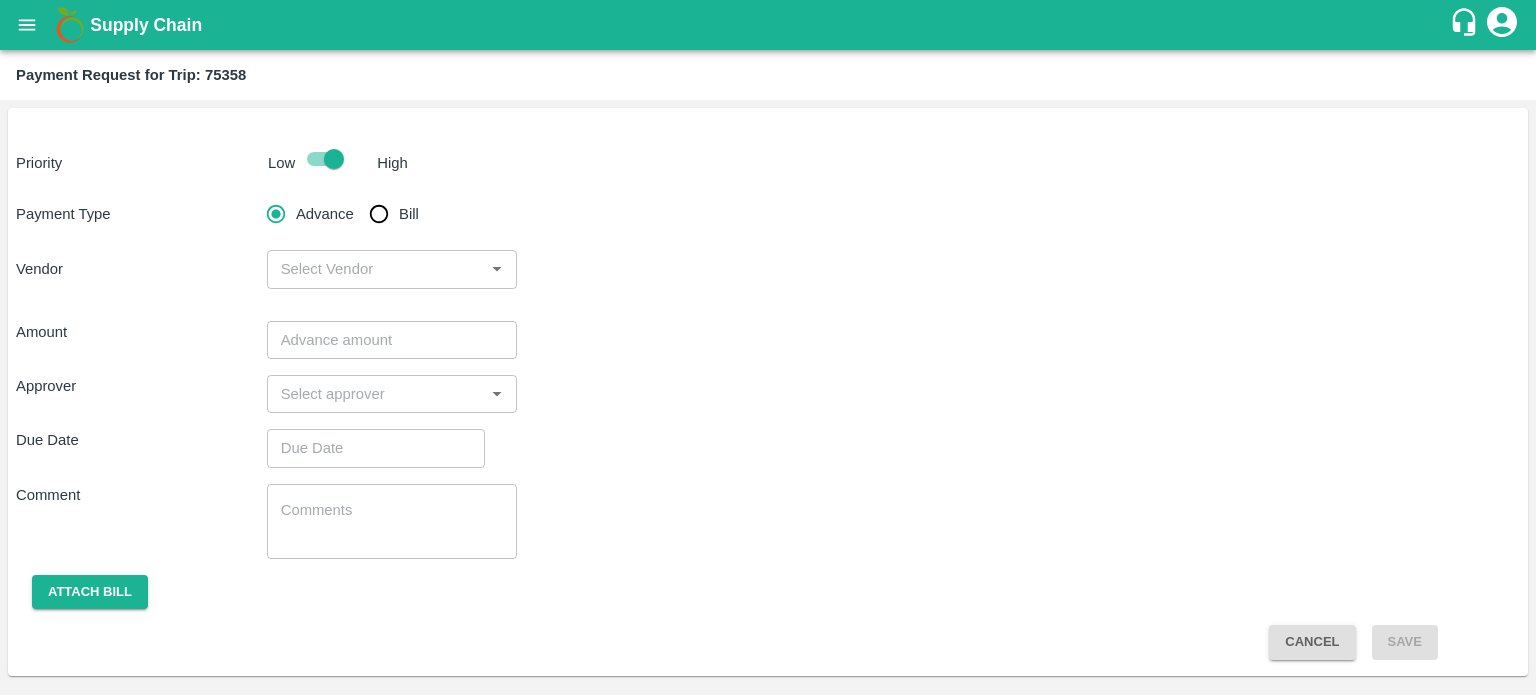 click on "Bill" at bounding box center (379, 214) 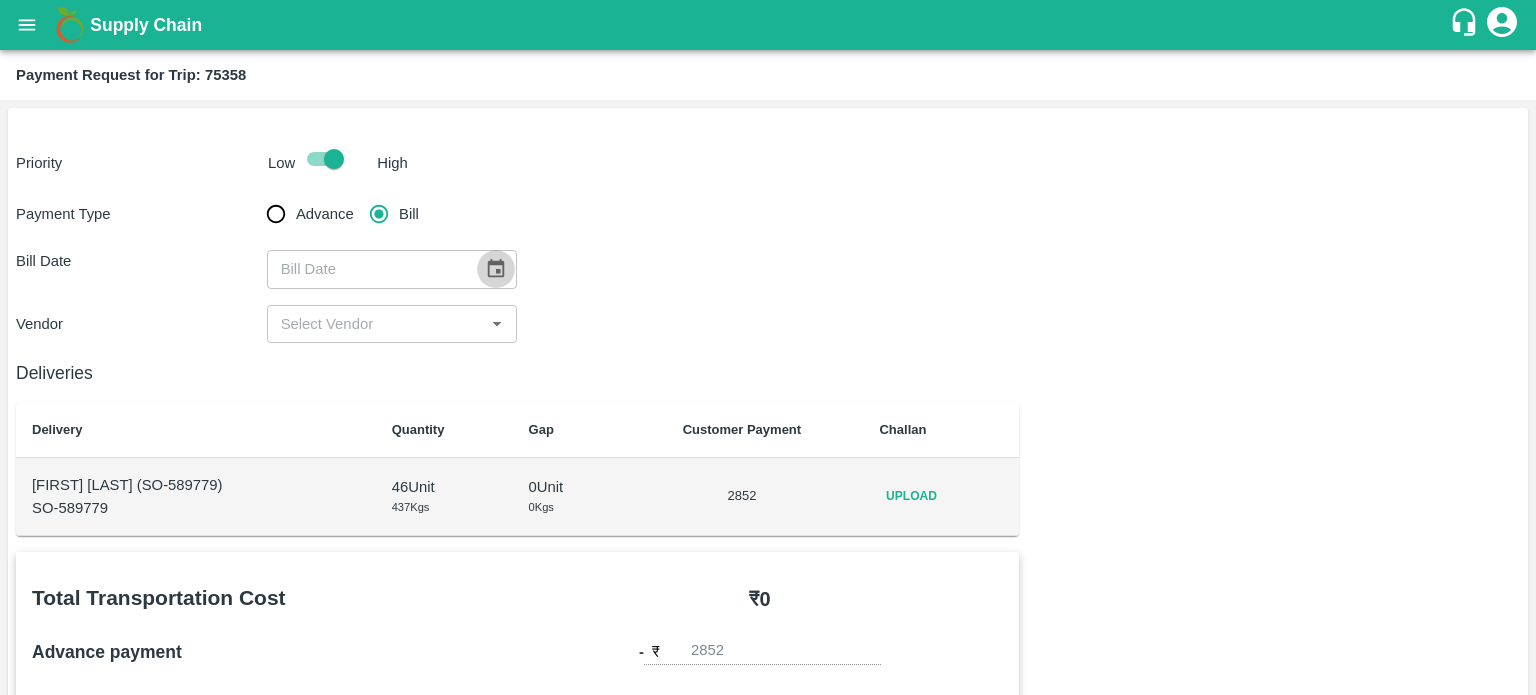 click 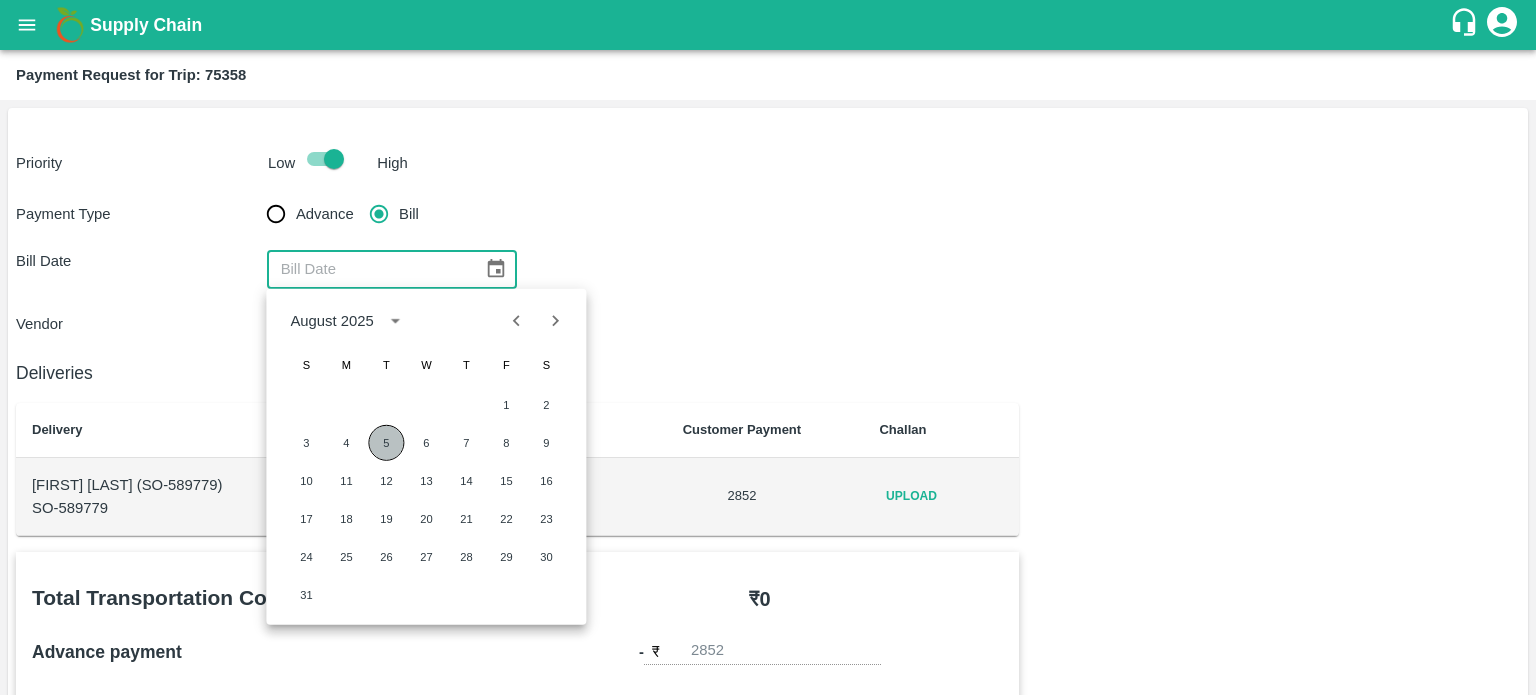 click on "5" at bounding box center (386, 443) 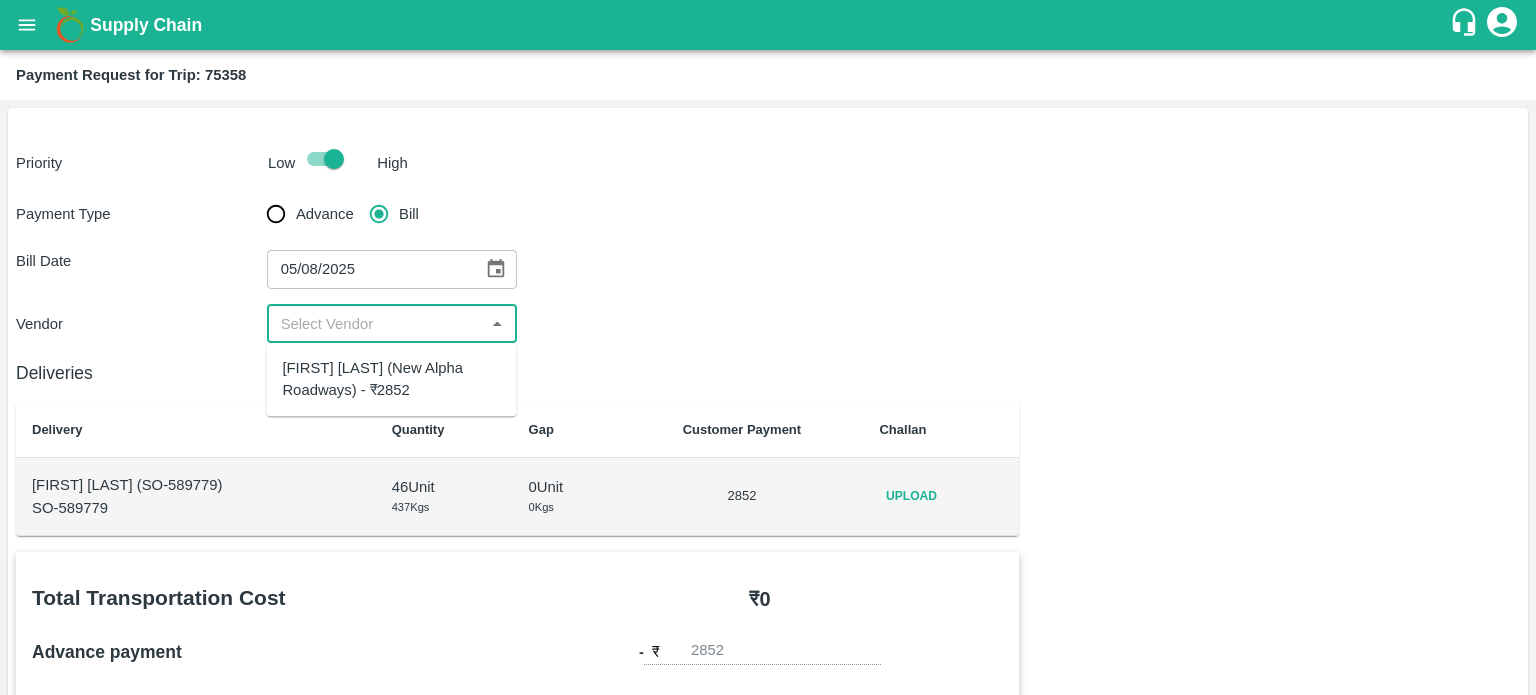 click at bounding box center (376, 324) 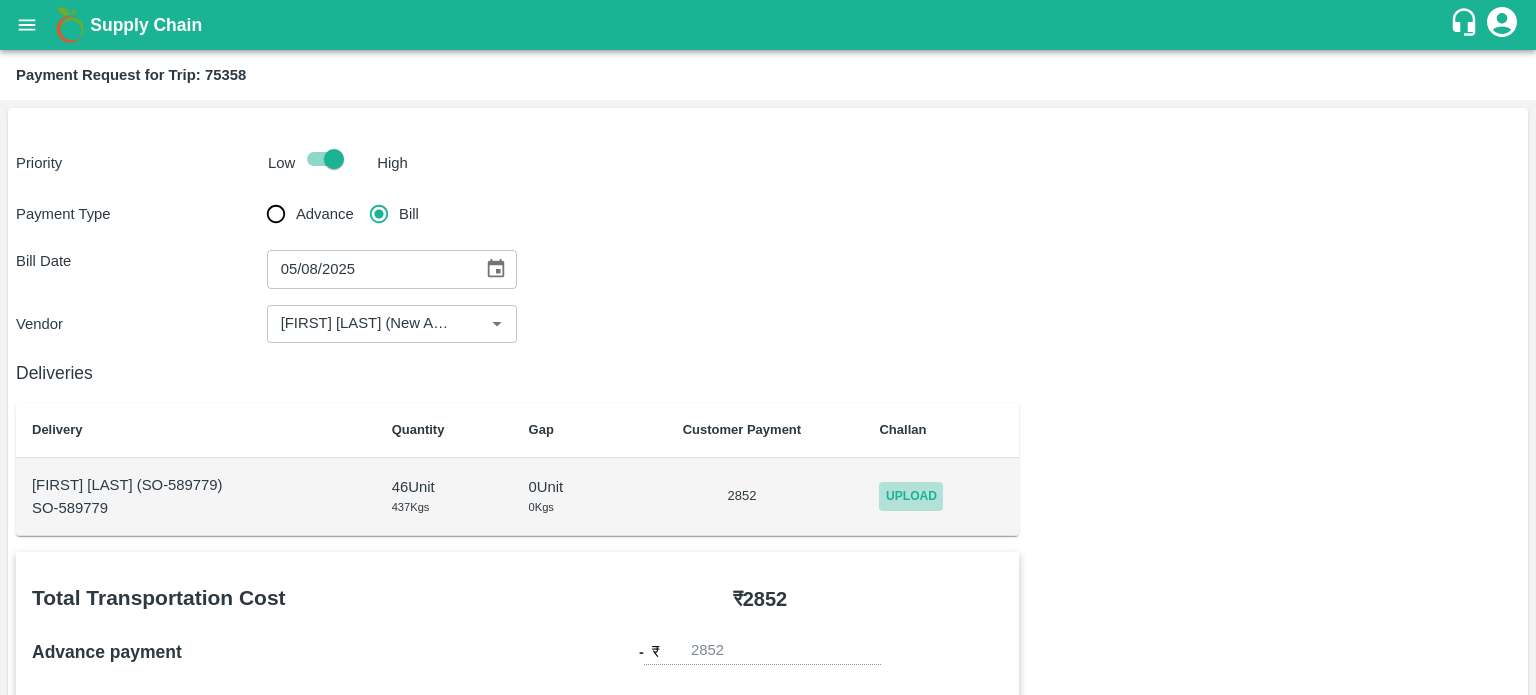 click on "Upload" at bounding box center (911, 496) 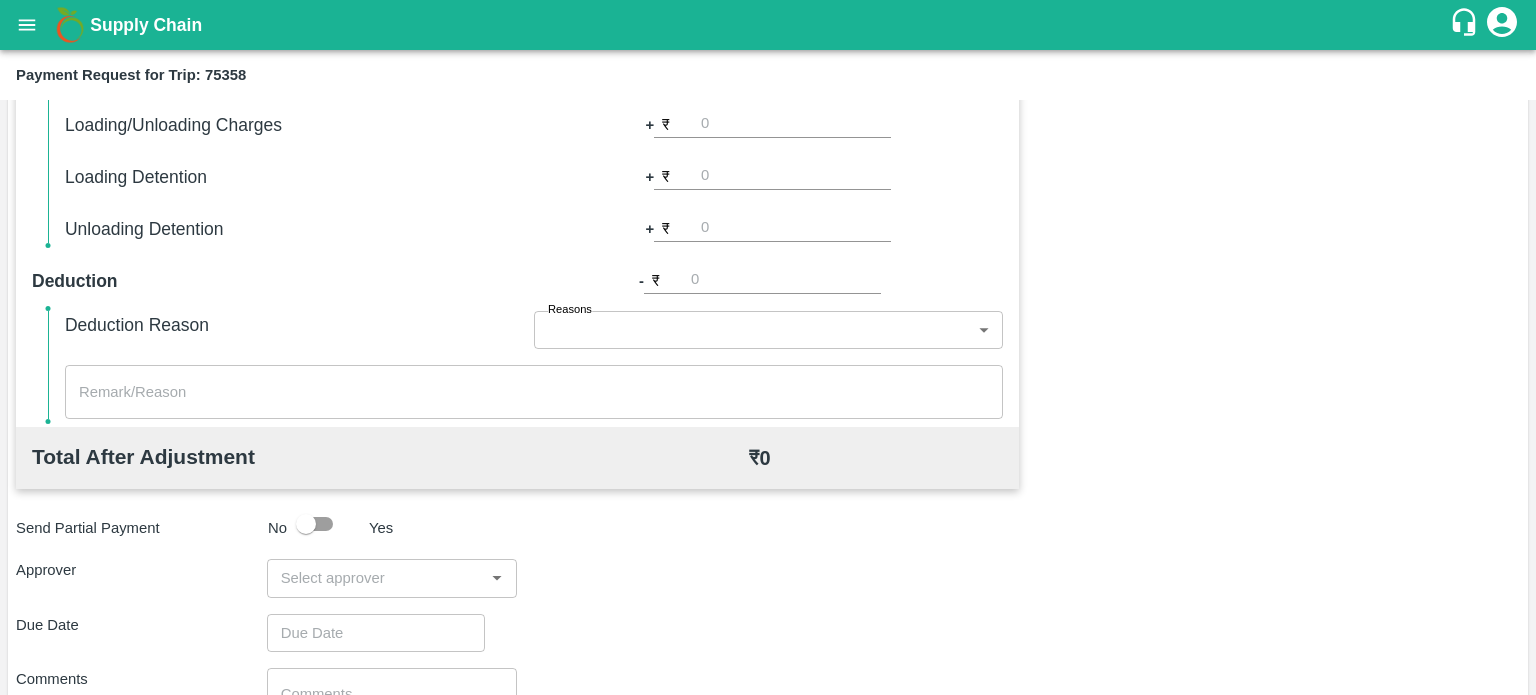 scroll, scrollTop: 680, scrollLeft: 0, axis: vertical 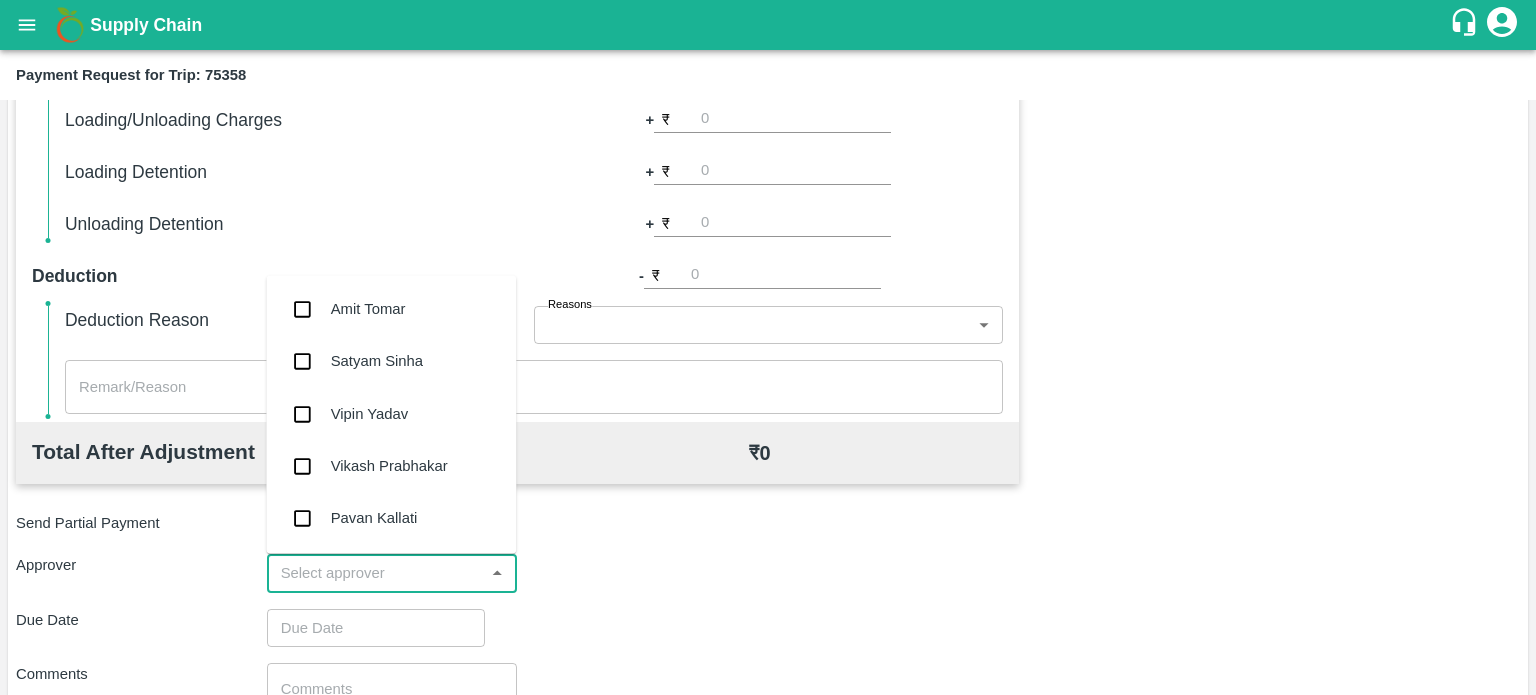 click at bounding box center [376, 573] 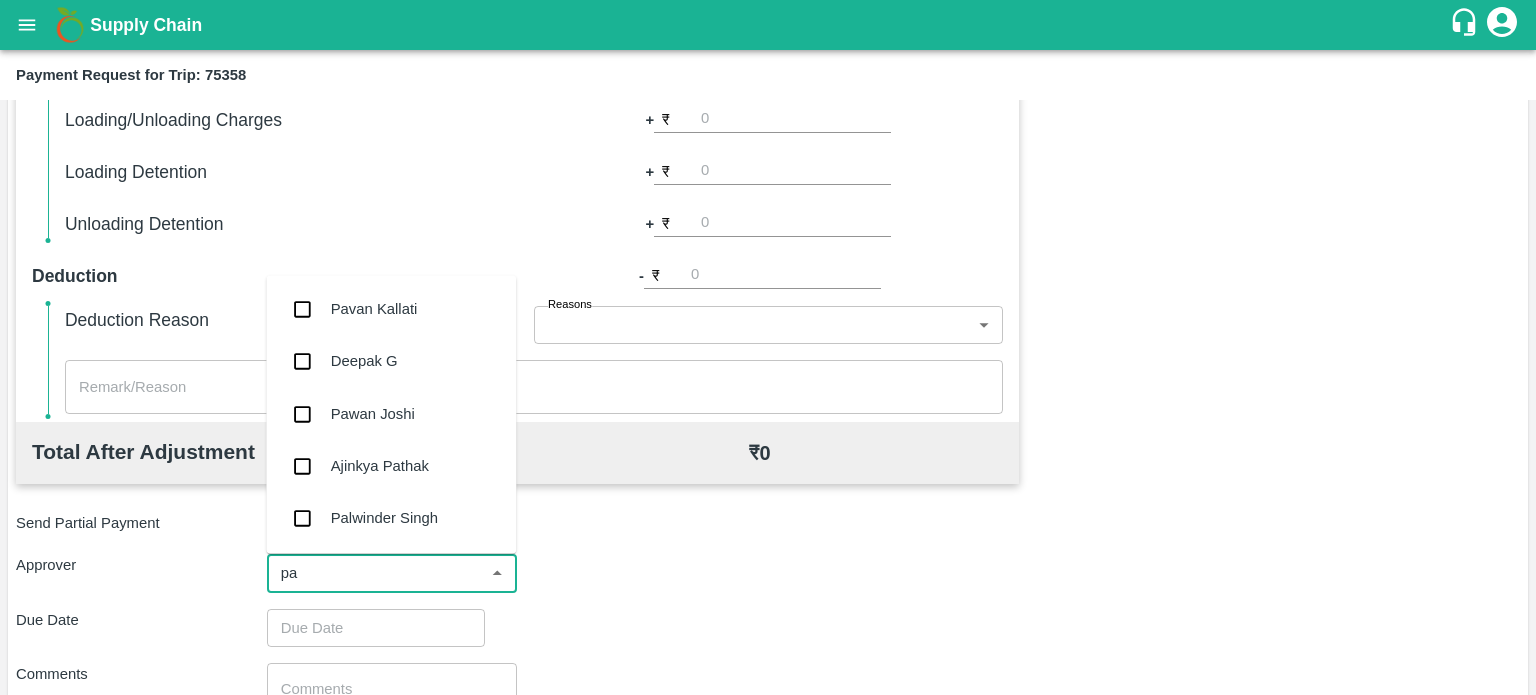 type on "pal" 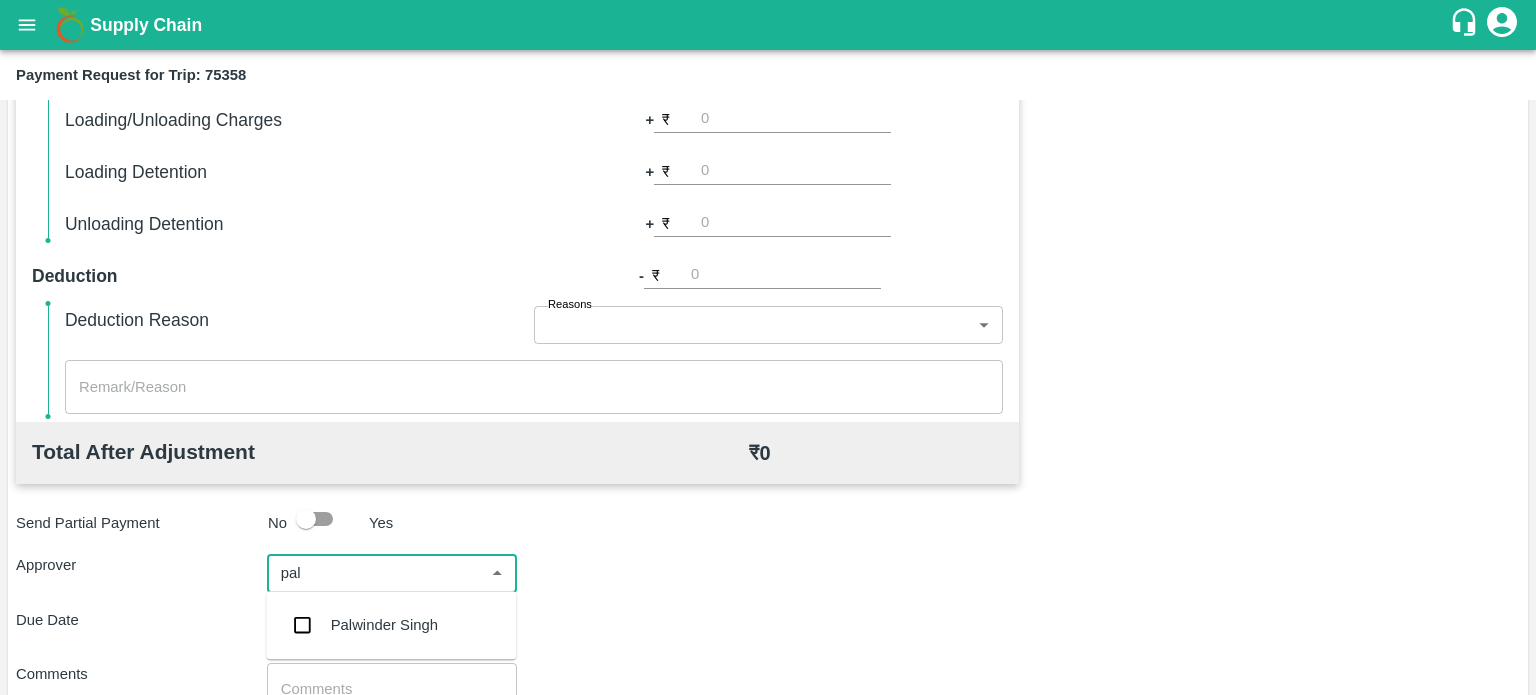 click on "Palwinder Singh" at bounding box center [391, 625] 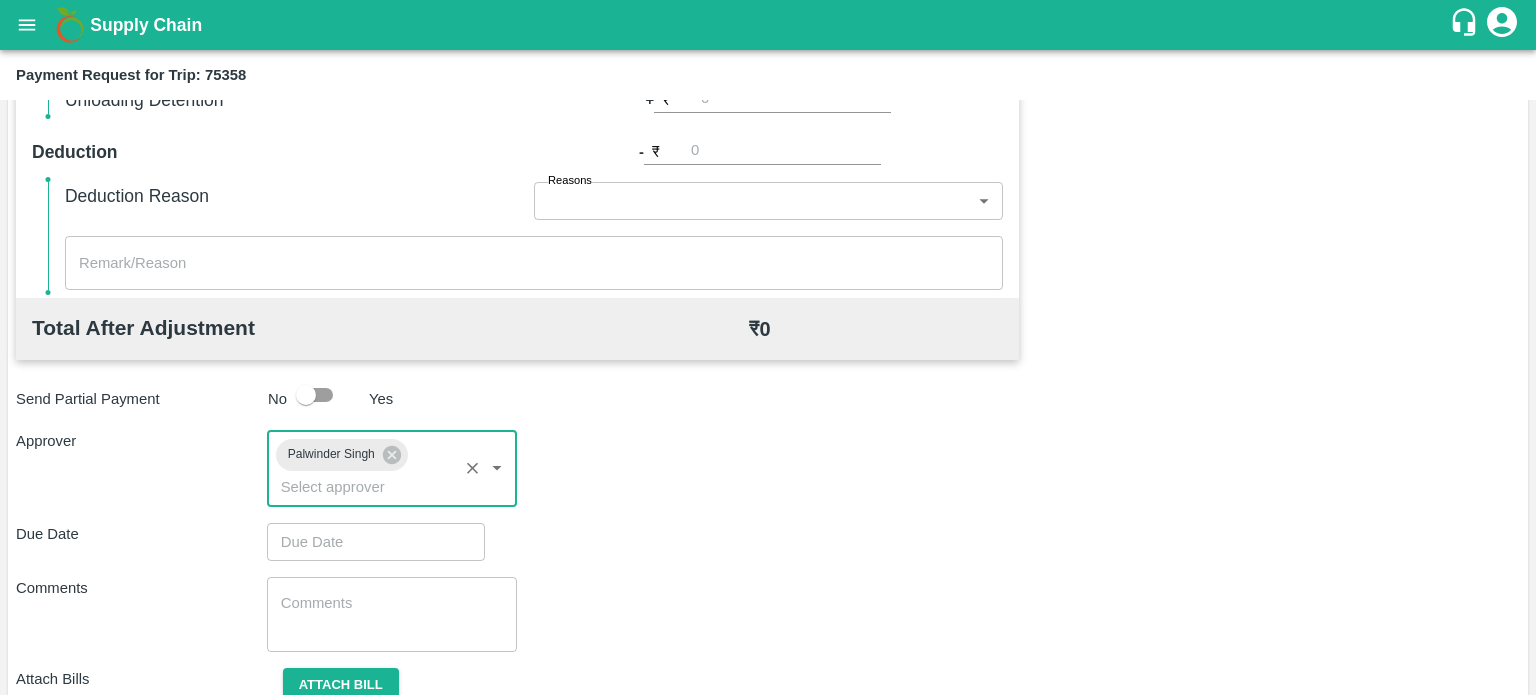 scroll, scrollTop: 804, scrollLeft: 0, axis: vertical 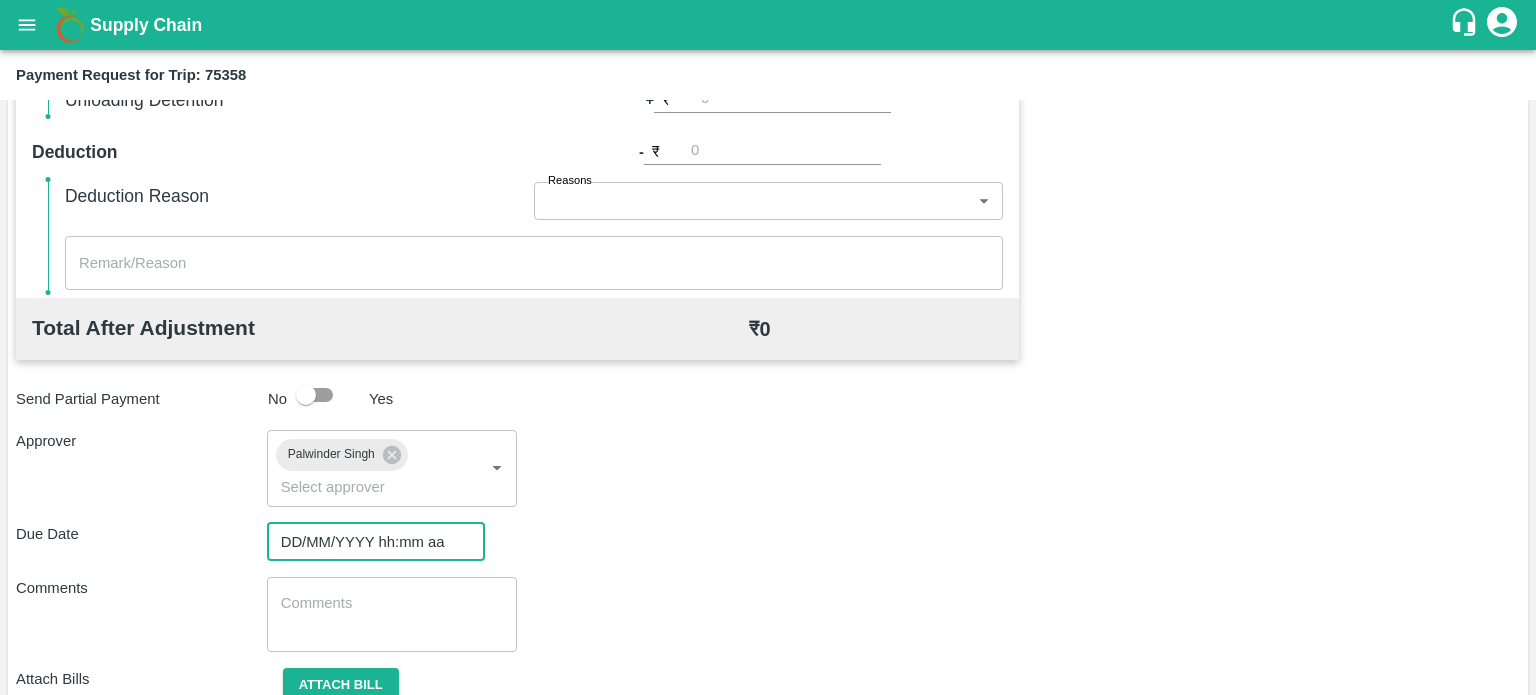 click on "DD/MM/YYYY hh:mm aa" at bounding box center [369, 542] 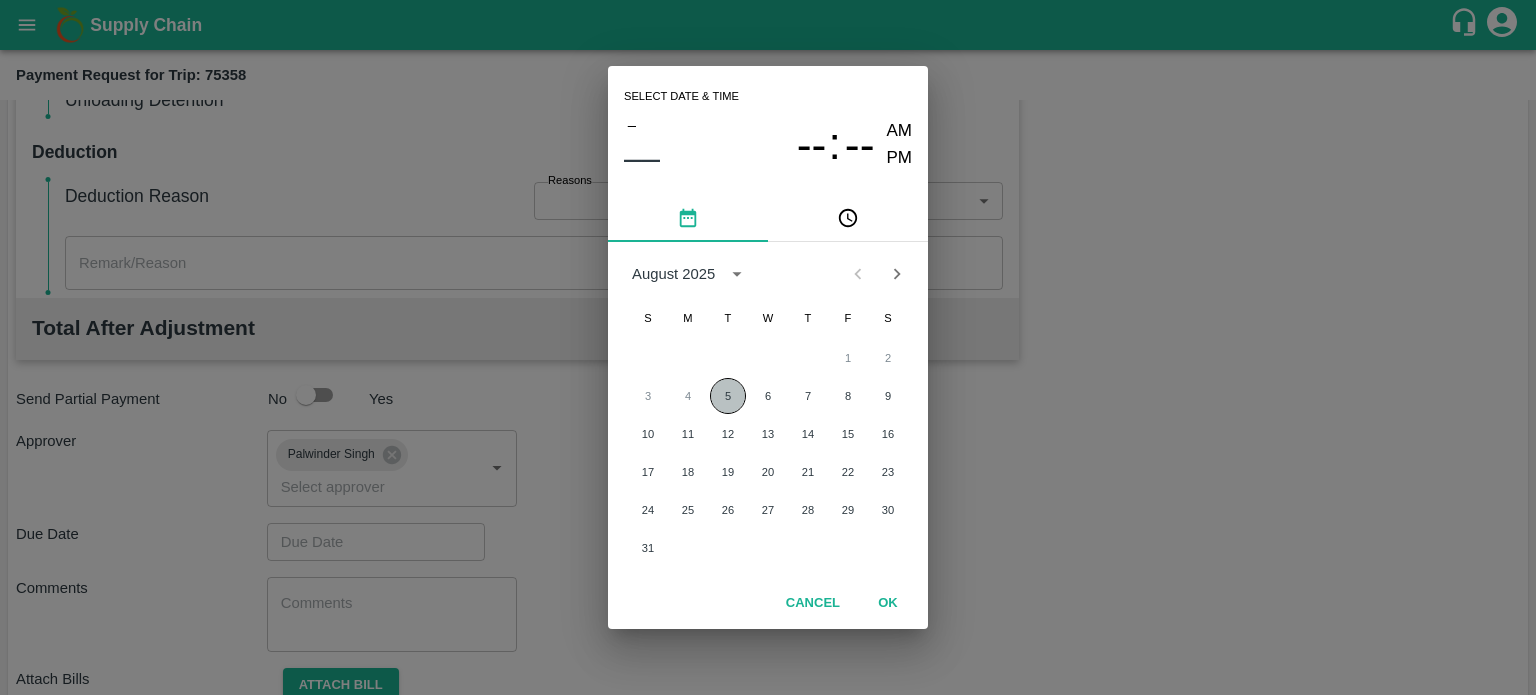 click on "5" at bounding box center (728, 396) 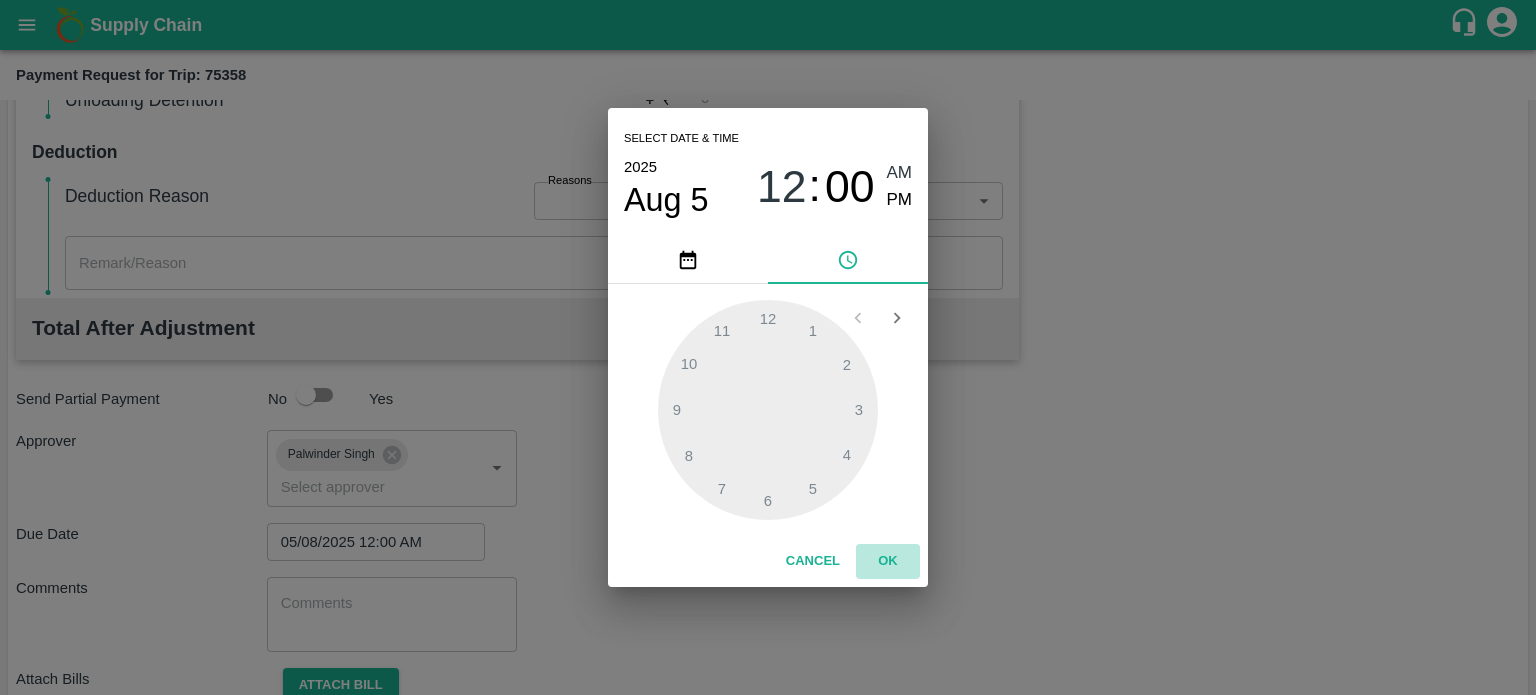 click on "OK" at bounding box center (888, 561) 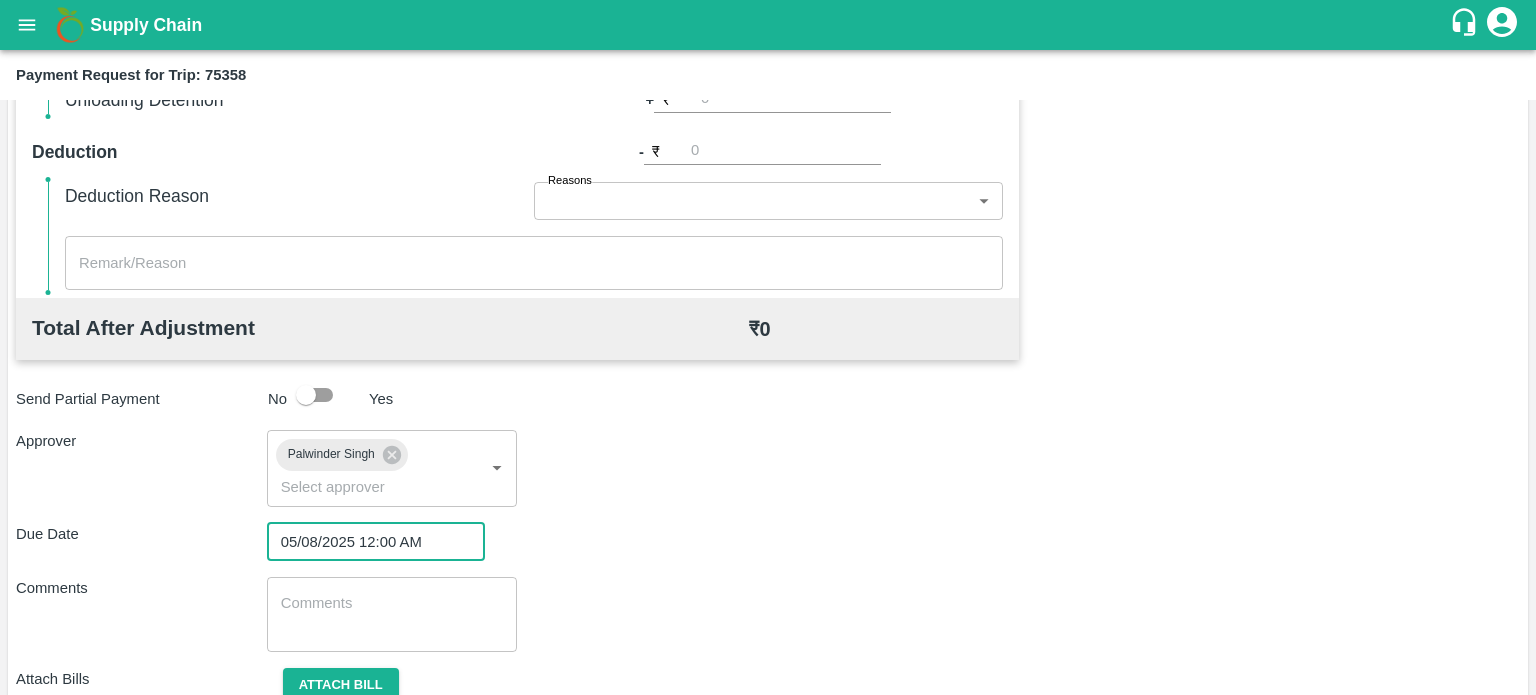 scroll, scrollTop: 885, scrollLeft: 0, axis: vertical 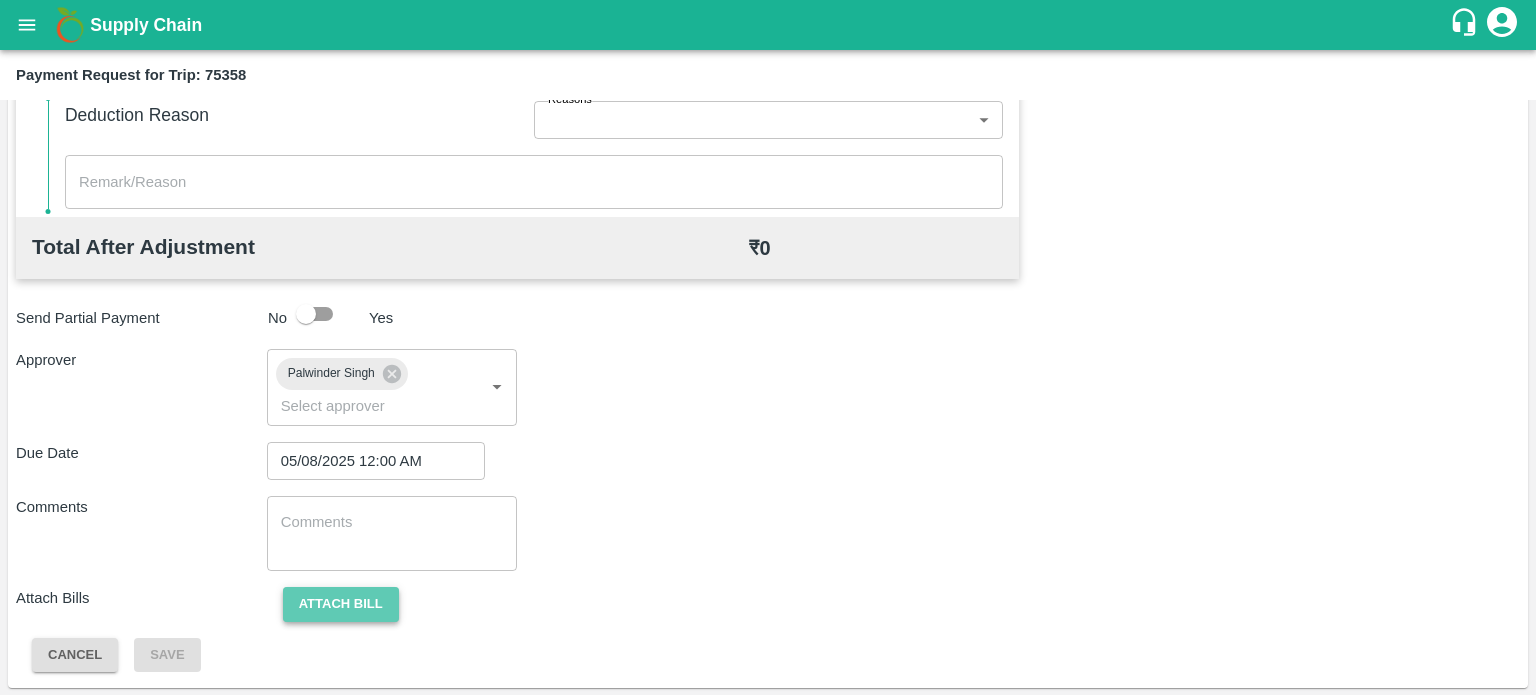 click on "Attach bill" at bounding box center (341, 604) 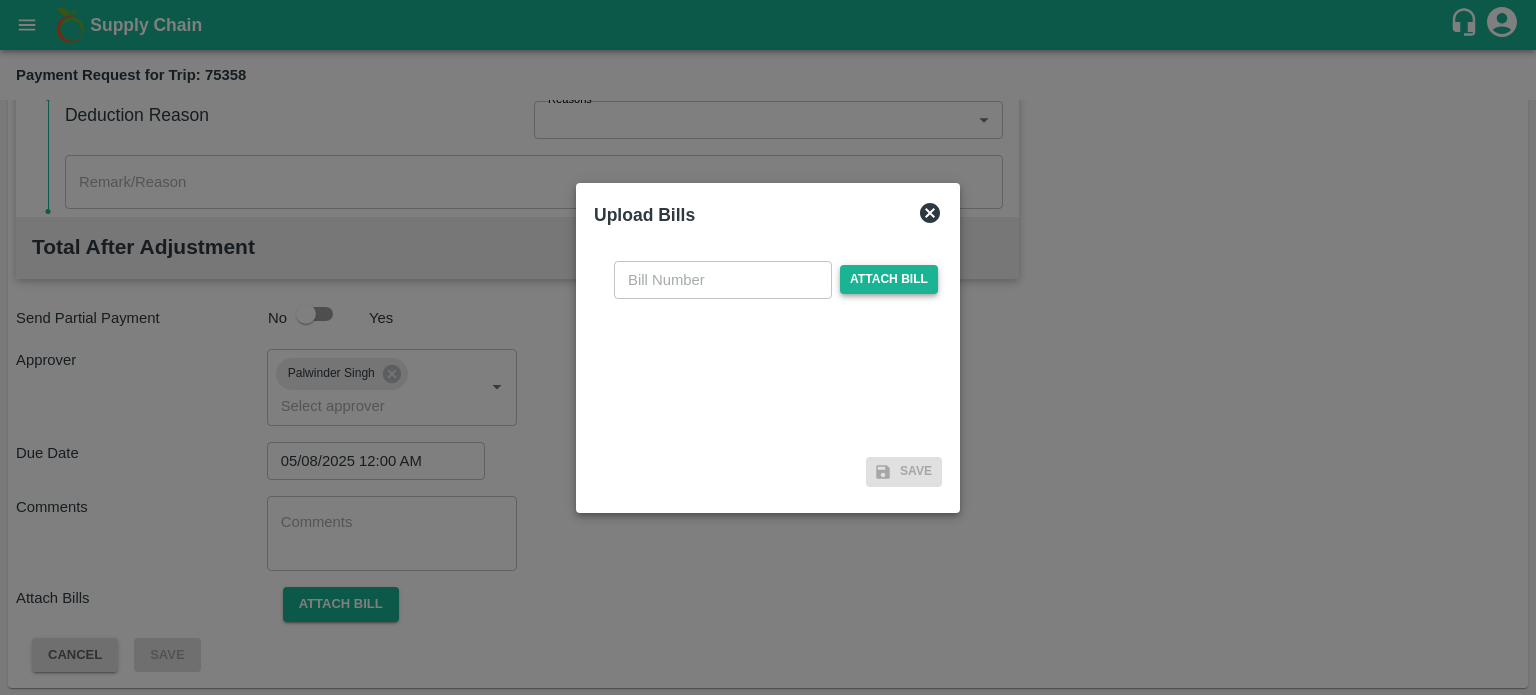 click on "Attach bill" at bounding box center [889, 279] 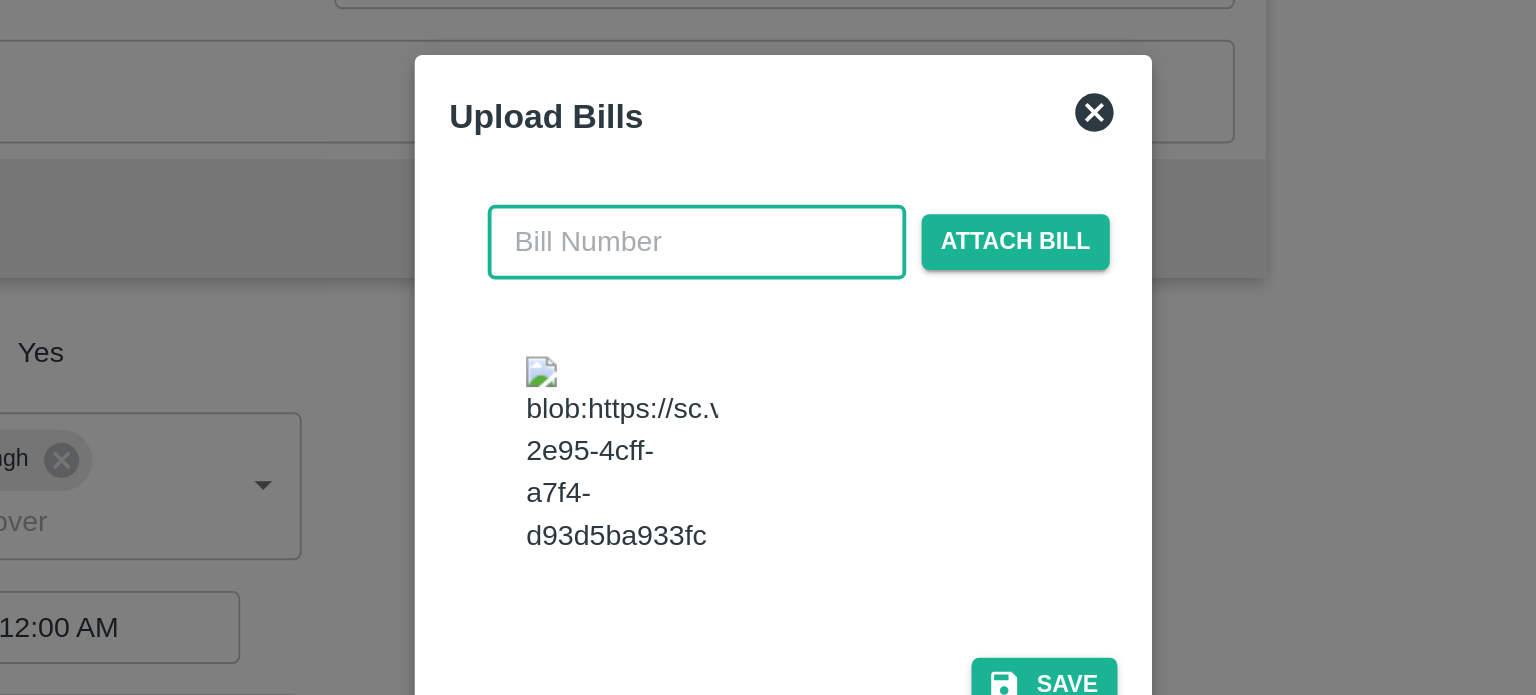 click at bounding box center (723, 260) 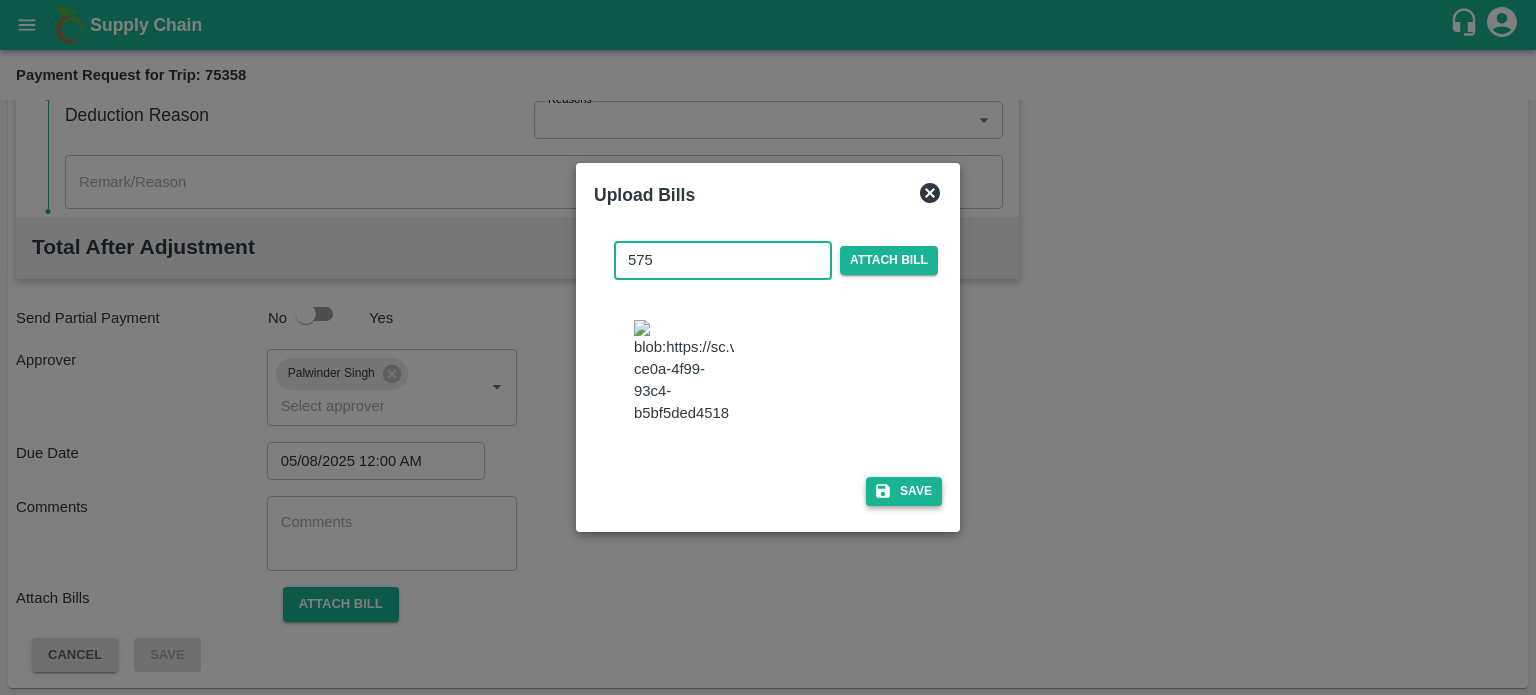 type on "575" 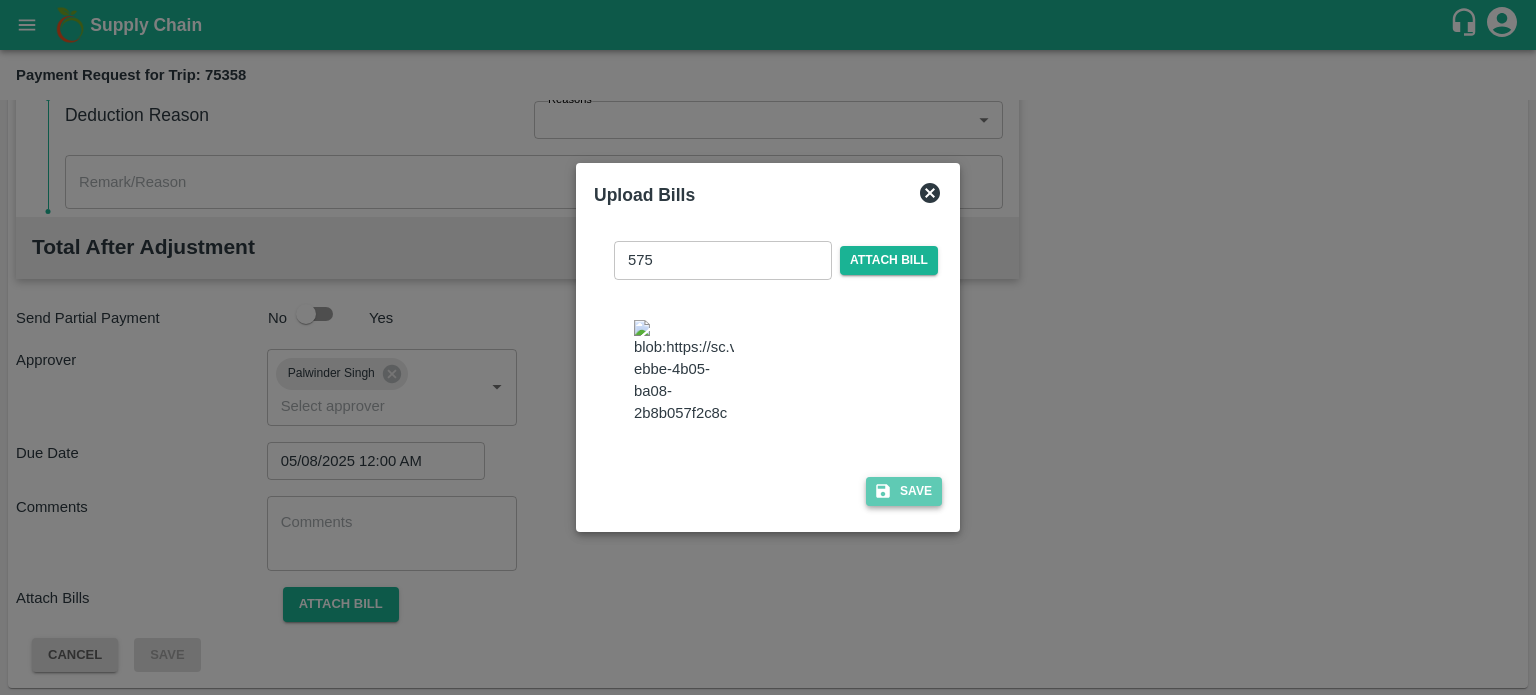 click on "Save" at bounding box center [904, 491] 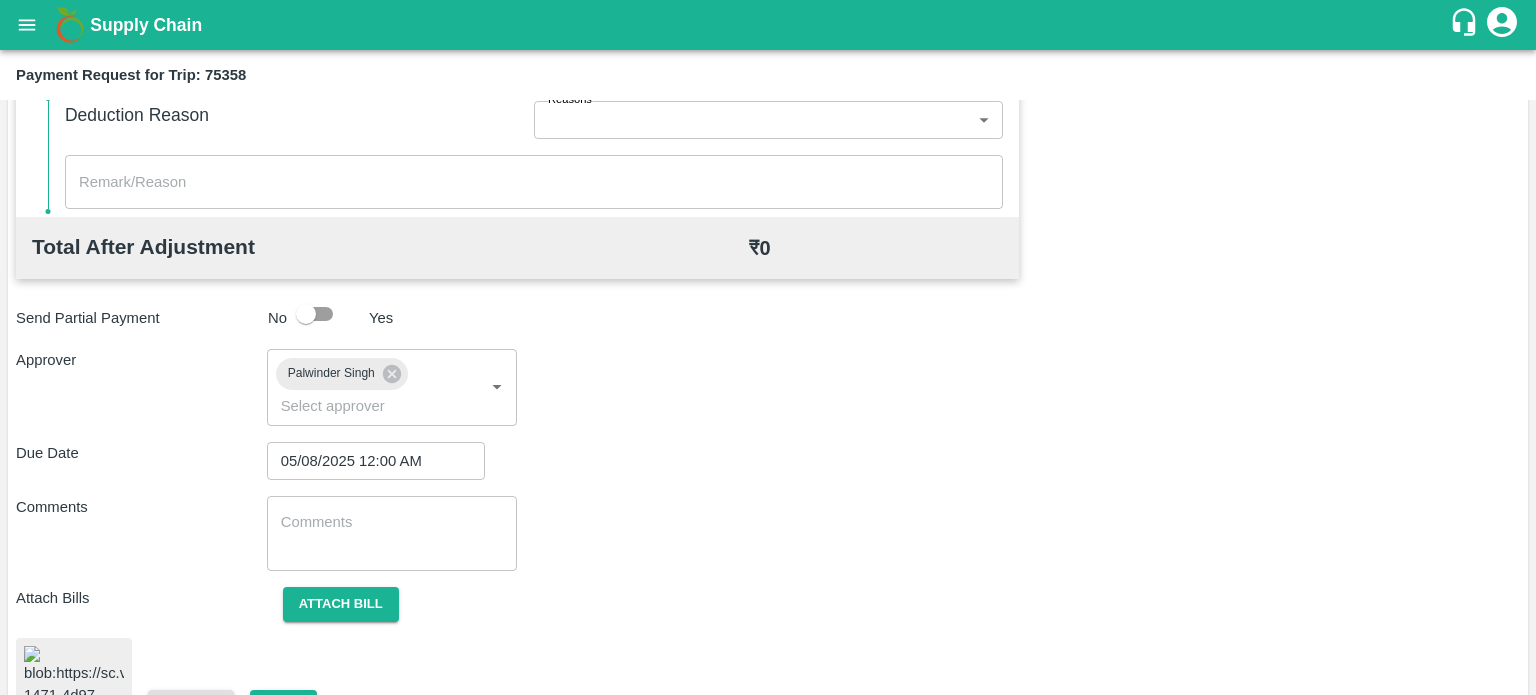 scroll, scrollTop: 968, scrollLeft: 0, axis: vertical 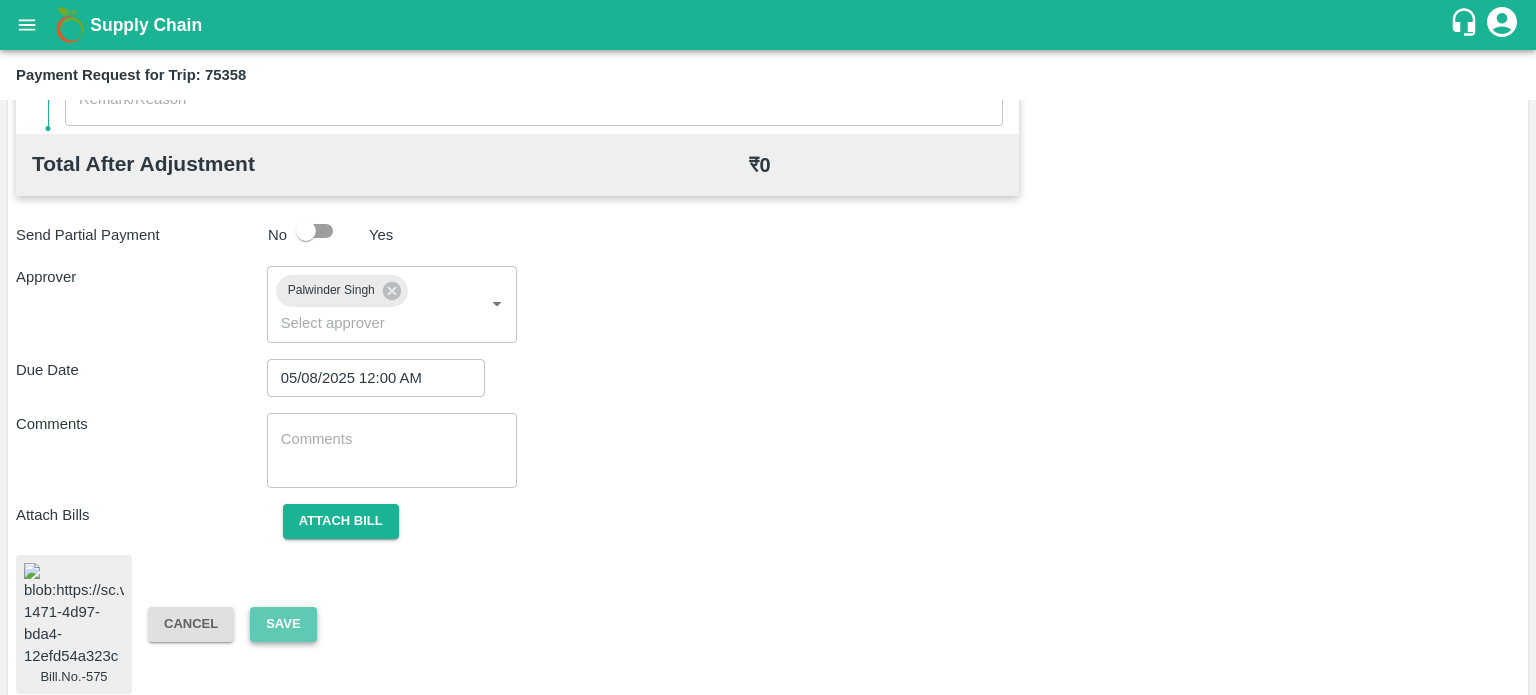 click on "Save" at bounding box center (283, 624) 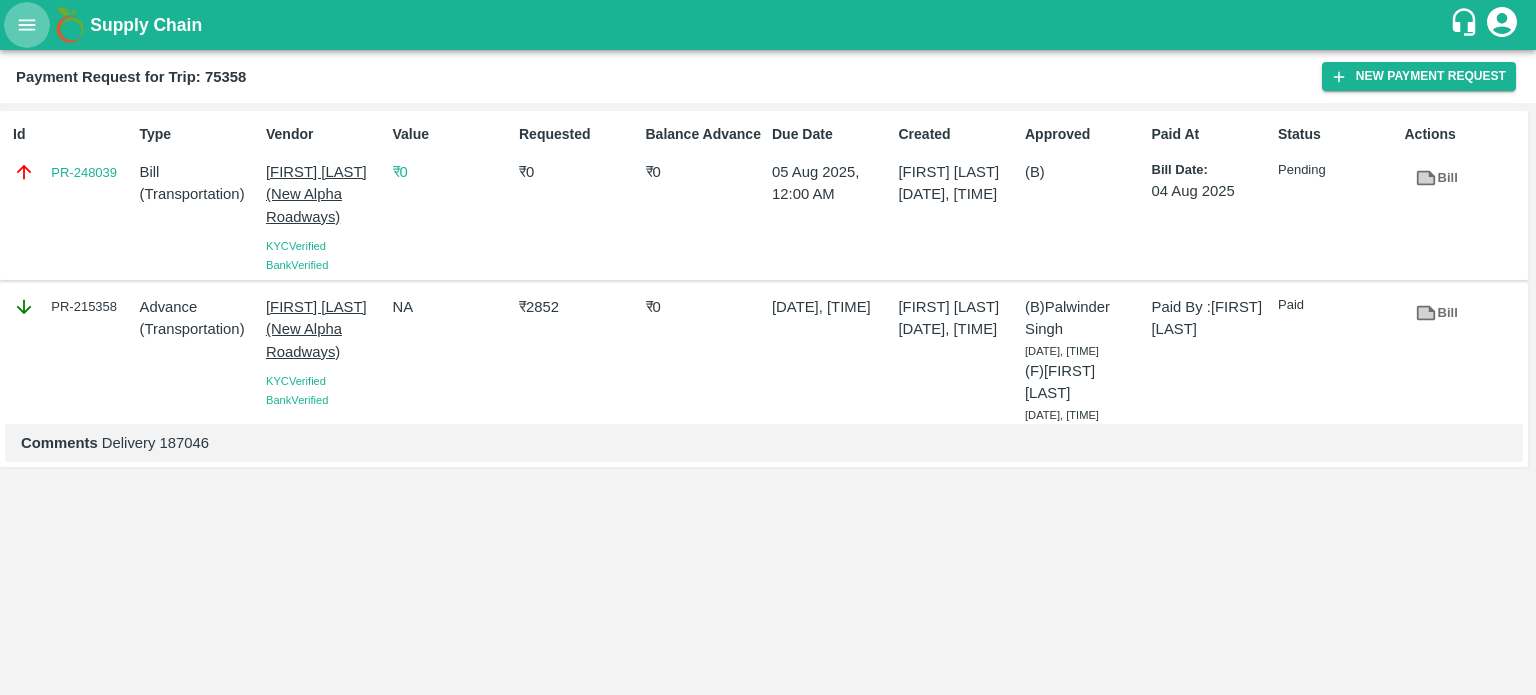 click at bounding box center (27, 25) 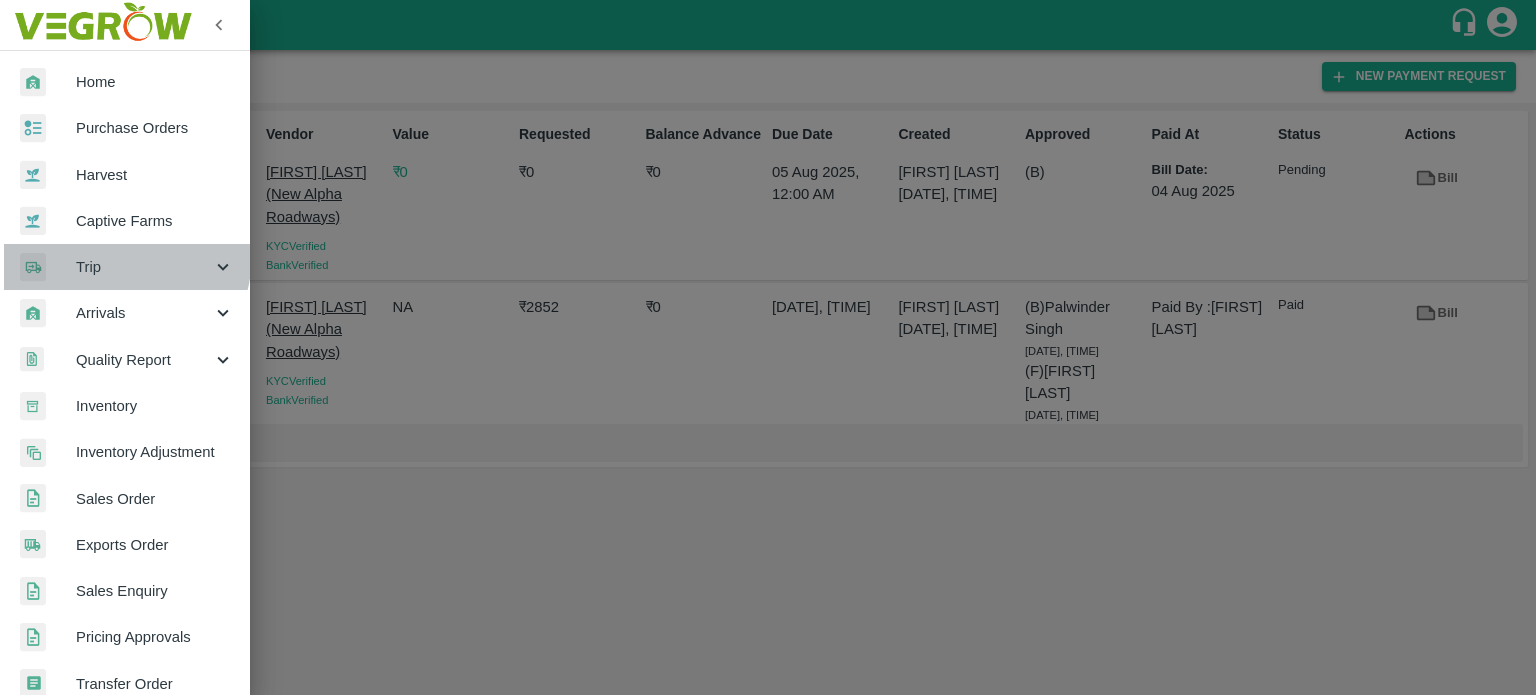 click on "Trip" at bounding box center (125, 267) 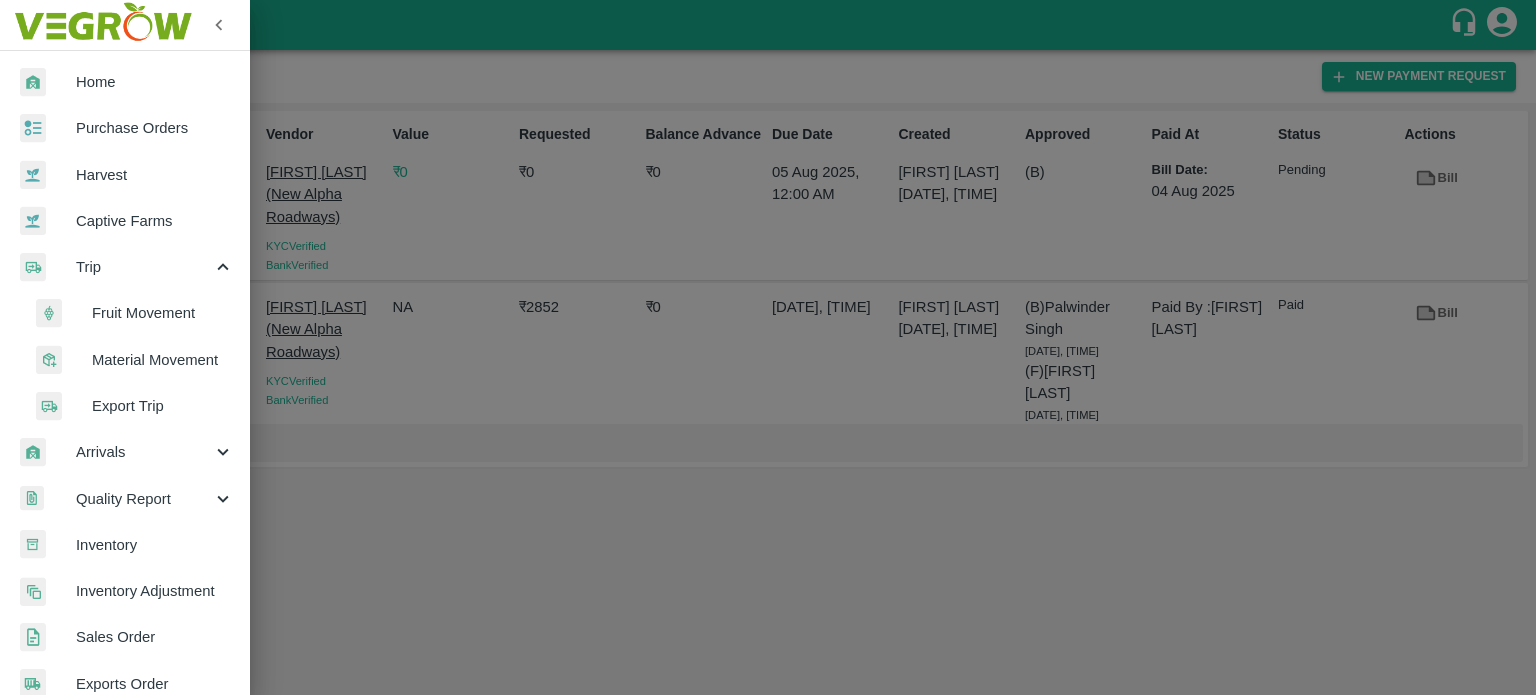 click on "Fruit Movement" at bounding box center [133, 313] 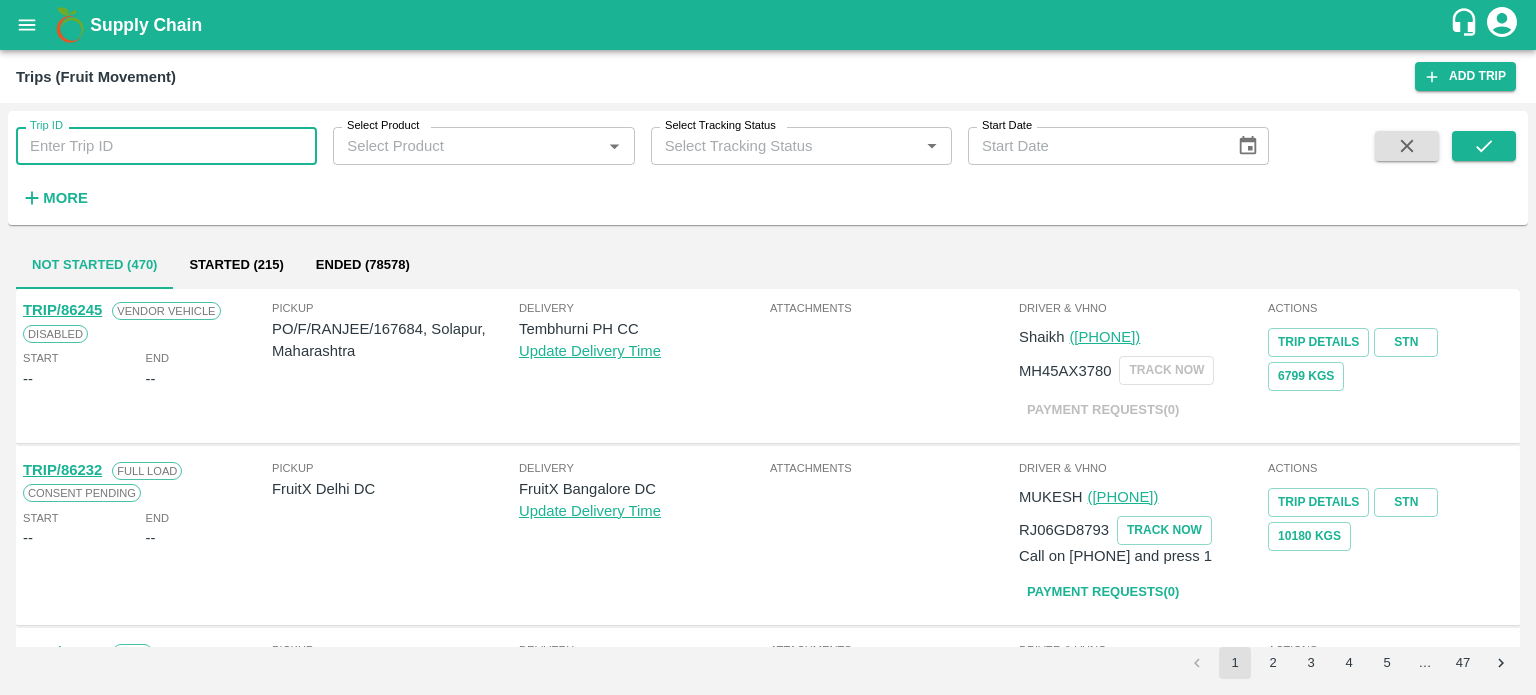 click on "Trip ID" at bounding box center [166, 146] 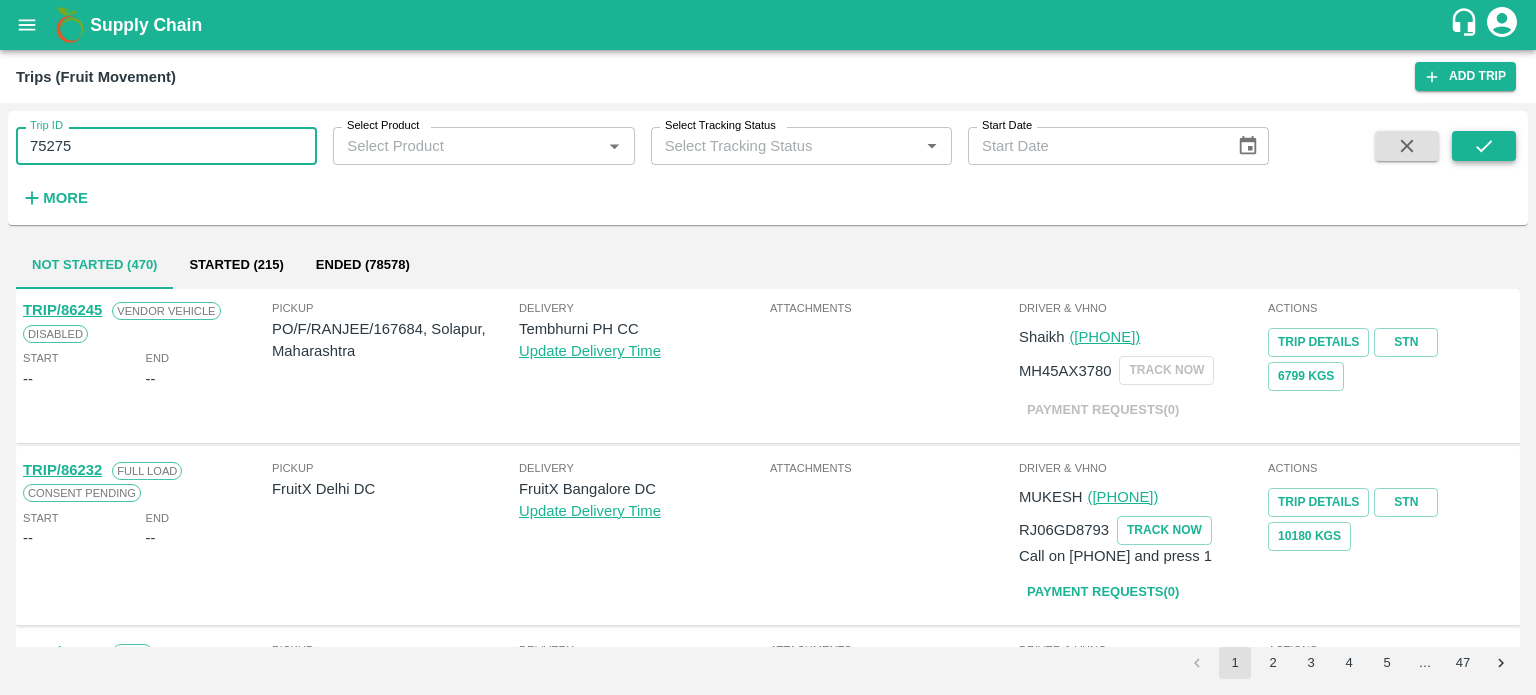 type on "75275" 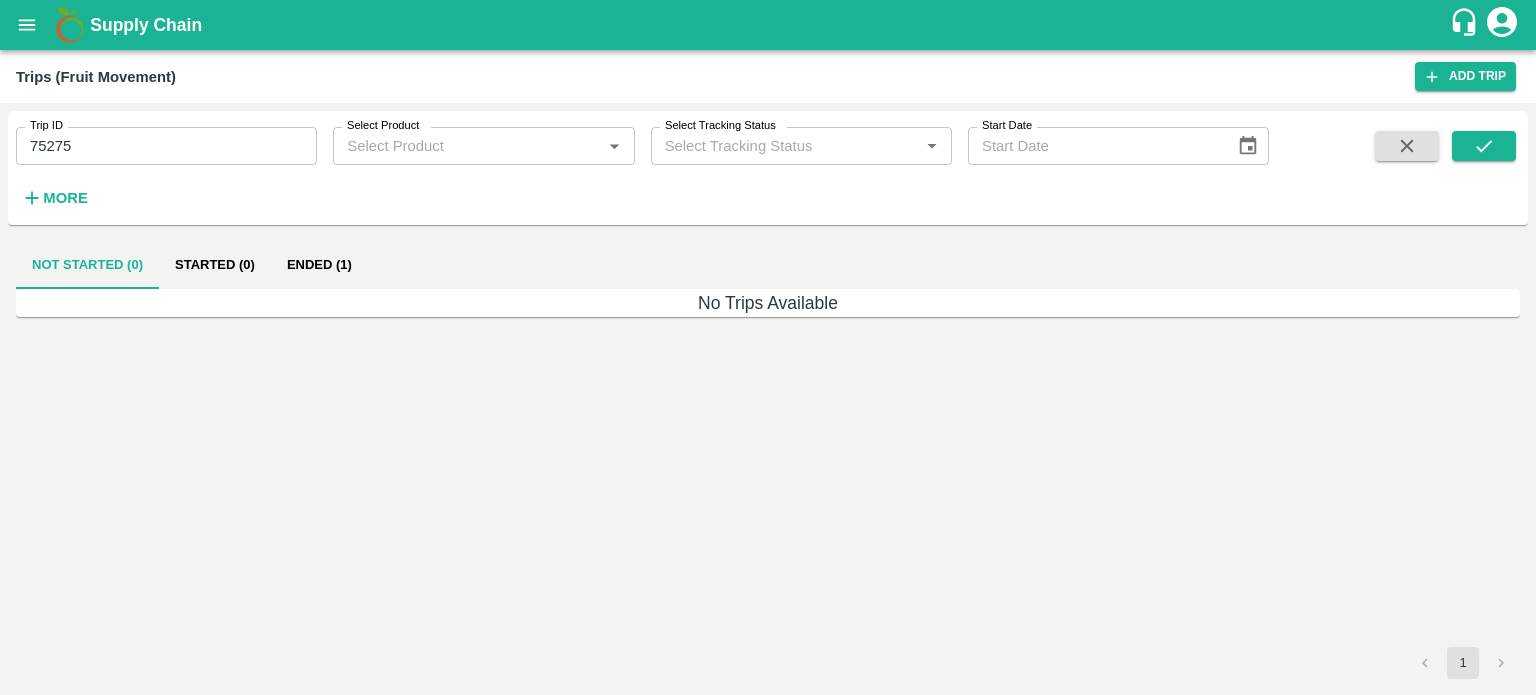 click on "No Trips Available" at bounding box center [768, 303] 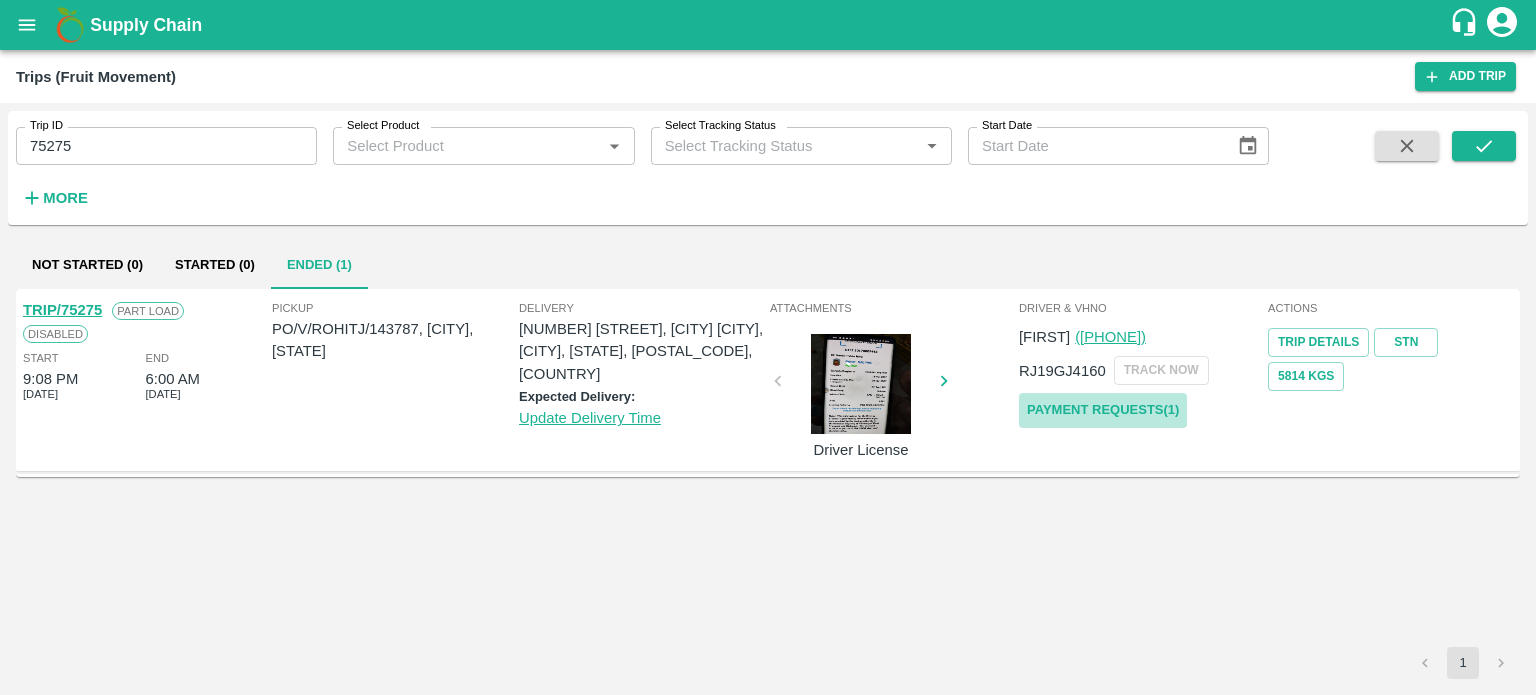 click on "Payment Requests( 1 )" at bounding box center (1103, 410) 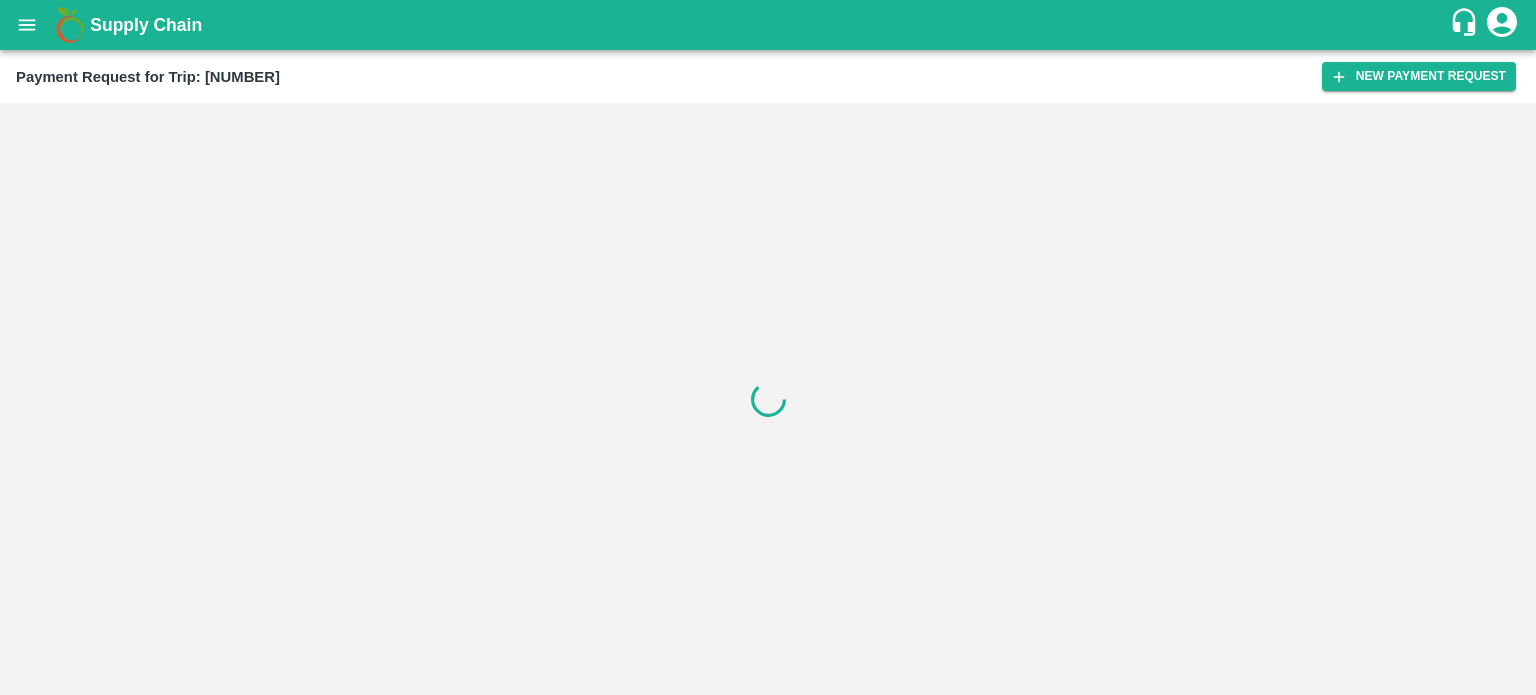 scroll, scrollTop: 0, scrollLeft: 0, axis: both 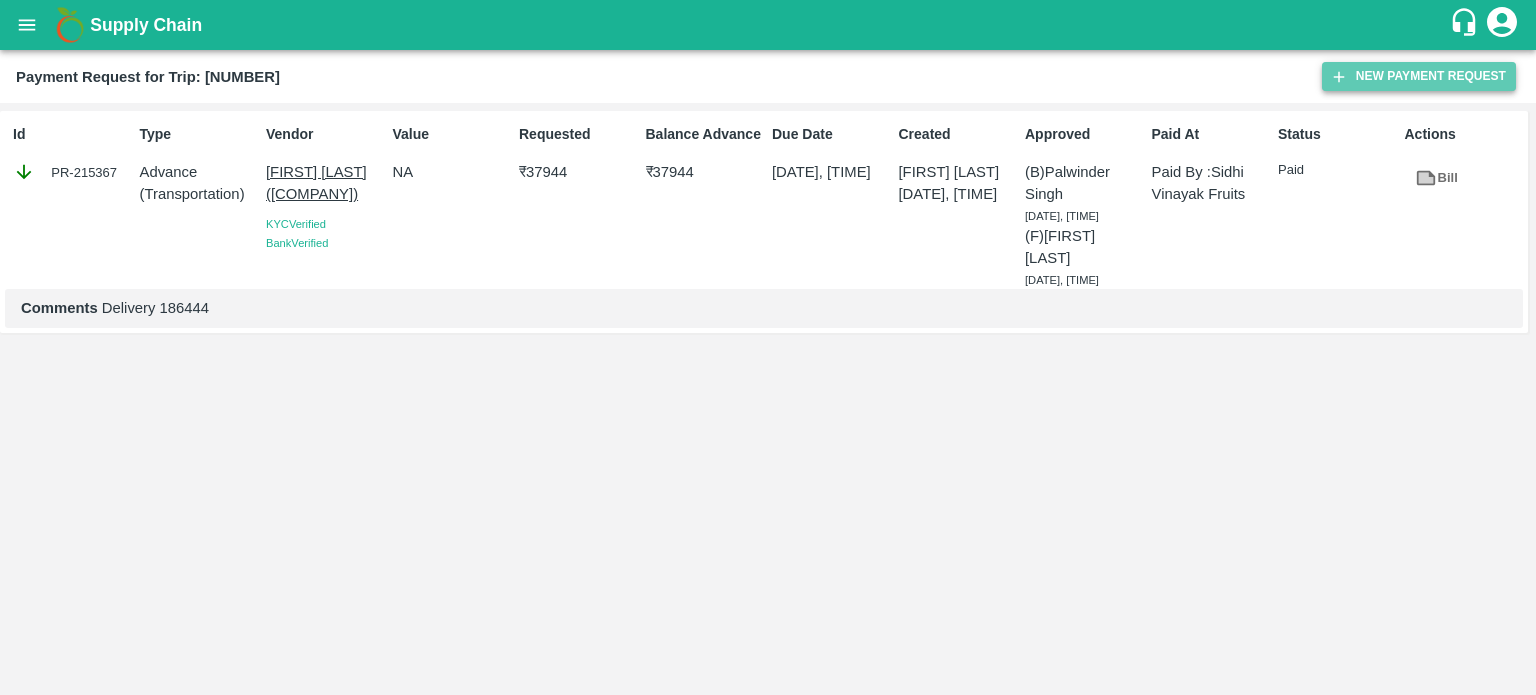 click on "New Payment Request" at bounding box center [1419, 76] 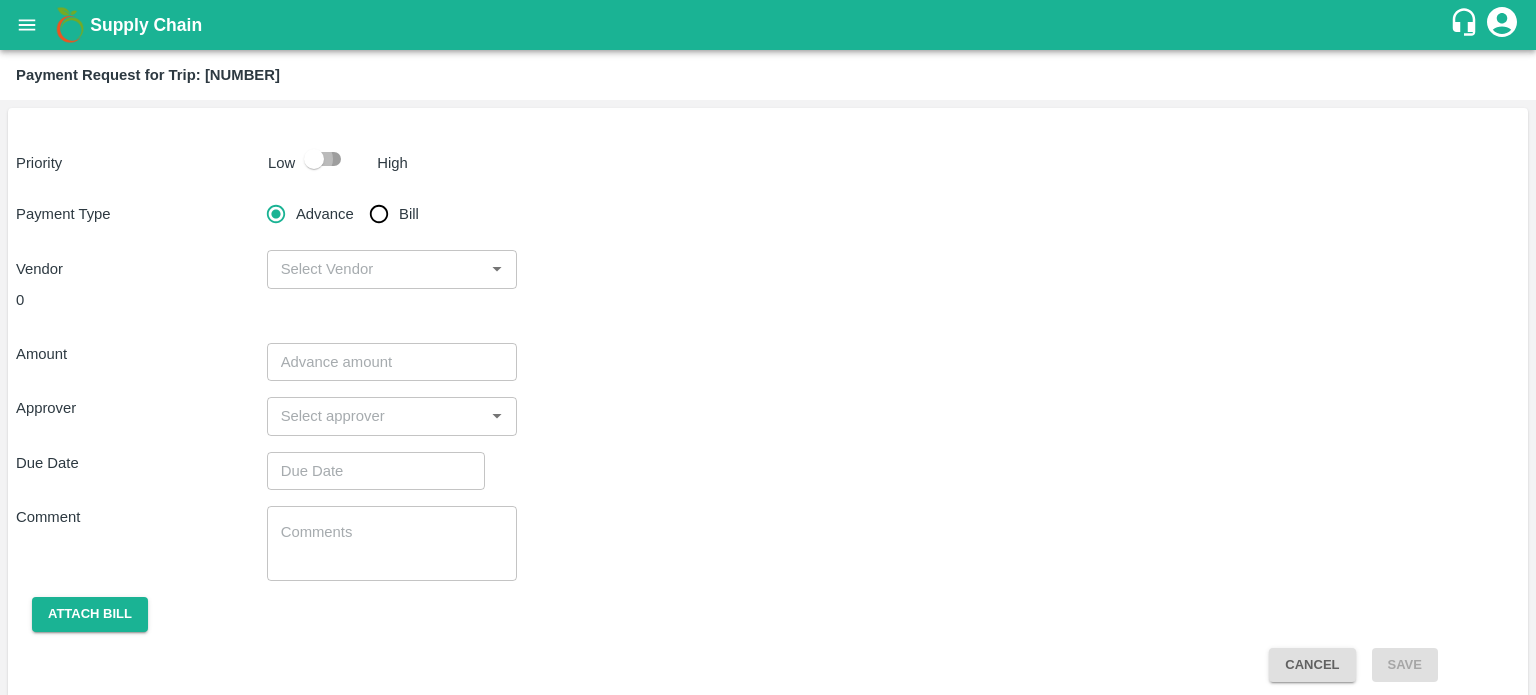 click at bounding box center (314, 159) 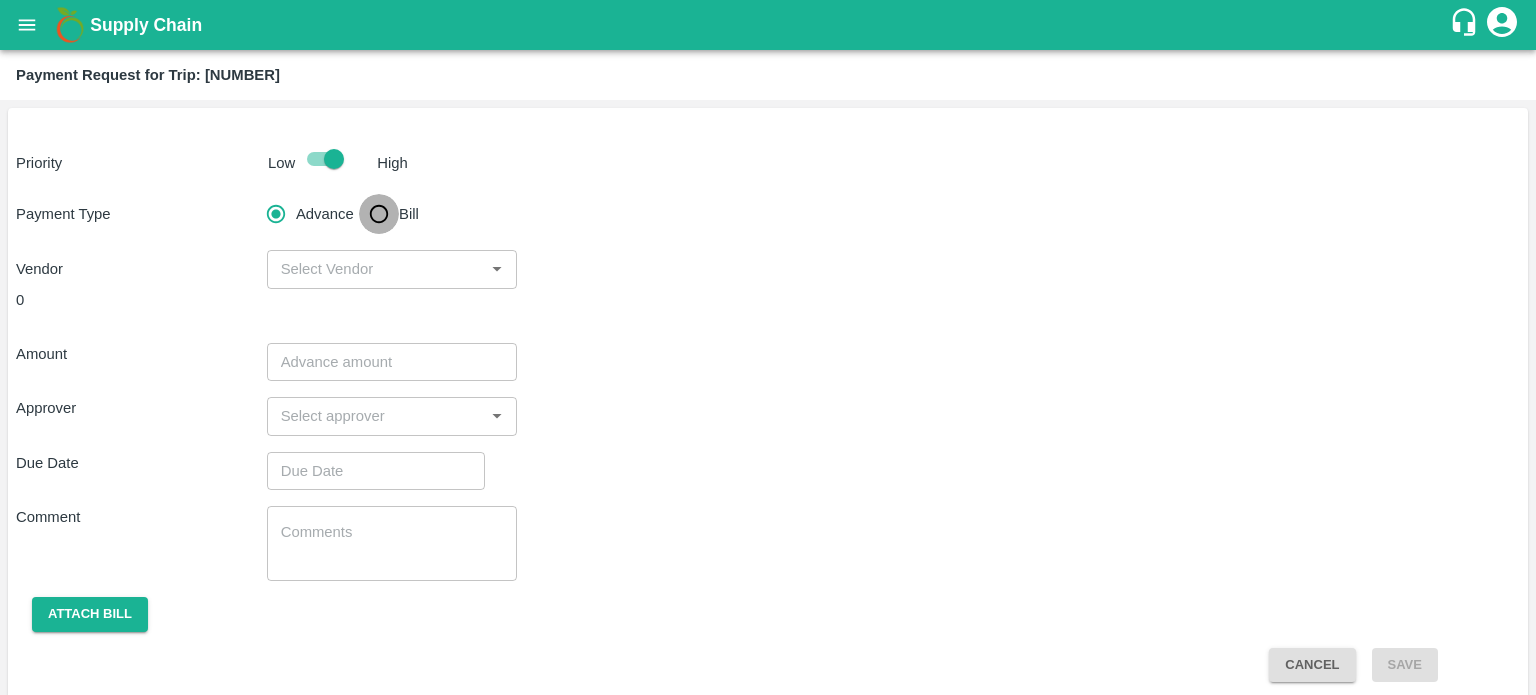 click on "Bill" at bounding box center [379, 214] 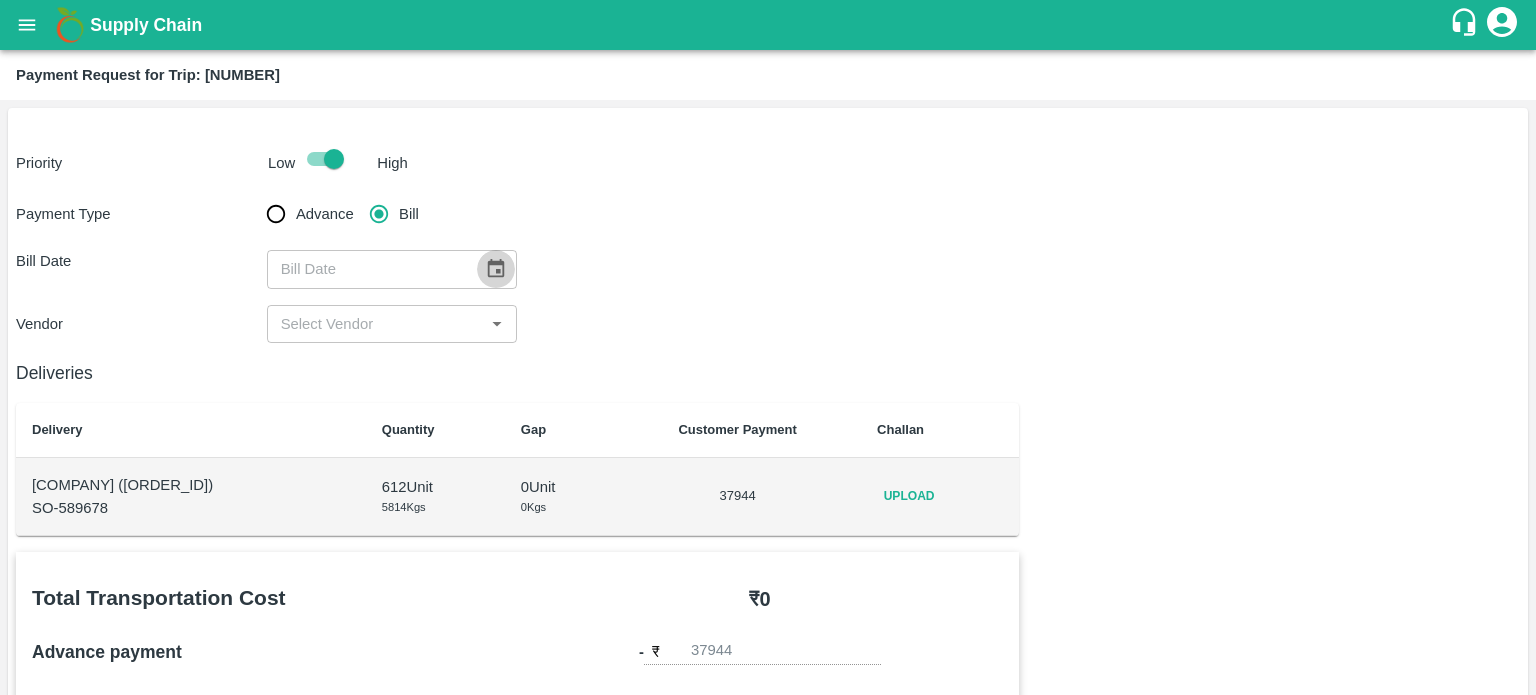 click at bounding box center (496, 269) 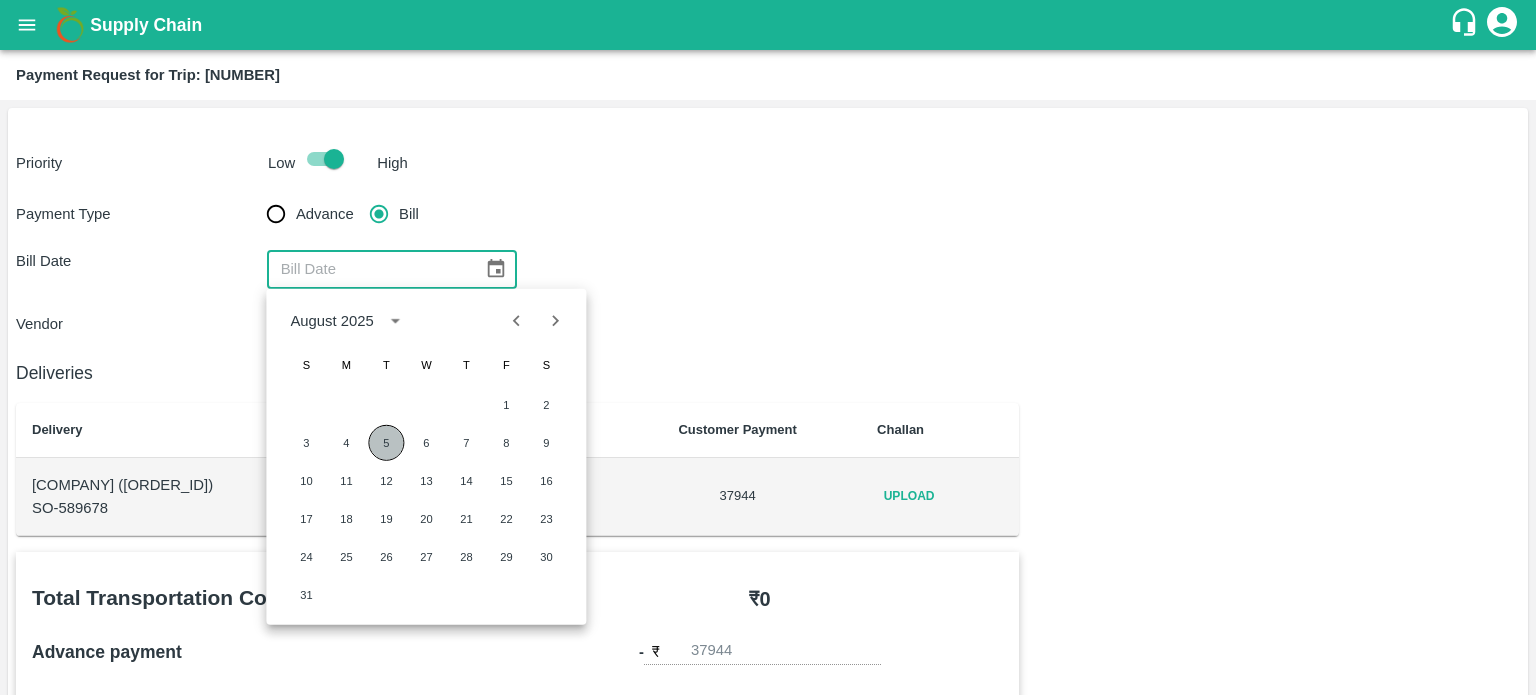 click on "5" at bounding box center (386, 443) 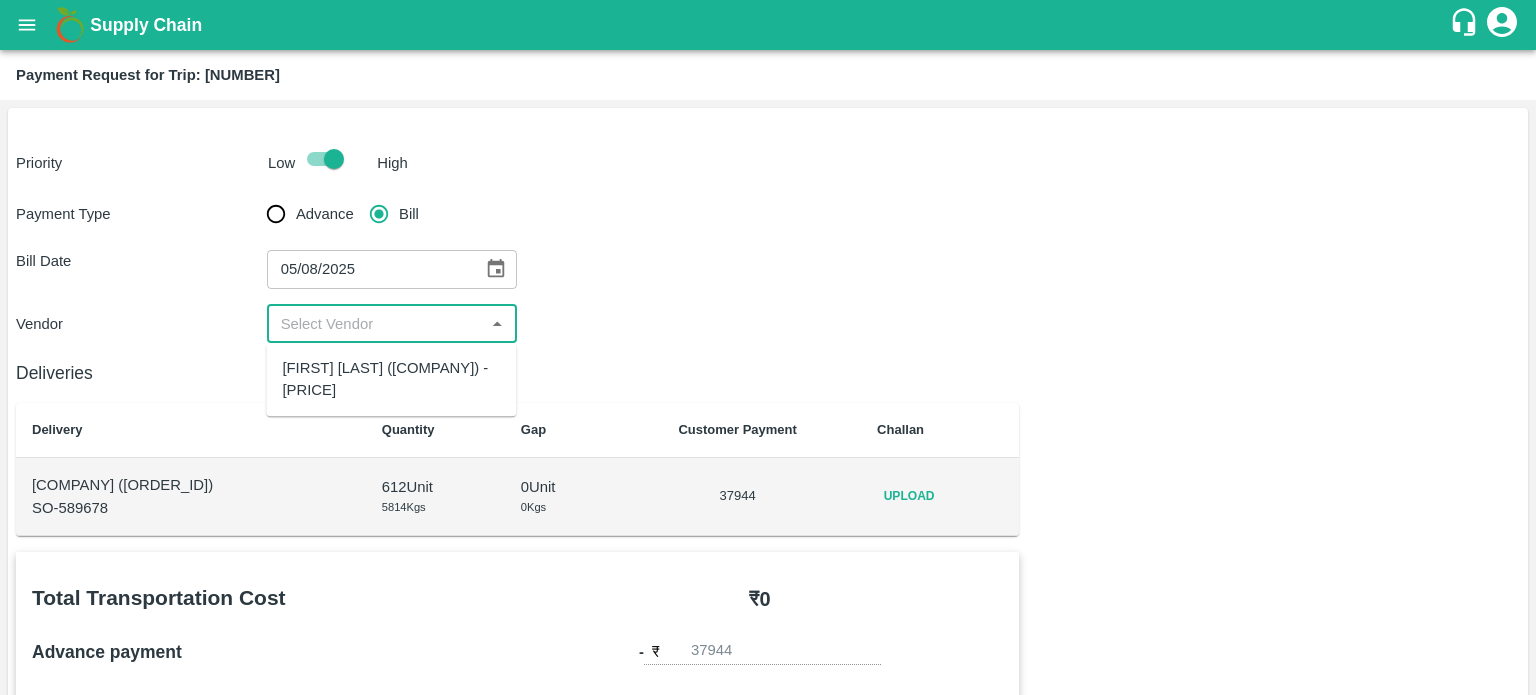 click at bounding box center [376, 324] 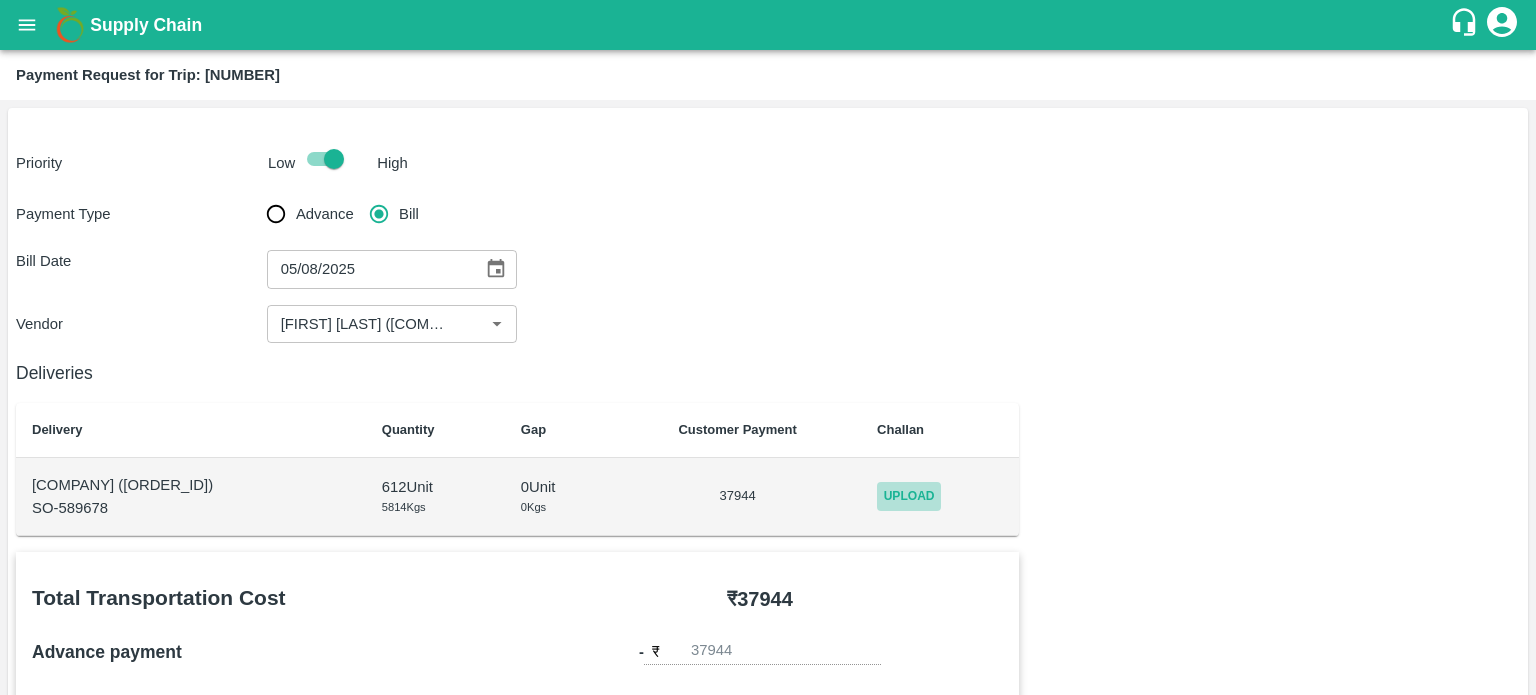 click on "Upload" at bounding box center (909, 496) 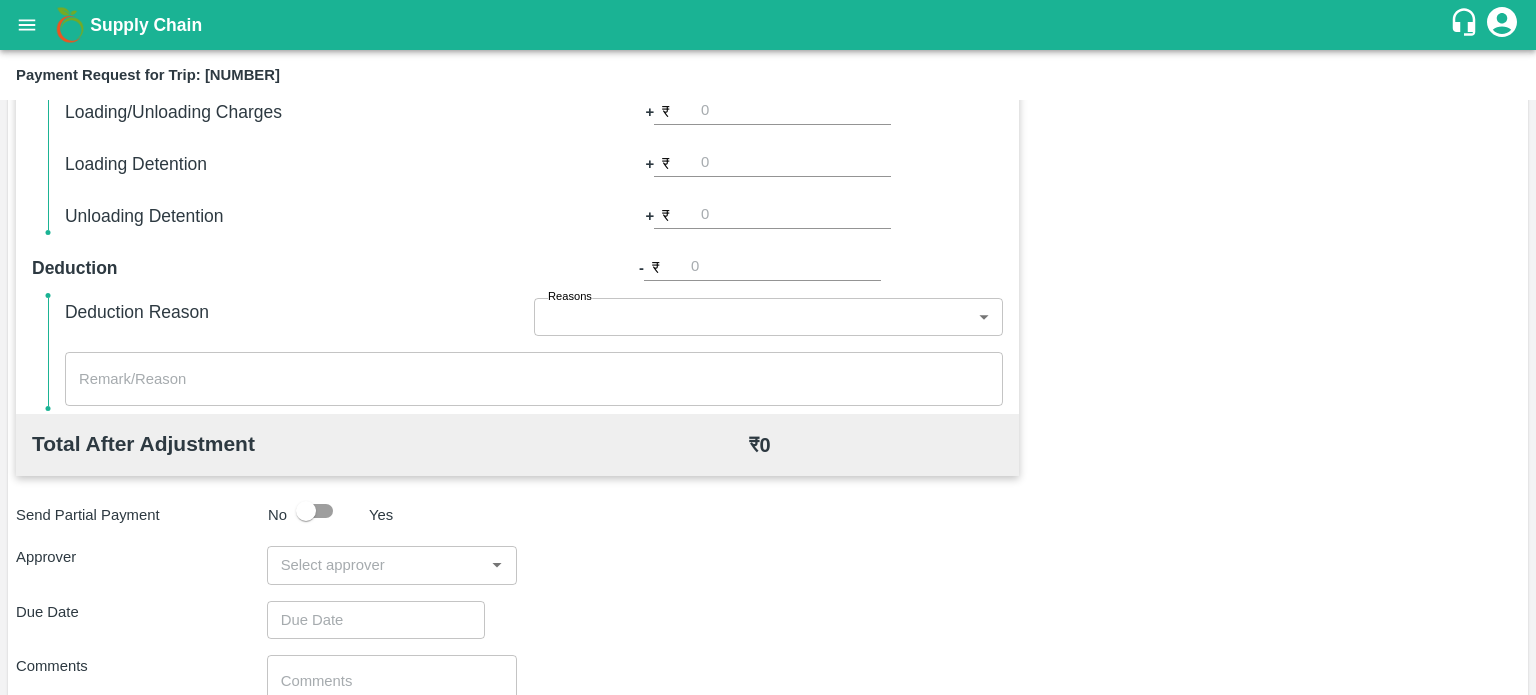 scroll, scrollTop: 692, scrollLeft: 0, axis: vertical 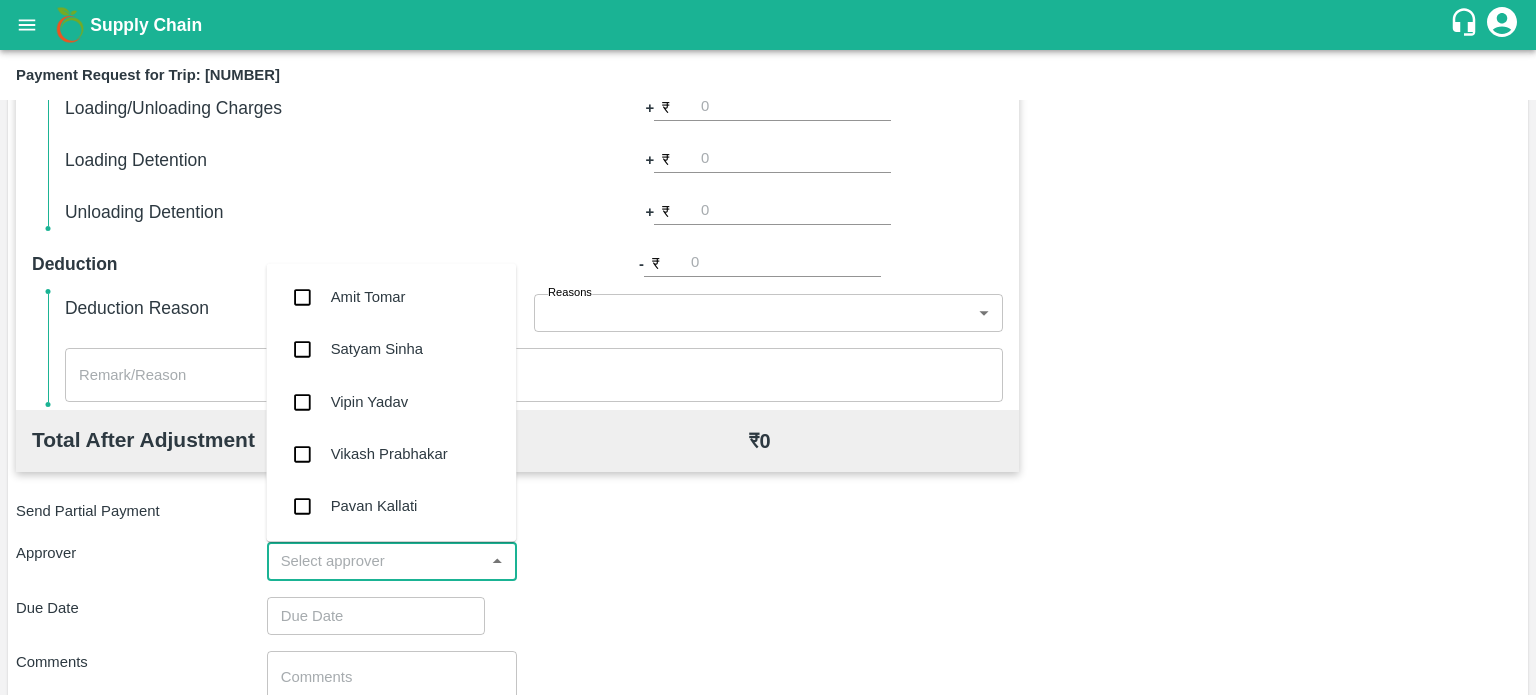 click at bounding box center (376, 561) 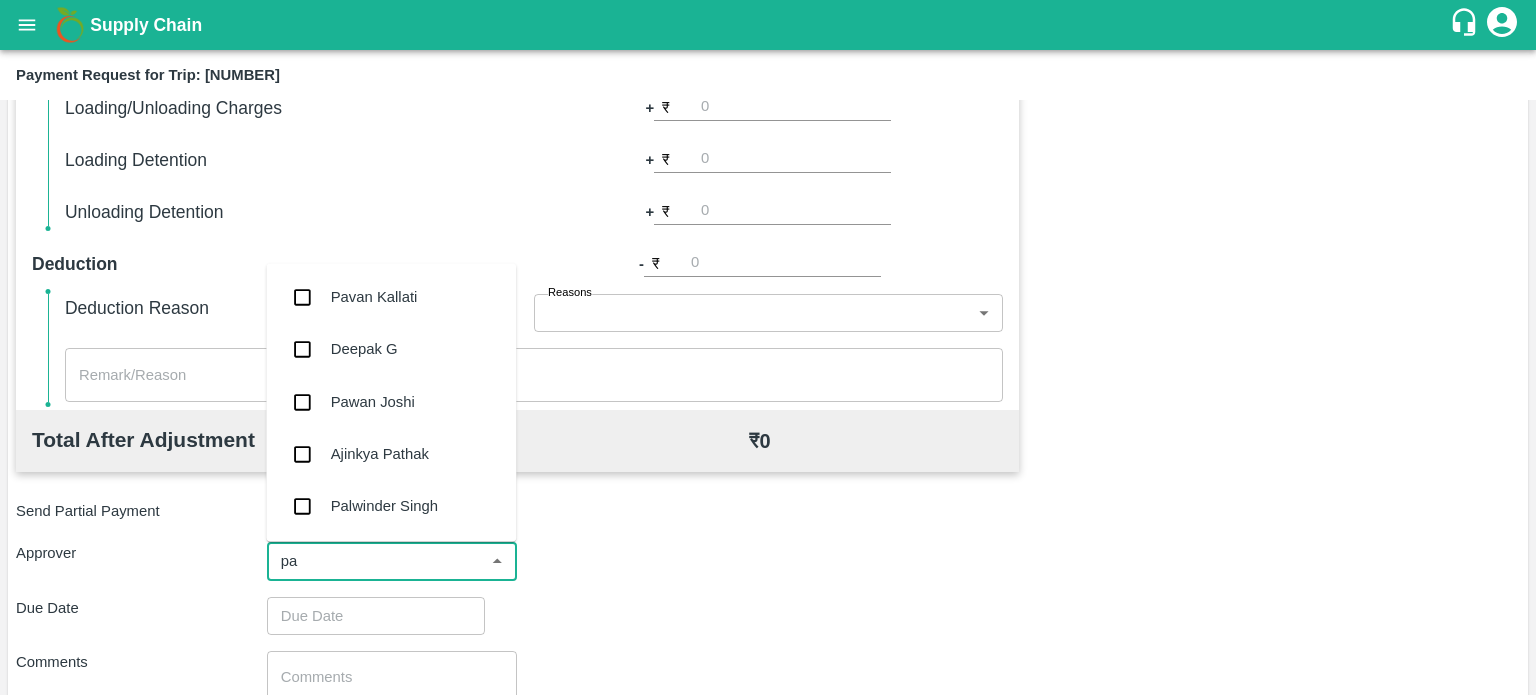 type on "pal" 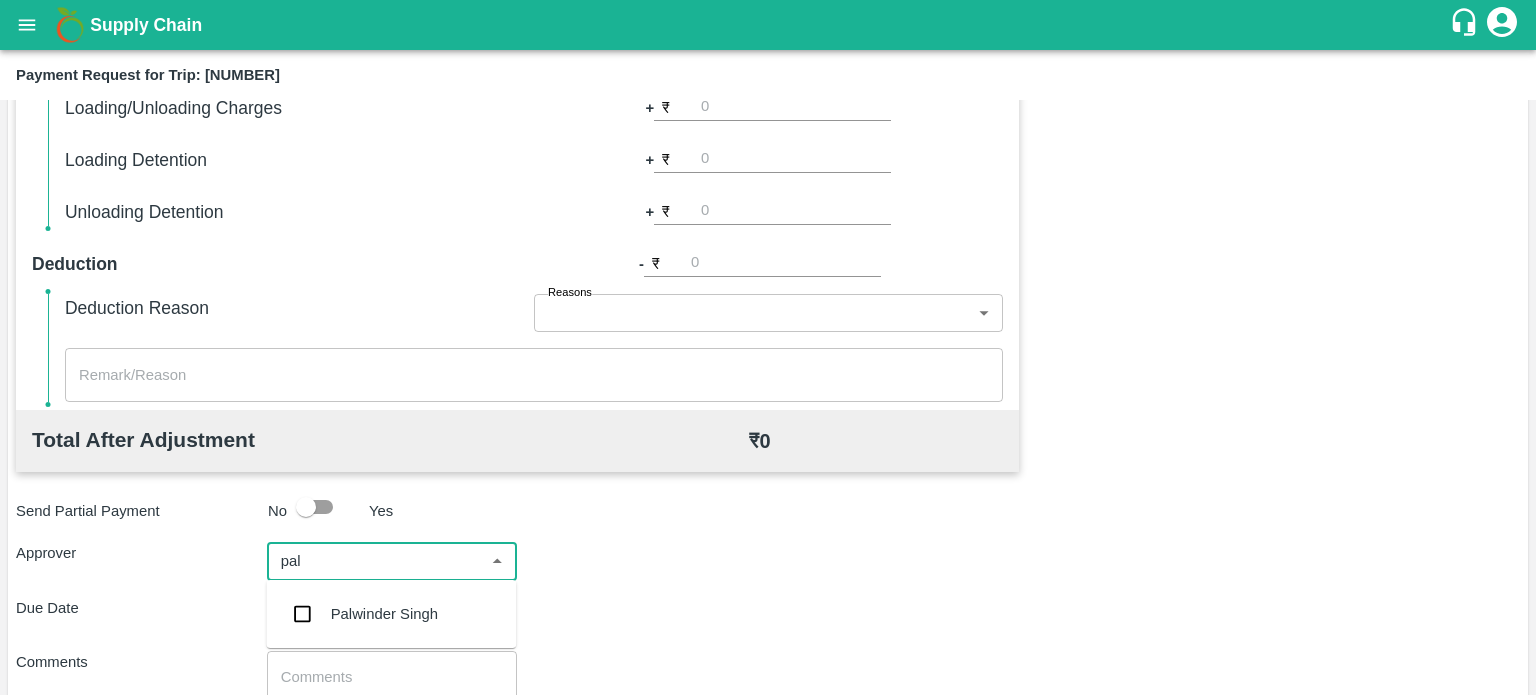 click on "Palwinder Singh" at bounding box center (391, 614) 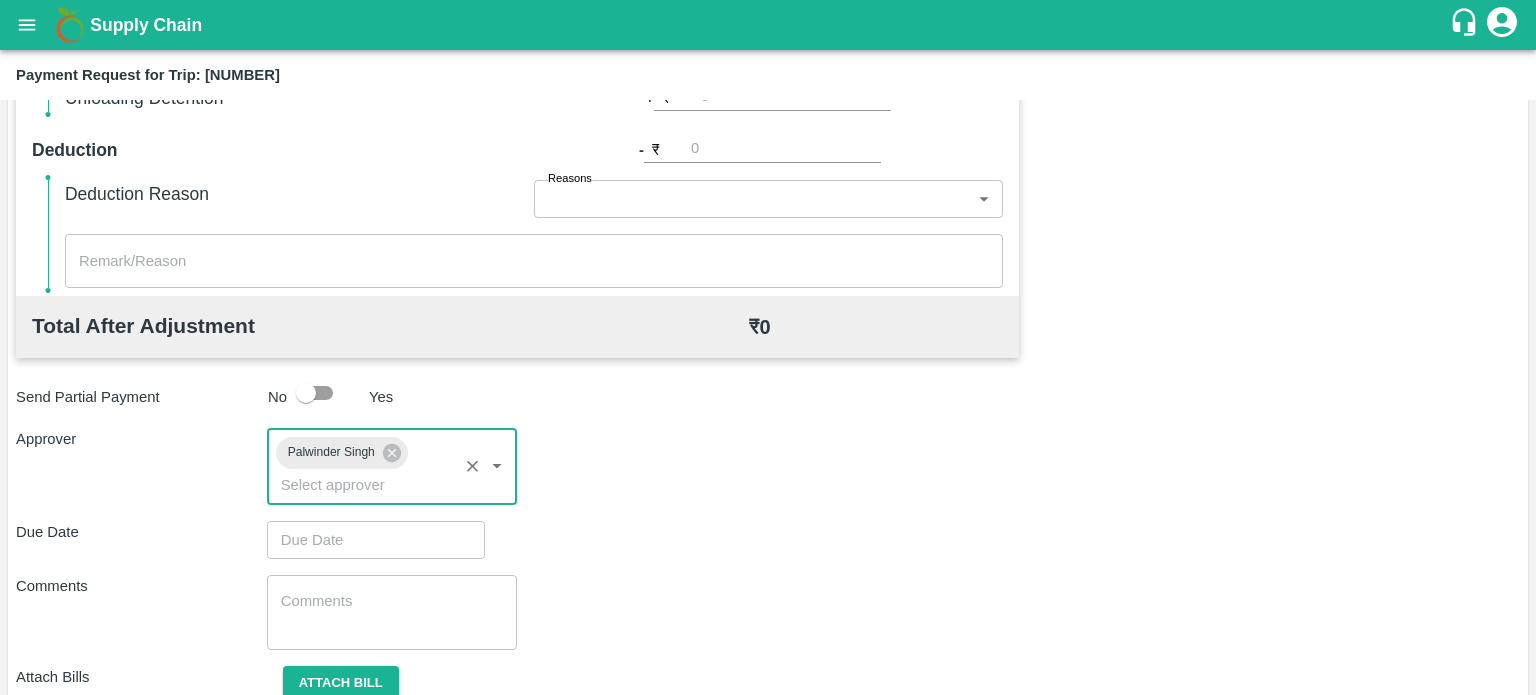 scroll, scrollTop: 816, scrollLeft: 0, axis: vertical 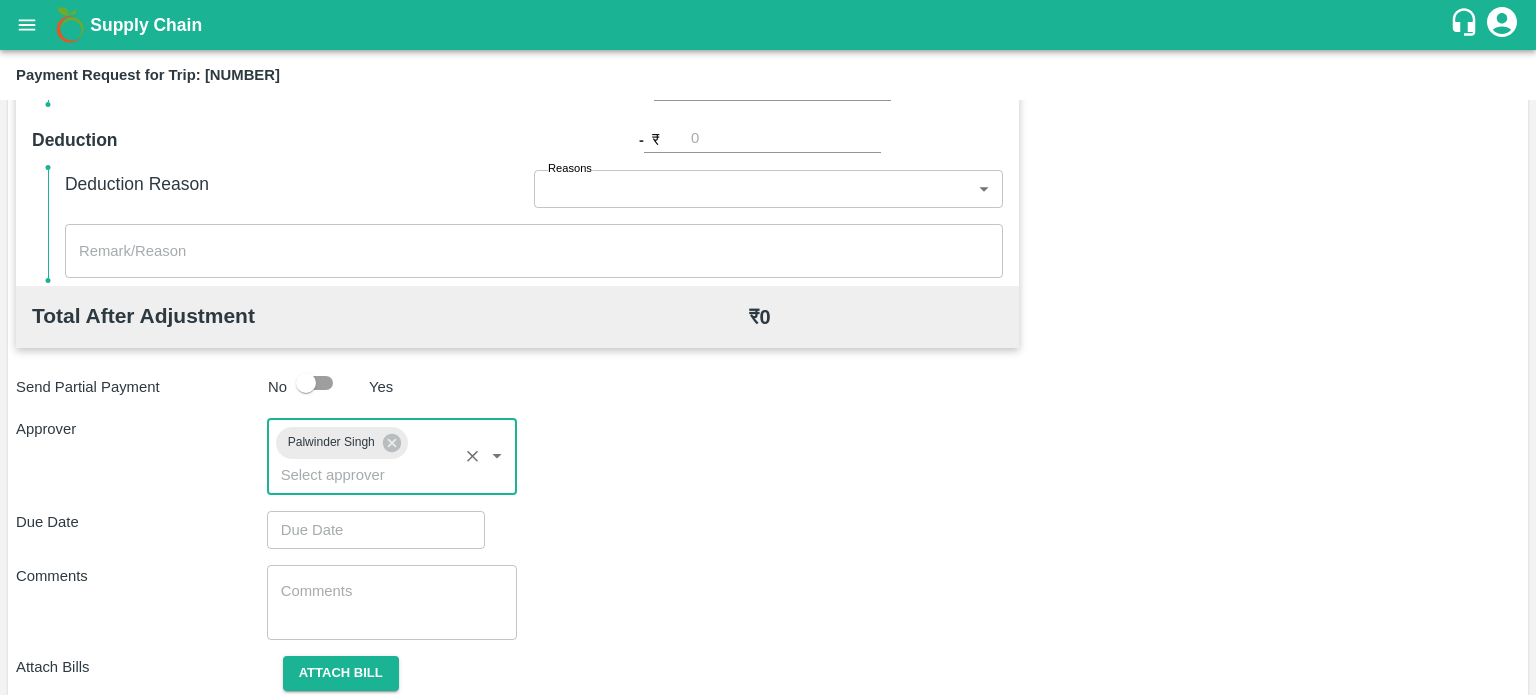 type on "DD/MM/YYYY hh:mm aa" 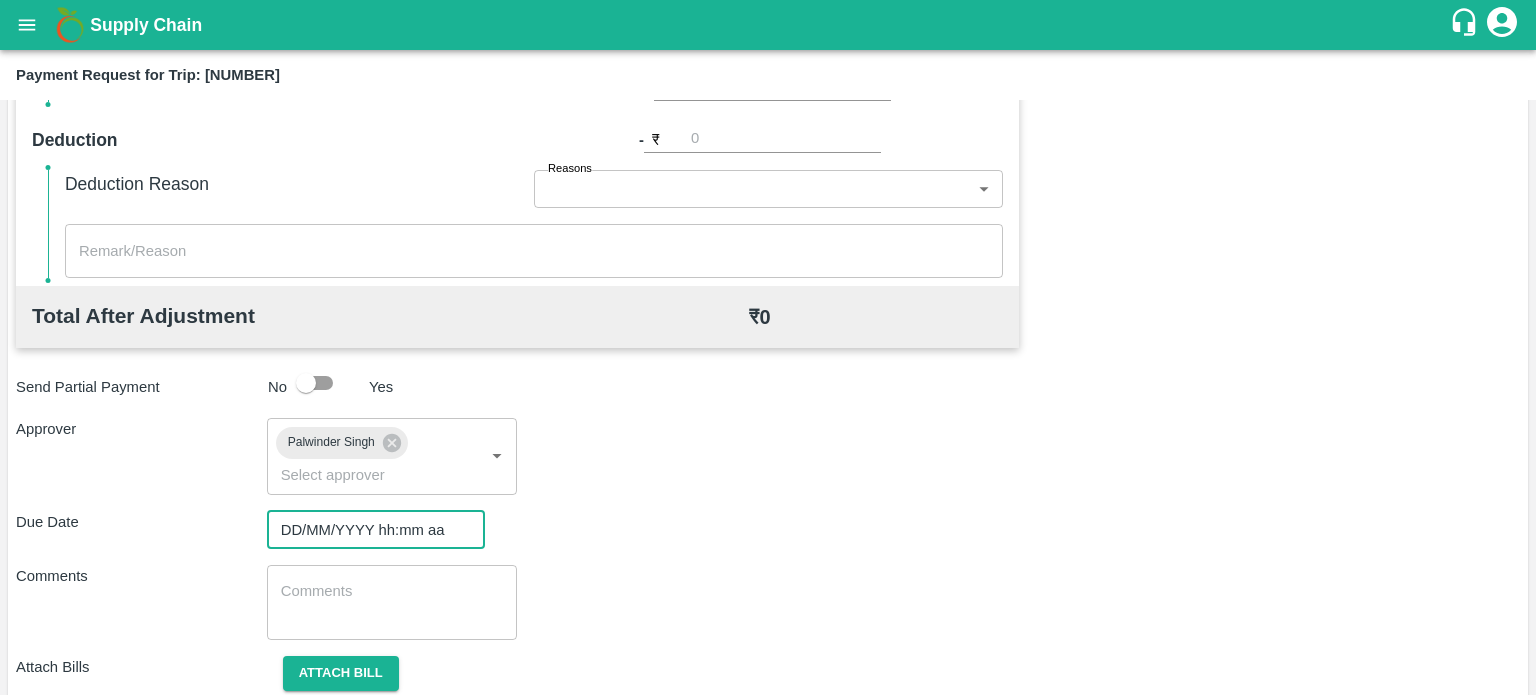 click on "DD/MM/YYYY hh:mm aa" at bounding box center (369, 530) 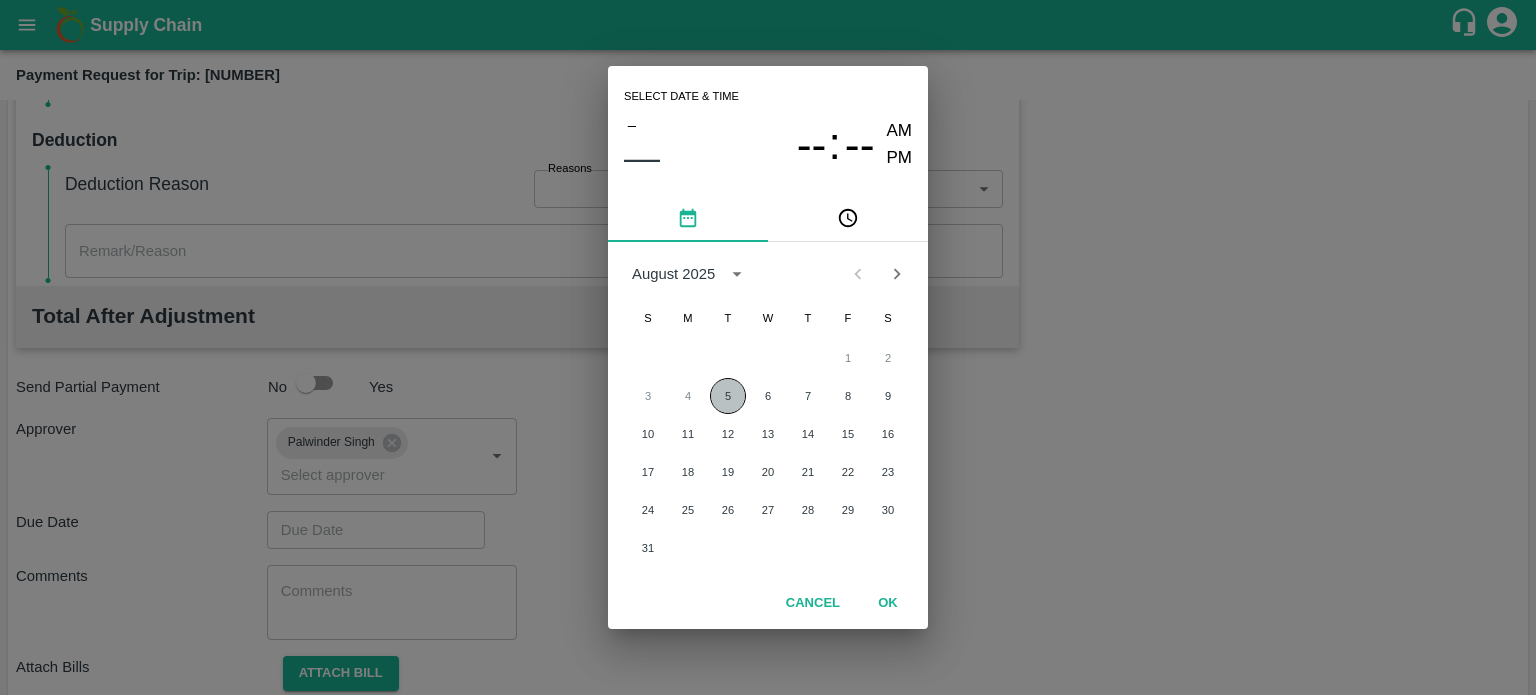 click on "5" at bounding box center [728, 396] 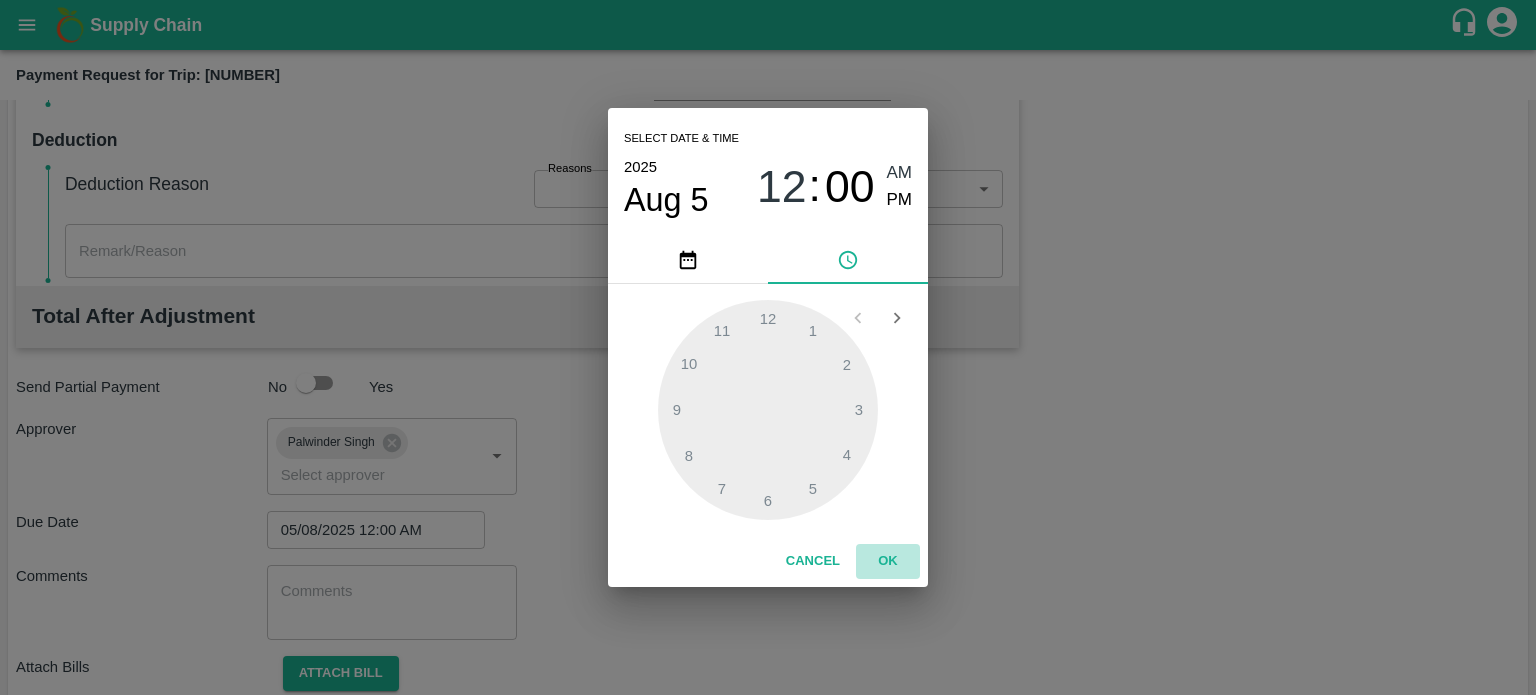 click on "OK" at bounding box center [888, 561] 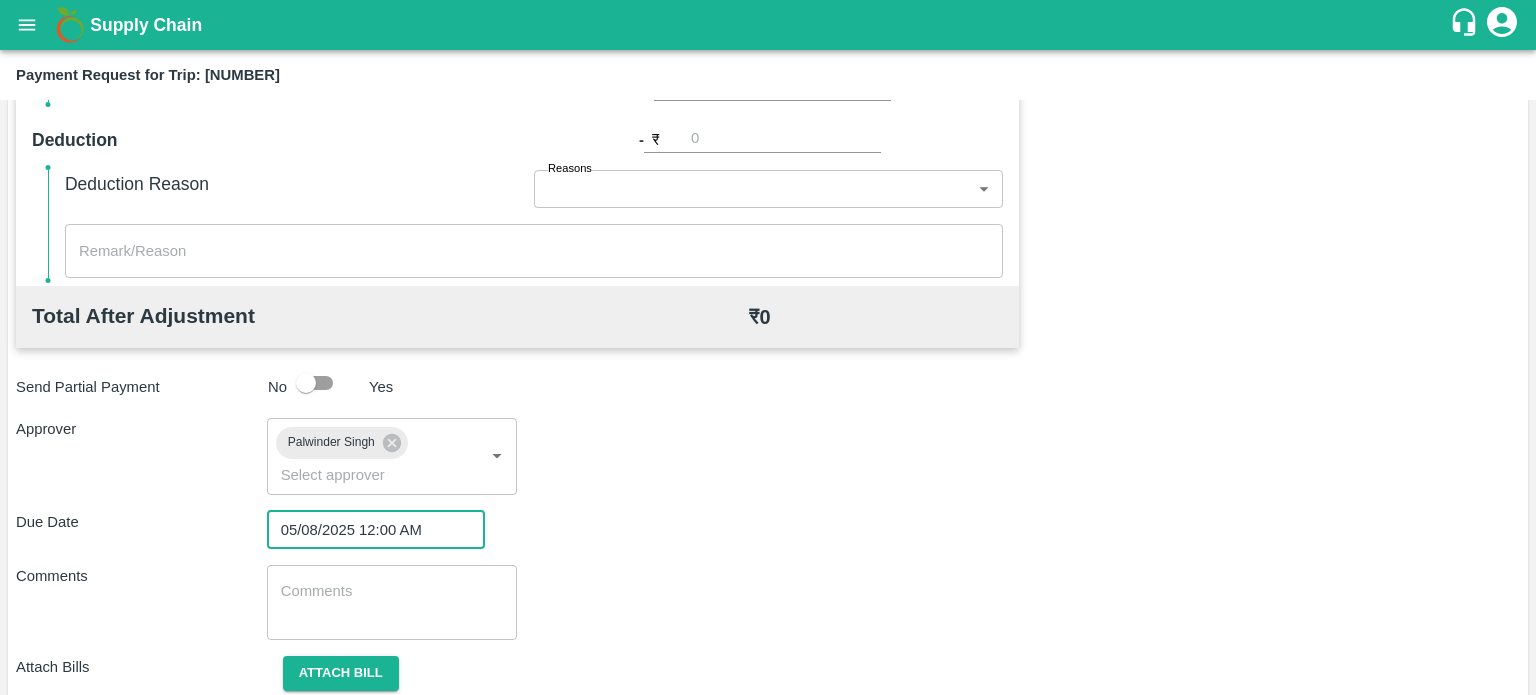 scroll, scrollTop: 885, scrollLeft: 0, axis: vertical 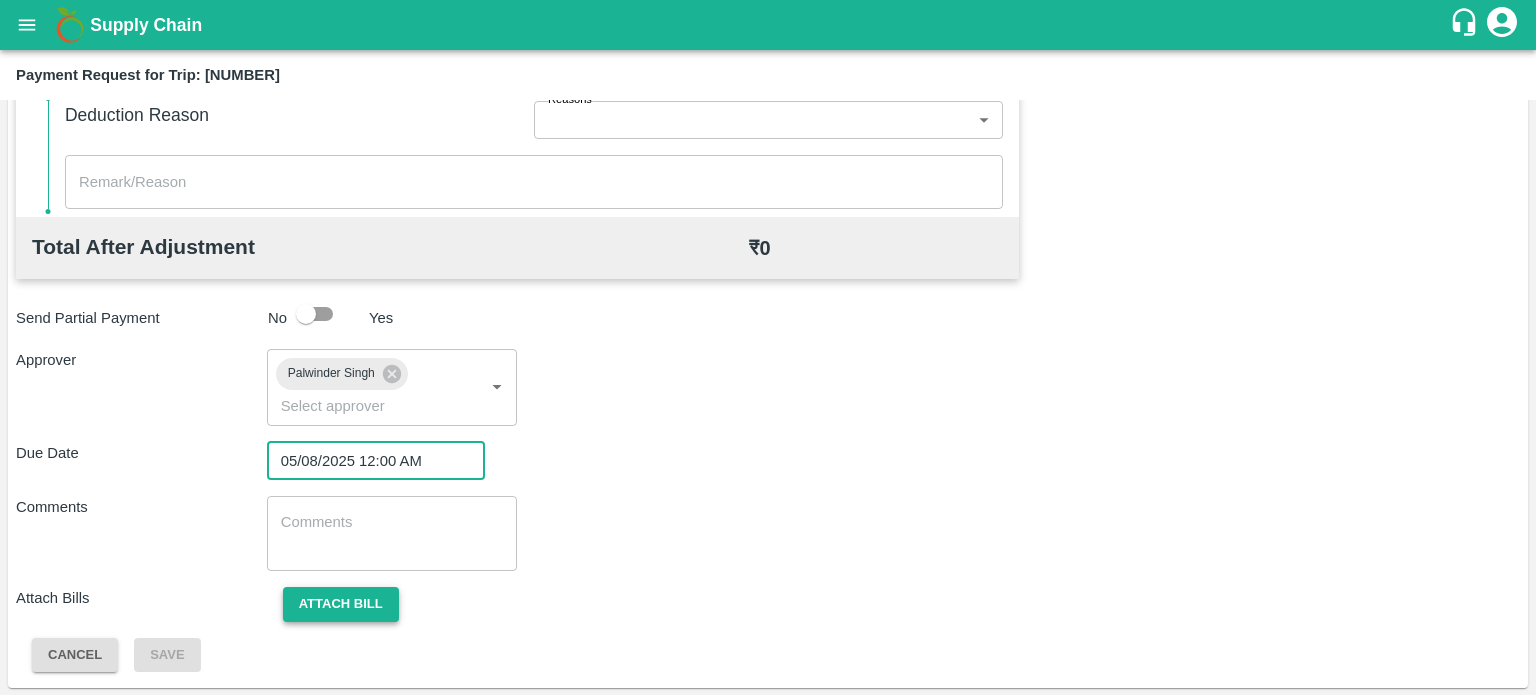 click on "Attach bill" at bounding box center [341, 604] 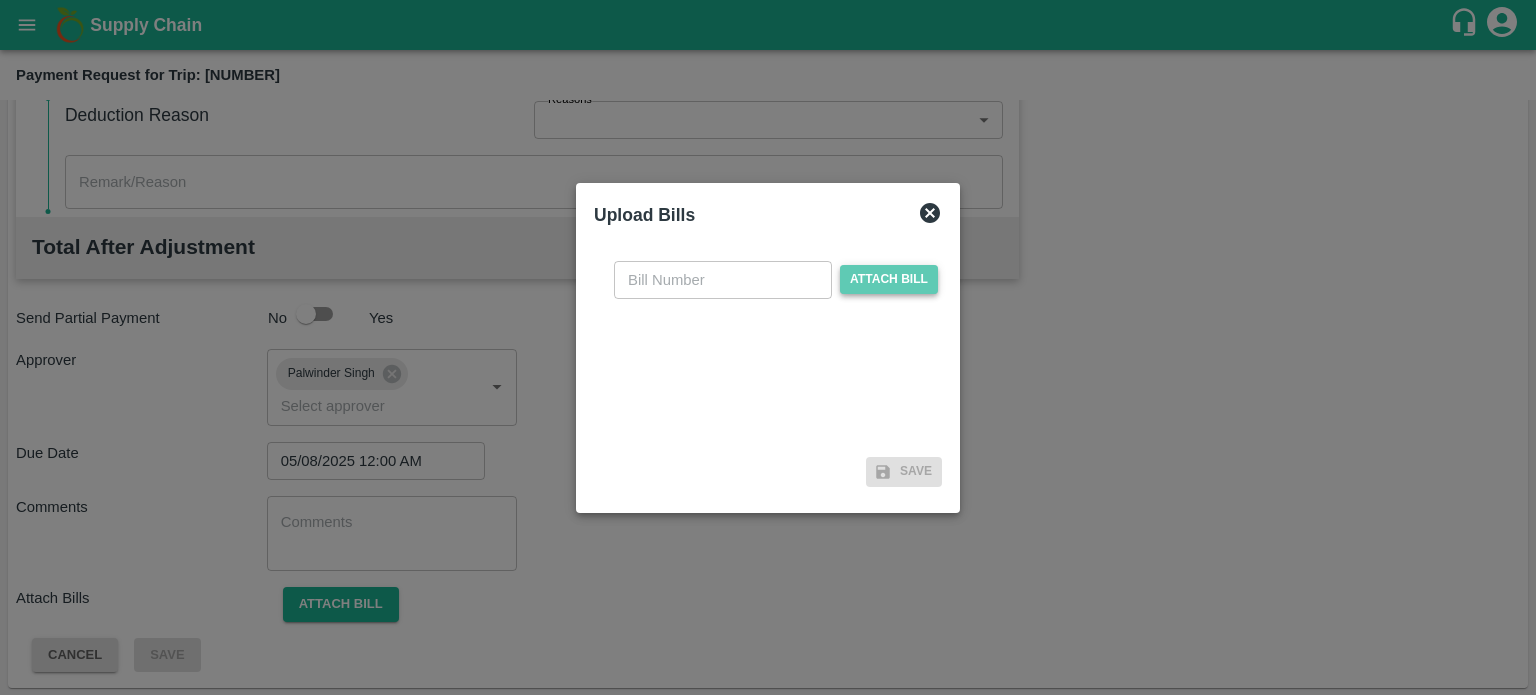 click on "Attach bill" at bounding box center (889, 279) 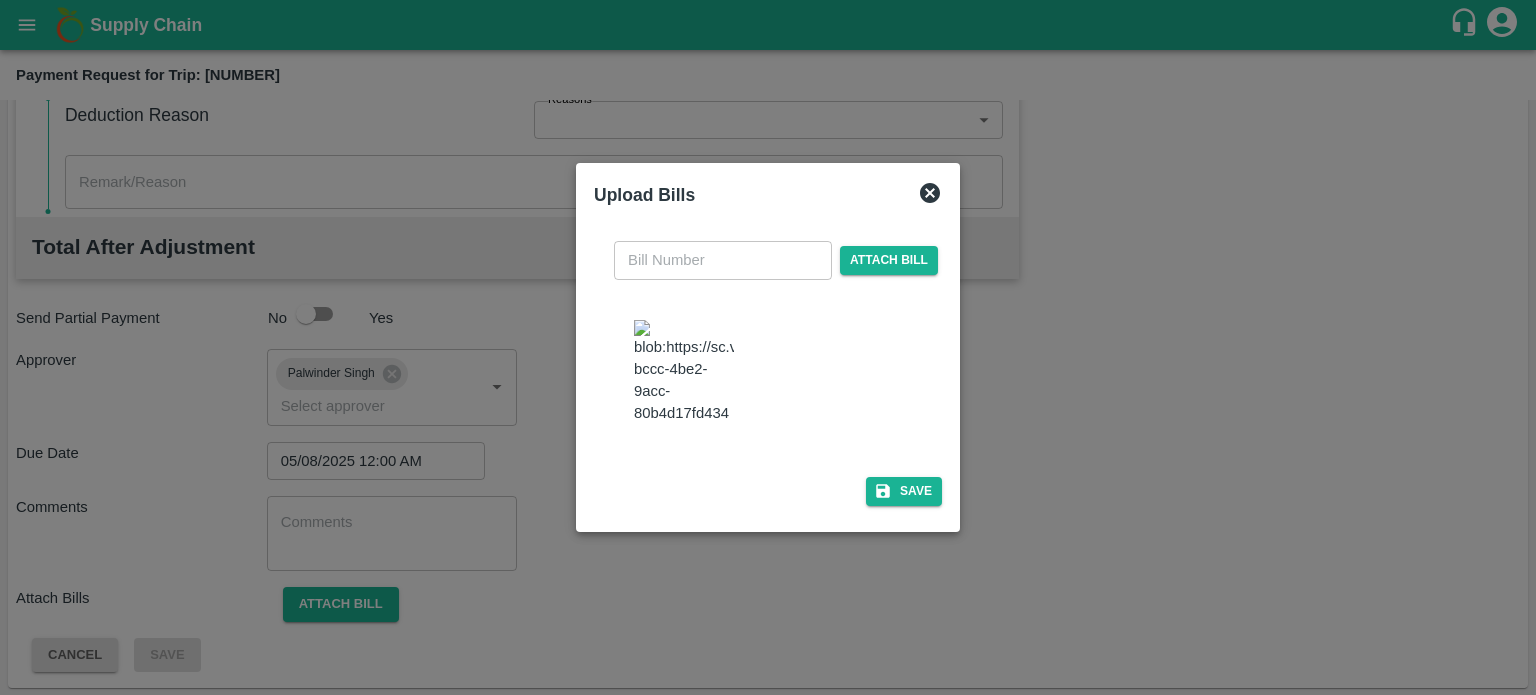 click at bounding box center [723, 260] 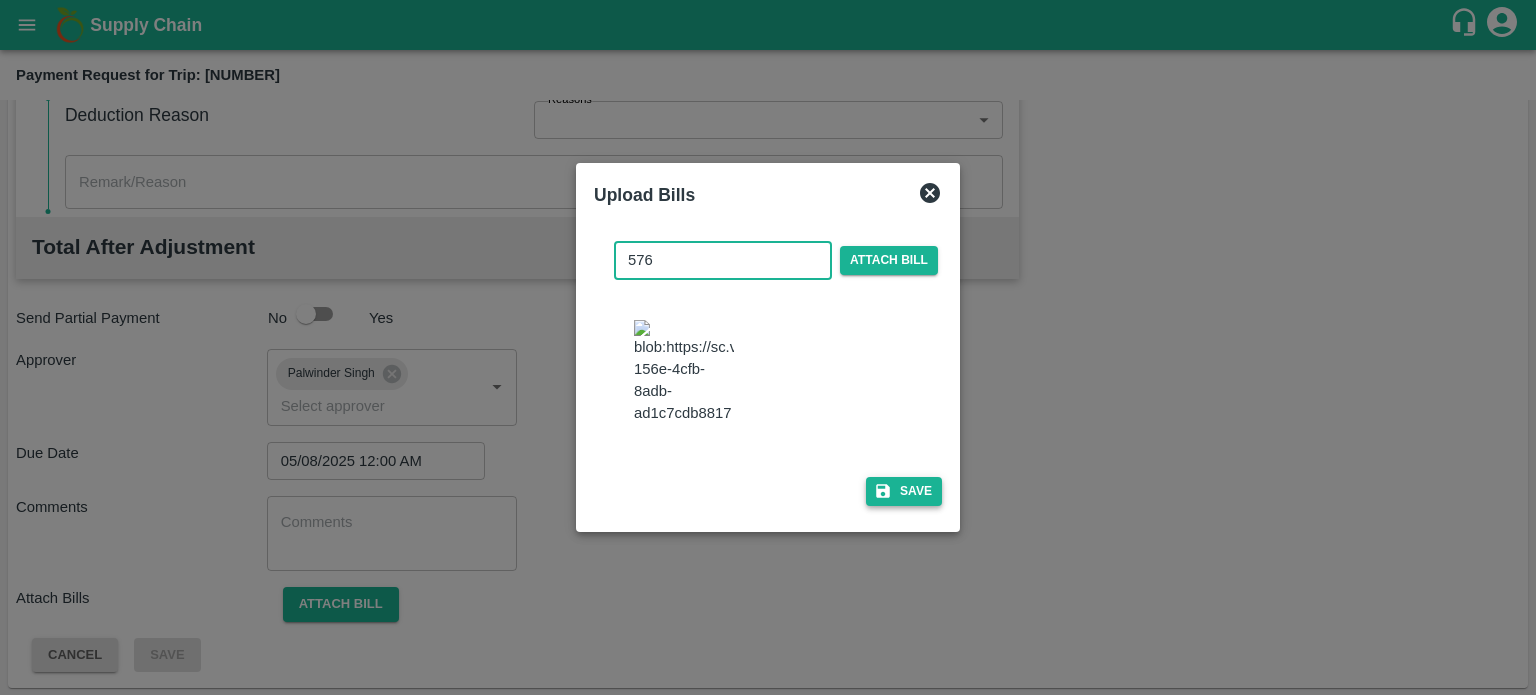 type on "576" 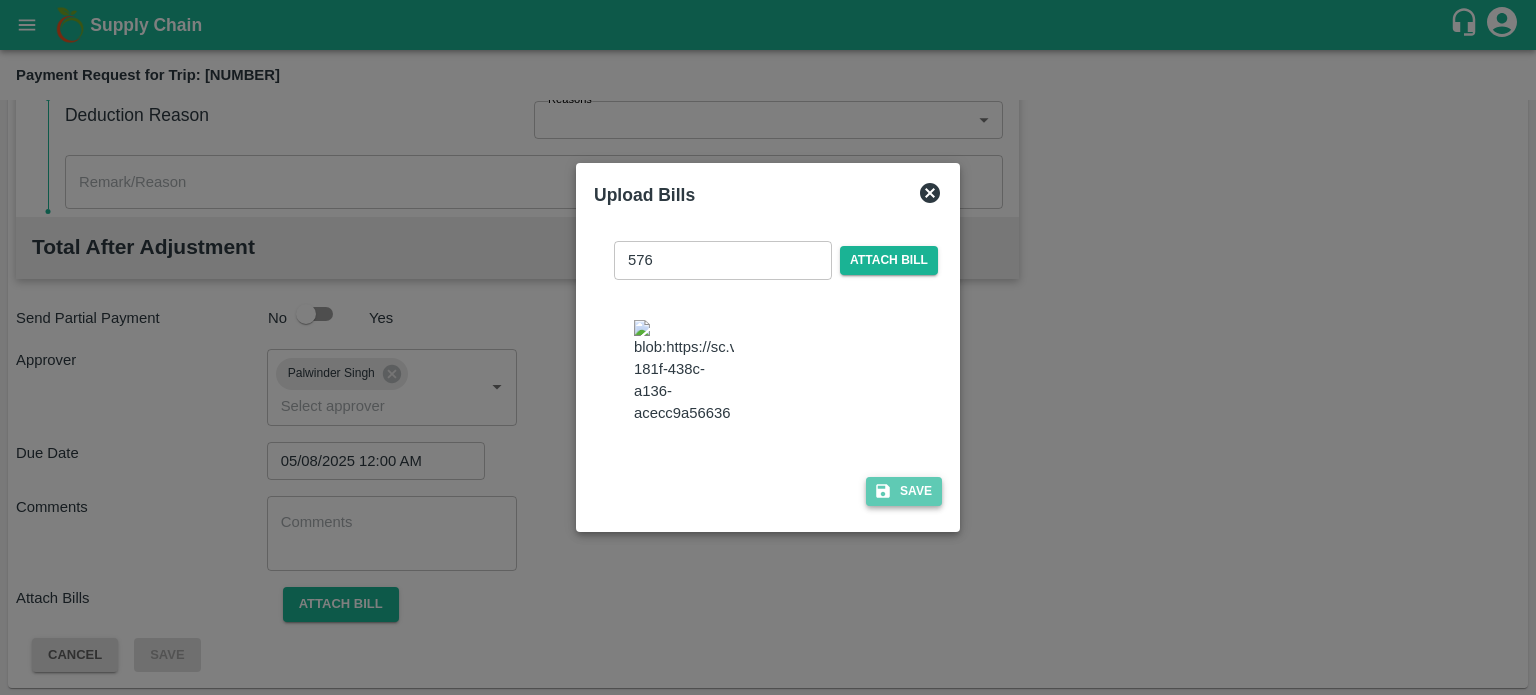 click on "Save" at bounding box center [904, 491] 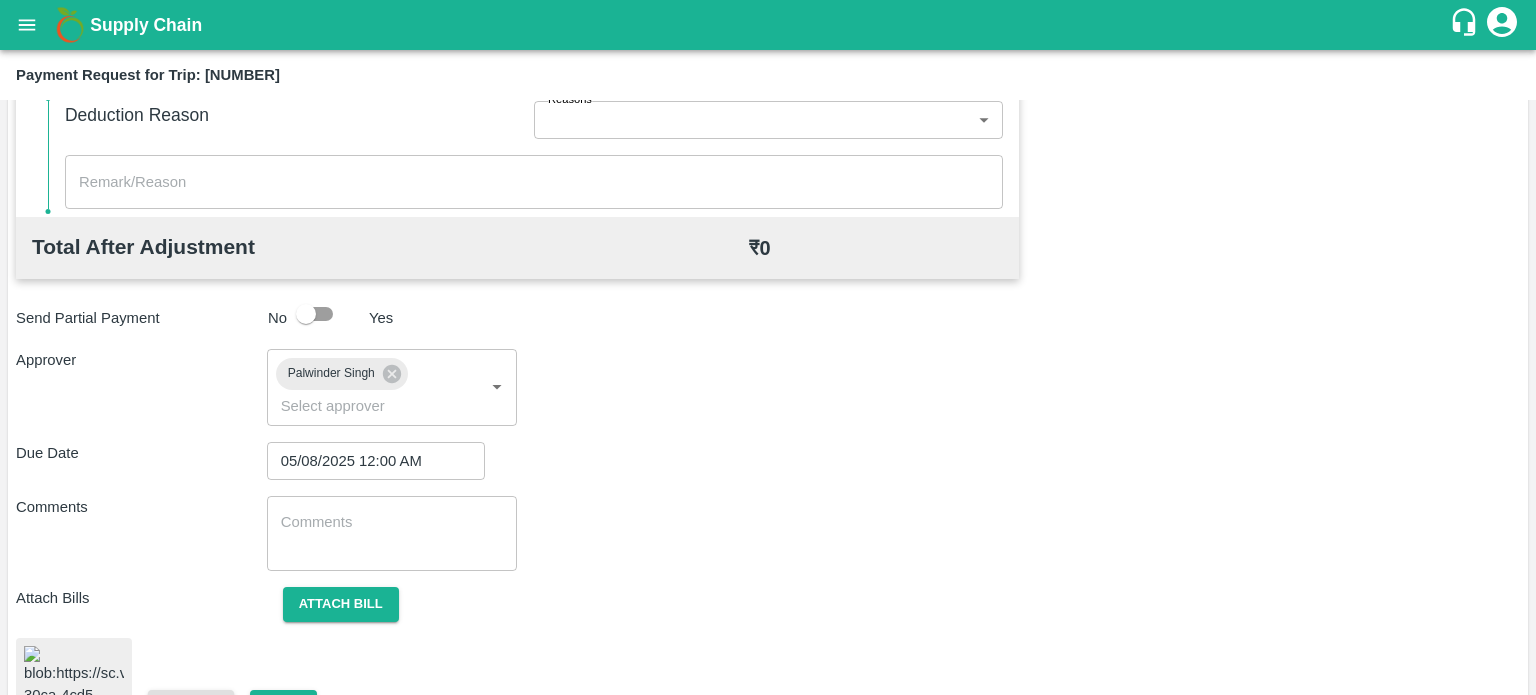 scroll, scrollTop: 964, scrollLeft: 0, axis: vertical 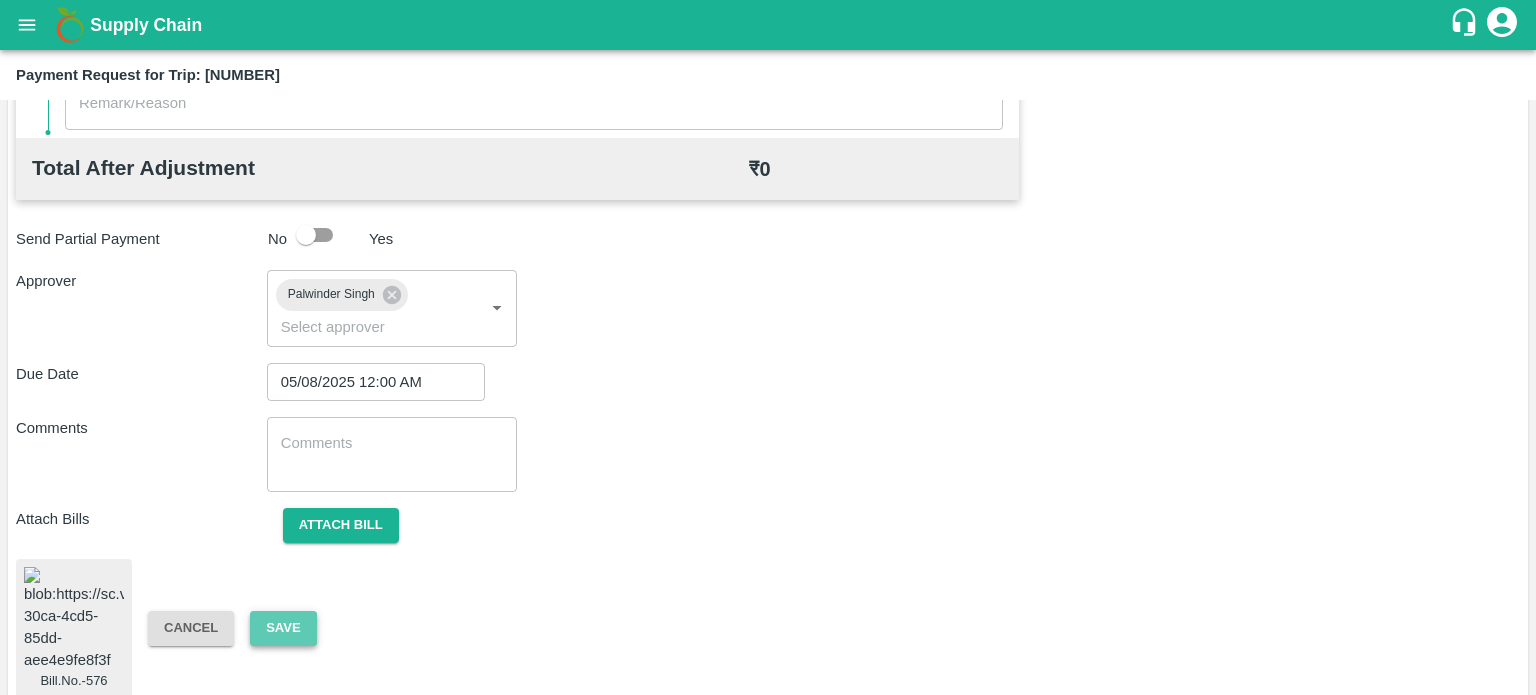 click on "Save" at bounding box center [283, 628] 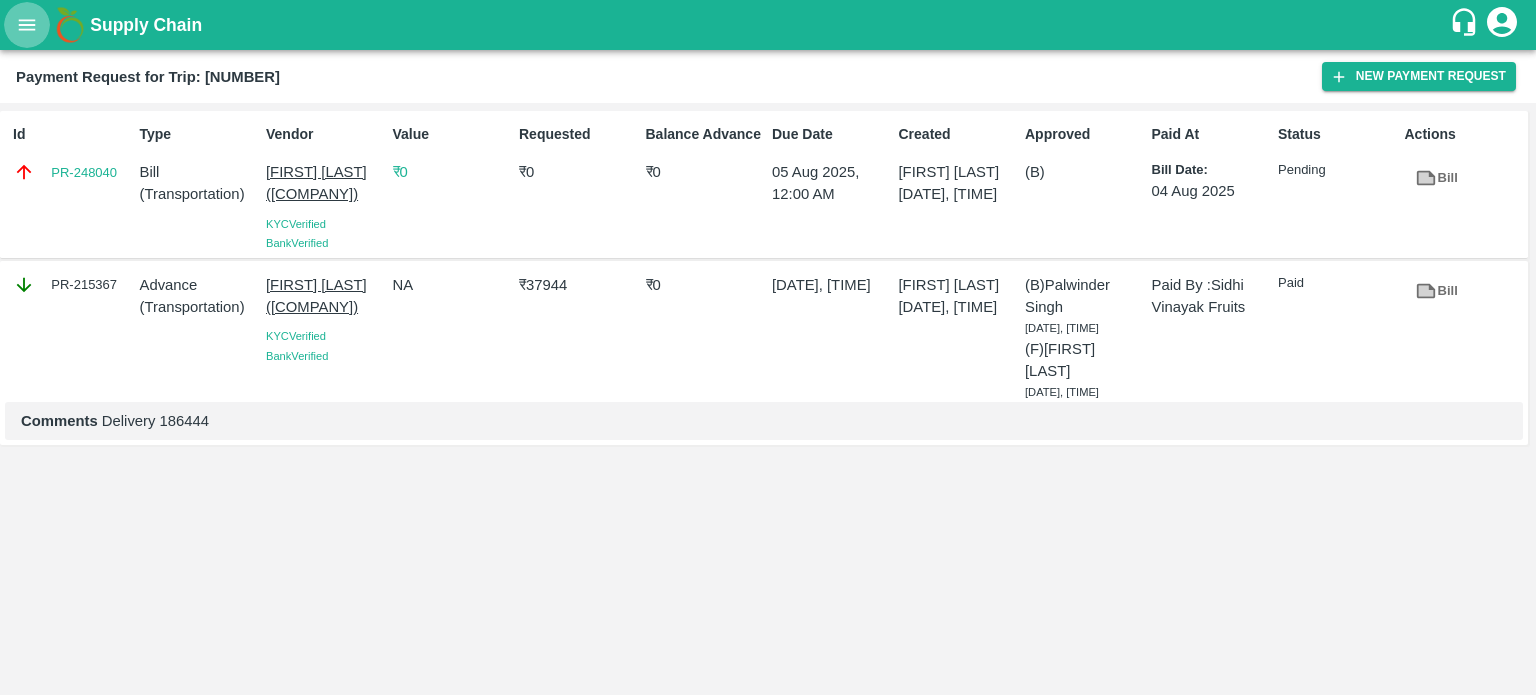 click 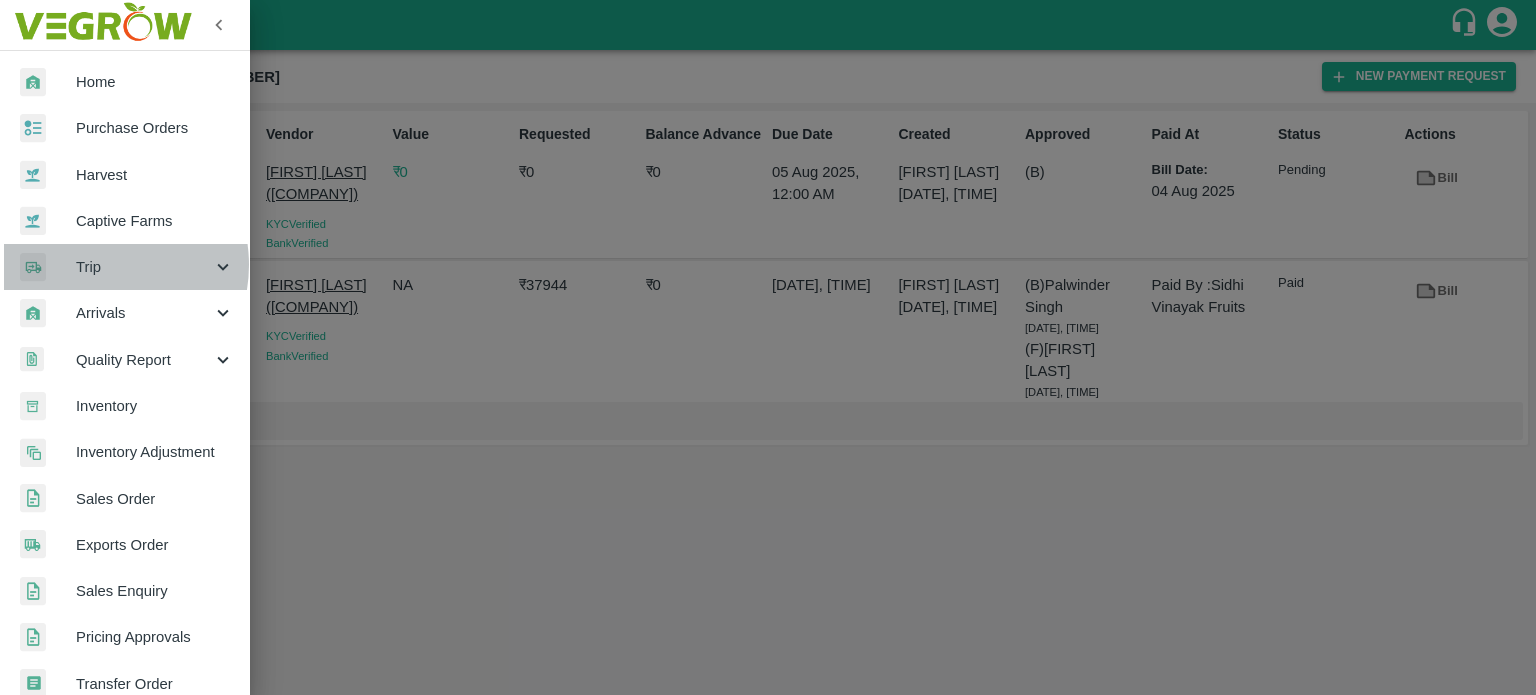 click on "Trip" at bounding box center (144, 267) 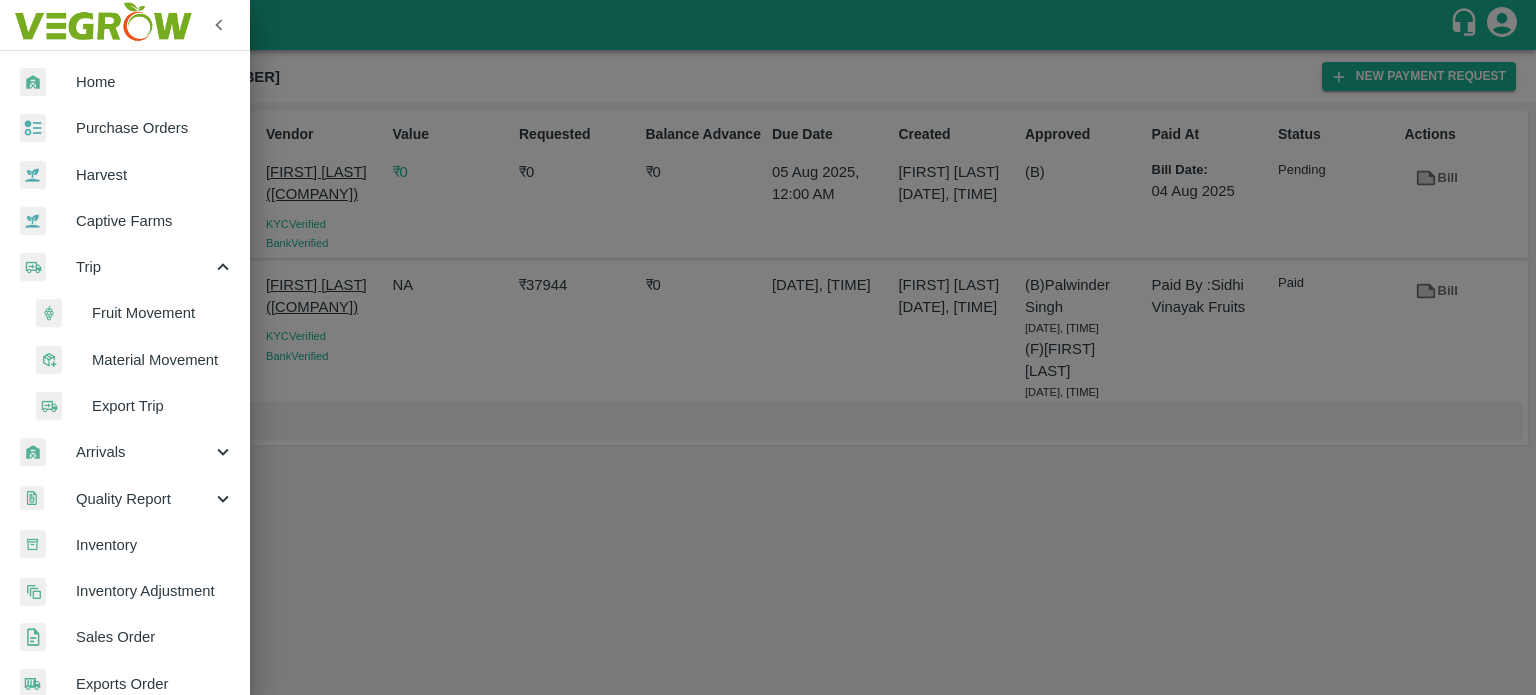 click on "Fruit Movement" at bounding box center (163, 313) 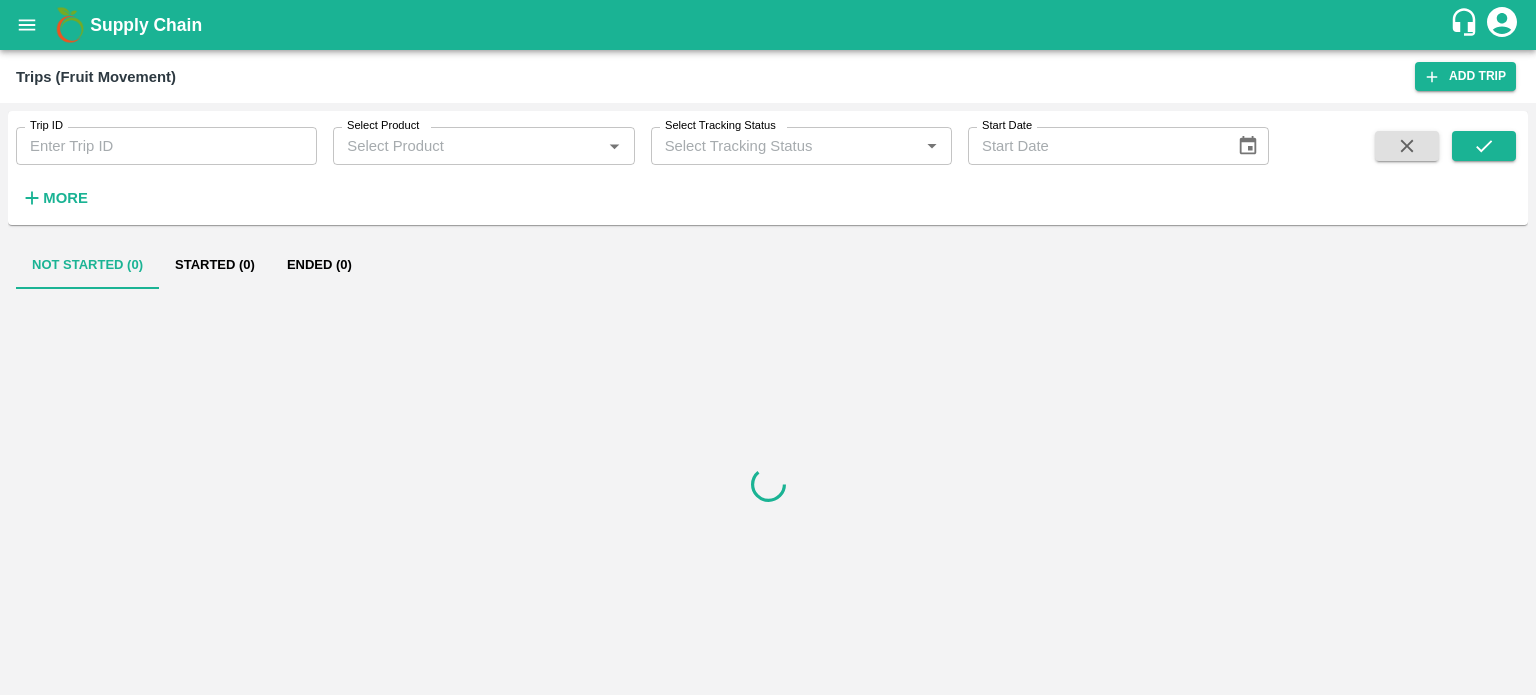 click on "Trip ID" at bounding box center (166, 146) 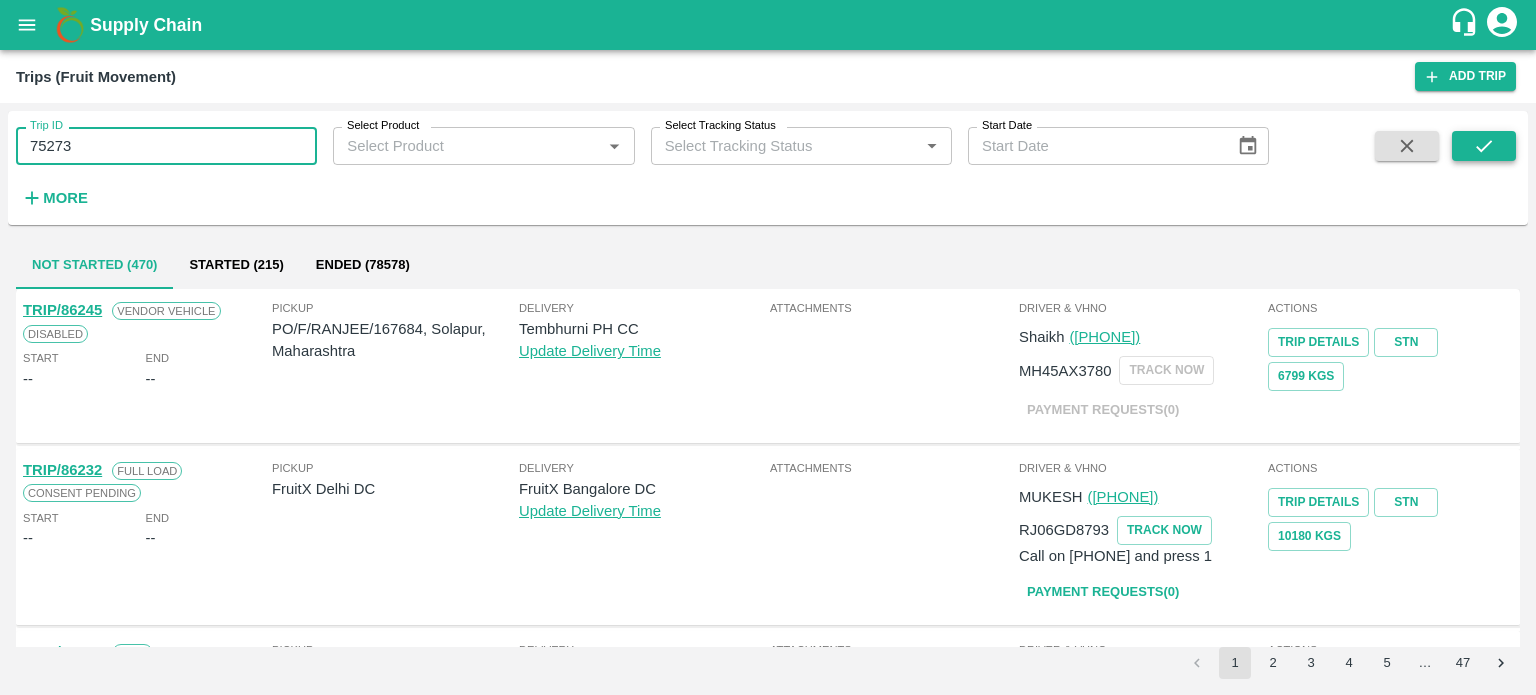 type on "75273" 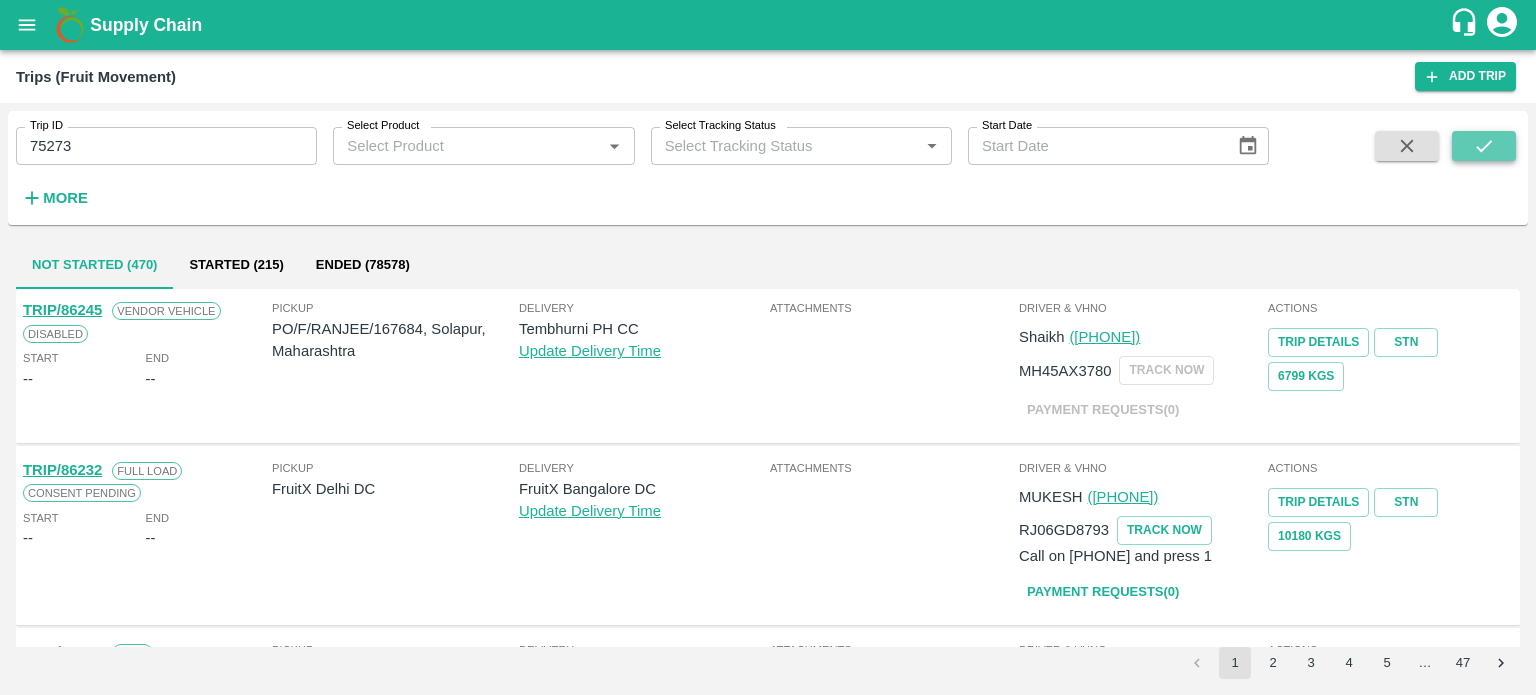 click 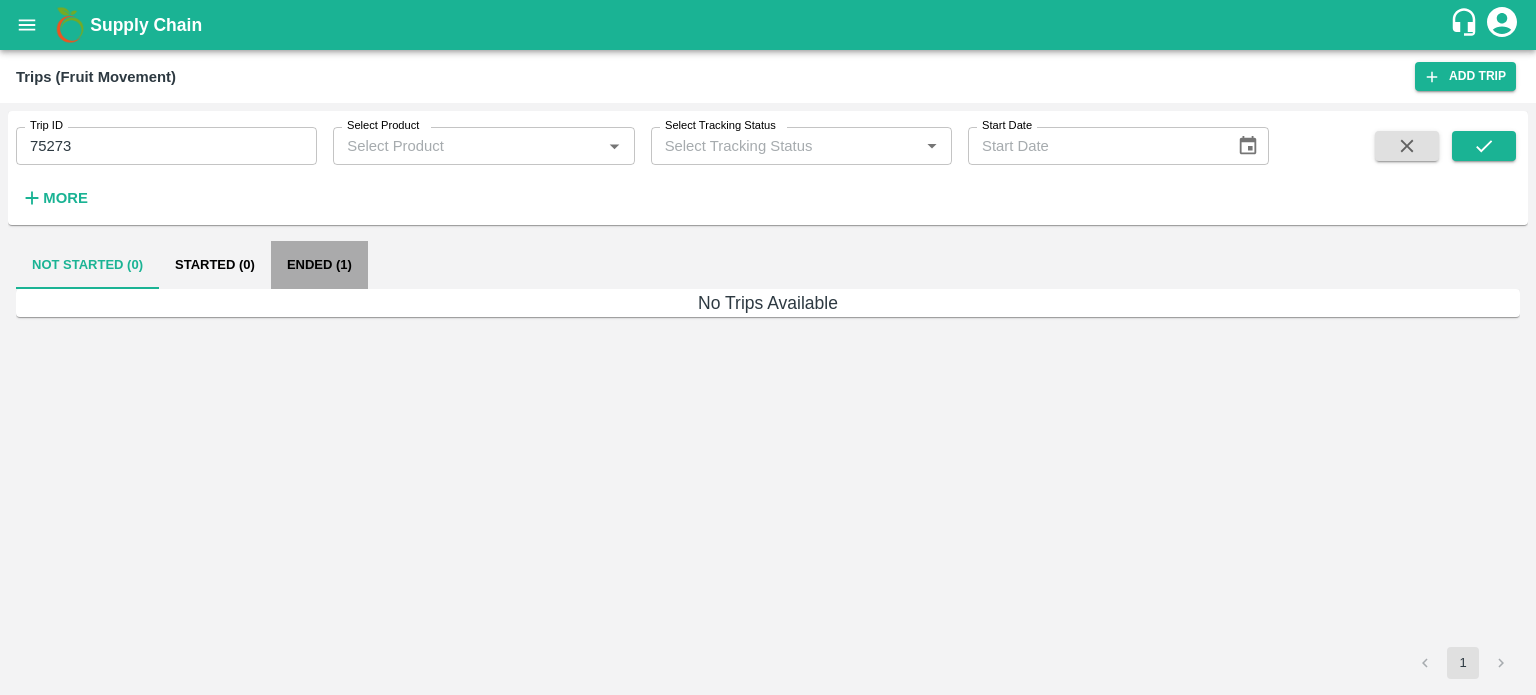click on "Ended (1)" at bounding box center (319, 265) 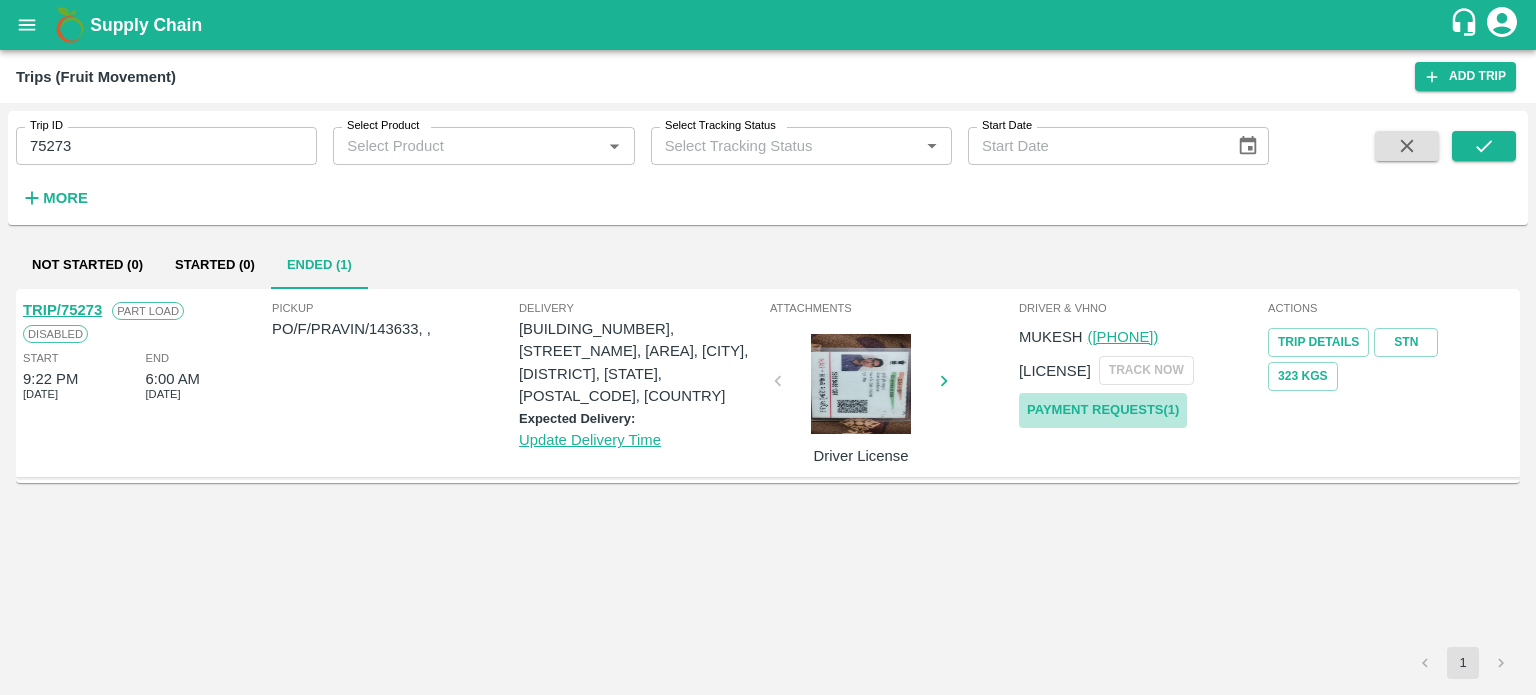 click on "Payment Requests( 1 )" at bounding box center [1103, 410] 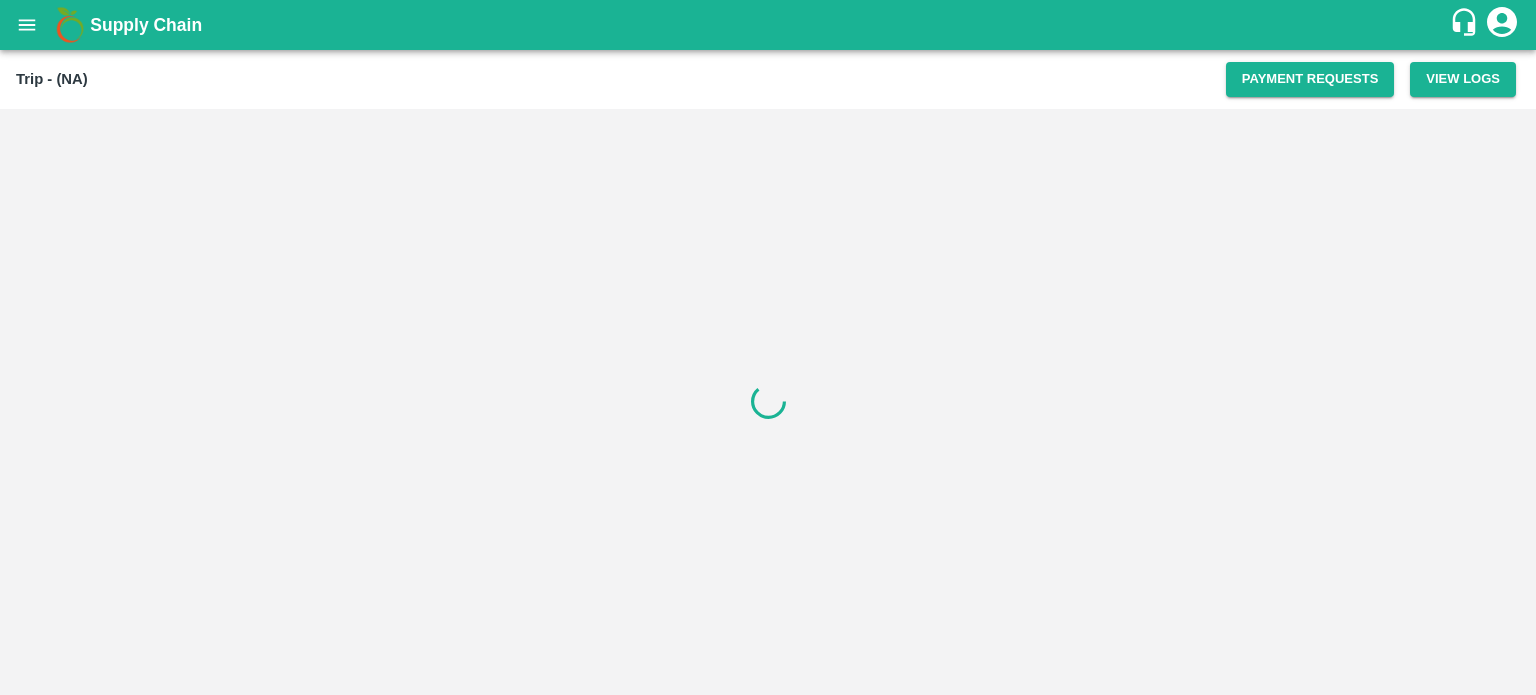 scroll, scrollTop: 0, scrollLeft: 0, axis: both 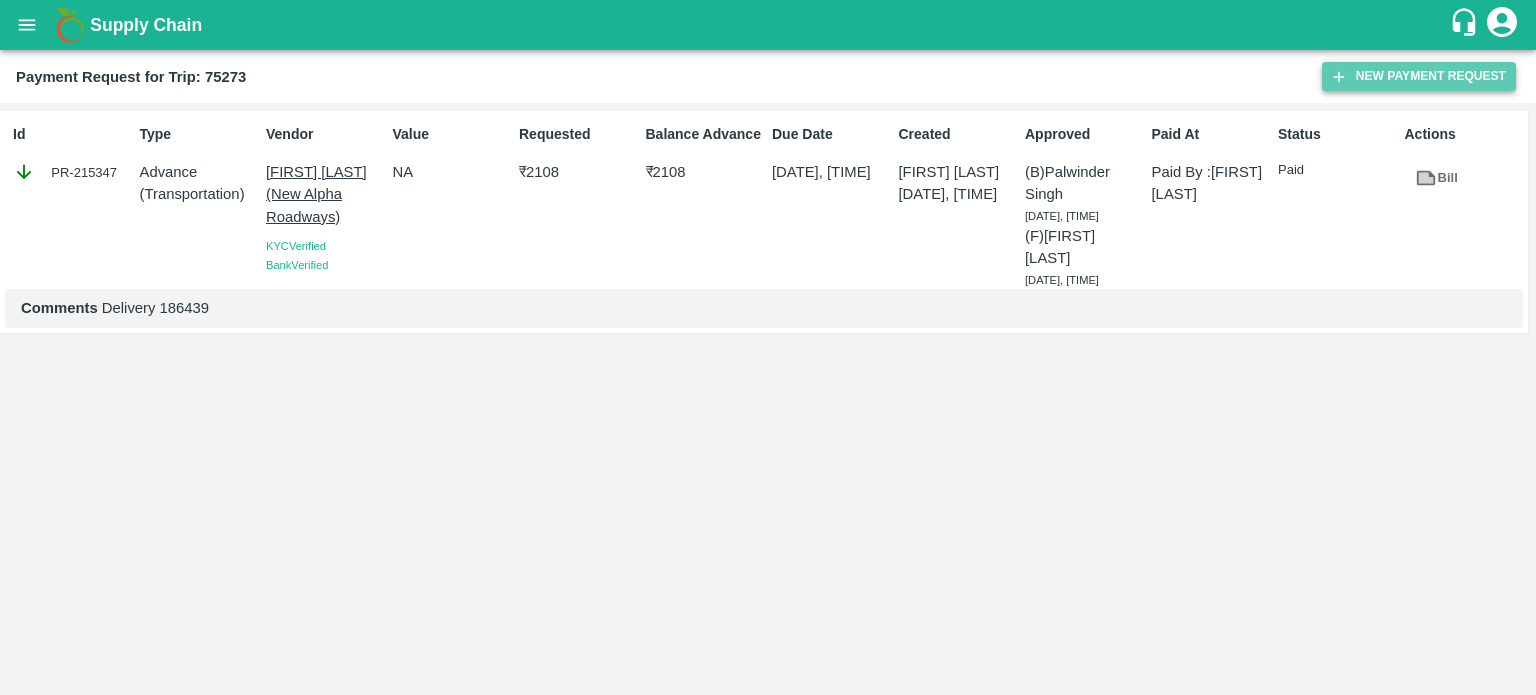 click on "New Payment Request" at bounding box center (1419, 76) 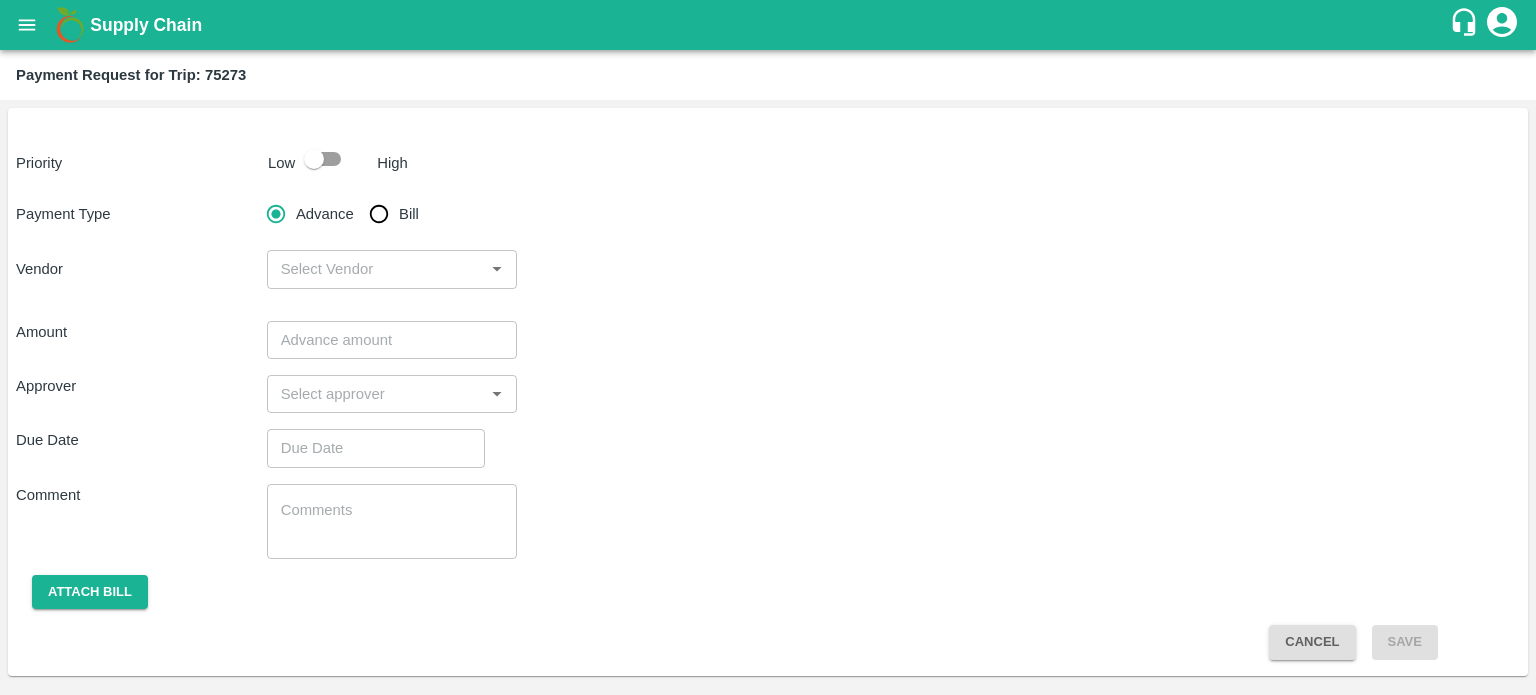 click at bounding box center (314, 159) 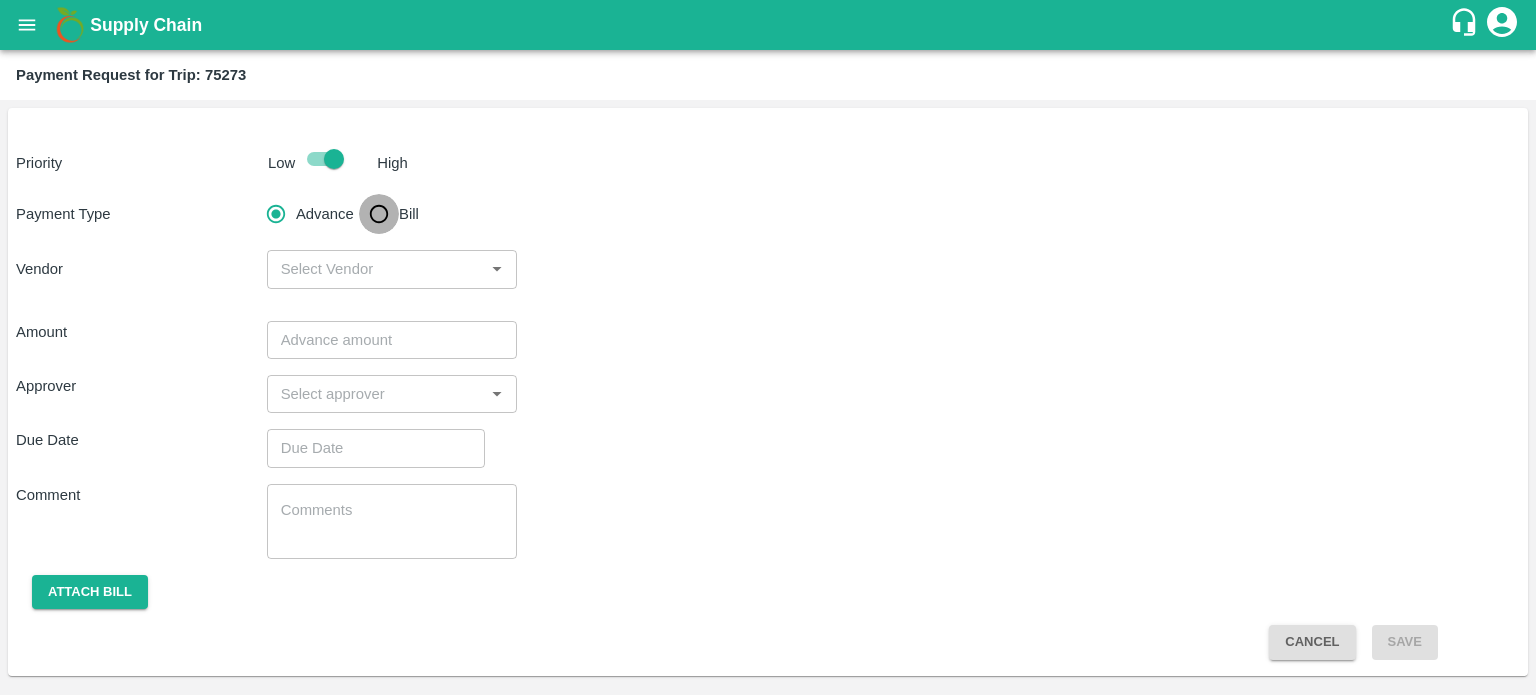 click on "Bill" at bounding box center [379, 214] 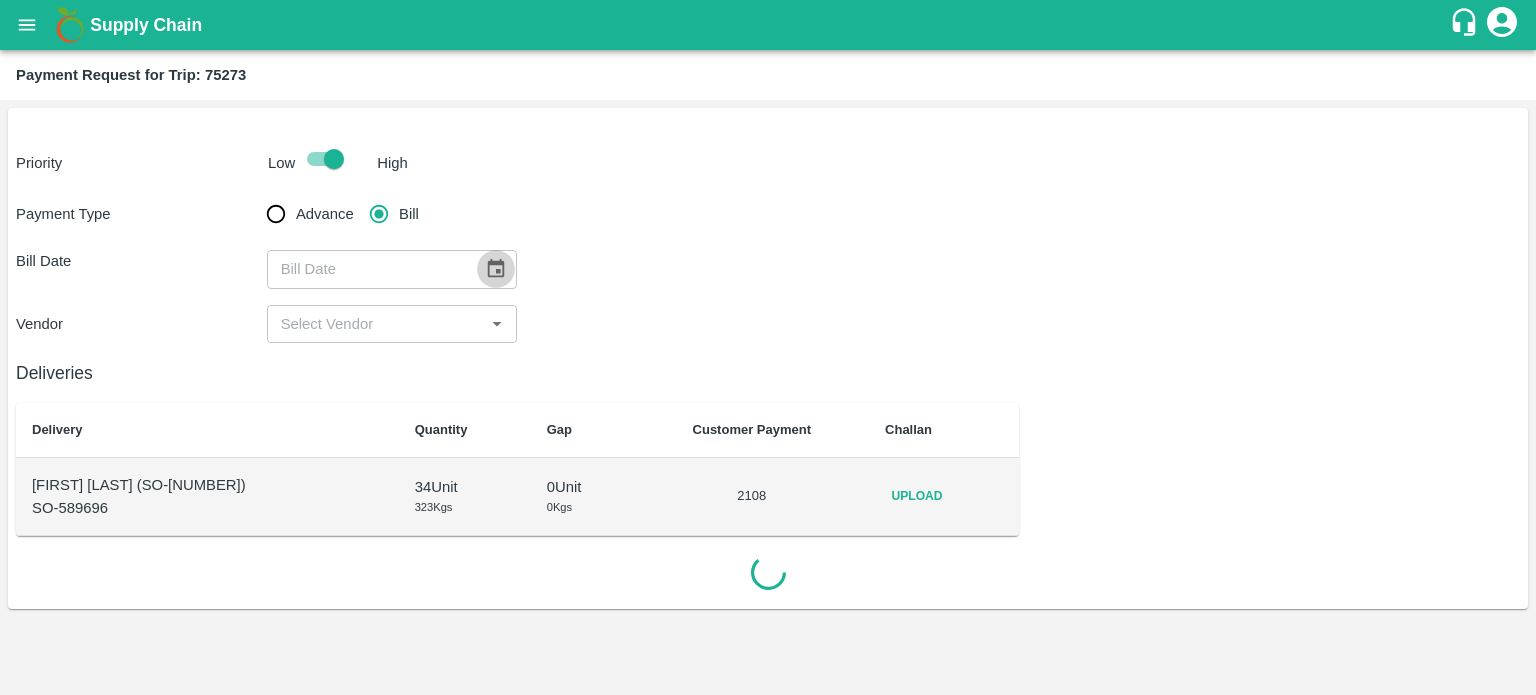 click 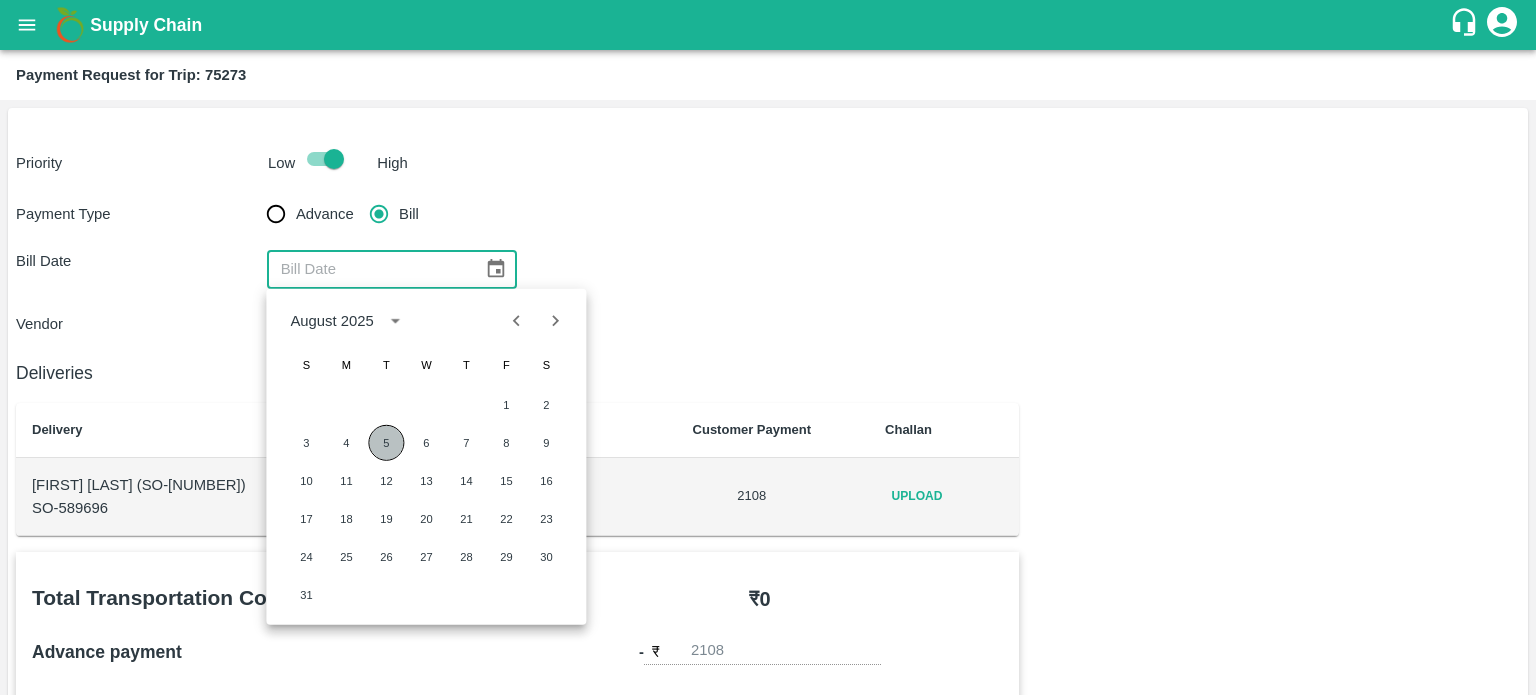 click on "5" at bounding box center [386, 443] 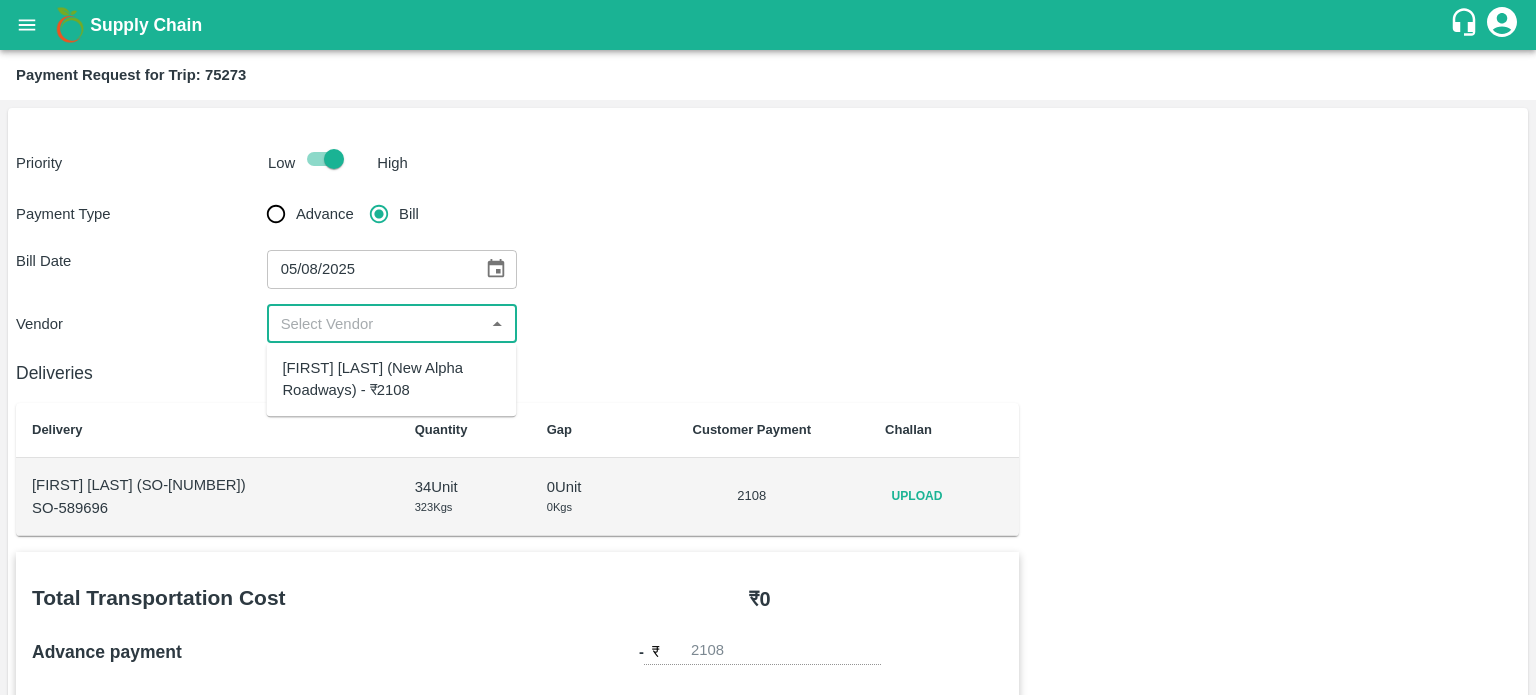 click at bounding box center [376, 324] 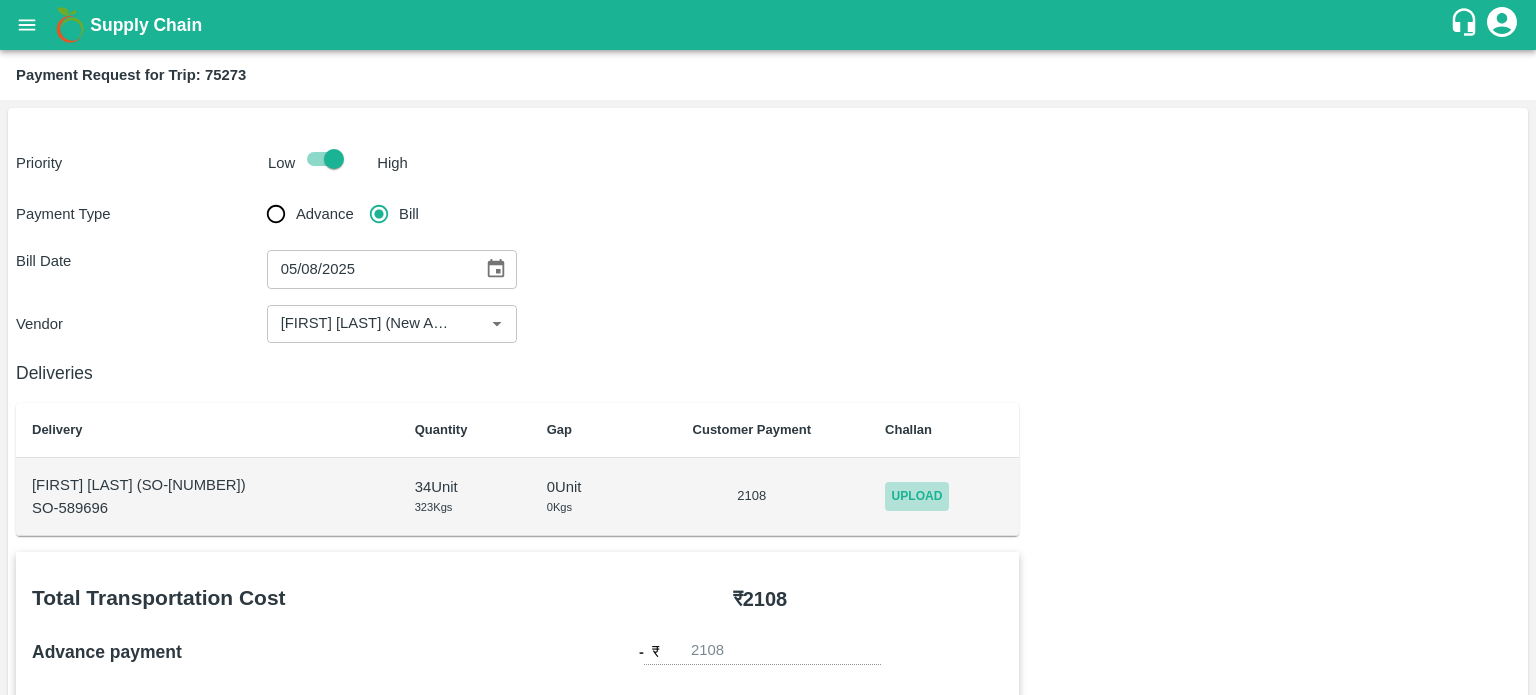 click on "Upload" at bounding box center (917, 496) 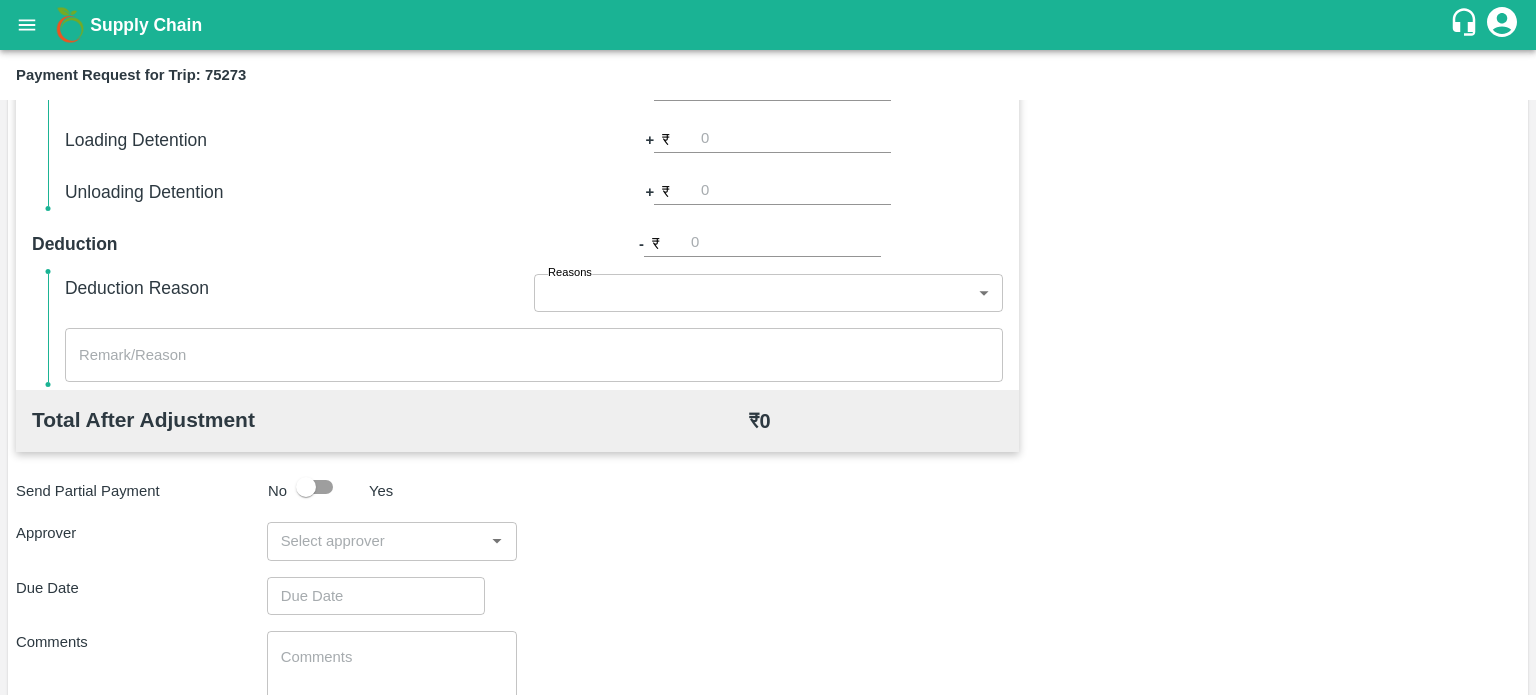 scroll, scrollTop: 716, scrollLeft: 0, axis: vertical 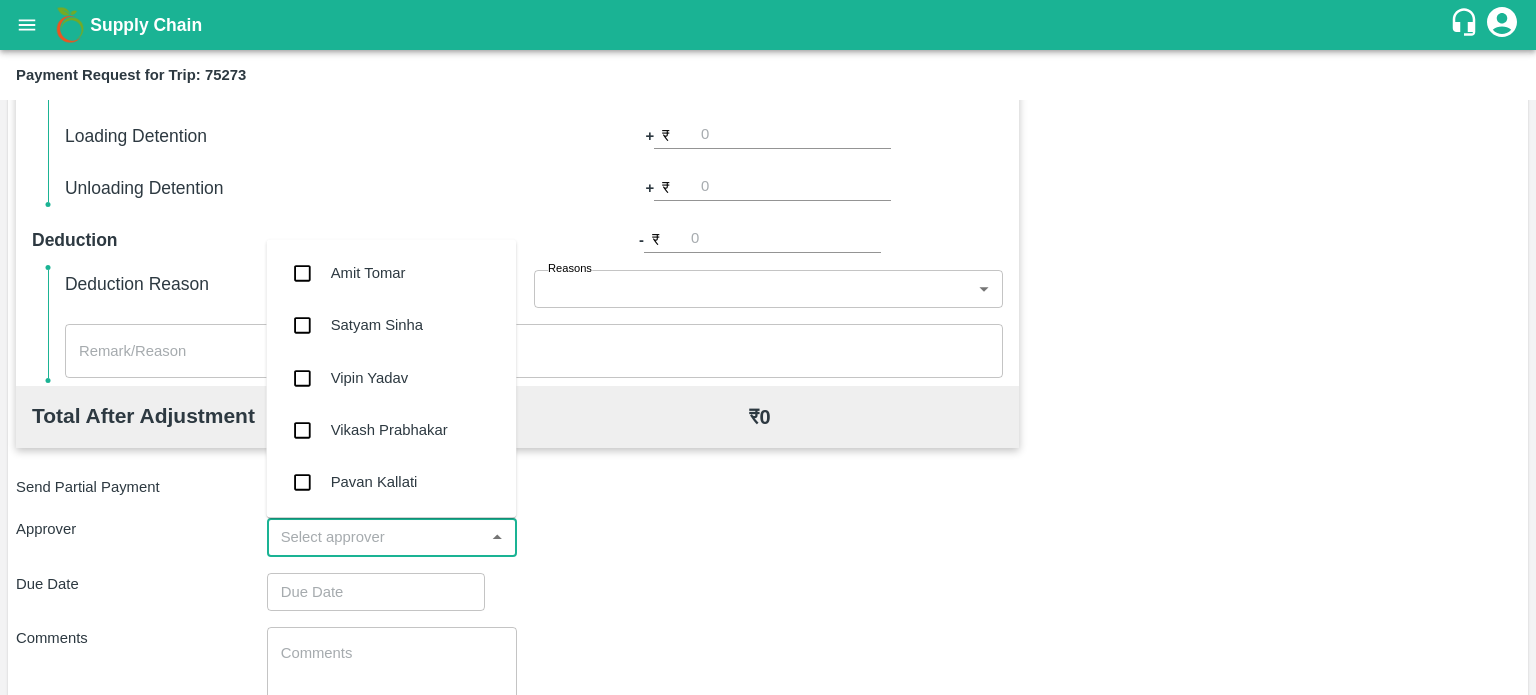 click at bounding box center [376, 537] 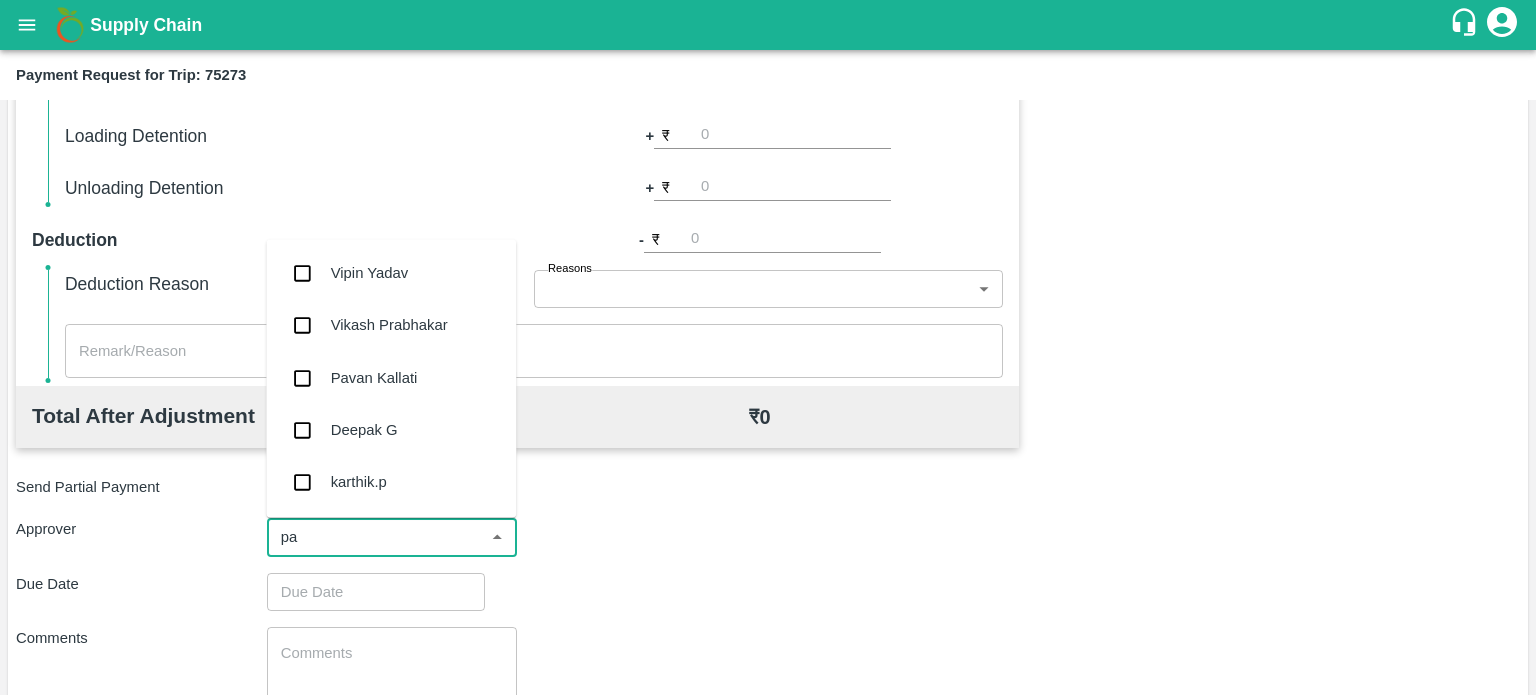 type on "pal" 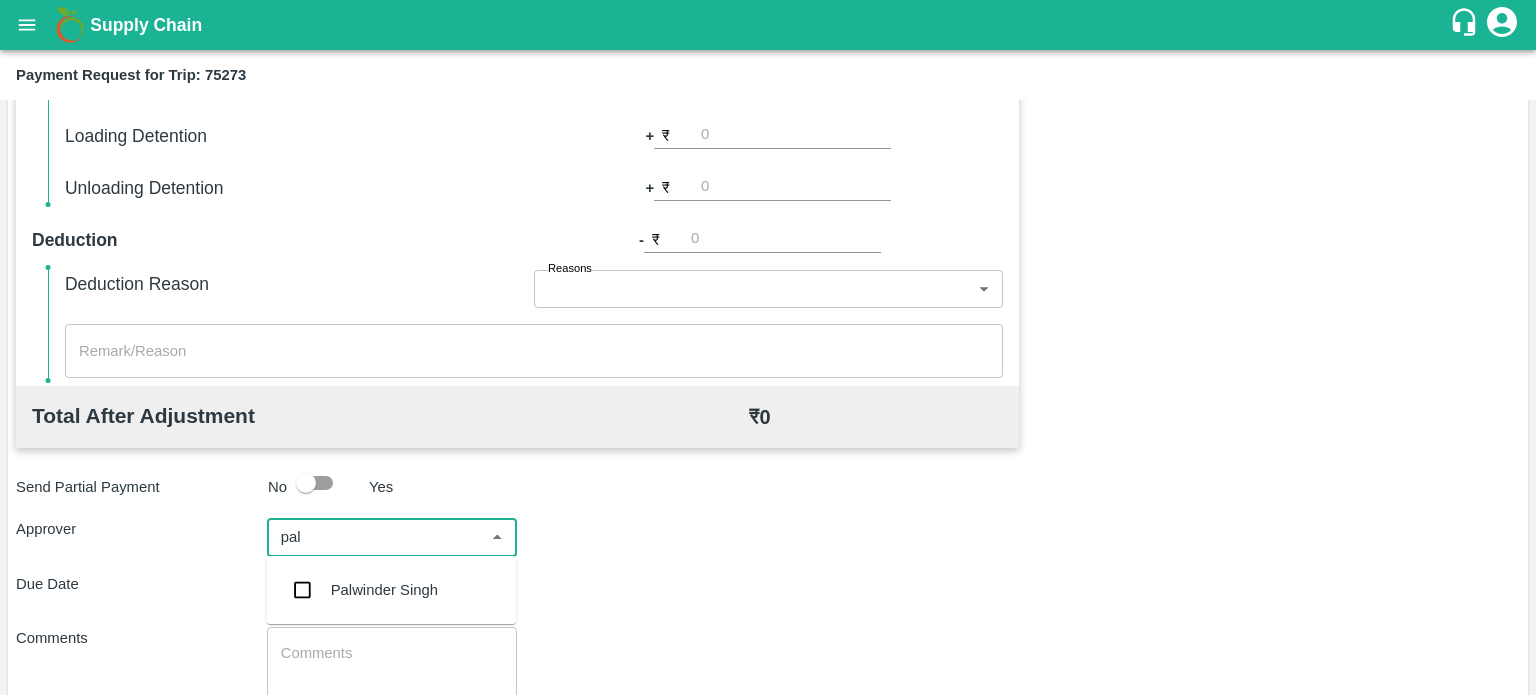 click on "Palwinder Singh" at bounding box center (391, 590) 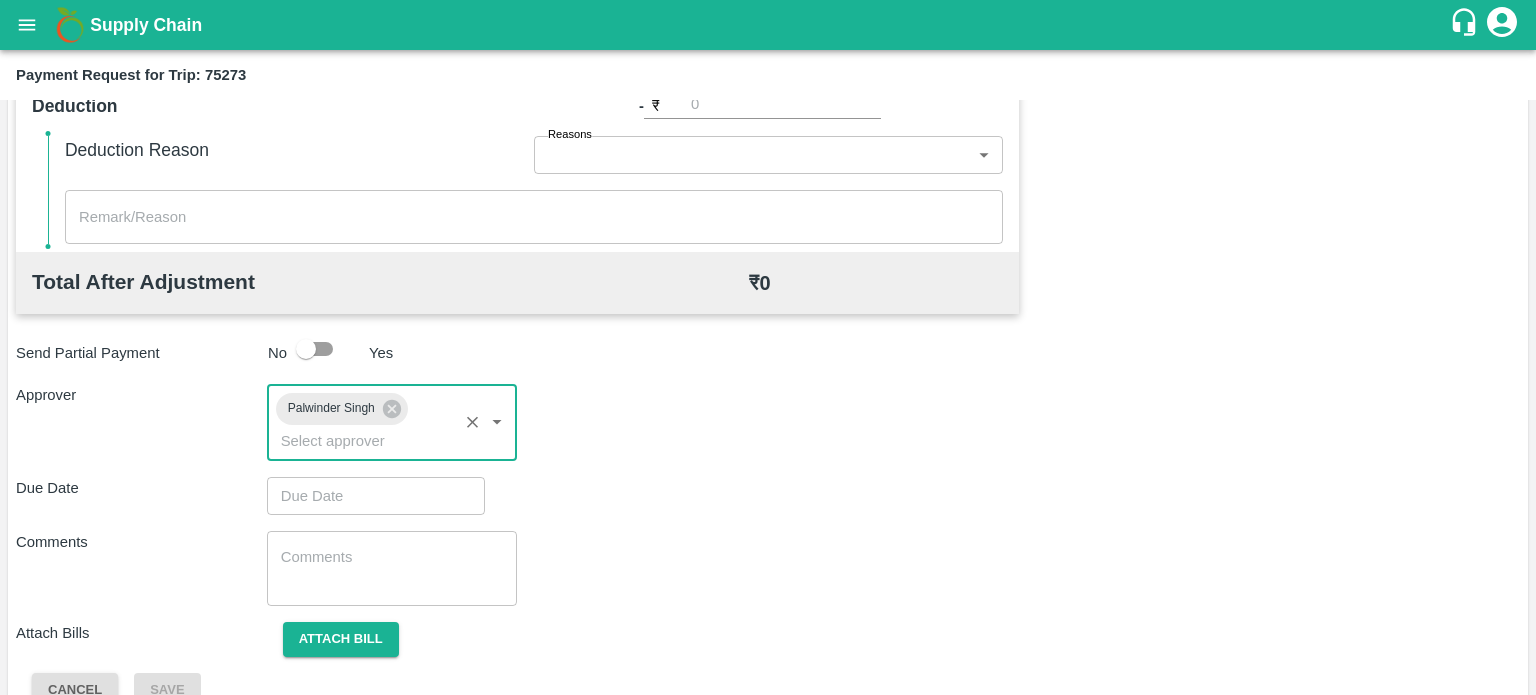 scroll, scrollTop: 851, scrollLeft: 0, axis: vertical 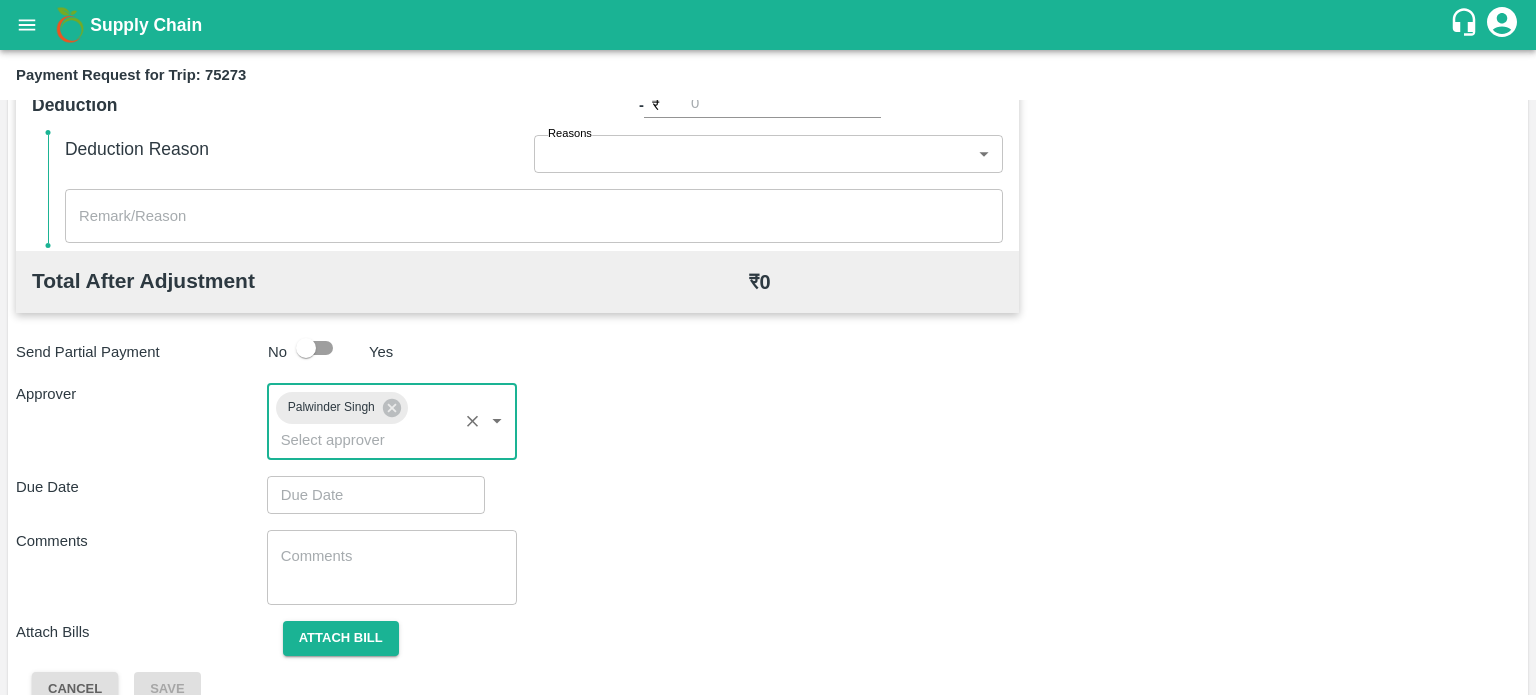type on "DD/MM/YYYY hh:mm aa" 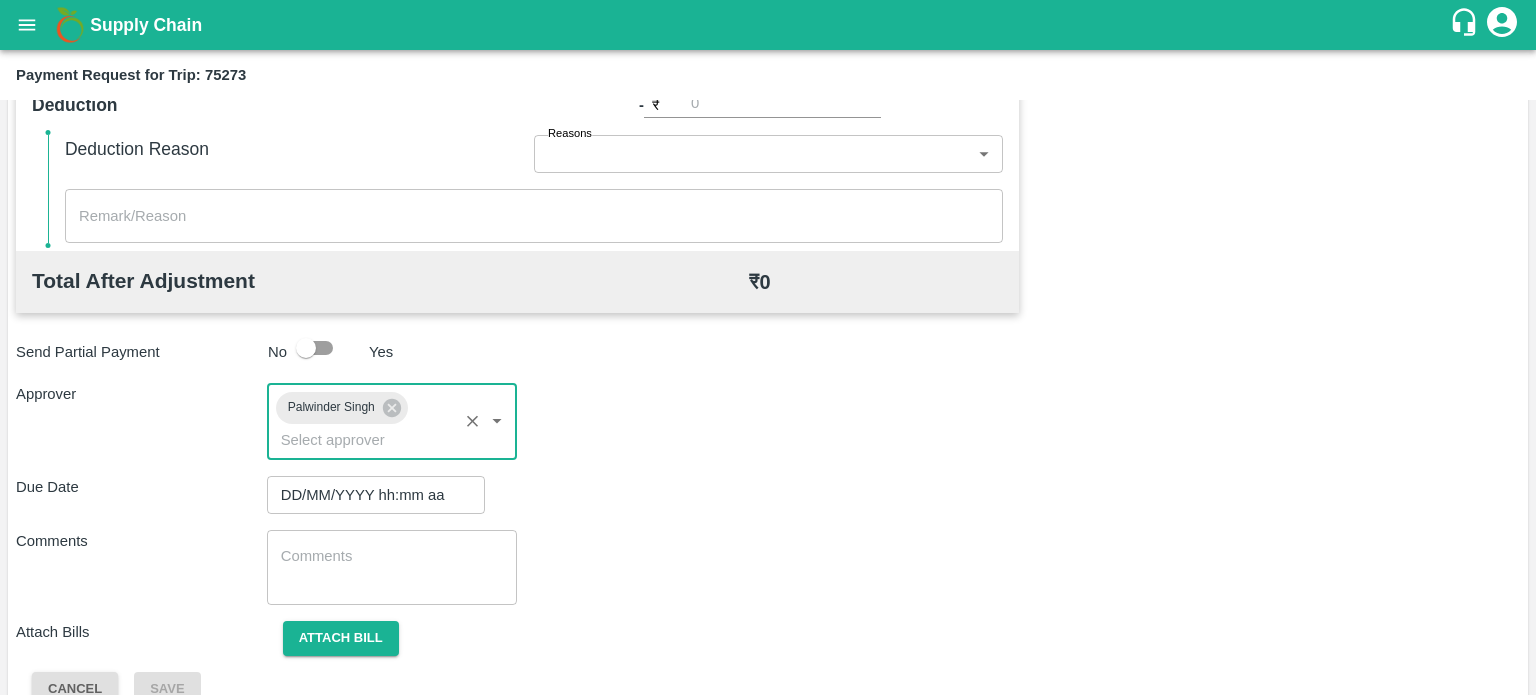 click on "DD/MM/YYYY hh:mm aa" at bounding box center (369, 495) 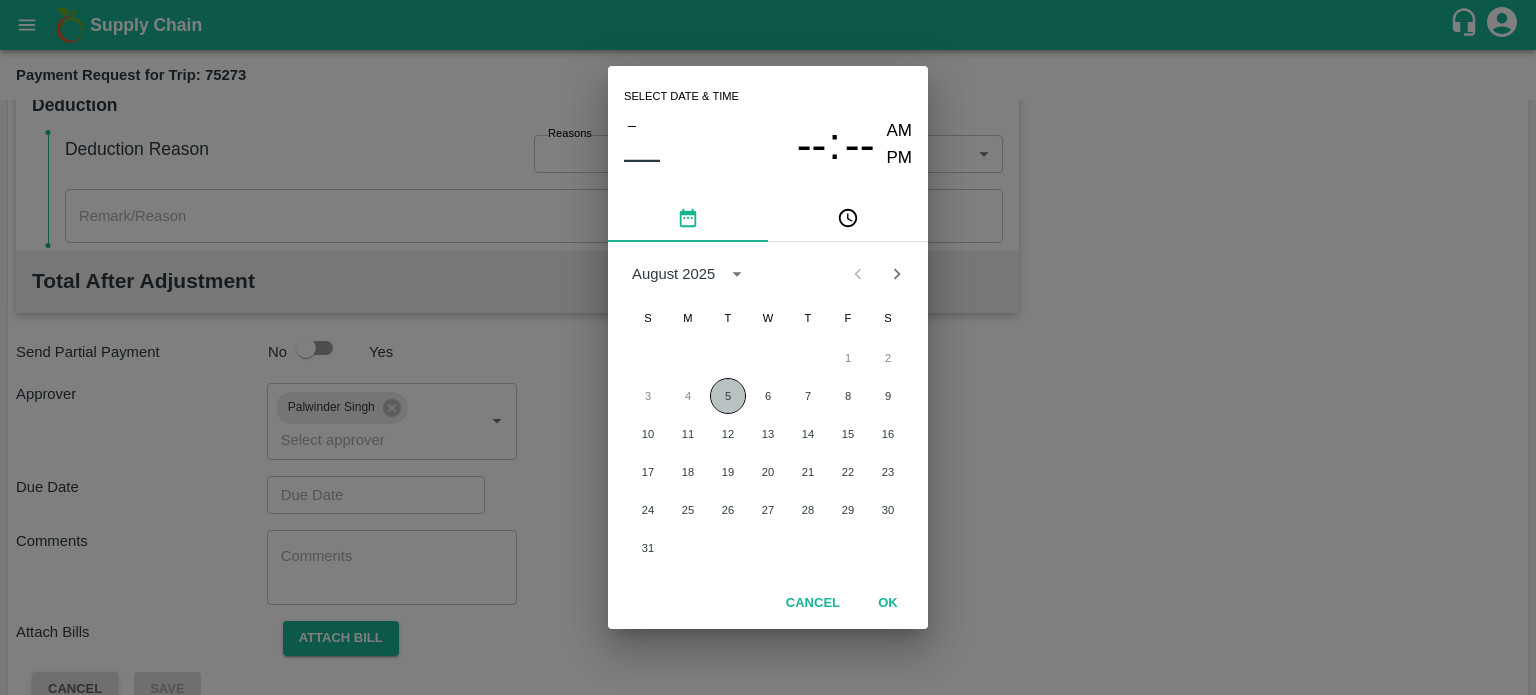 click on "5" at bounding box center [728, 396] 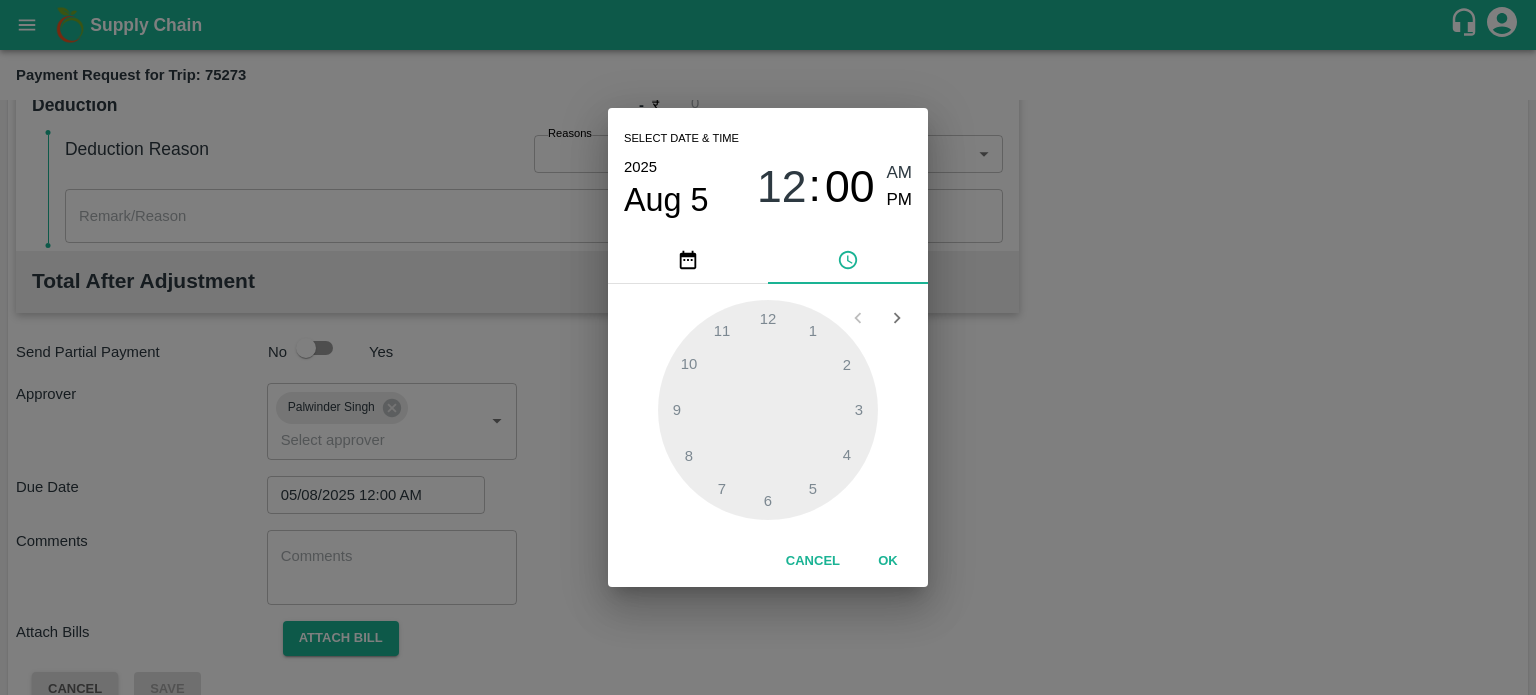 click on "OK" at bounding box center [888, 561] 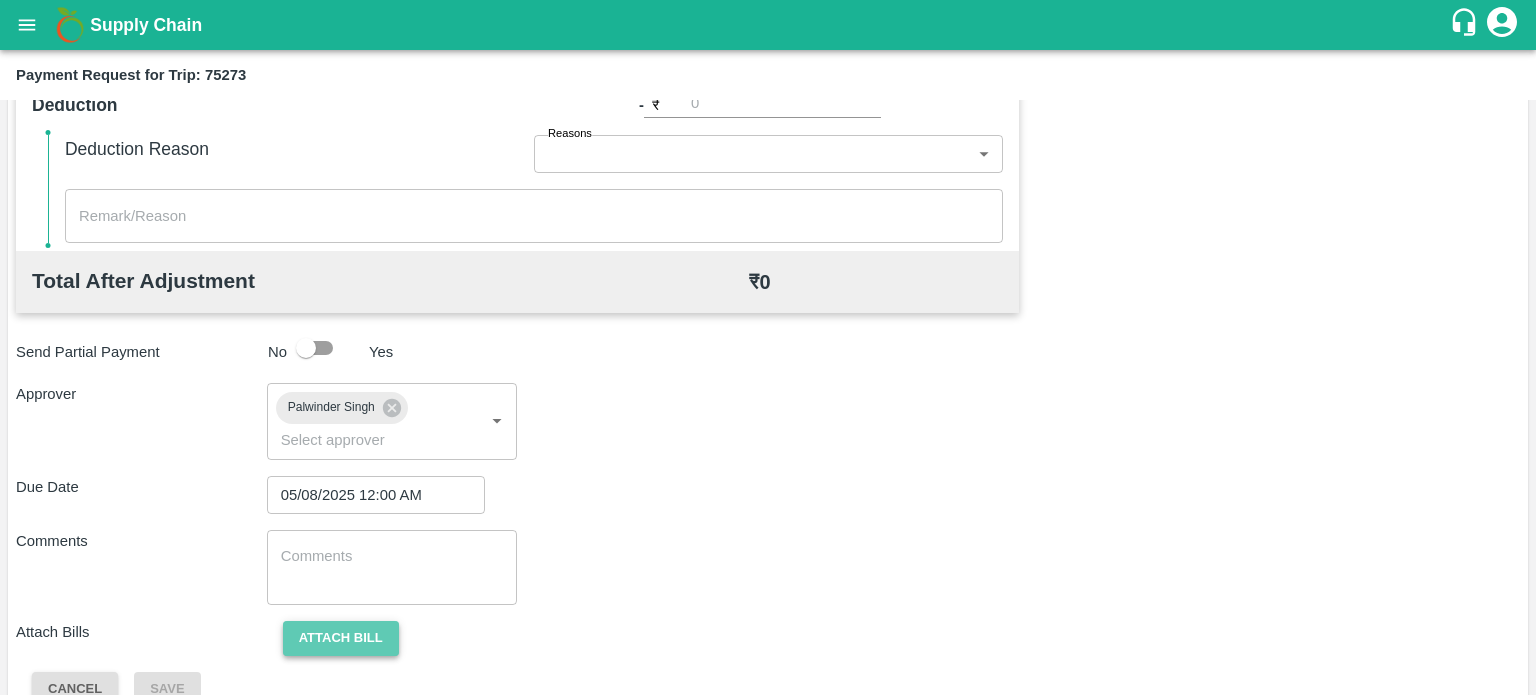 click on "Attach bill" at bounding box center [341, 638] 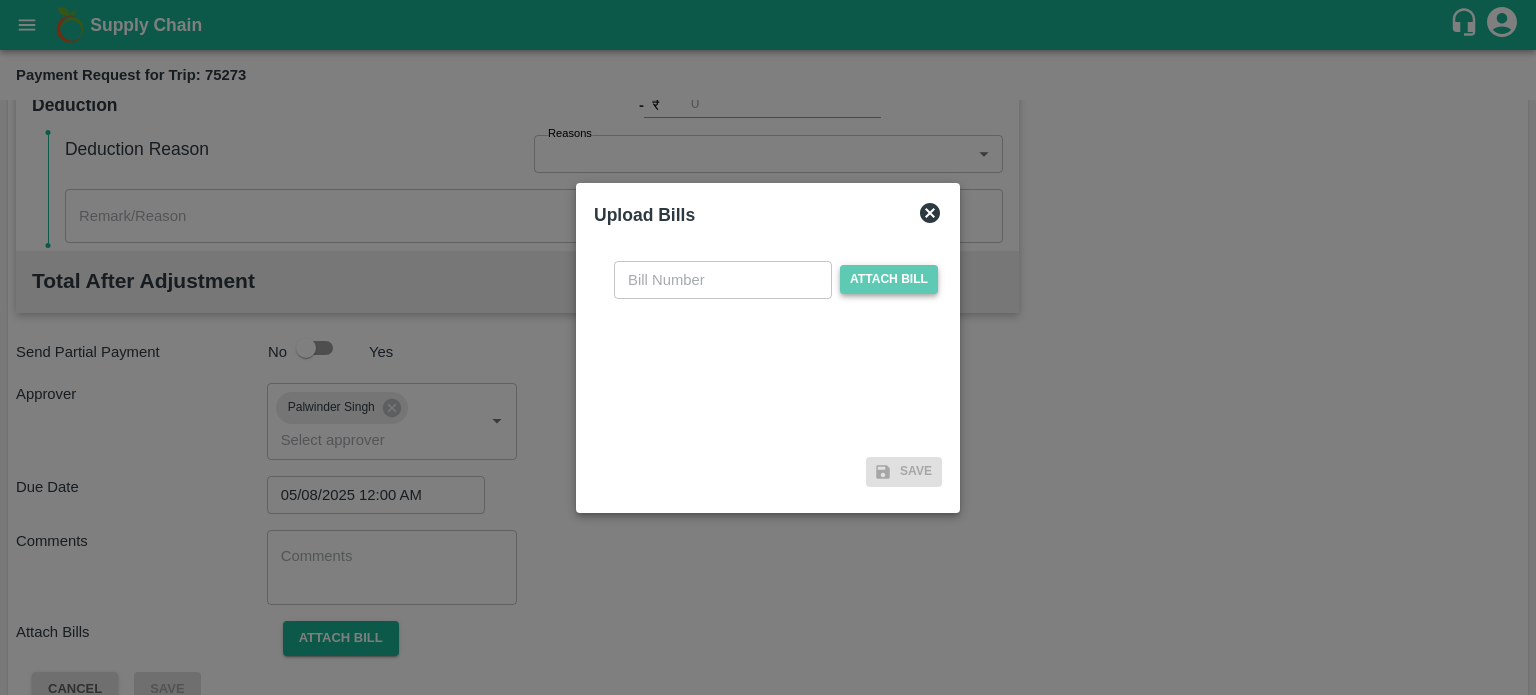 click on "Attach bill" at bounding box center (889, 279) 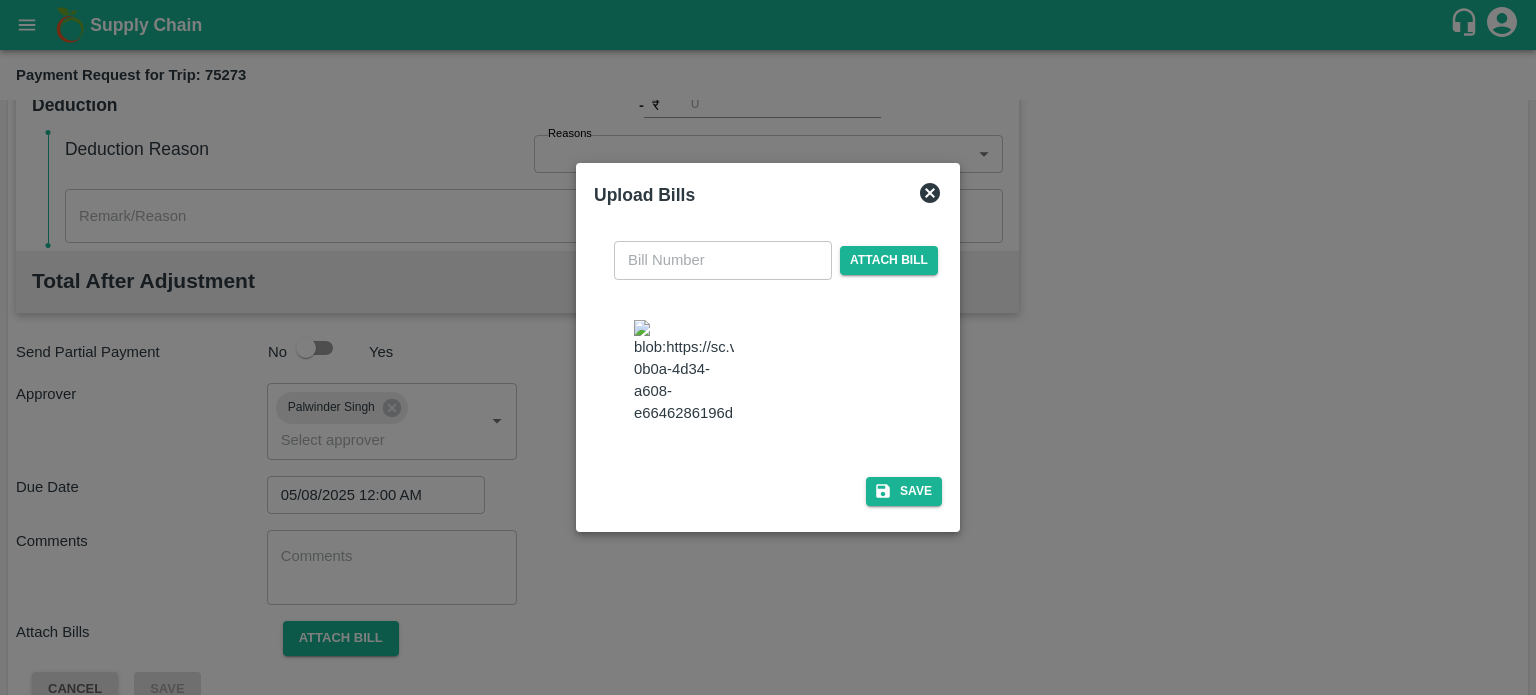 drag, startPoint x: 684, startPoint y: 252, endPoint x: 684, endPoint y: 271, distance: 19 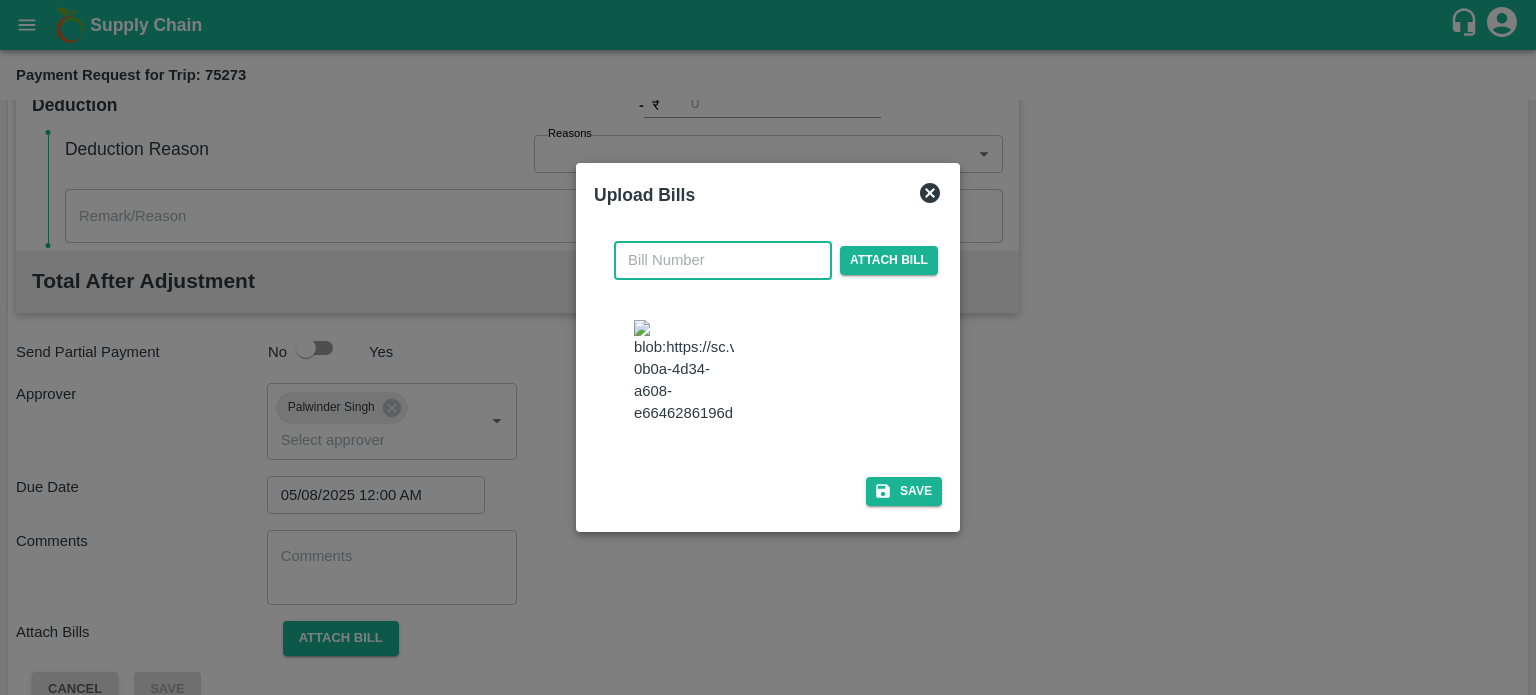 click at bounding box center (723, 260) 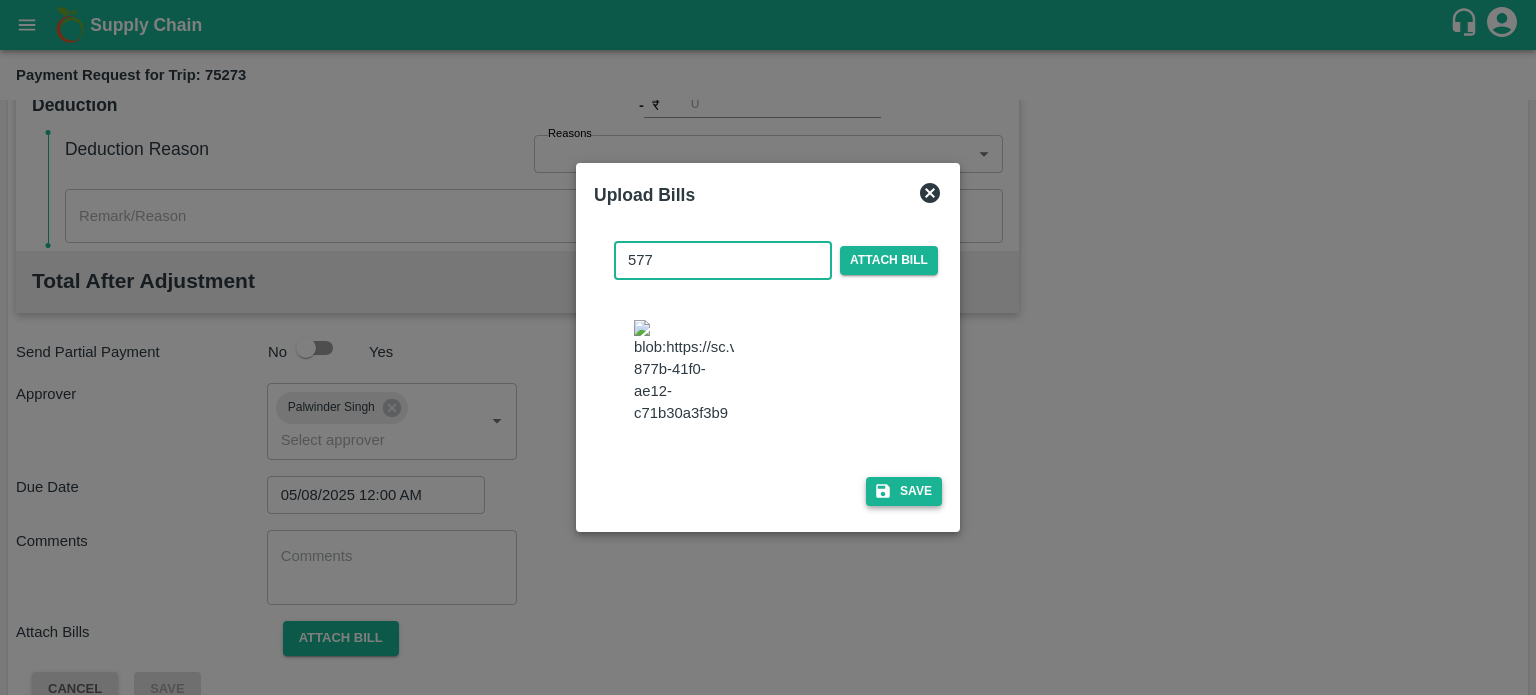 type on "577" 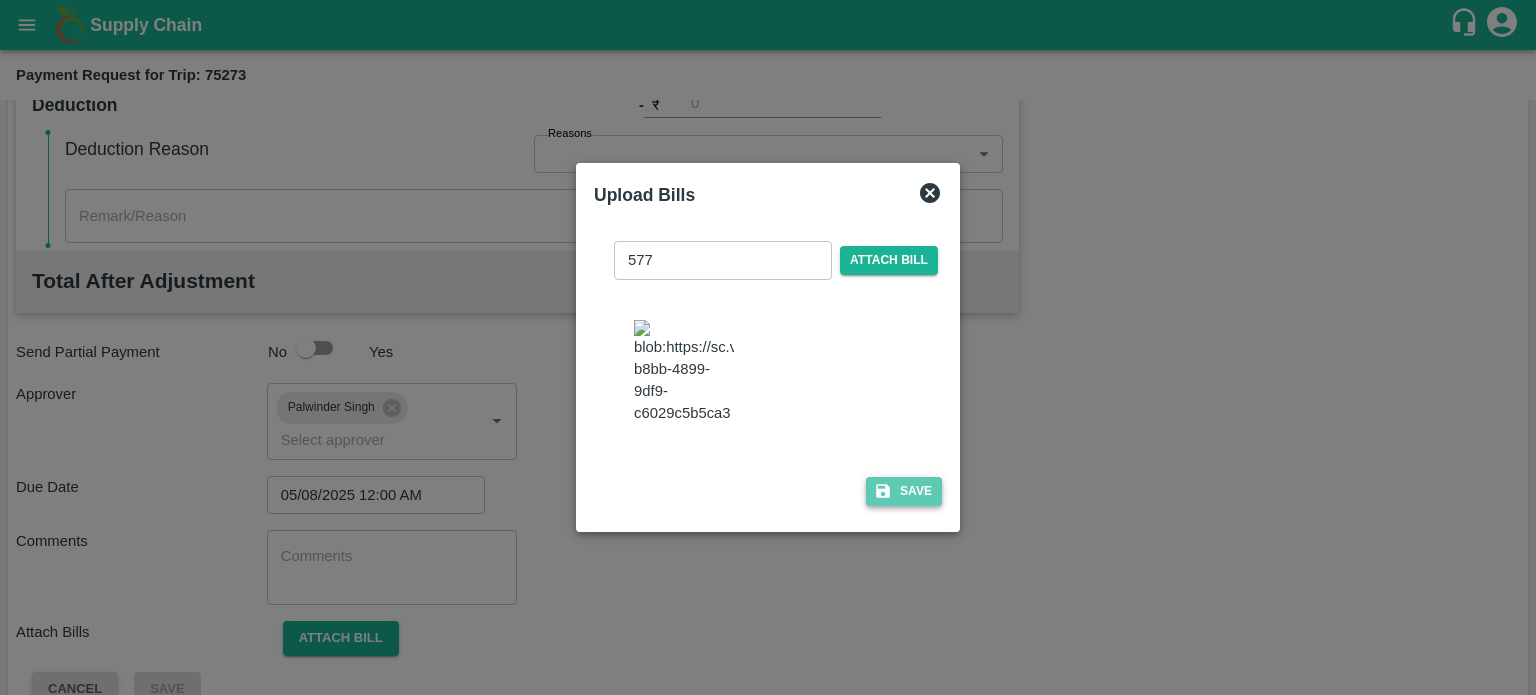 click on "Save" at bounding box center (904, 491) 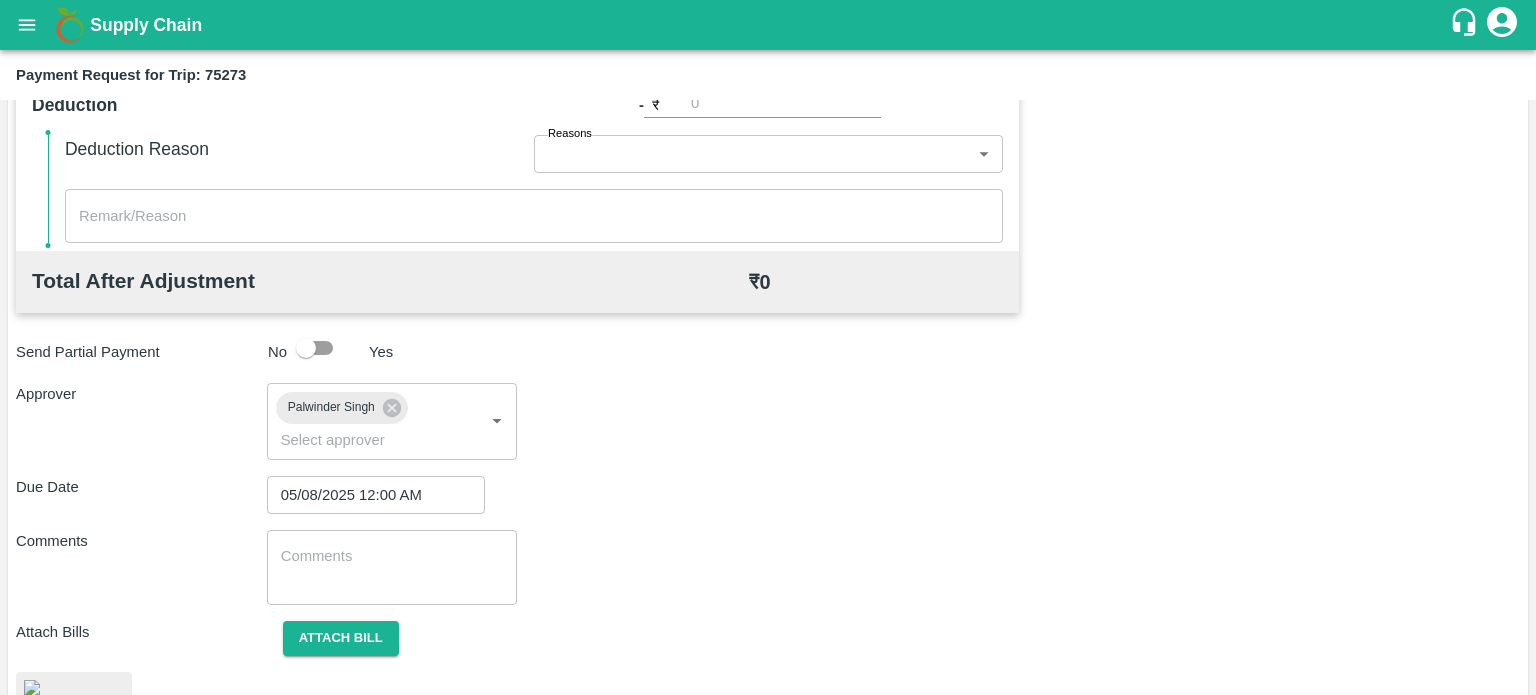 scroll, scrollTop: 964, scrollLeft: 0, axis: vertical 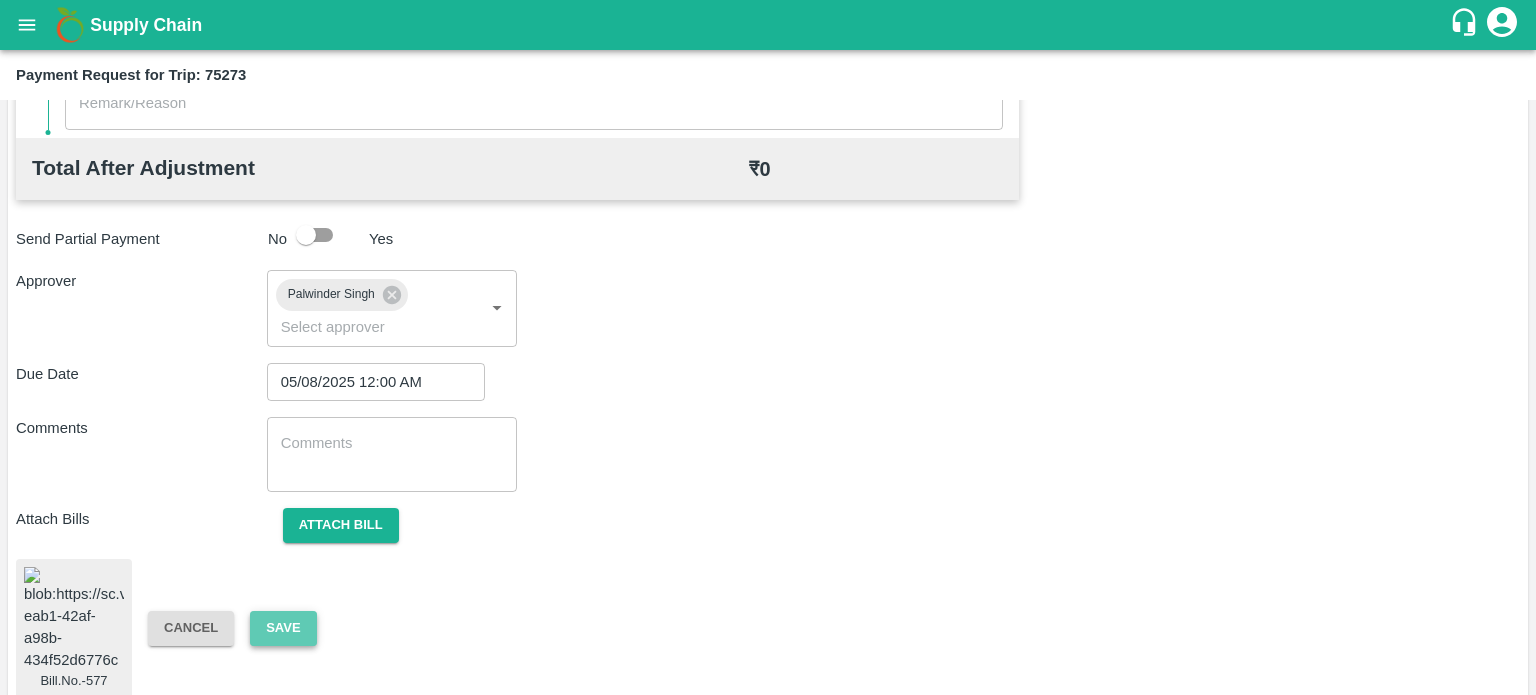 click on "Save" at bounding box center [283, 628] 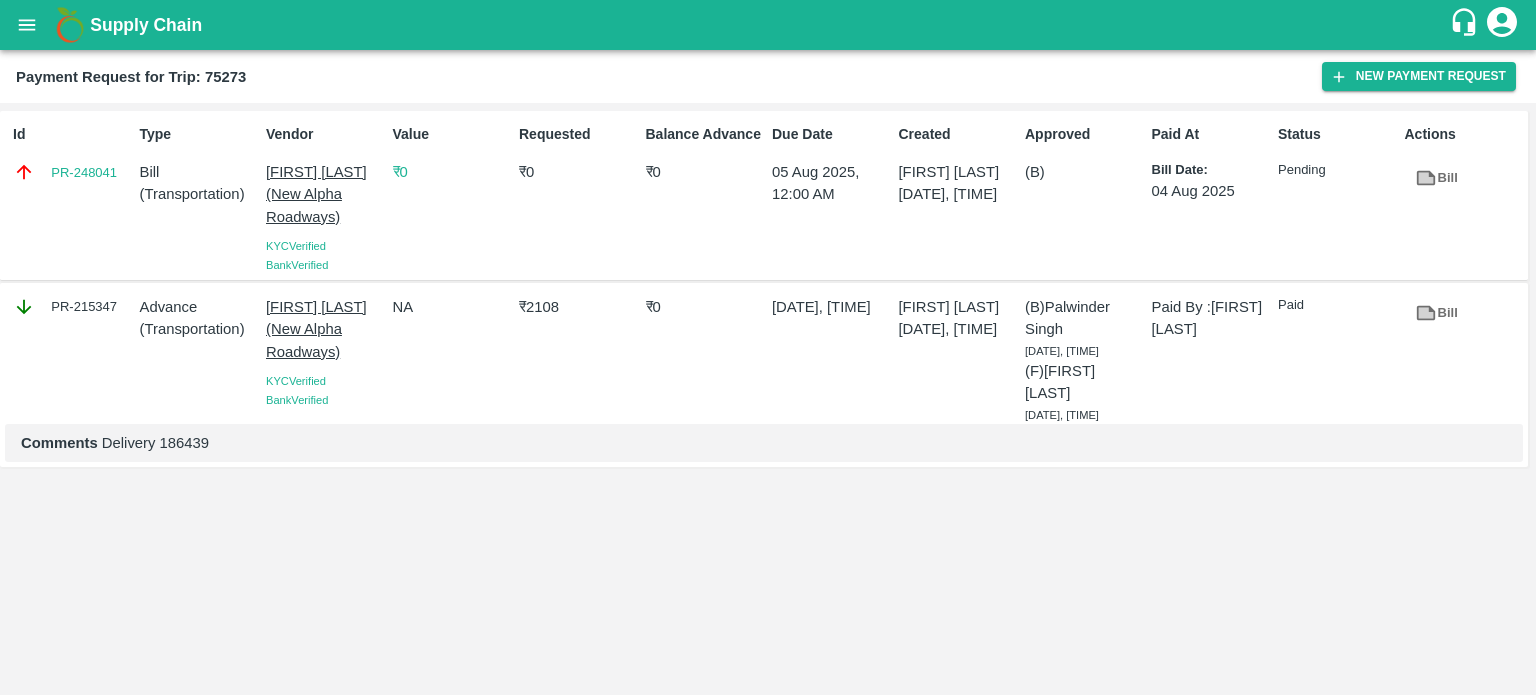 click 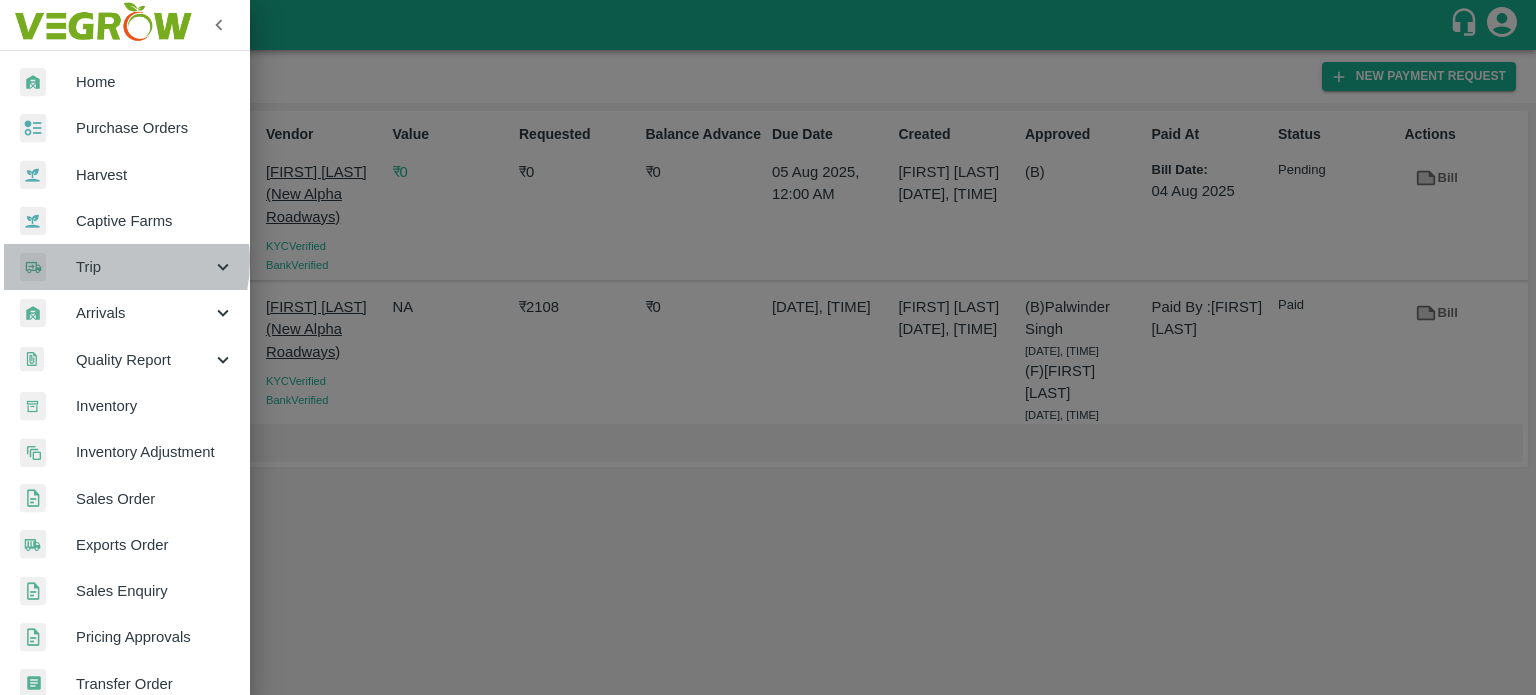 click on "Trip" at bounding box center (144, 267) 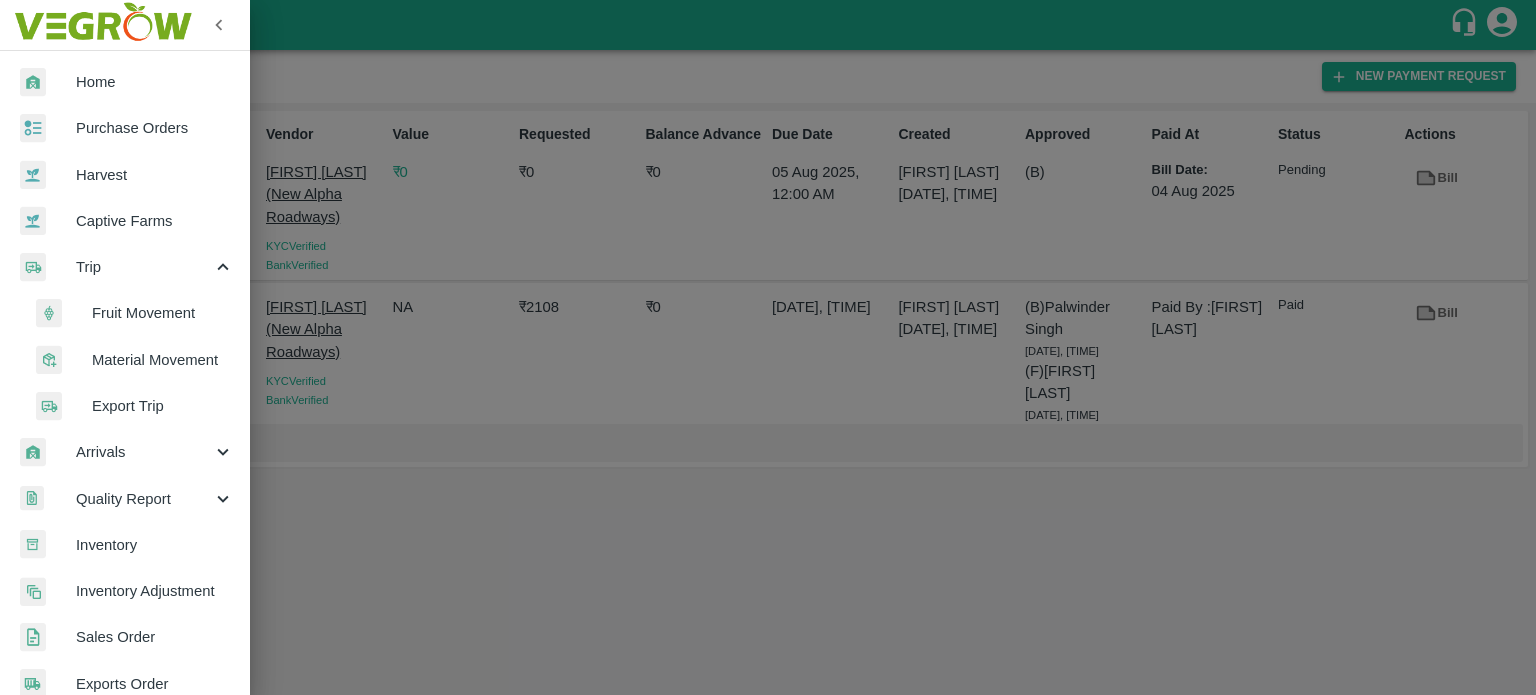 click on "Fruit Movement" at bounding box center (163, 313) 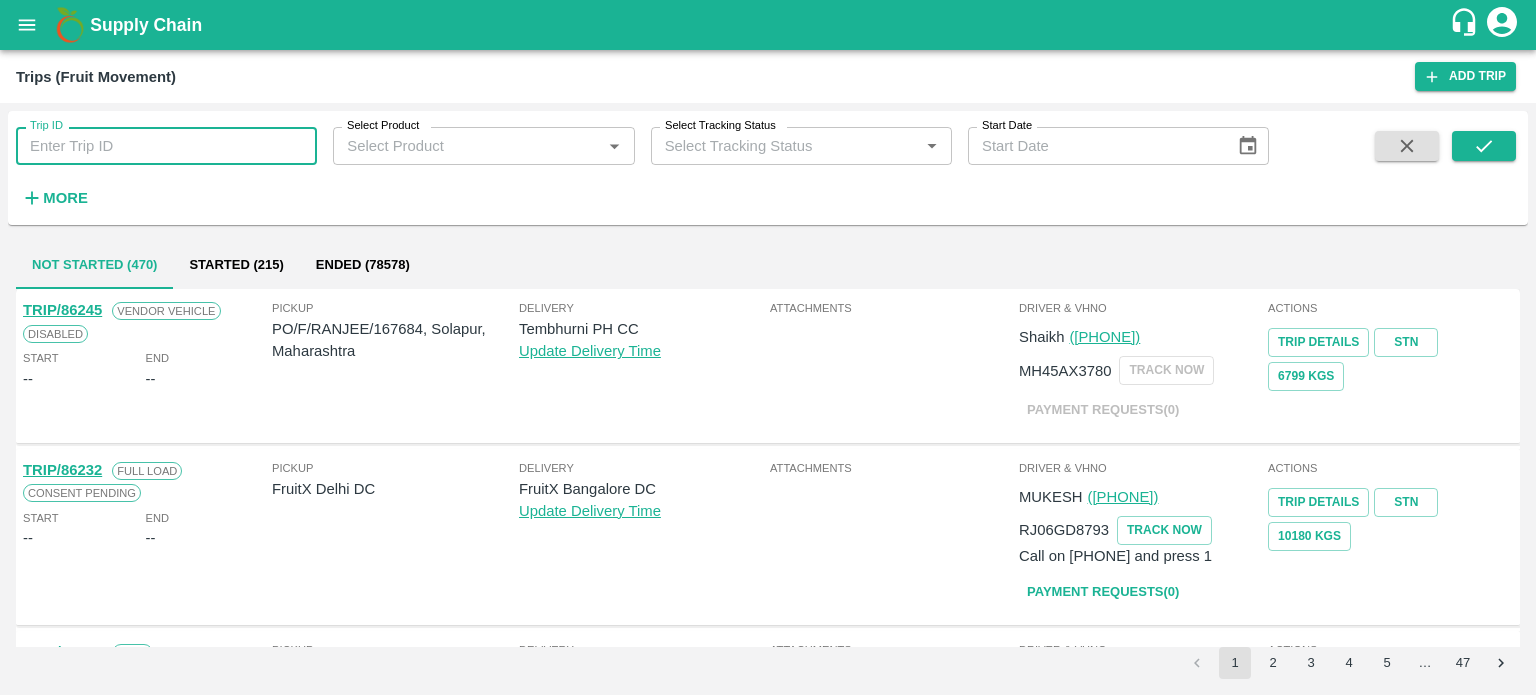 click on "Trip ID" at bounding box center (166, 146) 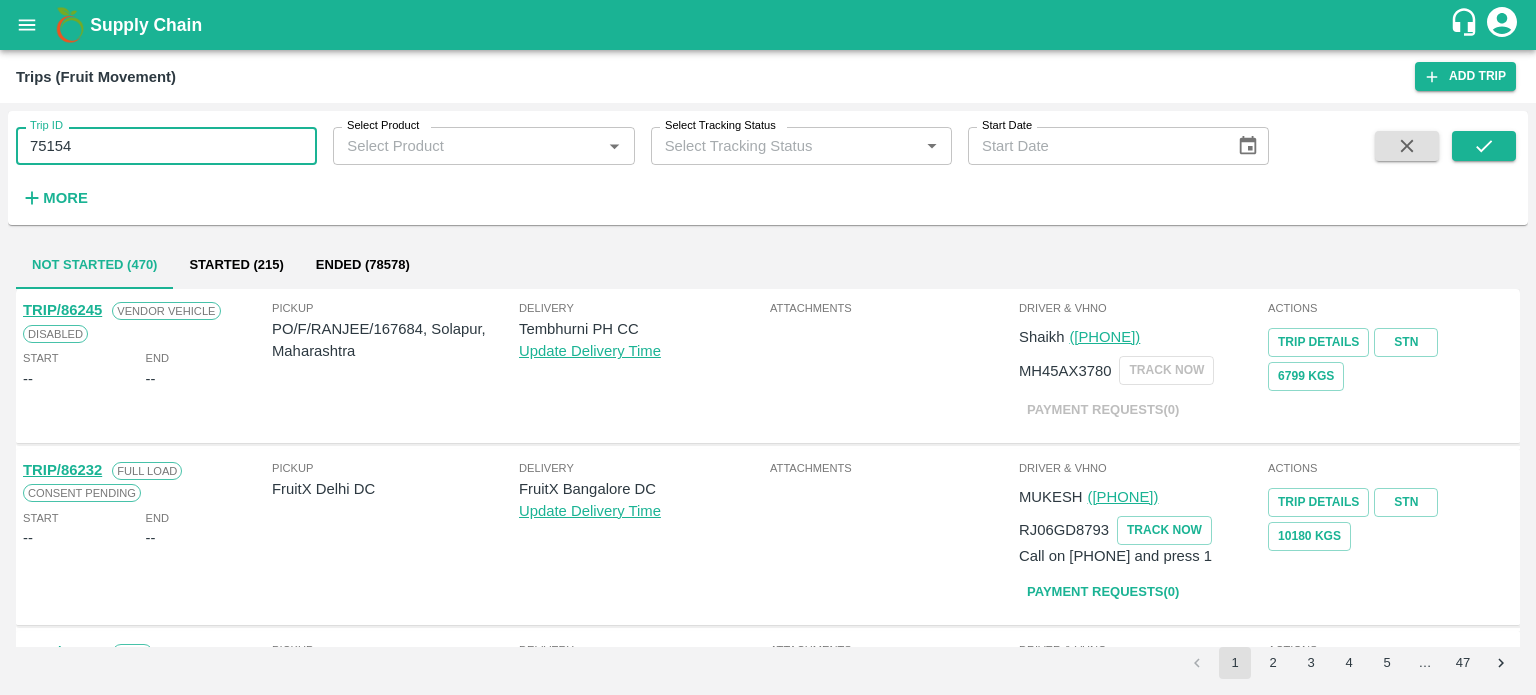 type on "75154" 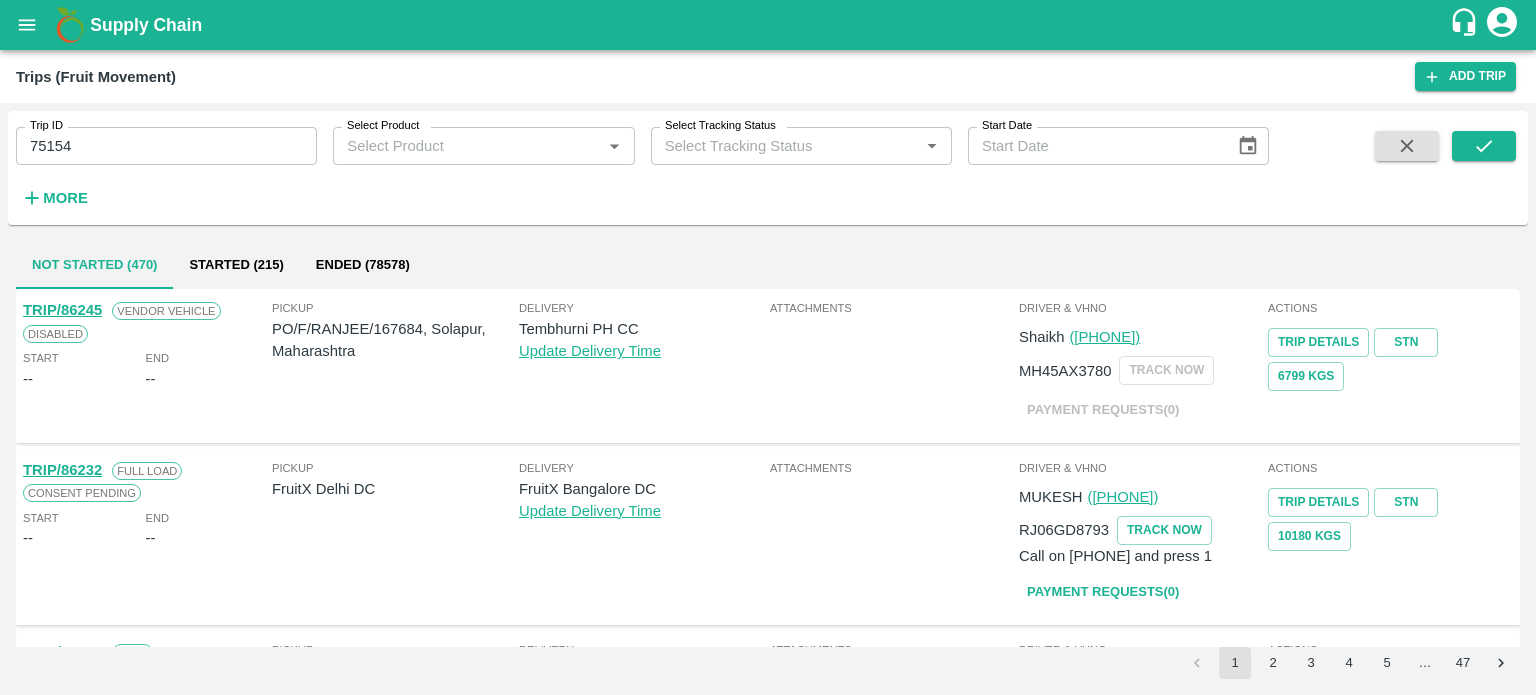 click on "Trip ID 75154 Trip ID Select Product Select Product   * Select Tracking Status Select Tracking Status   * Start Date Start Date More" at bounding box center [768, 168] 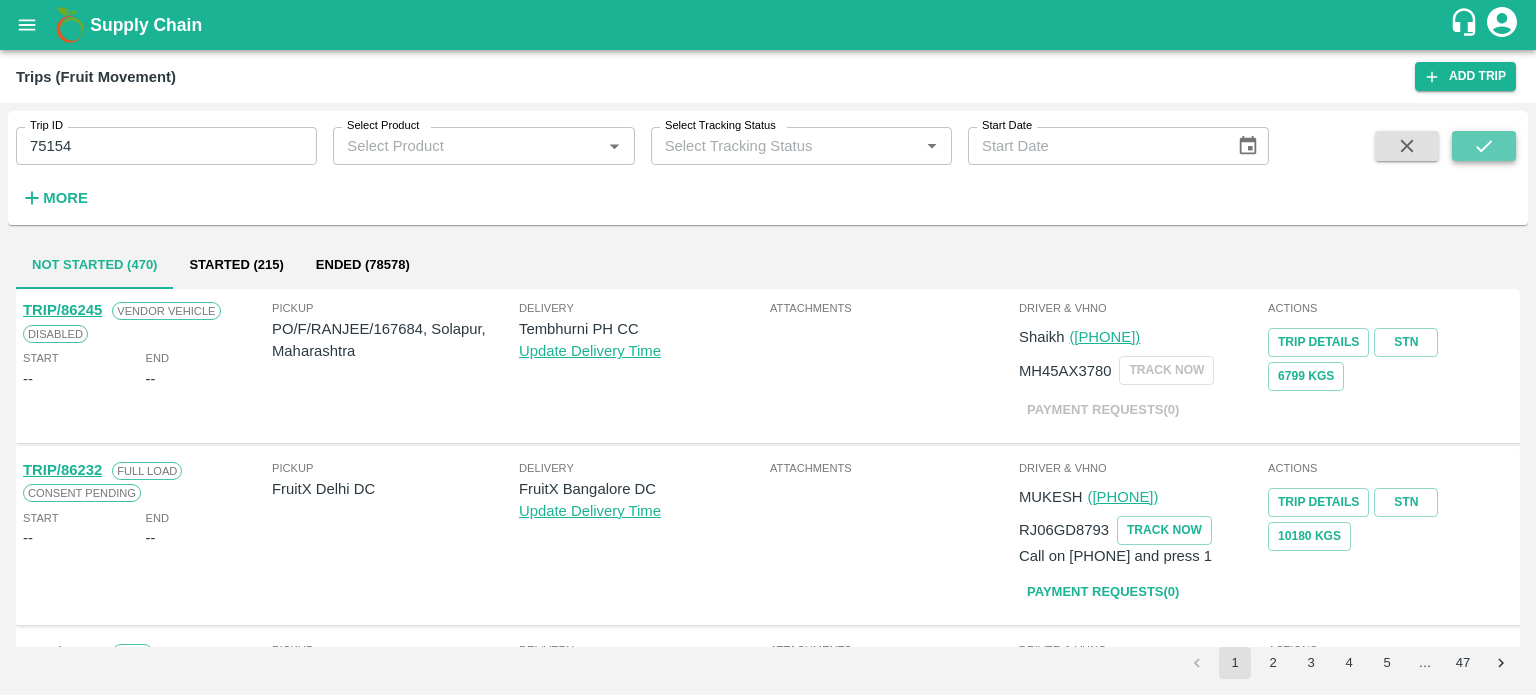 click 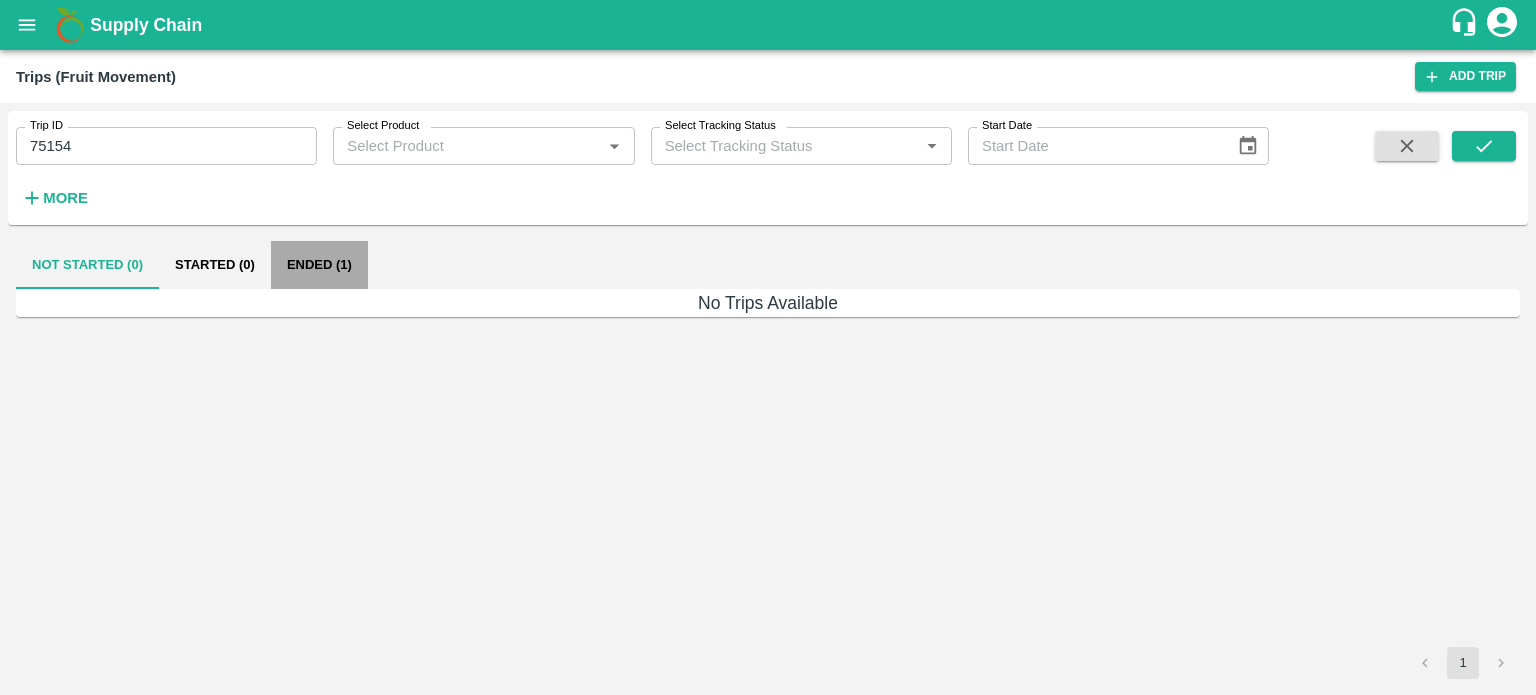click on "Ended (1)" at bounding box center (319, 265) 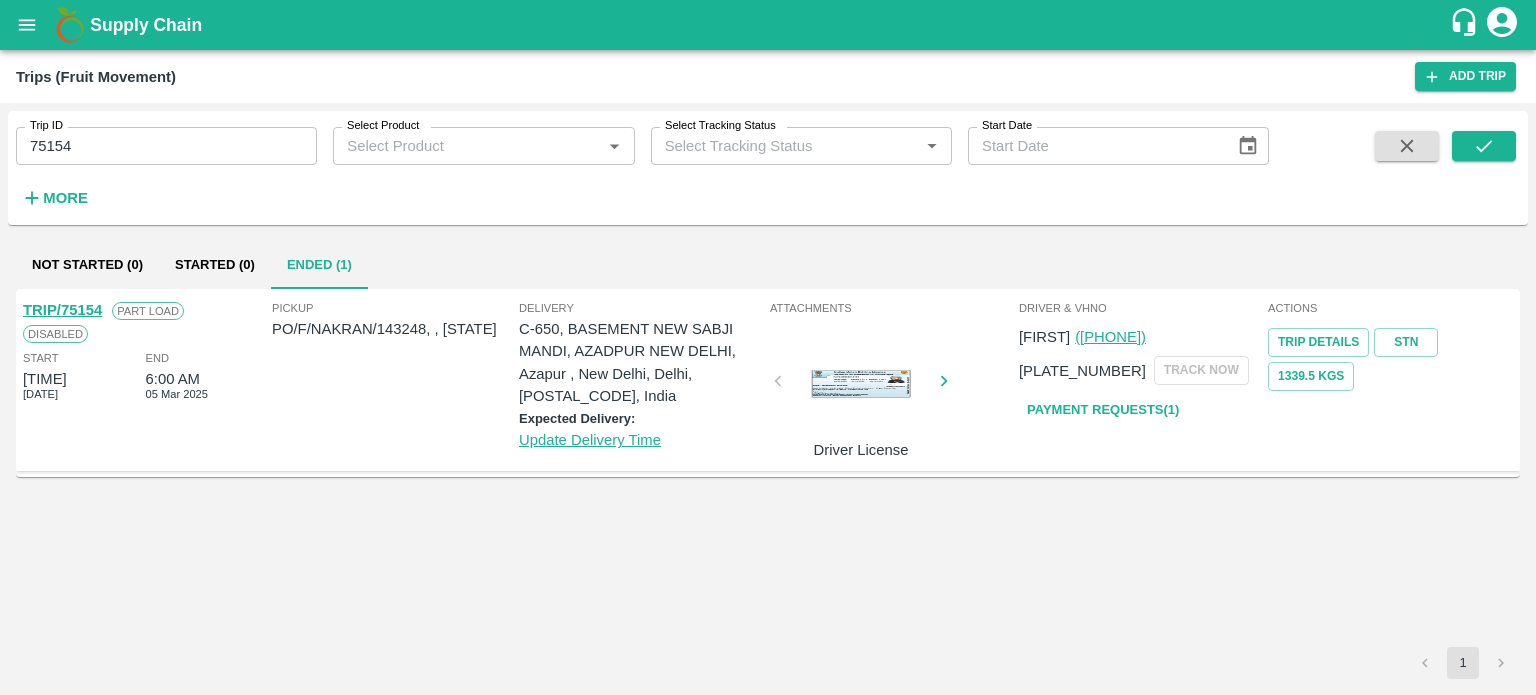 click on "TRIP/75154 Part Load Disabled Start 11:13 PM 02 Mar 2025 End 6:00 AM 05 Mar 2025 Pickup PO/F/NAKRAN/143248, , Gujarat Delivery C-650,  BASEMENT NEW SABJI MANDI, AZADPUR NEW DELHI, Azapur , New Delhi, Delhi, 110088, India Expected Delivery: Update Delivery Time Attachments Driver License Driver & VHNo Rahul  (8118893258) RJ52GA9960 TRACK NOW Payment Requests( 1 ) Actions Trip Details STN 1339.5  Kgs" at bounding box center (768, 468) 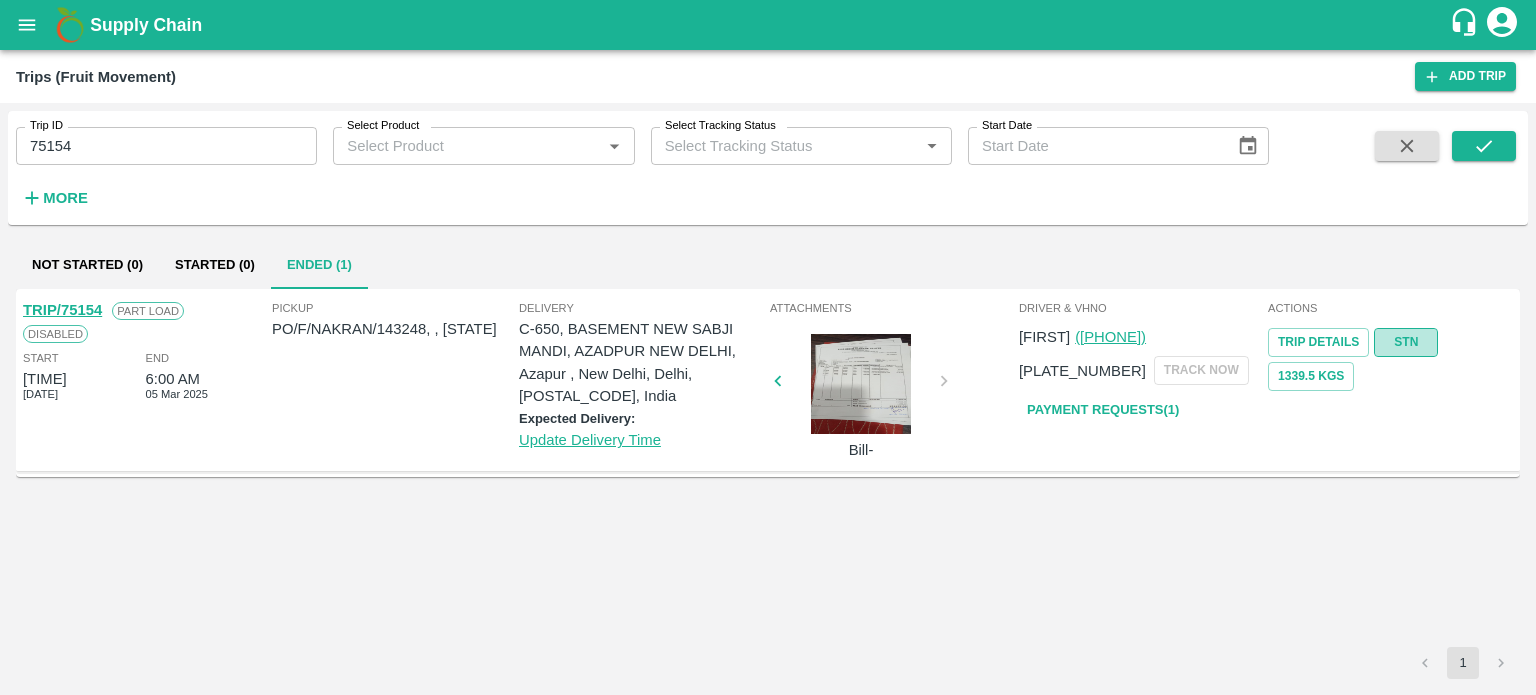 click on "STN" at bounding box center (1406, 342) 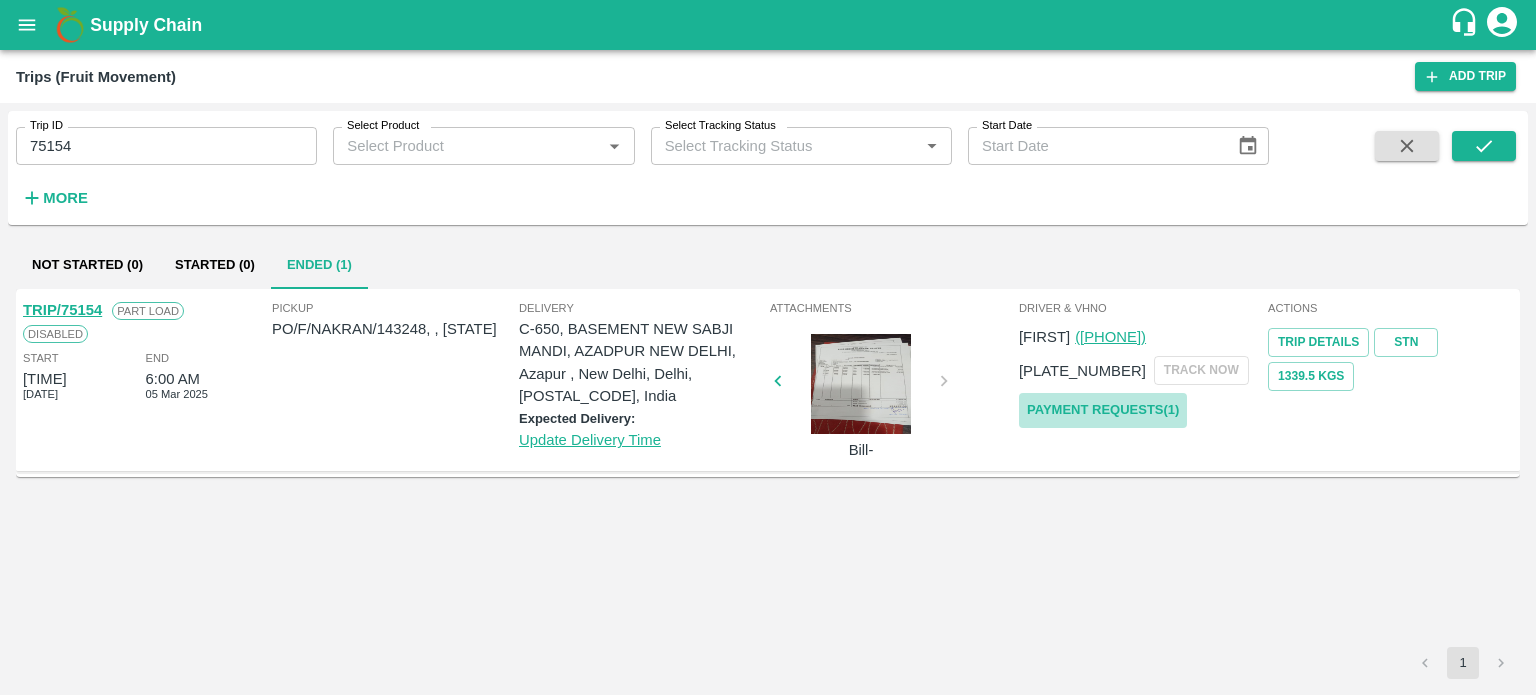 click on "Payment Requests( 1 )" at bounding box center [1103, 410] 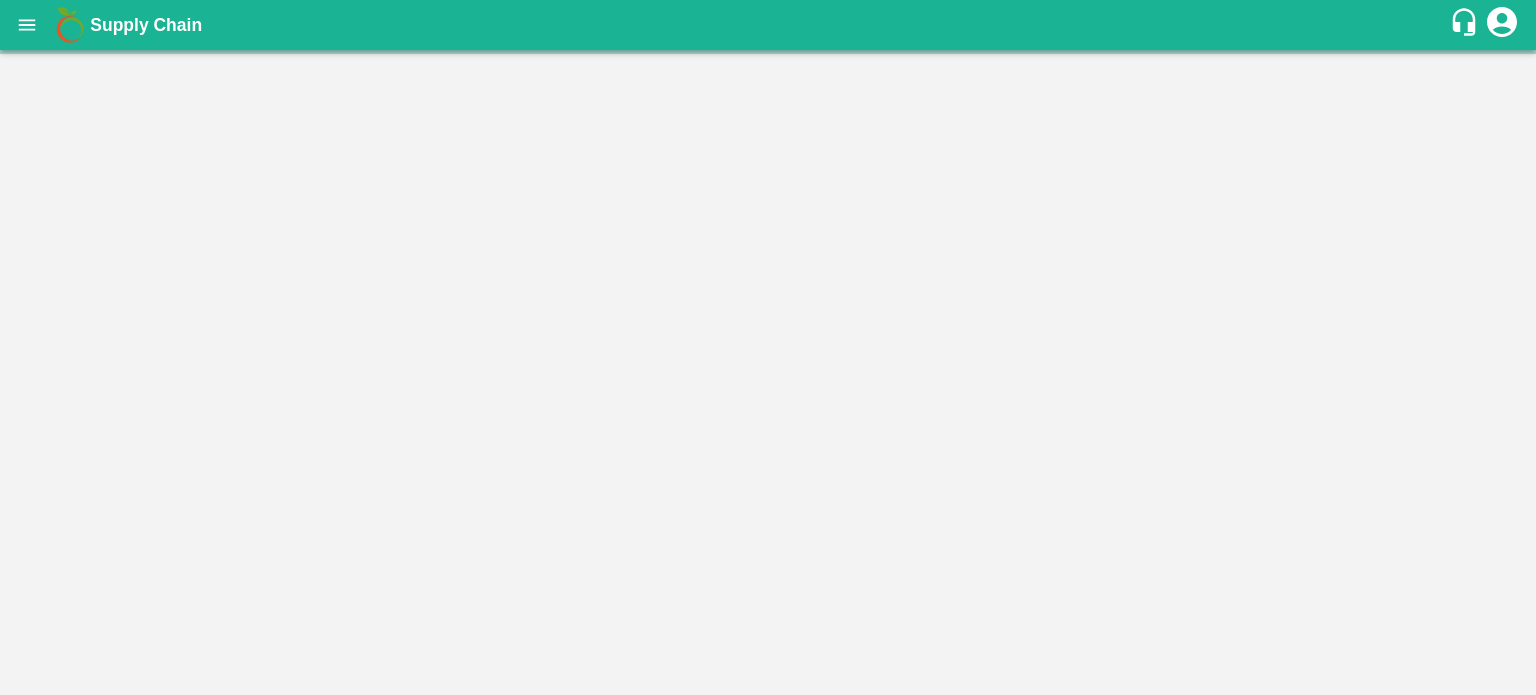 scroll, scrollTop: 0, scrollLeft: 0, axis: both 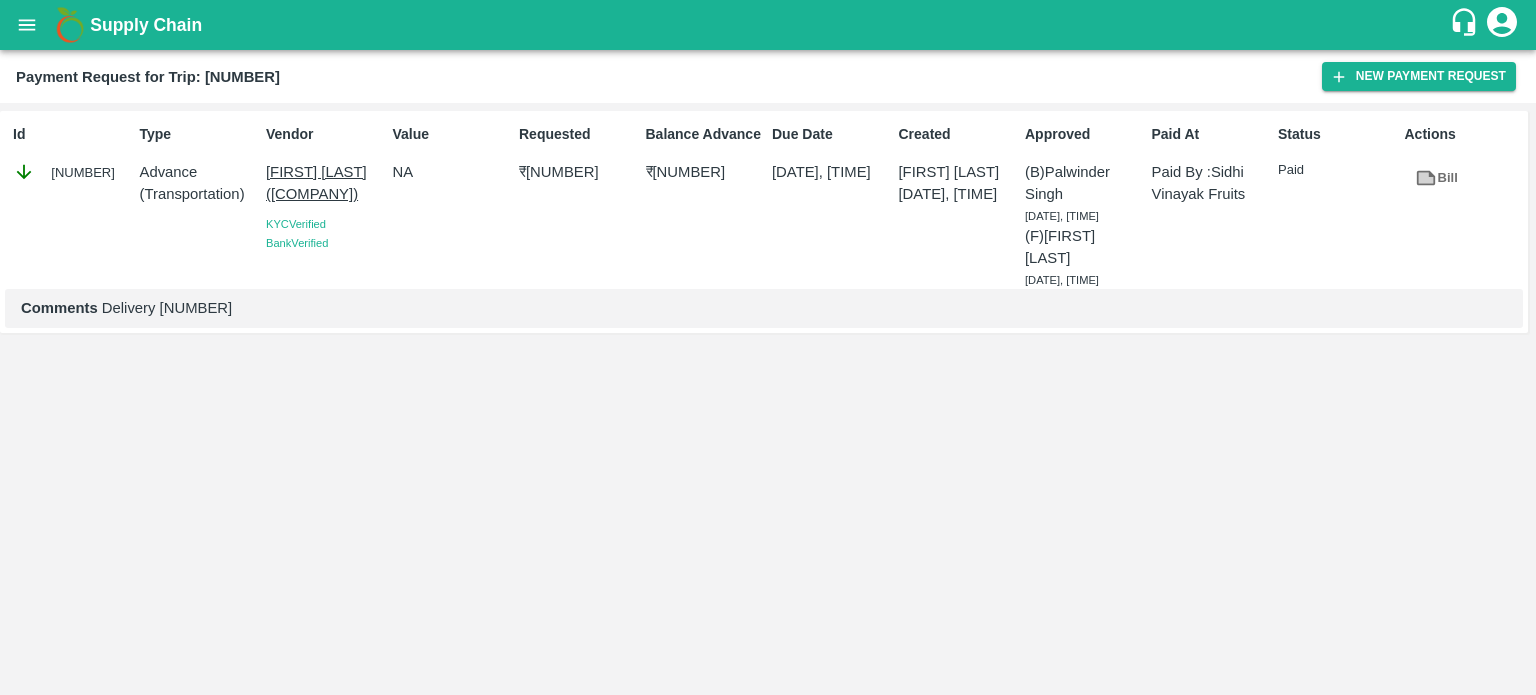 click on "Payment Request for Trip: [NUMBER] New Payment Request" at bounding box center (768, 76) 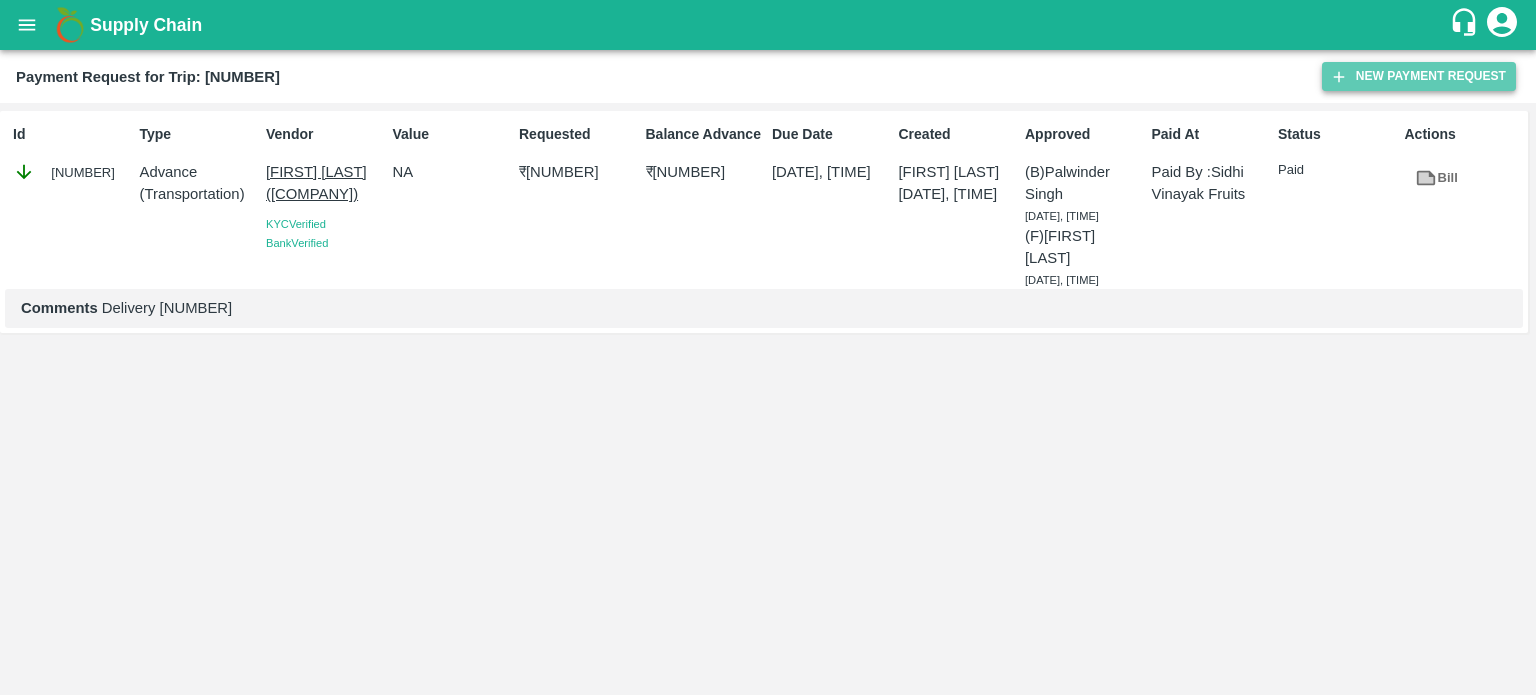 click on "New Payment Request" at bounding box center (1419, 76) 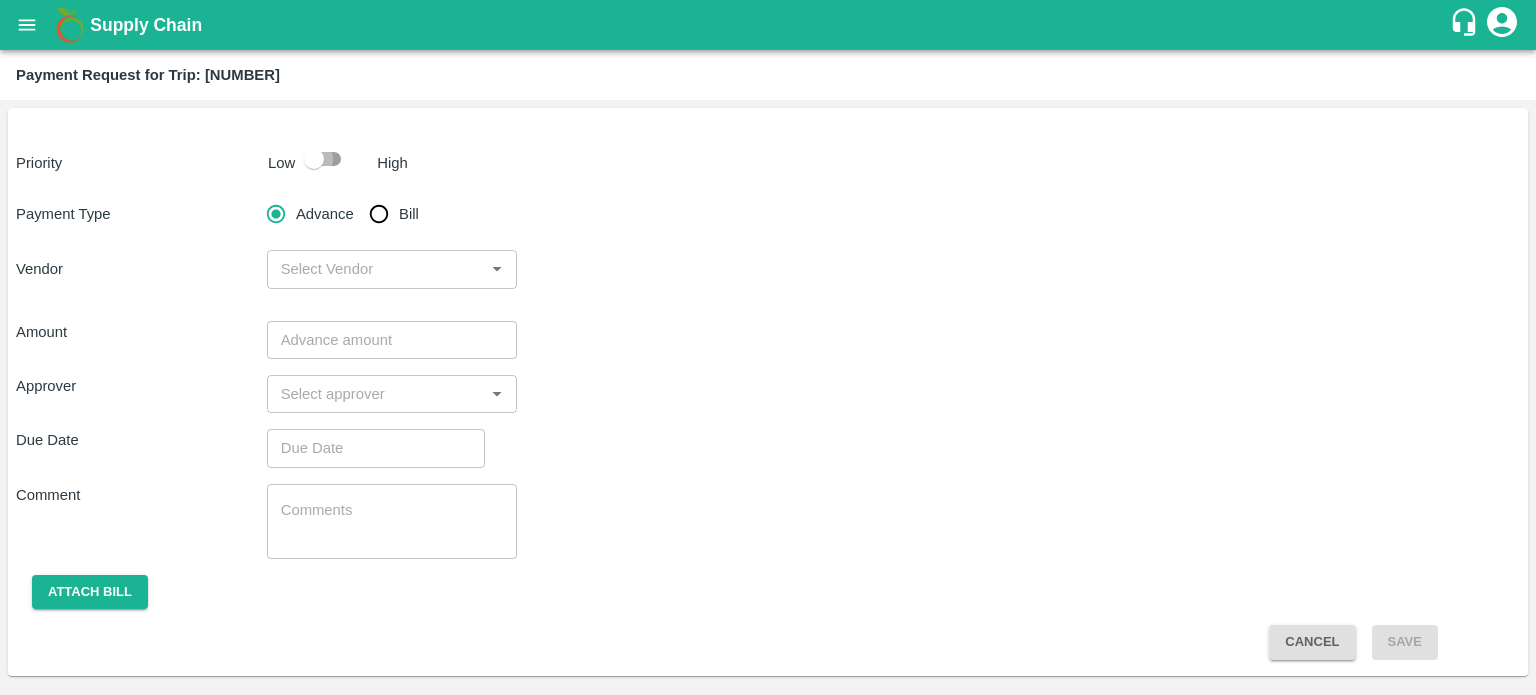 click at bounding box center (314, 159) 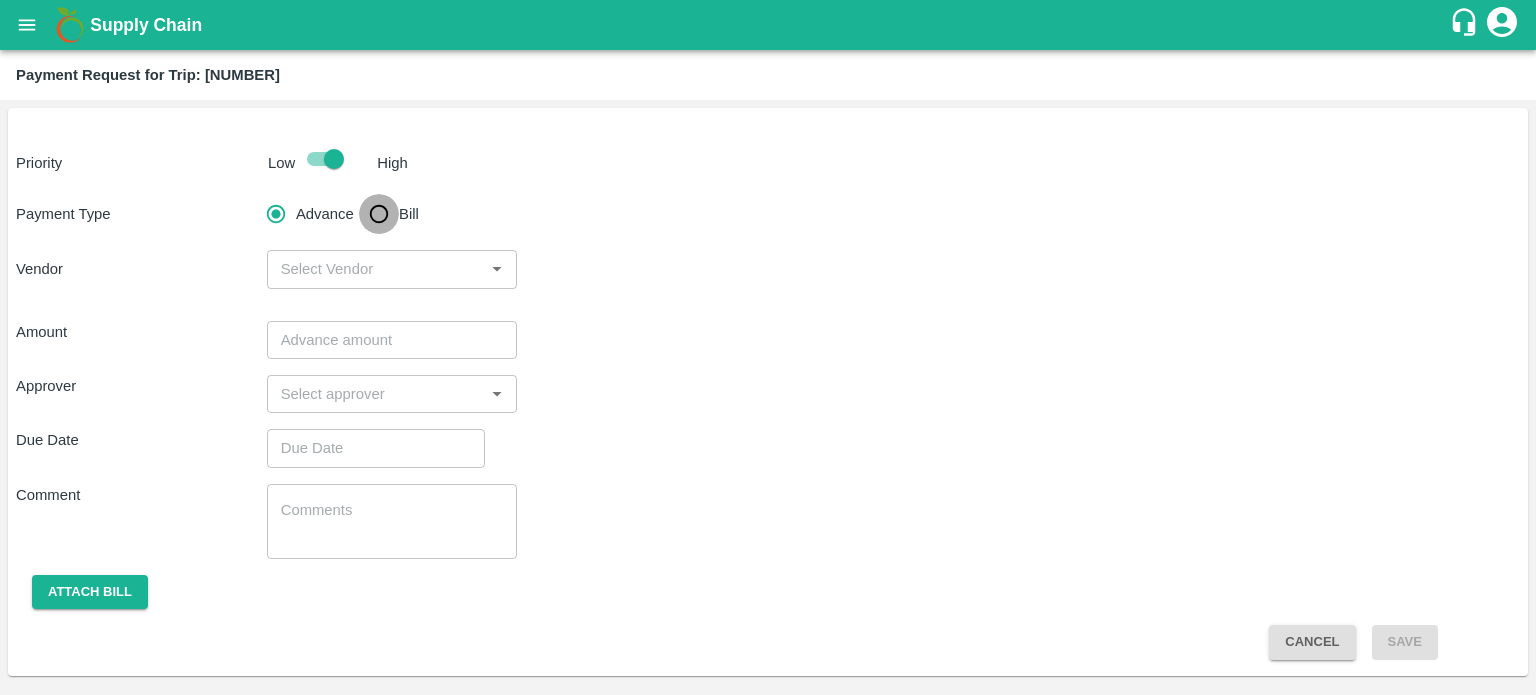 click on "Bill" at bounding box center (379, 214) 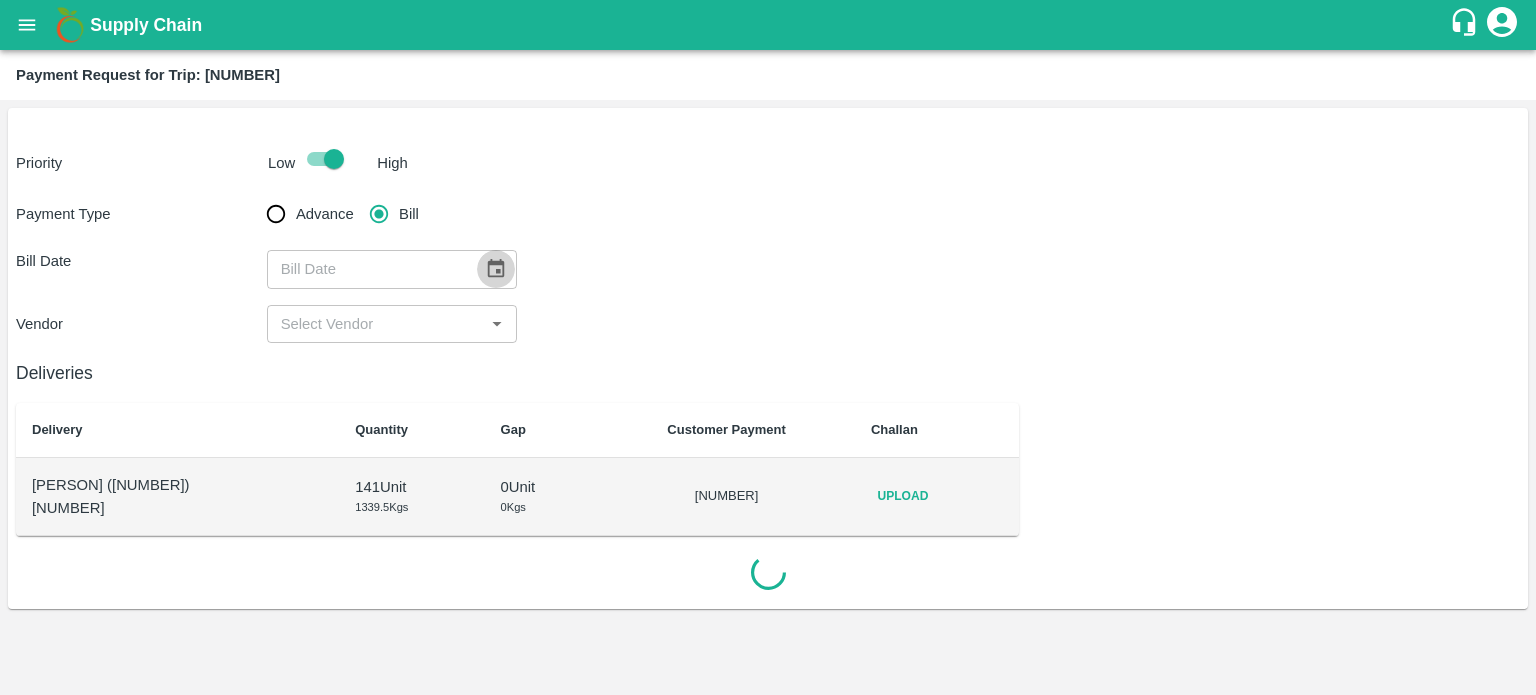 click 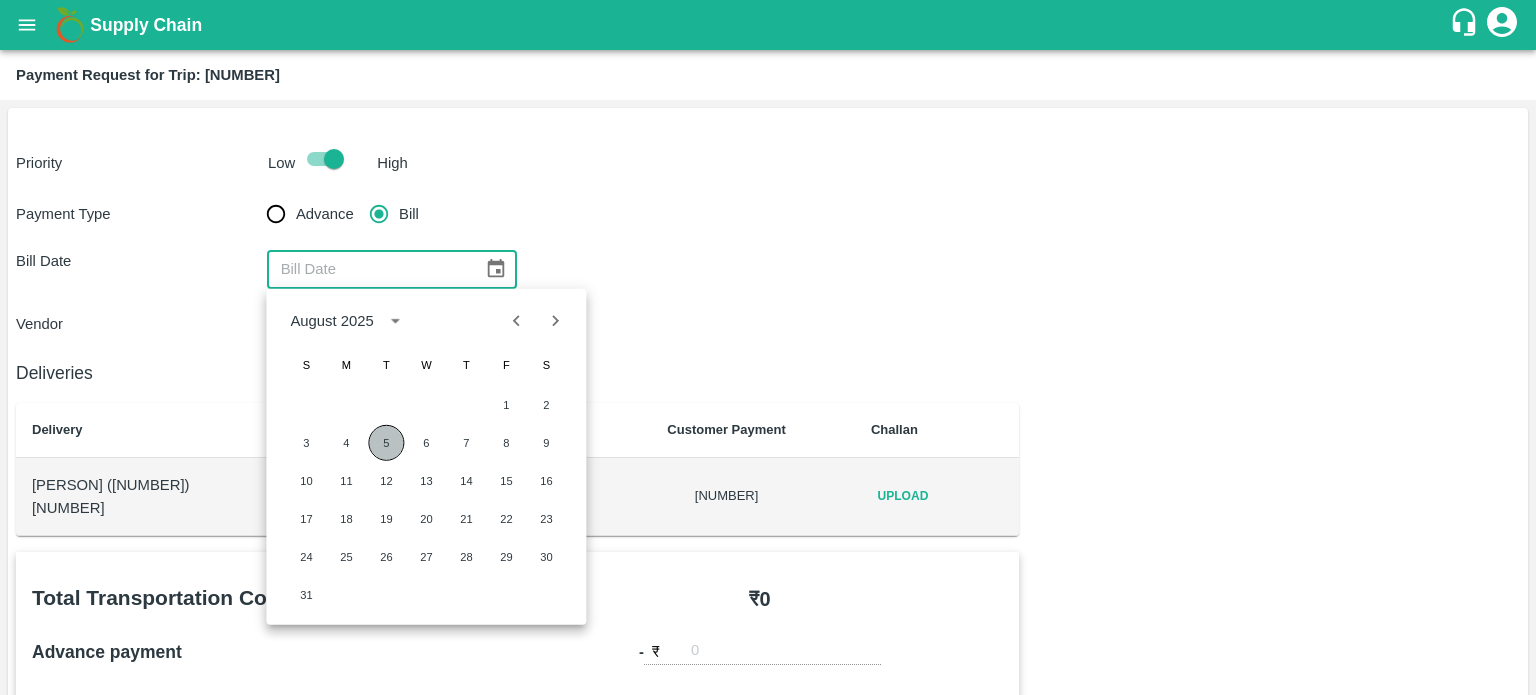 click on "5" at bounding box center [386, 443] 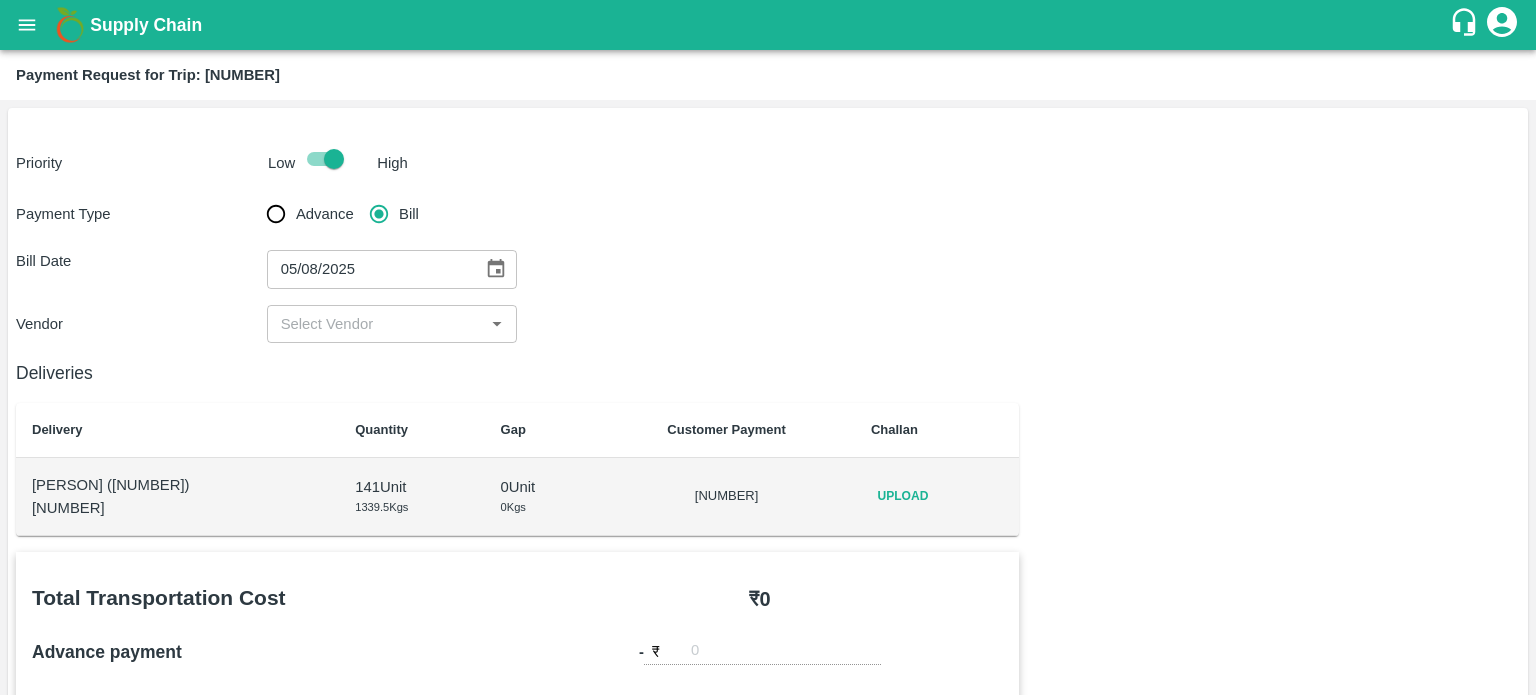 click on "​" at bounding box center (392, 324) 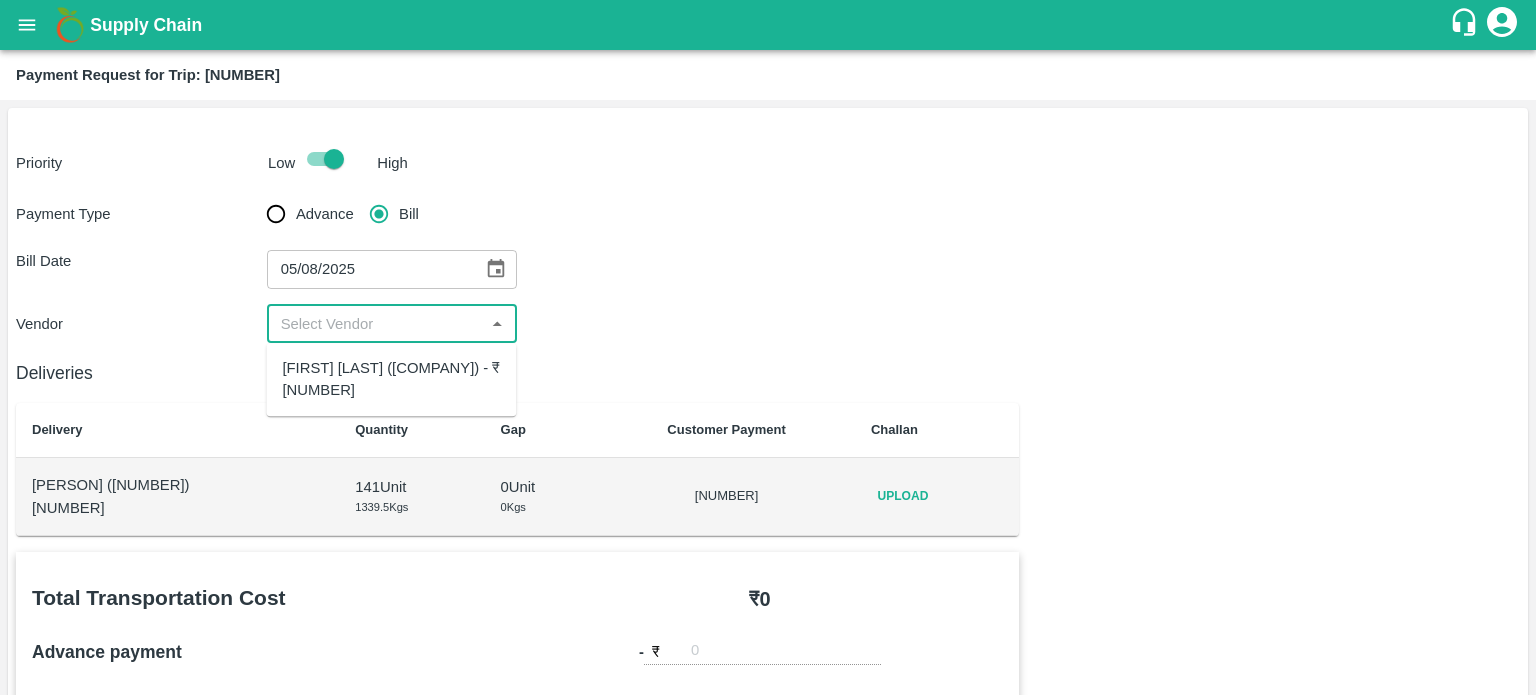click on "Suraj Kumar Yadav (New Alpha Roadways) - ₹8742" at bounding box center (391, 379) 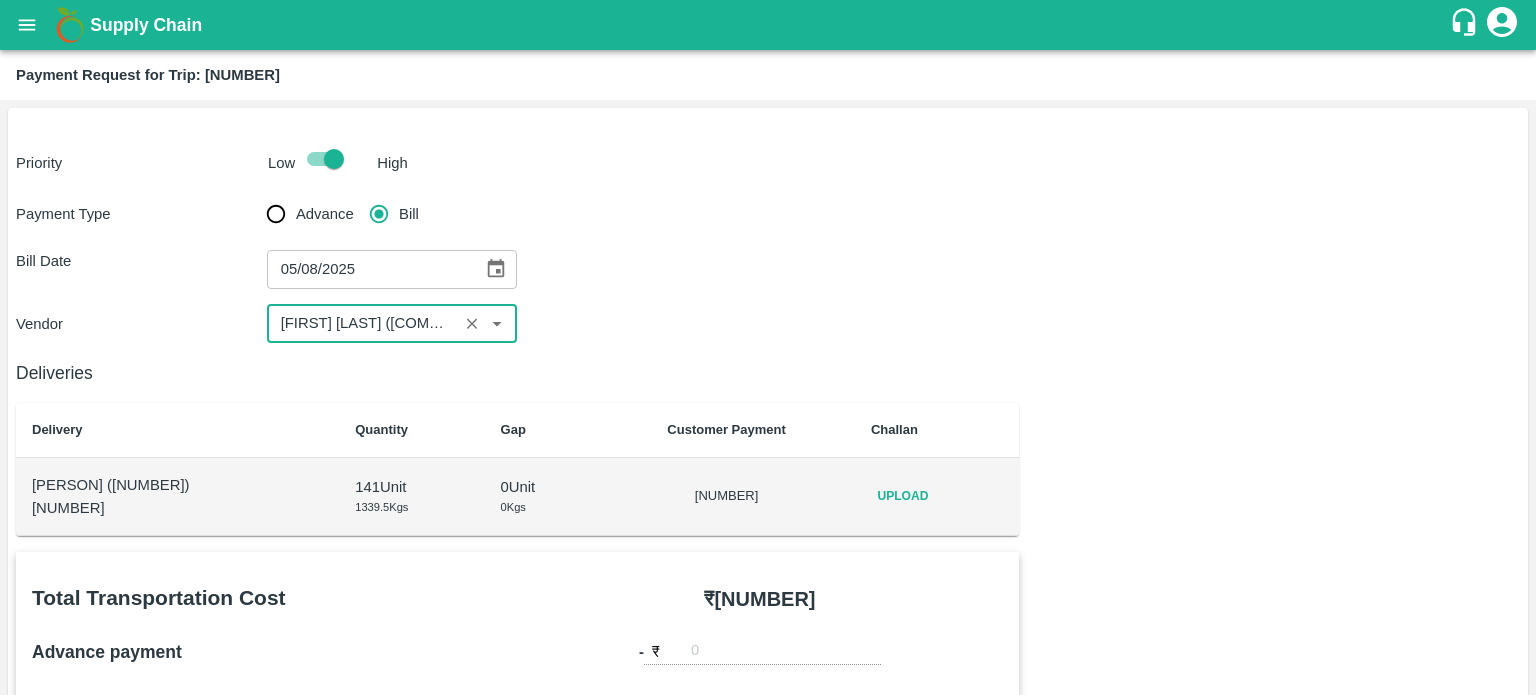 click on "Upload" at bounding box center [903, 496] 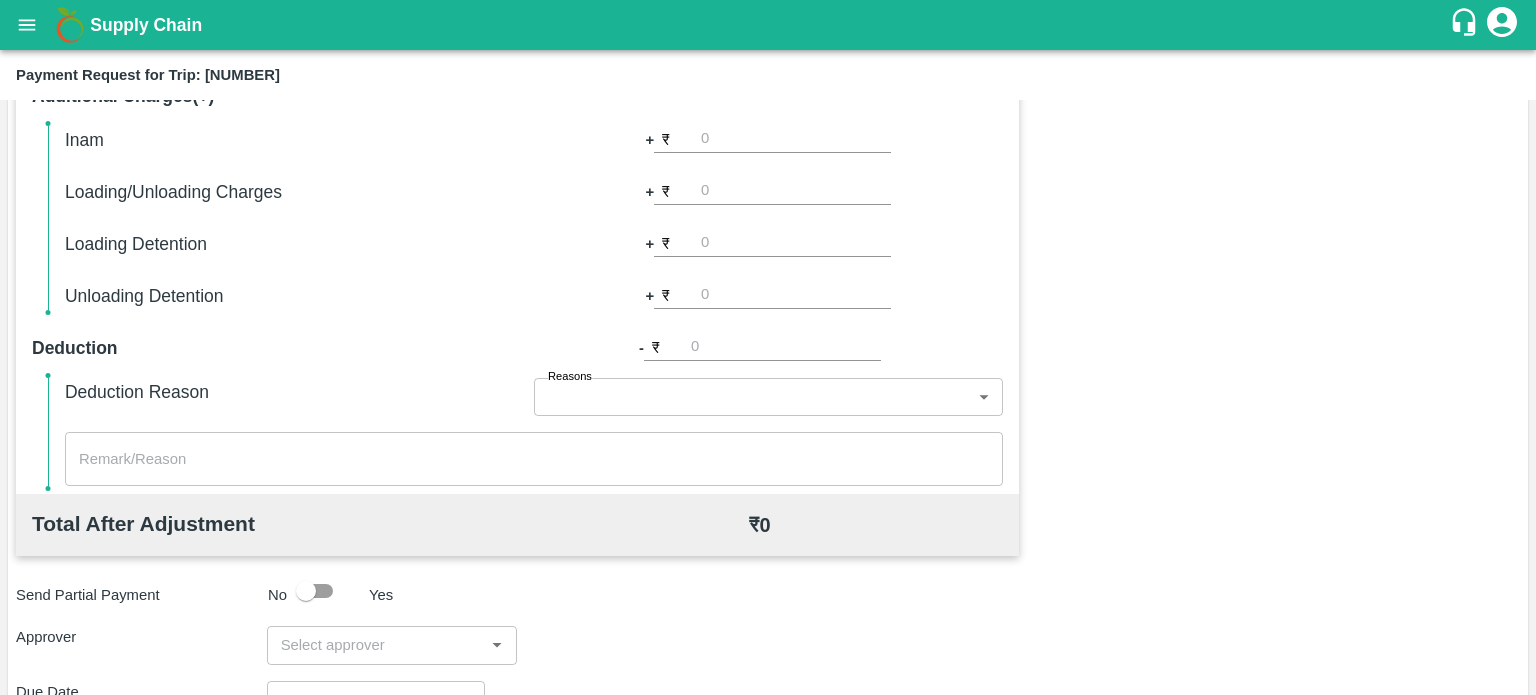 scroll, scrollTop: 848, scrollLeft: 0, axis: vertical 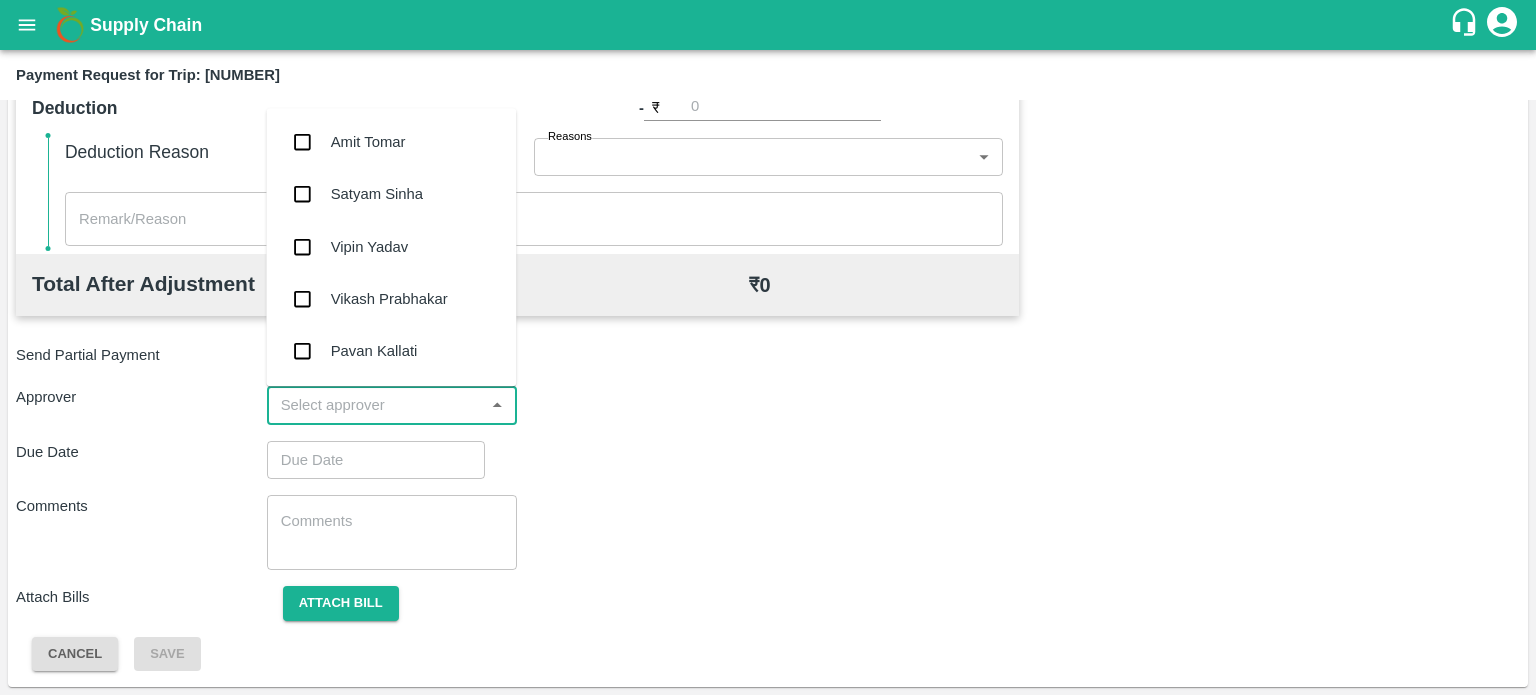 click at bounding box center [376, 405] 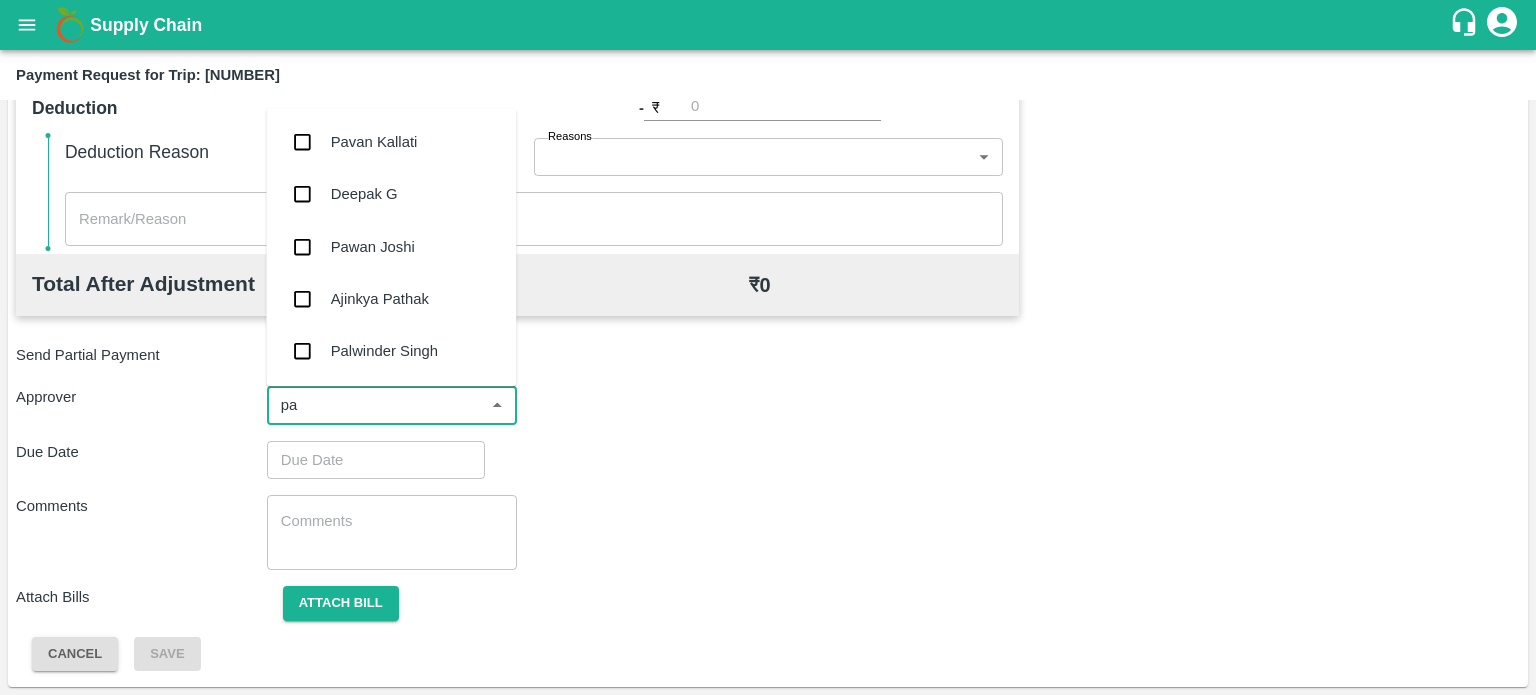 type on "pal" 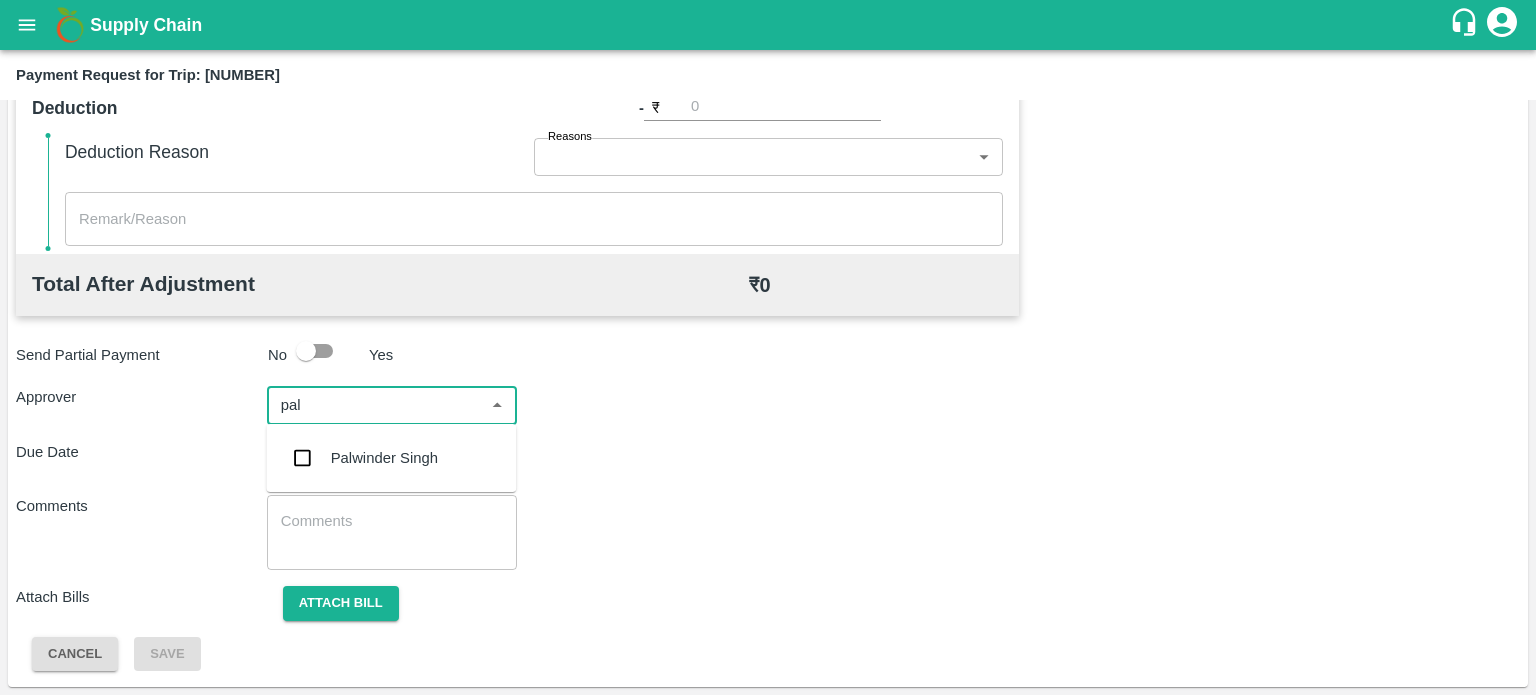 click on "Palwinder Singh" at bounding box center (384, 458) 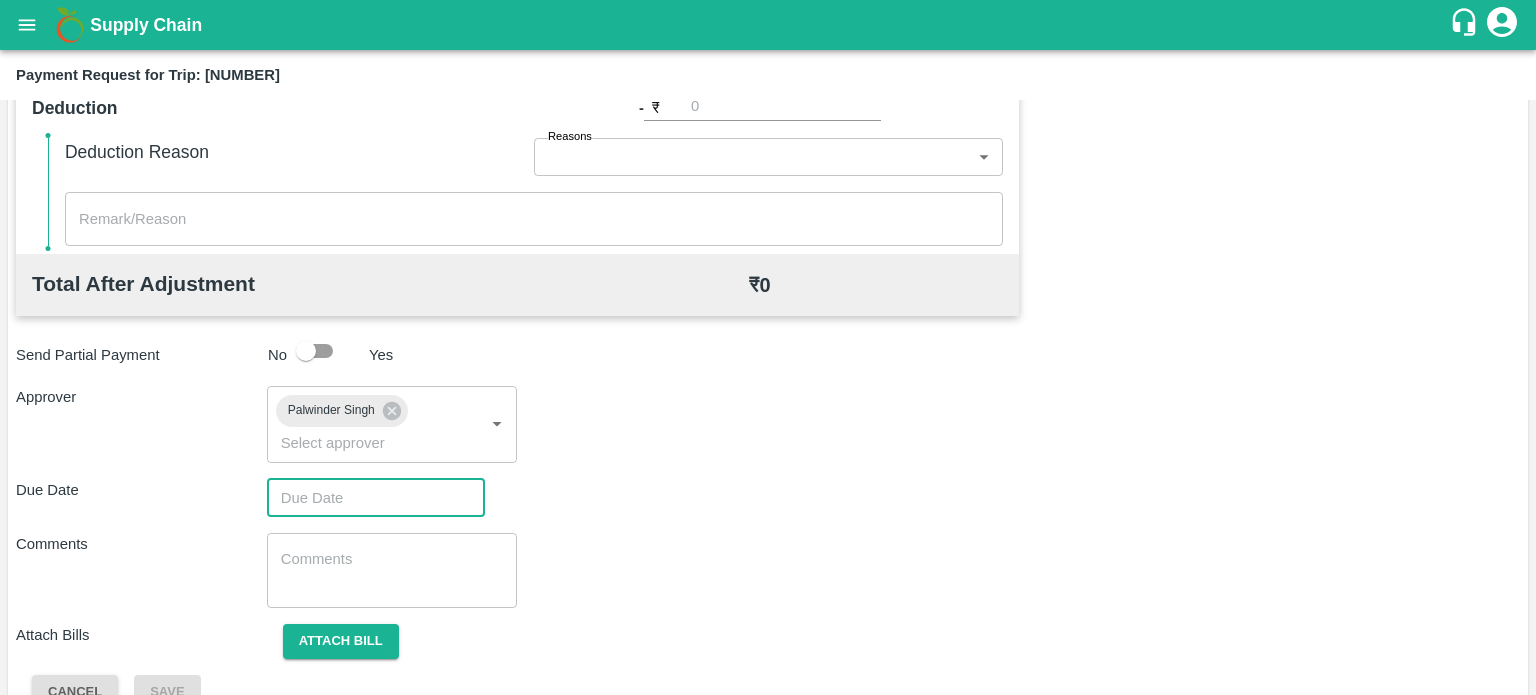 type on "DD/MM/YYYY hh:mm aa" 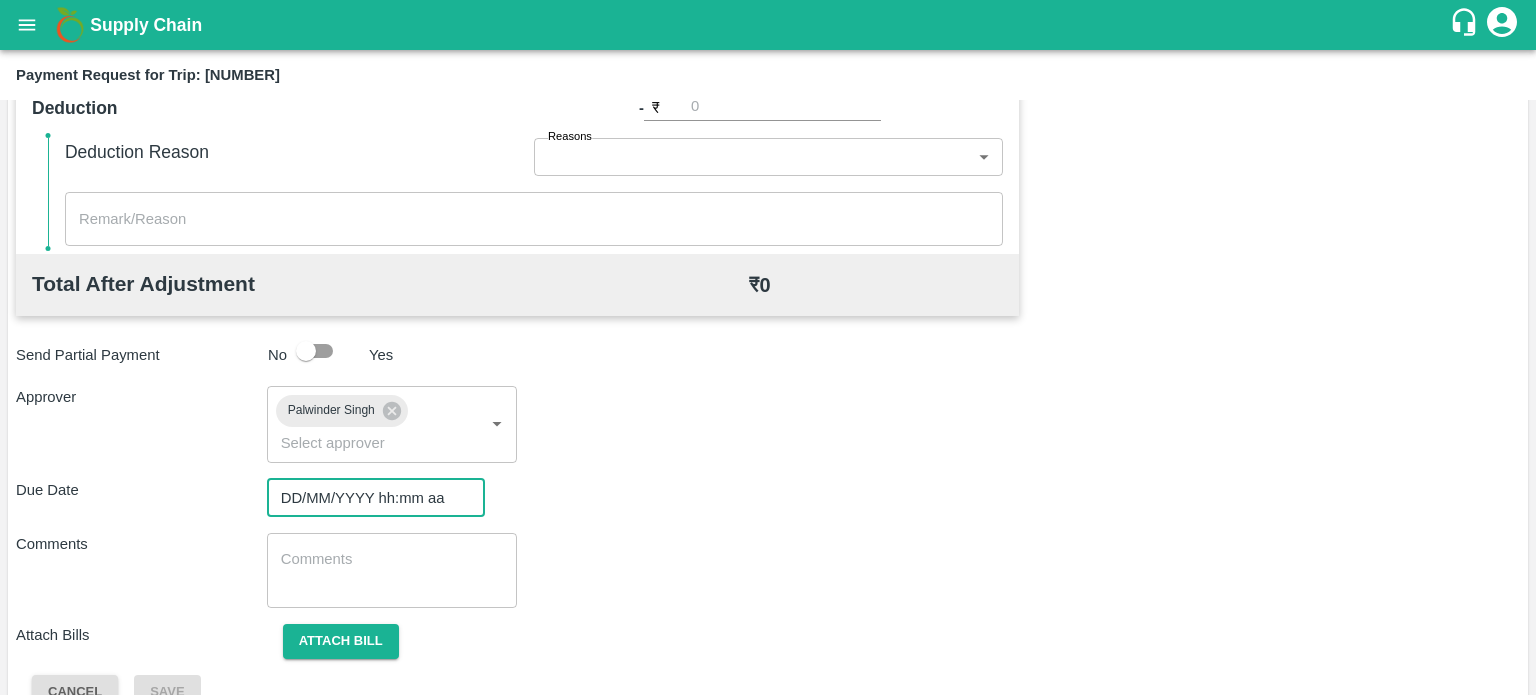 click on "DD/MM/YYYY hh:mm aa" at bounding box center (369, 498) 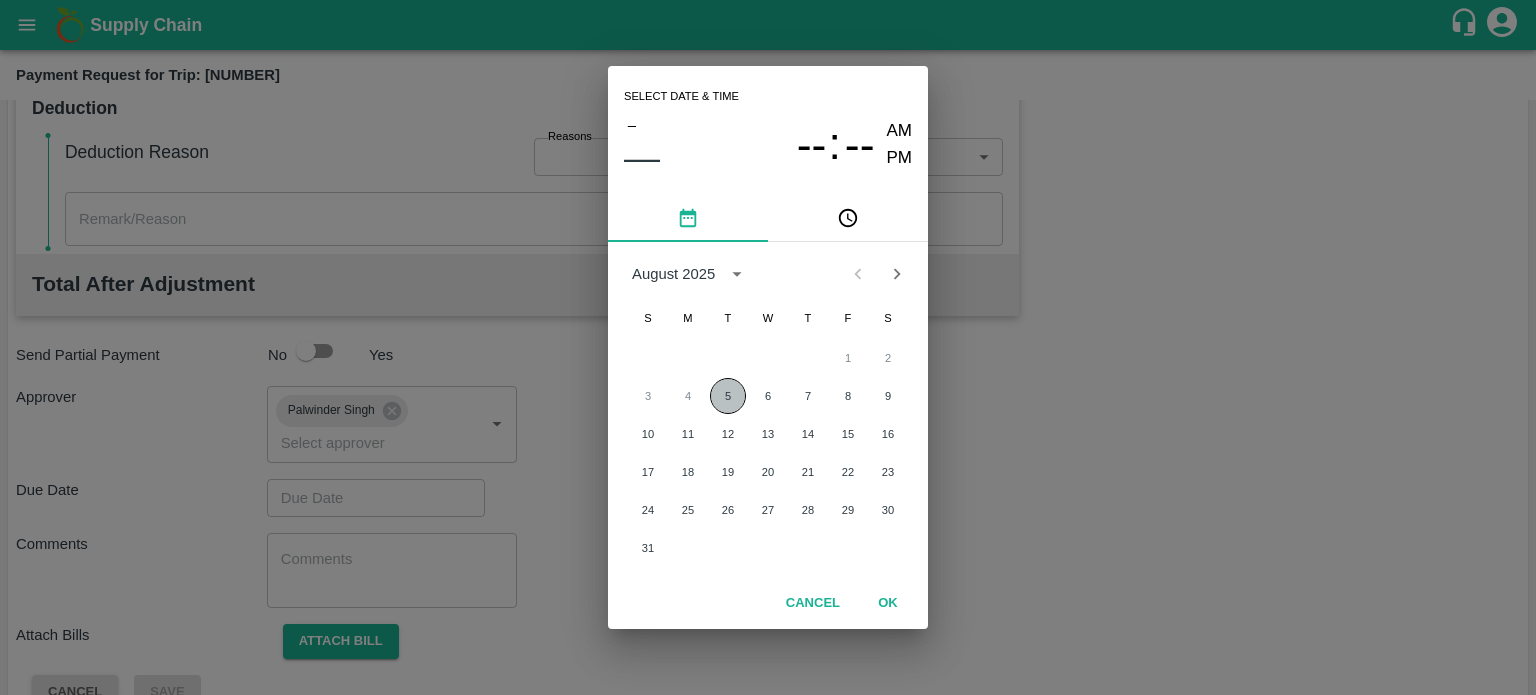 click on "5" at bounding box center (728, 396) 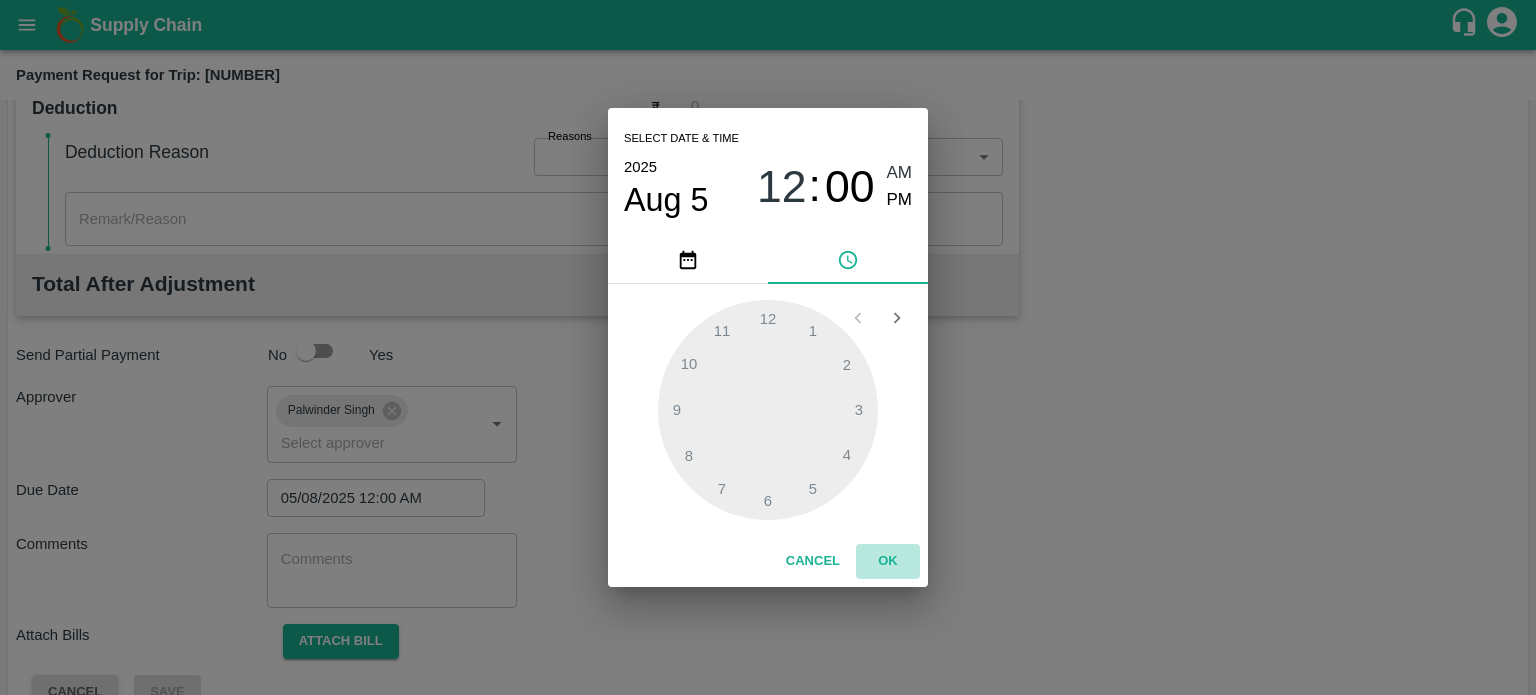 click on "OK" at bounding box center (888, 561) 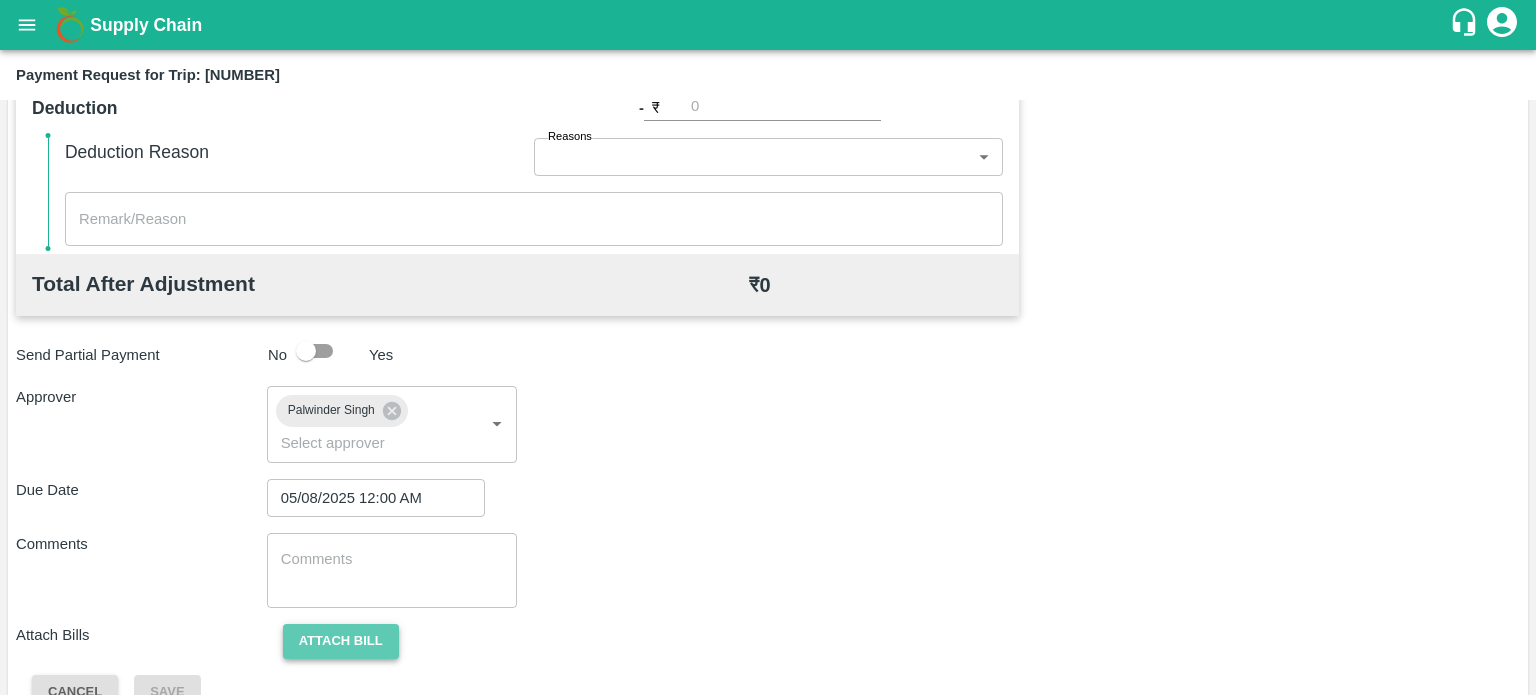 click on "Attach bill" at bounding box center (341, 641) 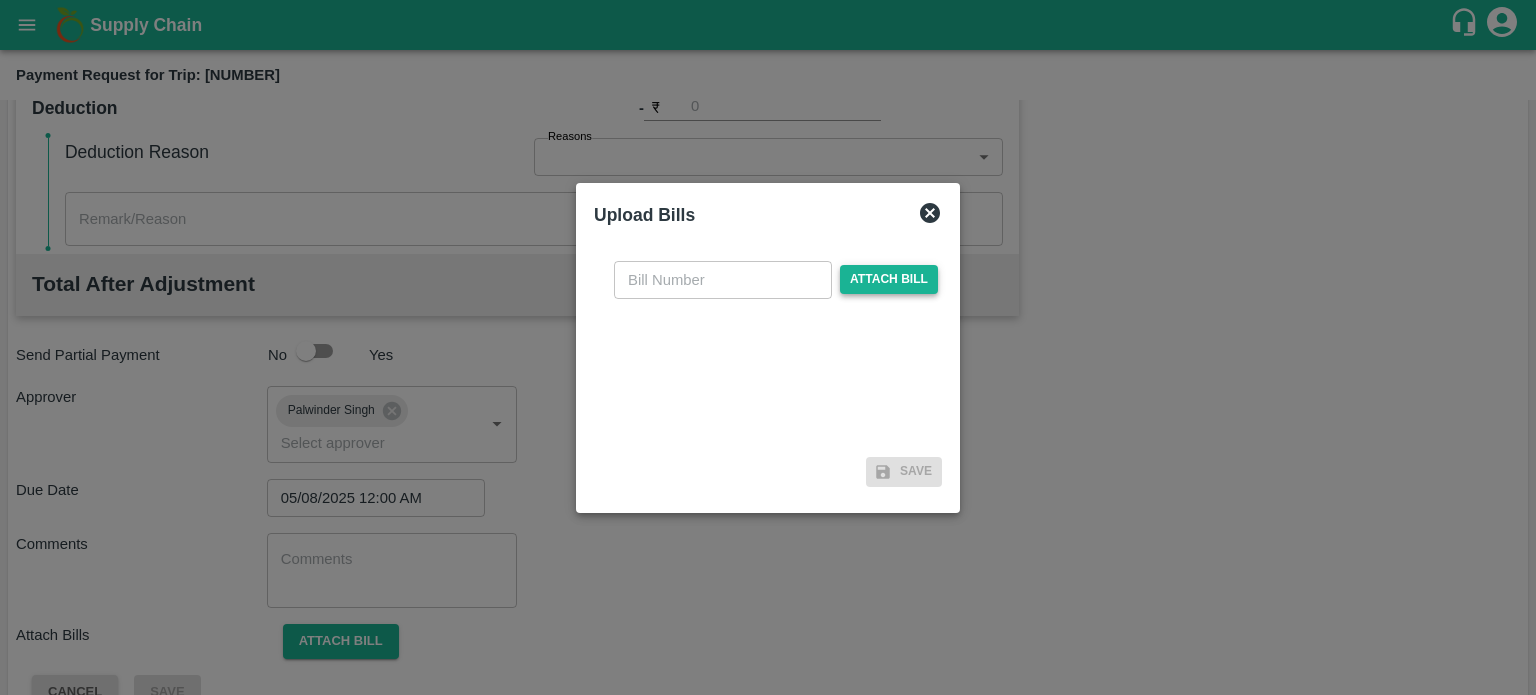 click on "Attach bill" at bounding box center (889, 279) 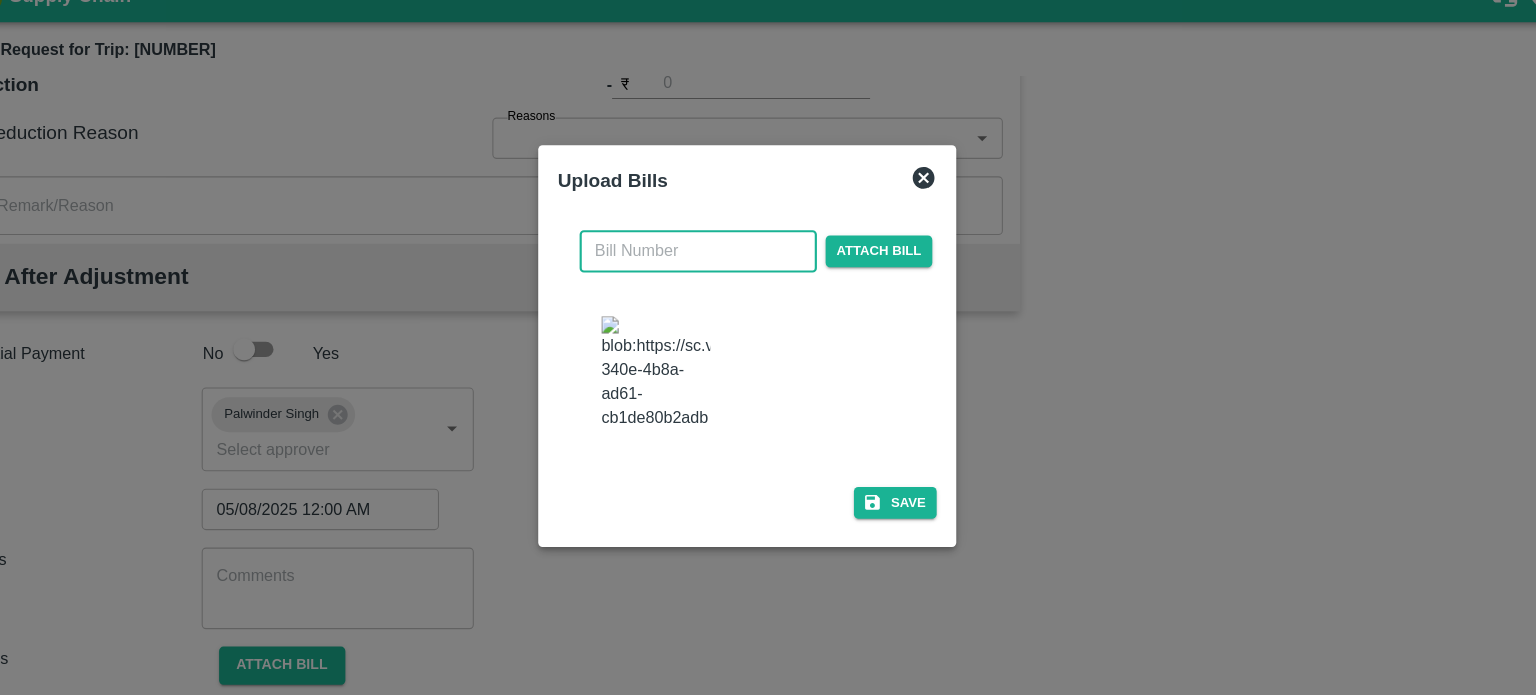 click at bounding box center [723, 260] 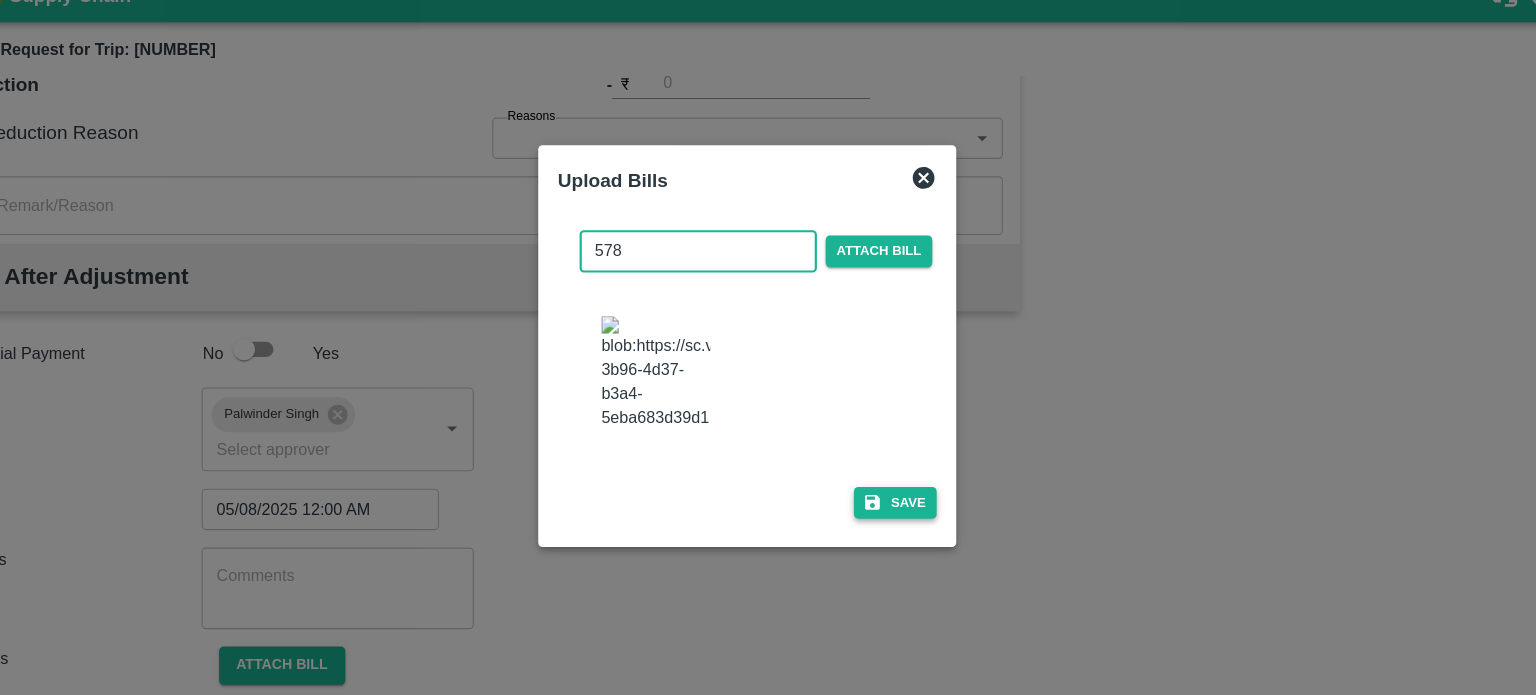 type on "578" 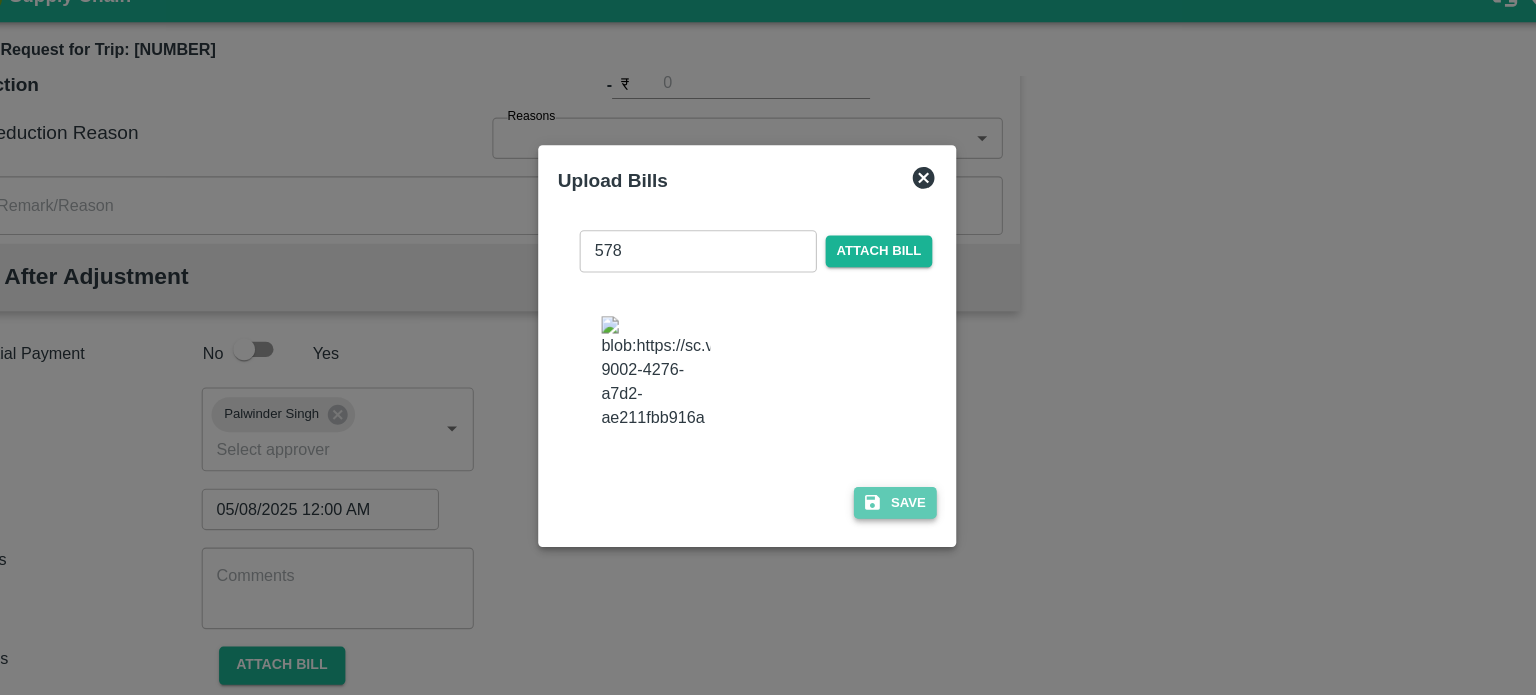 click on "Save" at bounding box center [904, 491] 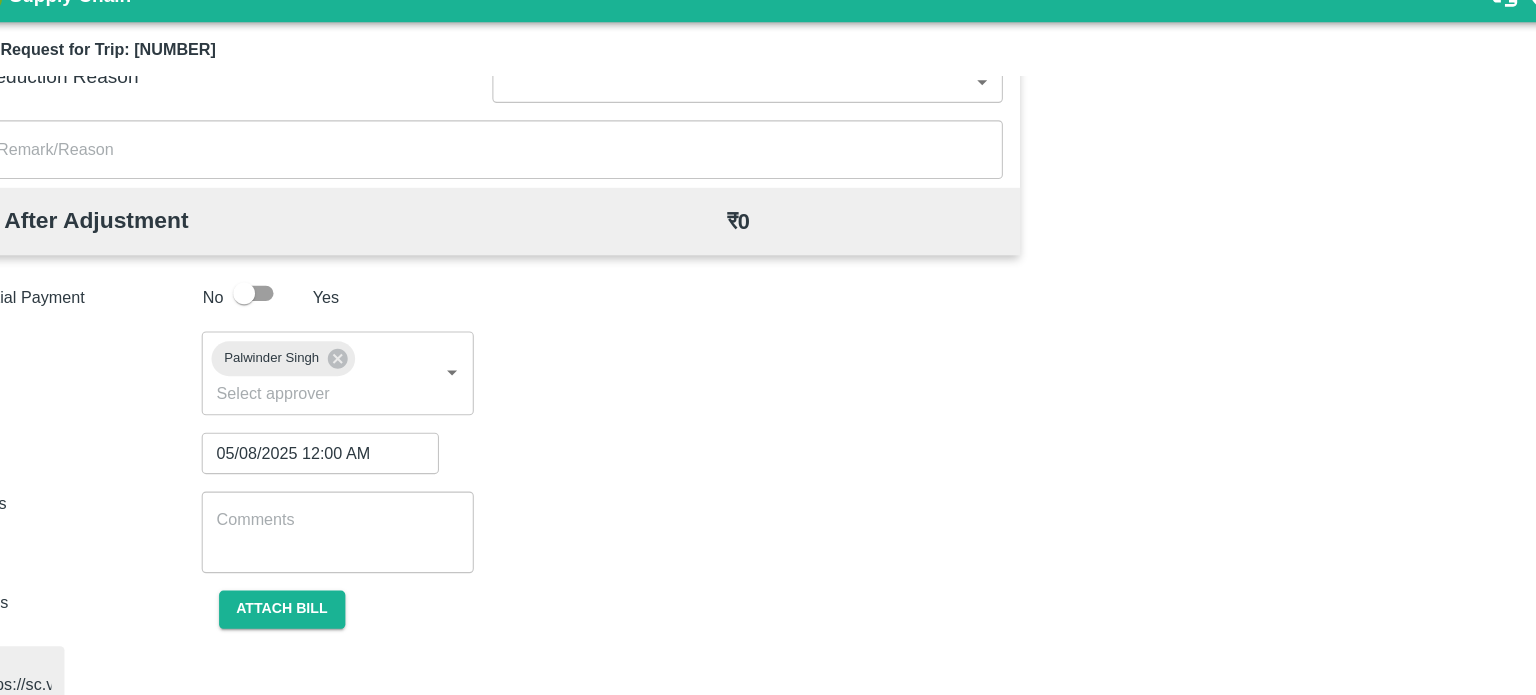 scroll, scrollTop: 902, scrollLeft: 0, axis: vertical 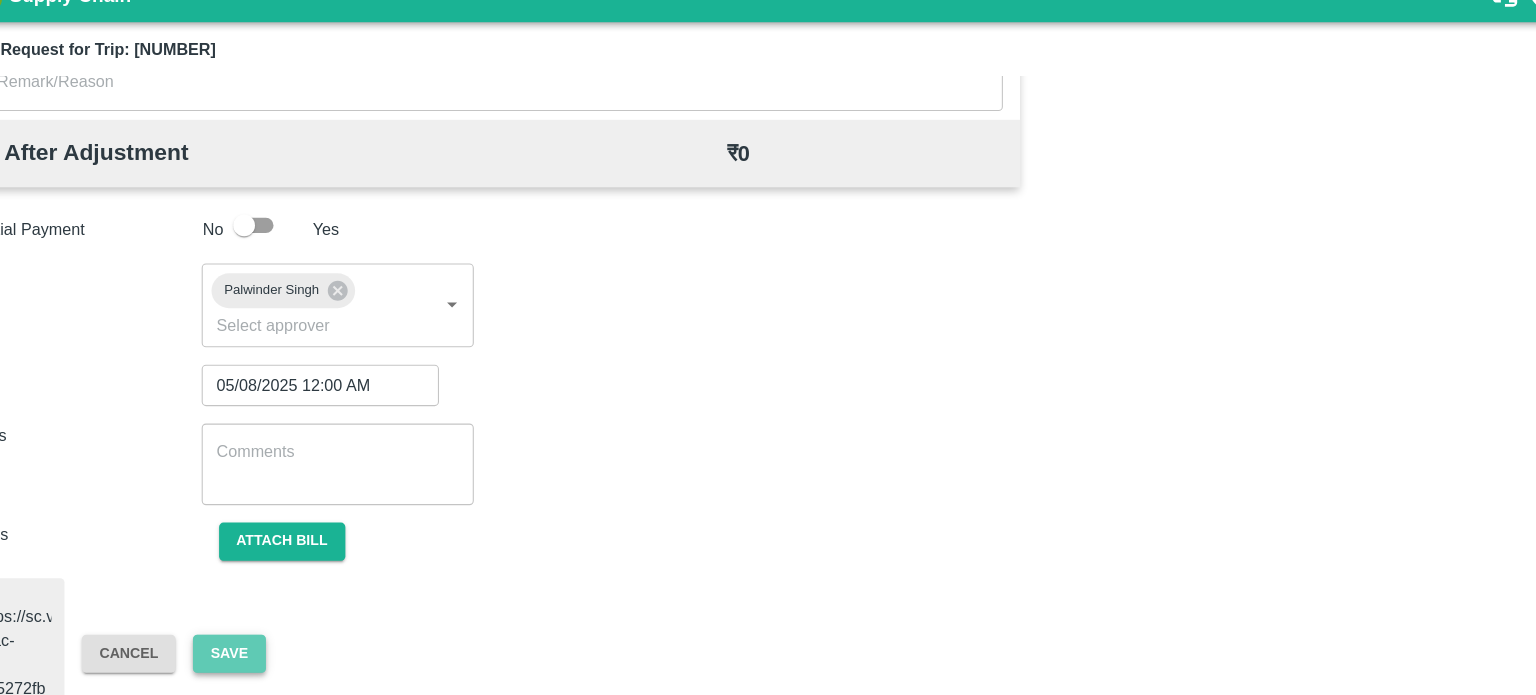 click on "Save" at bounding box center (292, 630) 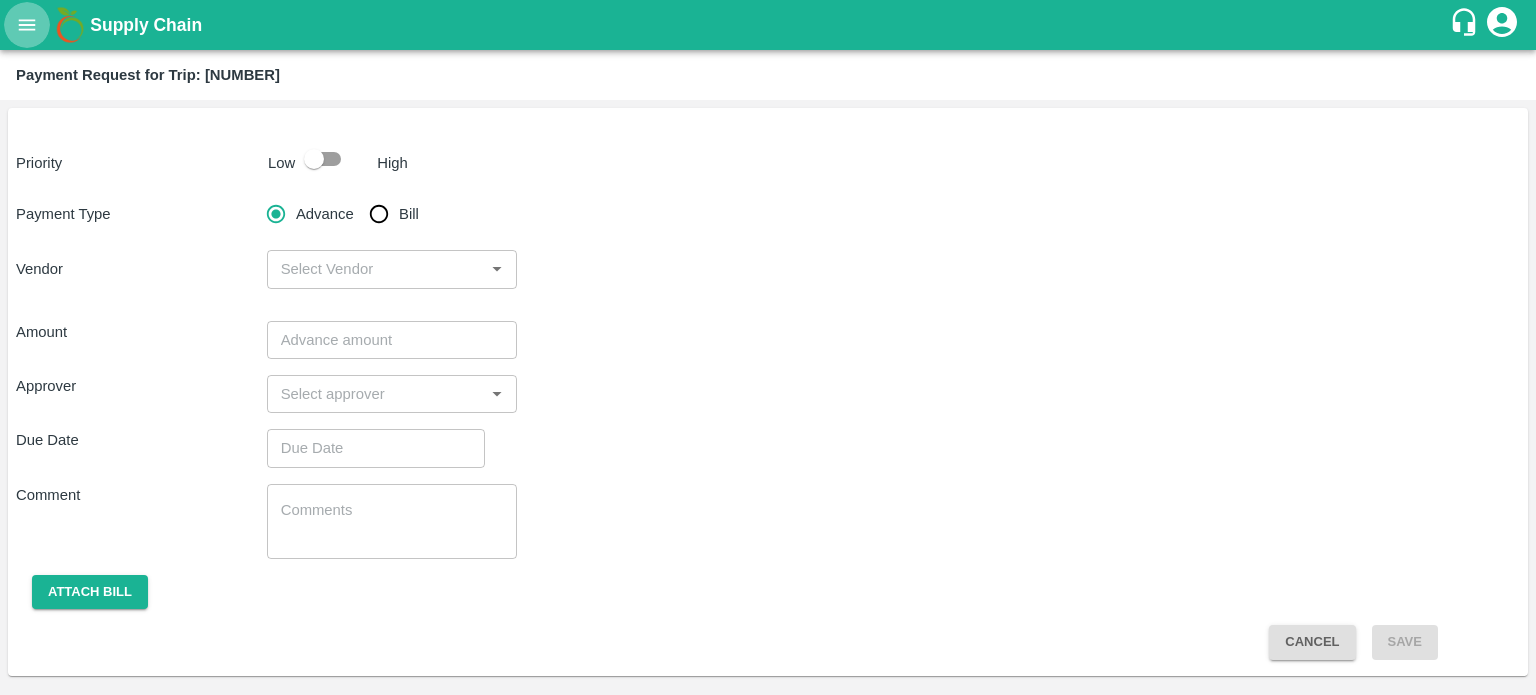 click 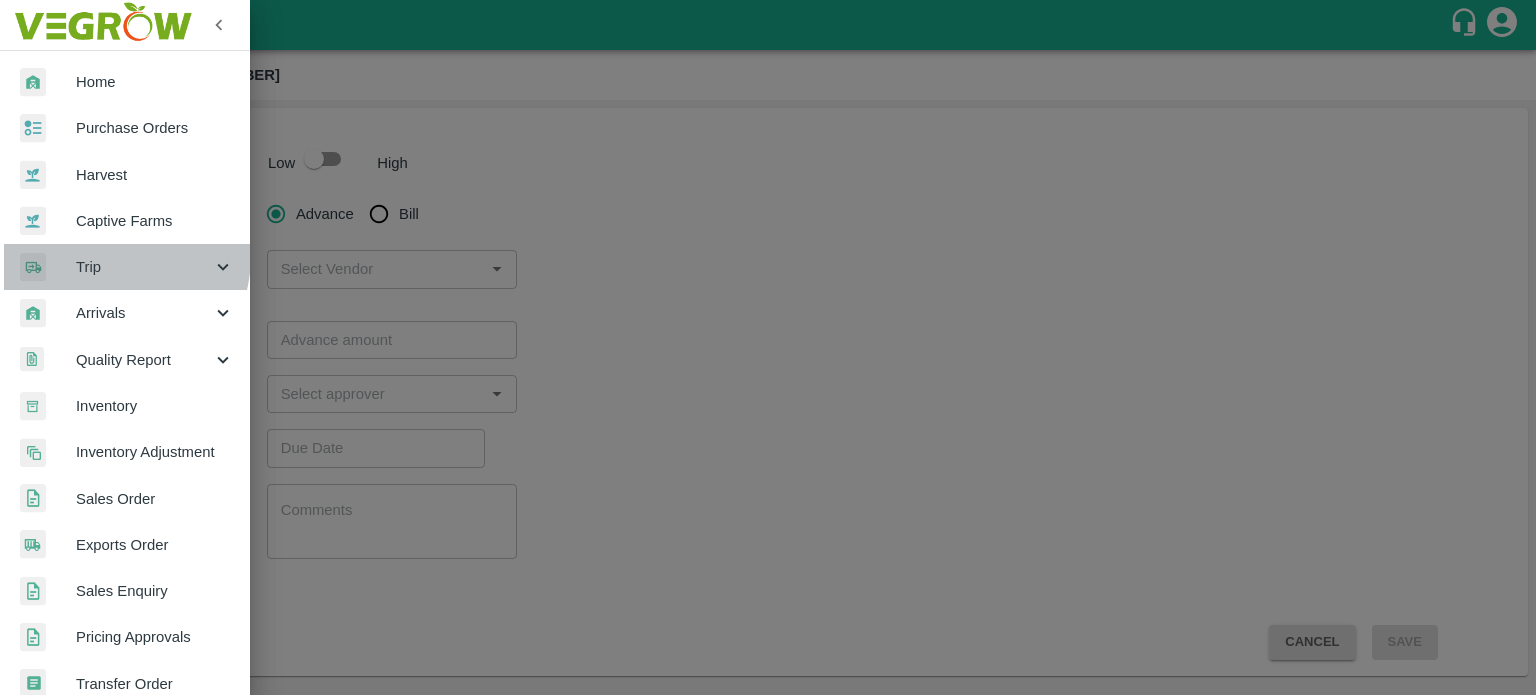 click on "Trip" at bounding box center (125, 267) 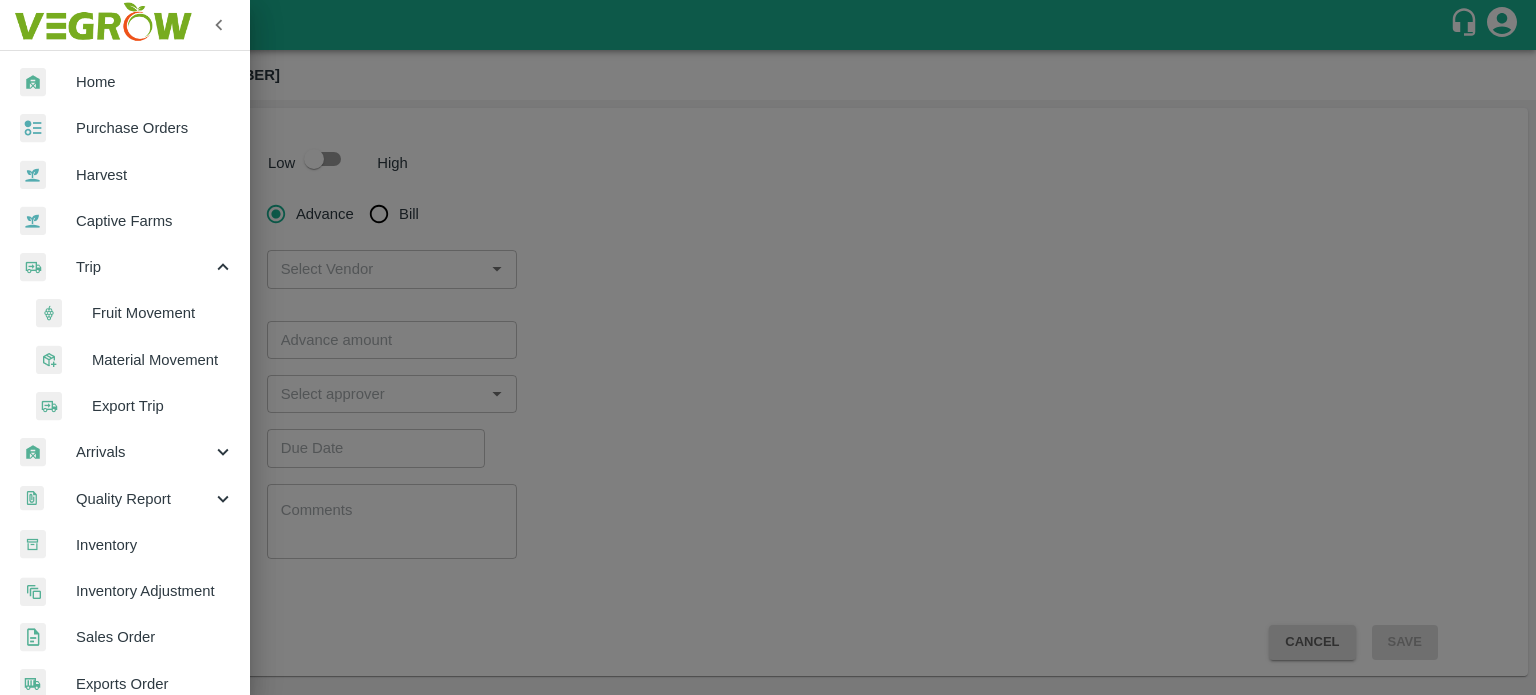click on "Fruit Movement" at bounding box center [163, 313] 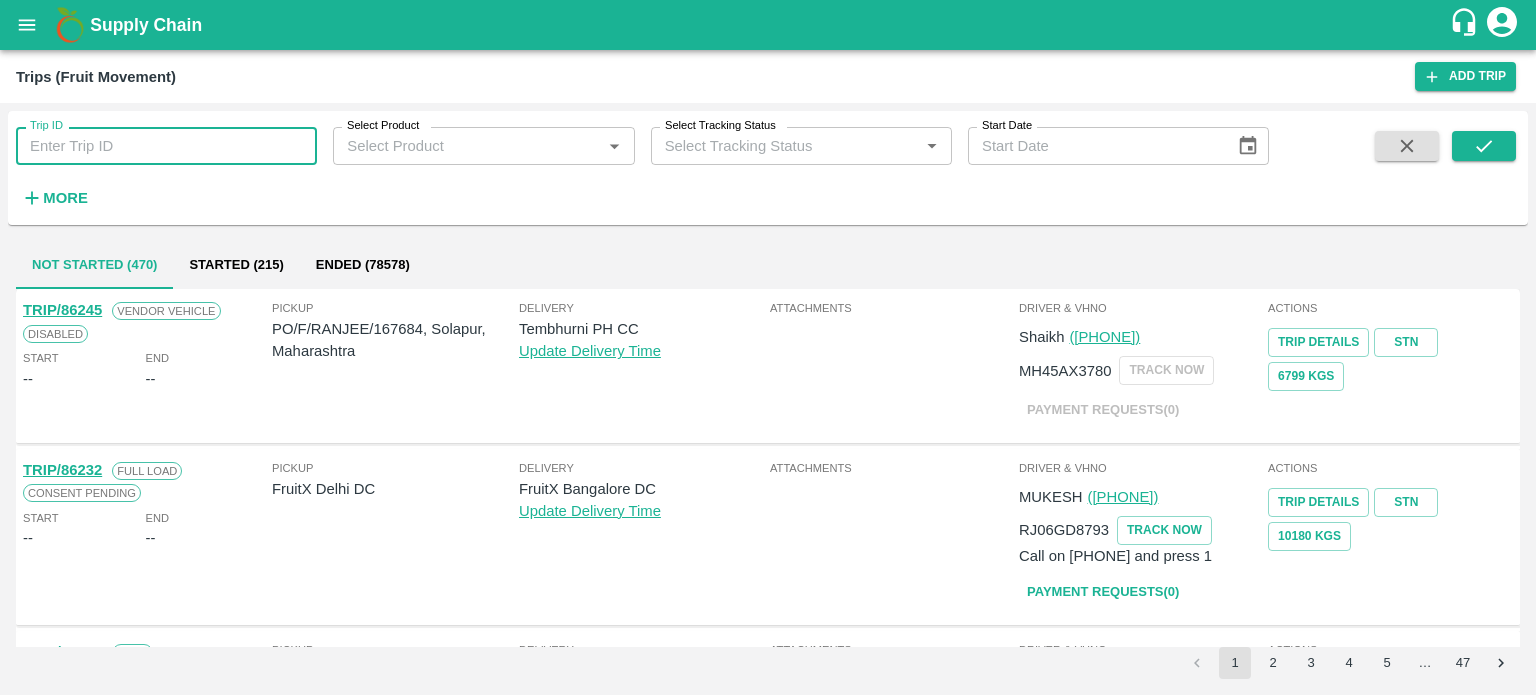 click on "Trip ID" at bounding box center [166, 146] 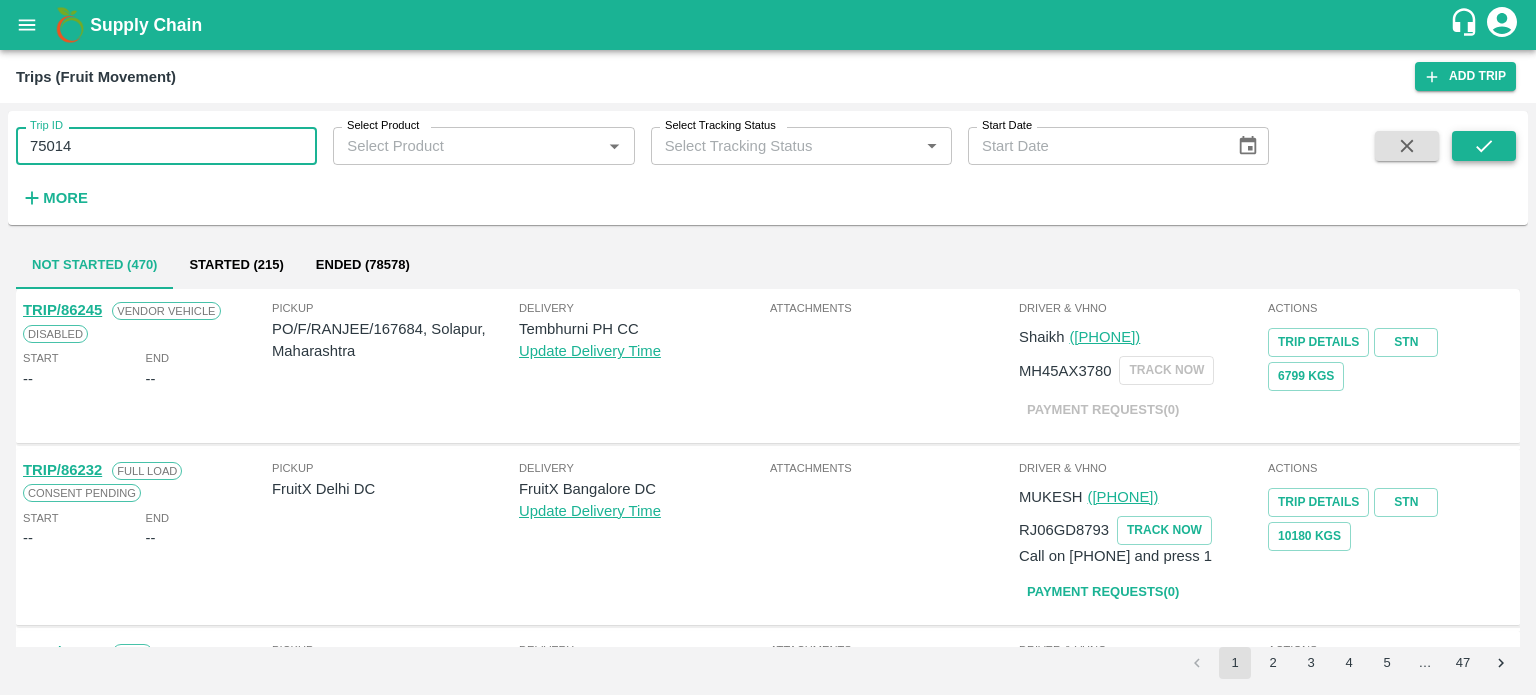 type on "75014" 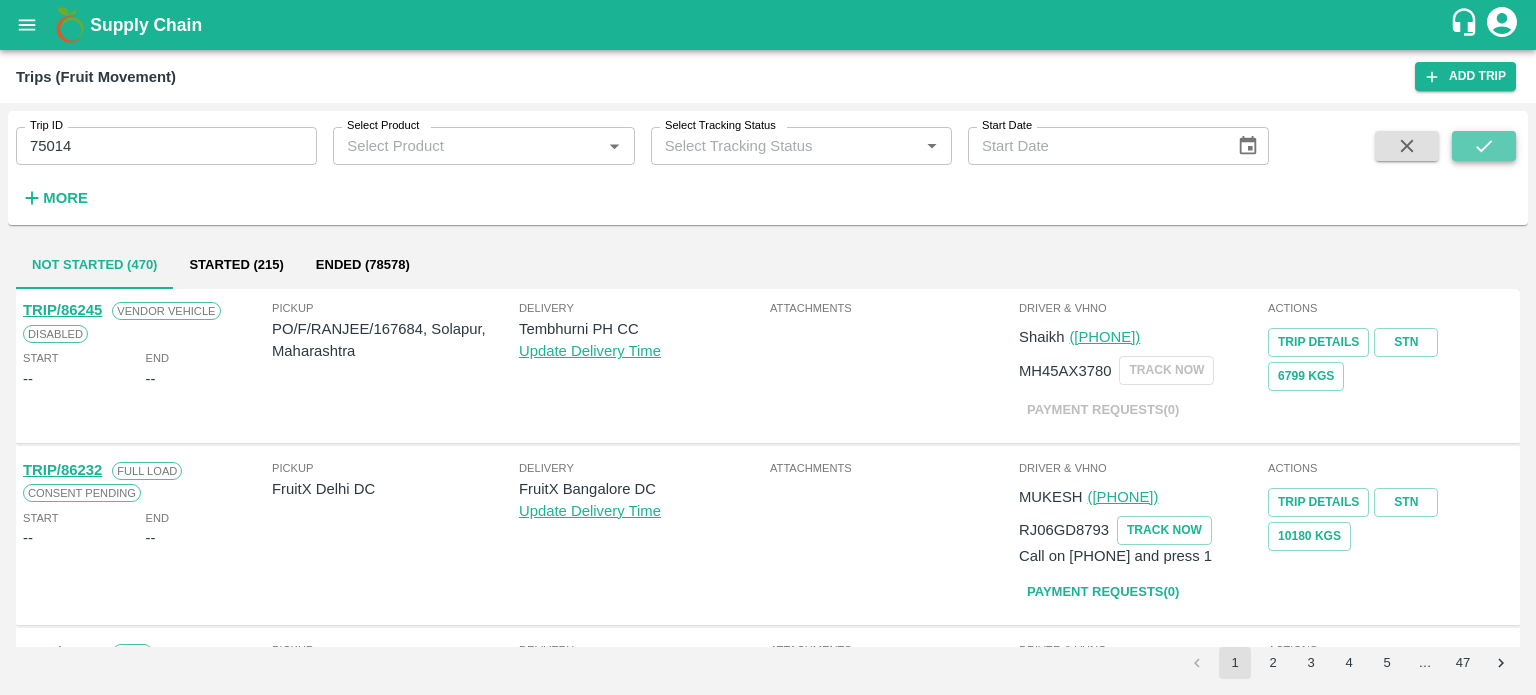 click 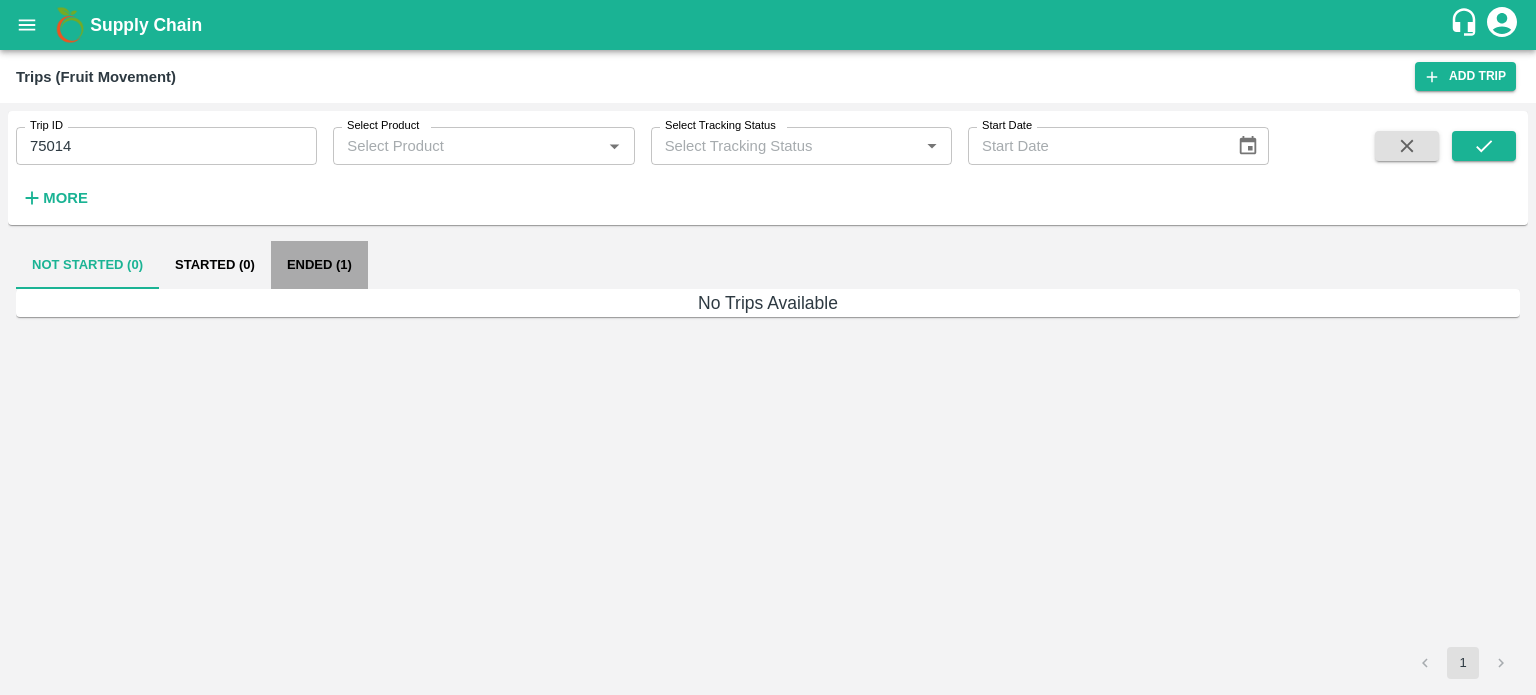 click on "Ended (1)" at bounding box center (319, 265) 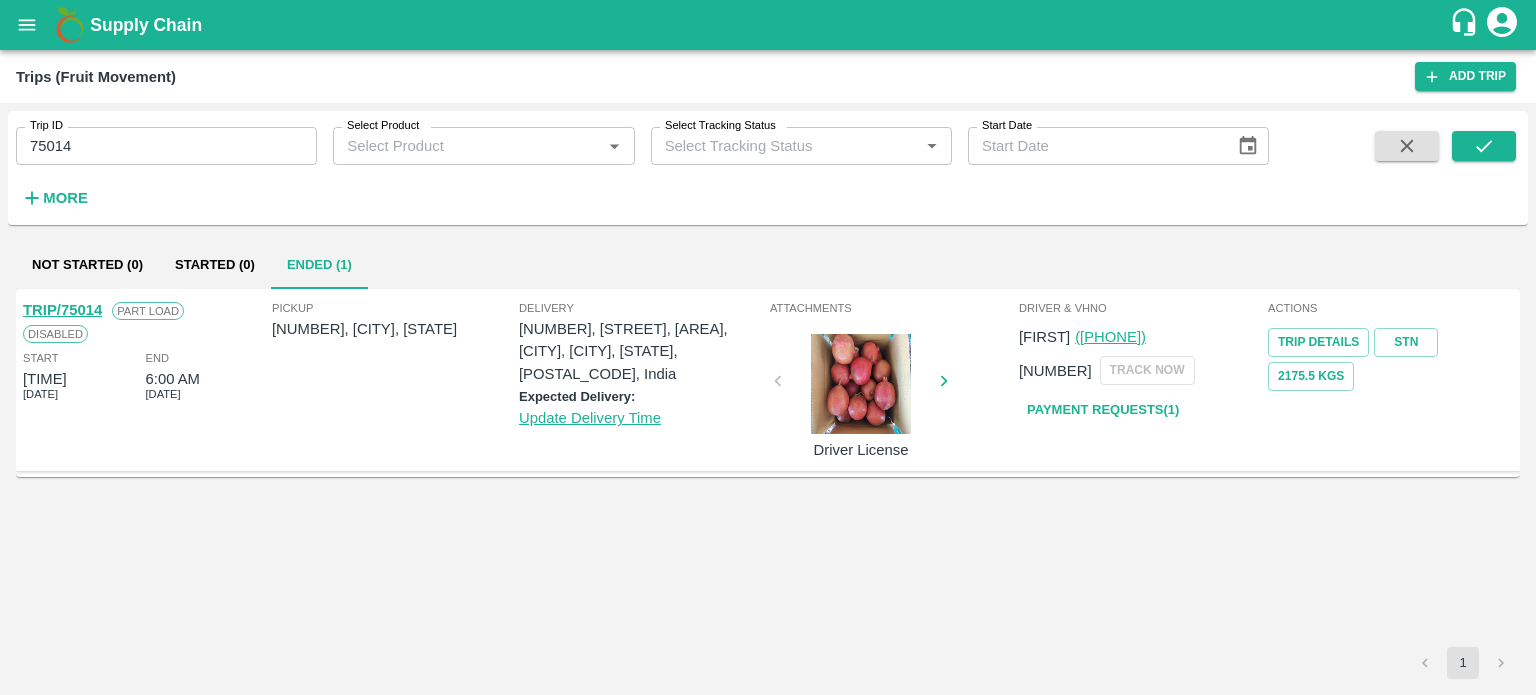 click on "TRIP/75014 Part Load Disabled Start 4:25 AM 01 Mar 2025 End 6:00 AM 04 Mar 2025 Pickup PO/V/ANJALI/143040, Nashik, Maharashtra Delivery C-650,  BASEMENT NEW SABJI MANDI, AZADPUR NEW DELHI, Azapur , New Delhi, Delhi, 110088, India Expected Delivery: Update Delivery Time Attachments Driver License Driver & VHNo Rahul  (9352504924) HR58C5156 TRACK NOW Payment Requests( 1 ) Actions Trip Details STN 2175.5  Kgs" at bounding box center (768, 468) 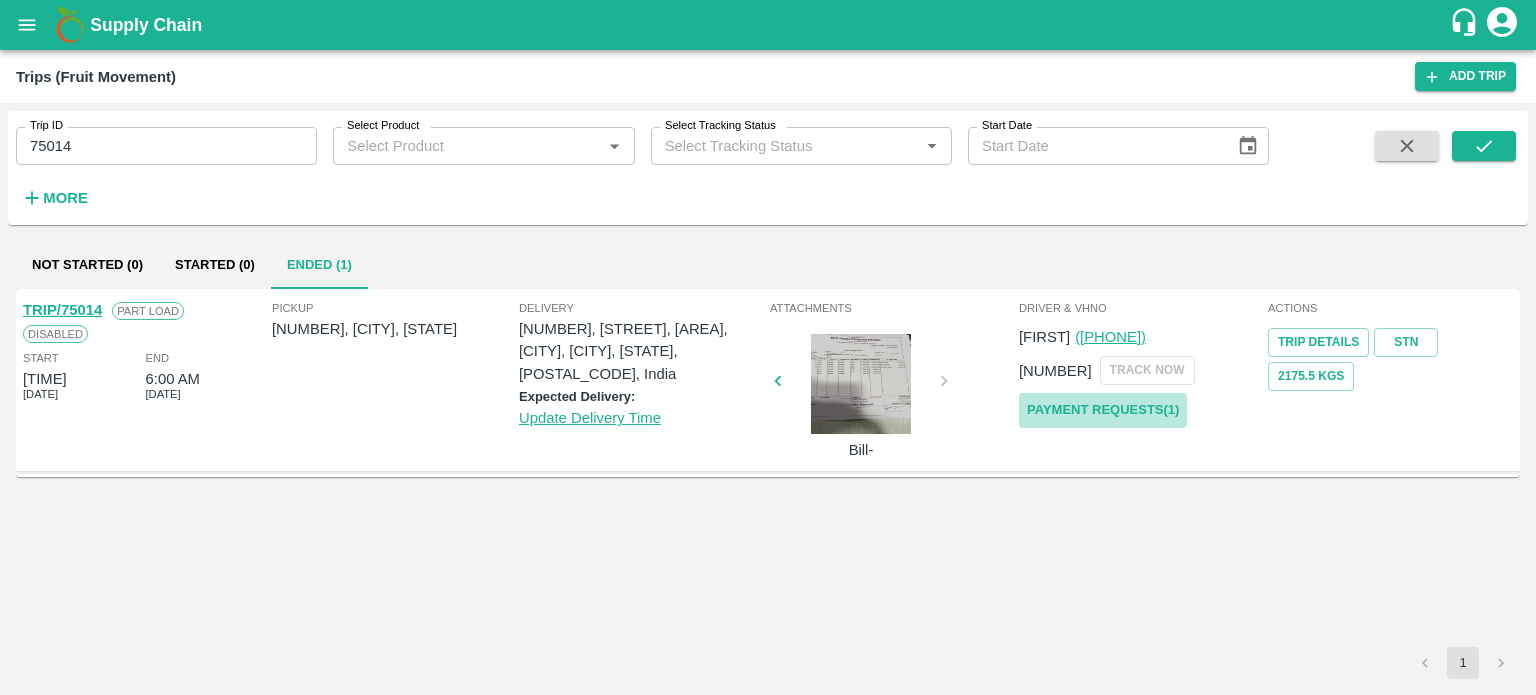 click on "Payment Requests( 1 )" at bounding box center (1103, 410) 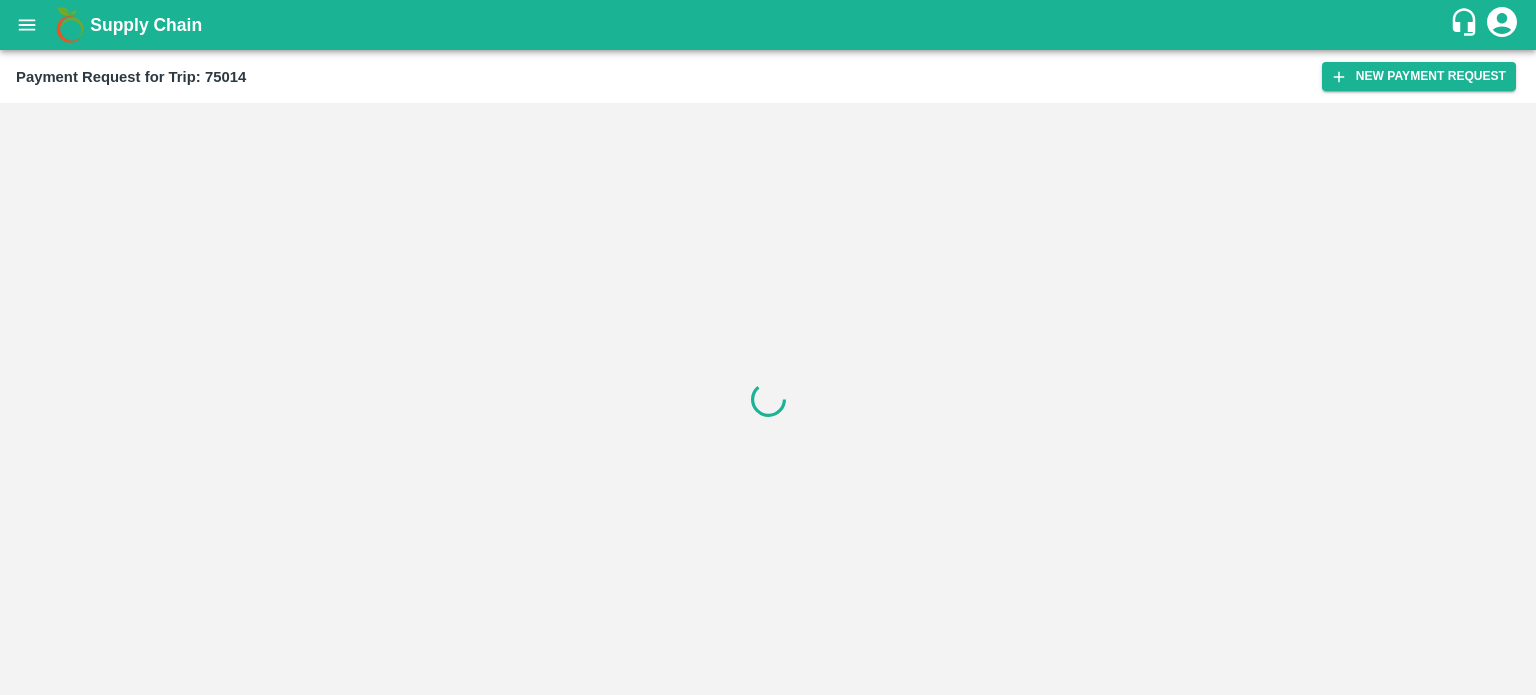 scroll, scrollTop: 0, scrollLeft: 0, axis: both 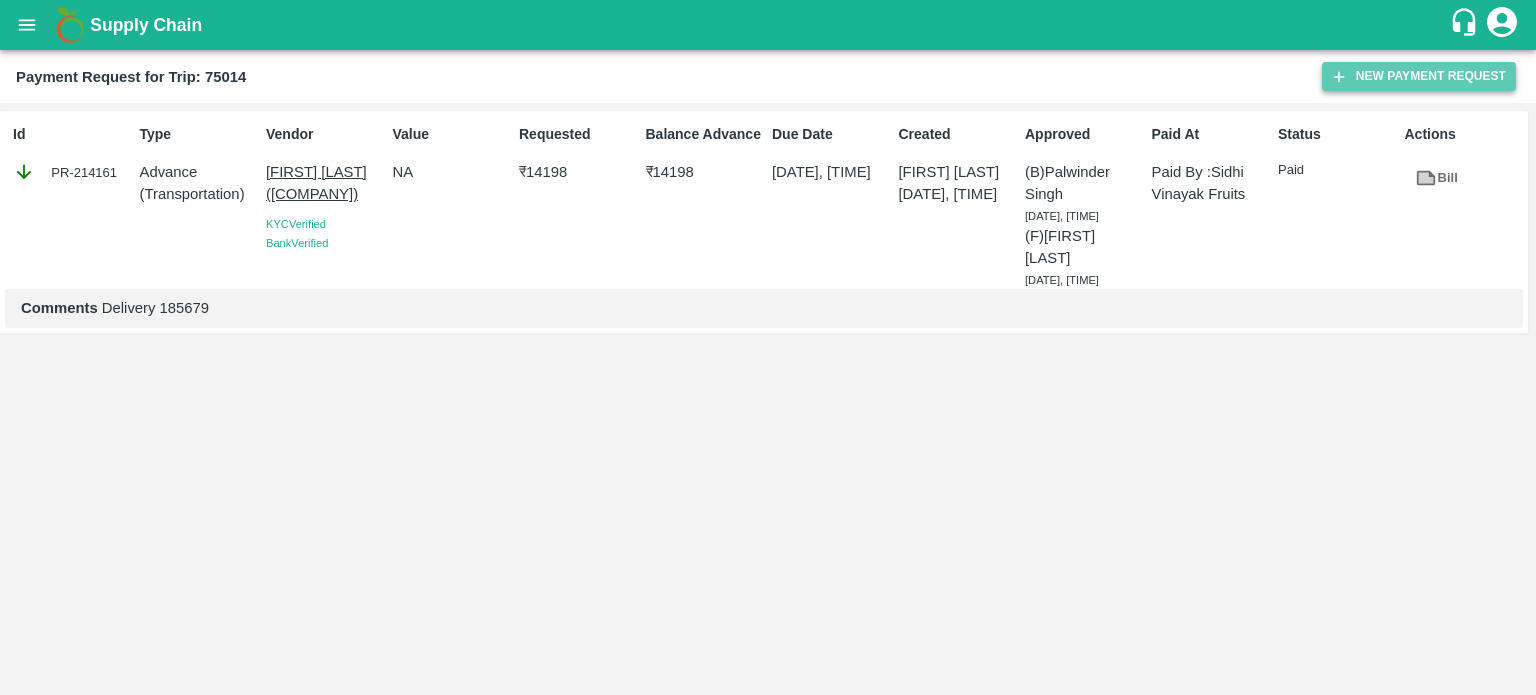 click on "New Payment Request" at bounding box center (1419, 76) 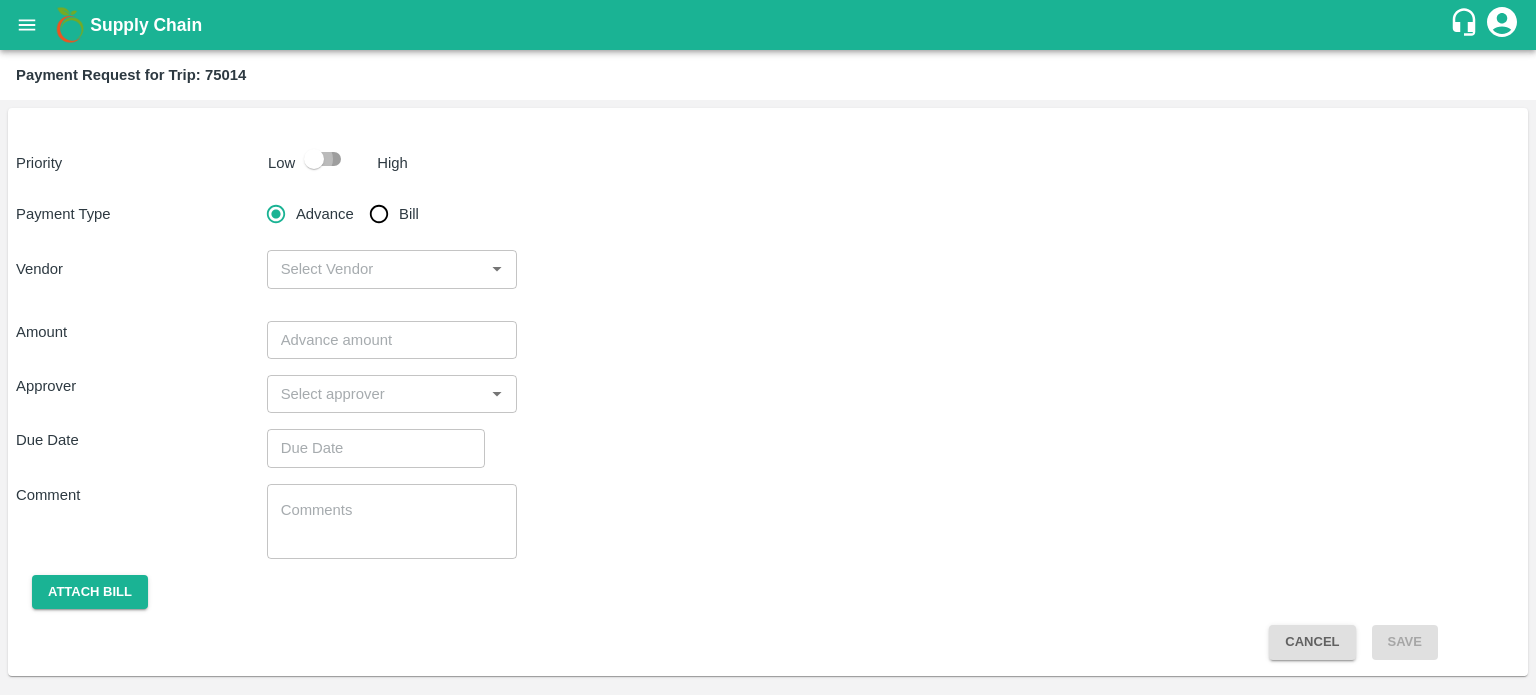 click at bounding box center [314, 159] 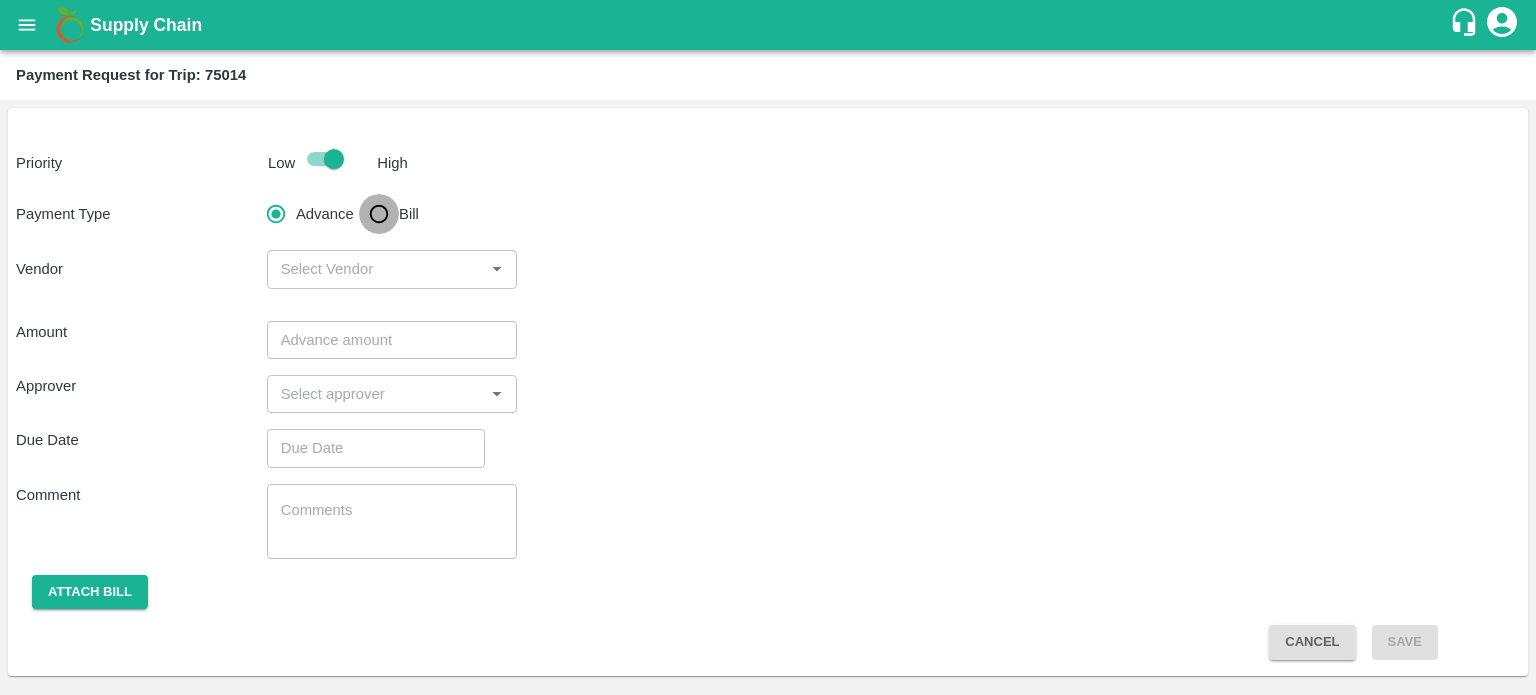 click on "Bill" at bounding box center (379, 214) 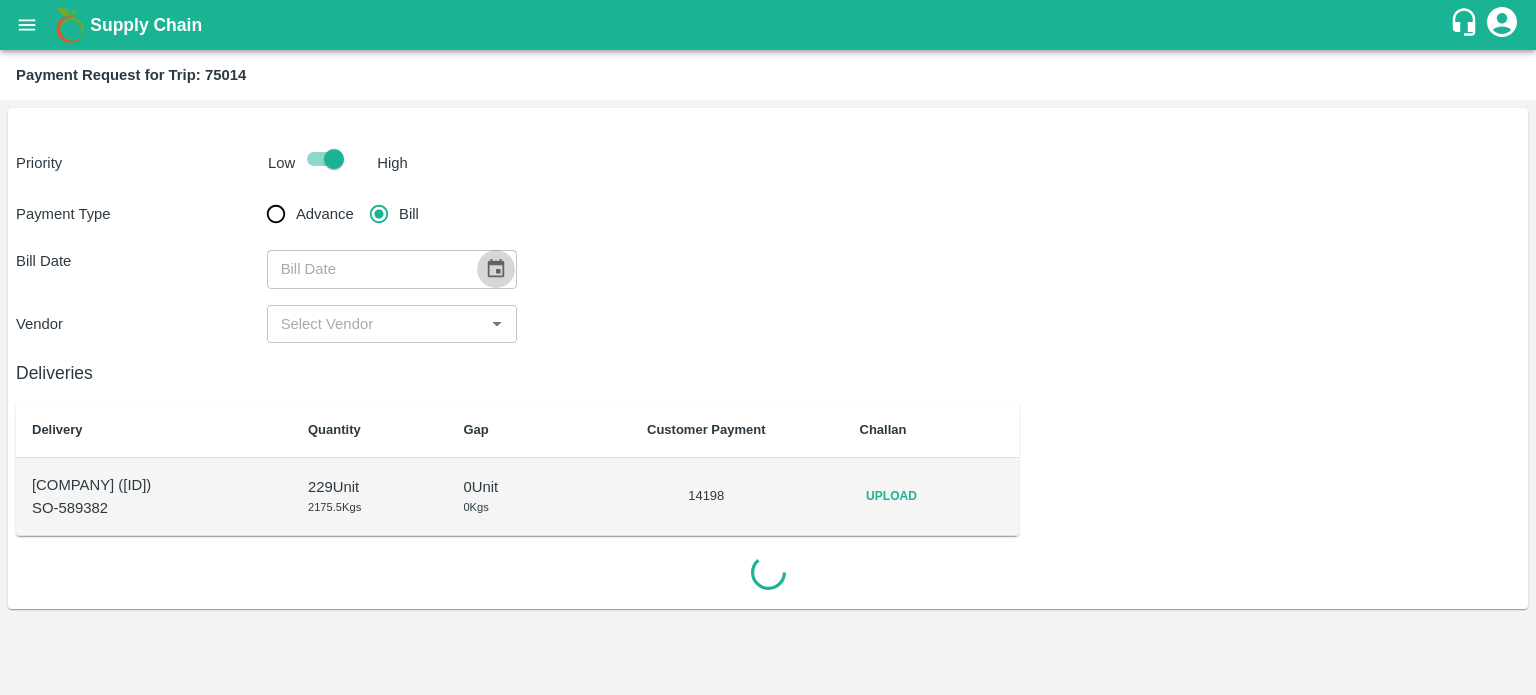 click 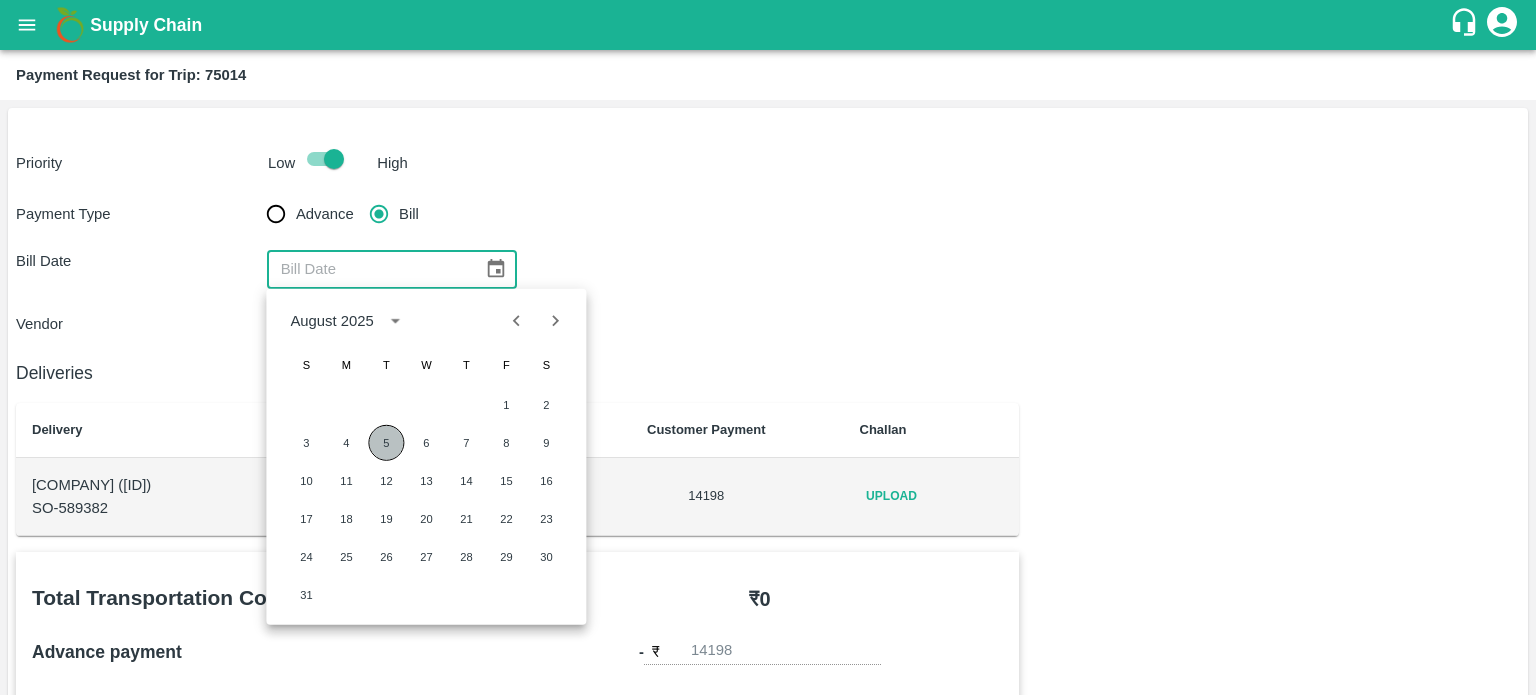 click on "5" at bounding box center [386, 443] 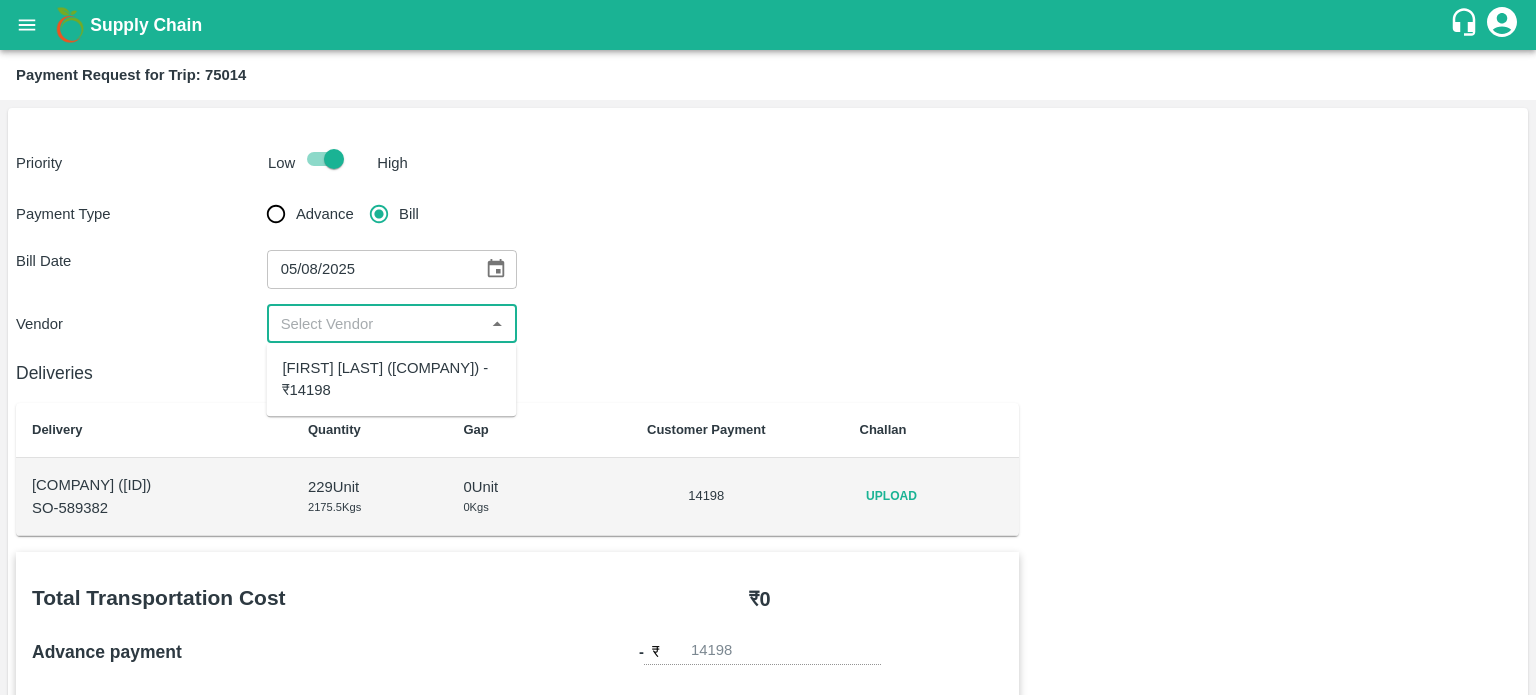 click at bounding box center [376, 324] 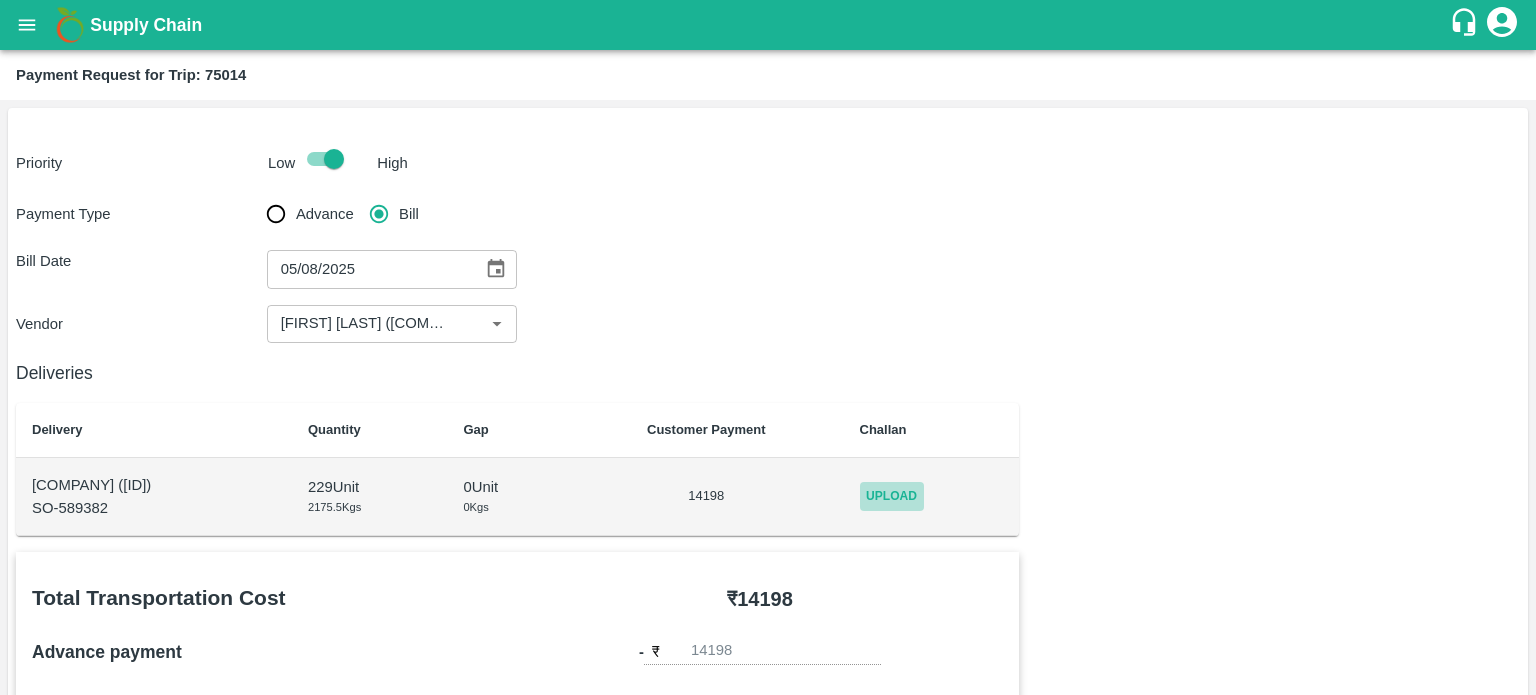 click on "Upload" at bounding box center (892, 496) 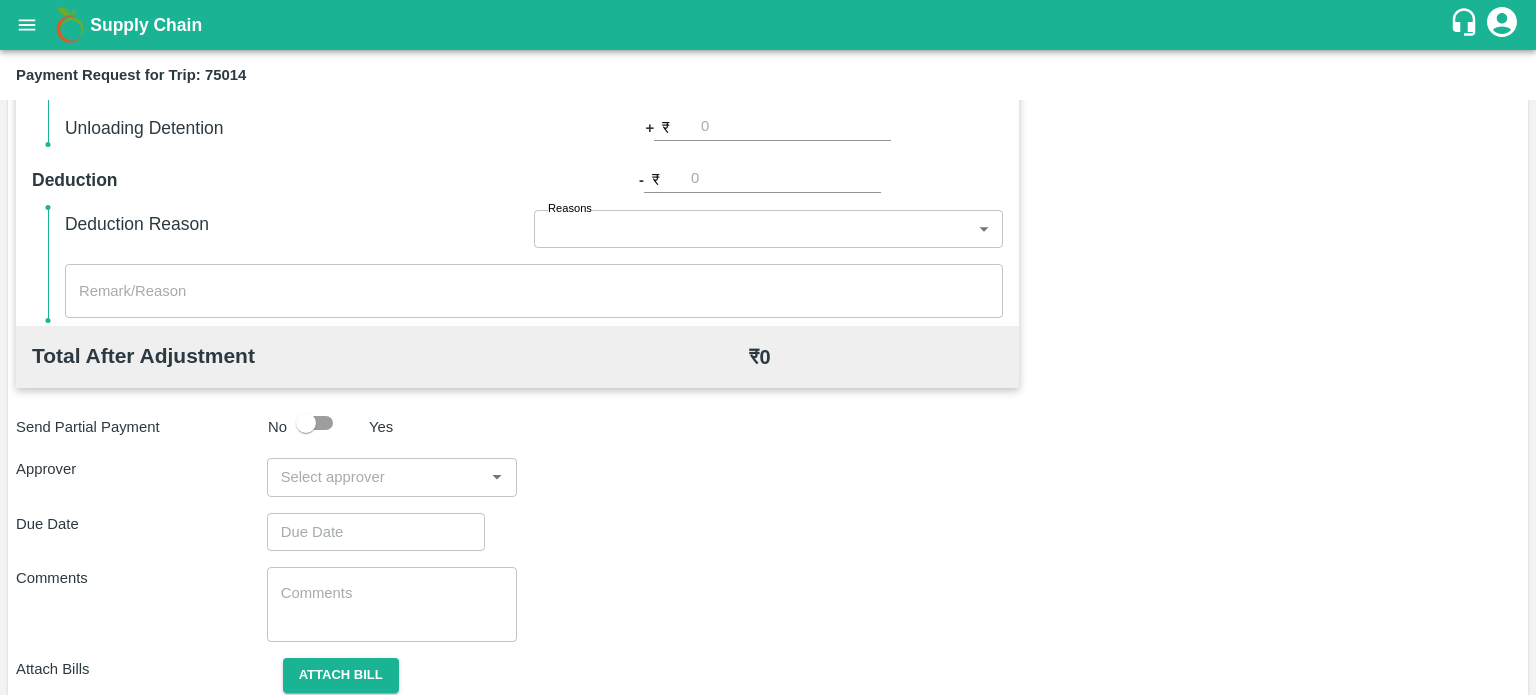 scroll, scrollTop: 776, scrollLeft: 0, axis: vertical 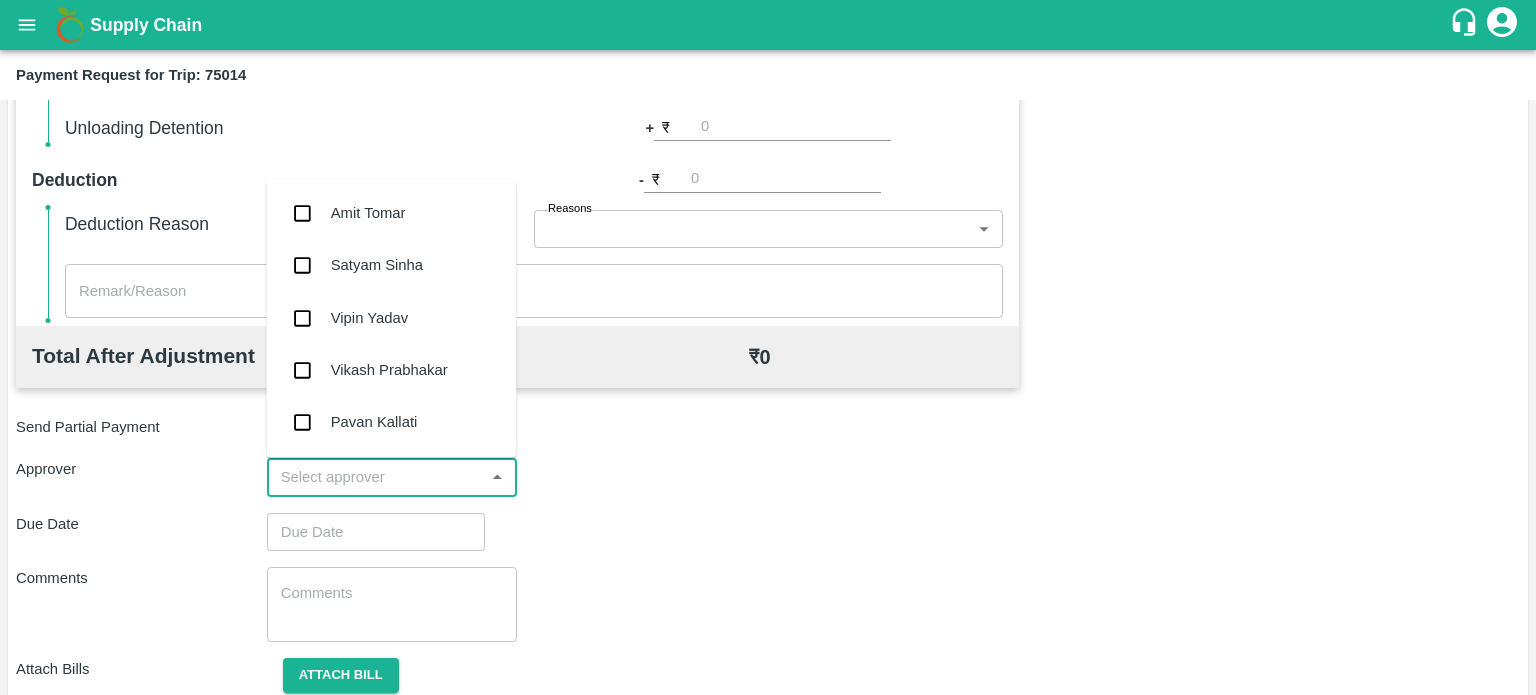click at bounding box center (376, 477) 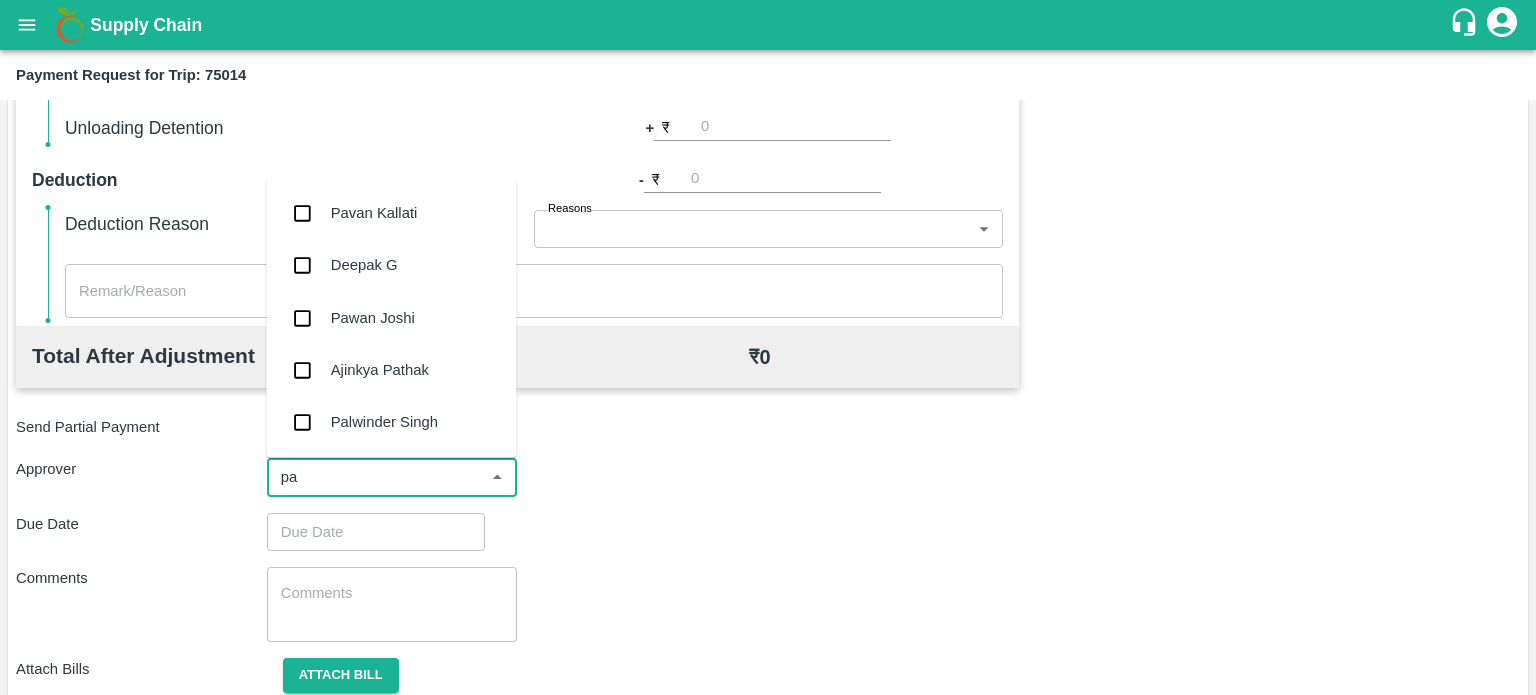 type on "pal" 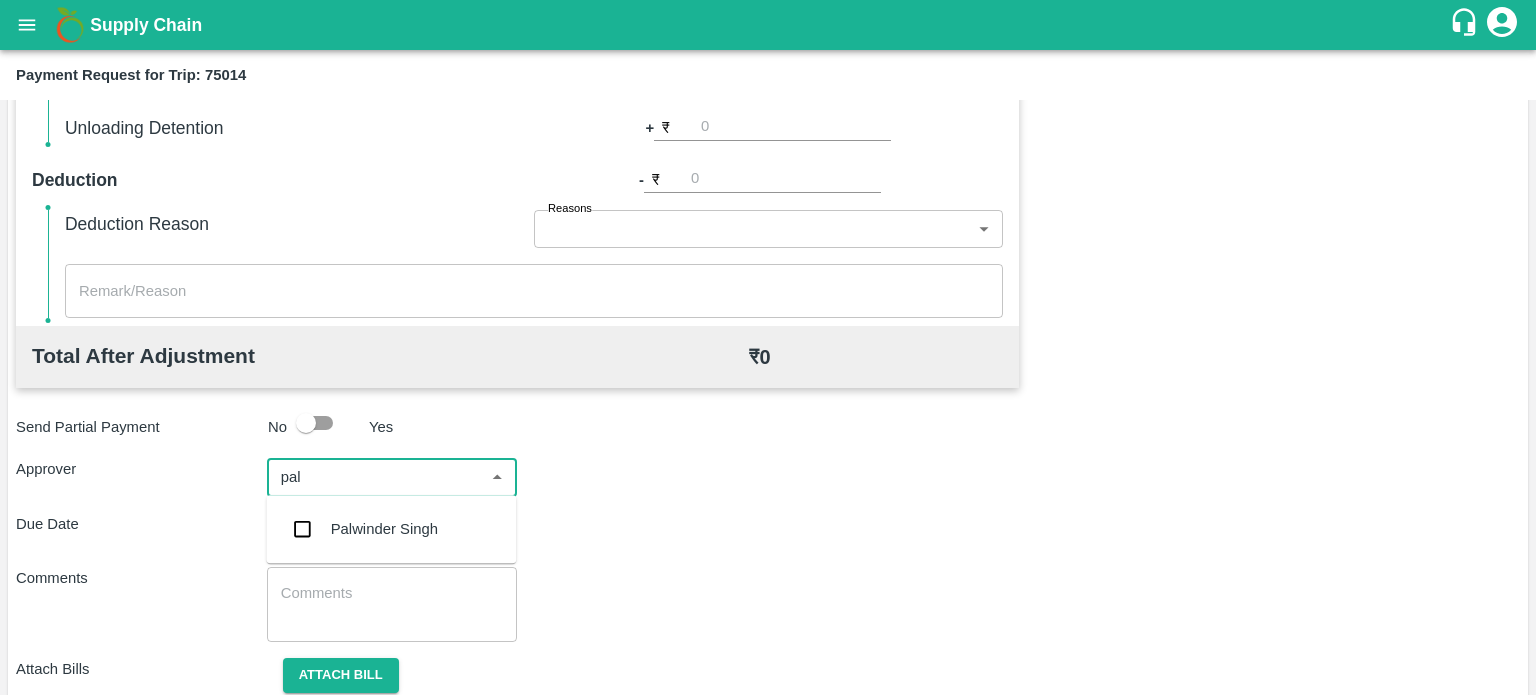 click on "Palwinder Singh" at bounding box center (384, 529) 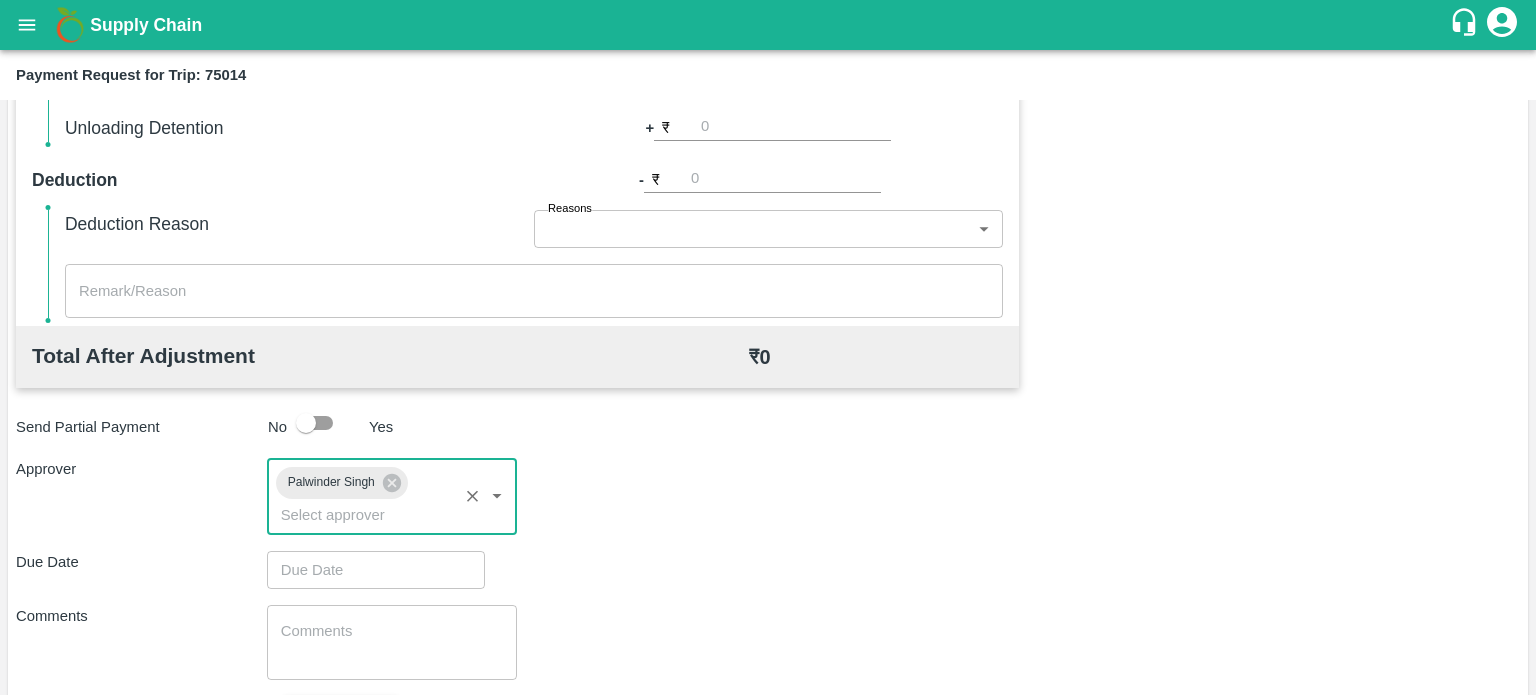 scroll, scrollTop: 885, scrollLeft: 0, axis: vertical 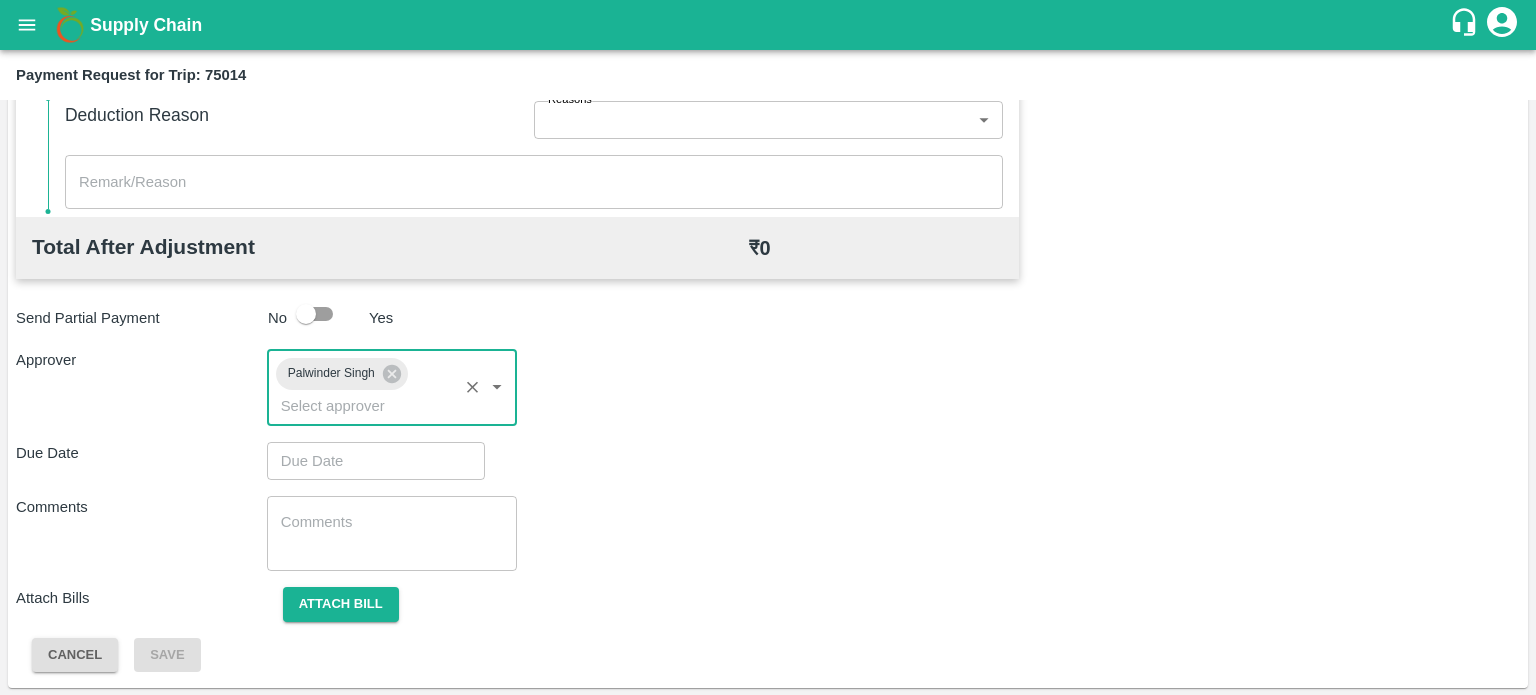 type on "DD/MM/YYYY hh:mm aa" 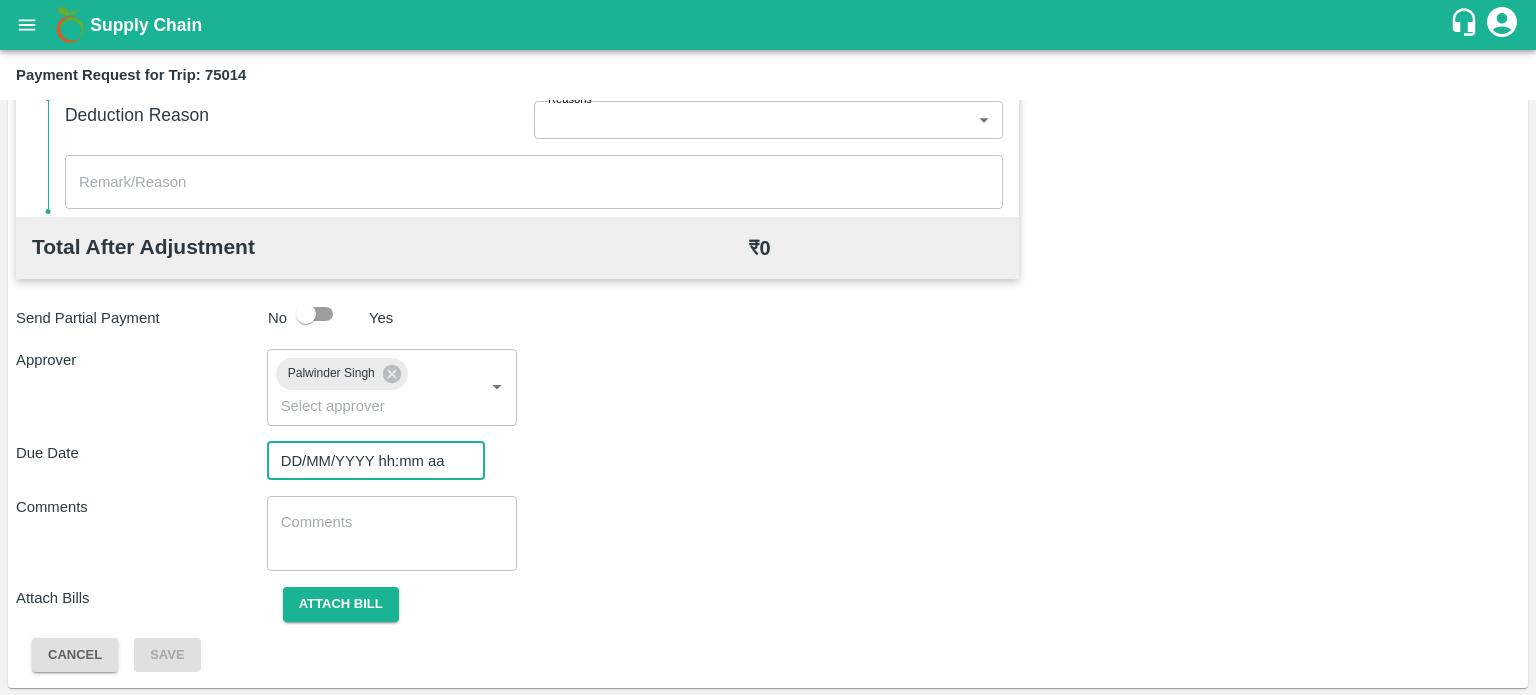 click on "DD/MM/YYYY hh:mm aa" at bounding box center [369, 461] 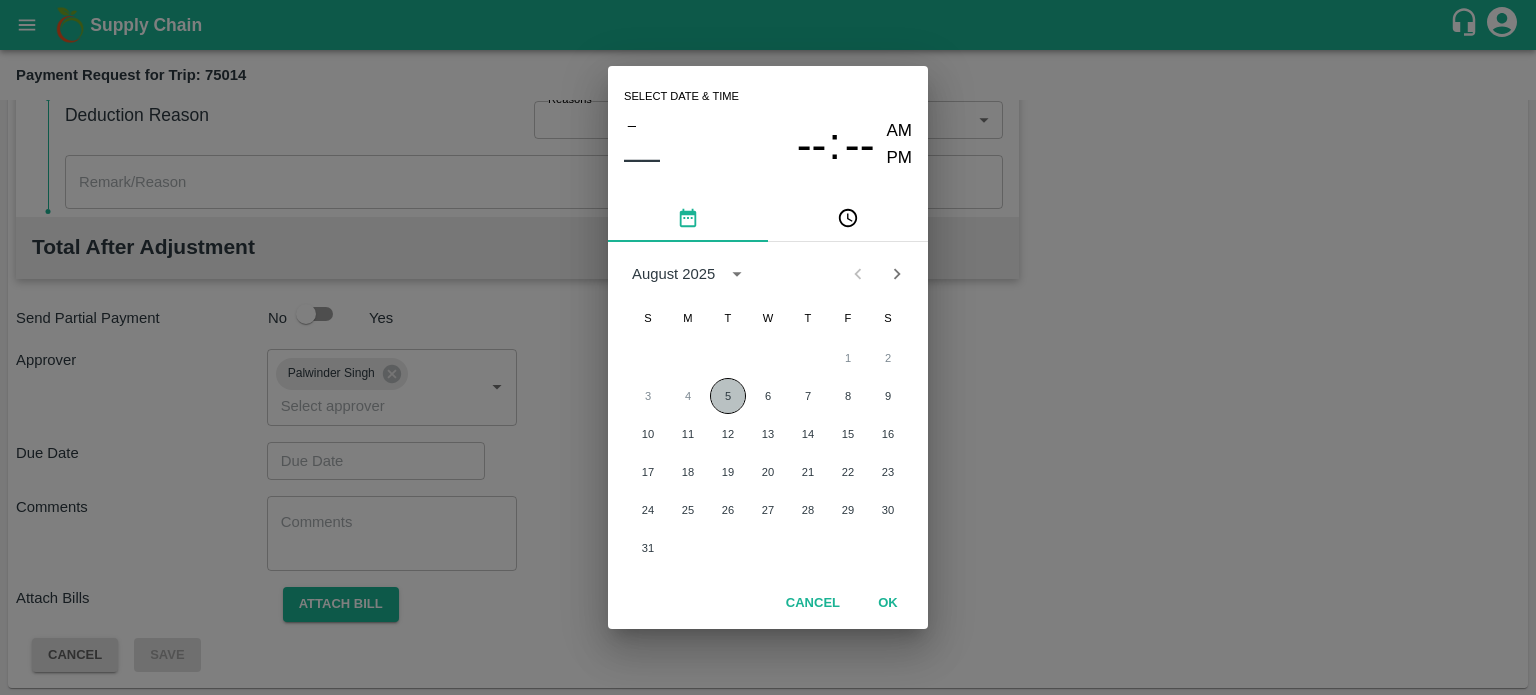 click on "5" at bounding box center (728, 396) 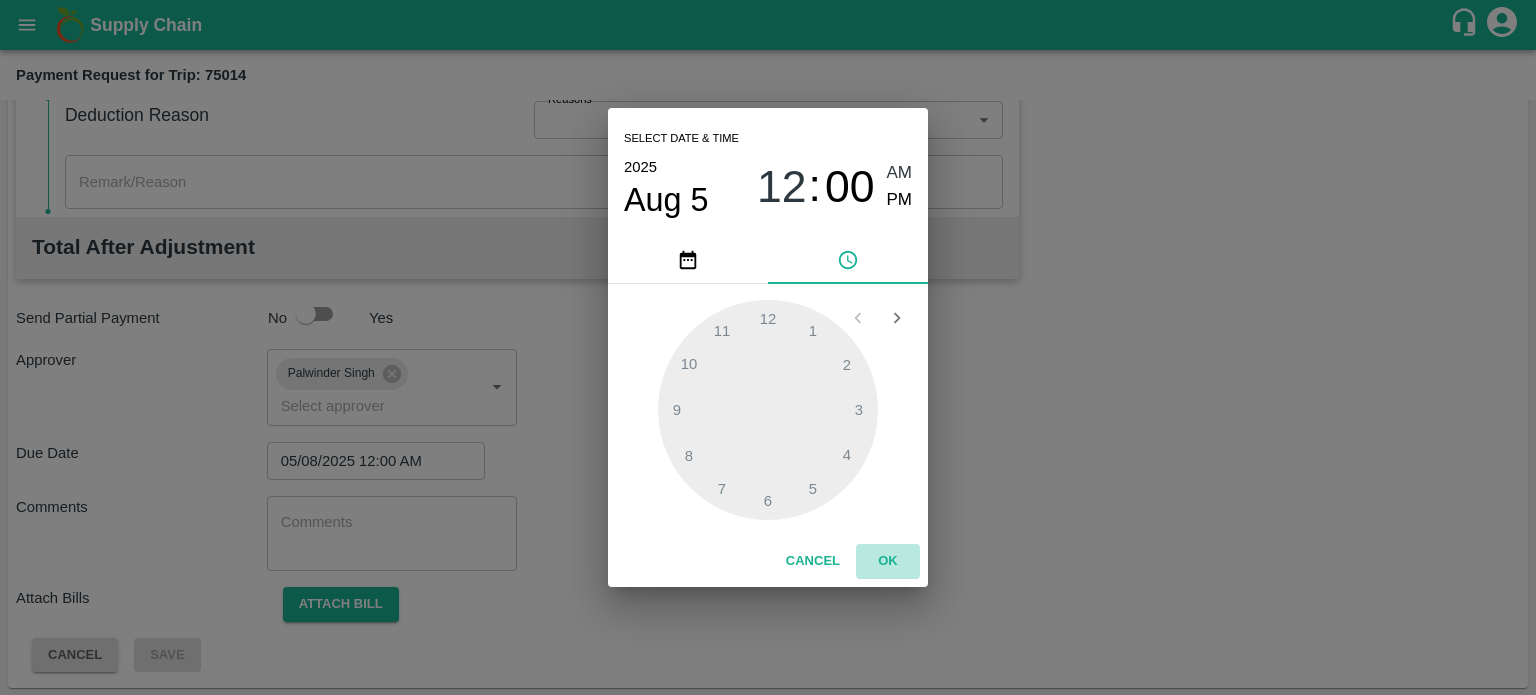 click on "OK" at bounding box center (888, 561) 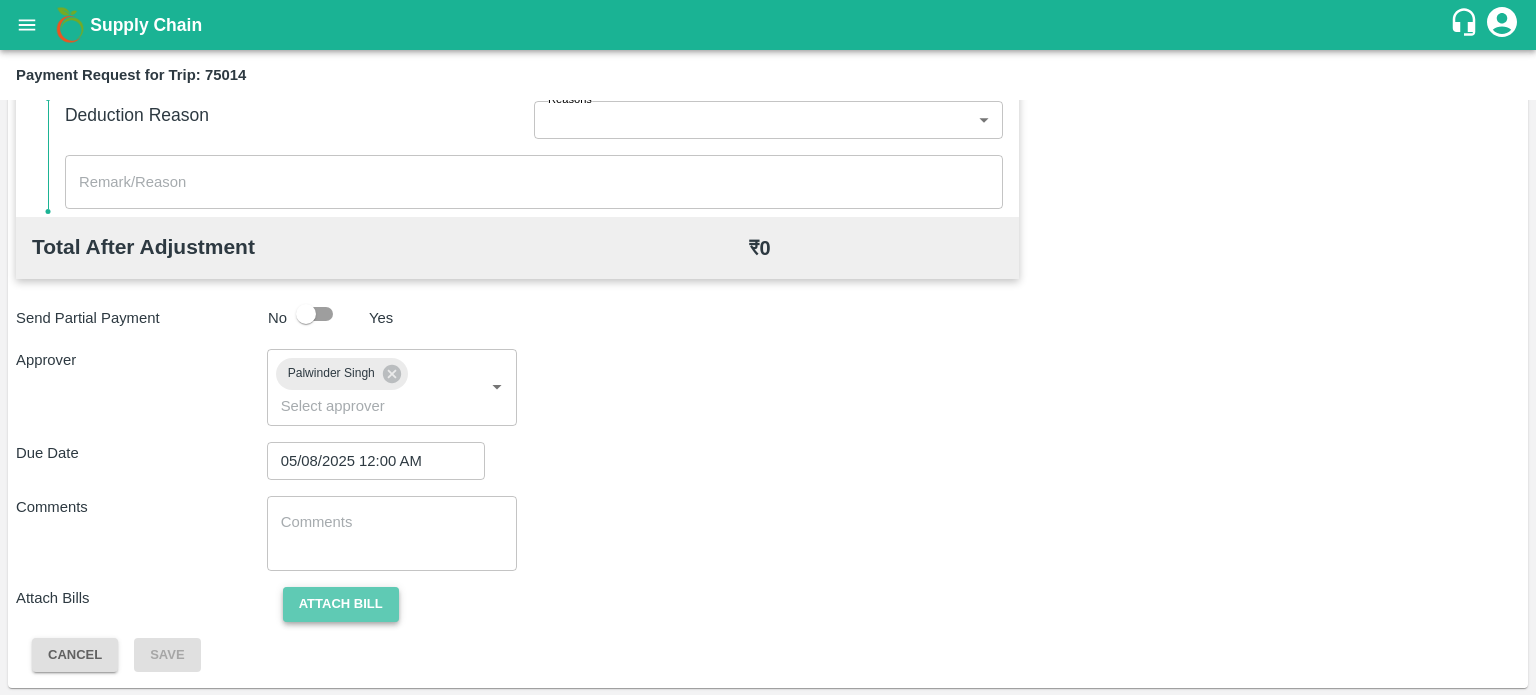 click on "Attach bill" at bounding box center (341, 604) 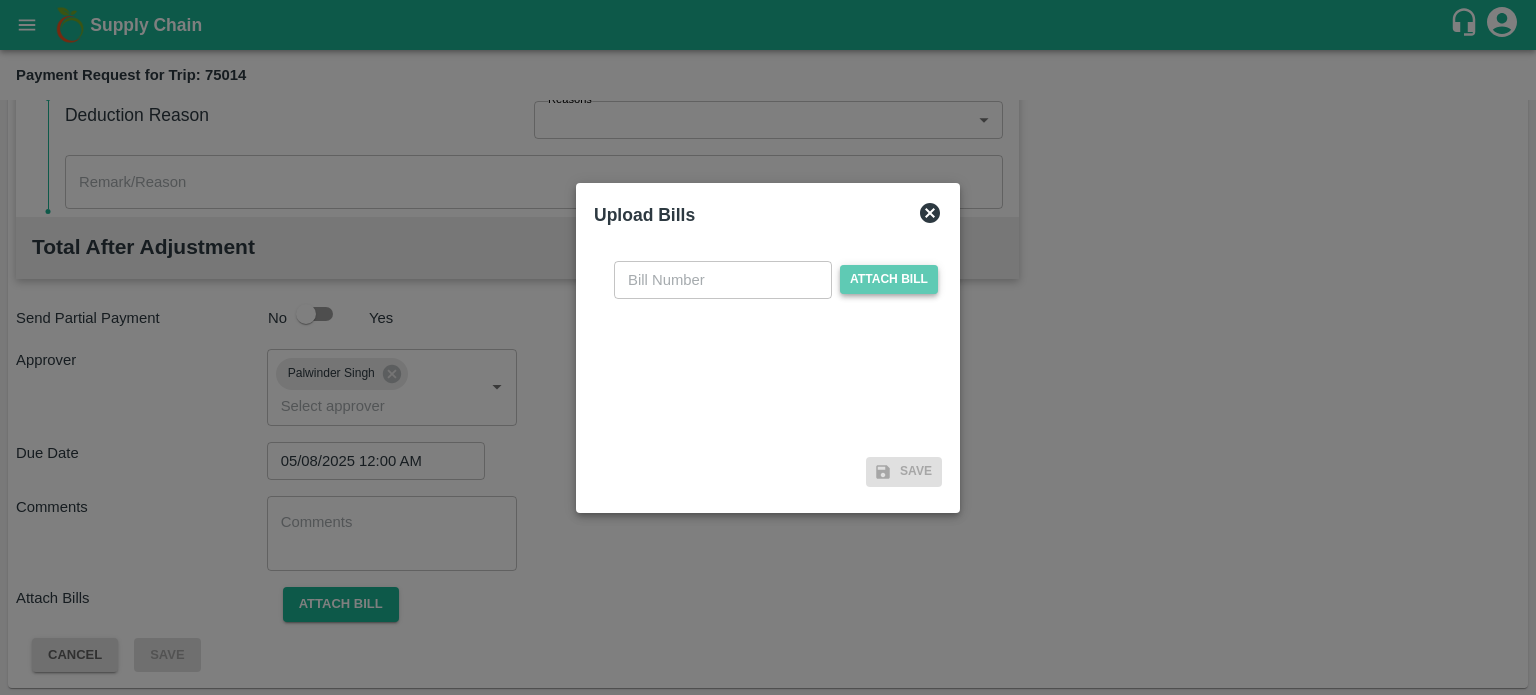 click on "Attach bill" at bounding box center [889, 279] 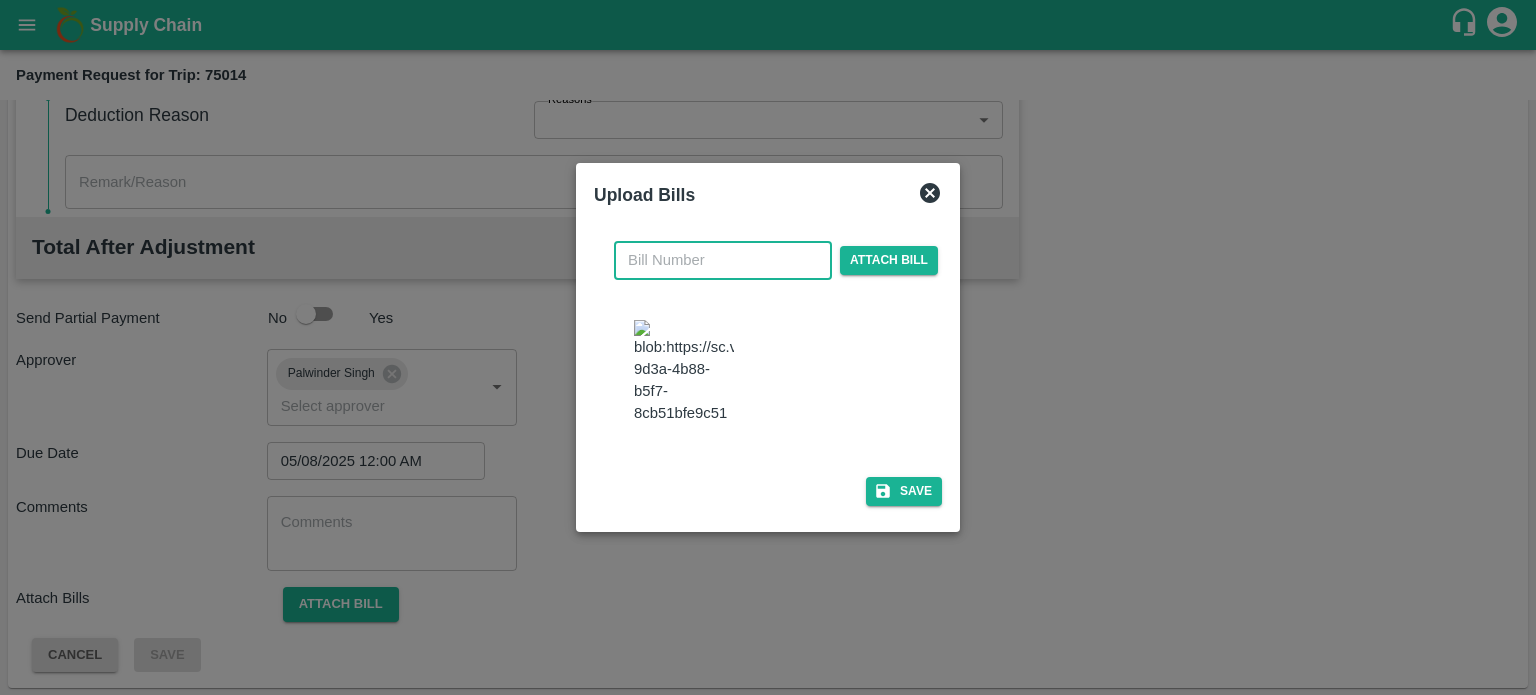 click at bounding box center (723, 260) 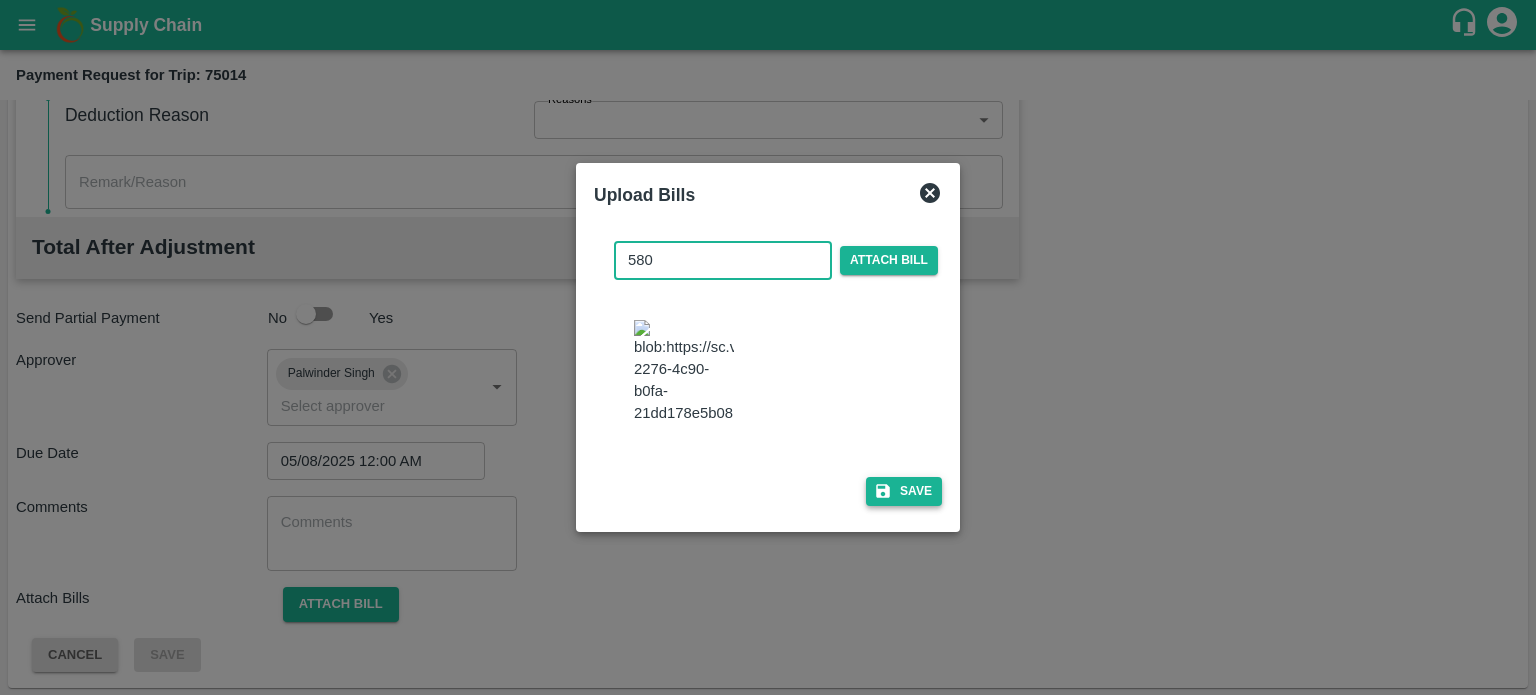 type on "580" 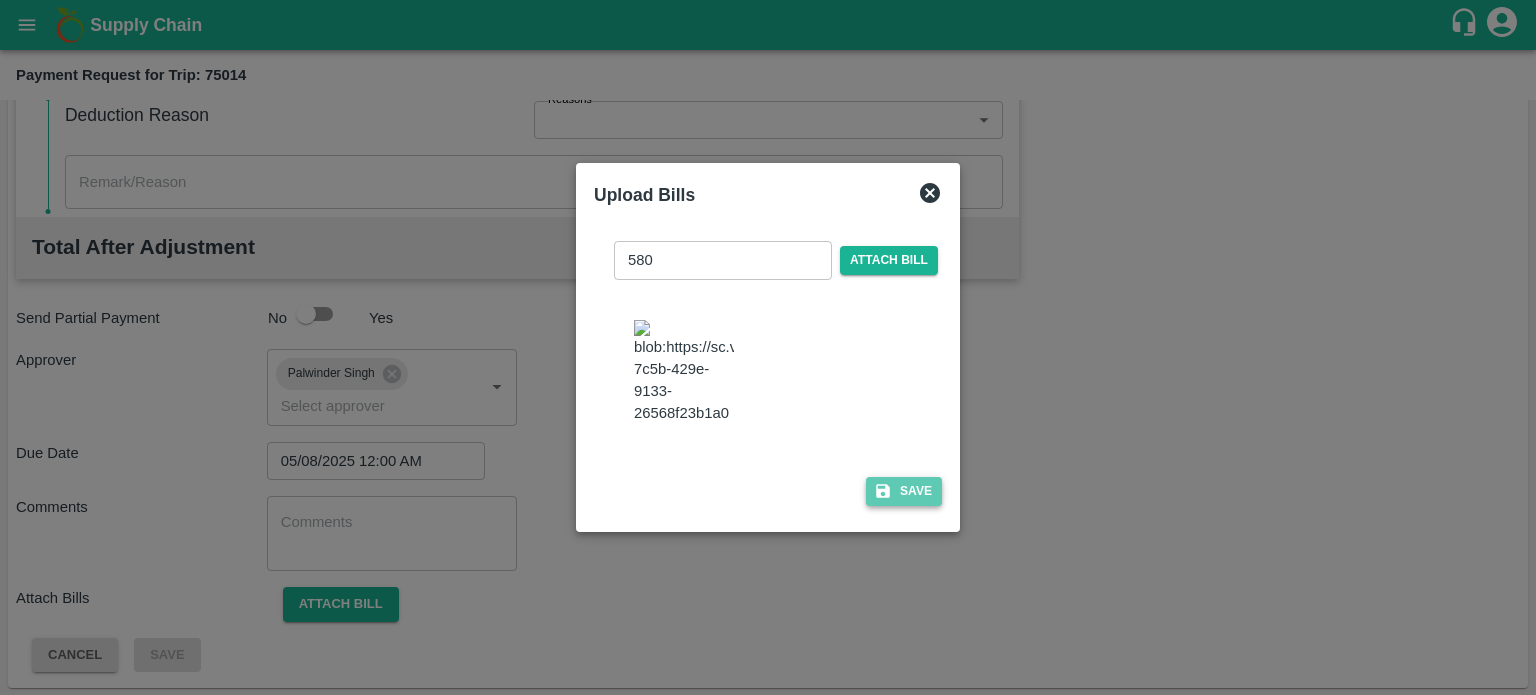 click on "Save" at bounding box center [904, 491] 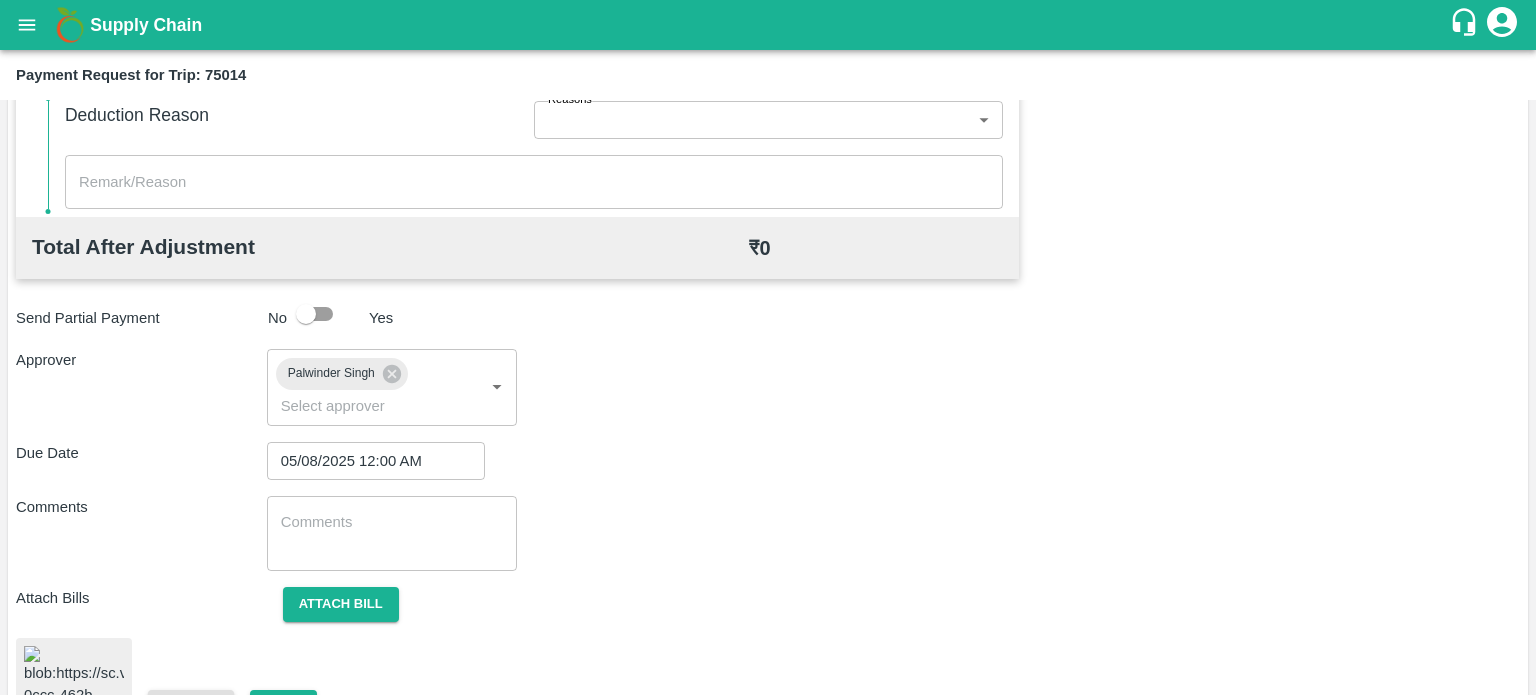 scroll, scrollTop: 962, scrollLeft: 0, axis: vertical 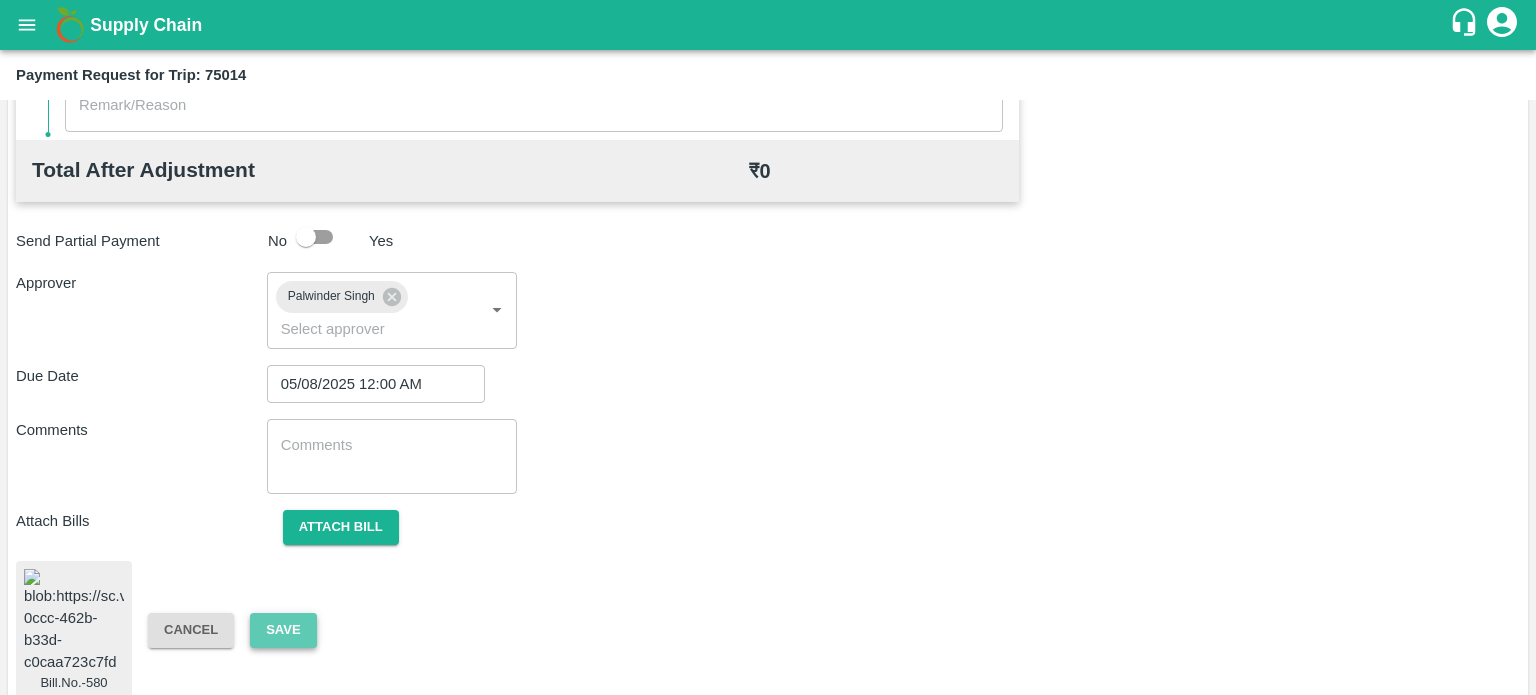 click on "Save" at bounding box center (283, 630) 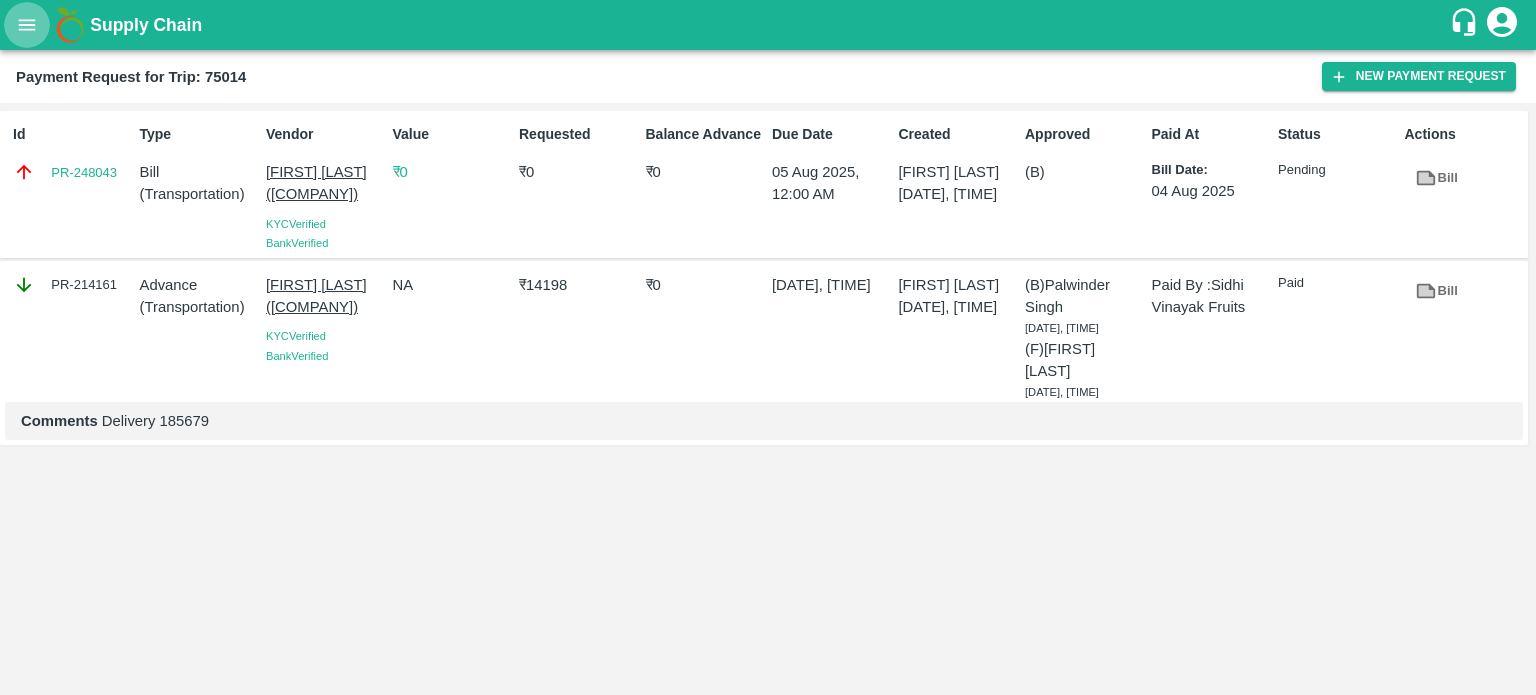 click 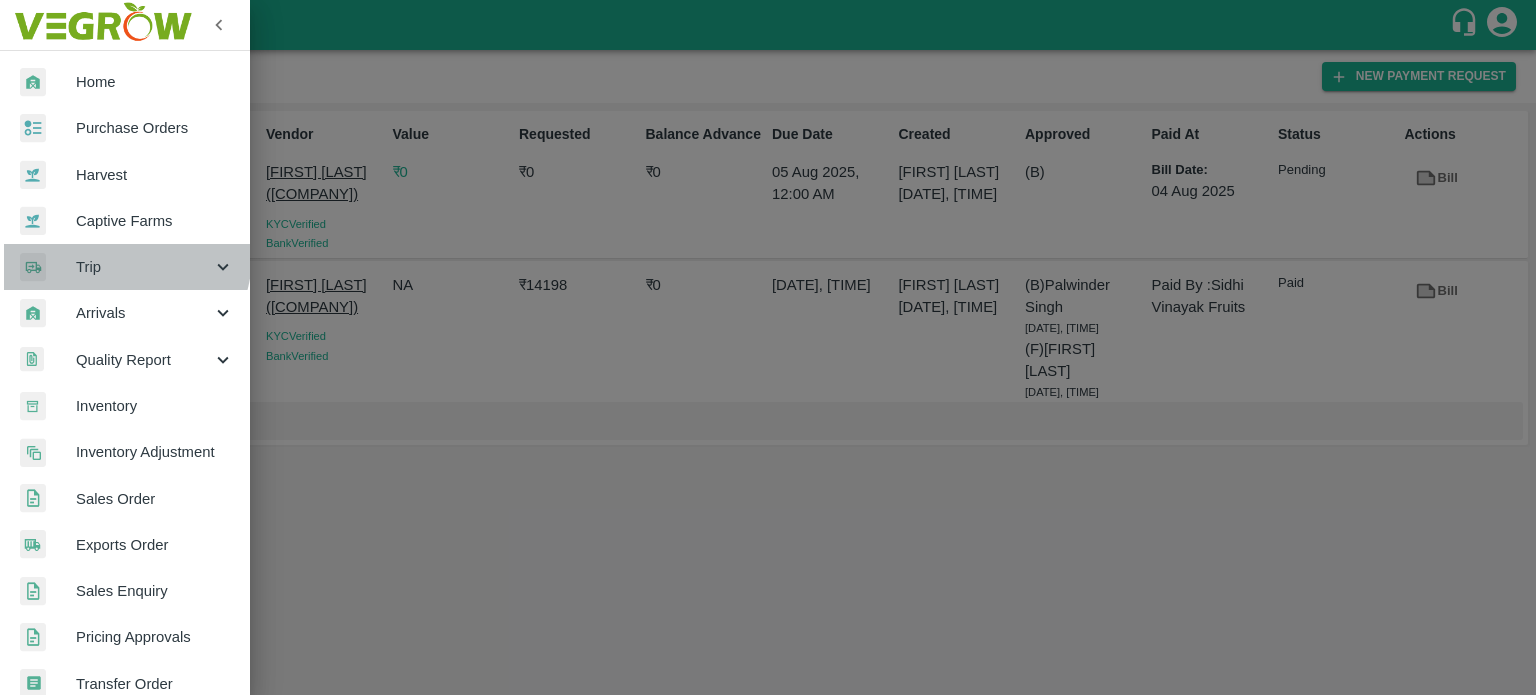 click on "Trip" at bounding box center (125, 267) 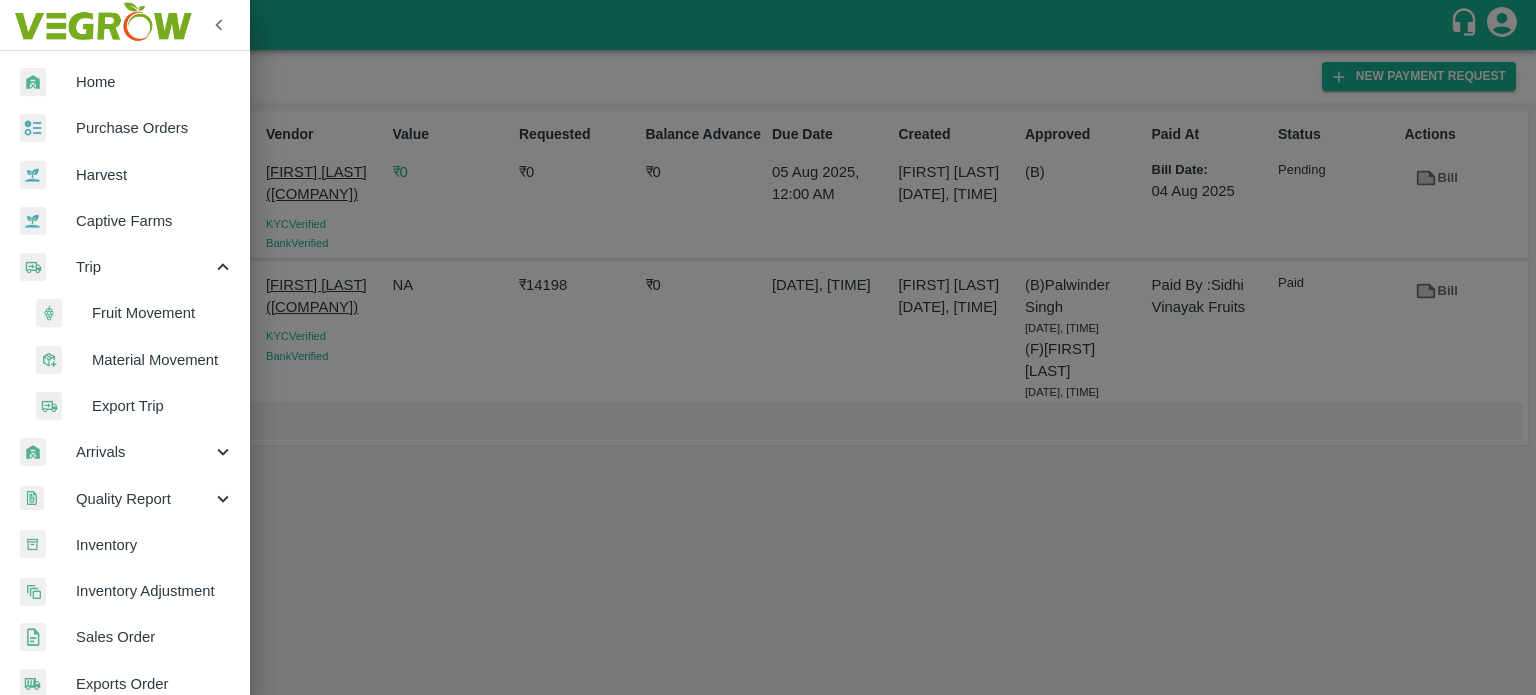 click on "Fruit Movement" at bounding box center (163, 313) 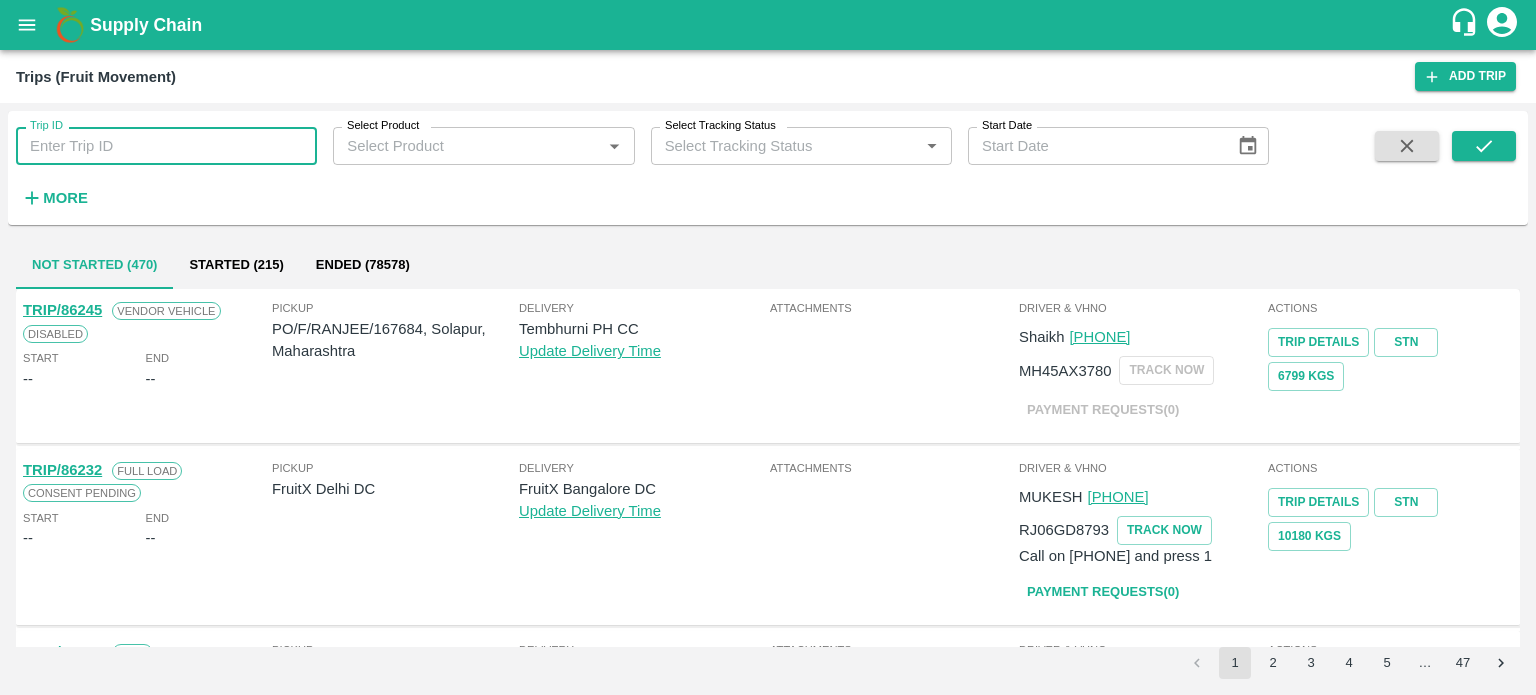 click on "Trip ID" at bounding box center (166, 146) 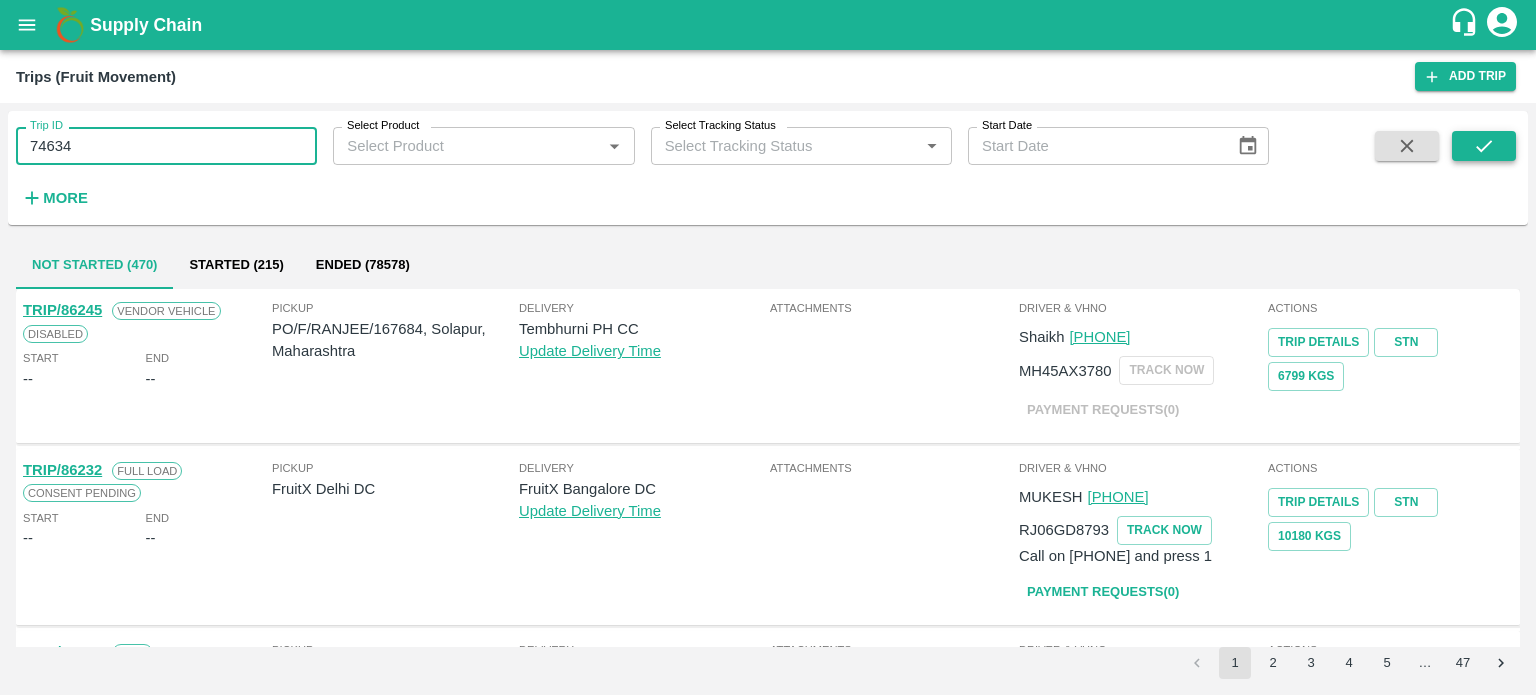 type on "74634" 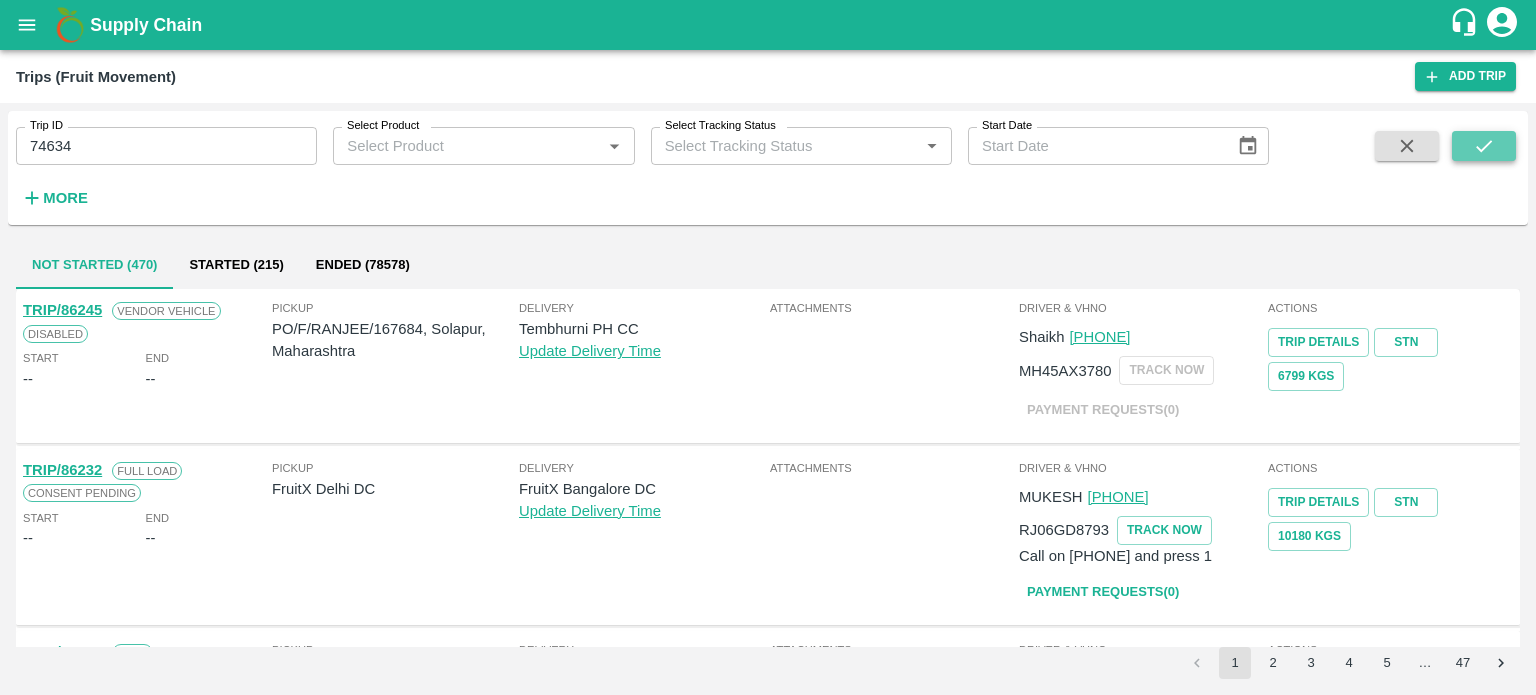 click at bounding box center [1484, 146] 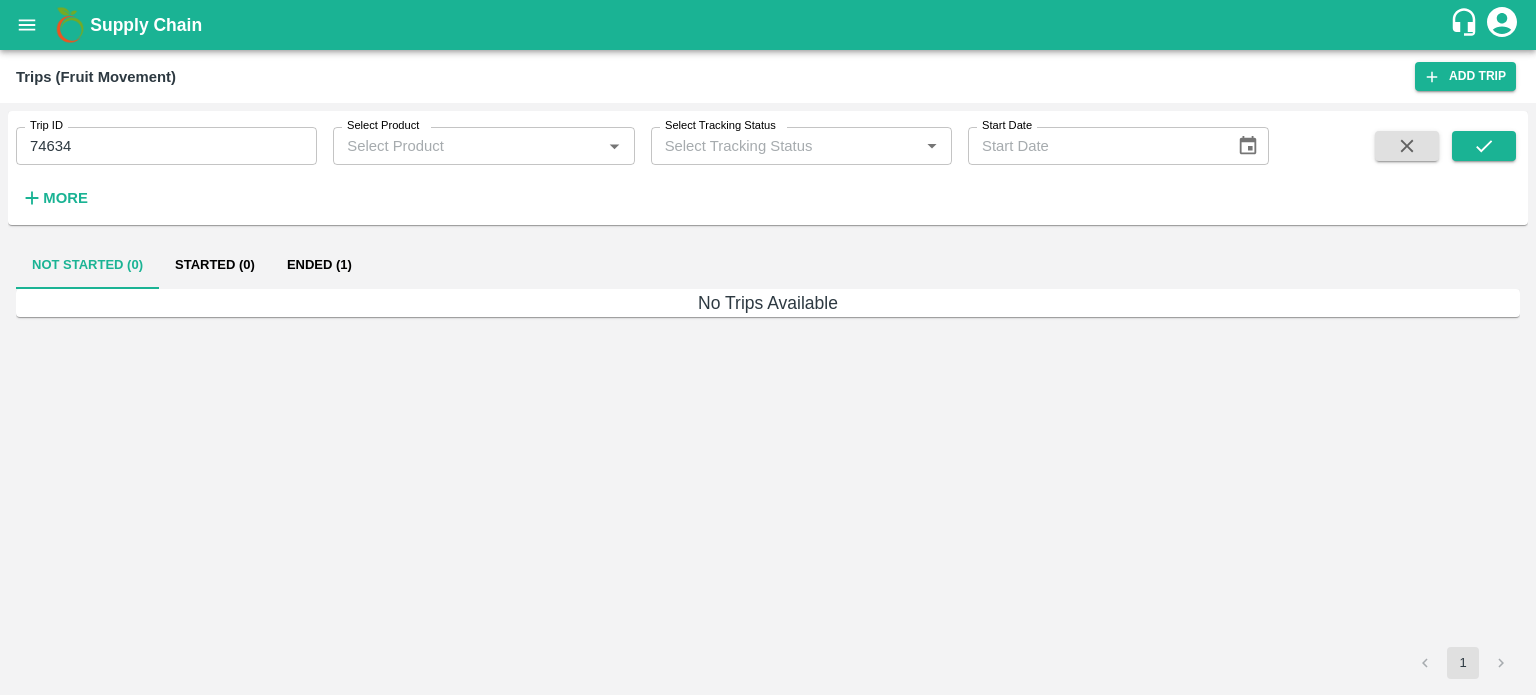 drag, startPoint x: 305, startPoint y: 239, endPoint x: 316, endPoint y: 259, distance: 22.825424 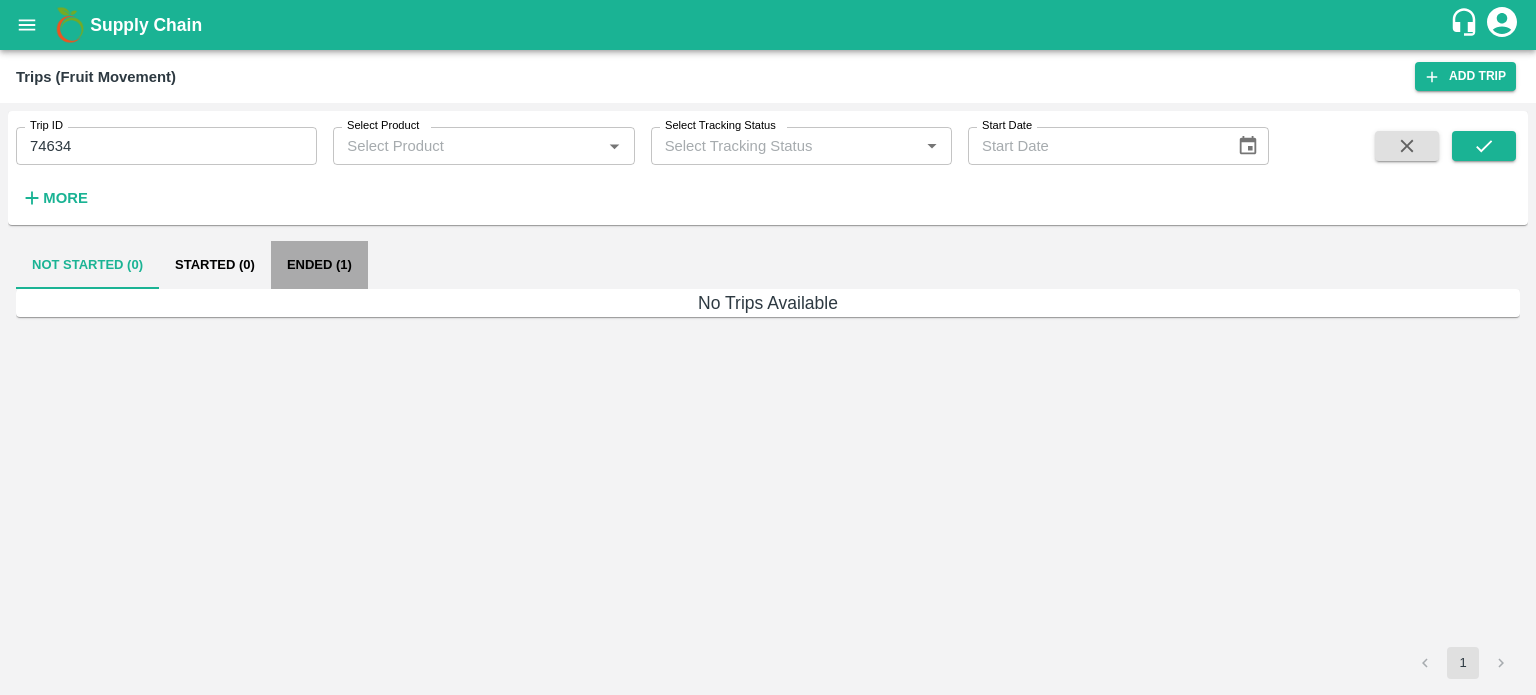click on "Ended (1)" at bounding box center (319, 265) 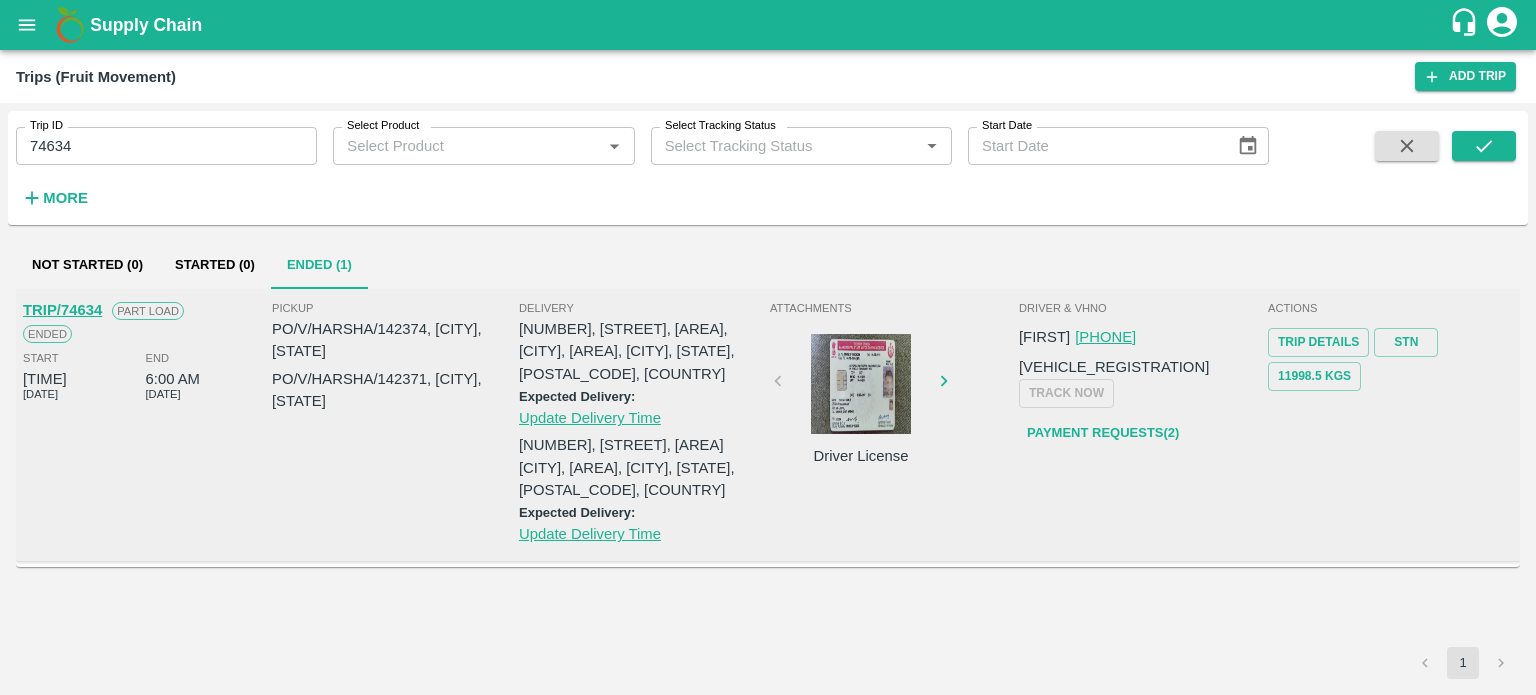 click on "Pickup PO/V/HARSHA/142374, [CITY], [STATE] PO/V/HARSHA/142371, [CITY], [STATE]" at bounding box center (395, 422) 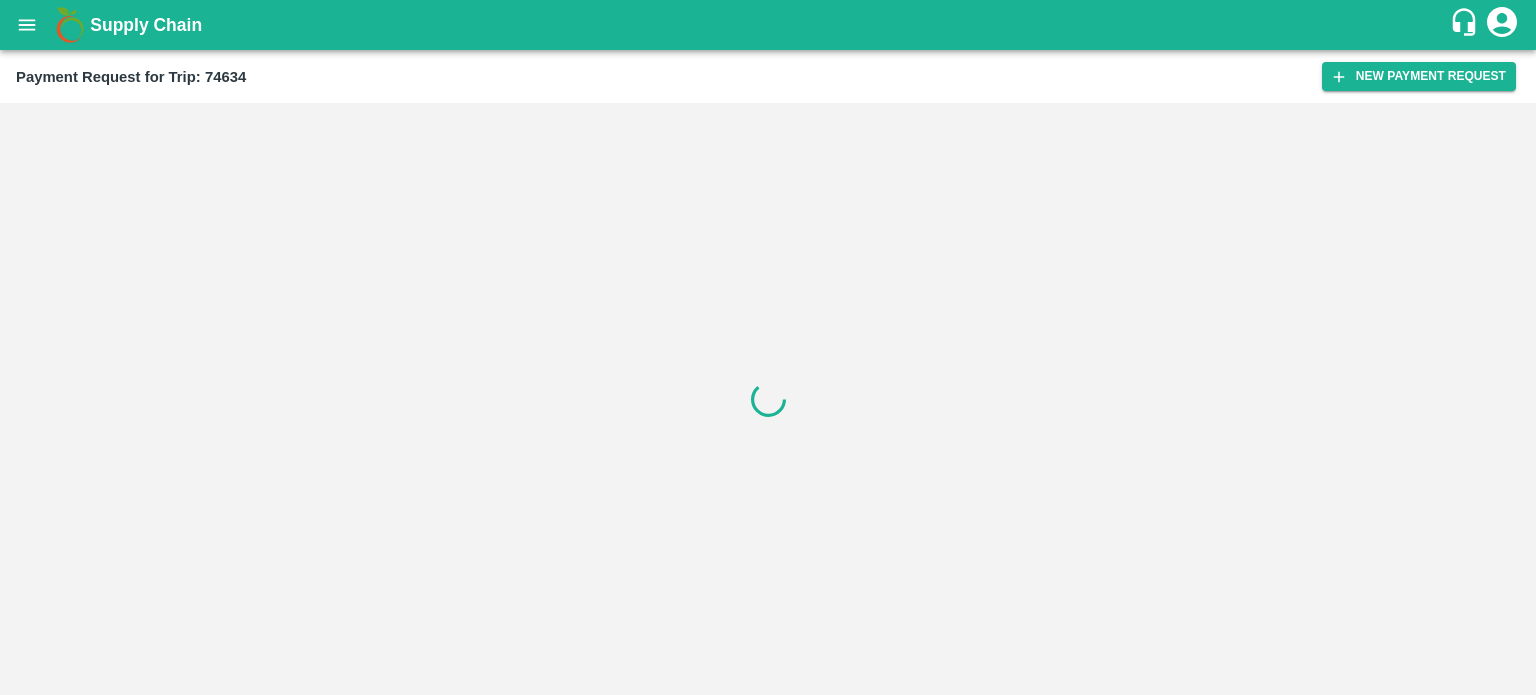scroll, scrollTop: 0, scrollLeft: 0, axis: both 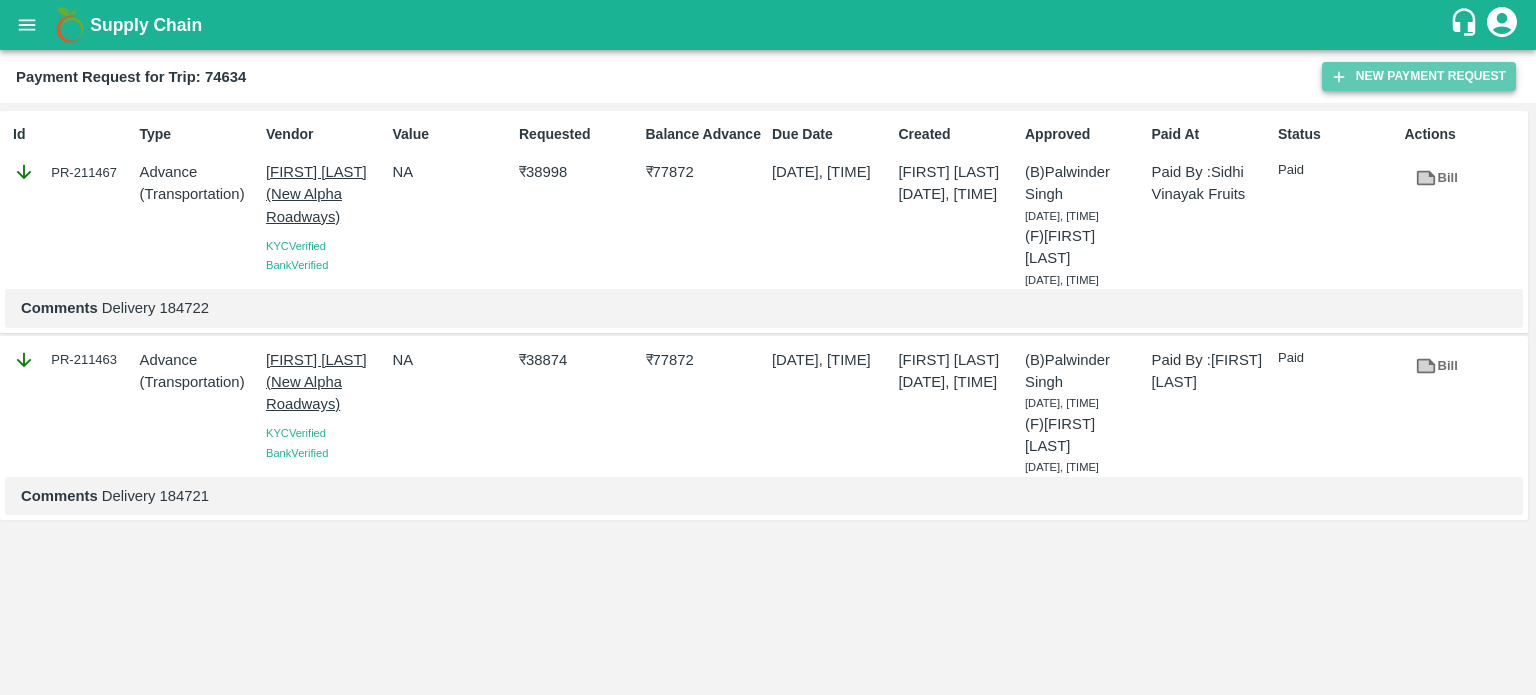 click on "New Payment Request" at bounding box center [1419, 76] 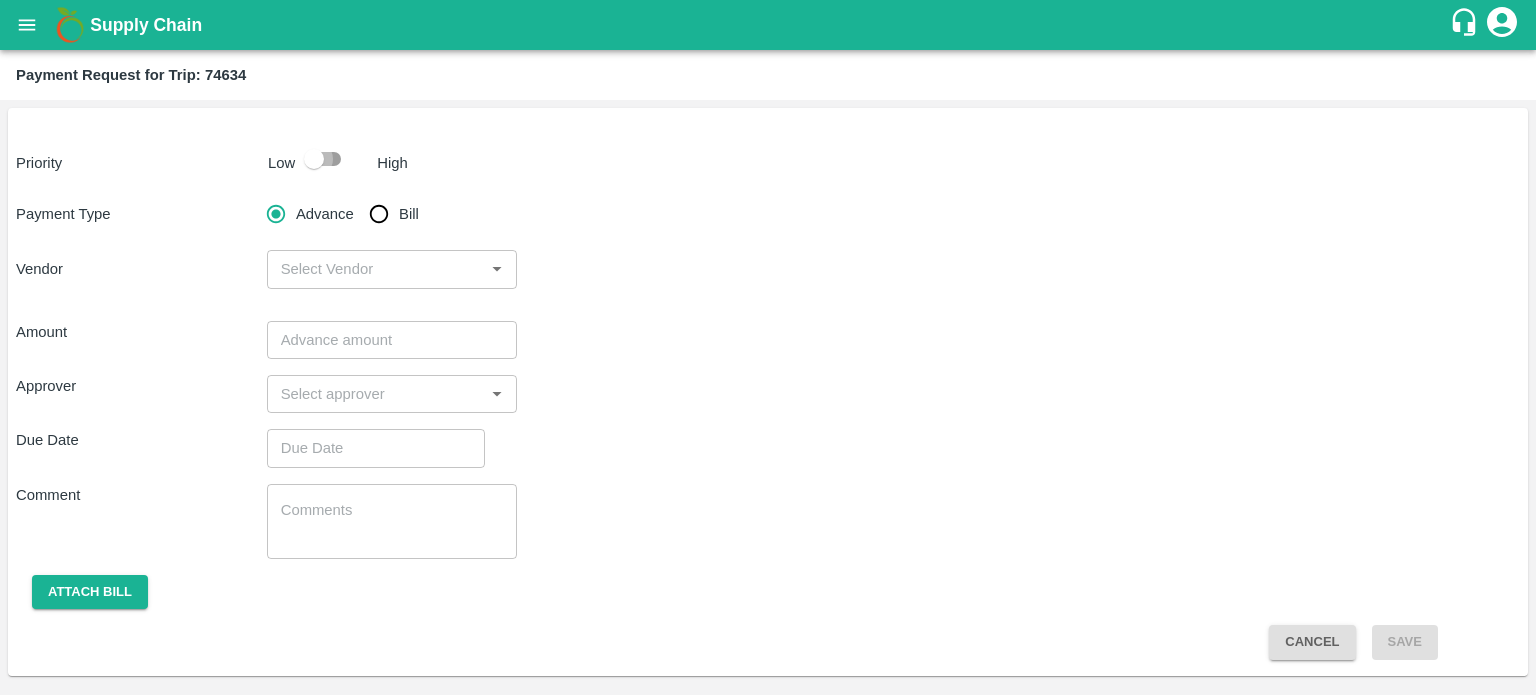 click at bounding box center [314, 159] 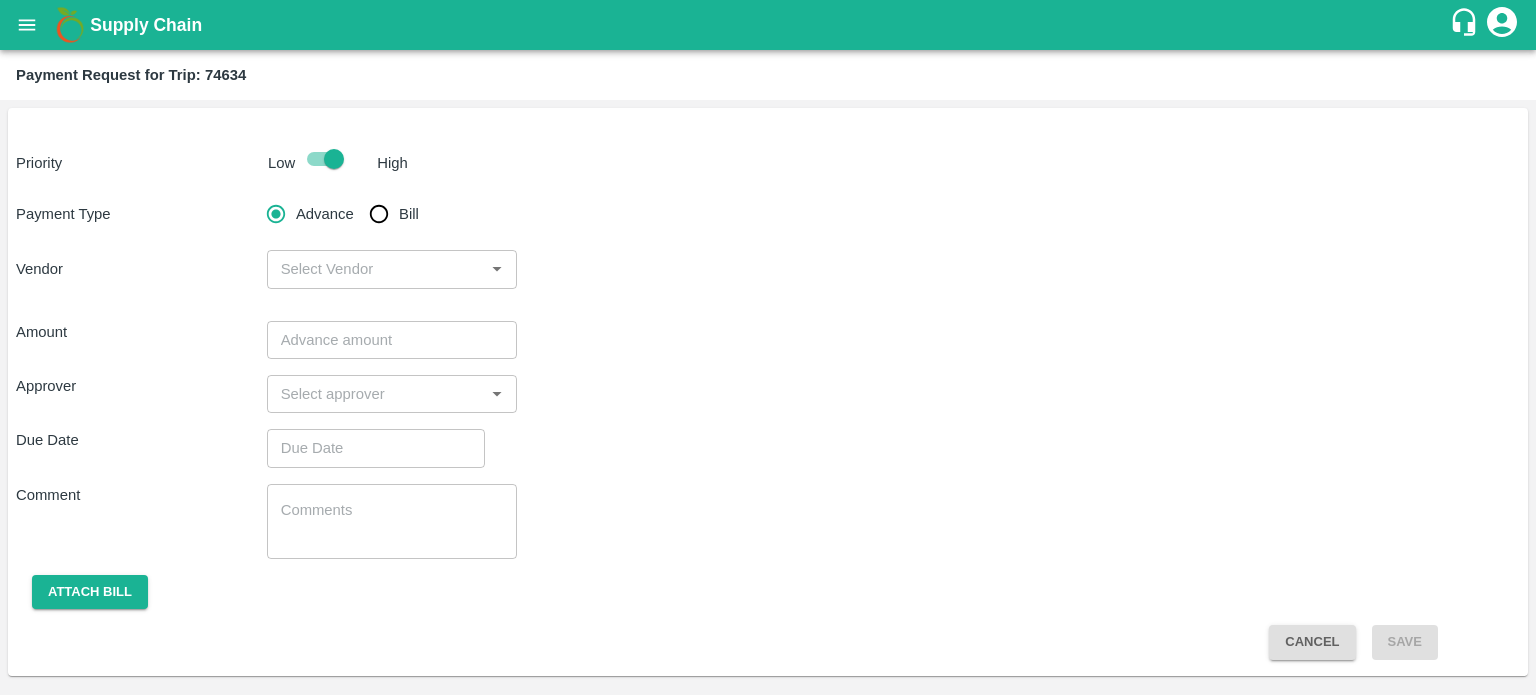 click on "Bill" at bounding box center [379, 214] 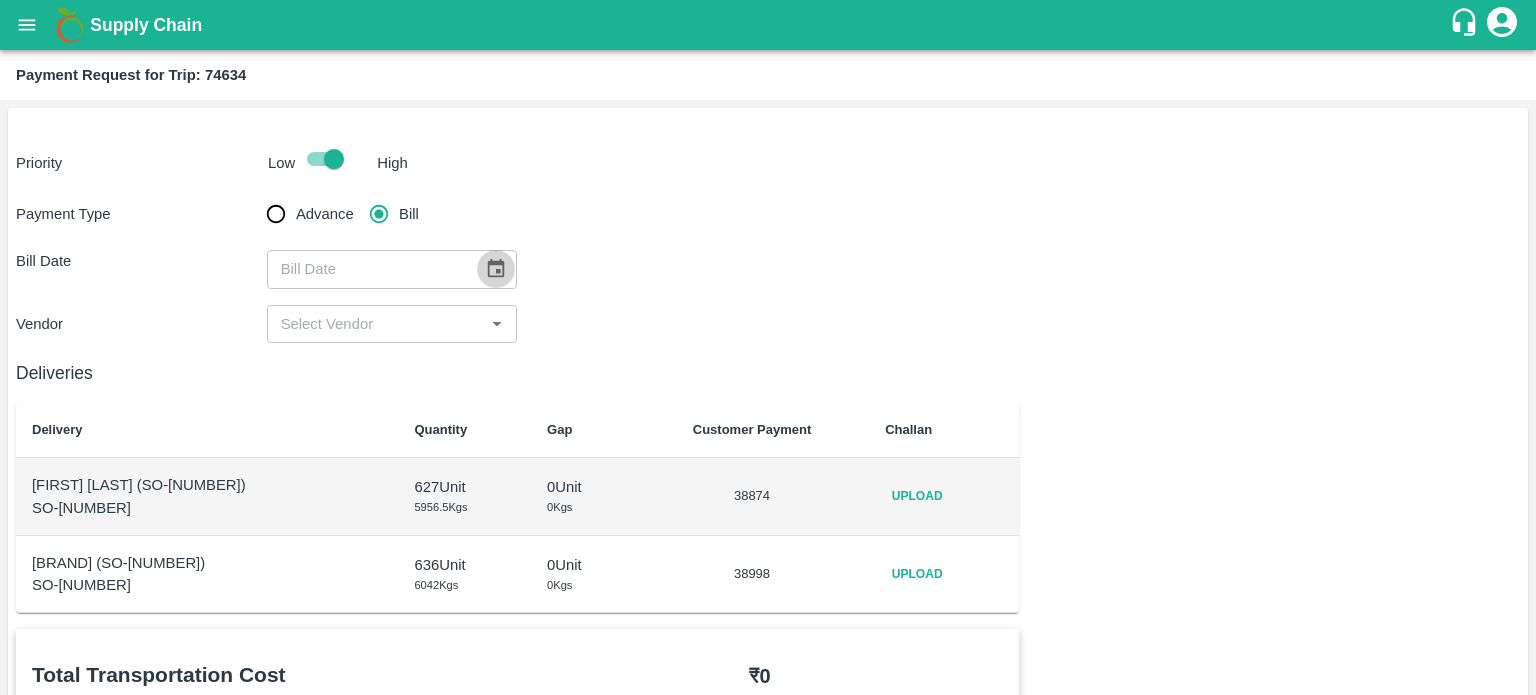 click 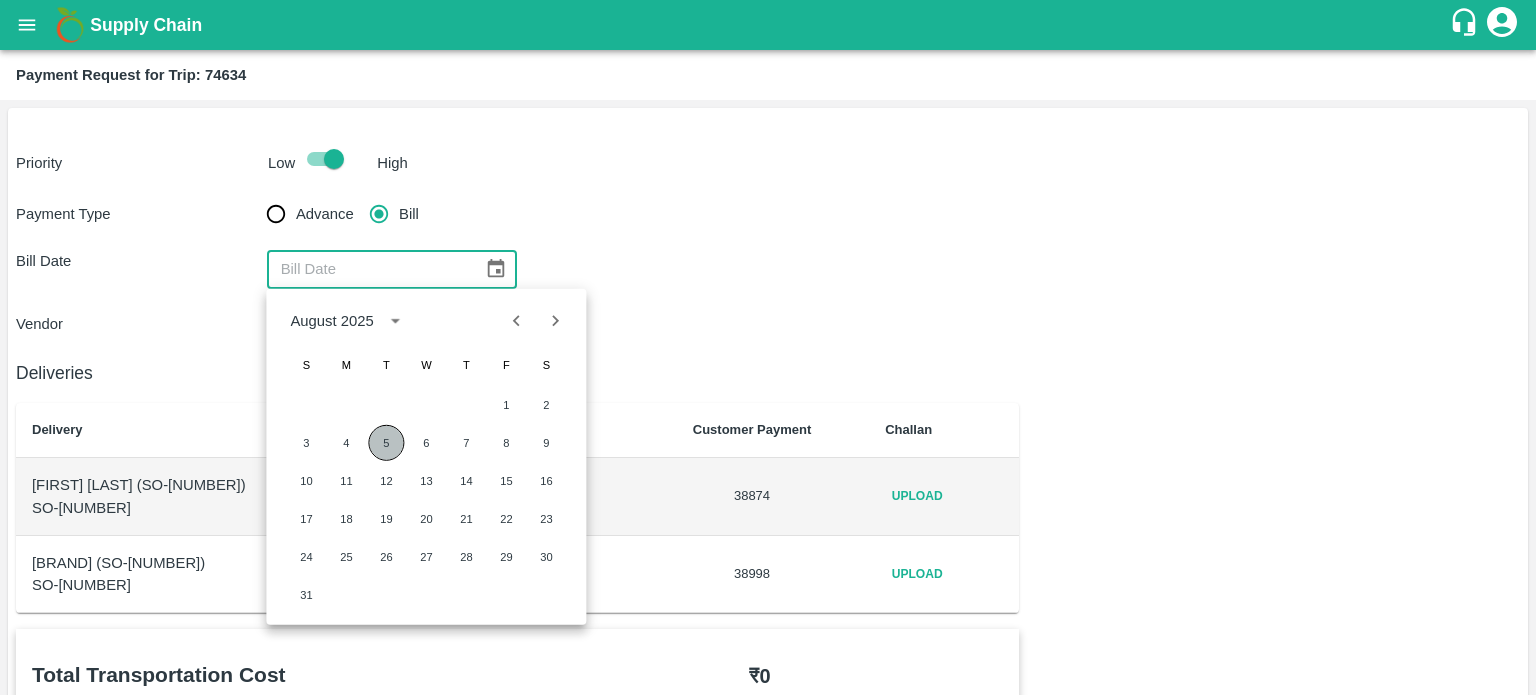 click on "5" at bounding box center [386, 443] 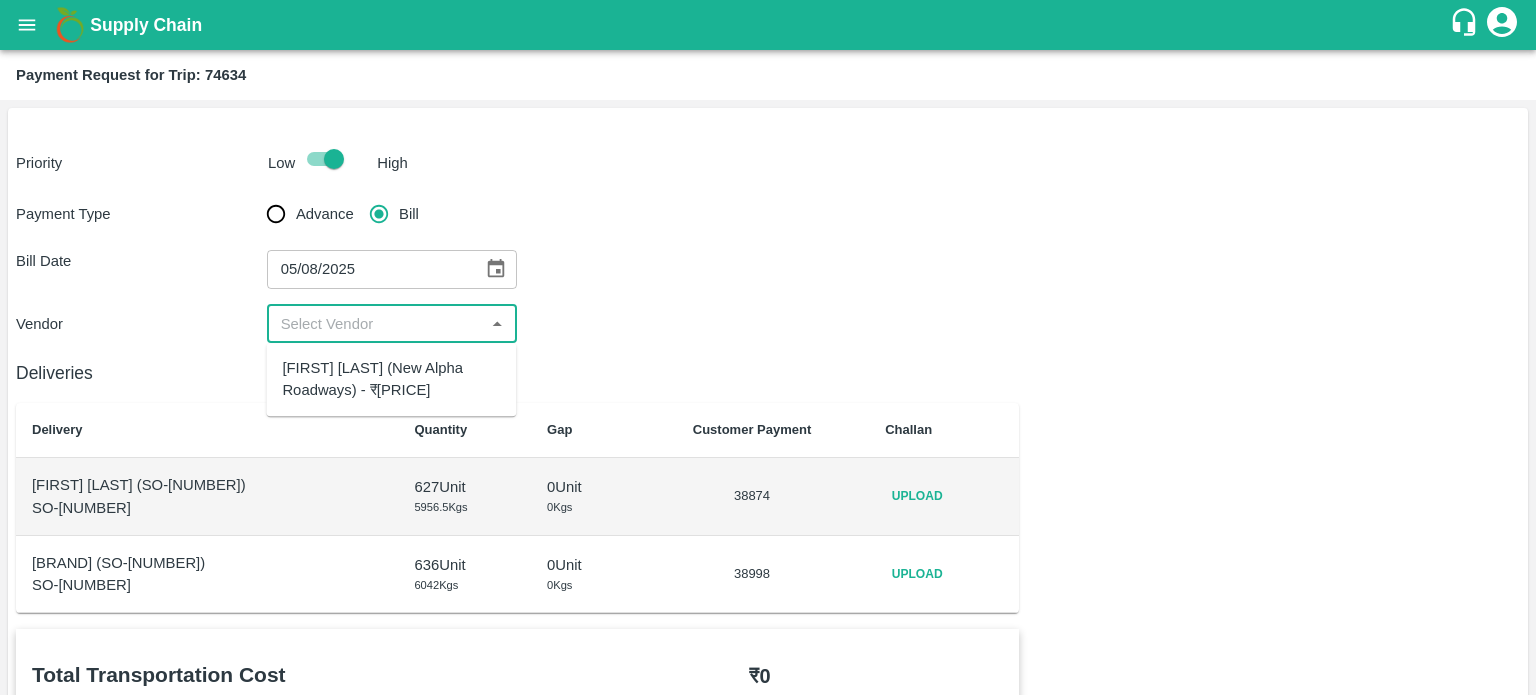 click at bounding box center (376, 324) 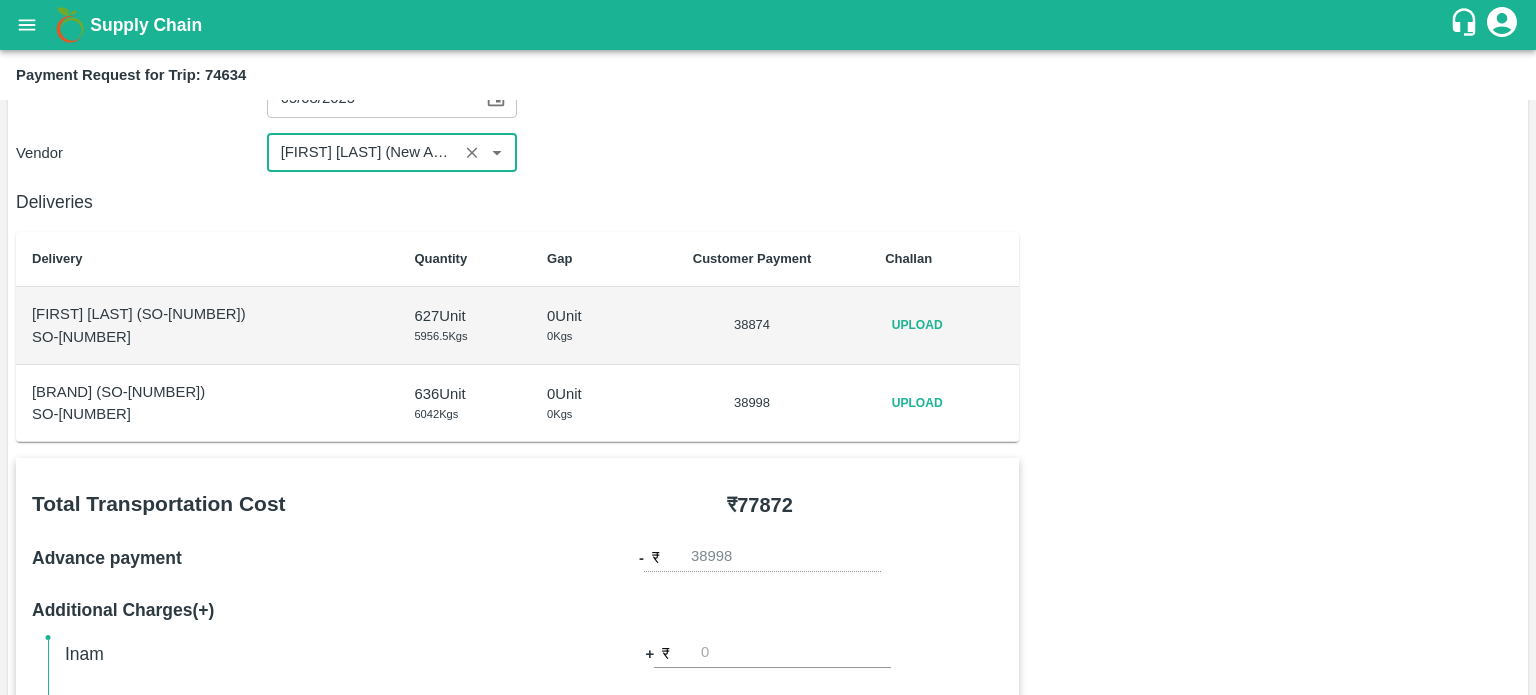 scroll, scrollTop: 176, scrollLeft: 0, axis: vertical 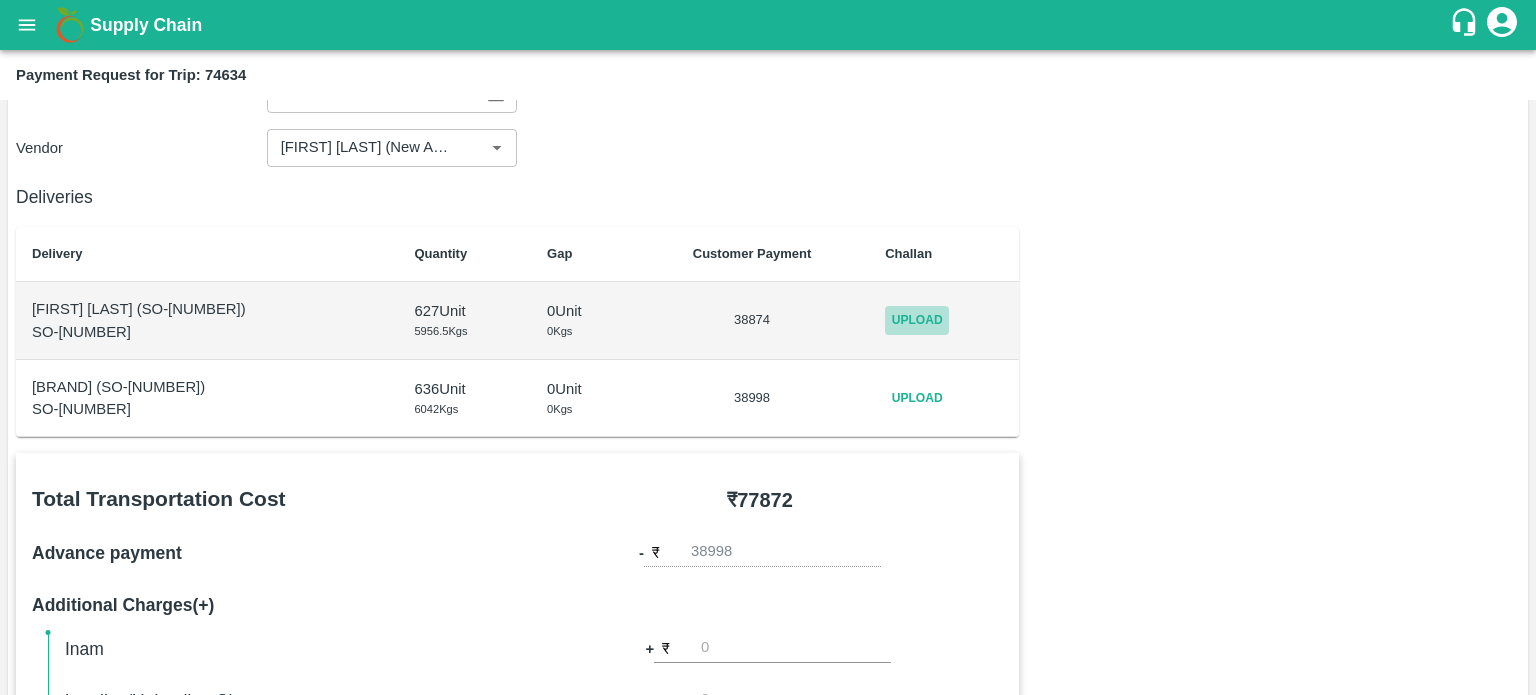 click on "Upload" at bounding box center (917, 320) 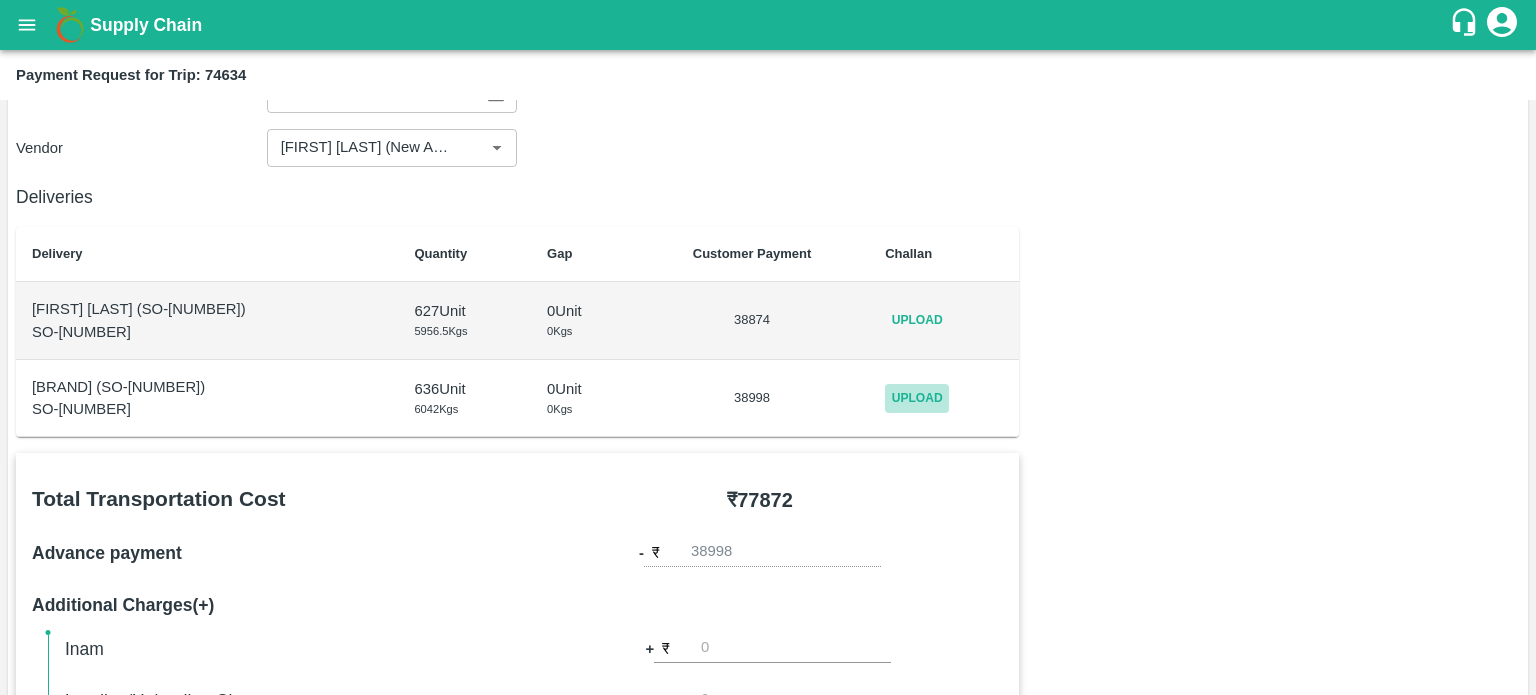 click on "Upload" at bounding box center (917, 398) 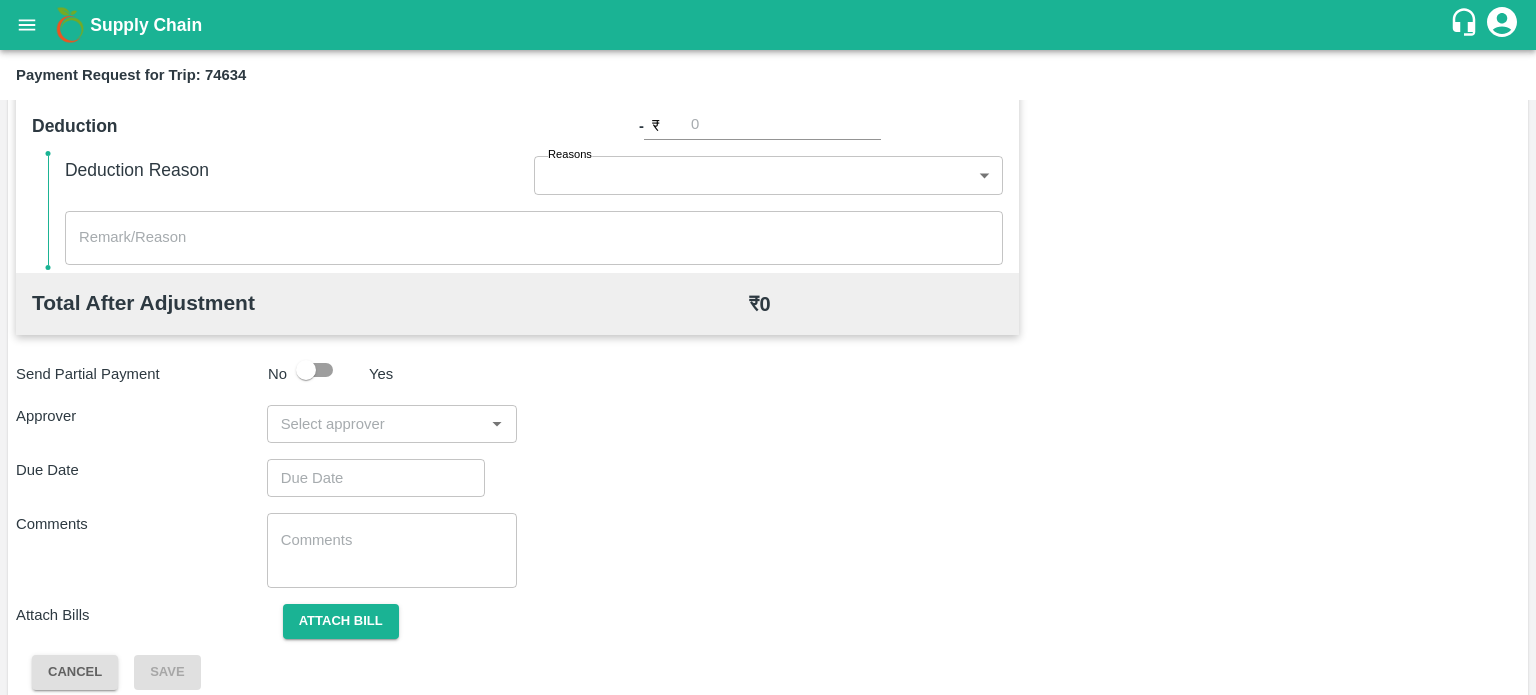 scroll, scrollTop: 908, scrollLeft: 0, axis: vertical 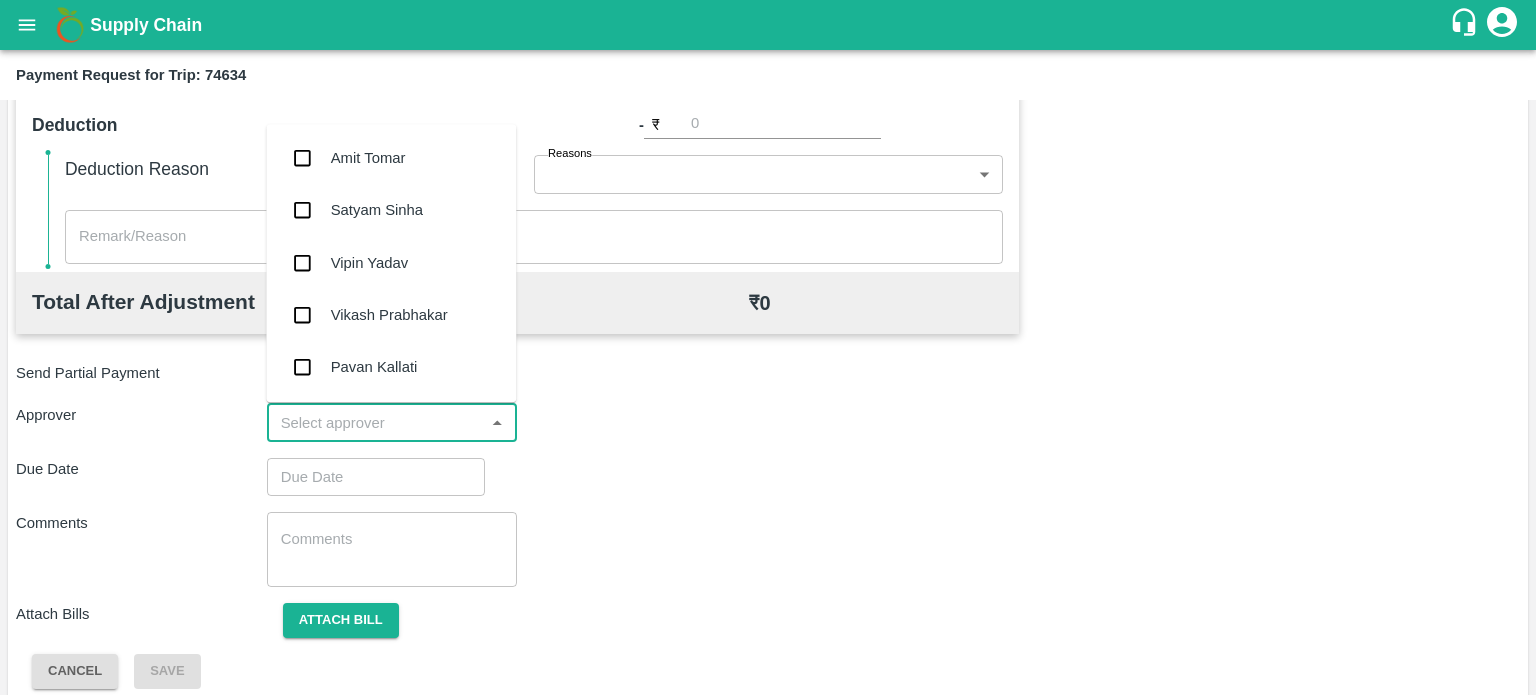 click at bounding box center (376, 423) 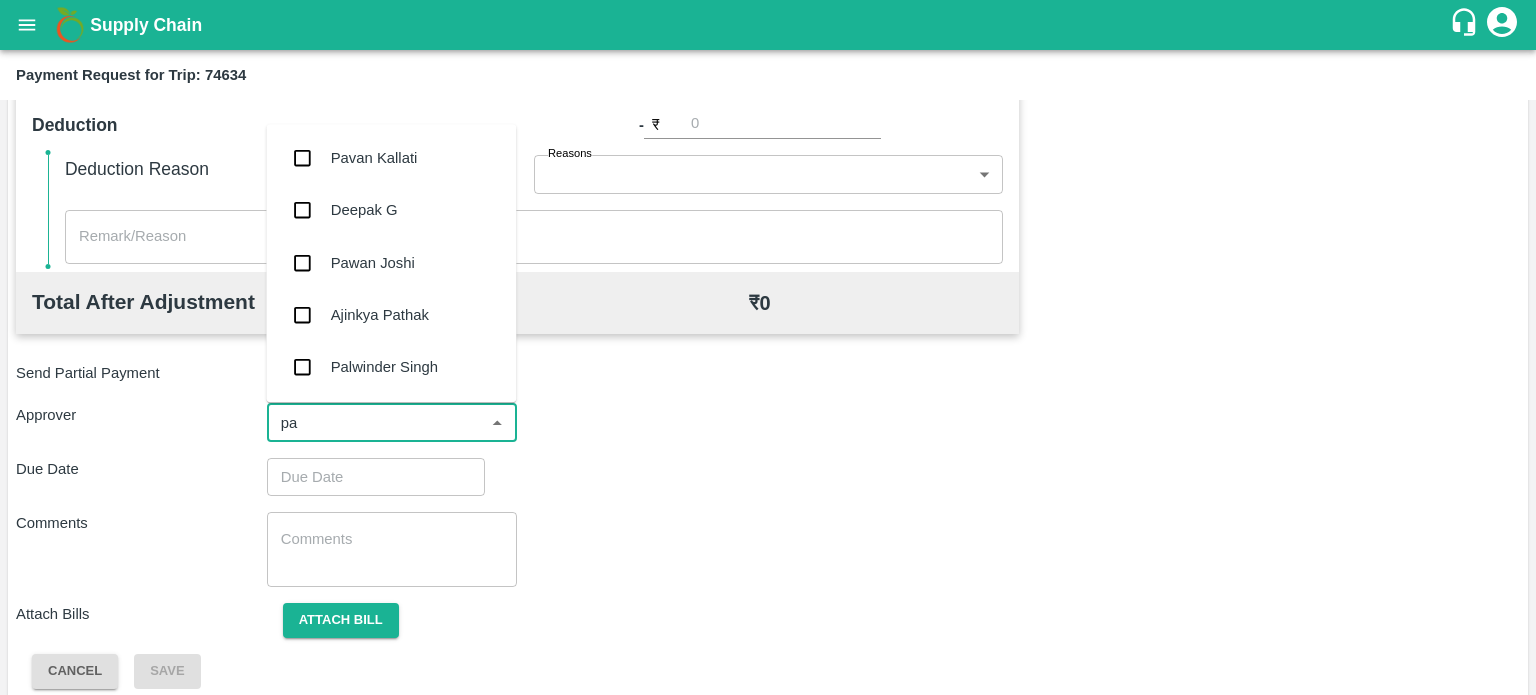 type on "pal" 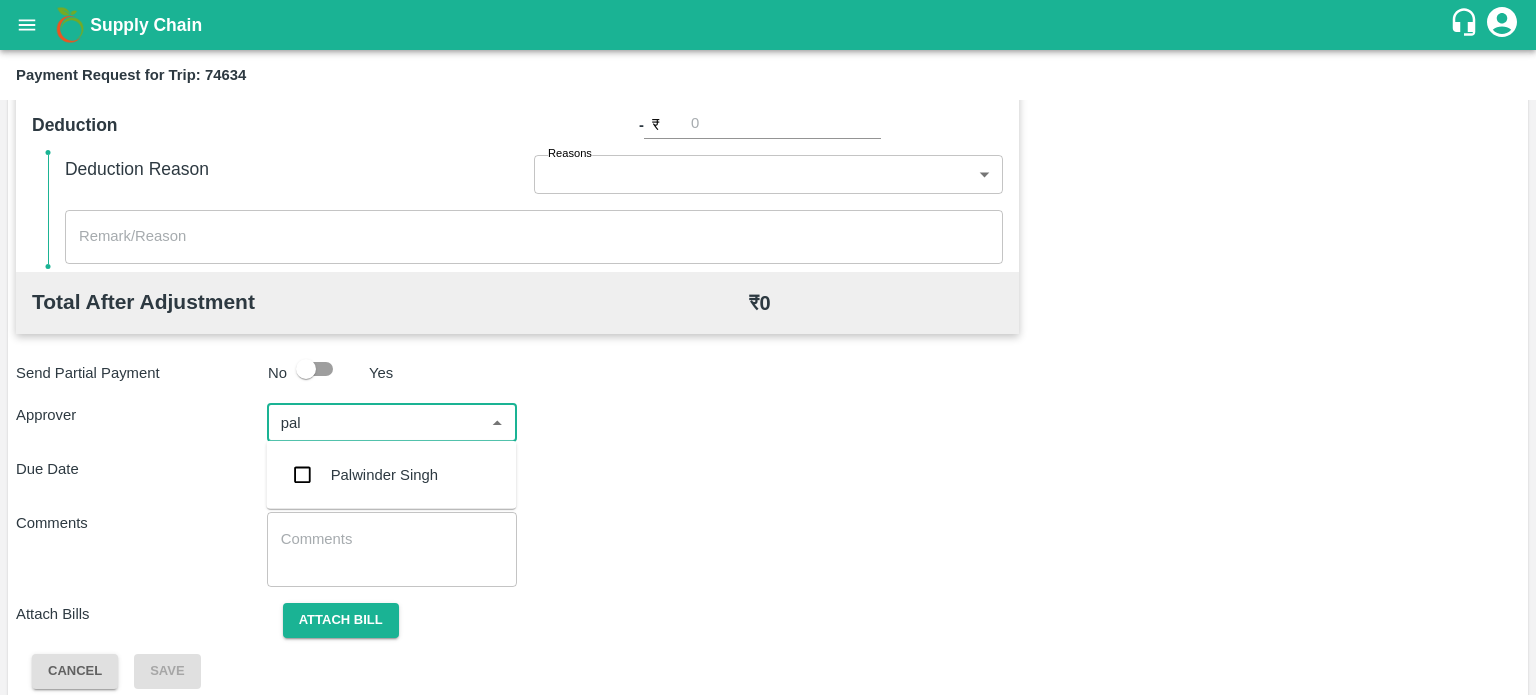 click on "Palwinder Singh" at bounding box center [384, 475] 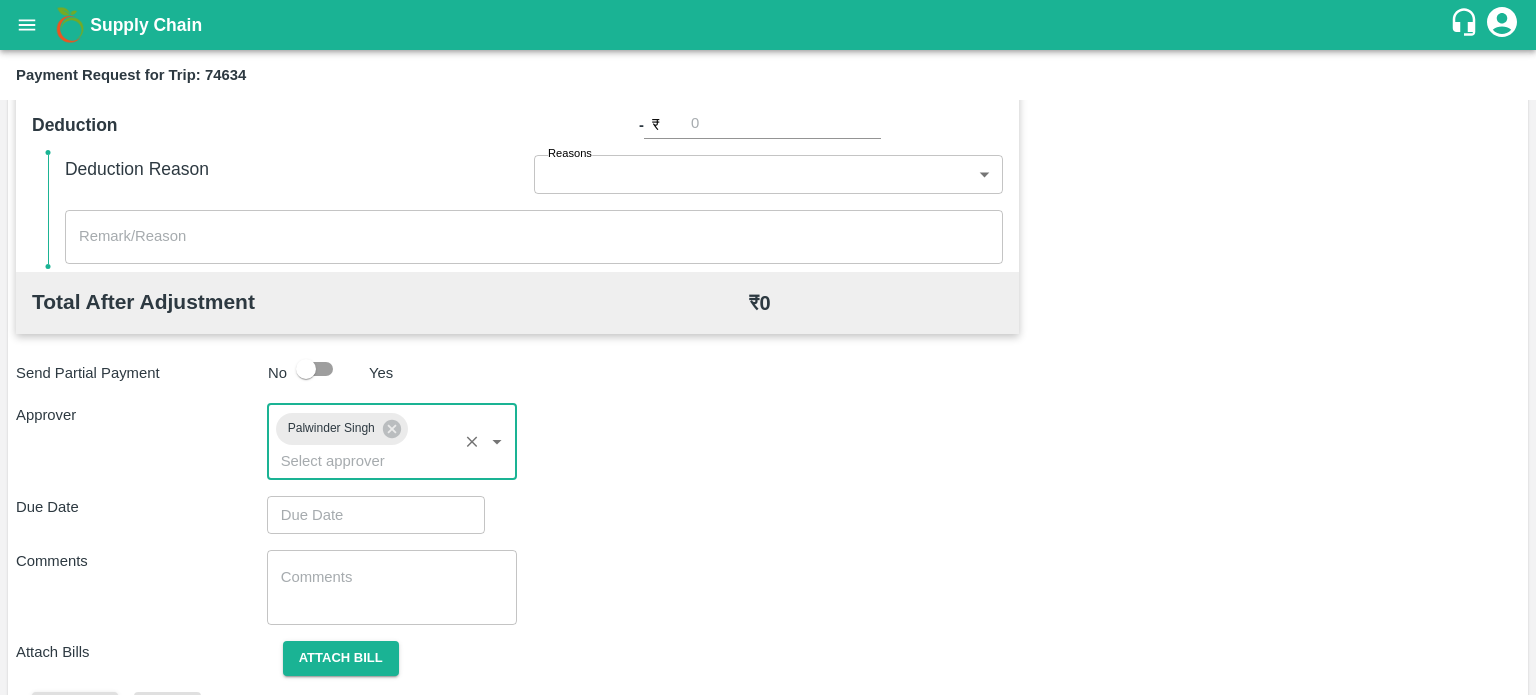 type on "DD/MM/YYYY hh:mm aa" 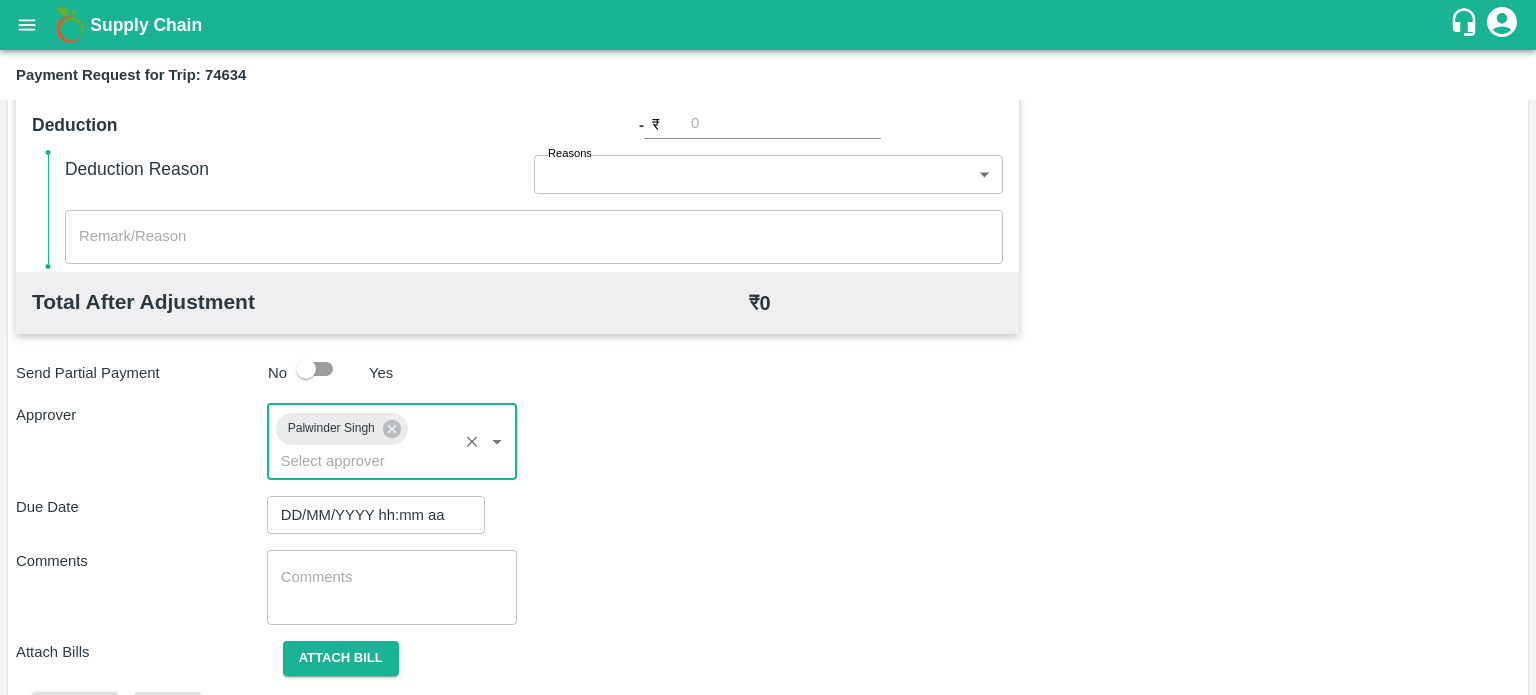 click on "DD/MM/YYYY hh:mm aa" at bounding box center [369, 515] 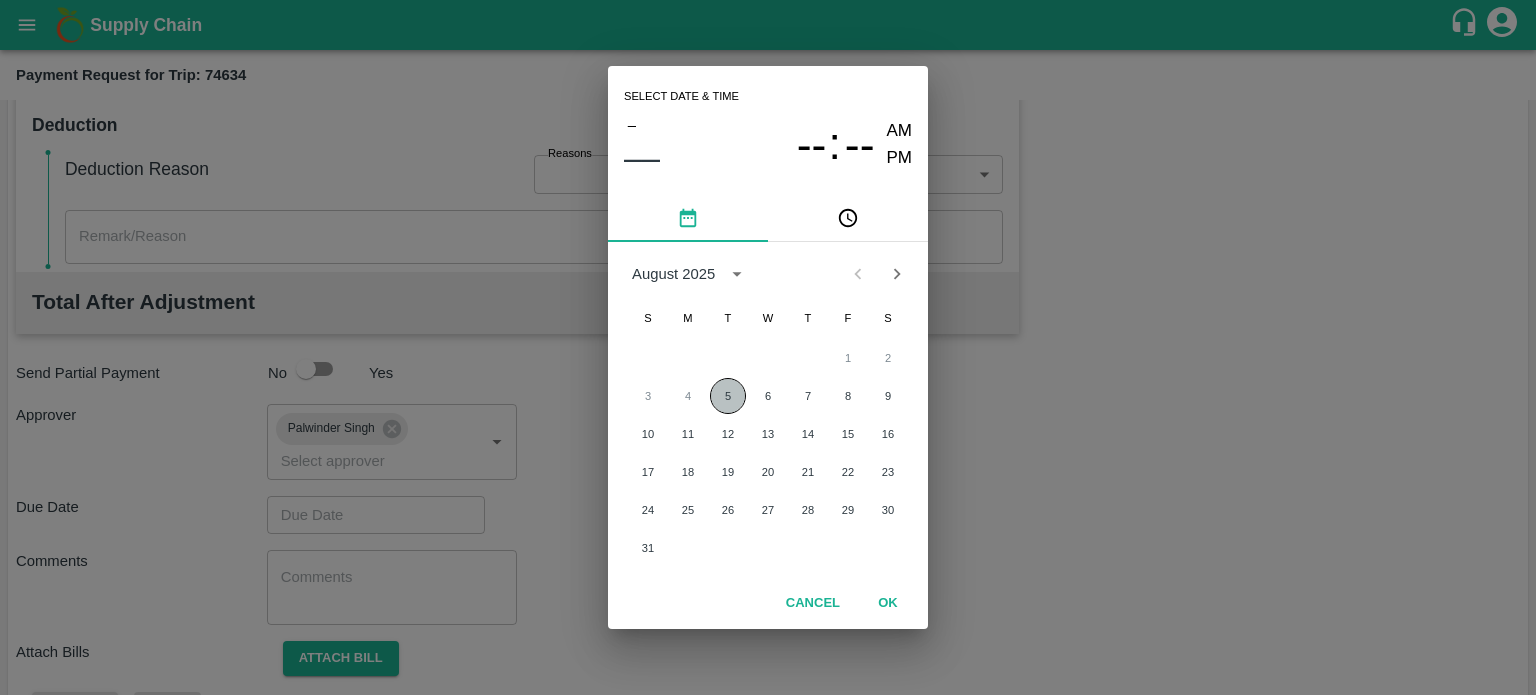click on "5" at bounding box center [728, 396] 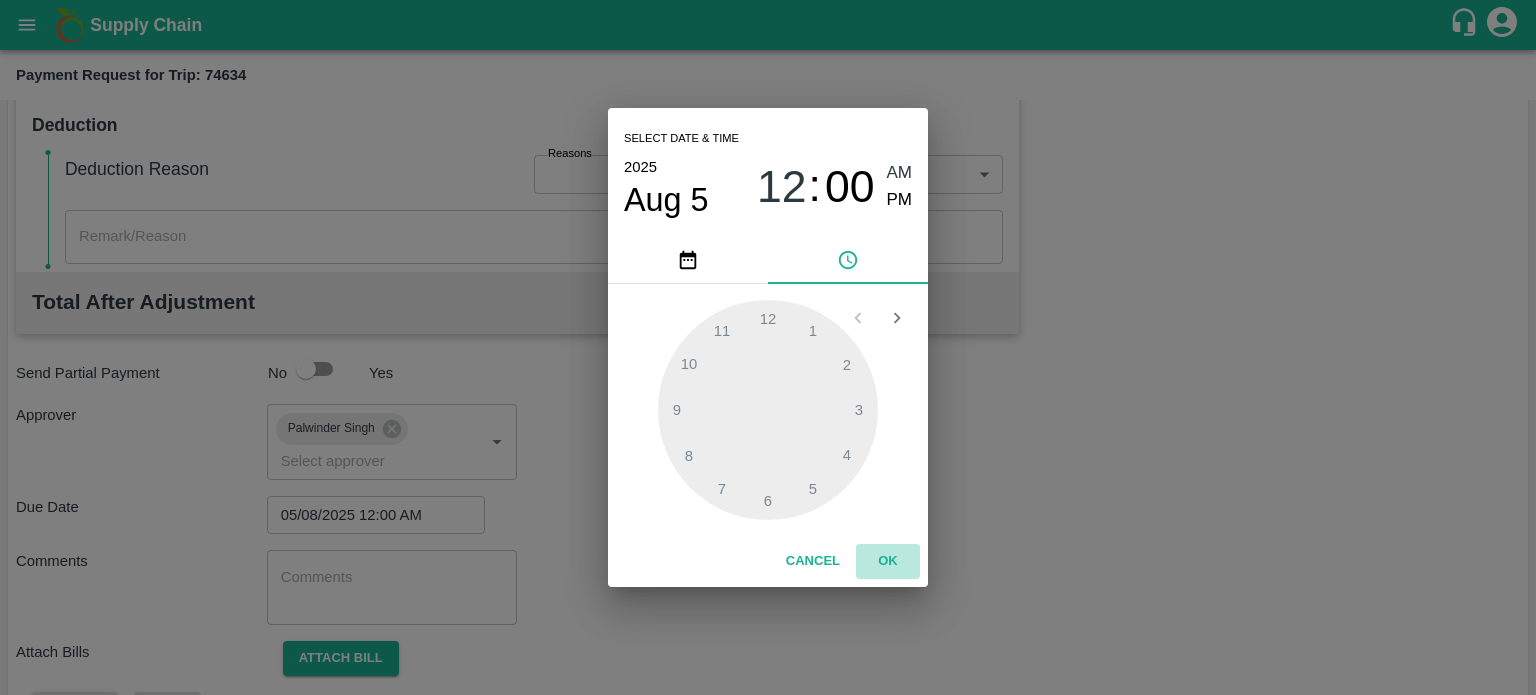 click on "OK" at bounding box center [888, 561] 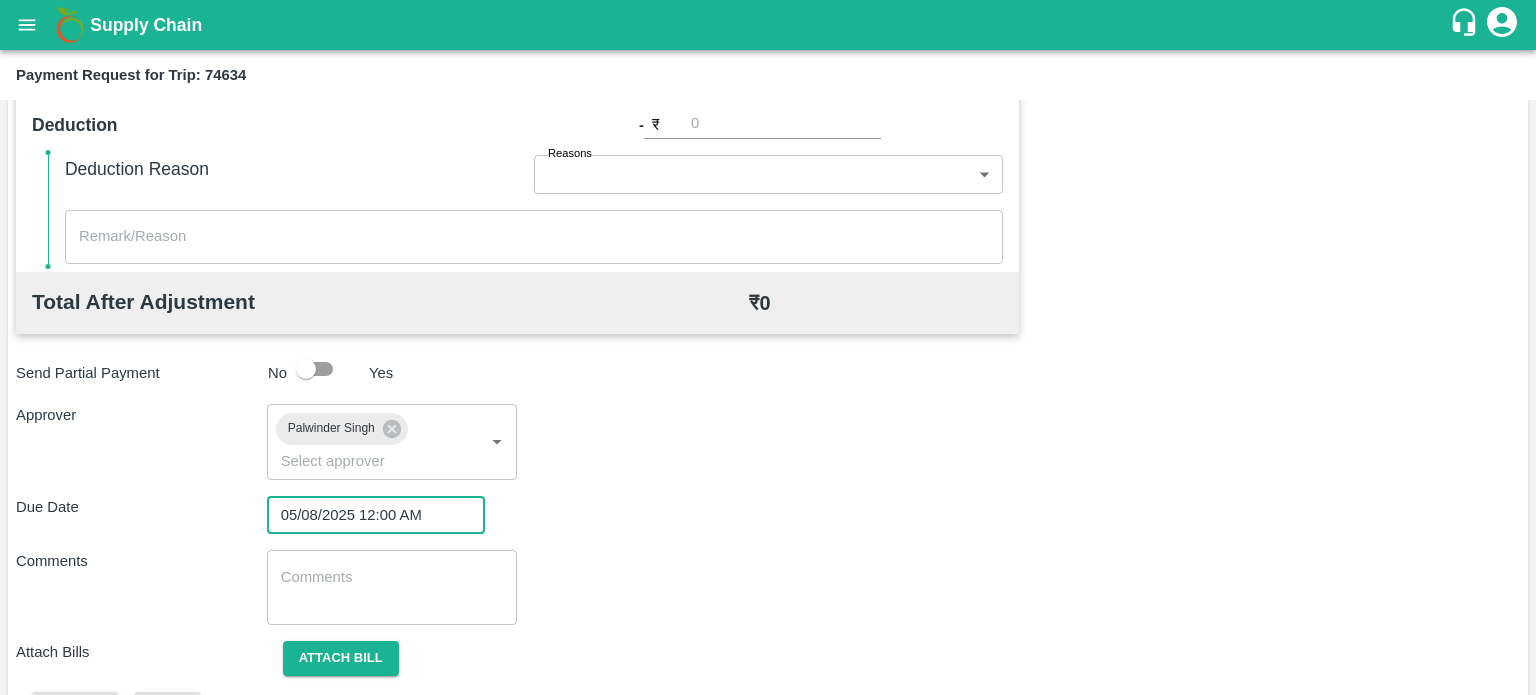 scroll, scrollTop: 963, scrollLeft: 0, axis: vertical 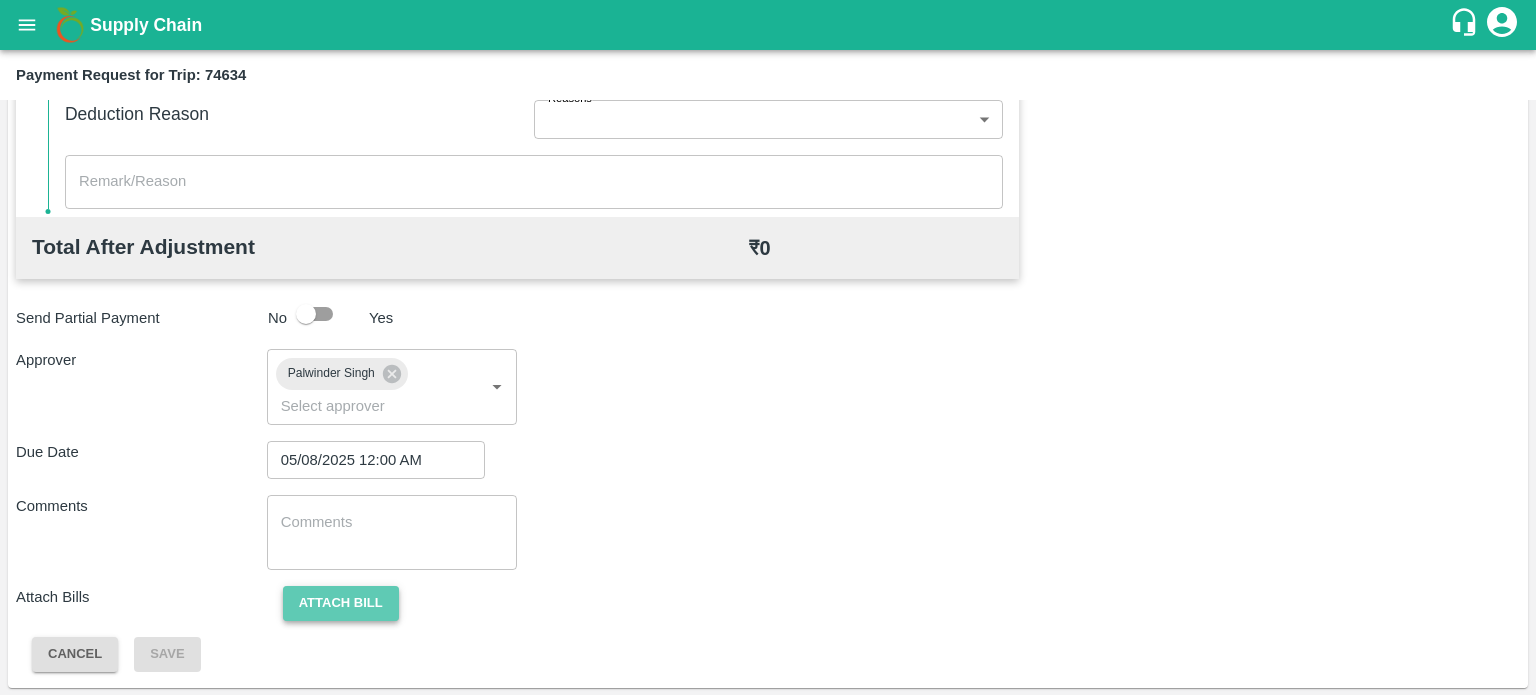 click on "Attach bill" at bounding box center (341, 603) 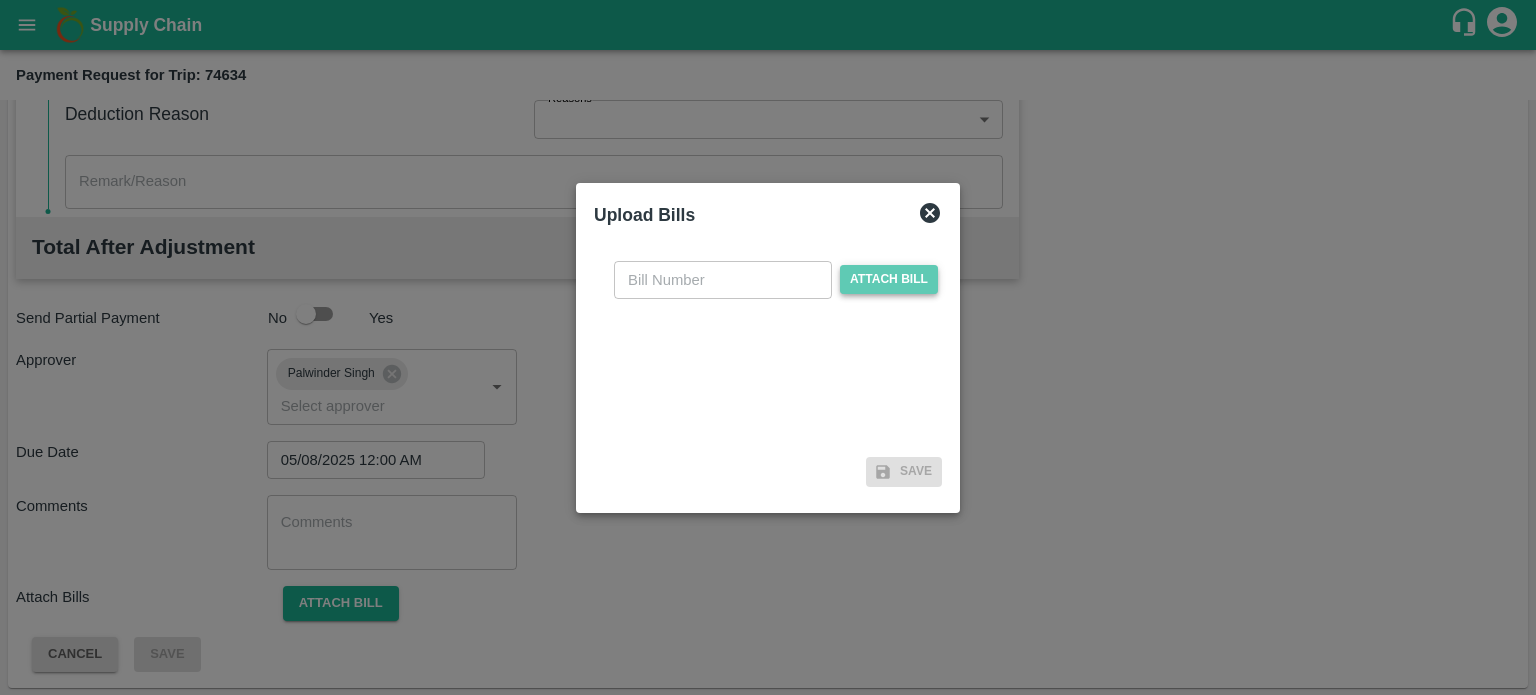 click on "Attach bill" at bounding box center (889, 279) 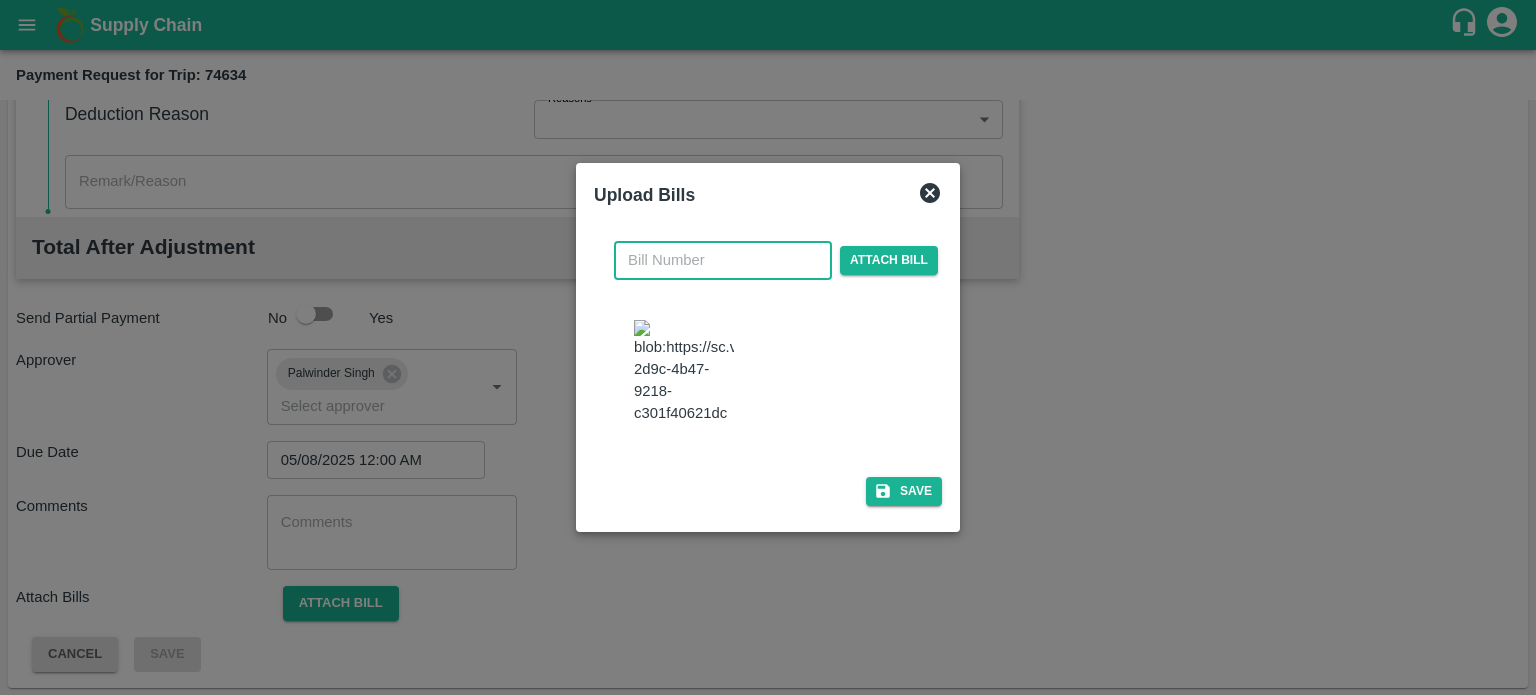 click at bounding box center [723, 260] 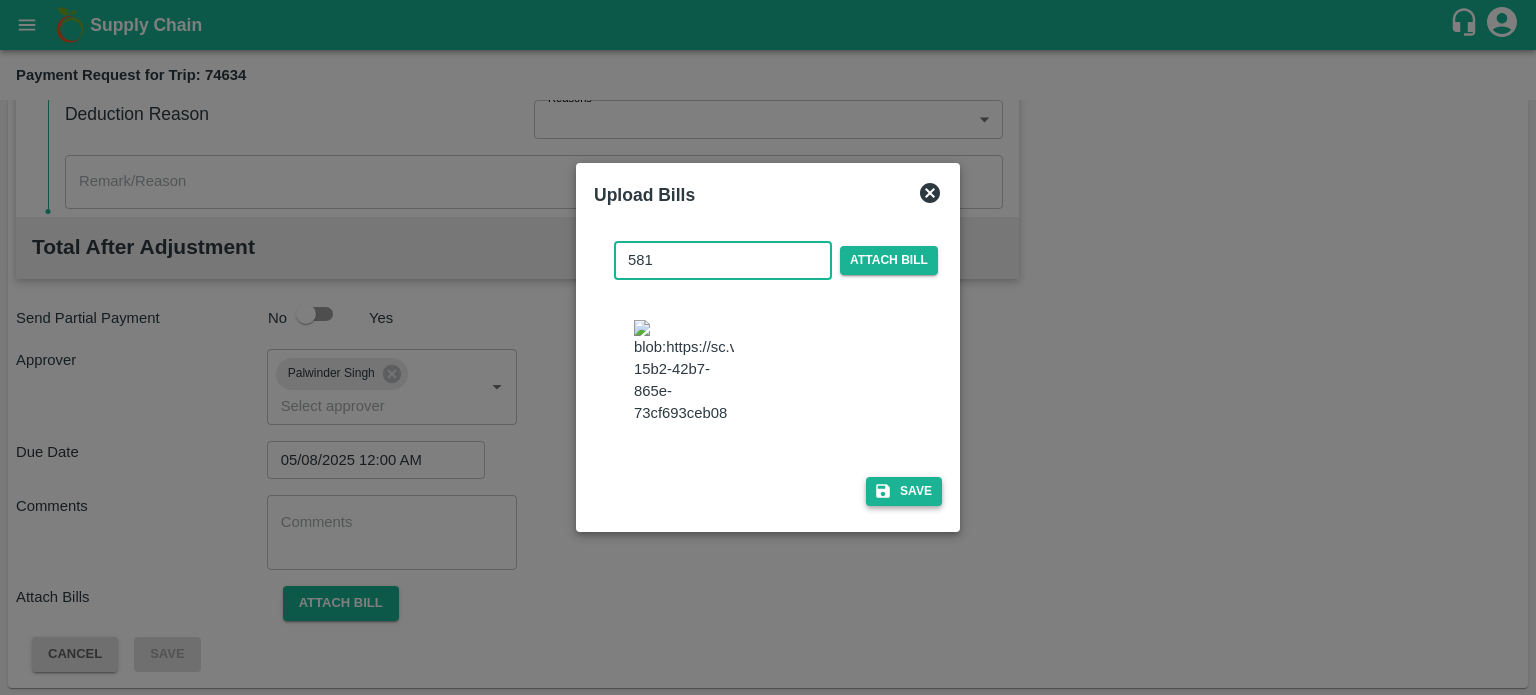type on "581" 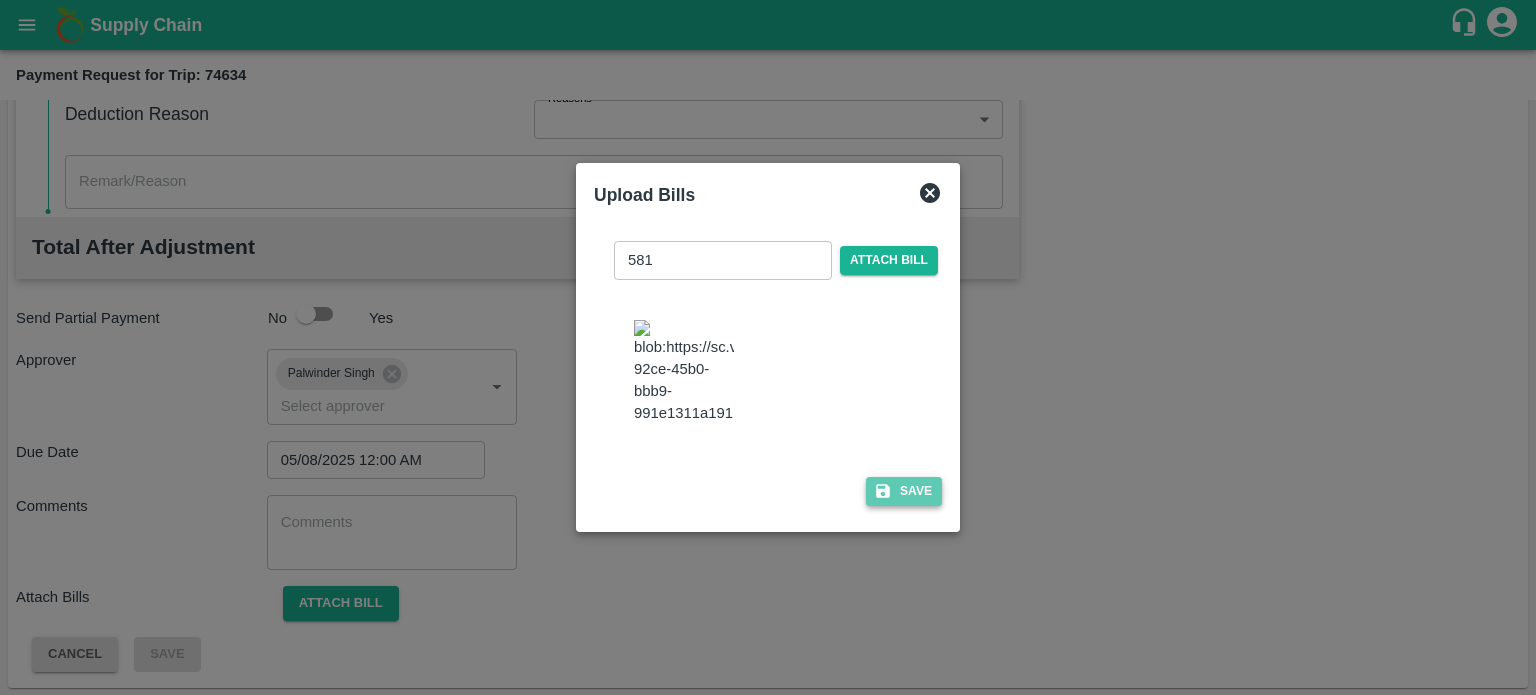 click on "Save" at bounding box center [904, 491] 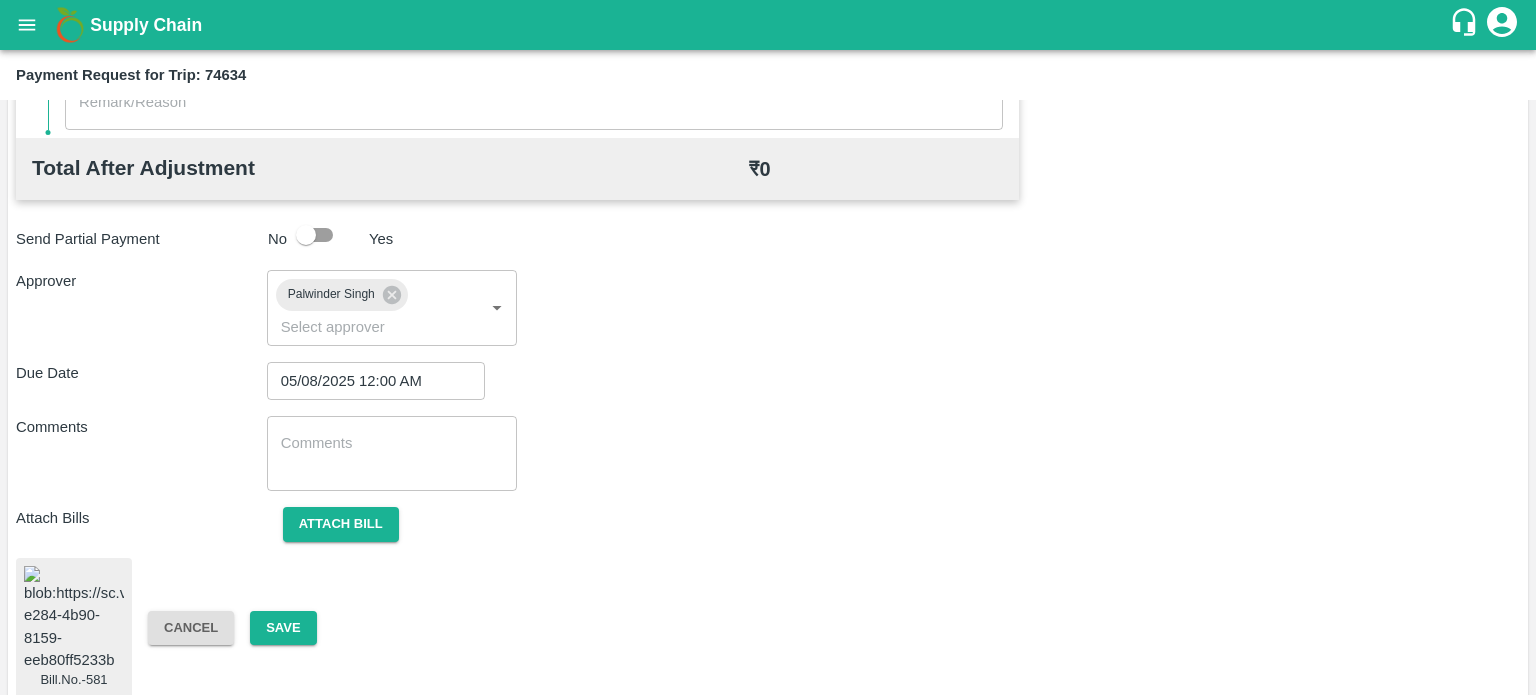scroll, scrollTop: 1041, scrollLeft: 0, axis: vertical 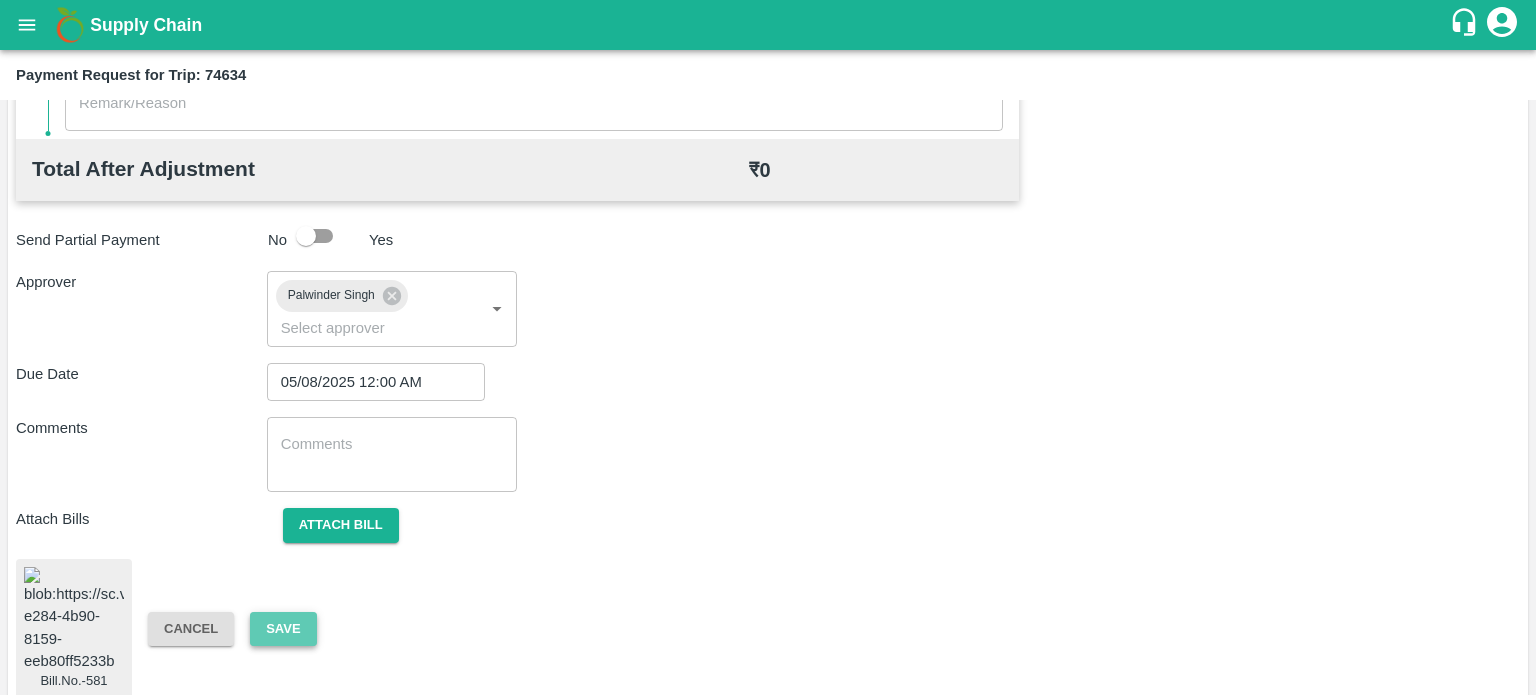 click on "Save" at bounding box center (283, 629) 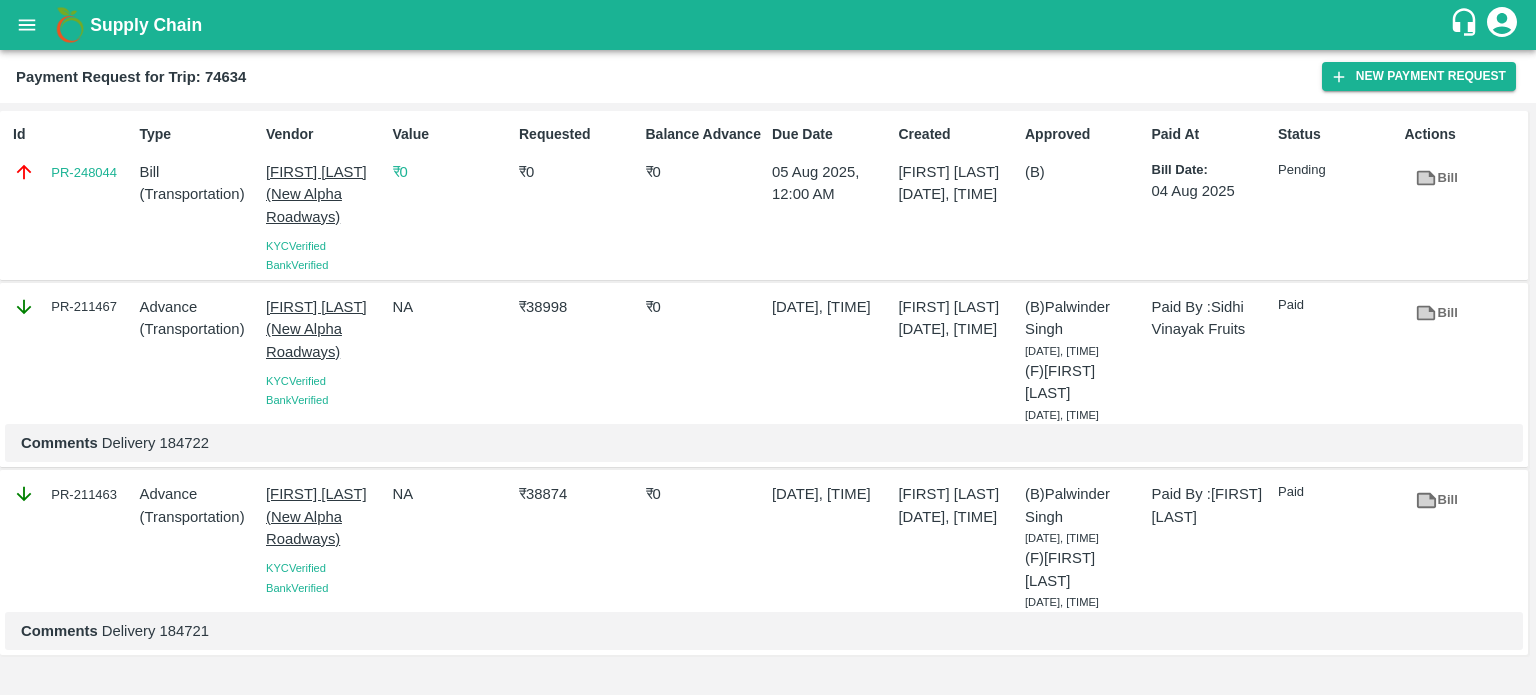 click 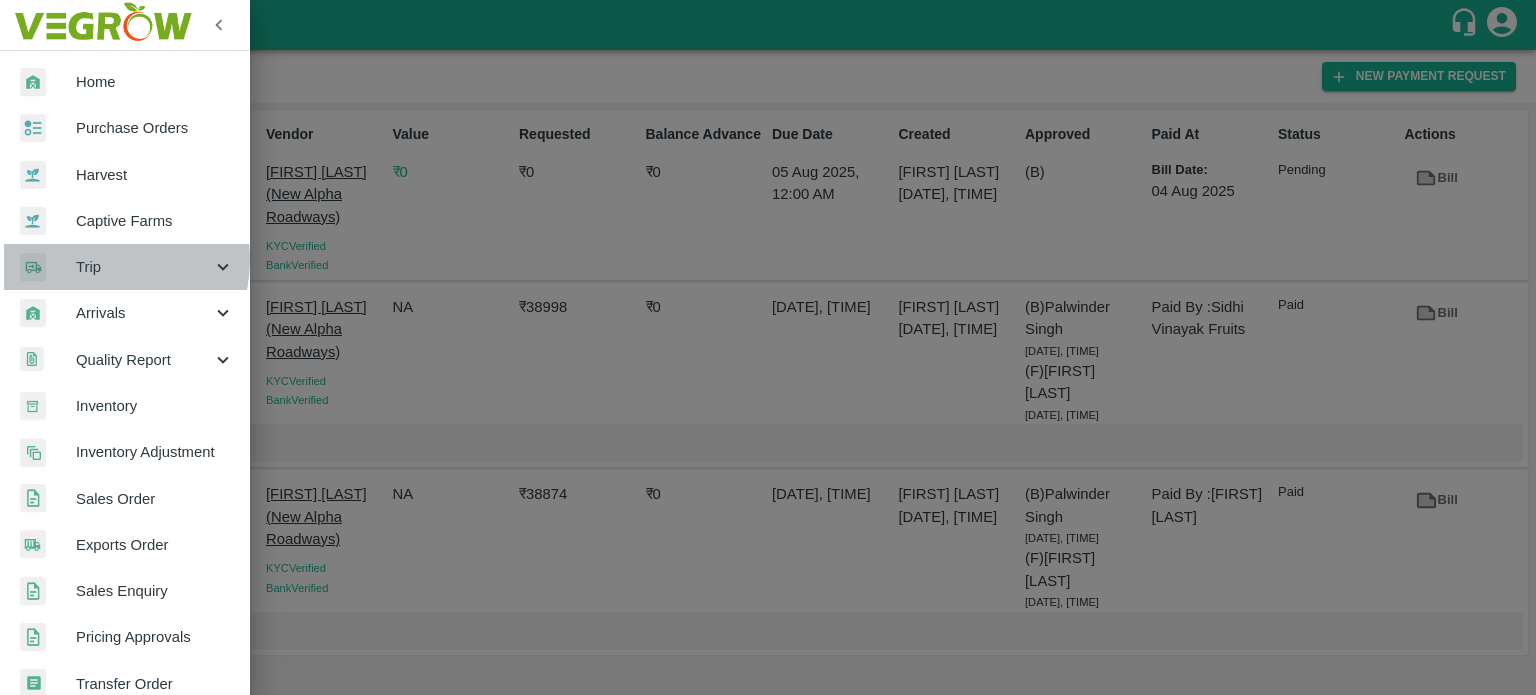 click on "Trip" at bounding box center (144, 267) 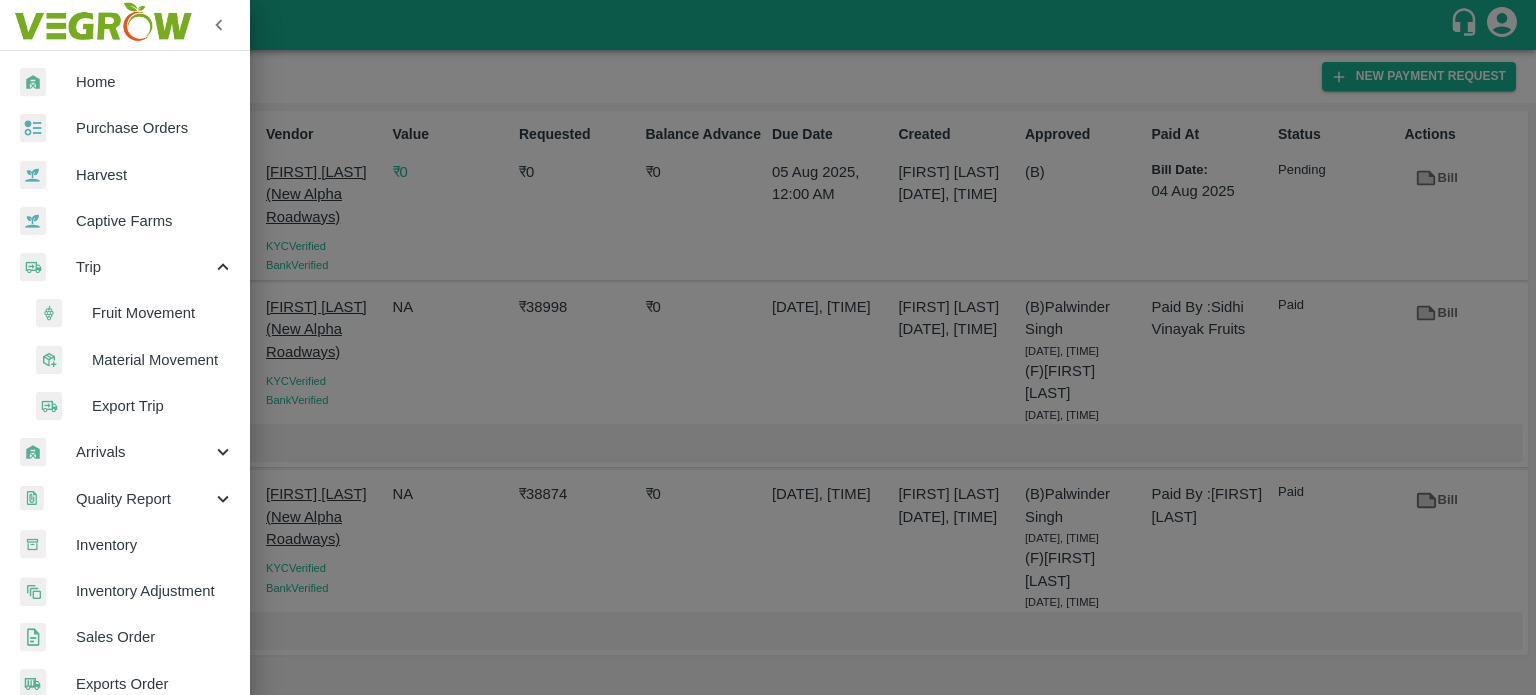 click on "Fruit Movement" at bounding box center [163, 313] 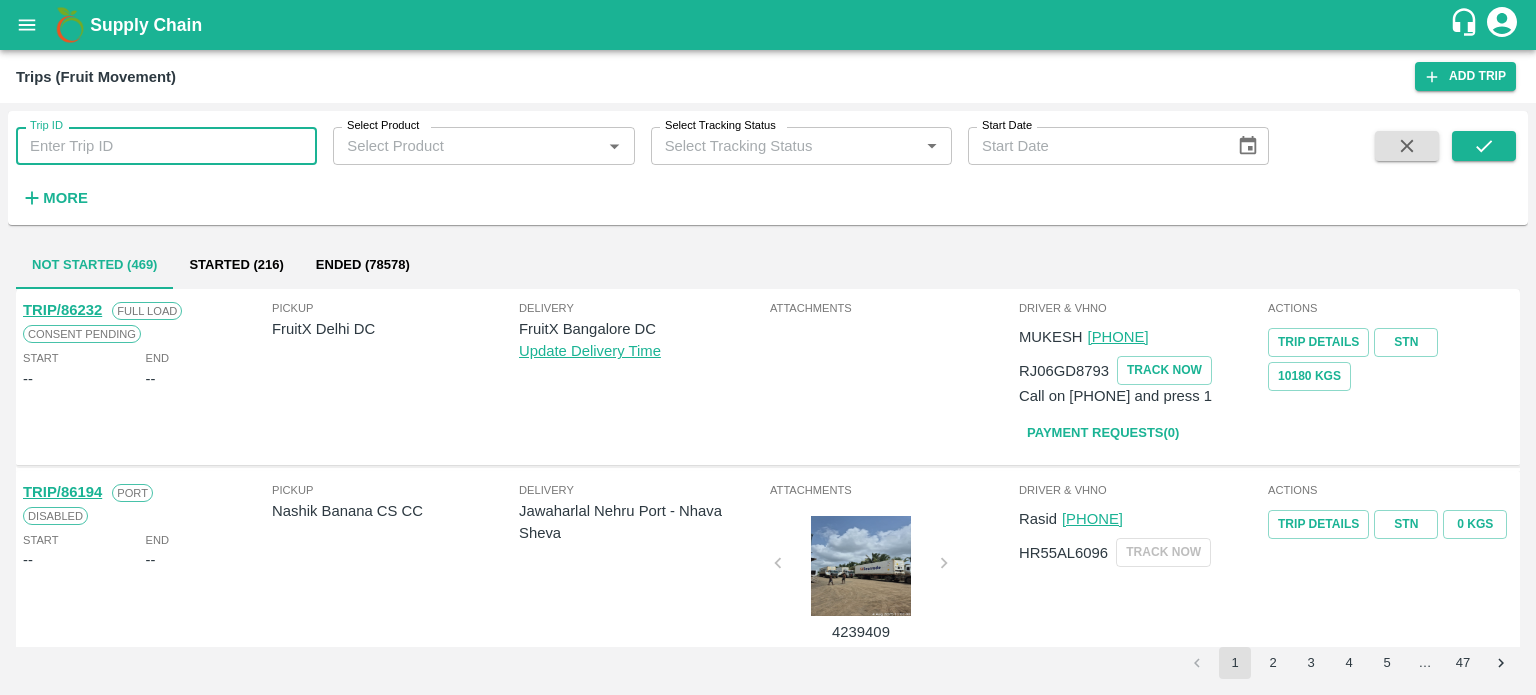 click on "Trip ID" at bounding box center [166, 146] 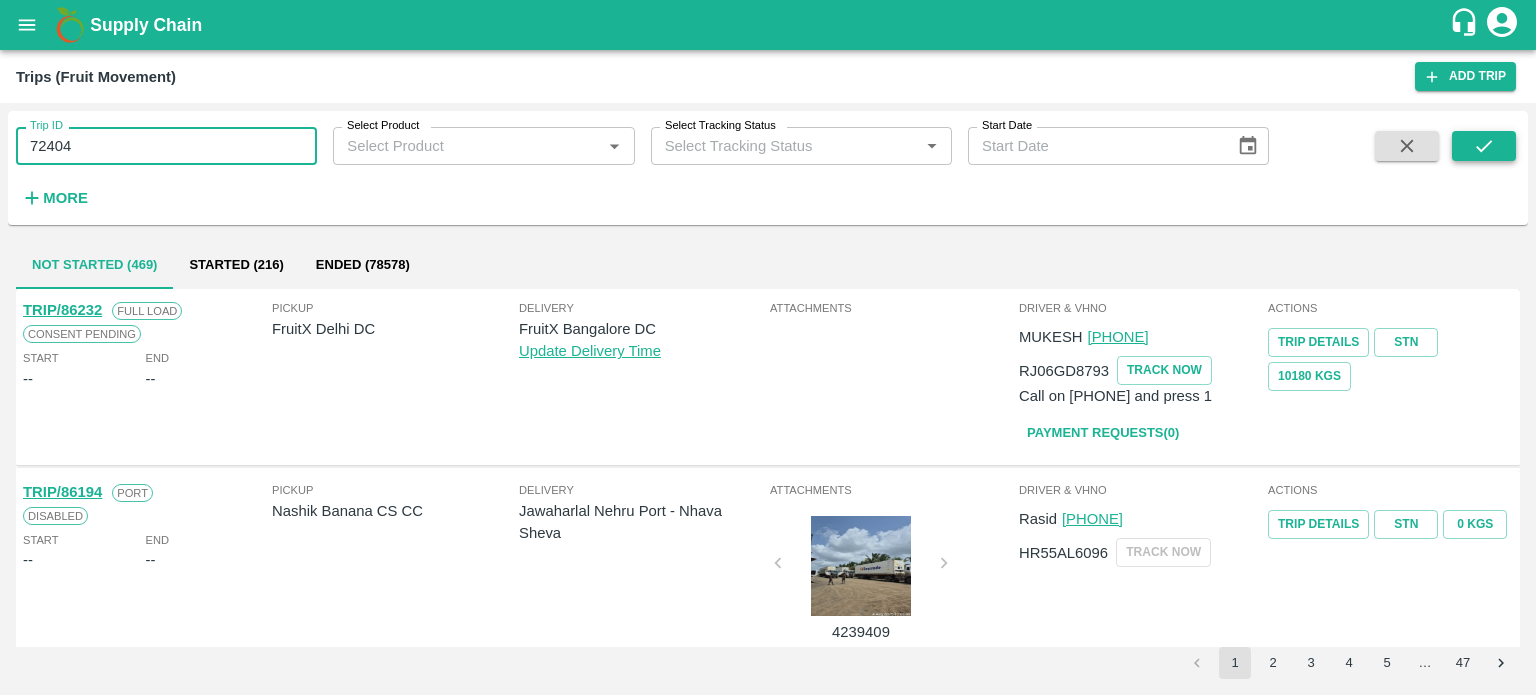 type on "72404" 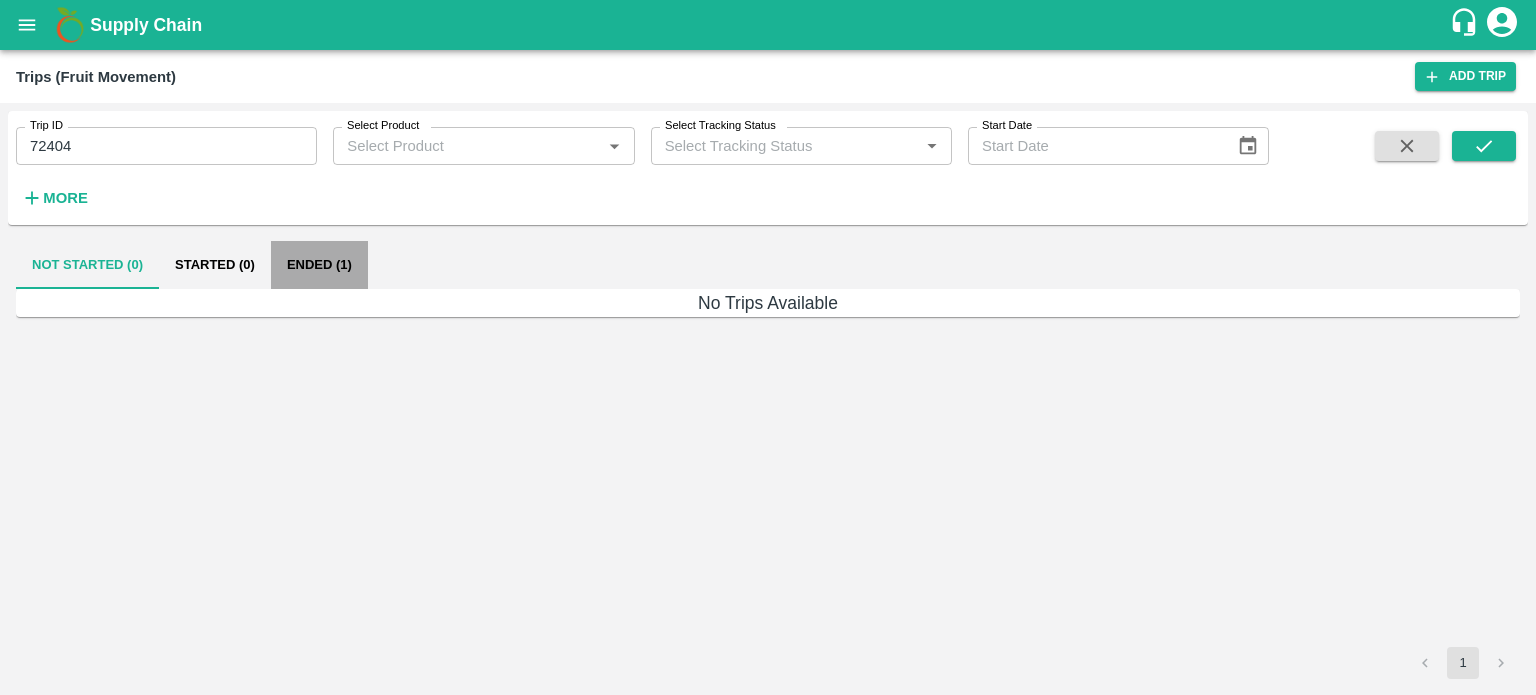 click on "Ended (1)" at bounding box center (319, 265) 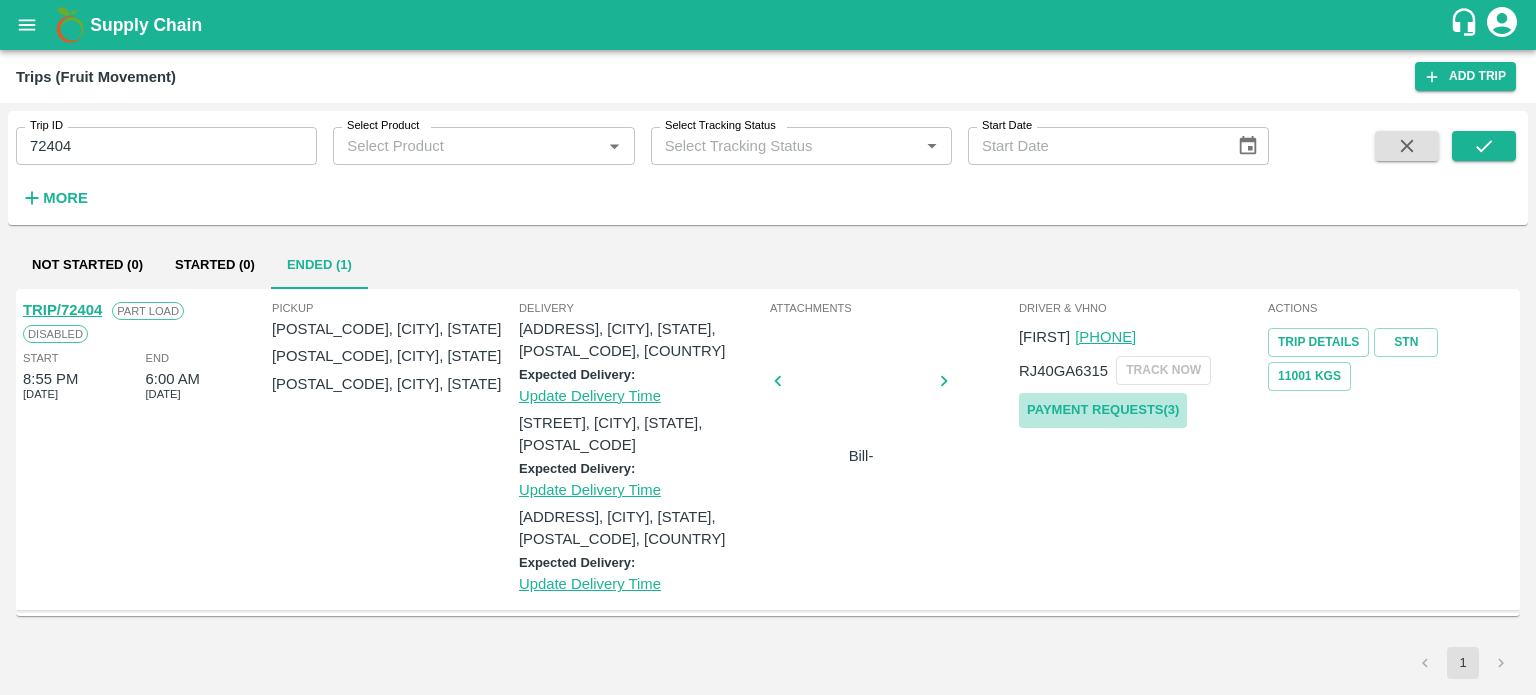click on "Payment Requests( 3 )" at bounding box center [1103, 410] 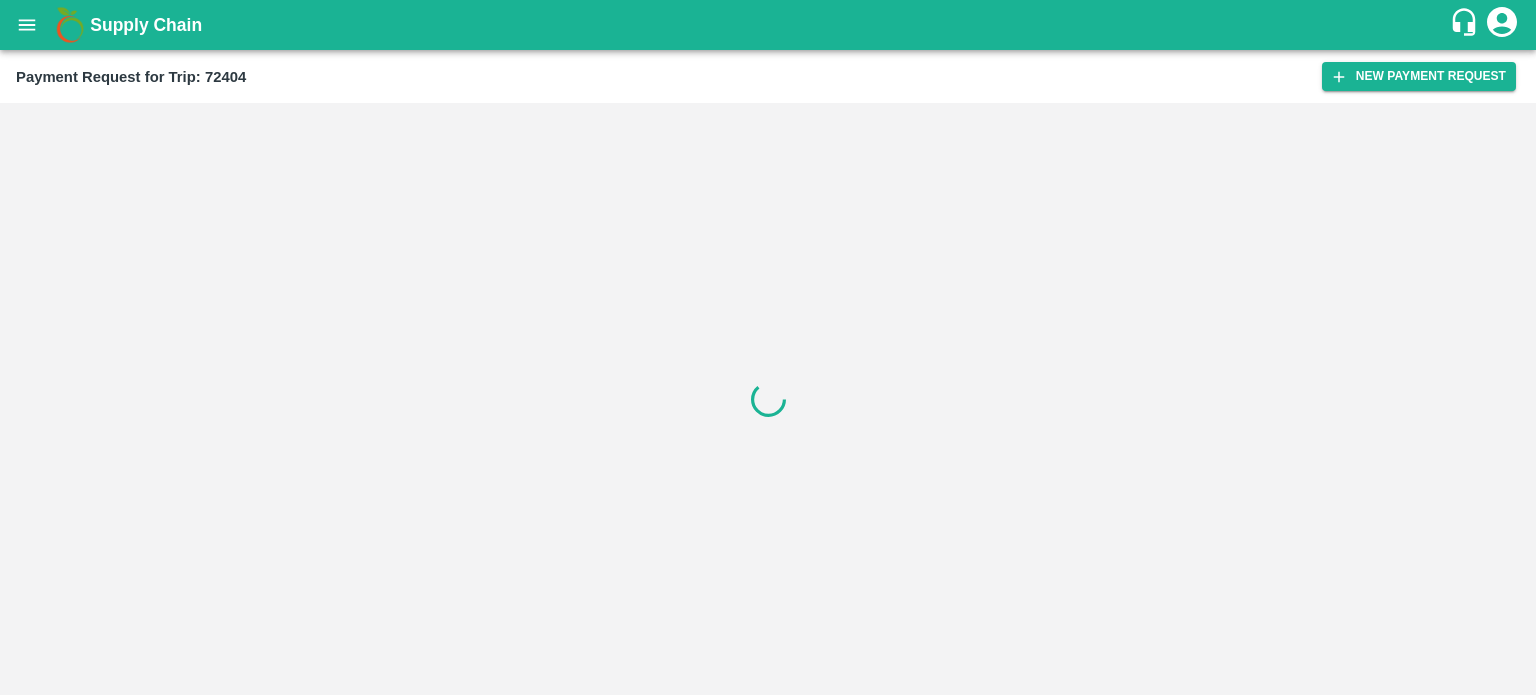 scroll, scrollTop: 0, scrollLeft: 0, axis: both 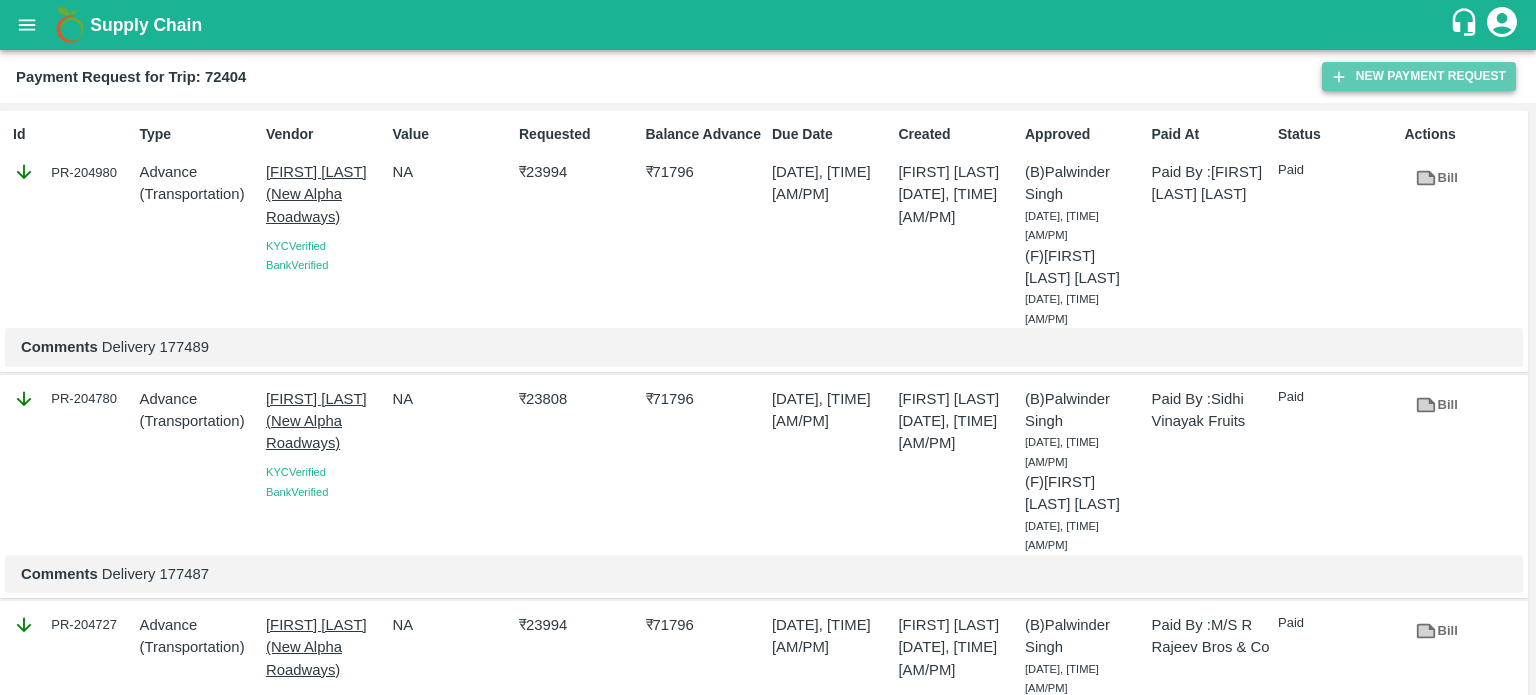 click on "New Payment Request" at bounding box center [1419, 76] 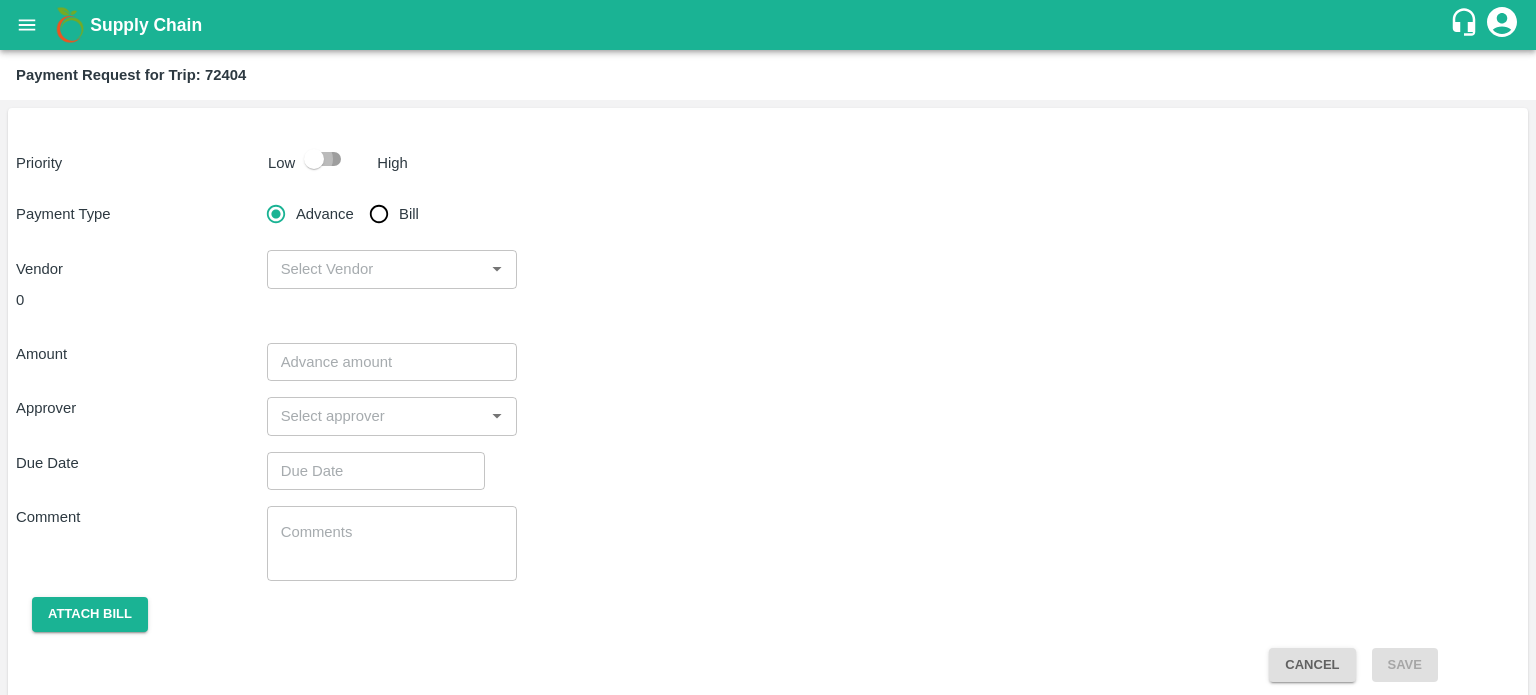 click at bounding box center (314, 159) 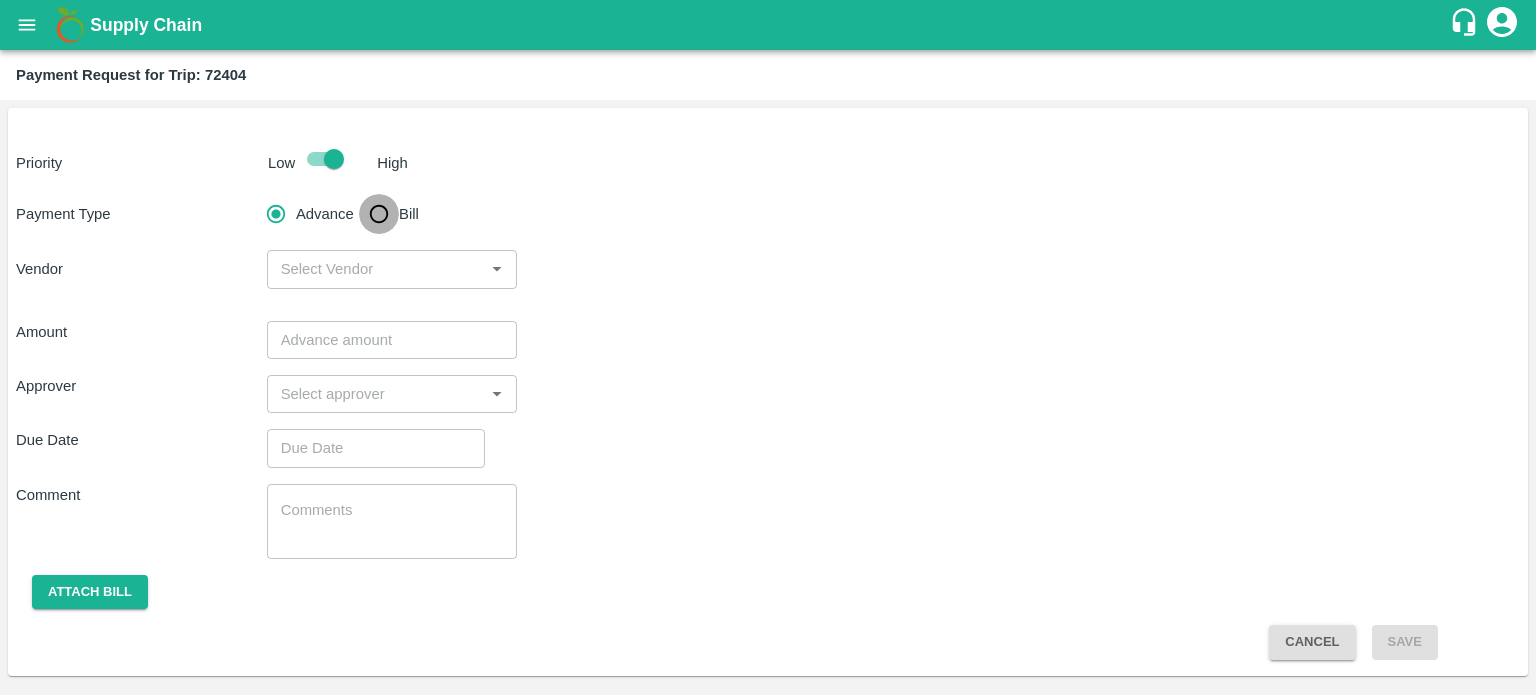 click on "Bill" at bounding box center [379, 214] 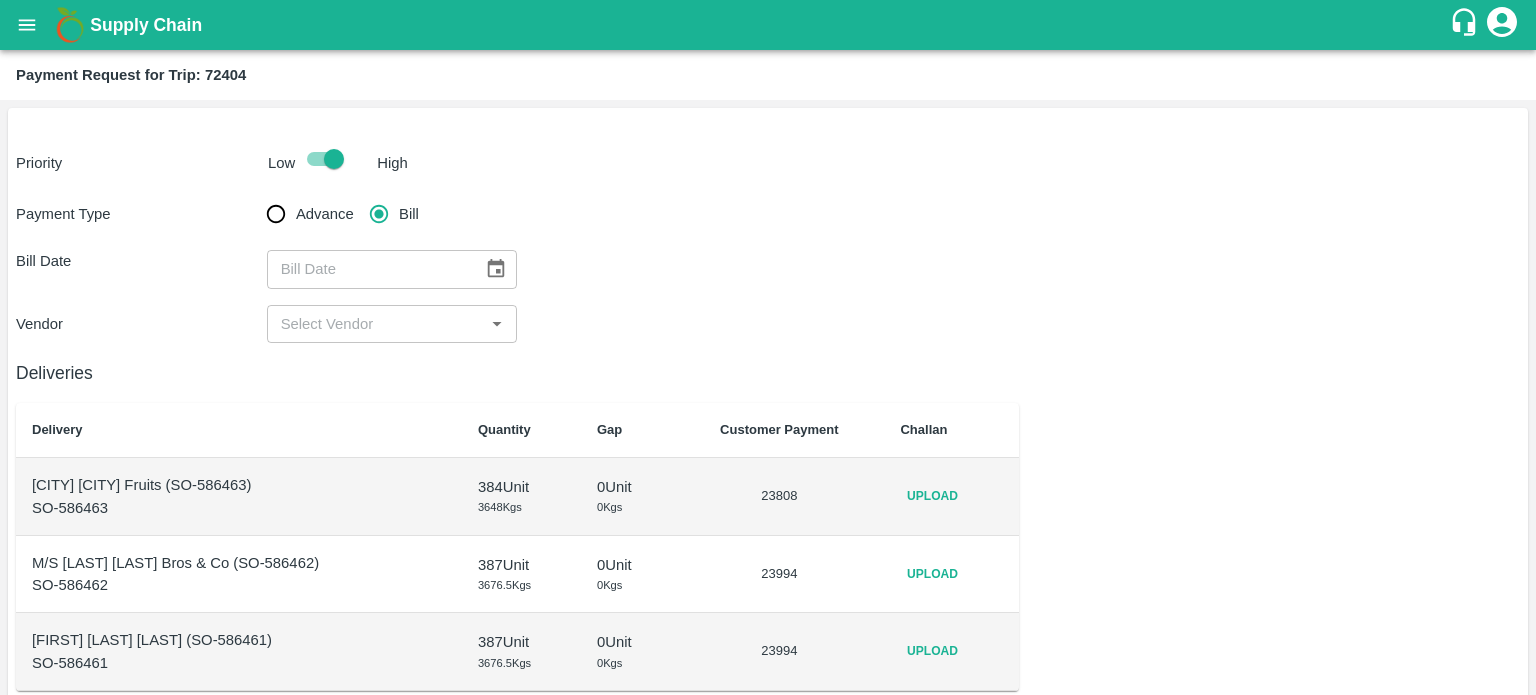 click 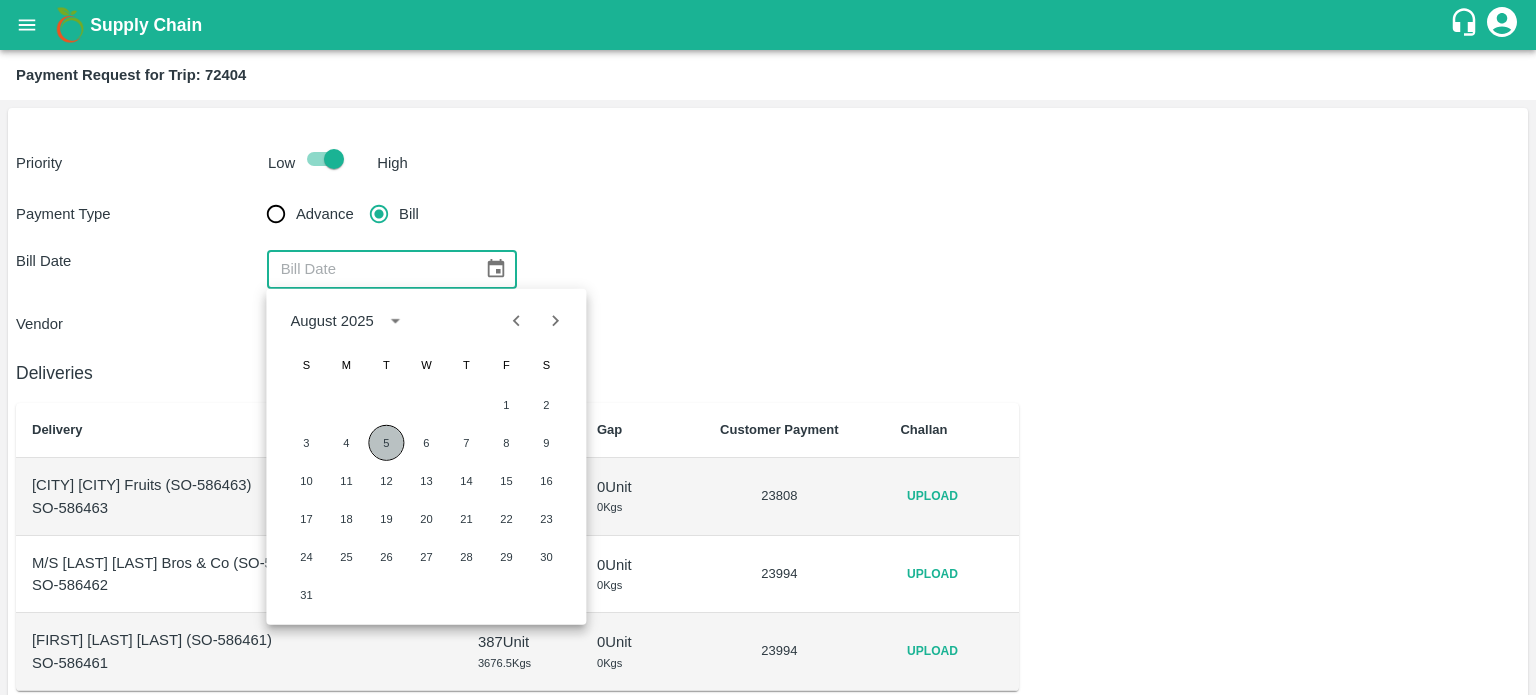 click on "5" at bounding box center (386, 443) 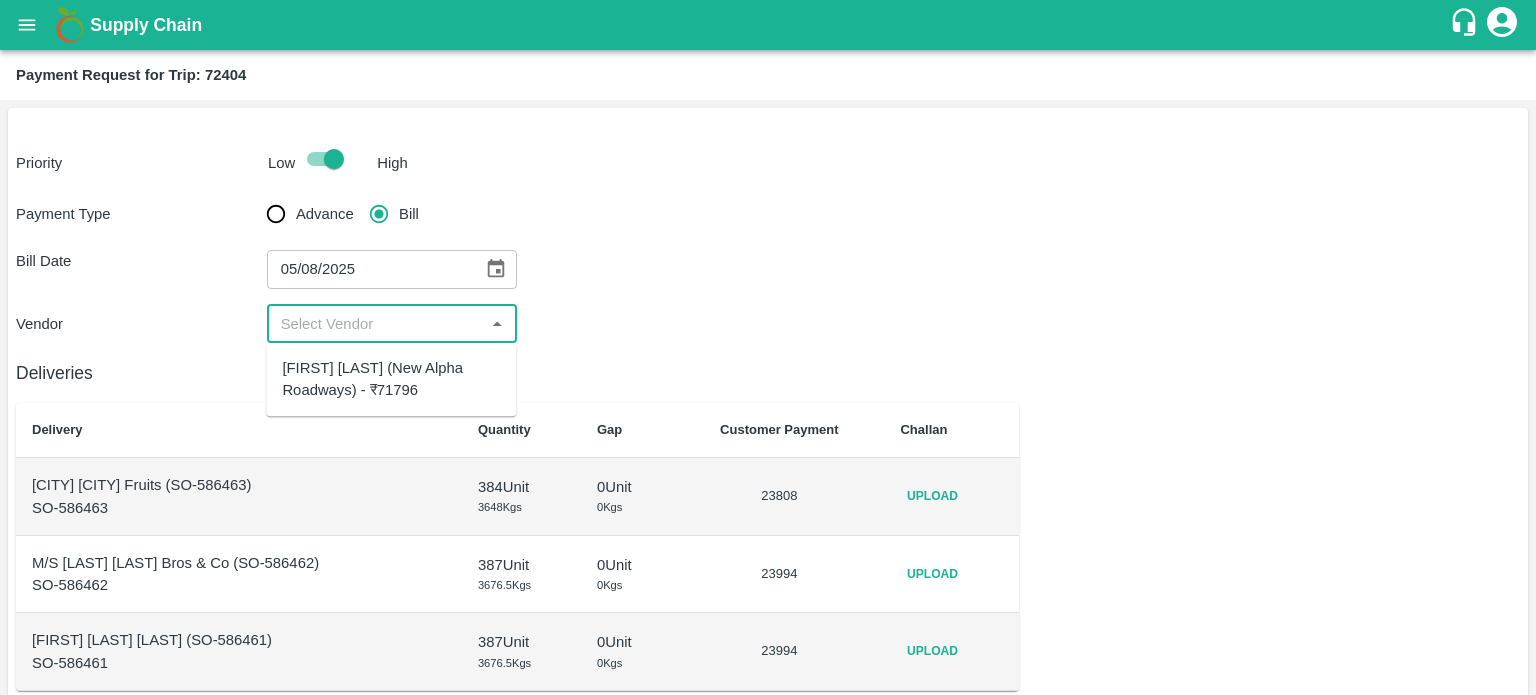 click at bounding box center [376, 324] 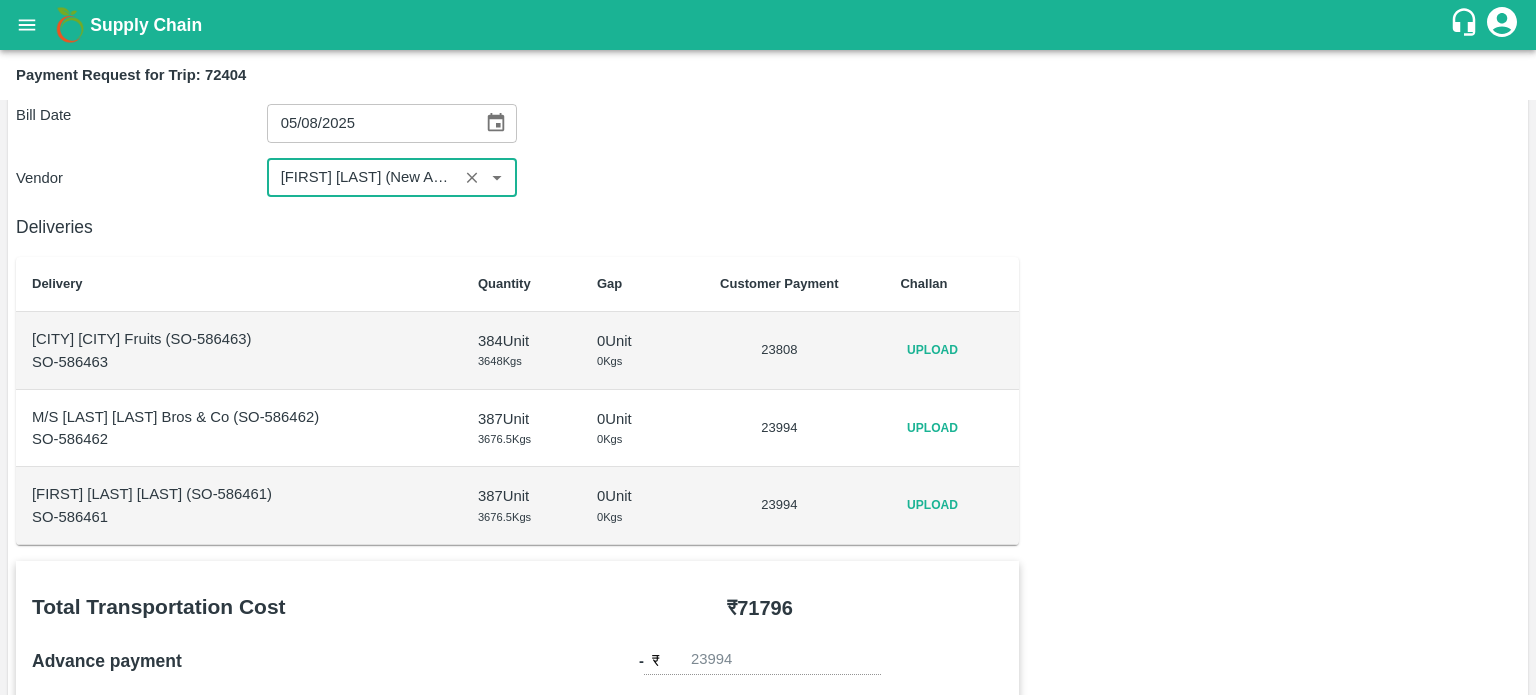scroll, scrollTop: 150, scrollLeft: 0, axis: vertical 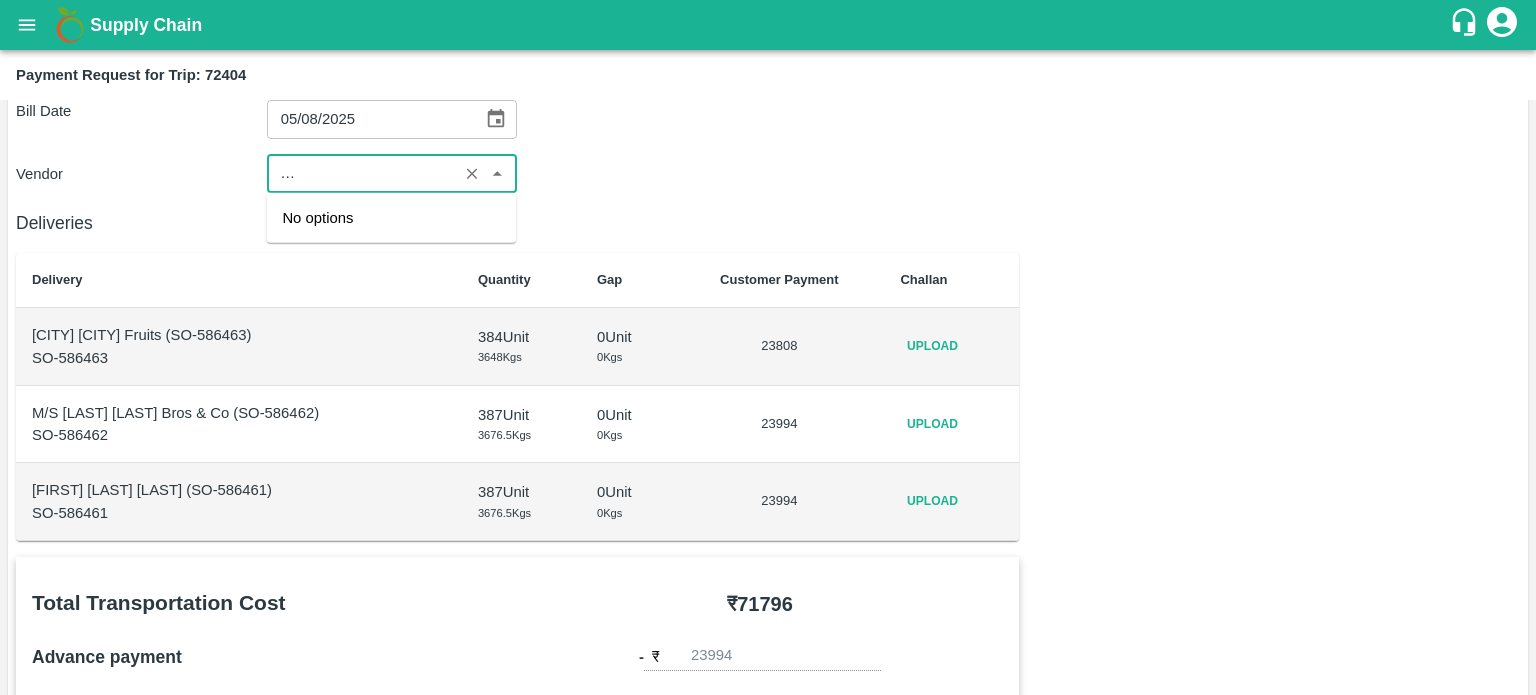 type on "[FIRST] [LAST] (New Alpha Roadways) - ₹71796" 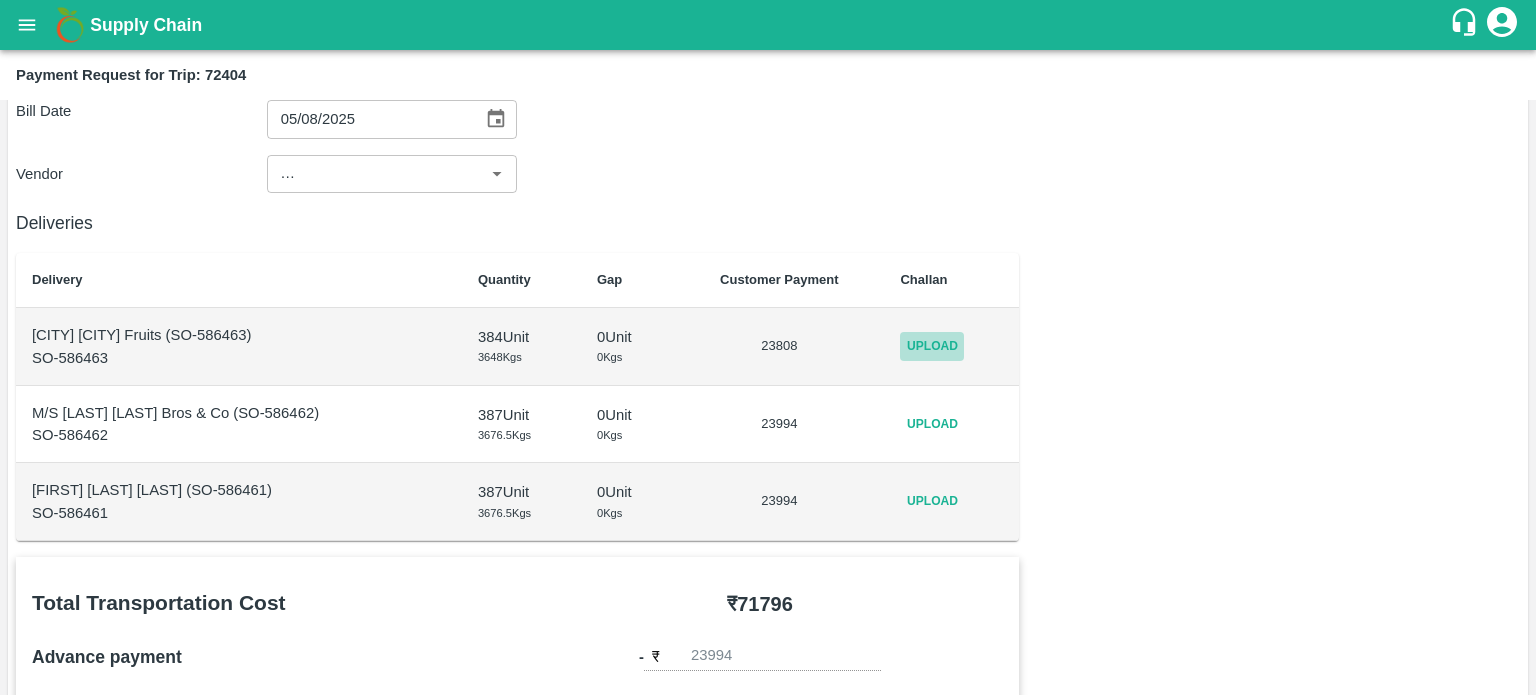 scroll, scrollTop: 0, scrollLeft: 0, axis: both 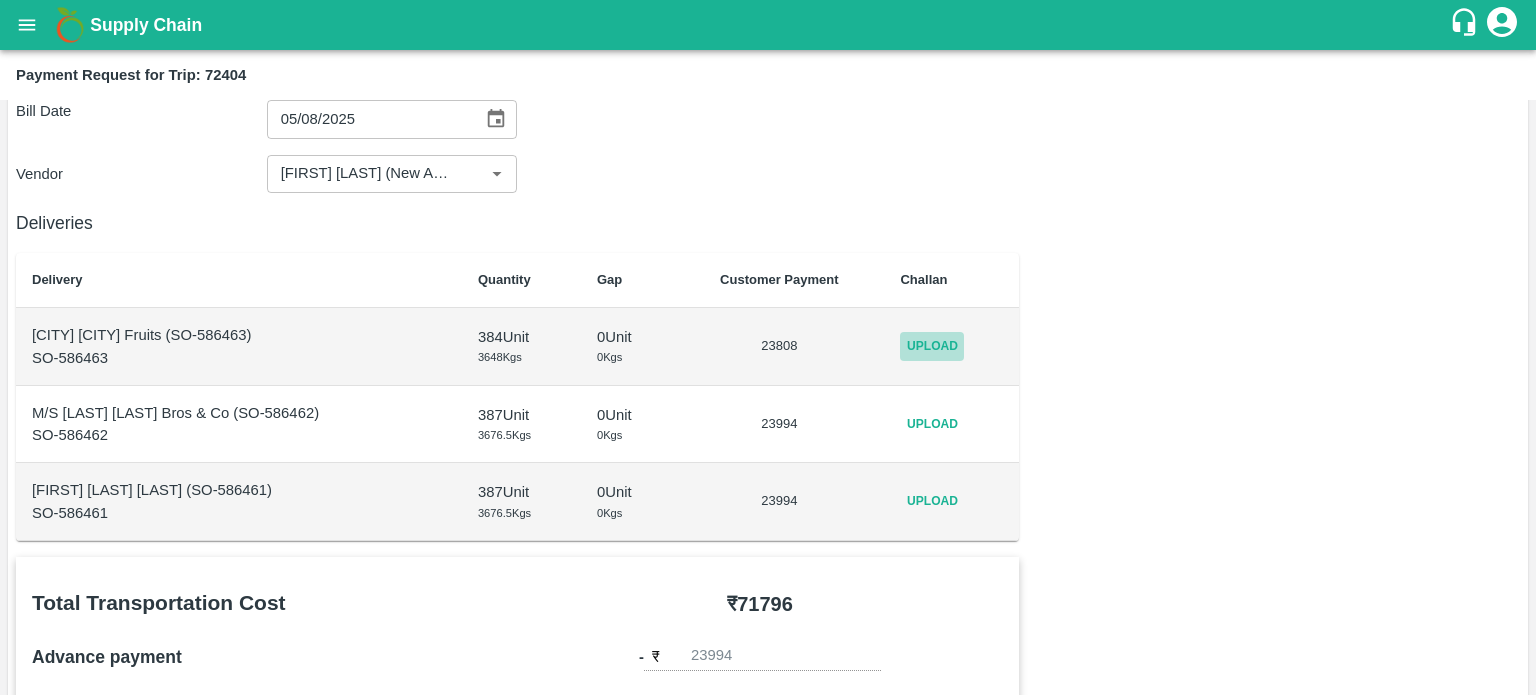 click on "Upload" at bounding box center [932, 346] 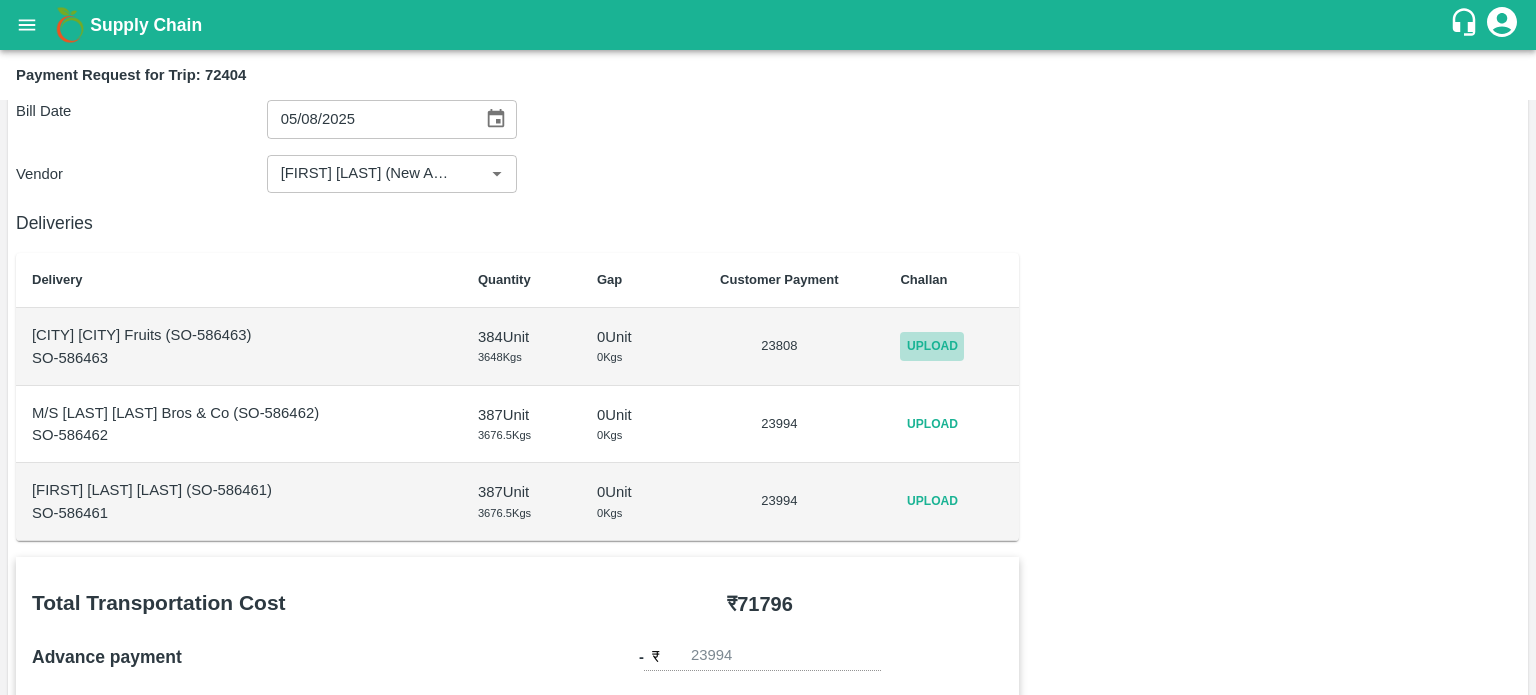 click on "Upload" at bounding box center (932, 346) 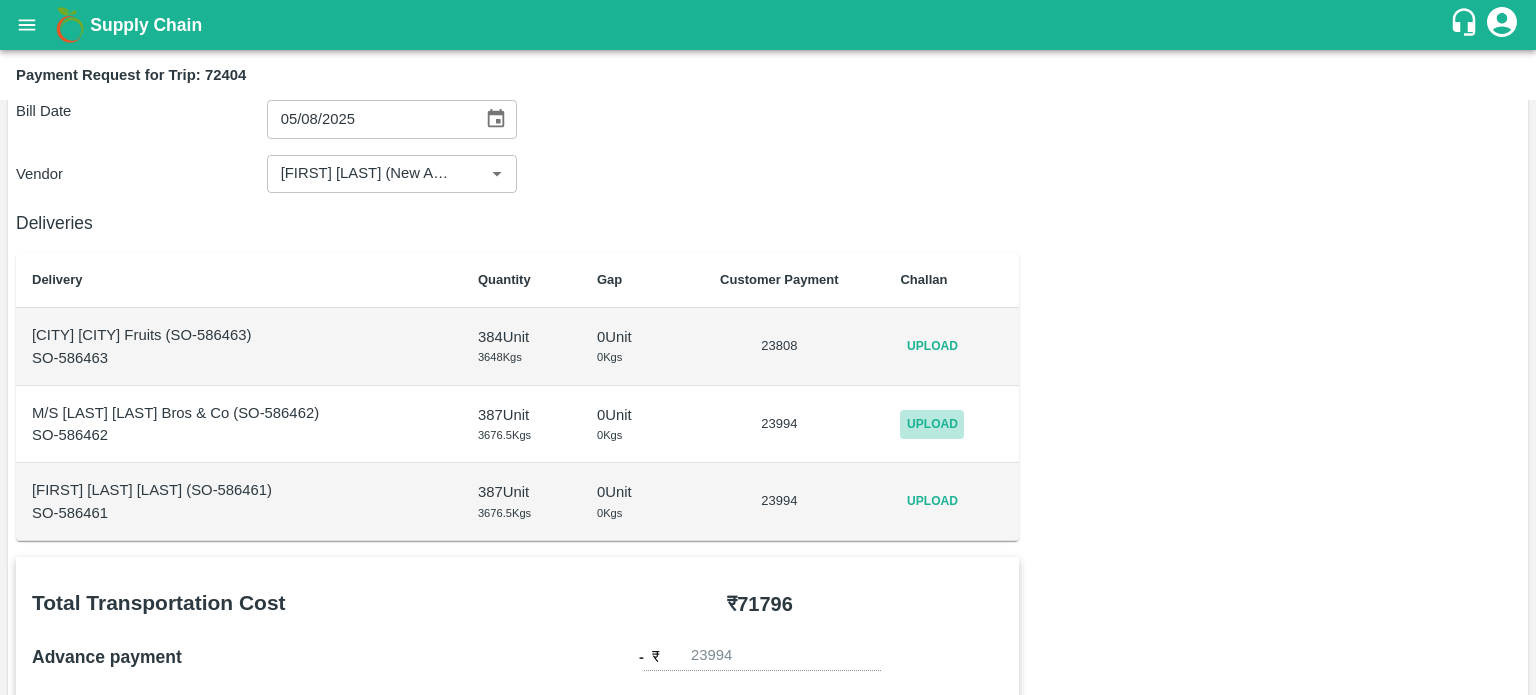 click on "Upload" at bounding box center [932, 424] 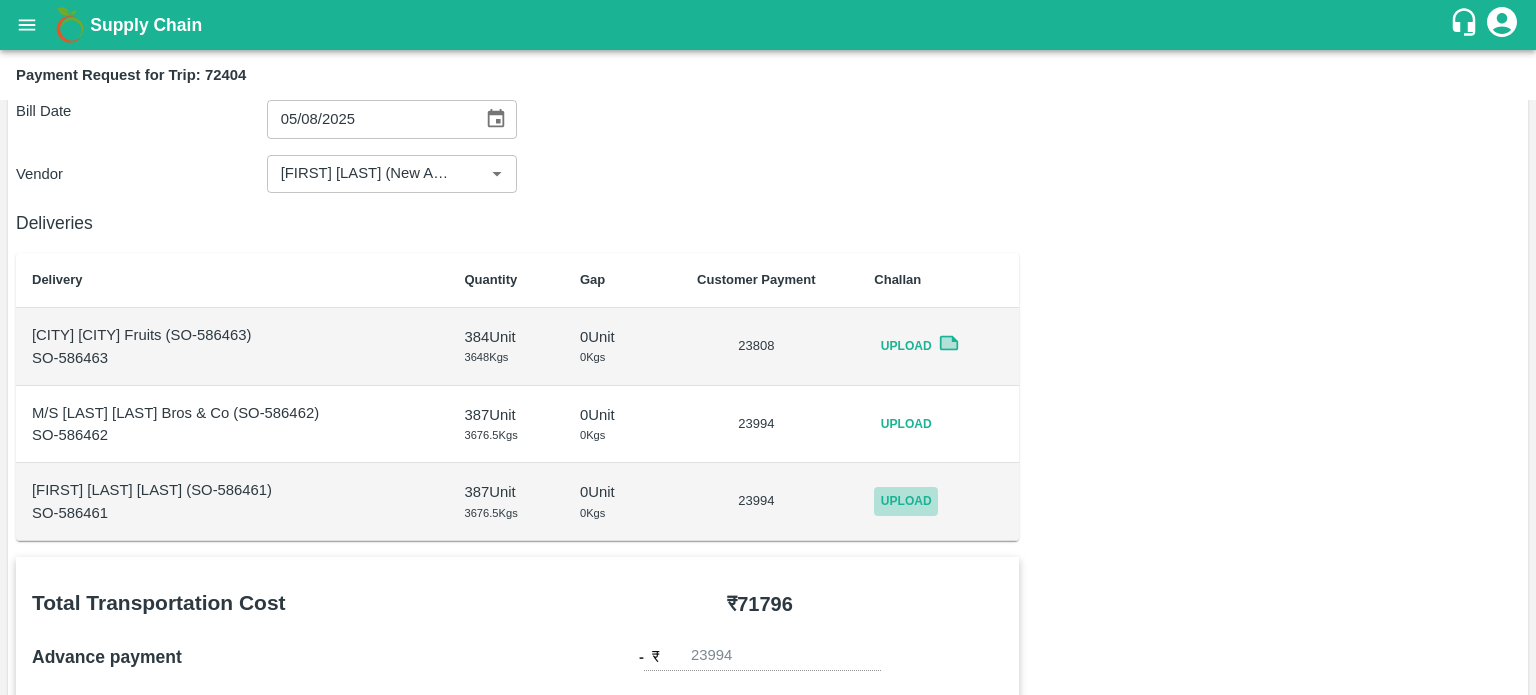 click on "Upload" at bounding box center (906, 501) 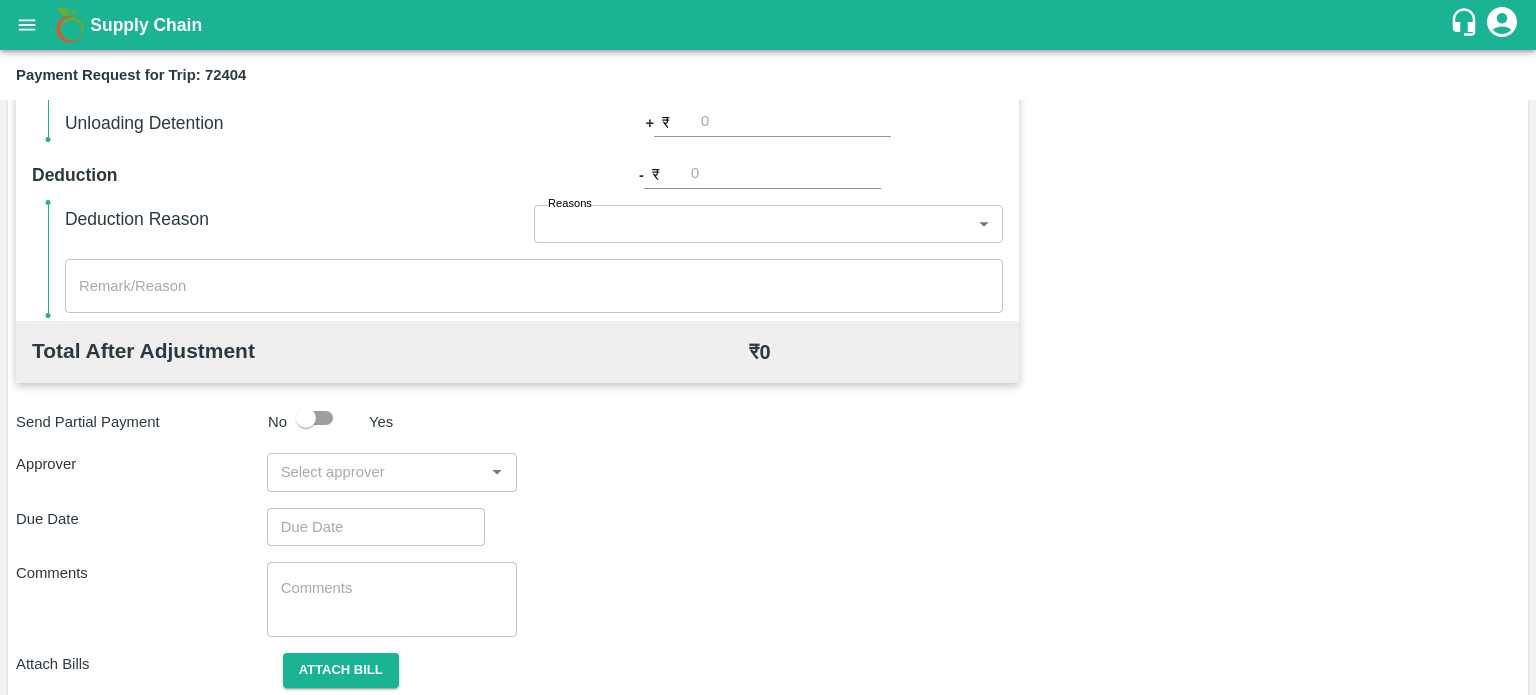 scroll, scrollTop: 936, scrollLeft: 0, axis: vertical 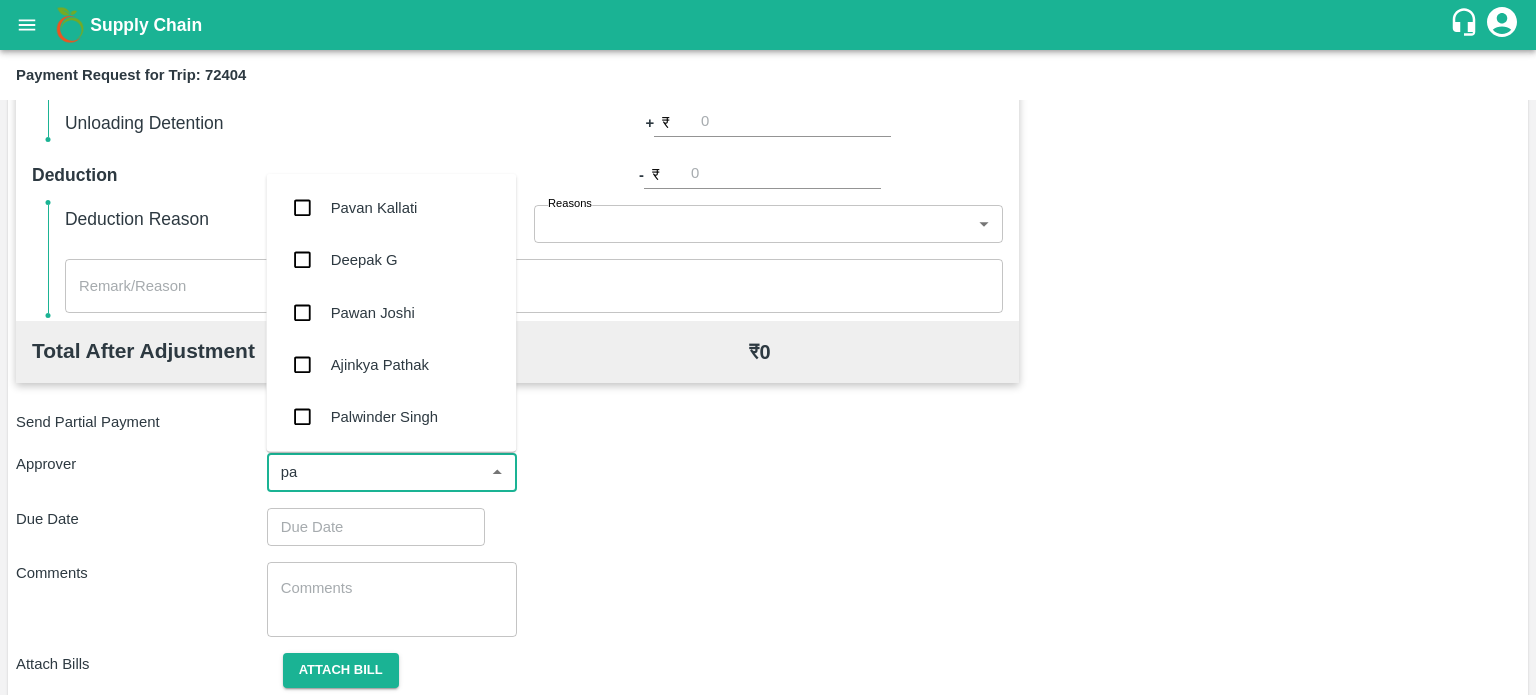 type on "pal" 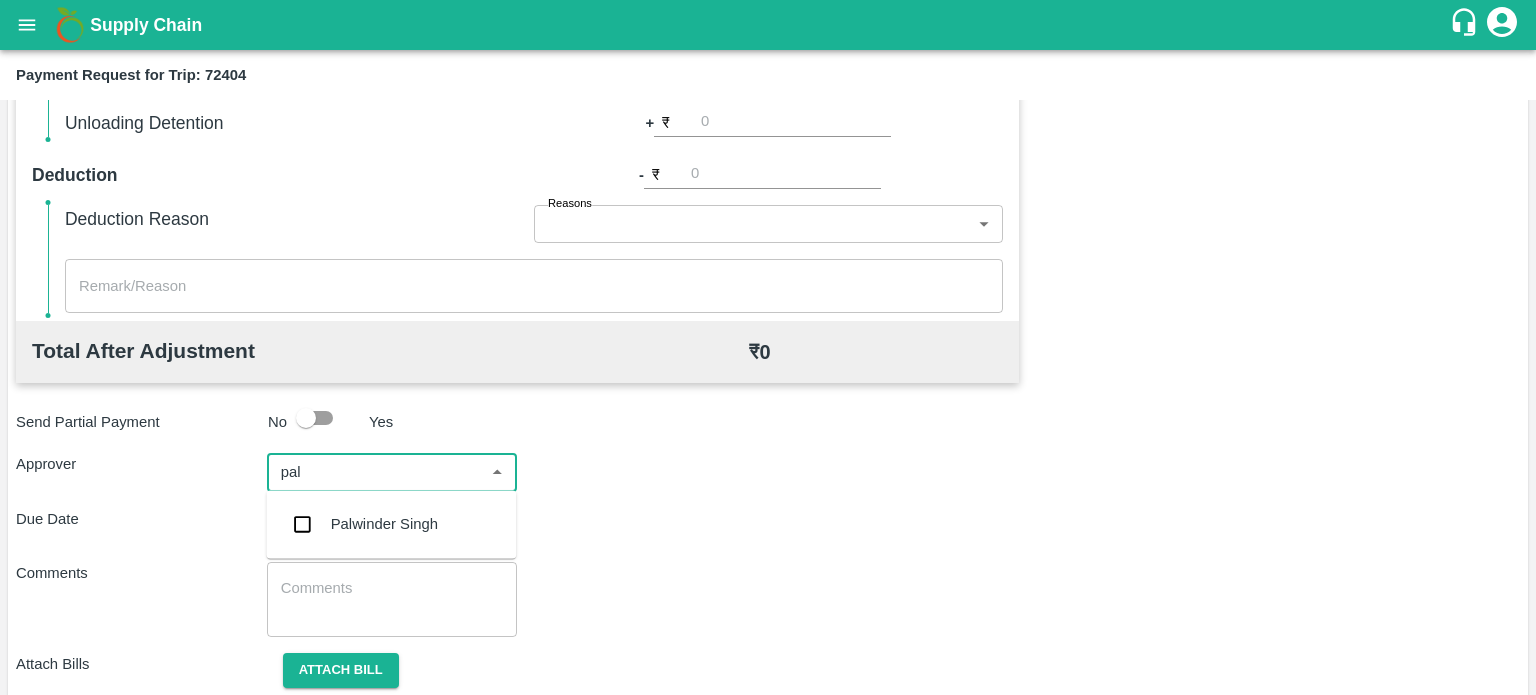 click on "Palwinder Singh" at bounding box center [384, 524] 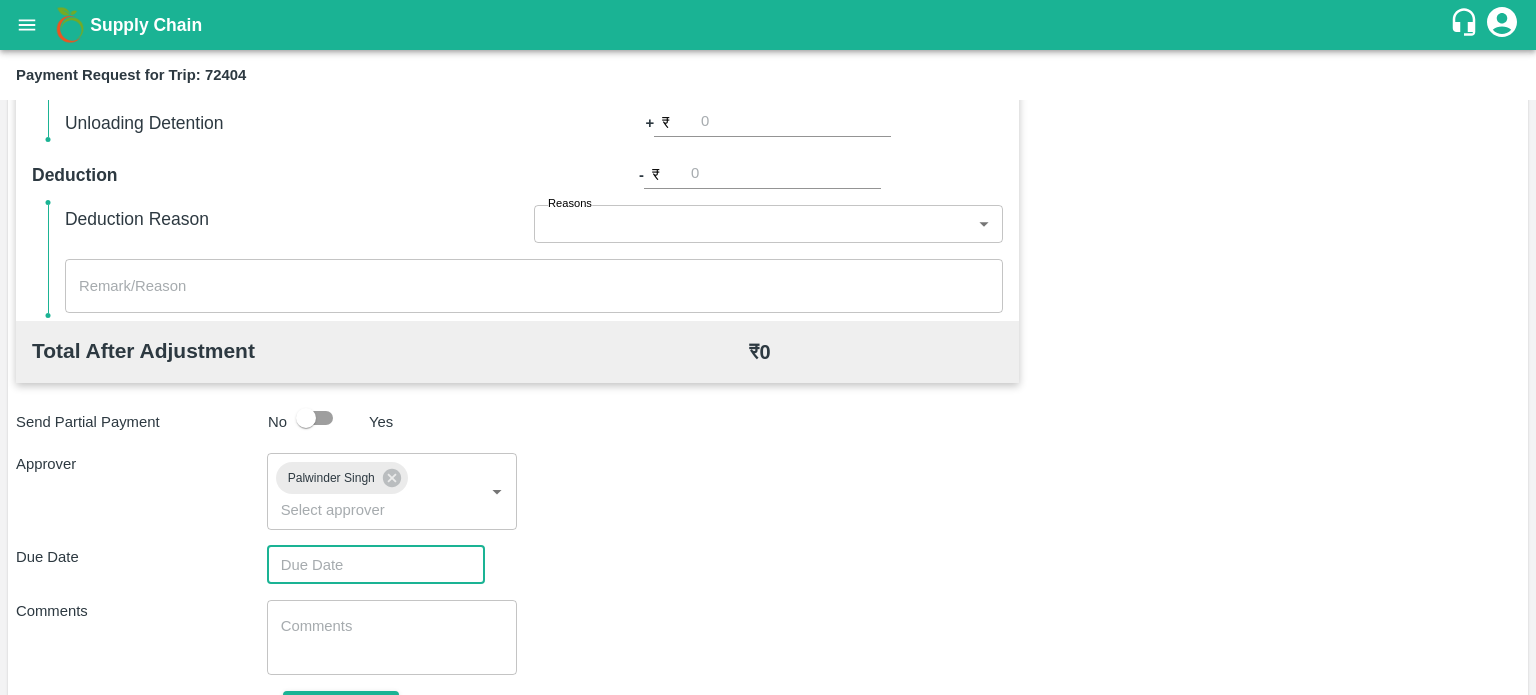type on "DD/MM/YYYY hh:mm aa" 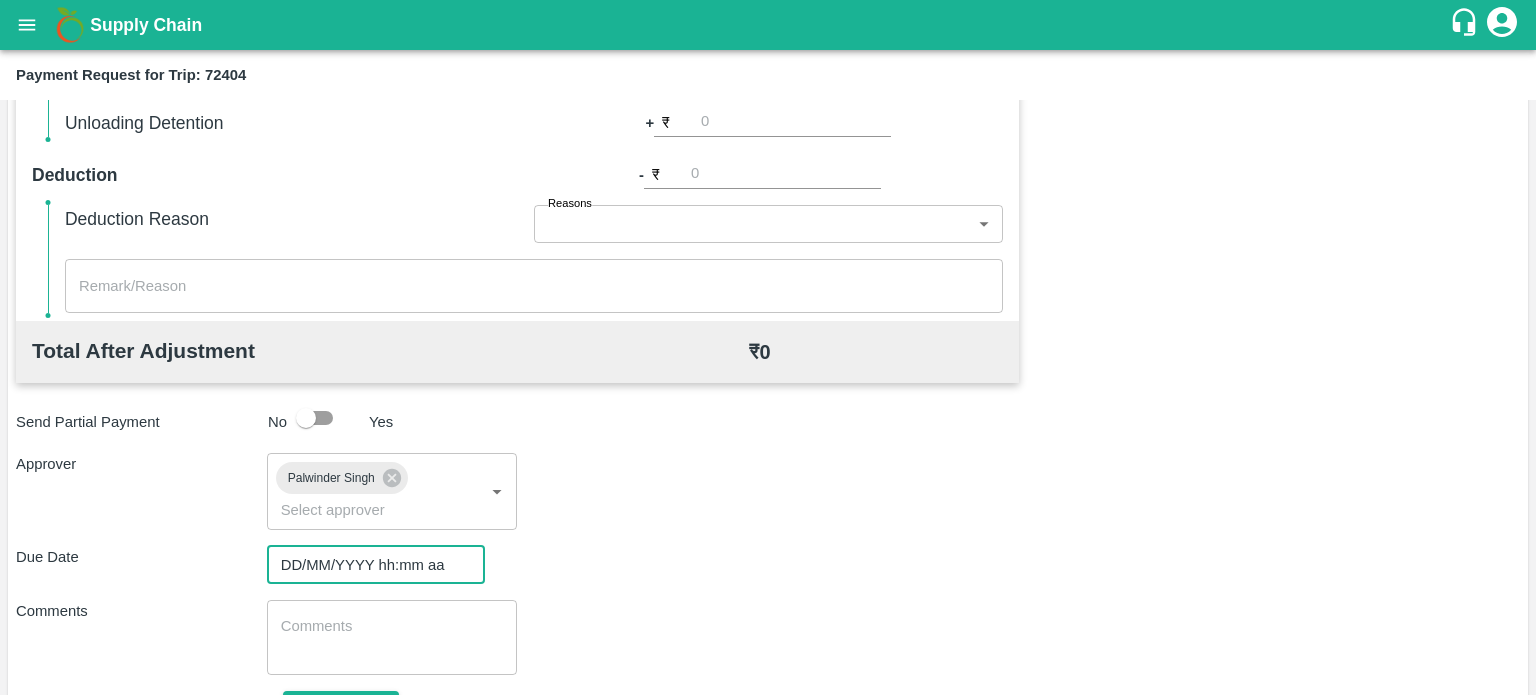 click on "DD/MM/YYYY hh:mm aa" at bounding box center [369, 565] 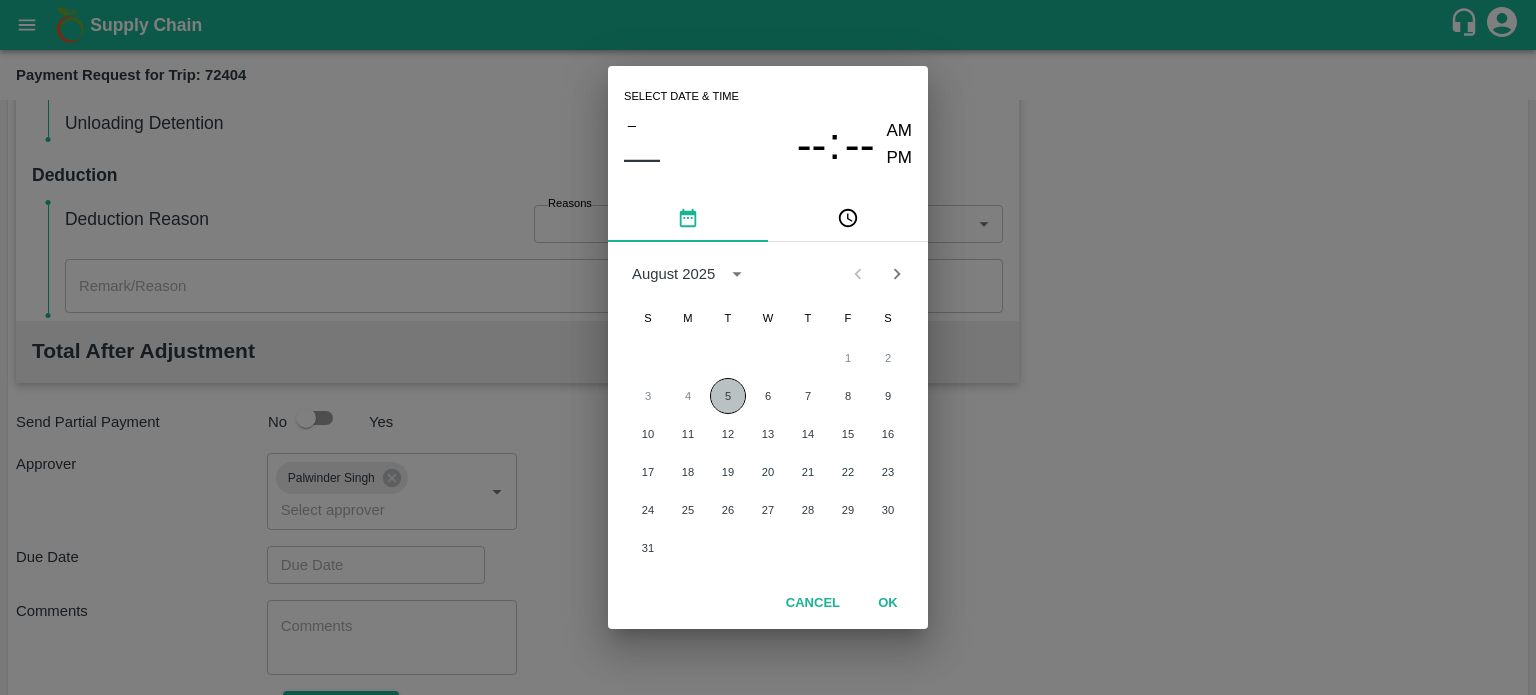 click on "5" at bounding box center [728, 396] 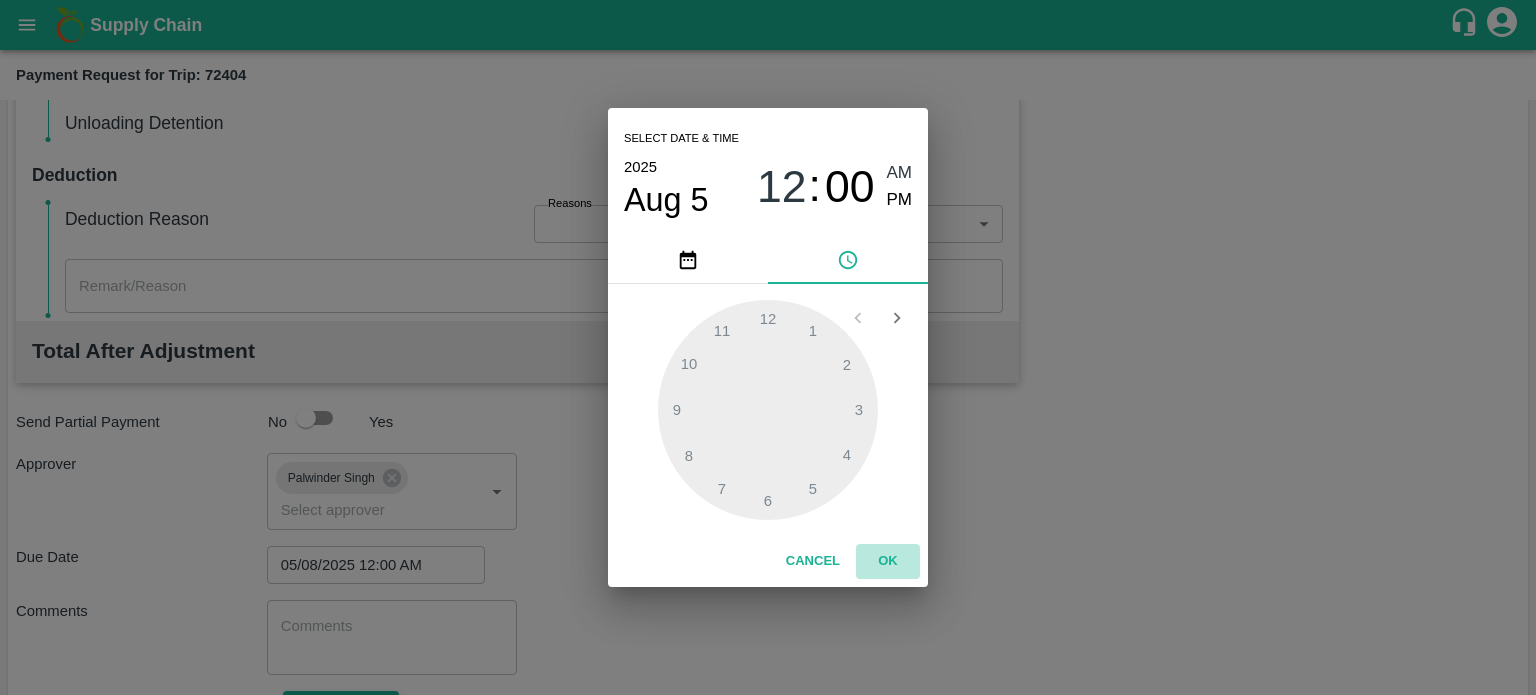 click on "OK" at bounding box center [888, 561] 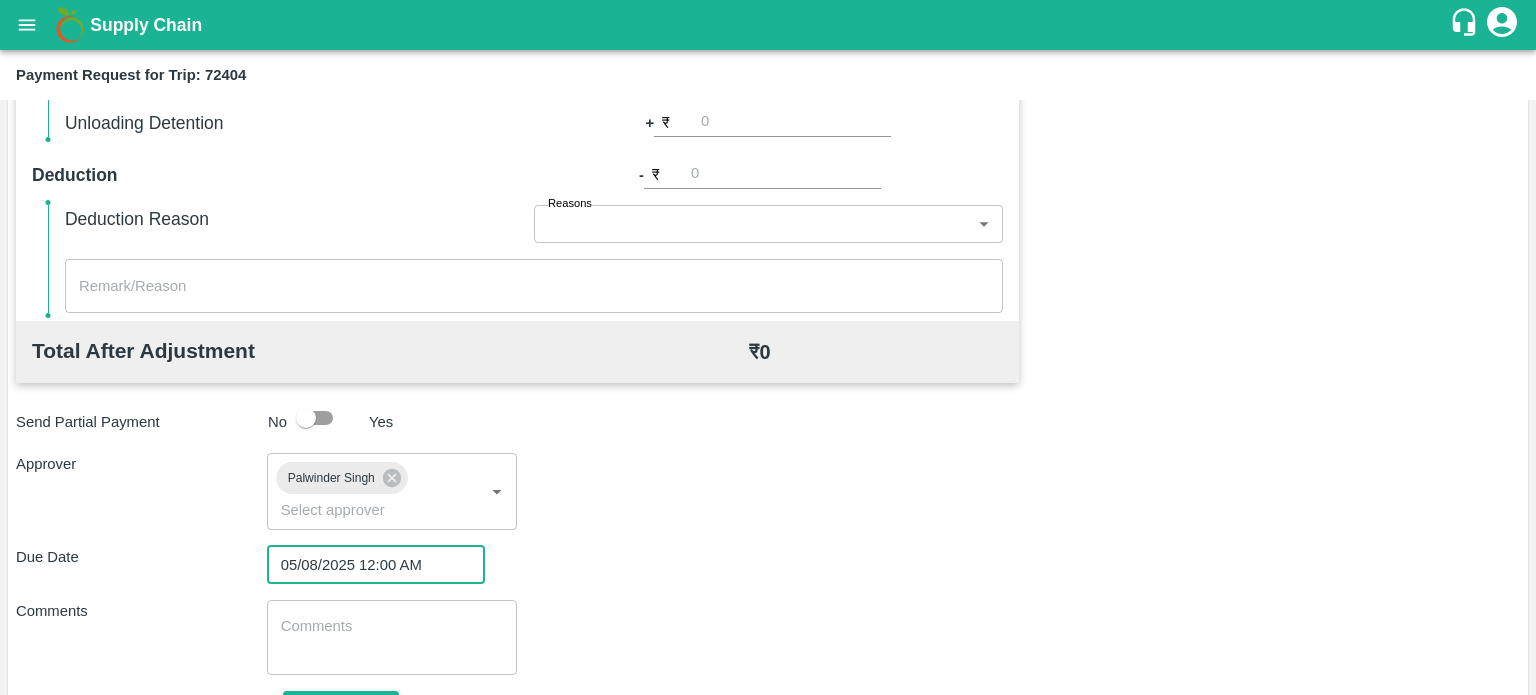 scroll, scrollTop: 1040, scrollLeft: 0, axis: vertical 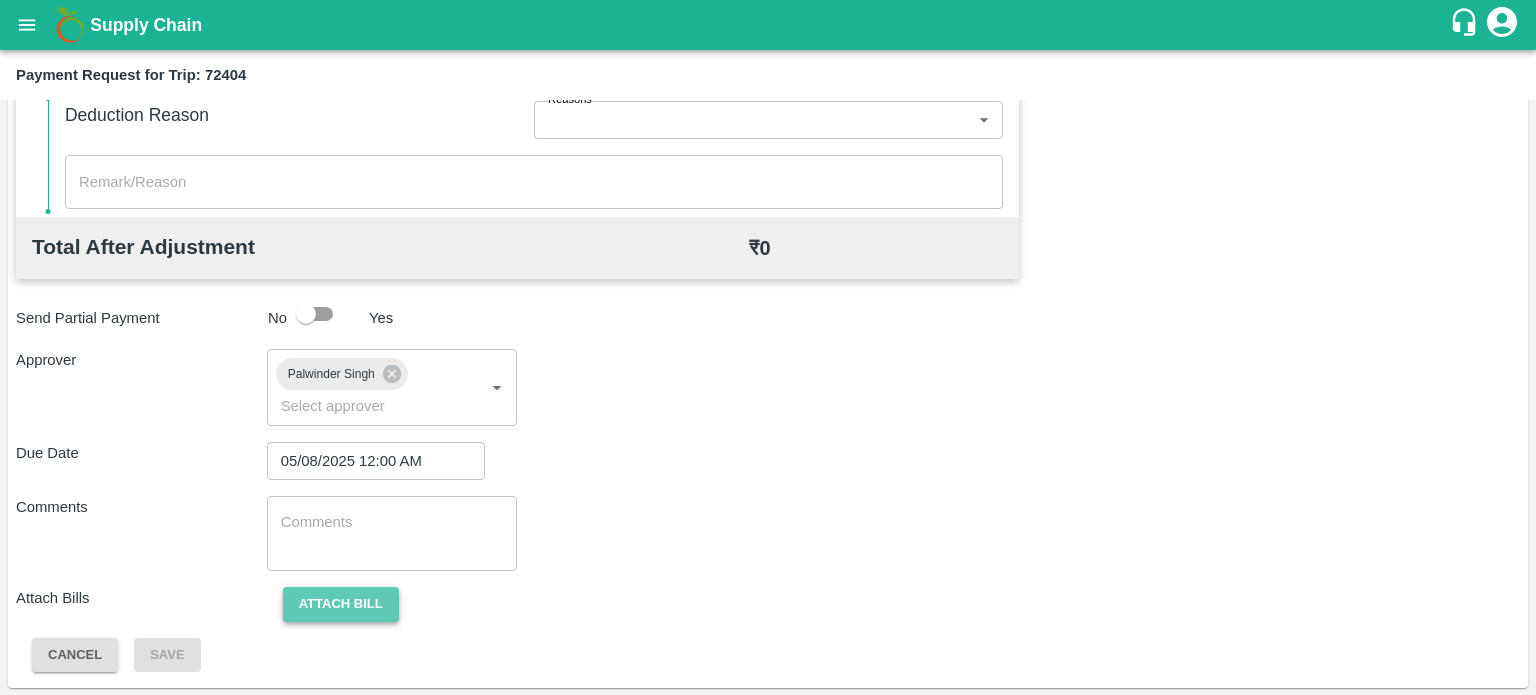 click on "Attach bill" at bounding box center [341, 604] 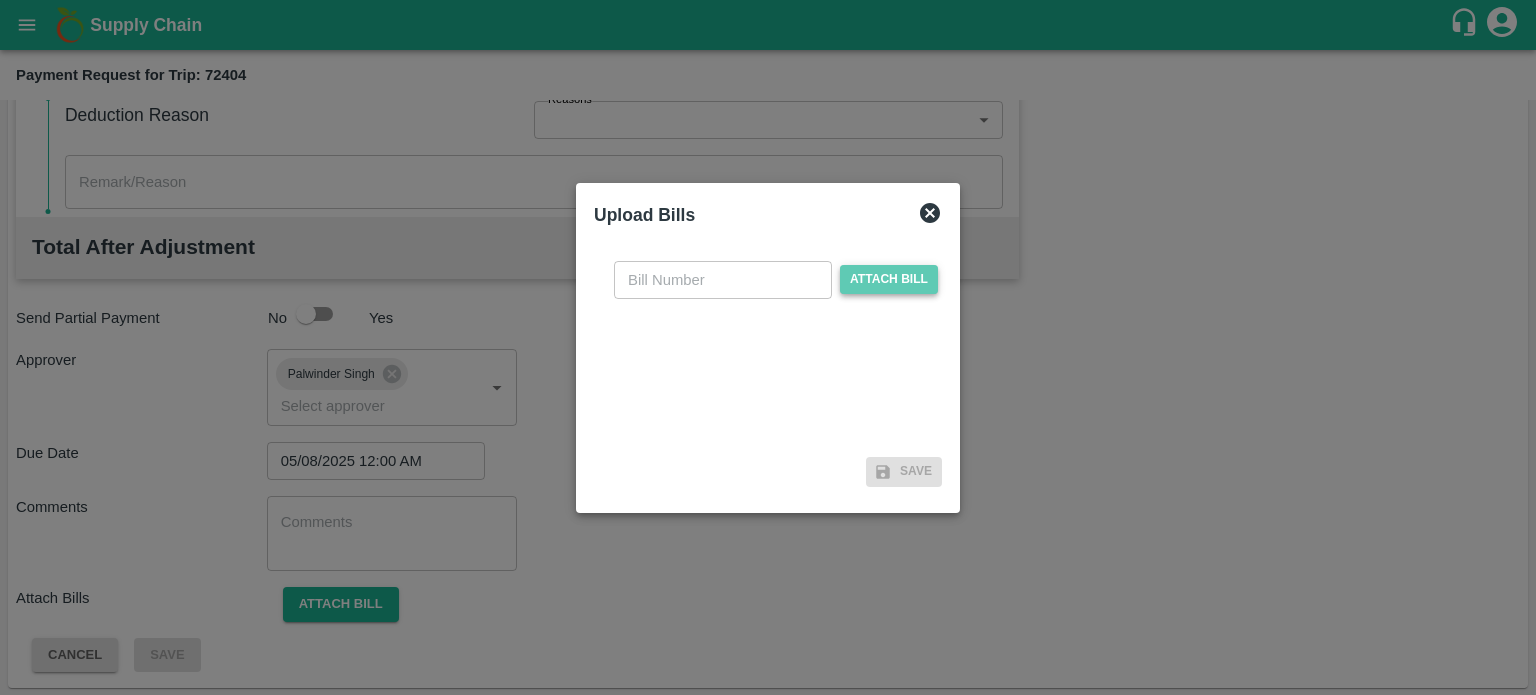 click on "Attach bill" at bounding box center (889, 279) 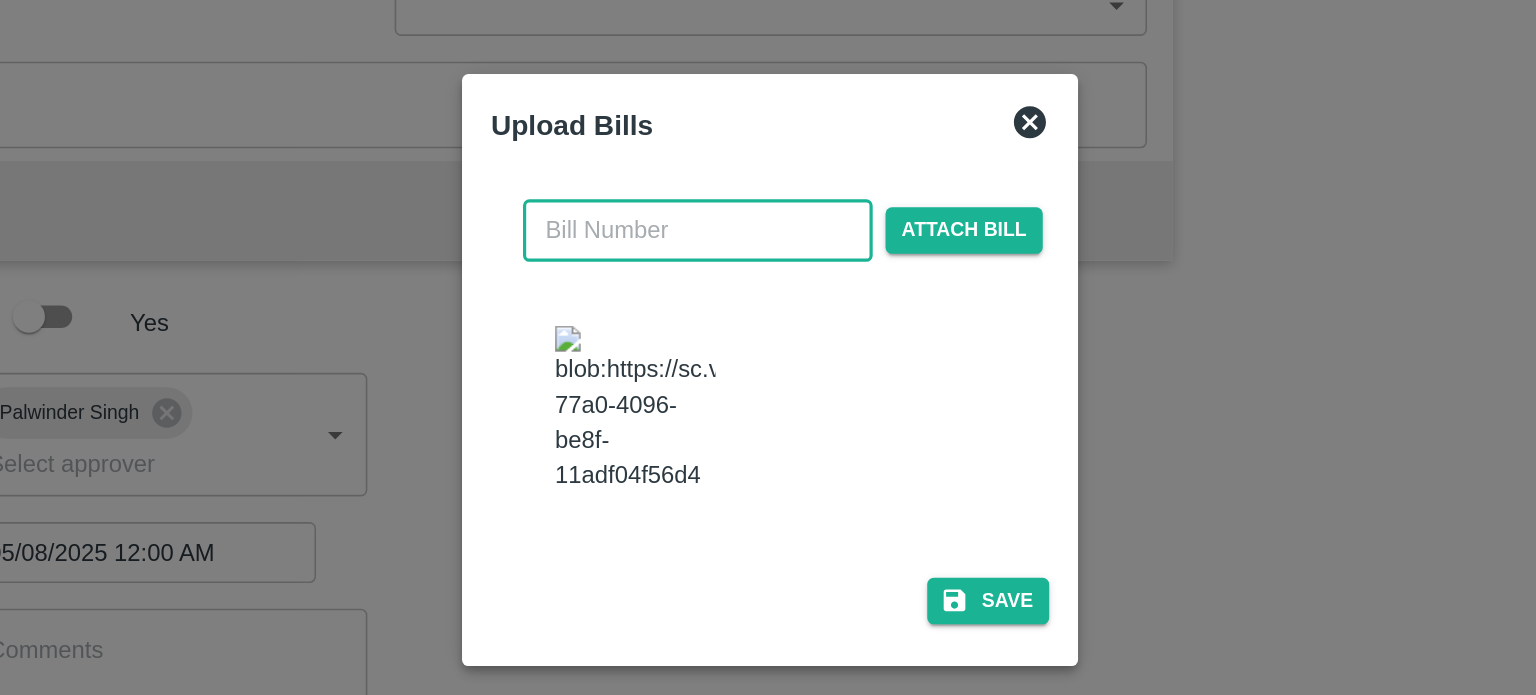 click at bounding box center (723, 260) 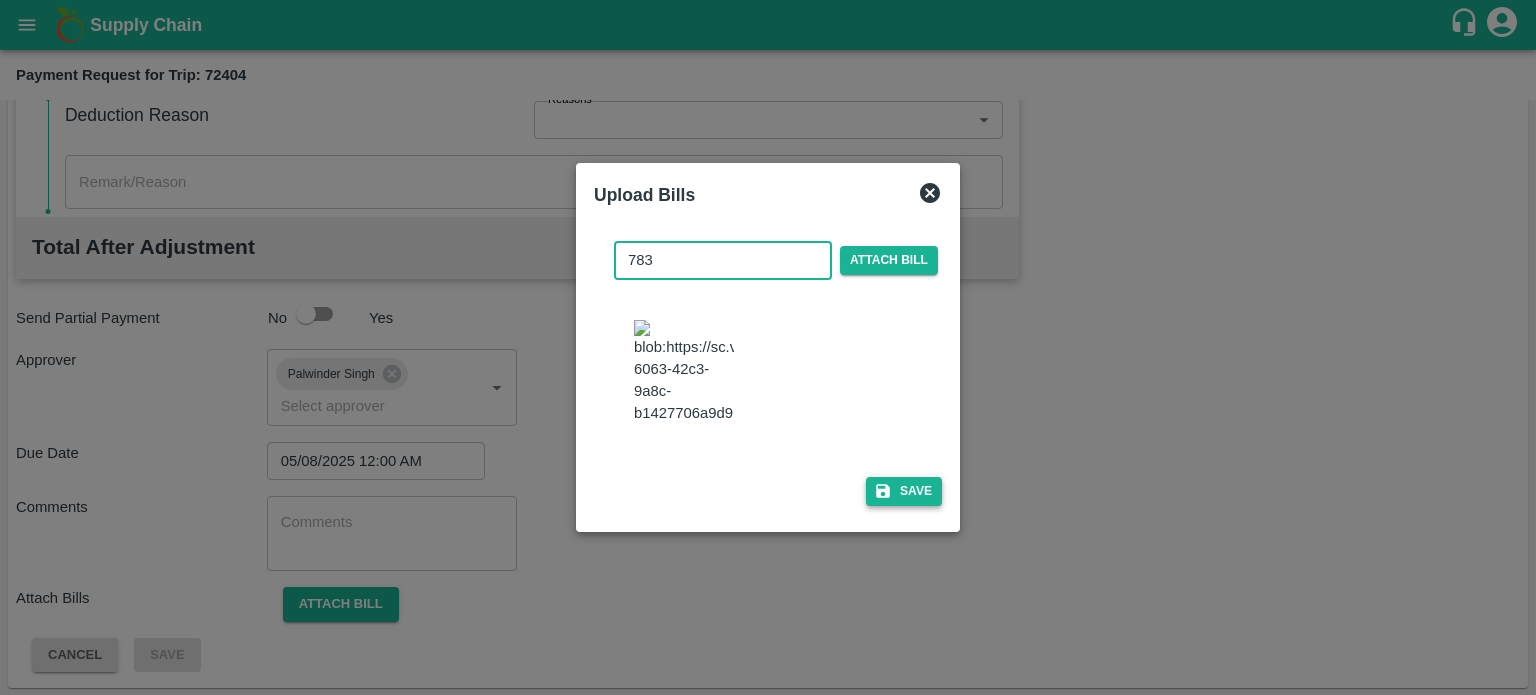 type on "783" 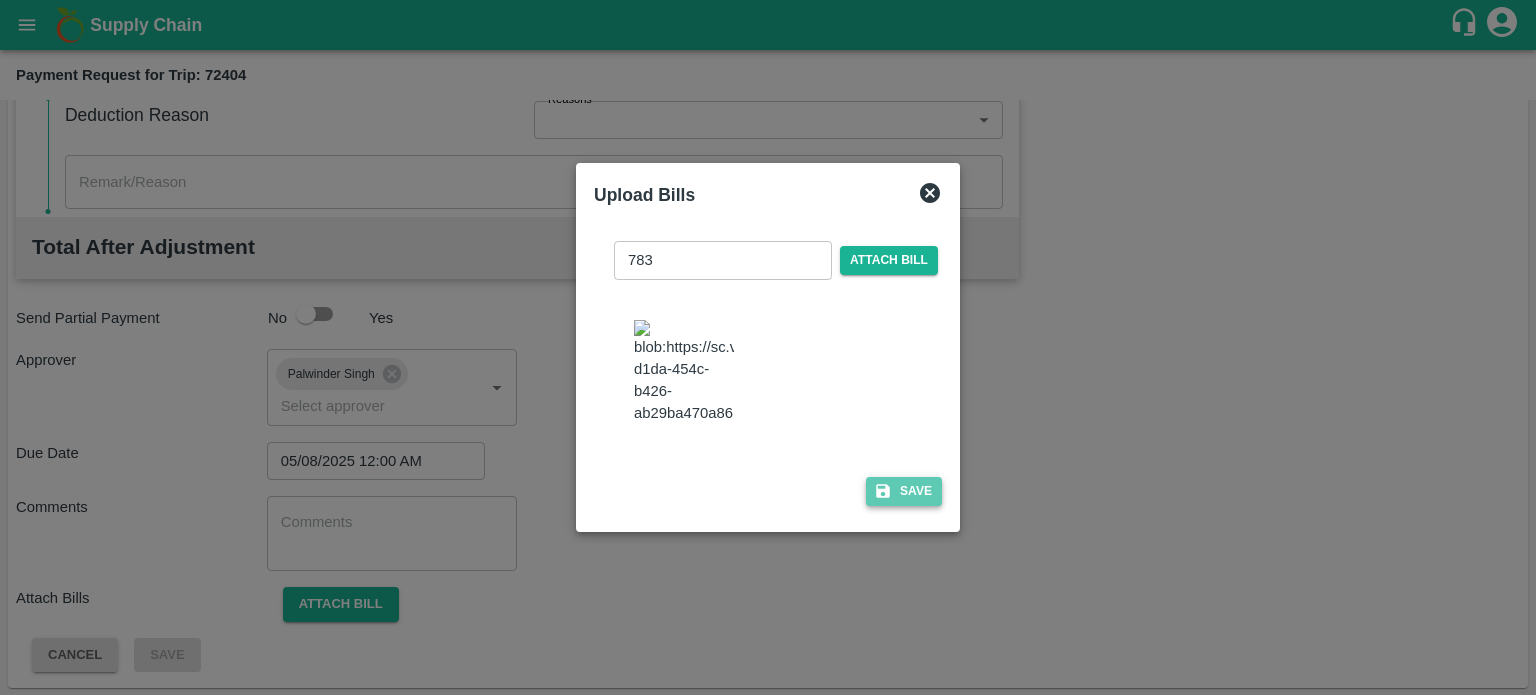 click on "Save" at bounding box center (904, 491) 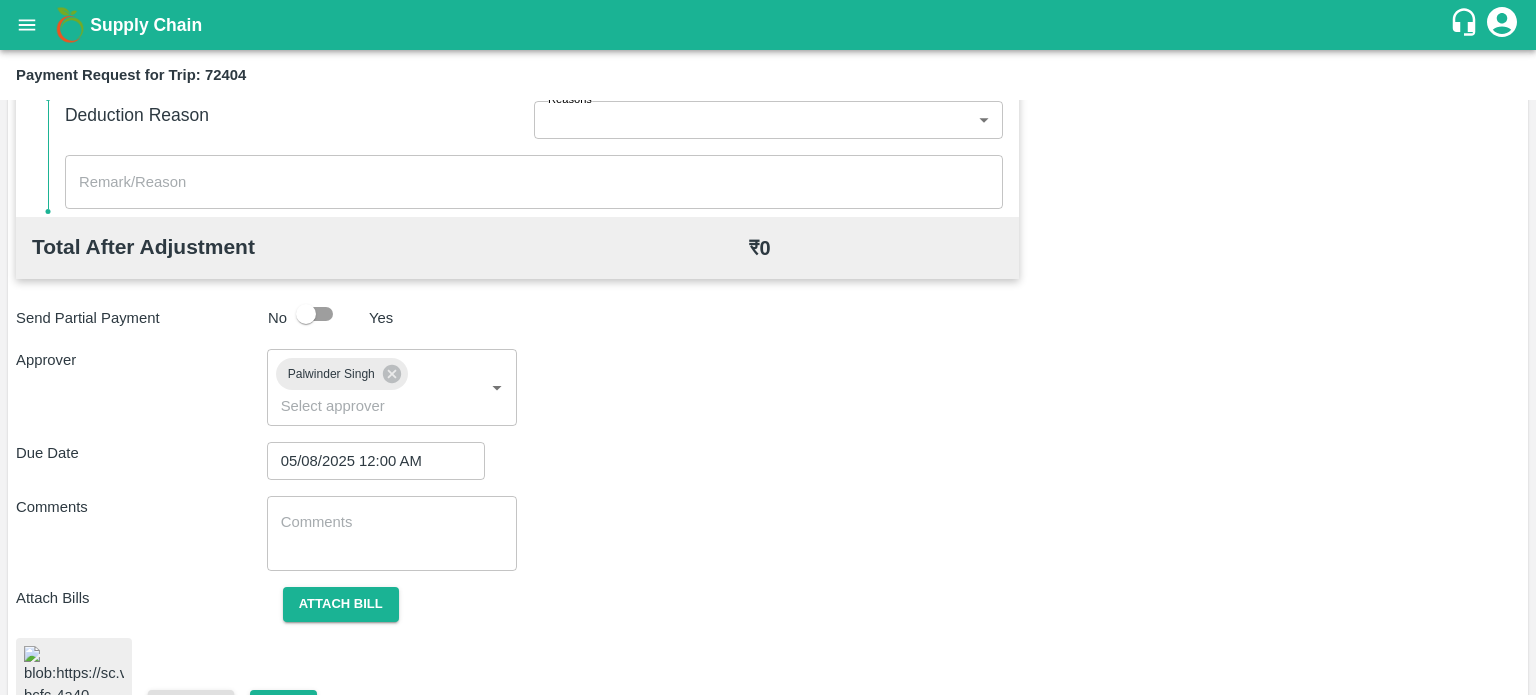 scroll, scrollTop: 1121, scrollLeft: 0, axis: vertical 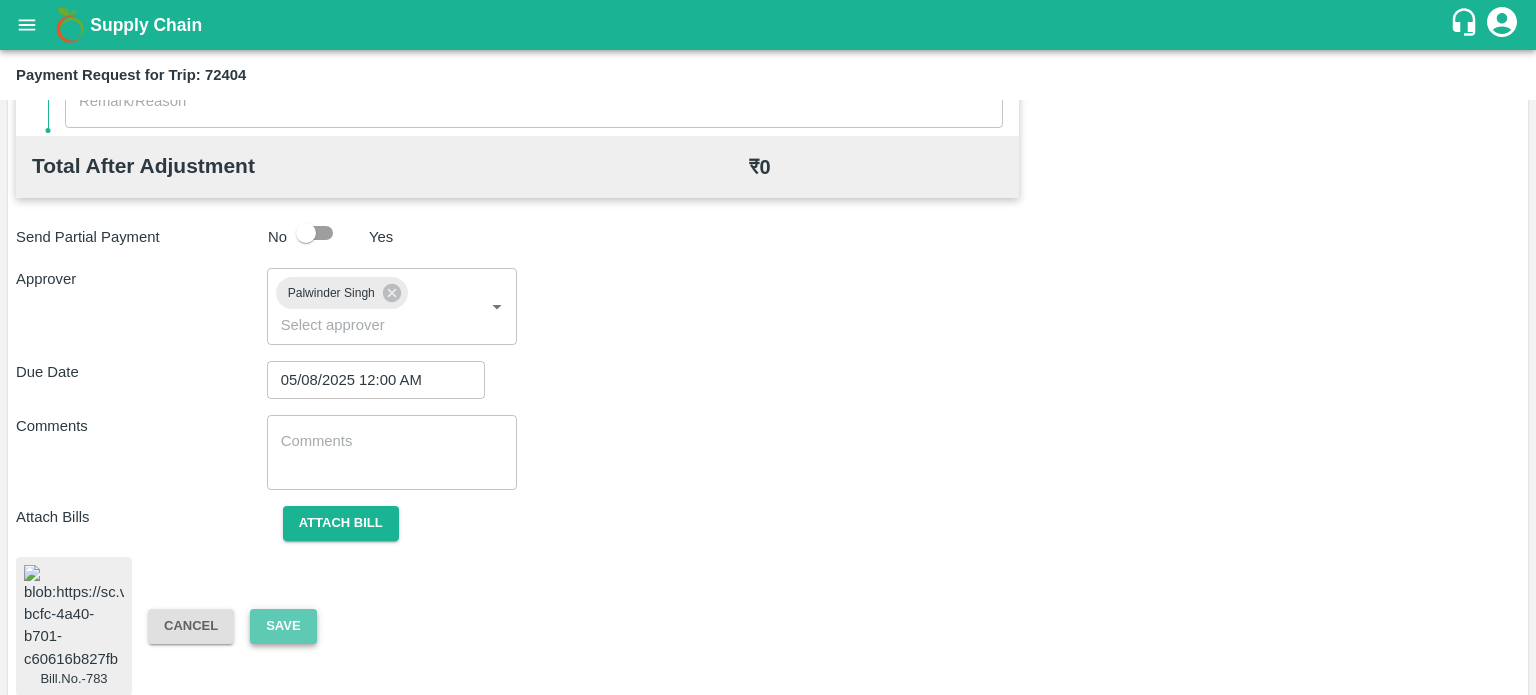click on "Save" at bounding box center [283, 626] 